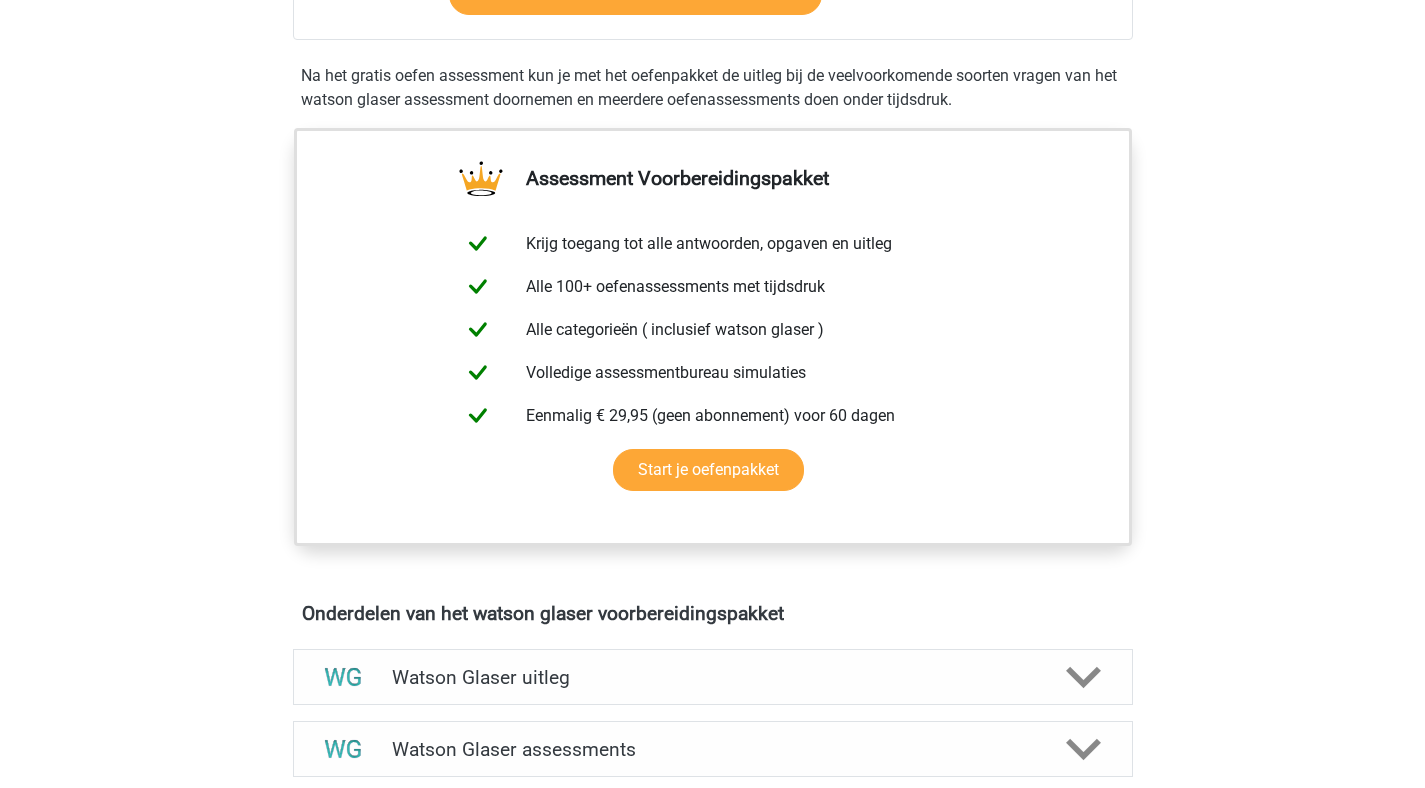 scroll, scrollTop: 784, scrollLeft: 0, axis: vertical 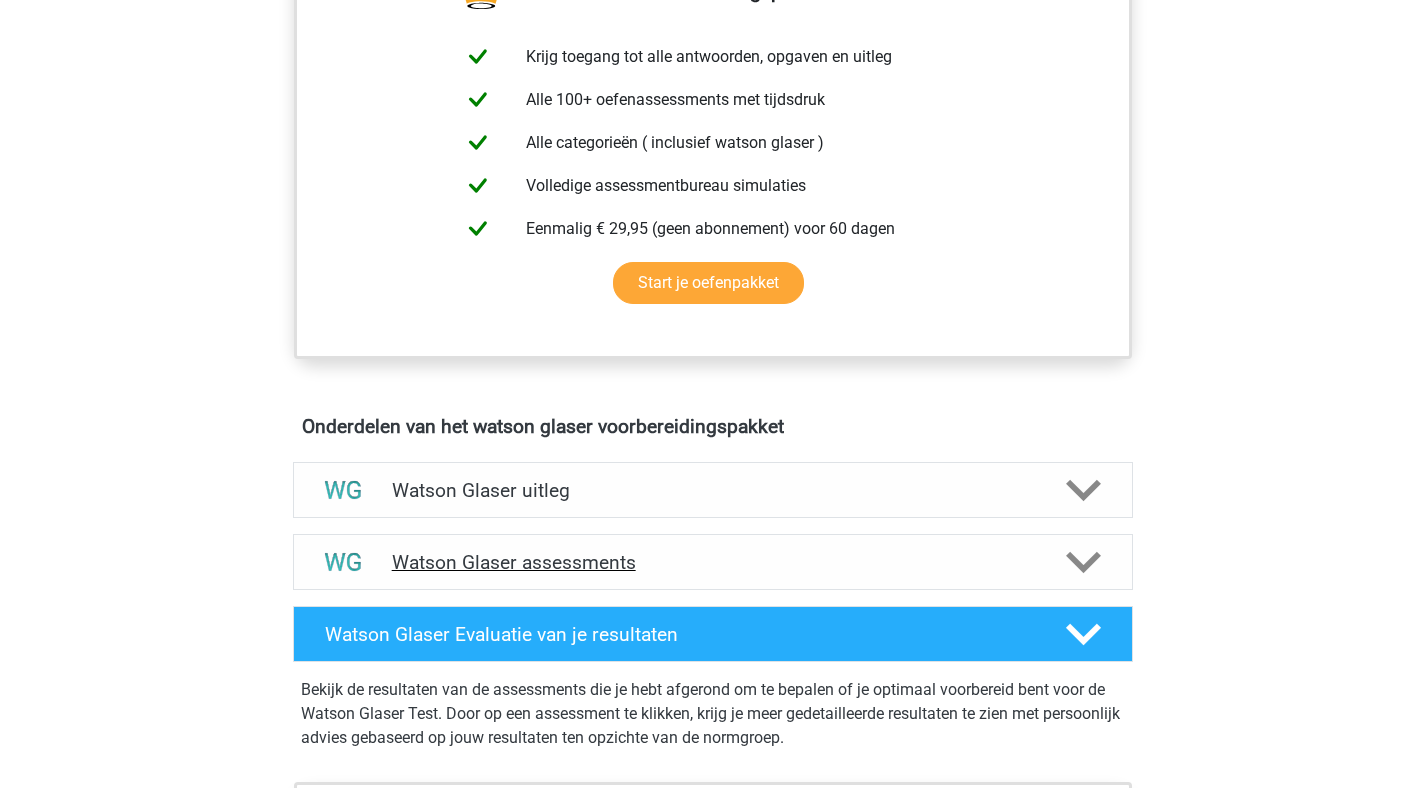 click on "Watson Glaser assessments" at bounding box center [713, 562] 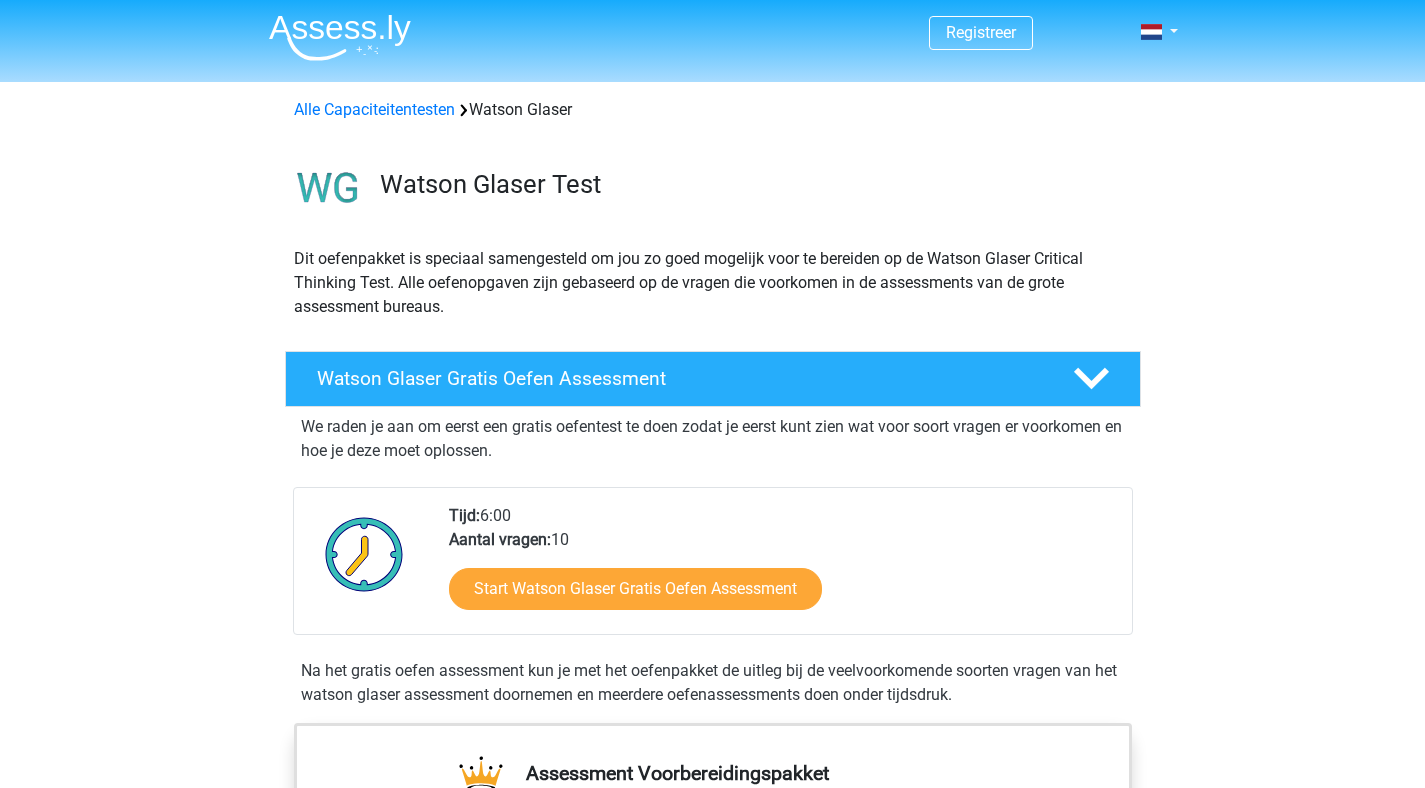 scroll, scrollTop: 351, scrollLeft: 0, axis: vertical 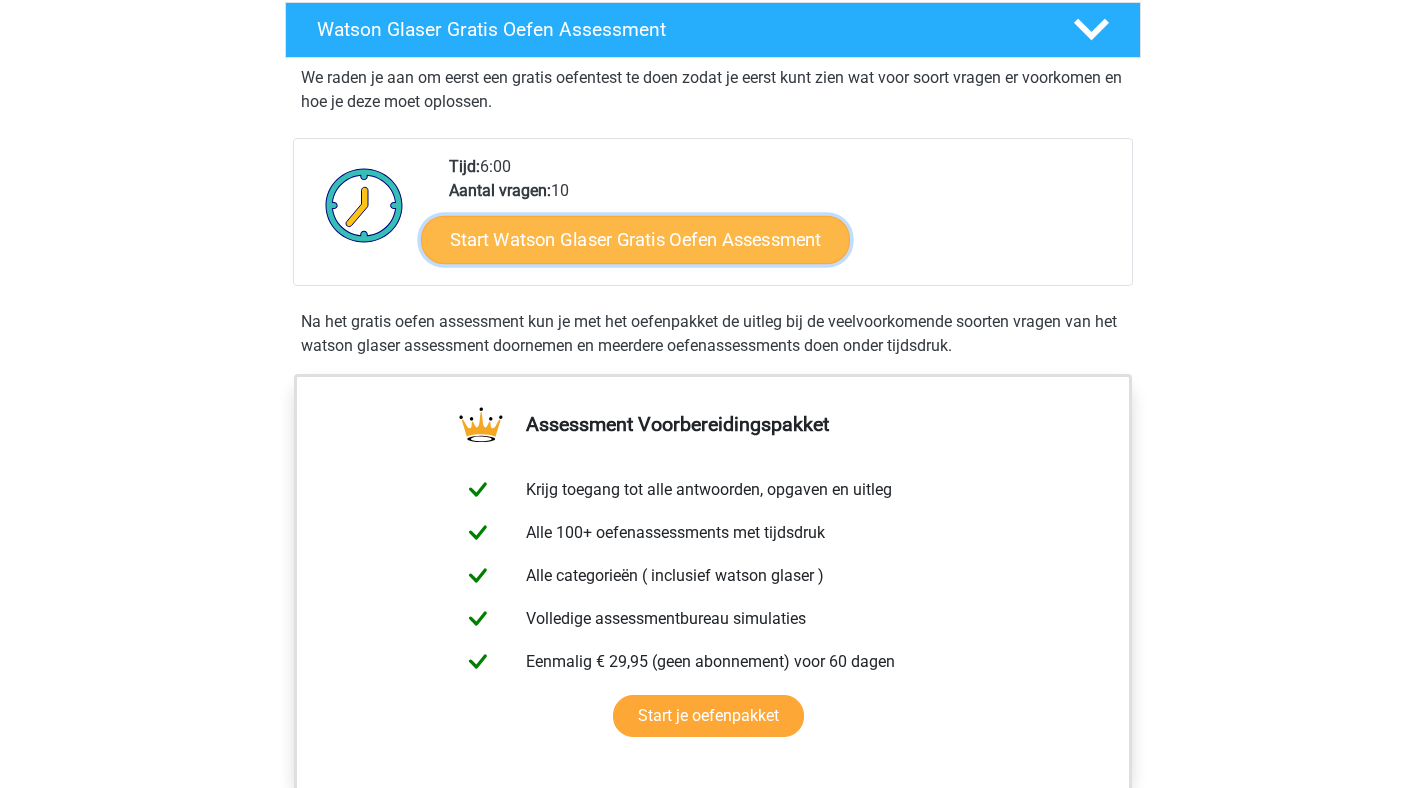 click on "Start Watson Glaser
Gratis Oefen Assessment" at bounding box center (635, 240) 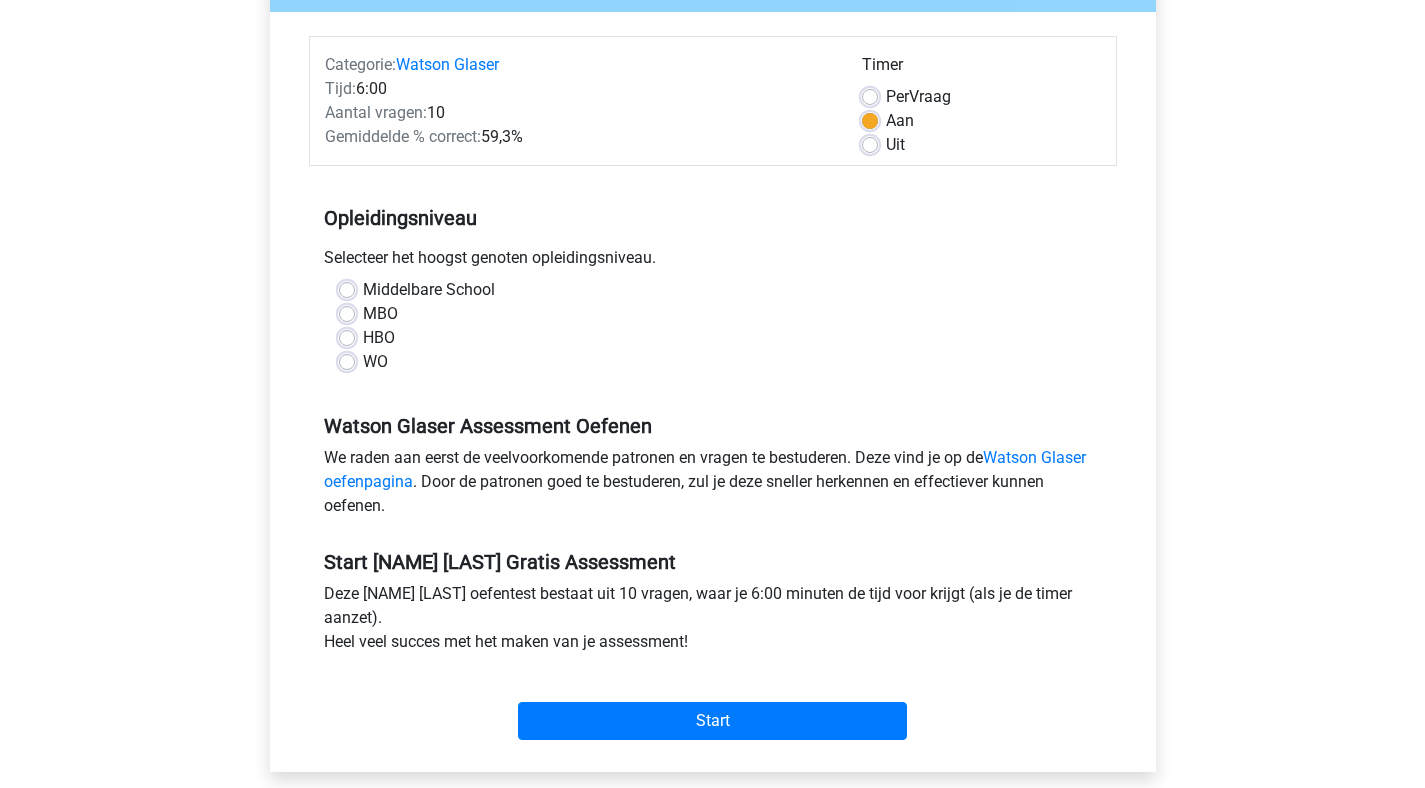 scroll, scrollTop: 260, scrollLeft: 0, axis: vertical 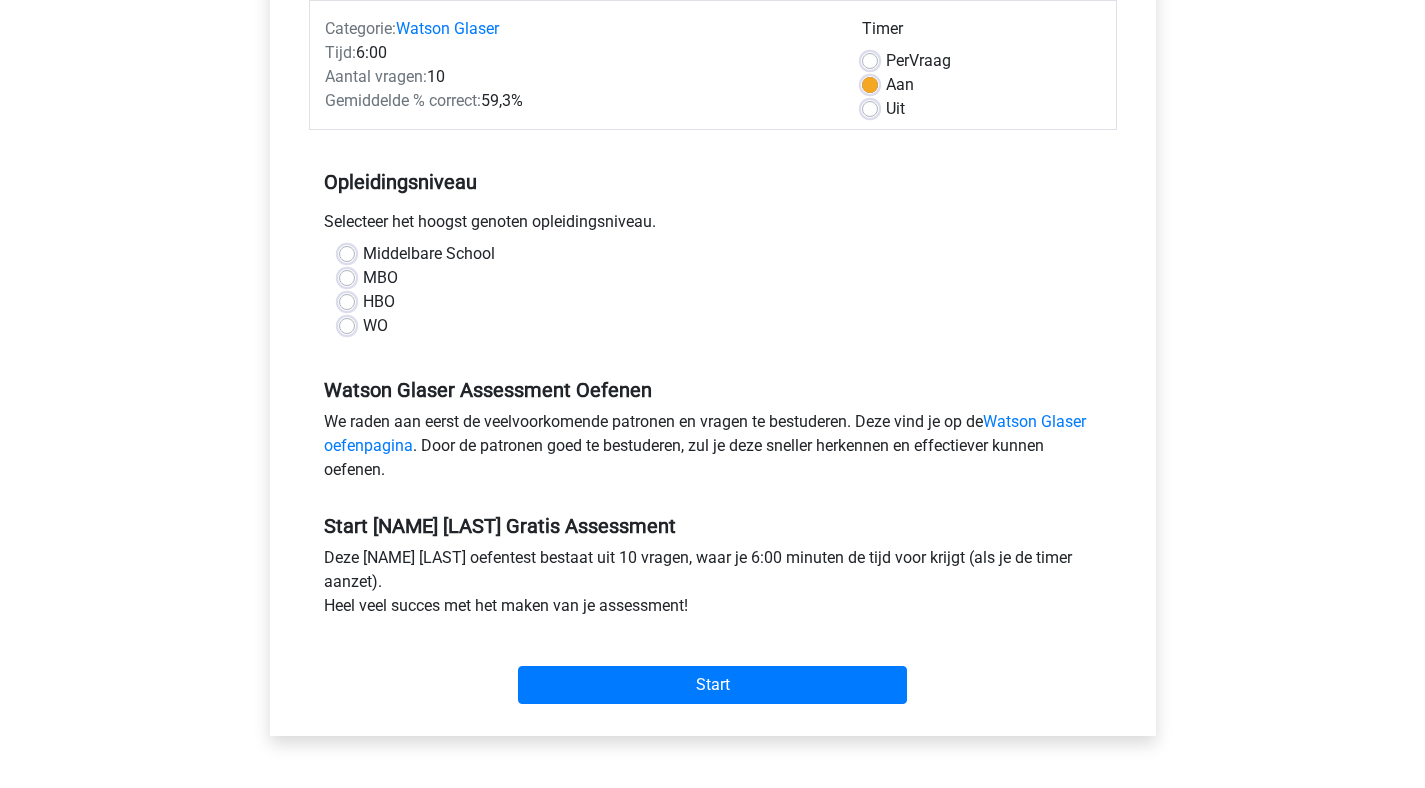 click on "WO" at bounding box center (375, 326) 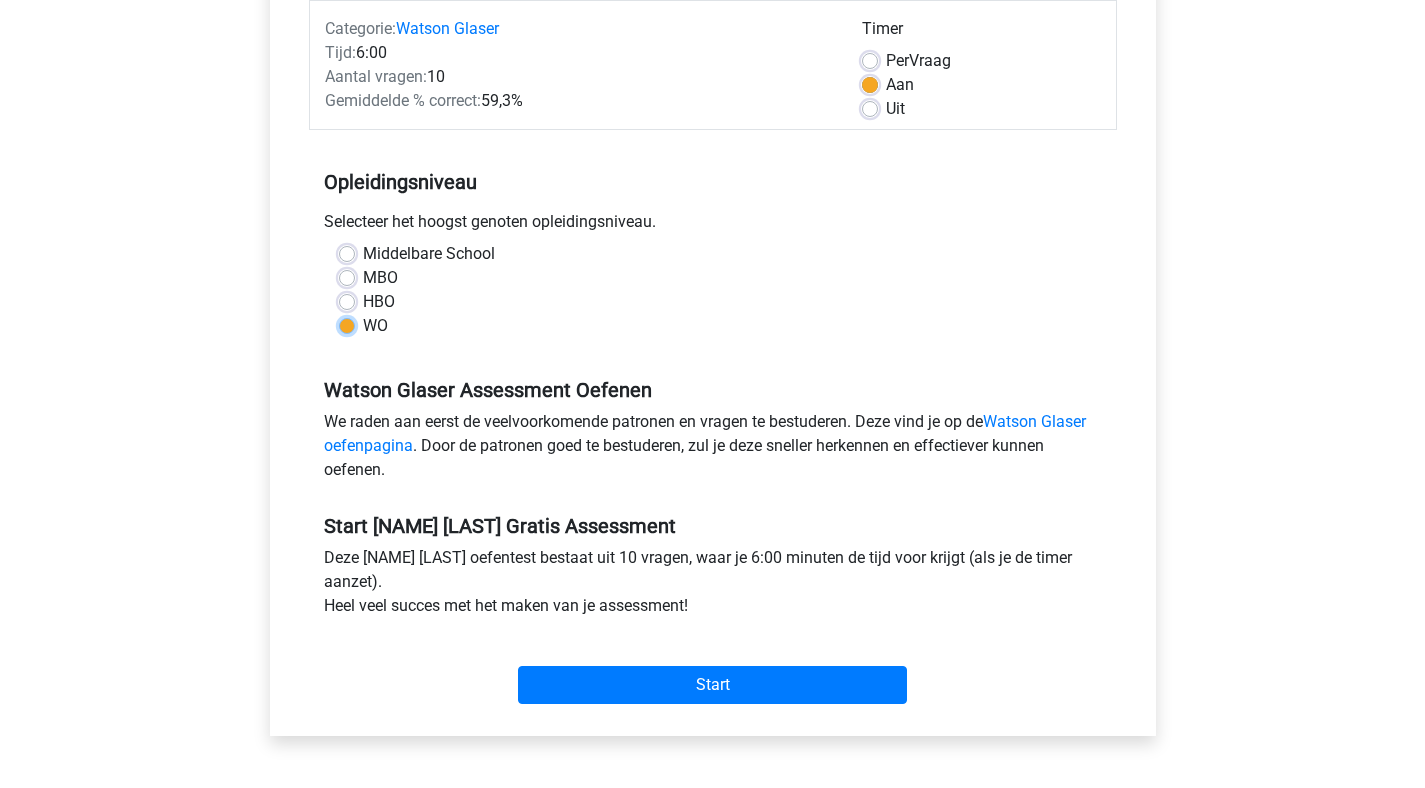 click on "WO" at bounding box center (347, 324) 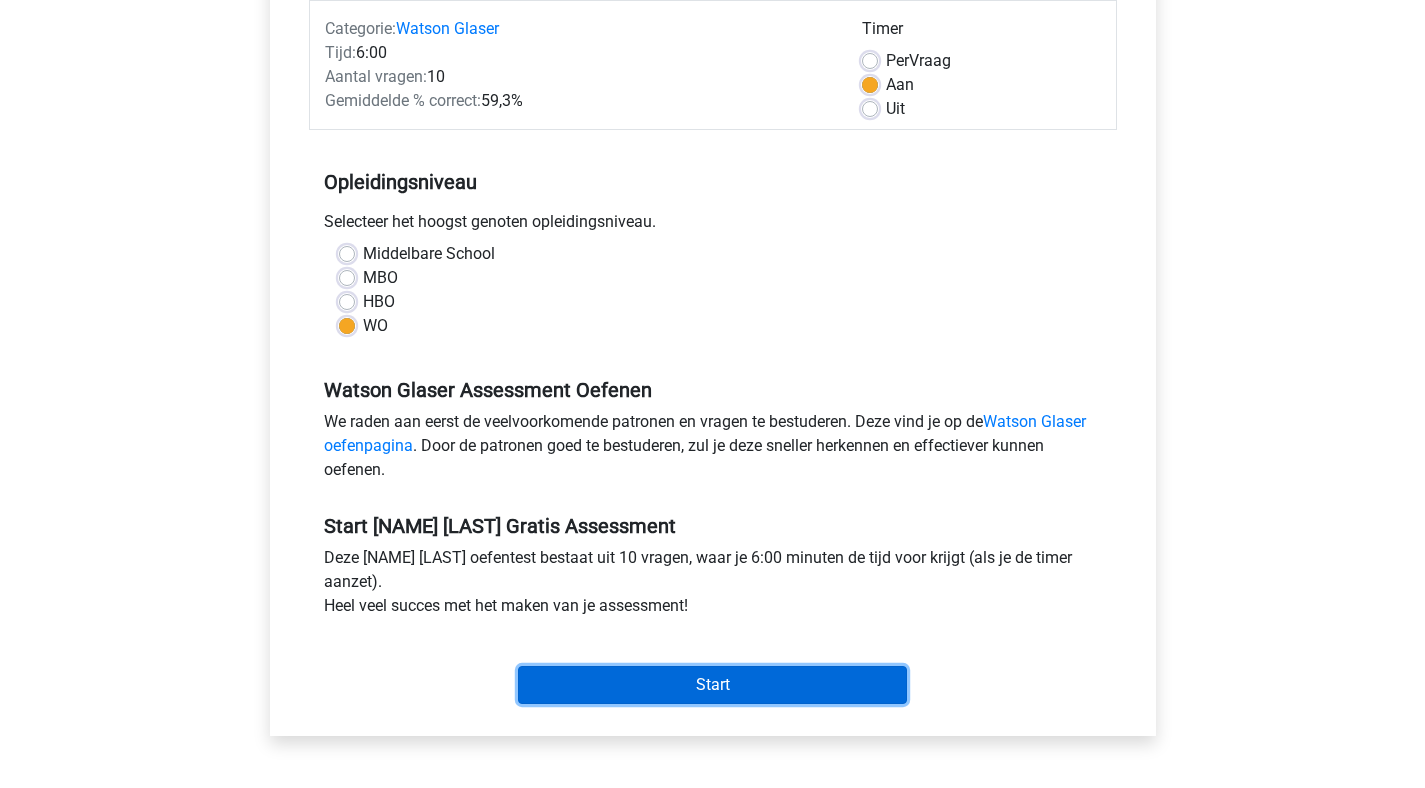click on "Start" at bounding box center [712, 685] 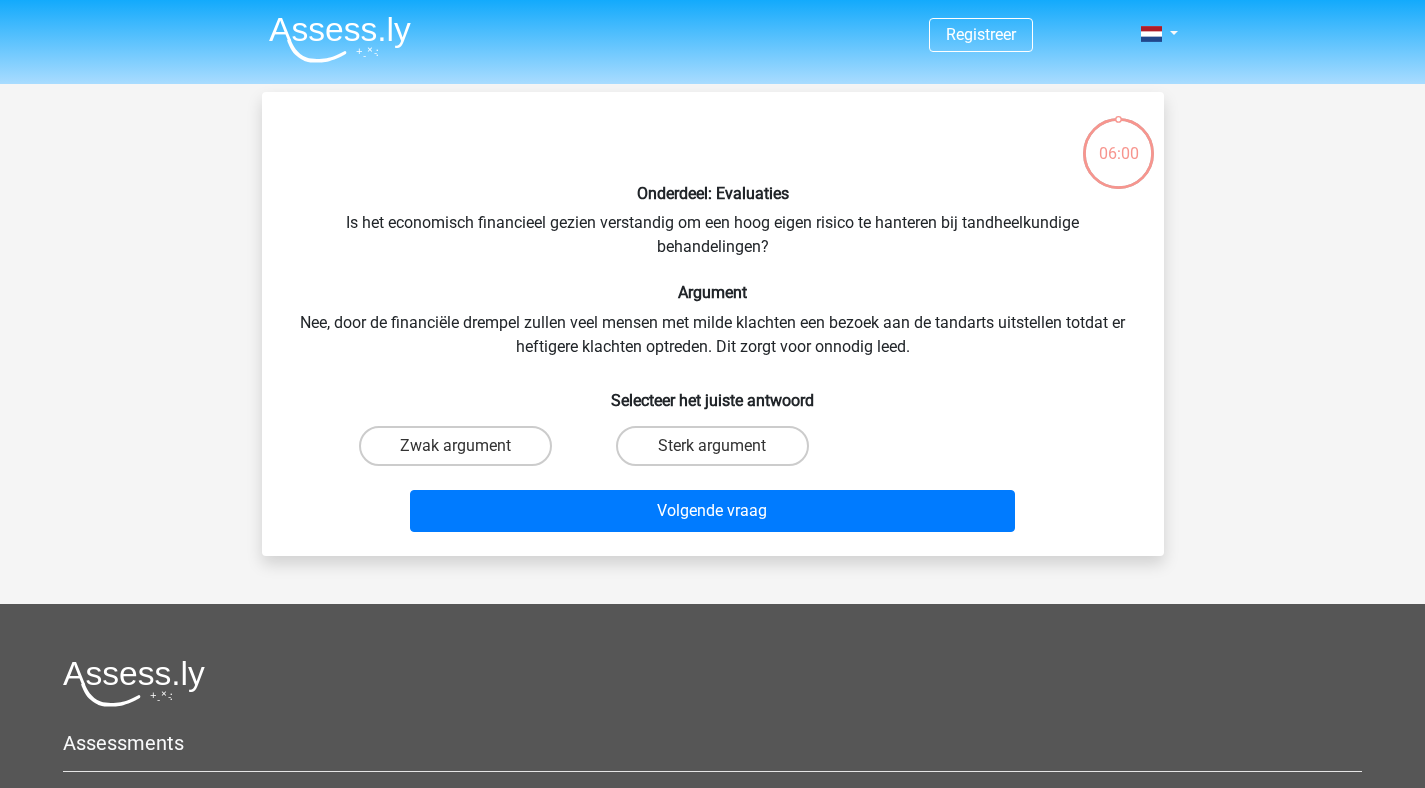 scroll, scrollTop: 0, scrollLeft: 0, axis: both 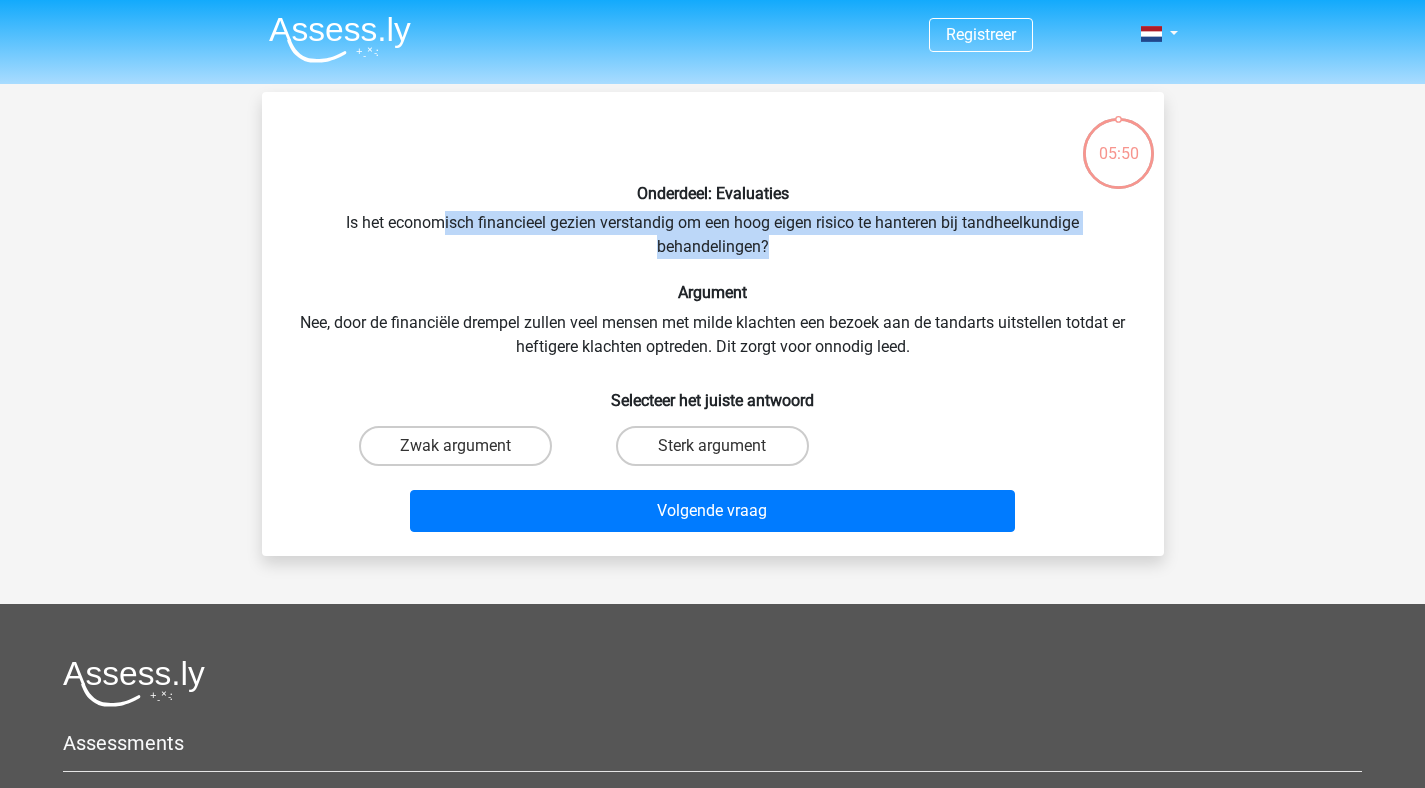 drag, startPoint x: 439, startPoint y: 217, endPoint x: 775, endPoint y: 245, distance: 337.16464 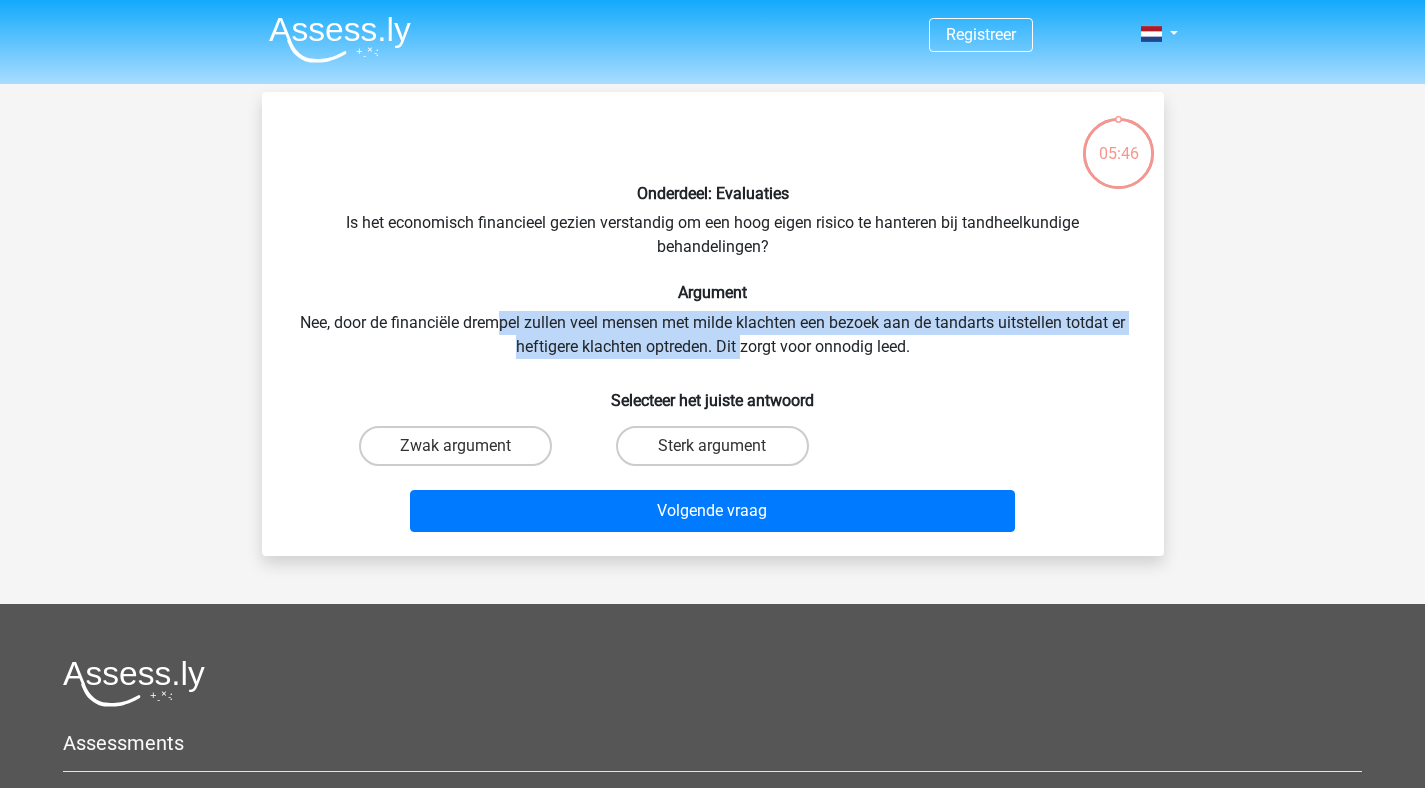 drag, startPoint x: 492, startPoint y: 324, endPoint x: 737, endPoint y: 343, distance: 245.73563 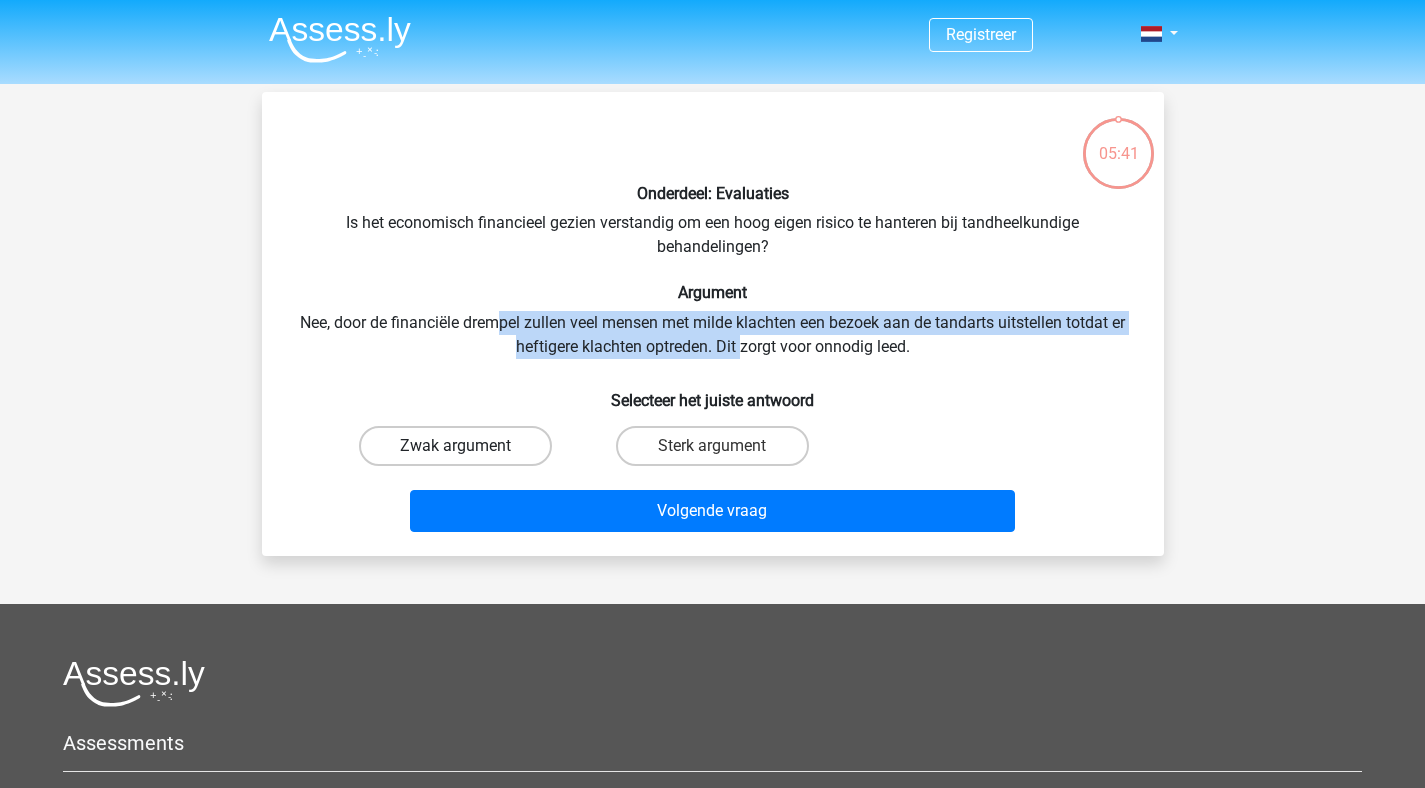 click on "Zwak argument" at bounding box center (455, 446) 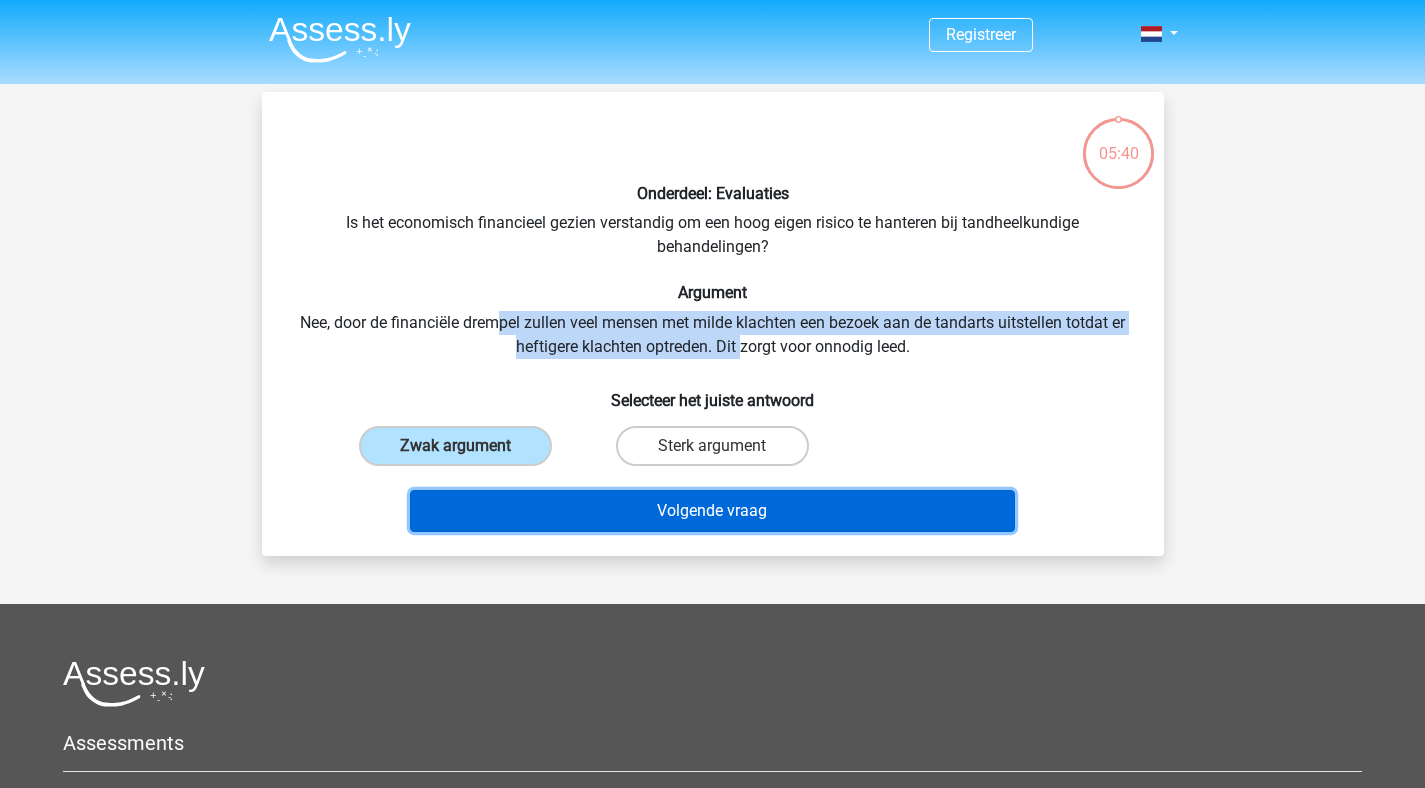click on "Volgende vraag" at bounding box center [712, 511] 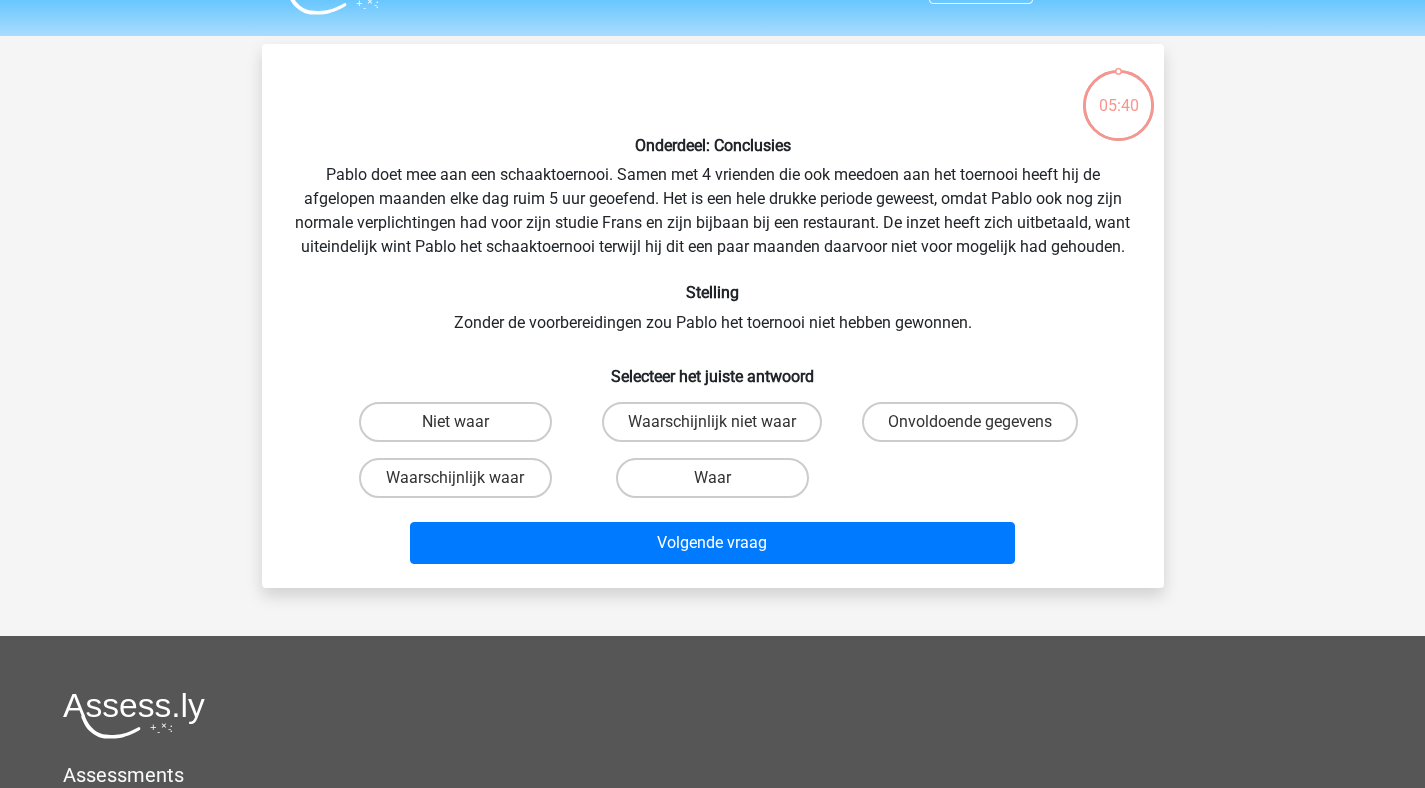 scroll, scrollTop: 92, scrollLeft: 0, axis: vertical 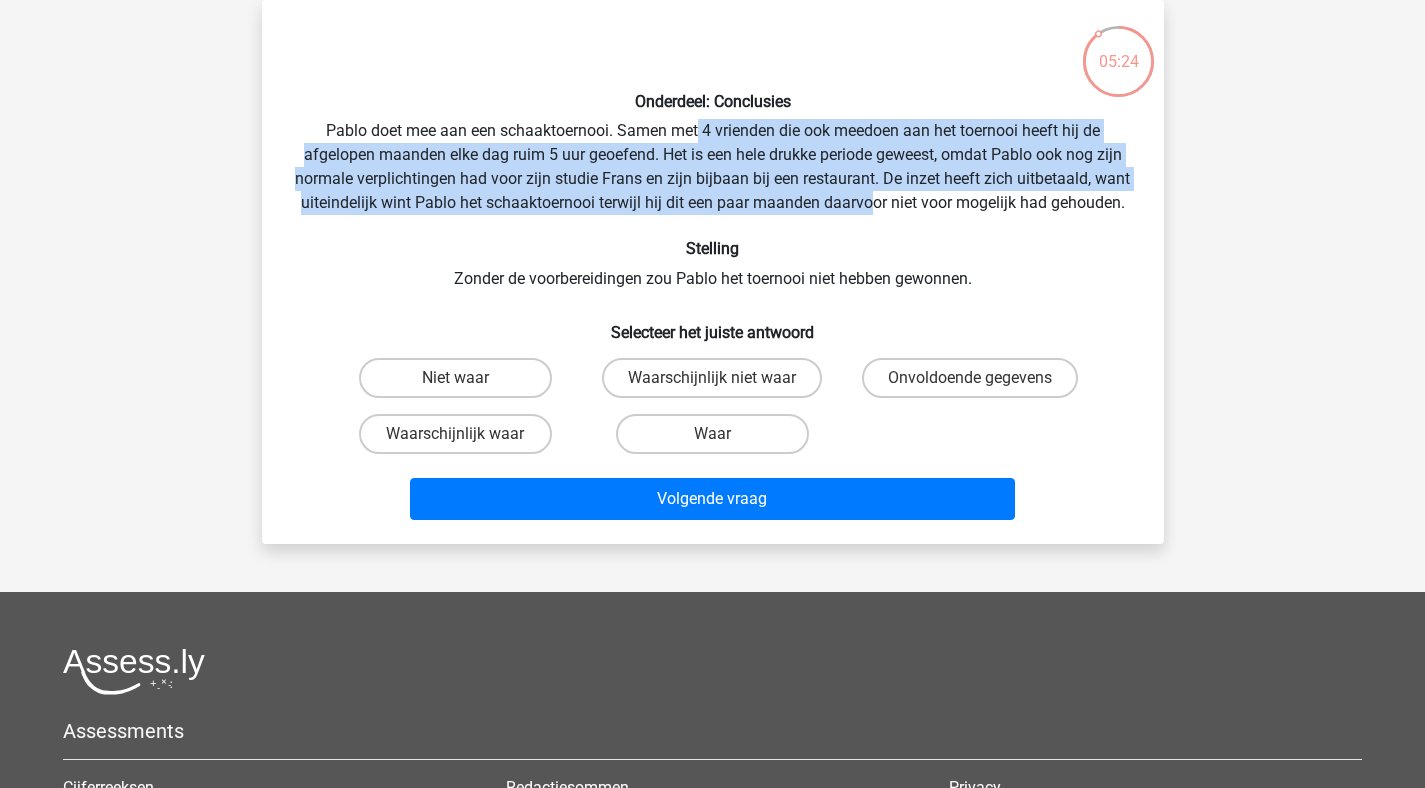 drag, startPoint x: 698, startPoint y: 130, endPoint x: 871, endPoint y: 207, distance: 189.36209 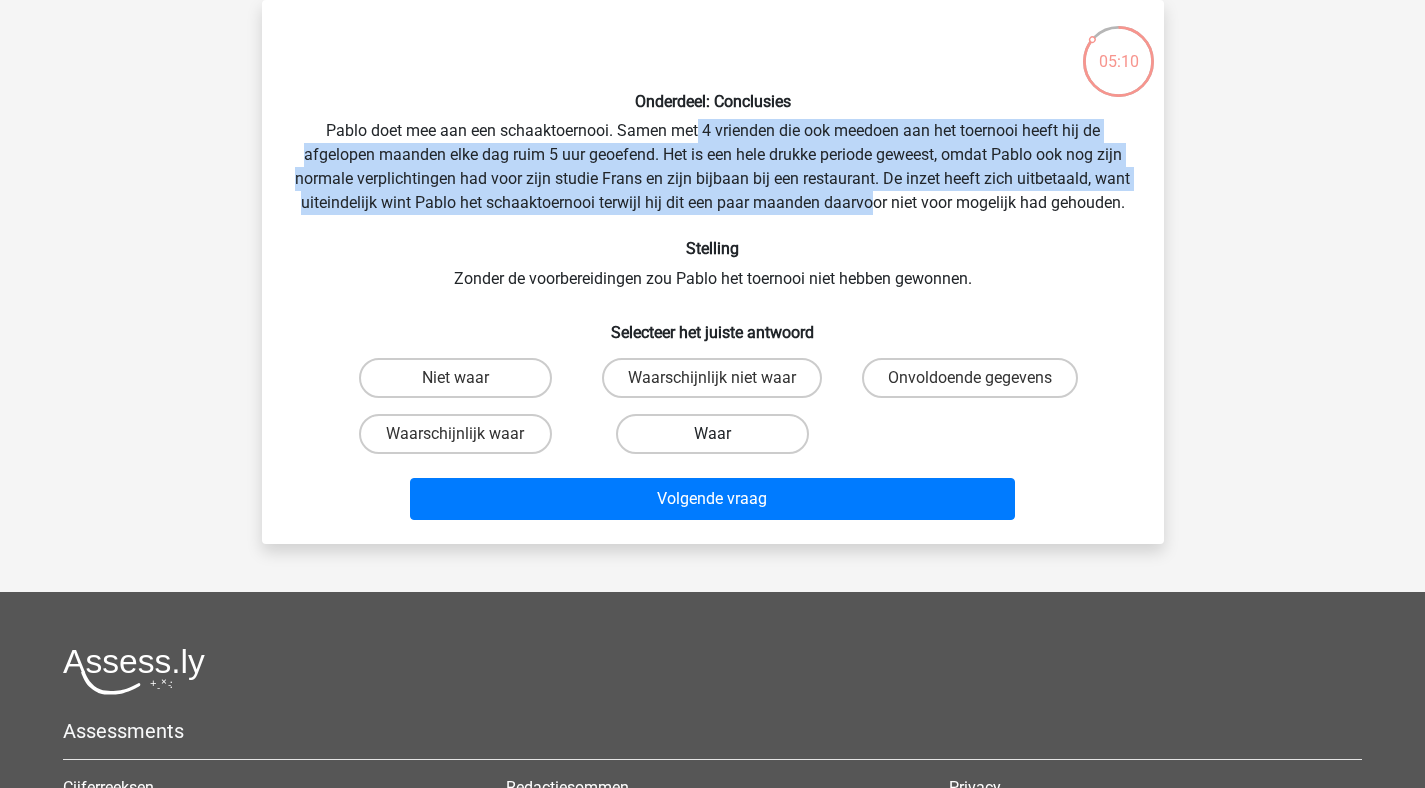 click on "Waar" at bounding box center [712, 434] 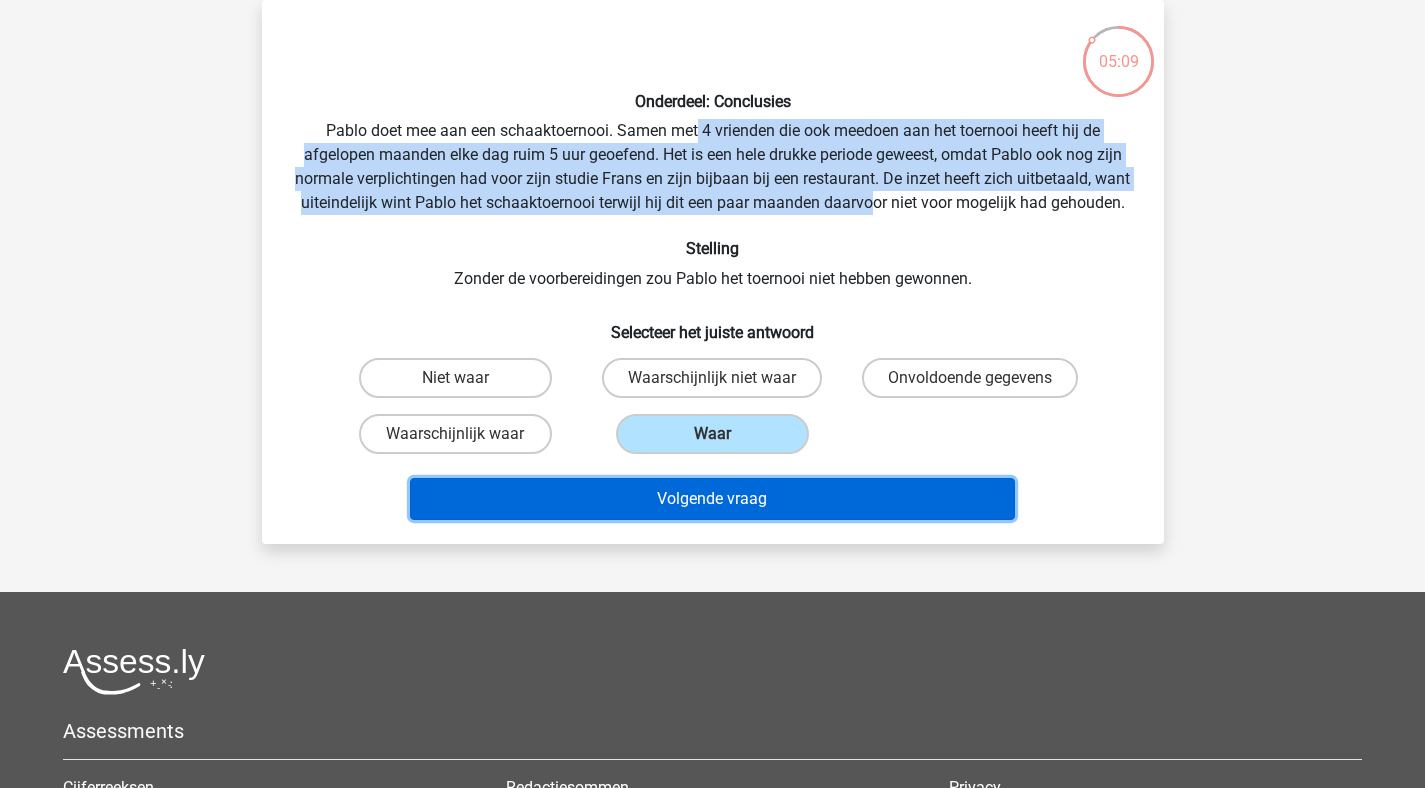 click on "Volgende vraag" at bounding box center [712, 499] 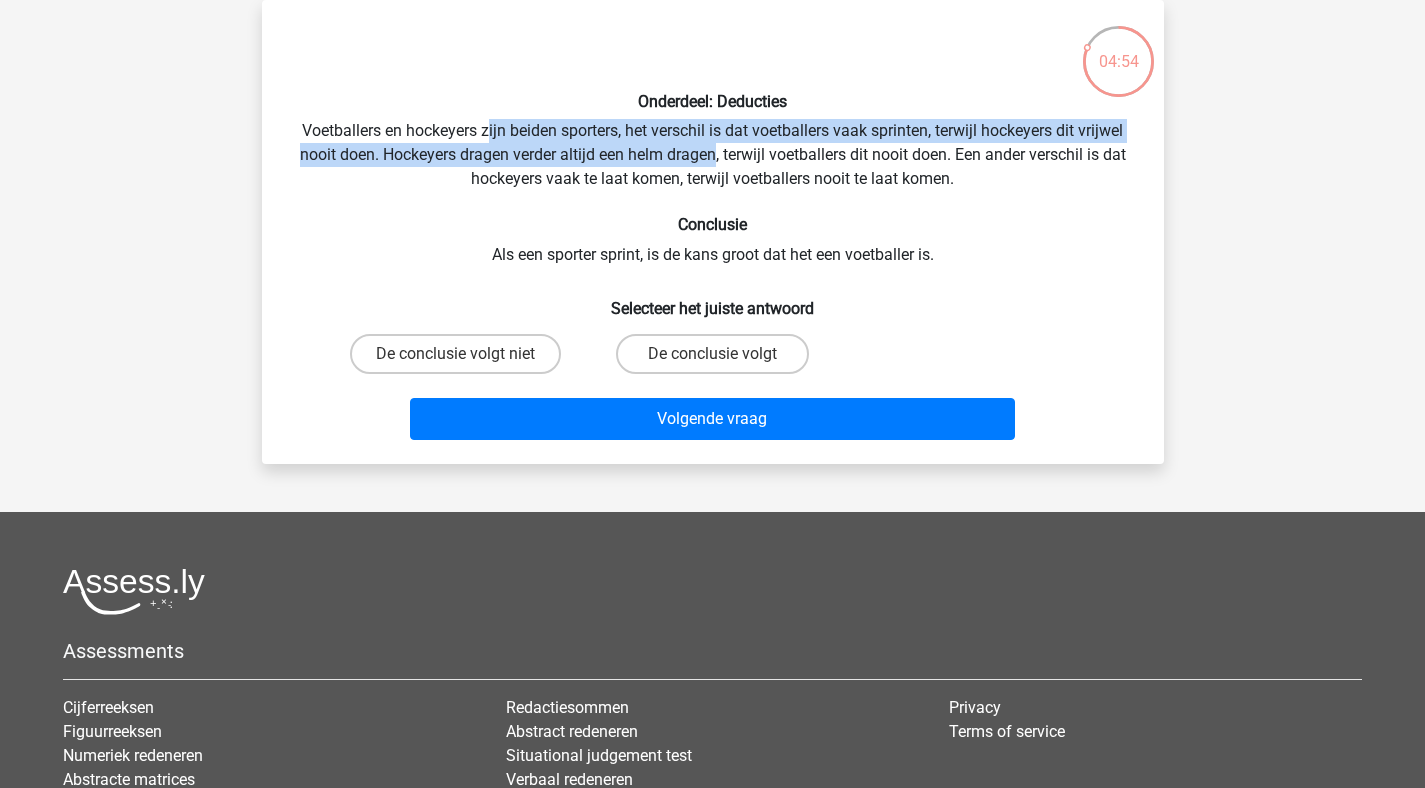 drag, startPoint x: 485, startPoint y: 121, endPoint x: 713, endPoint y: 146, distance: 229.36652 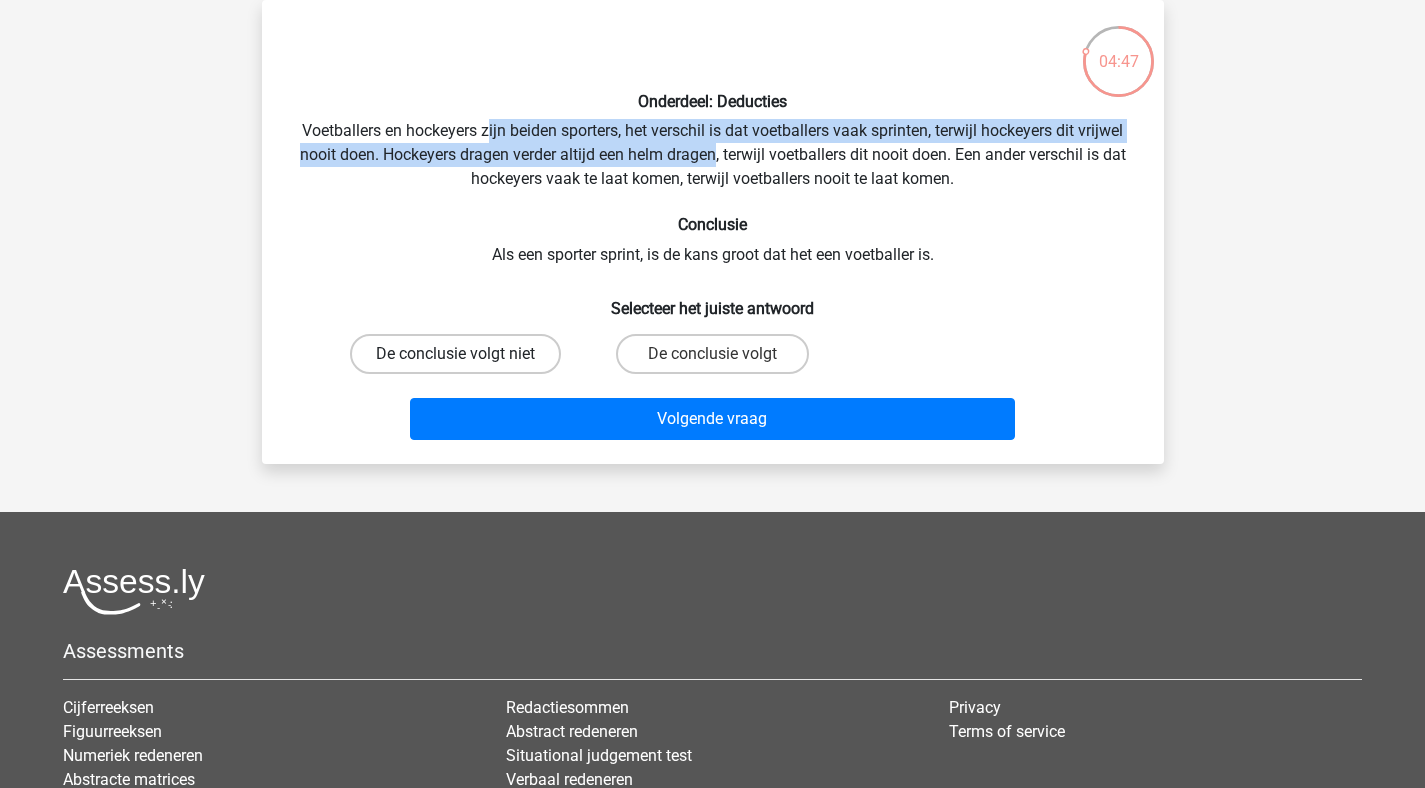 click on "De conclusie volgt niet" at bounding box center [455, 354] 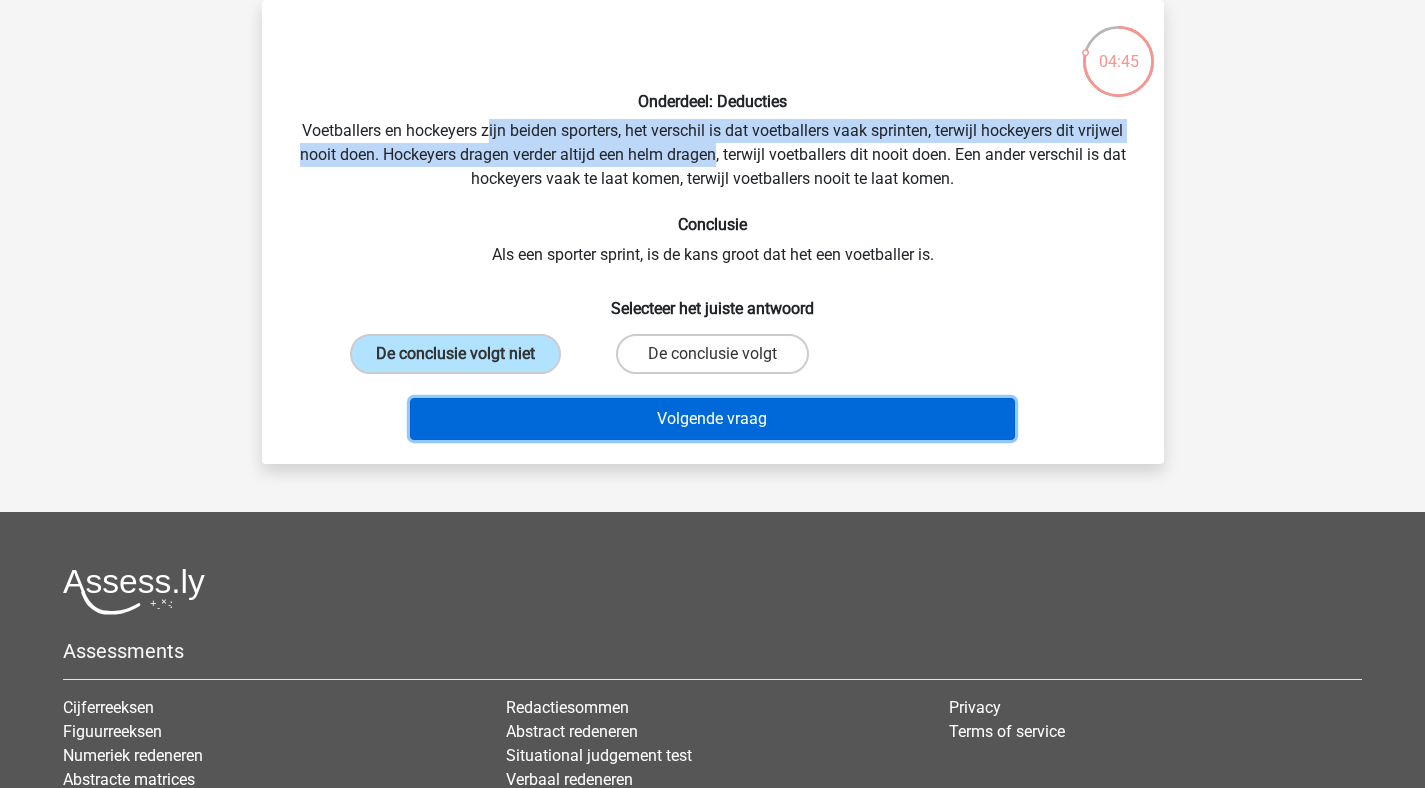 click on "Volgende vraag" at bounding box center [712, 419] 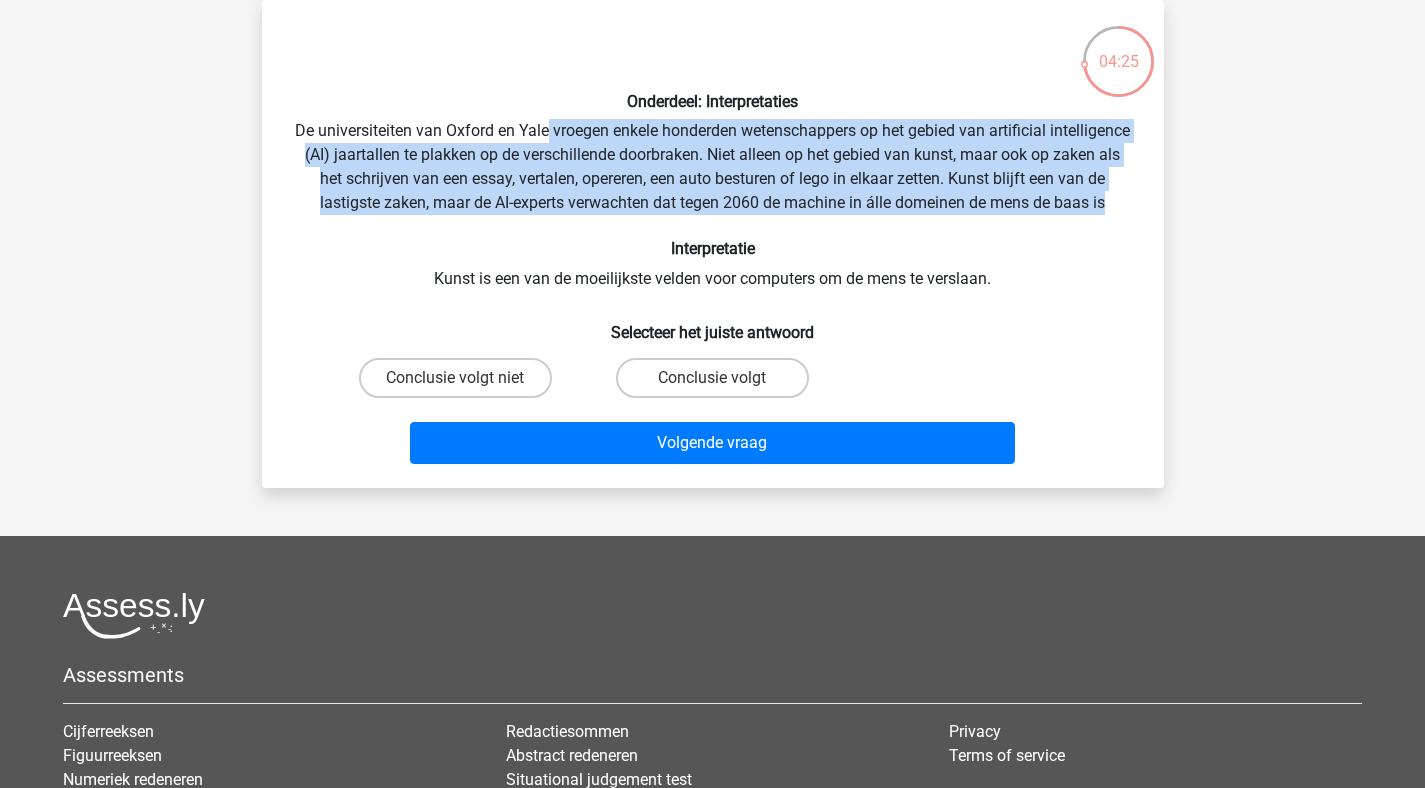 drag, startPoint x: 589, startPoint y: 122, endPoint x: 754, endPoint y: 219, distance: 191.4001 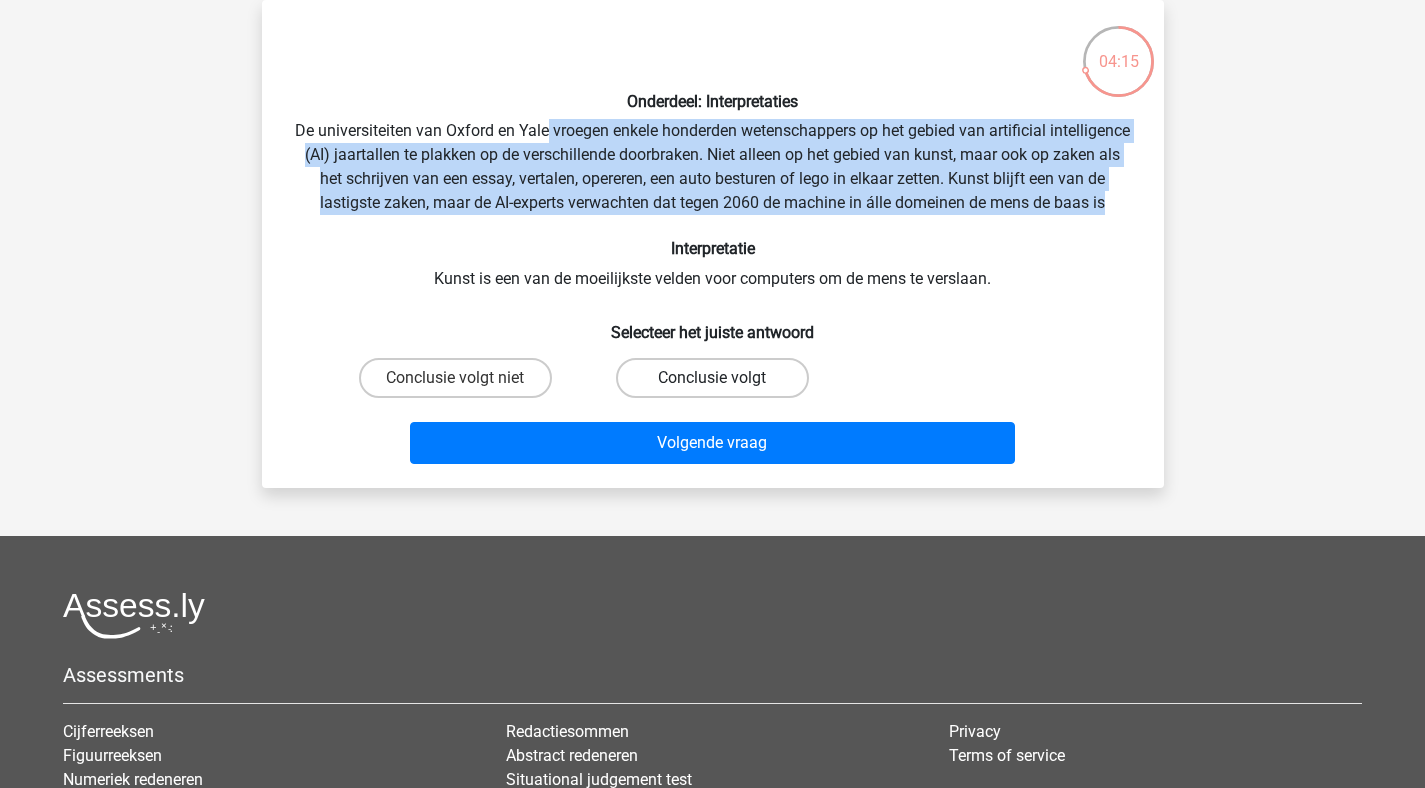click on "Conclusie volgt" at bounding box center (712, 378) 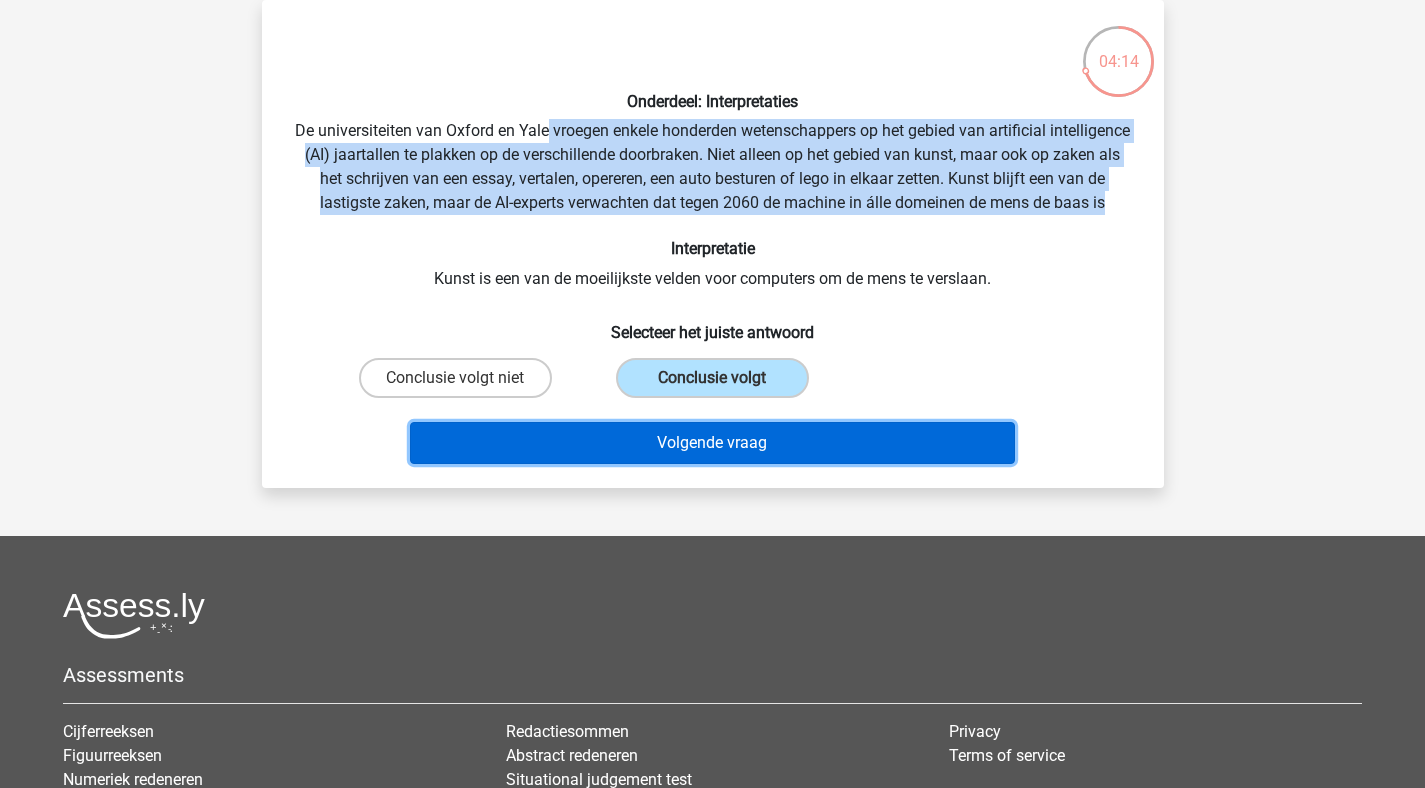 click on "Volgende vraag" at bounding box center (712, 443) 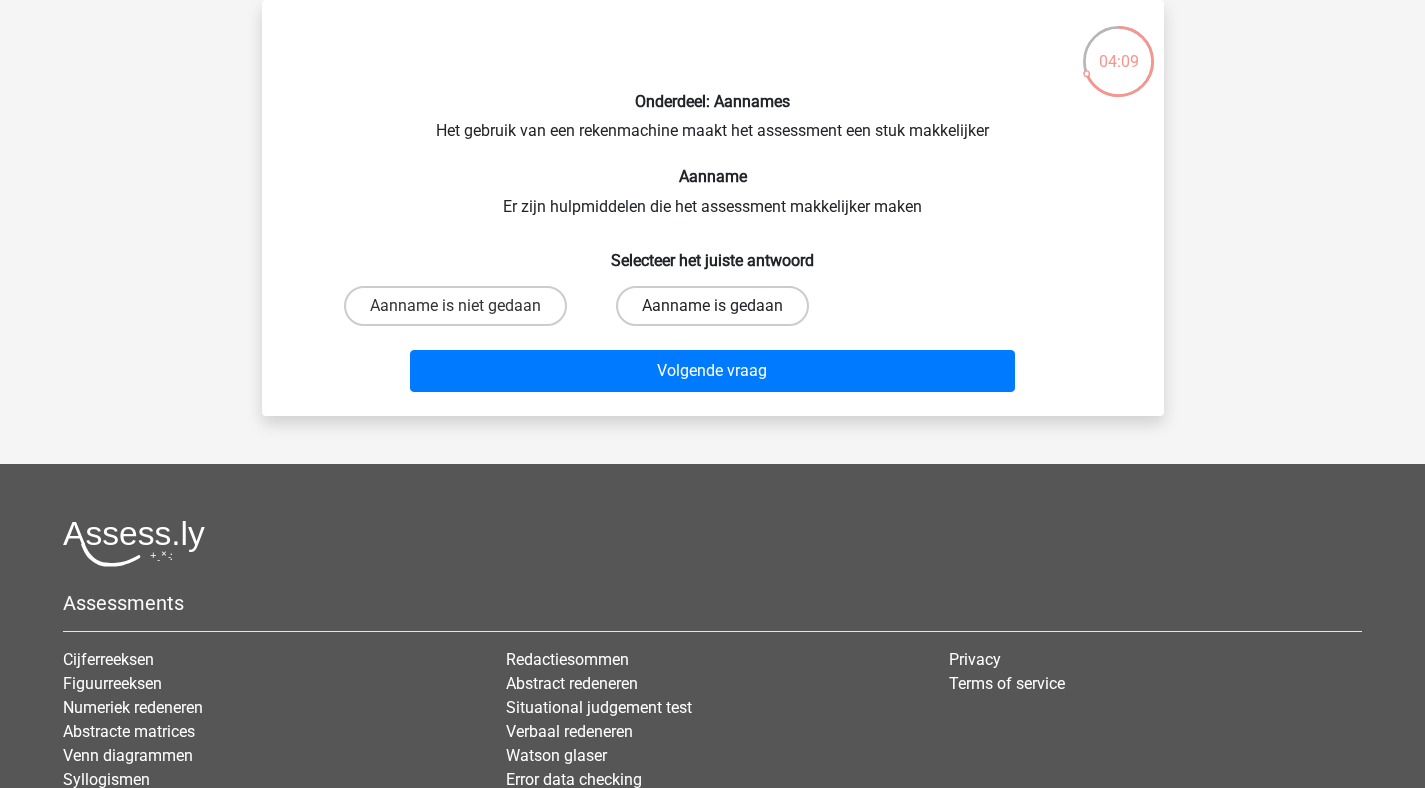 click on "Aanname is gedaan" at bounding box center [712, 306] 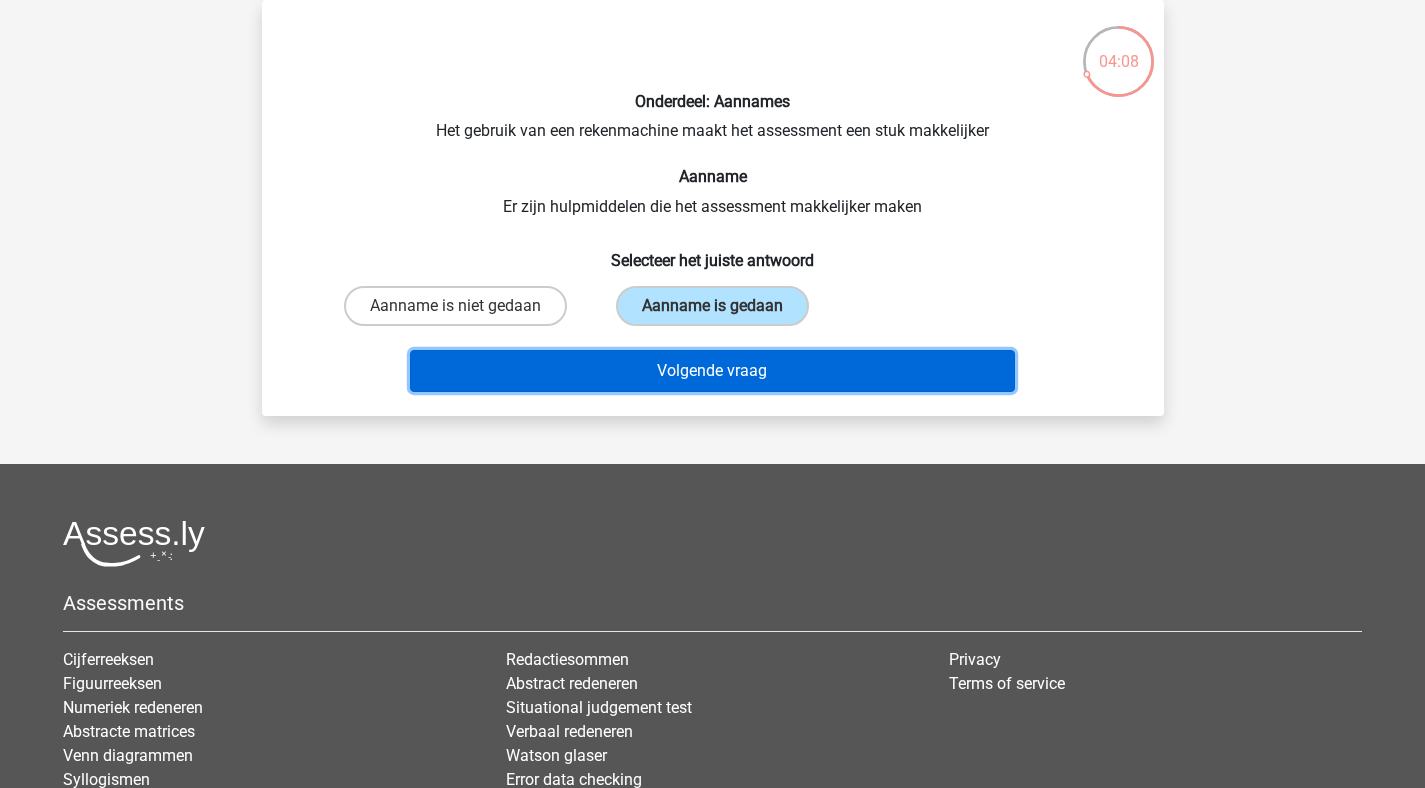 click on "Volgende vraag" at bounding box center (712, 371) 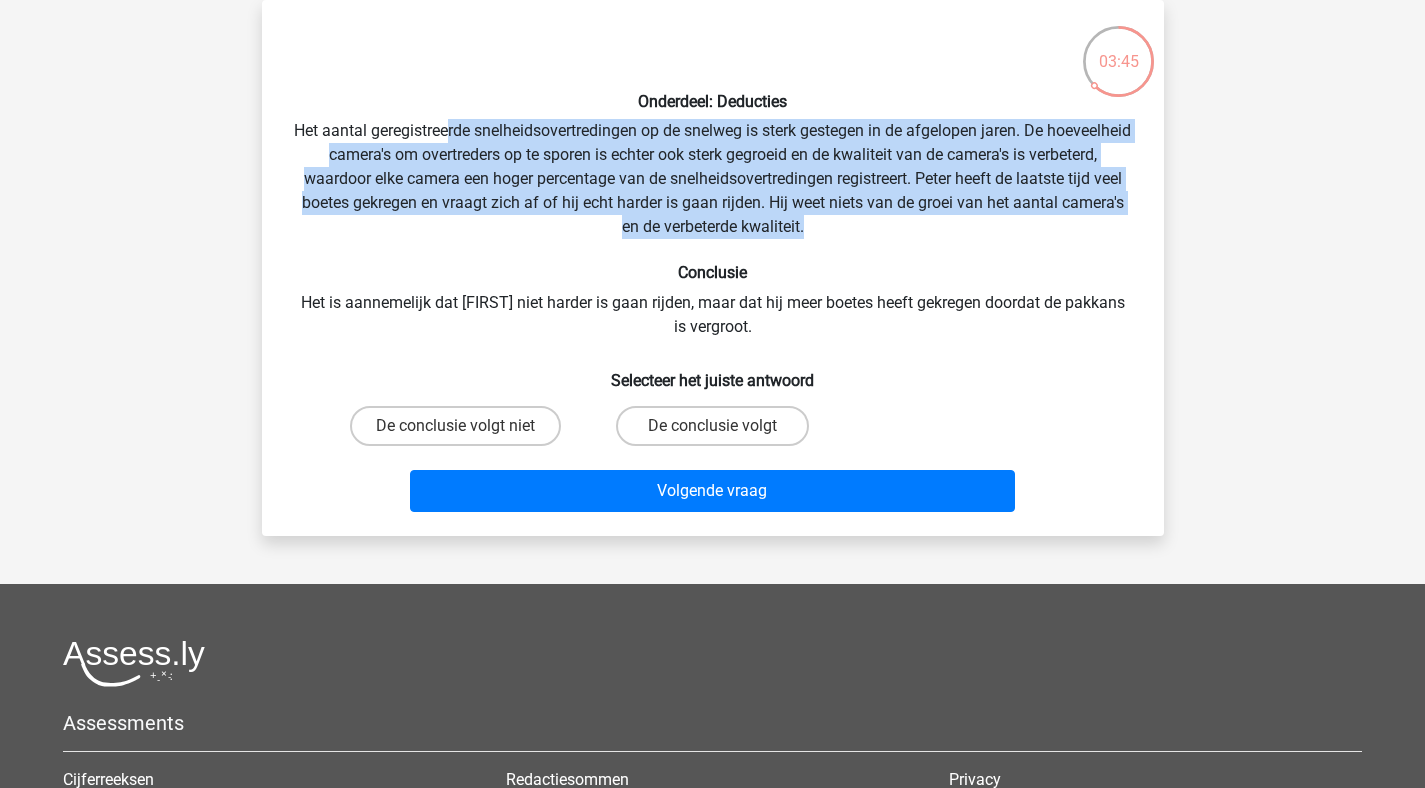 drag, startPoint x: 485, startPoint y: 125, endPoint x: 865, endPoint y: 234, distance: 395.3239 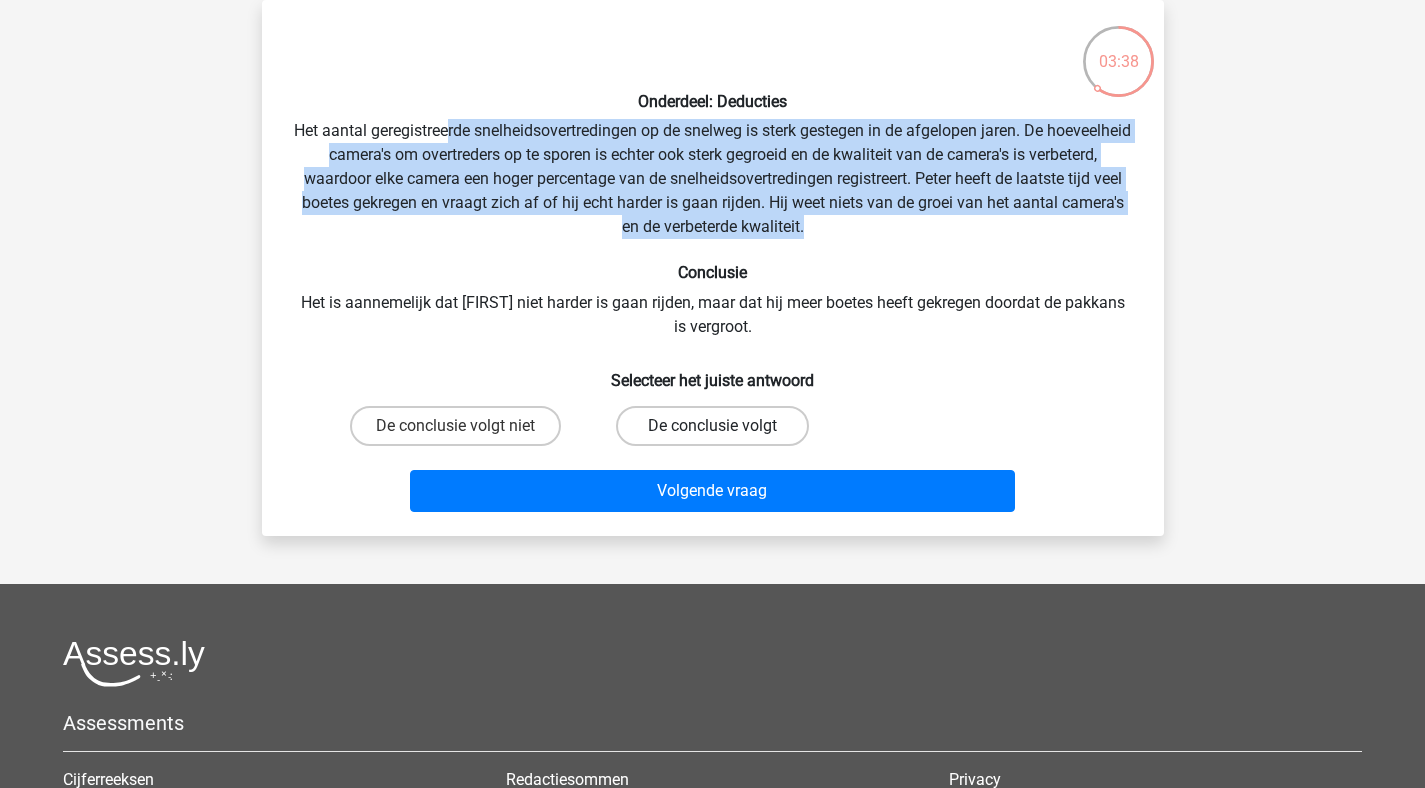 click on "De conclusie volgt" at bounding box center [712, 426] 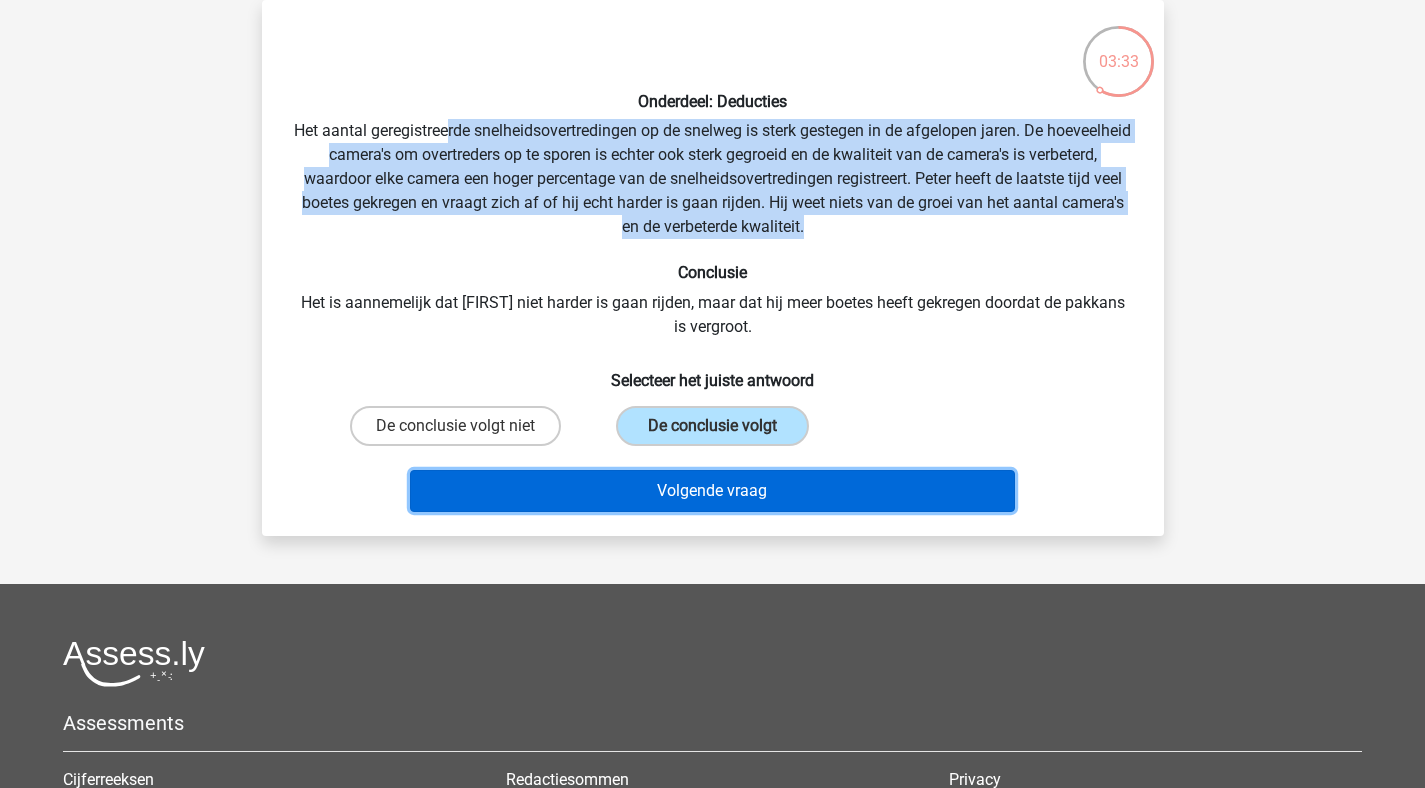 click on "Volgende vraag" at bounding box center [712, 491] 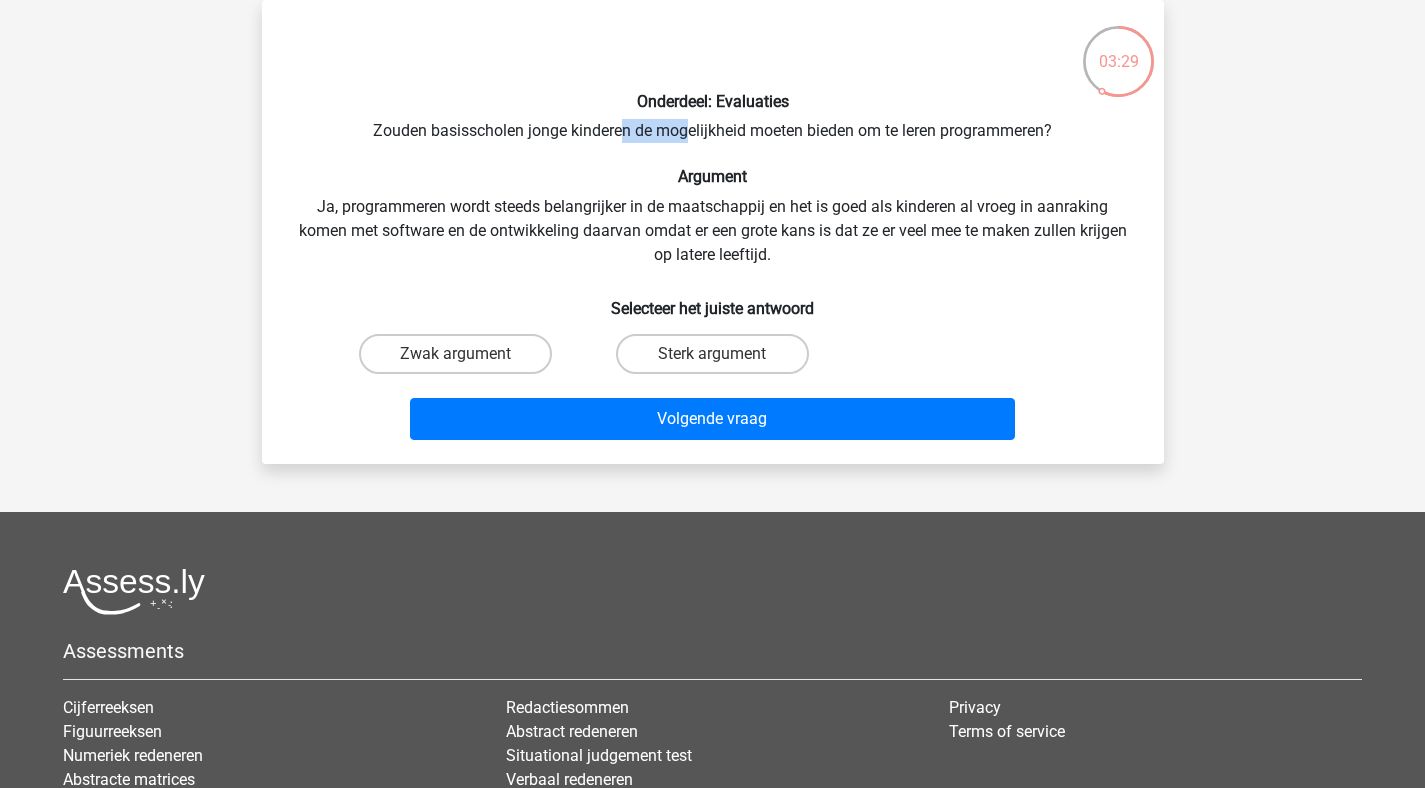 drag, startPoint x: 621, startPoint y: 125, endPoint x: 684, endPoint y: 142, distance: 65.25335 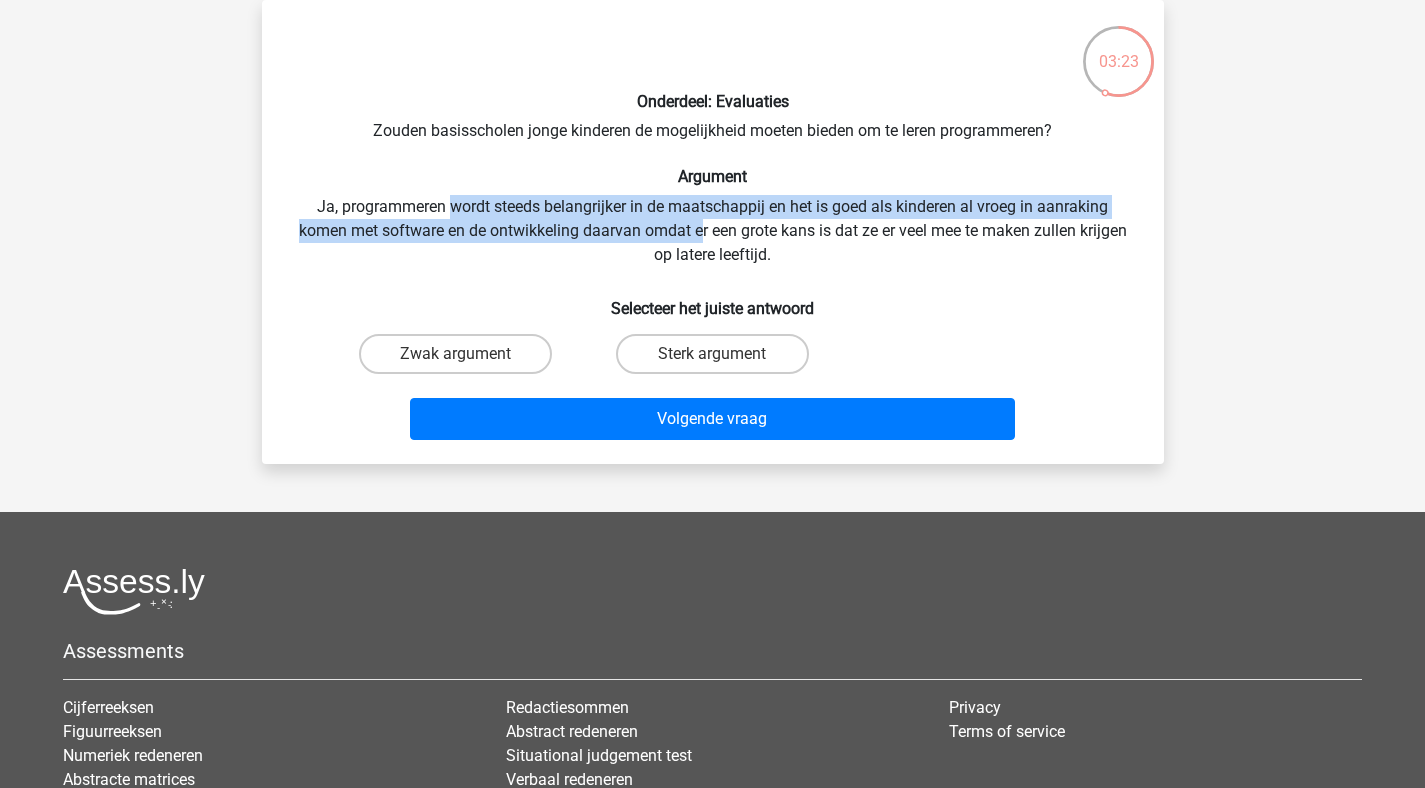 drag, startPoint x: 451, startPoint y: 202, endPoint x: 698, endPoint y: 230, distance: 248.58199 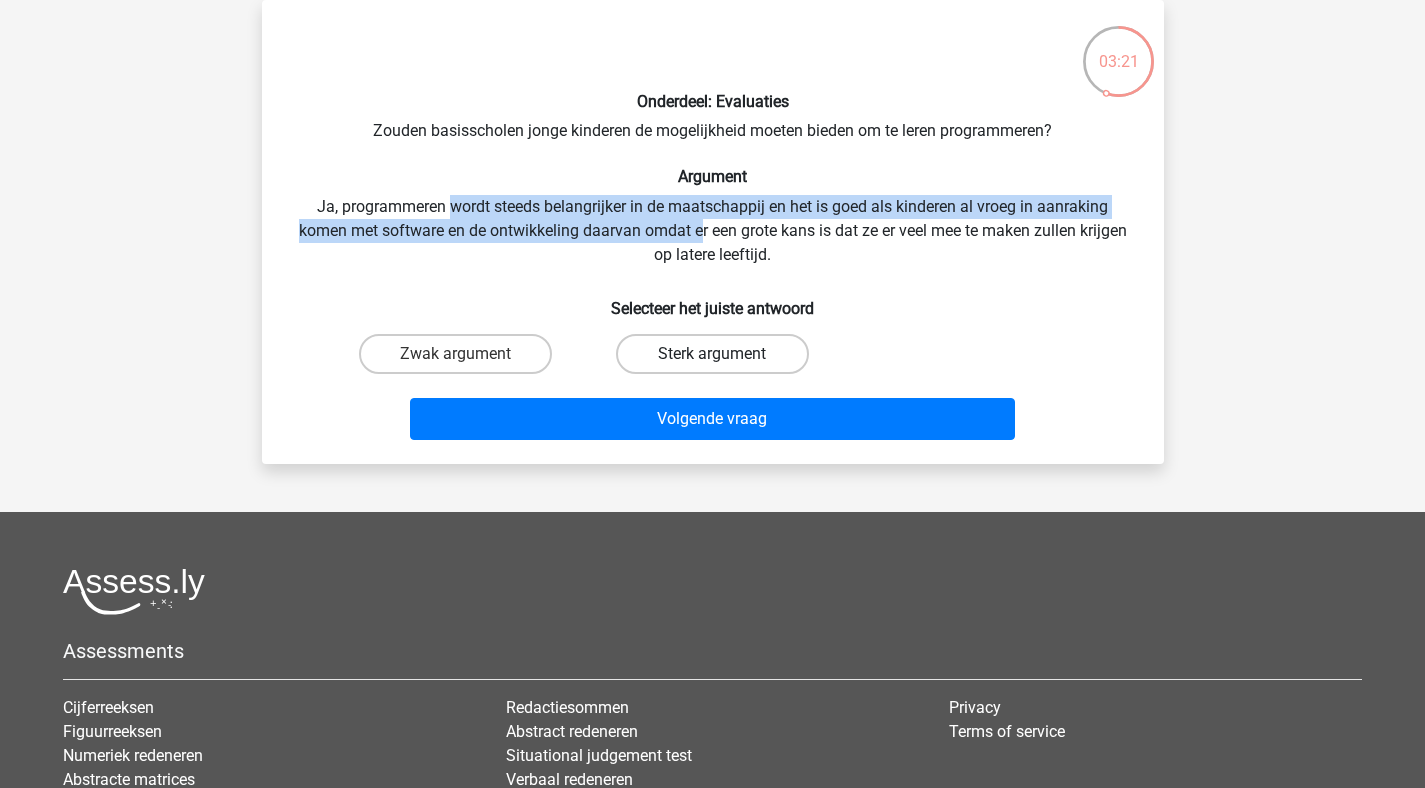 click on "Sterk argument" at bounding box center [712, 354] 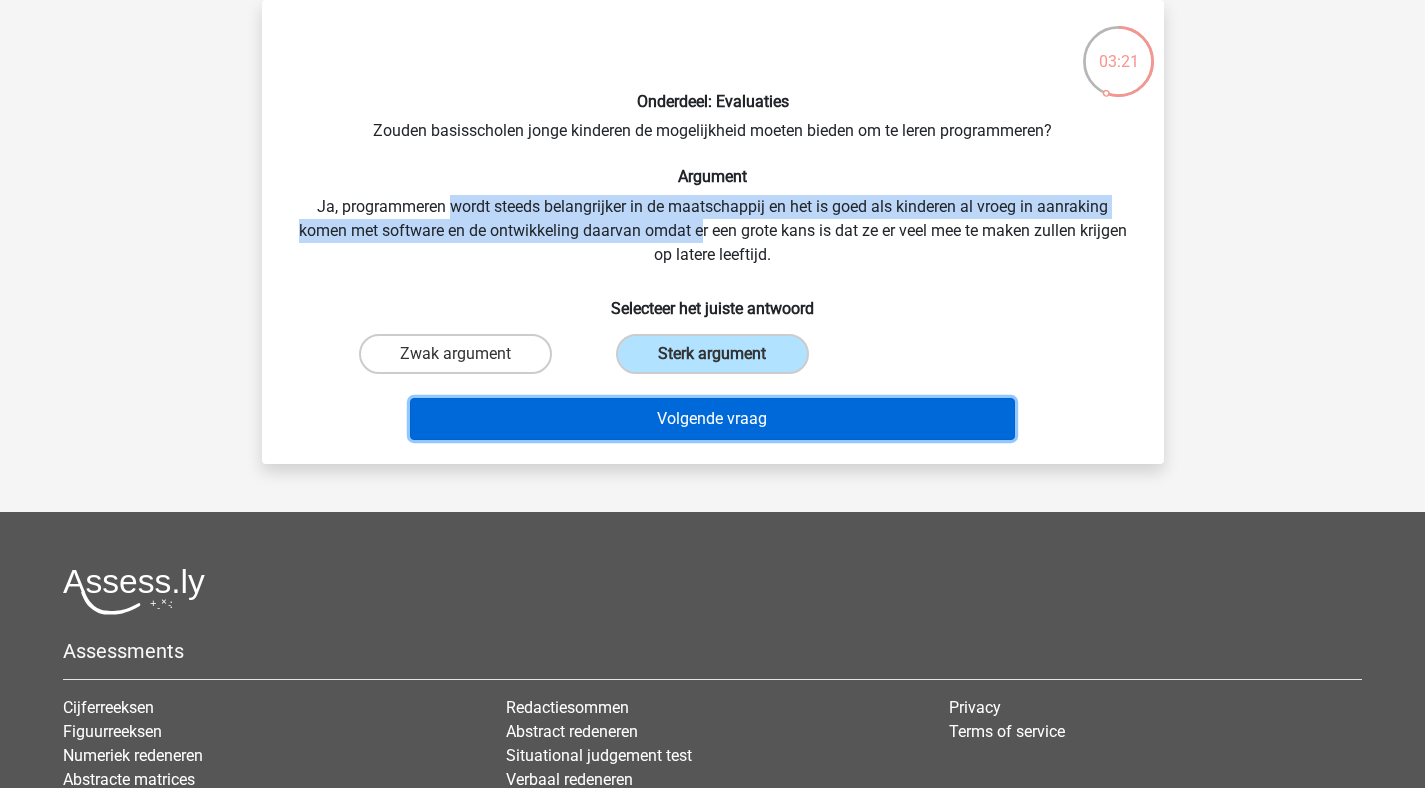 click on "Volgende vraag" at bounding box center (712, 419) 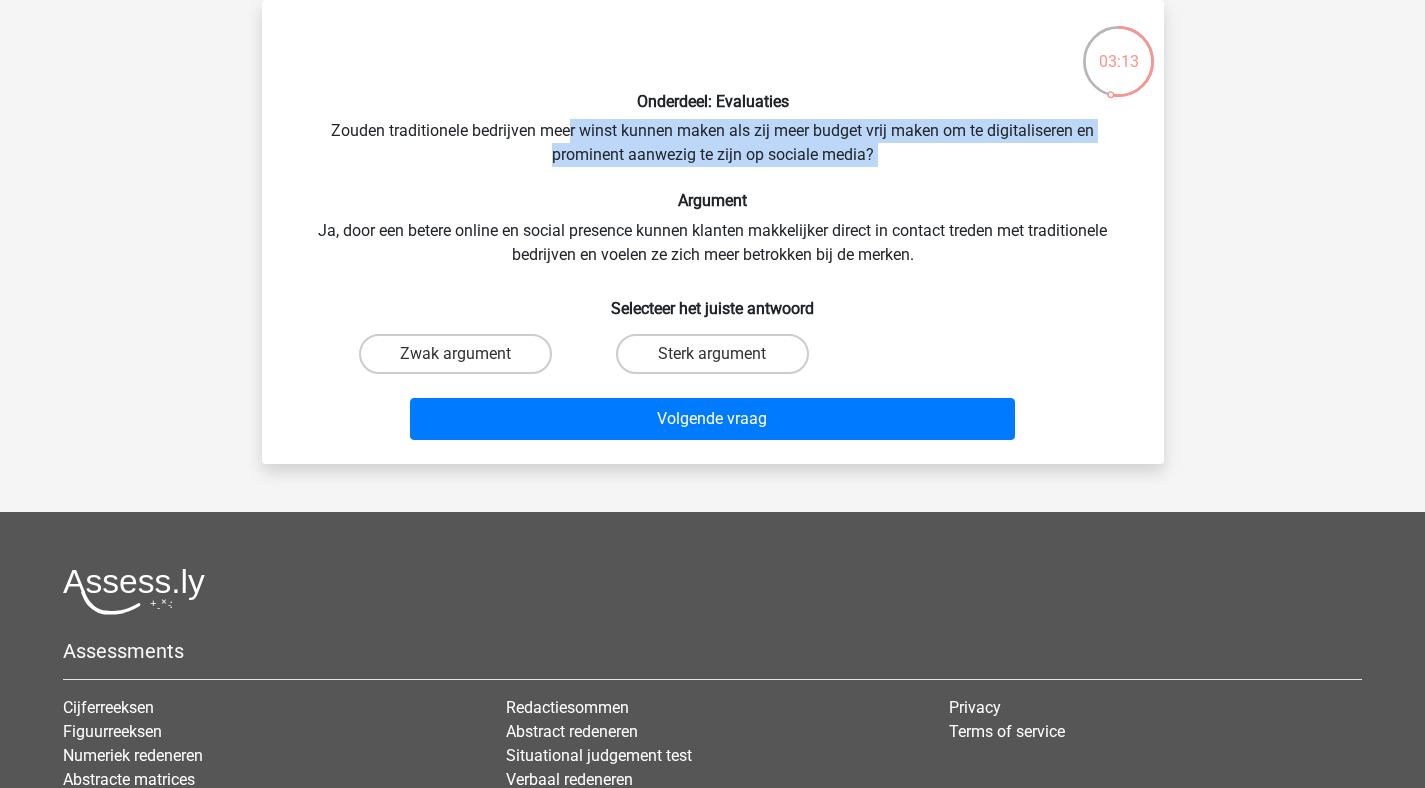 drag, startPoint x: 568, startPoint y: 131, endPoint x: 868, endPoint y: 169, distance: 302.3971 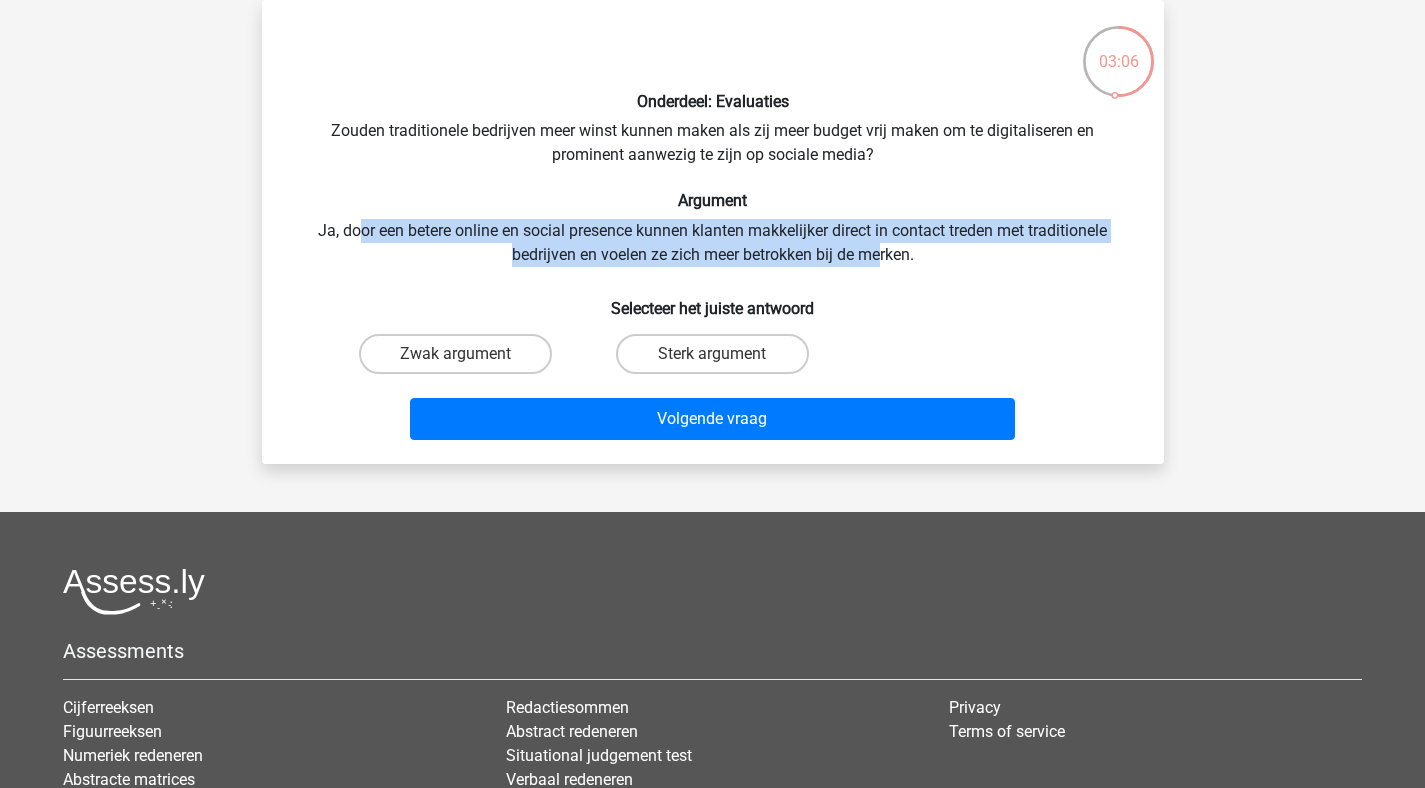 drag, startPoint x: 353, startPoint y: 233, endPoint x: 881, endPoint y: 248, distance: 528.213 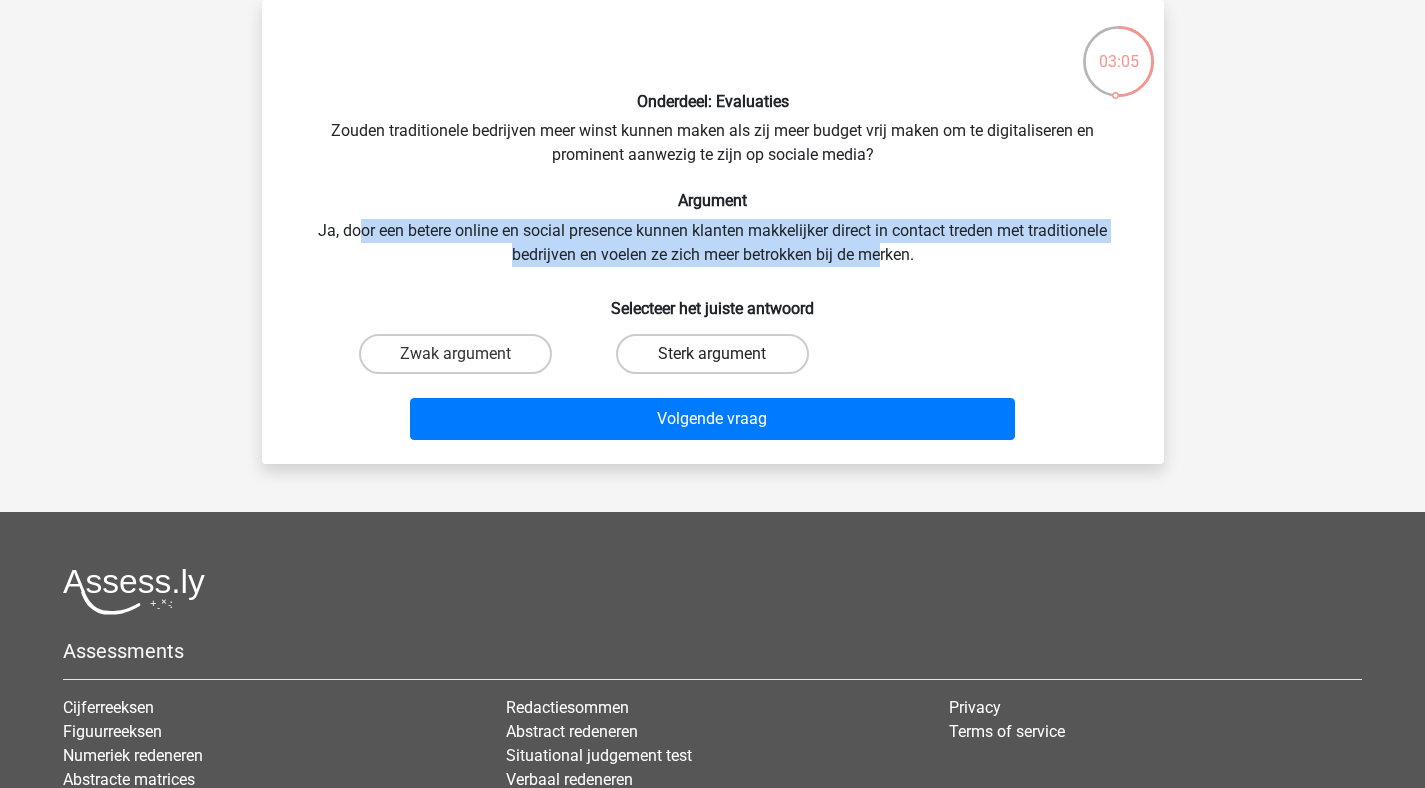 click on "Sterk argument" at bounding box center [712, 354] 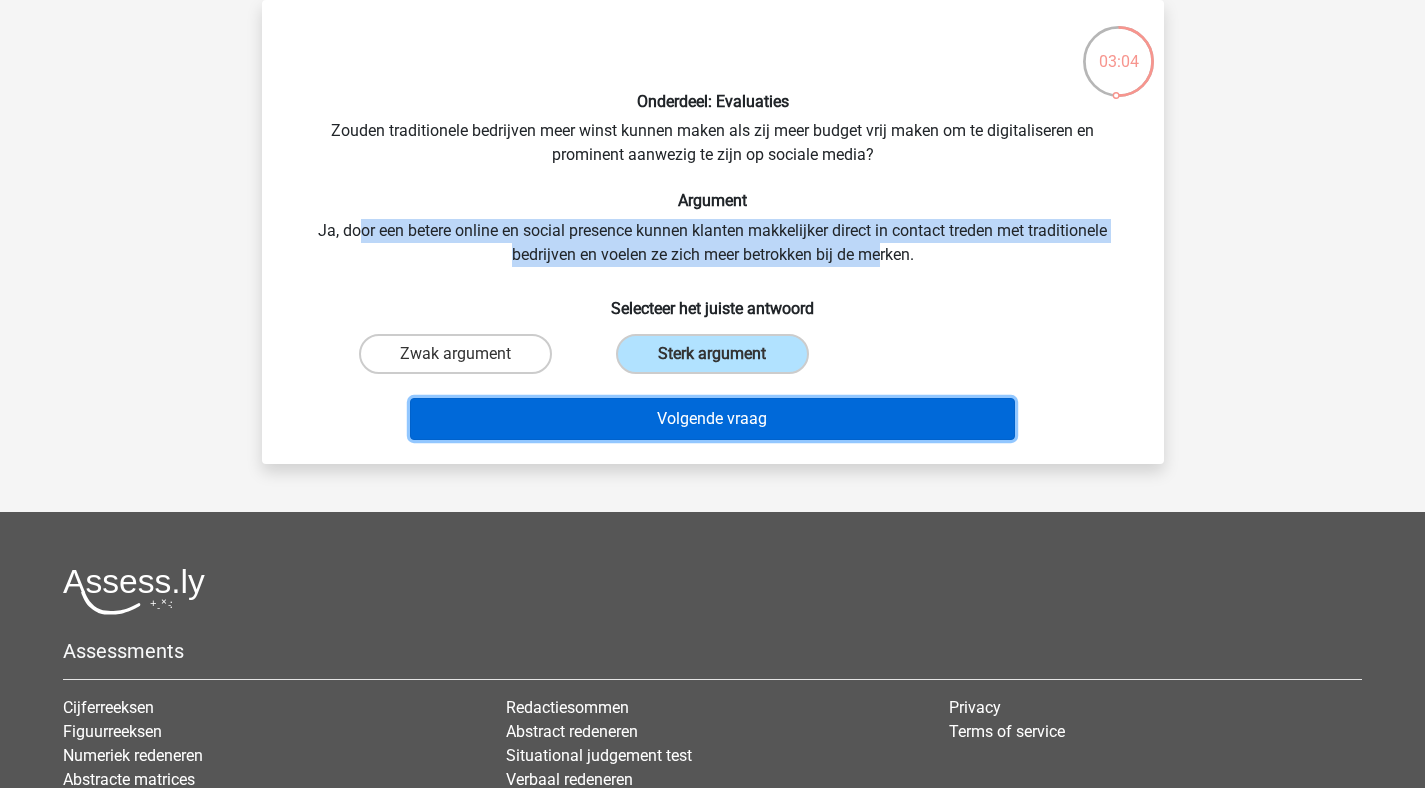 click on "Volgende vraag" at bounding box center (712, 419) 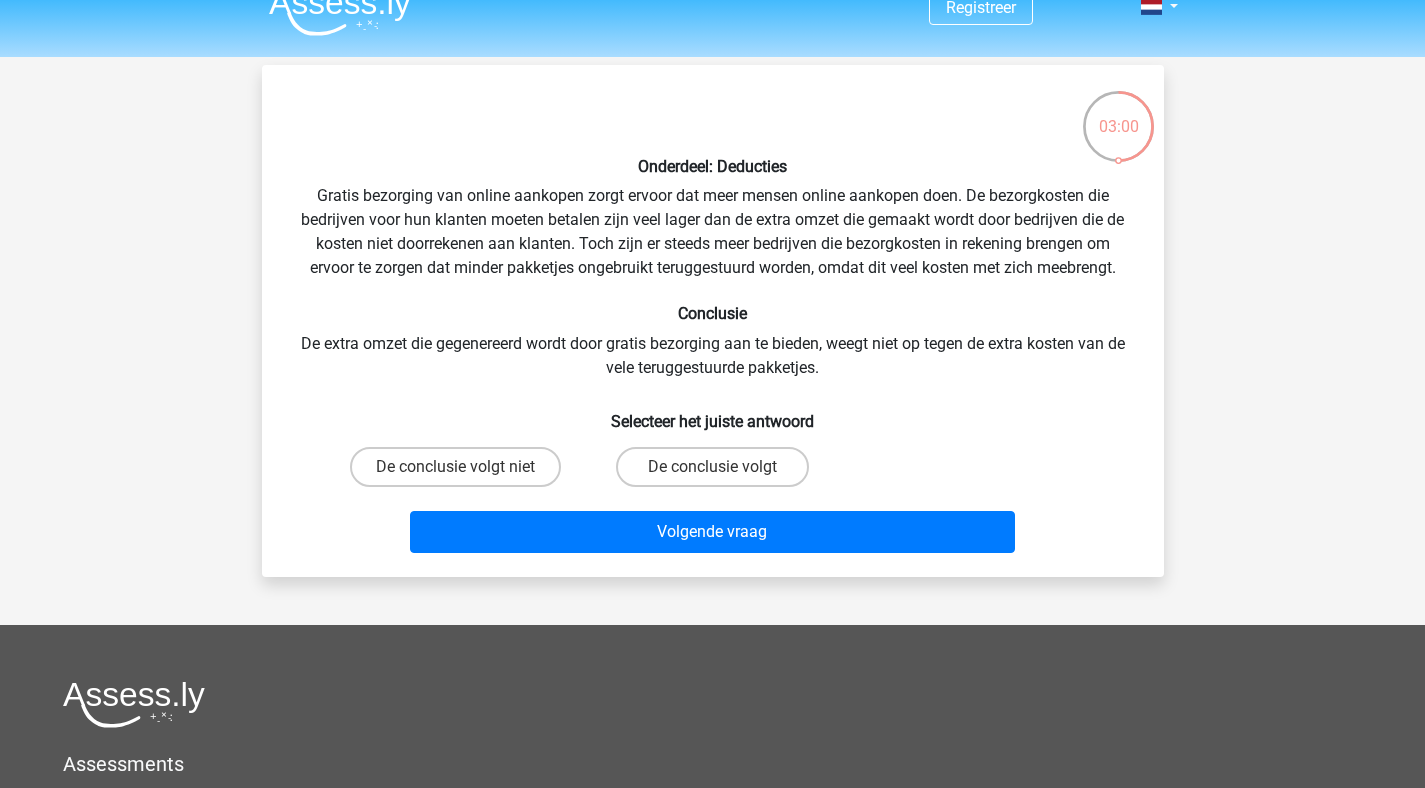 scroll, scrollTop: 125, scrollLeft: 0, axis: vertical 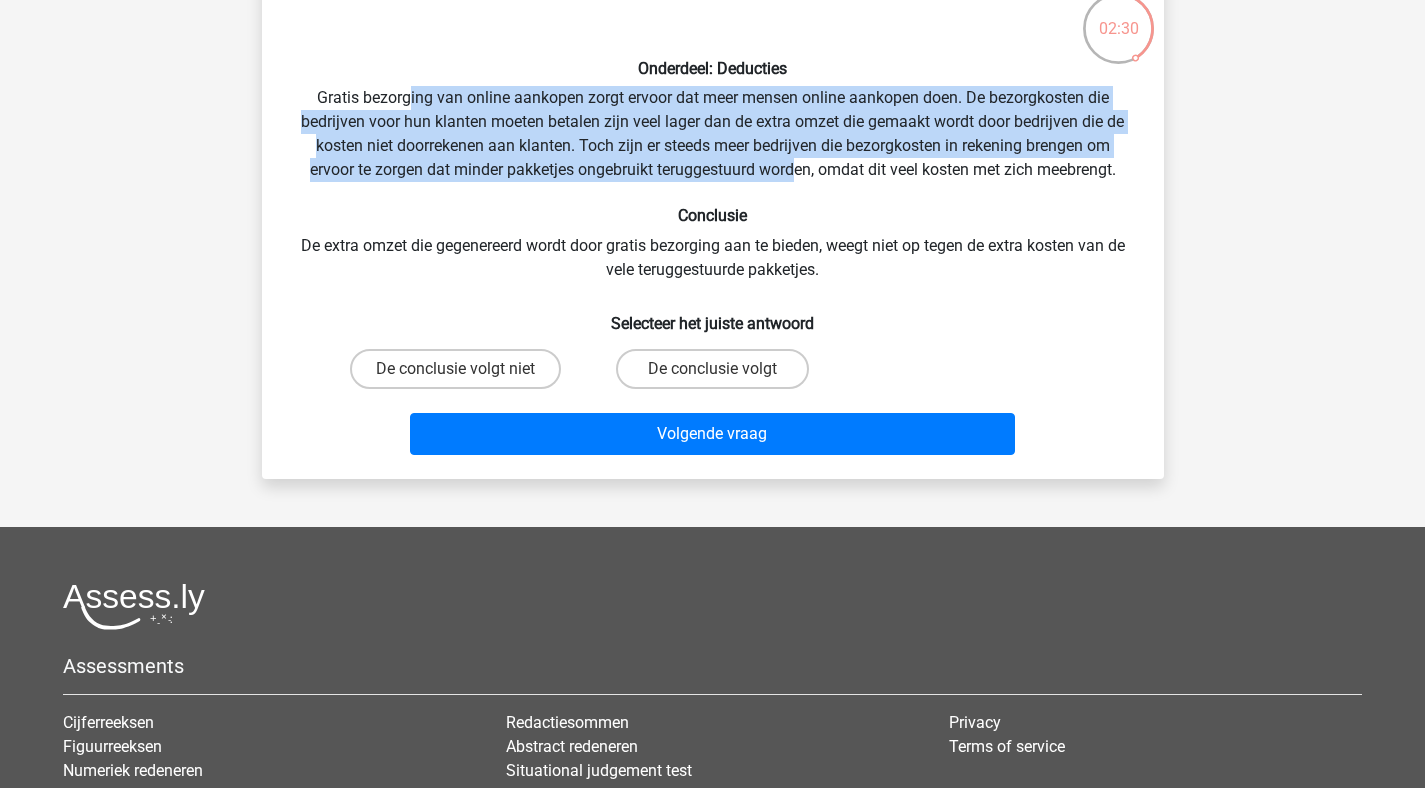 drag, startPoint x: 406, startPoint y: 93, endPoint x: 791, endPoint y: 181, distance: 394.9291 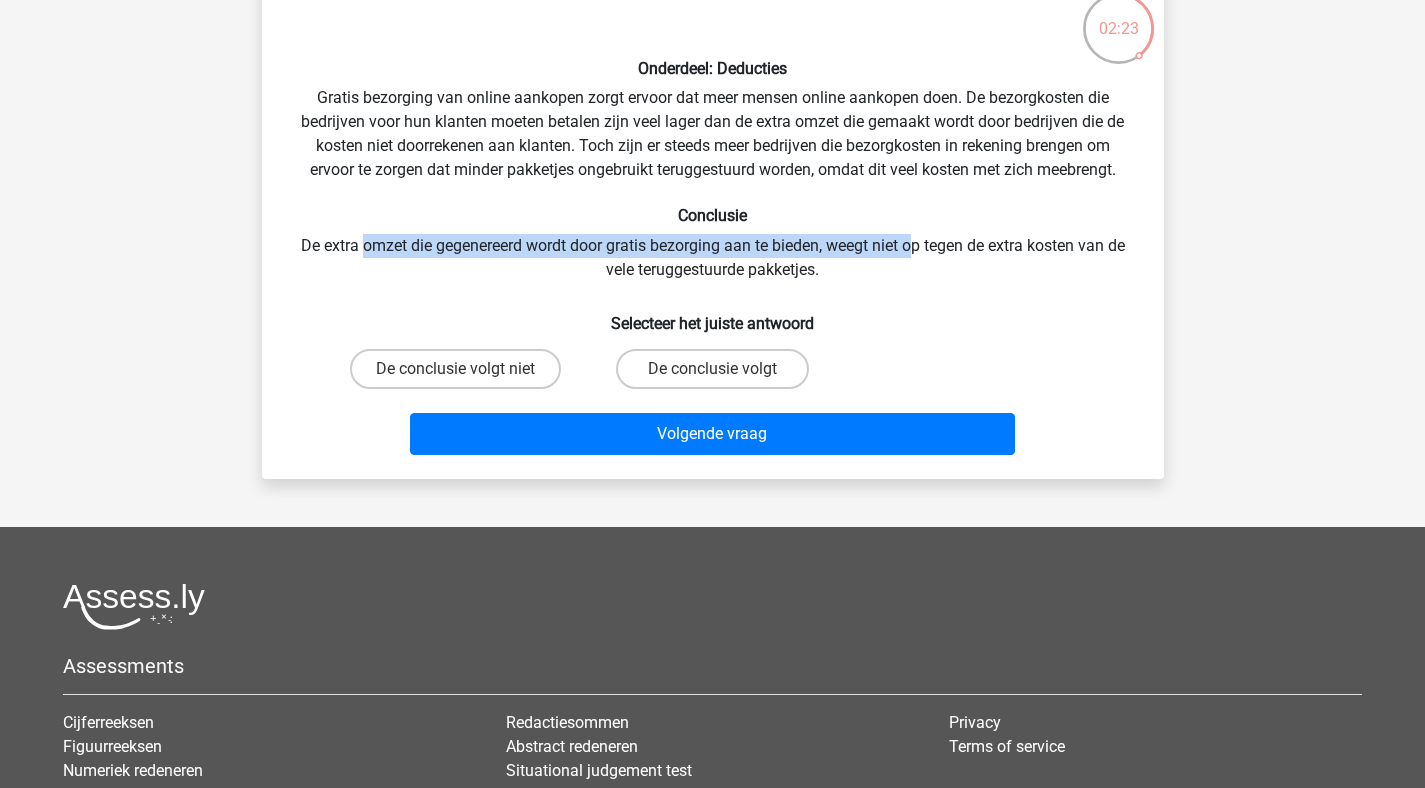 drag, startPoint x: 357, startPoint y: 244, endPoint x: 913, endPoint y: 243, distance: 556.0009 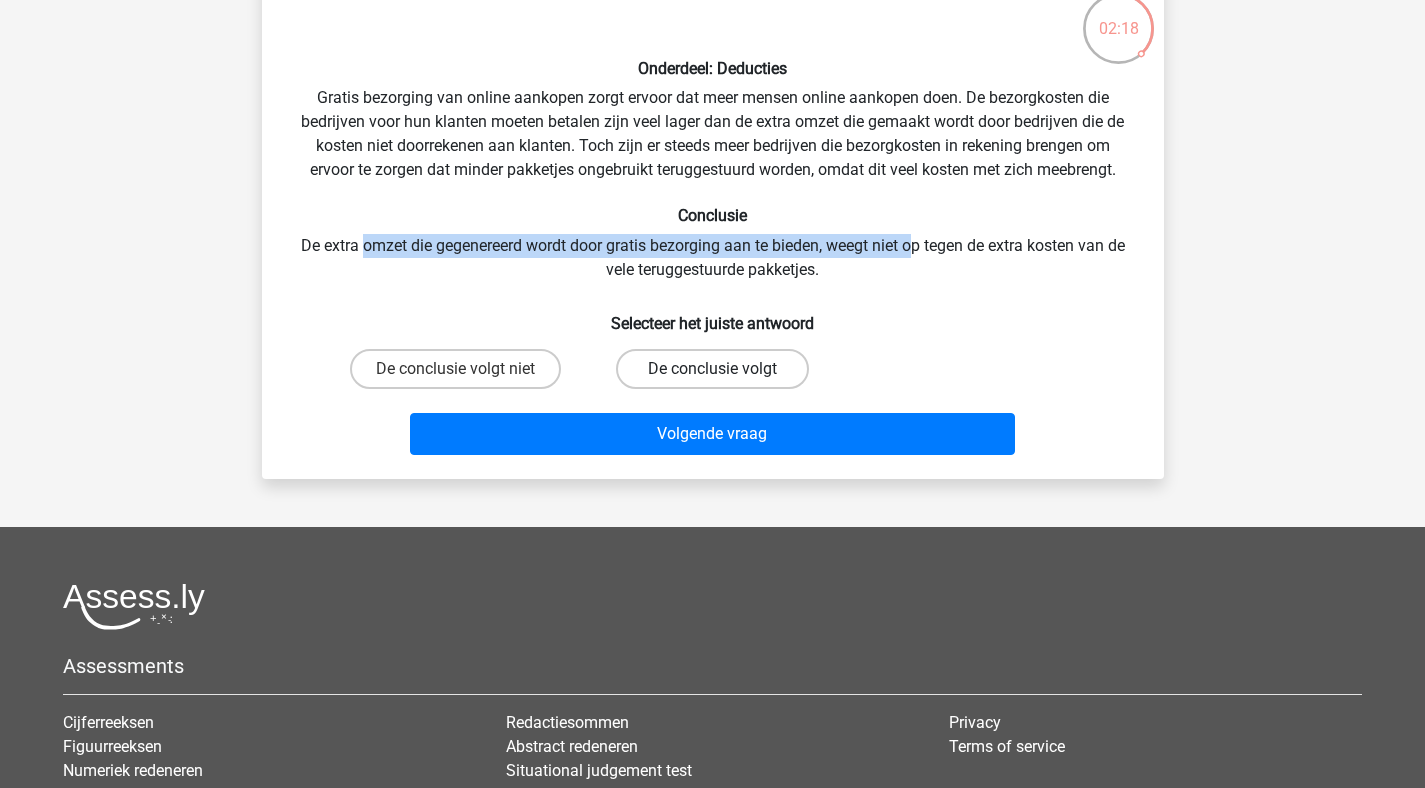 click on "De conclusie volgt" at bounding box center [712, 369] 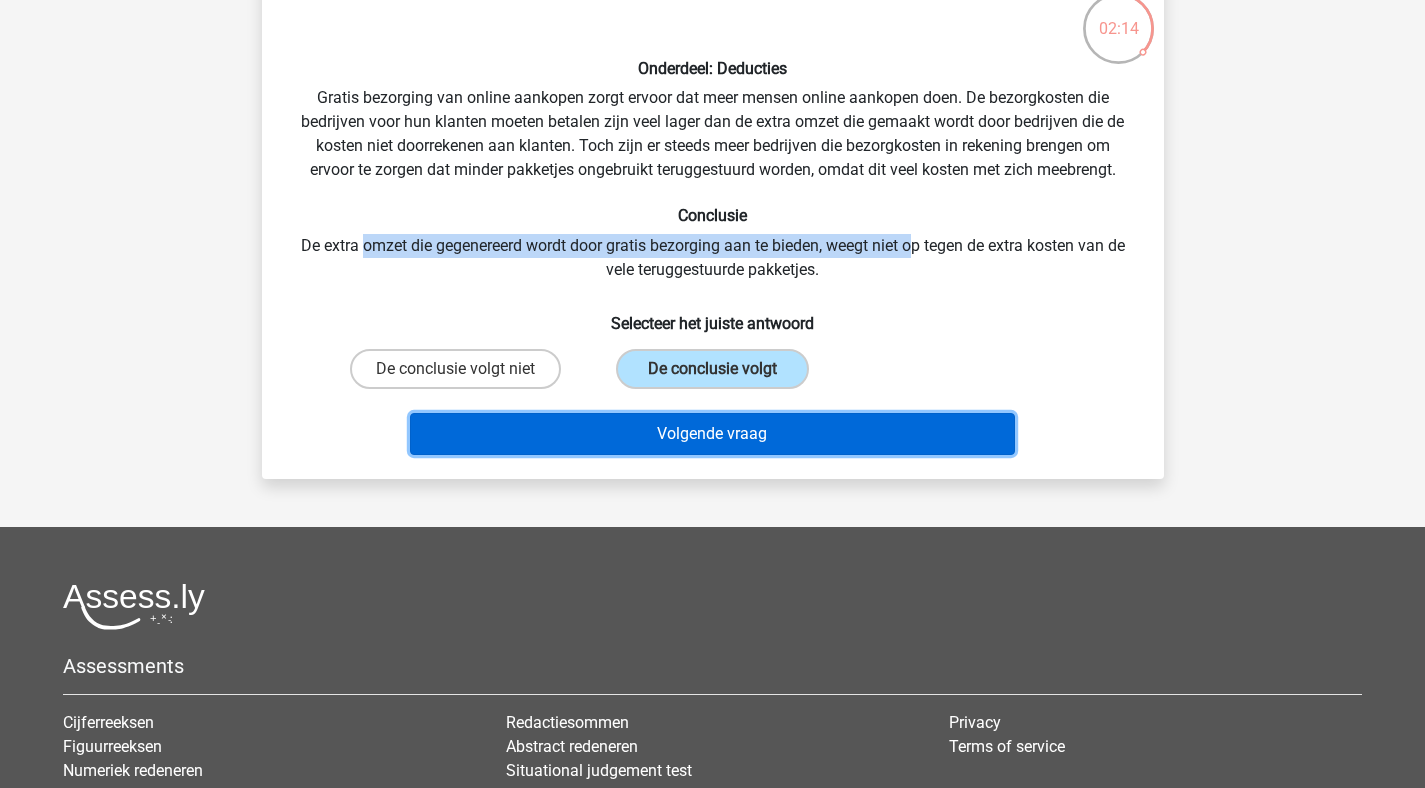 click on "Volgende vraag" at bounding box center (712, 434) 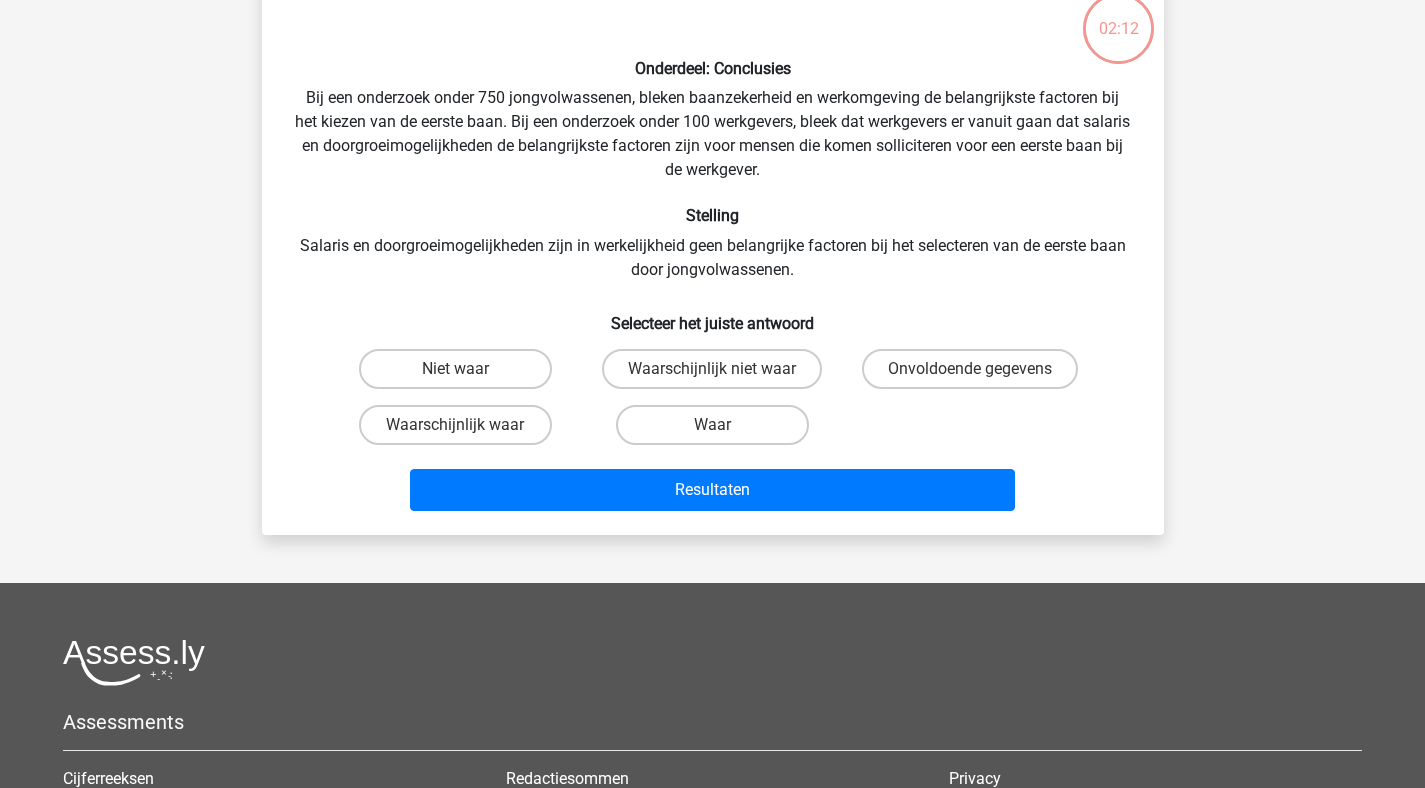 scroll, scrollTop: 92, scrollLeft: 0, axis: vertical 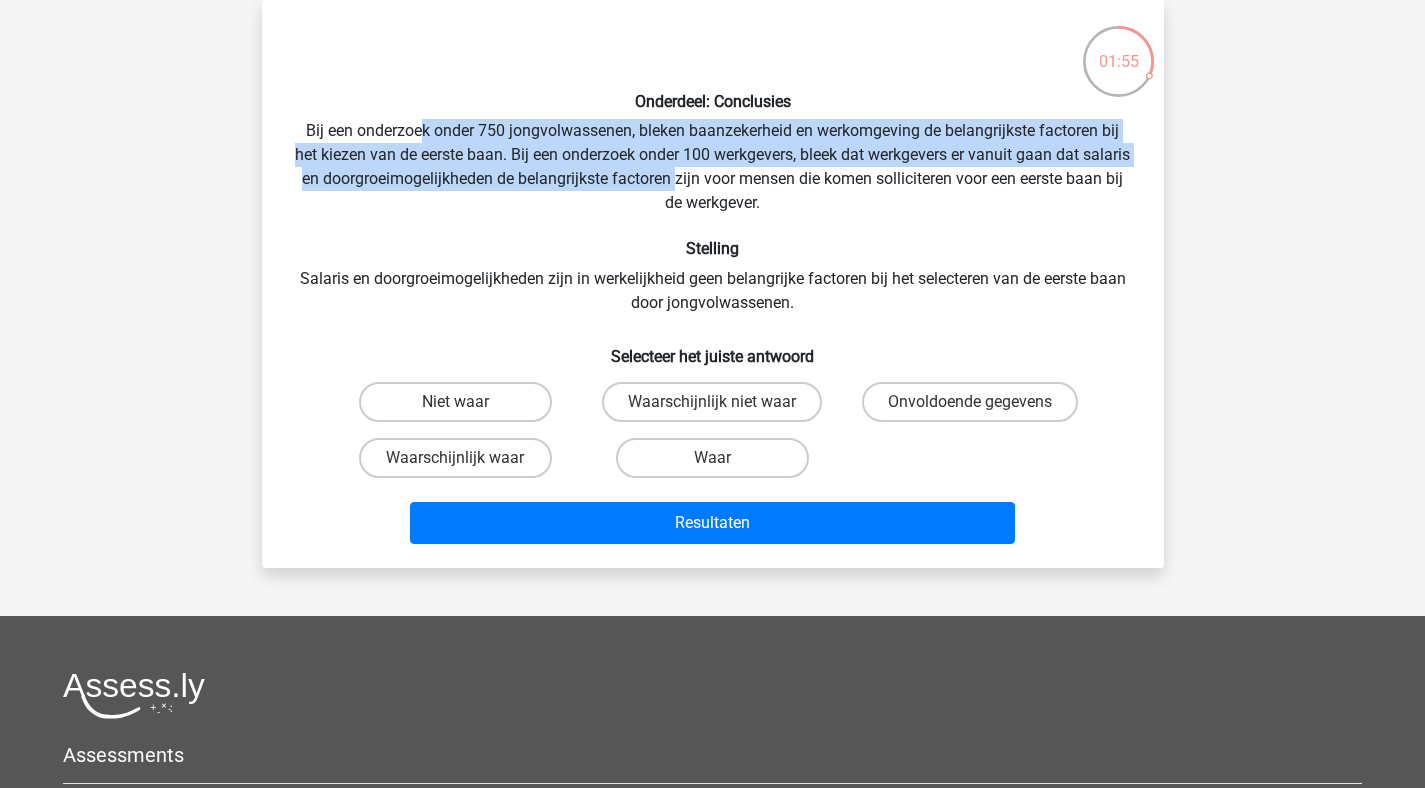 drag, startPoint x: 417, startPoint y: 129, endPoint x: 729, endPoint y: 185, distance: 316.9858 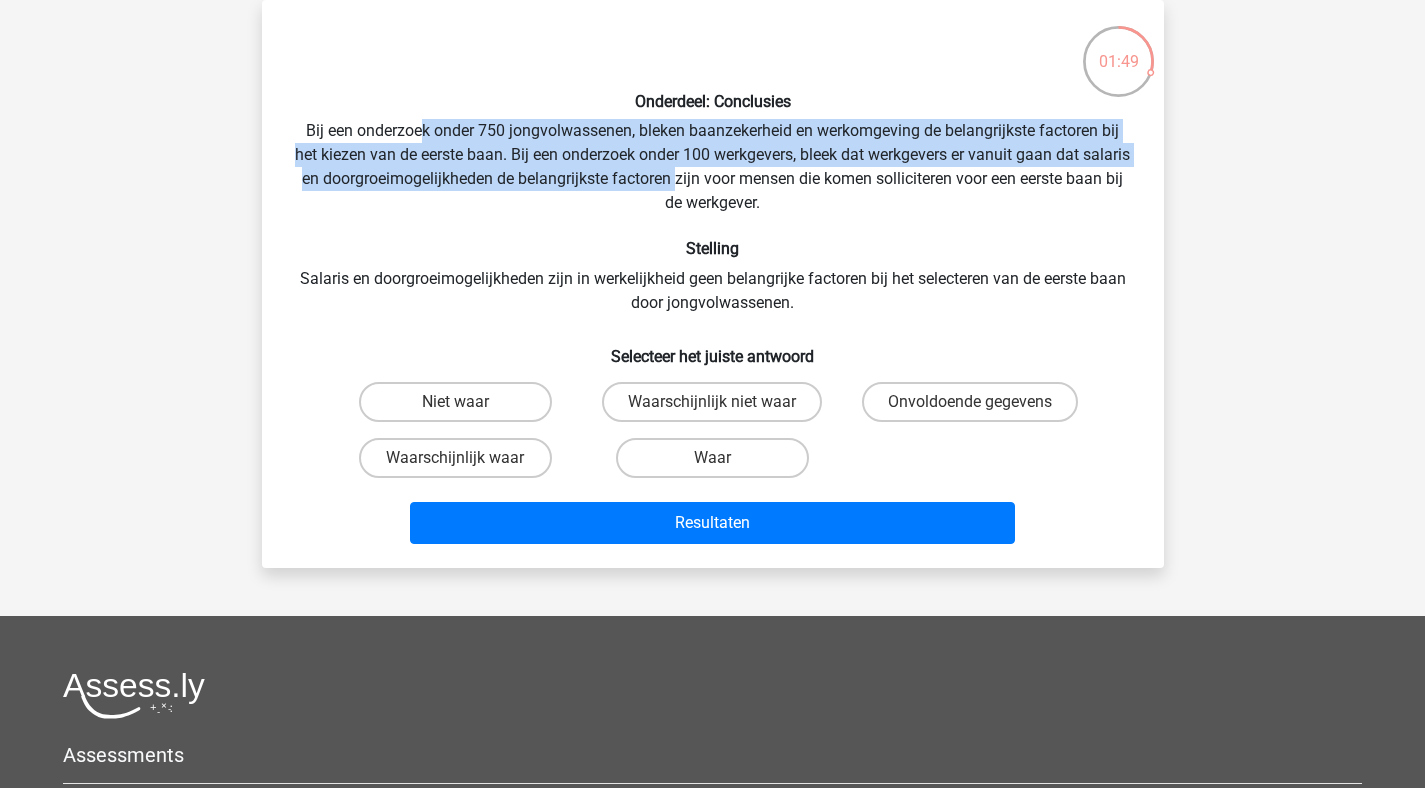 click on "Onderdeel: Conclusies Bij een onderzoek onder 750 jongvolwassenen, bleken baanzekerheid en werkomgeving de belangrijkste factoren bij het kiezen van de eerste baan. Bij een onderzoek onder 100 werkgevers, bleek dat werkgevers er vanuit gaan dat salaris en doorgroeimogelijkheden de belangrijkste factoren zijn voor mensen die komen solliciteren voor een eerste baan bij de werkgever. Stelling Salaris en doorgroeimogelijkheden zijn in werkelijkheid geen belangrijke factoren bij het selecteren van de eerste baan door jongvolwassenen.
Selecteer het juiste antwoord
Niet waar" at bounding box center (713, 284) 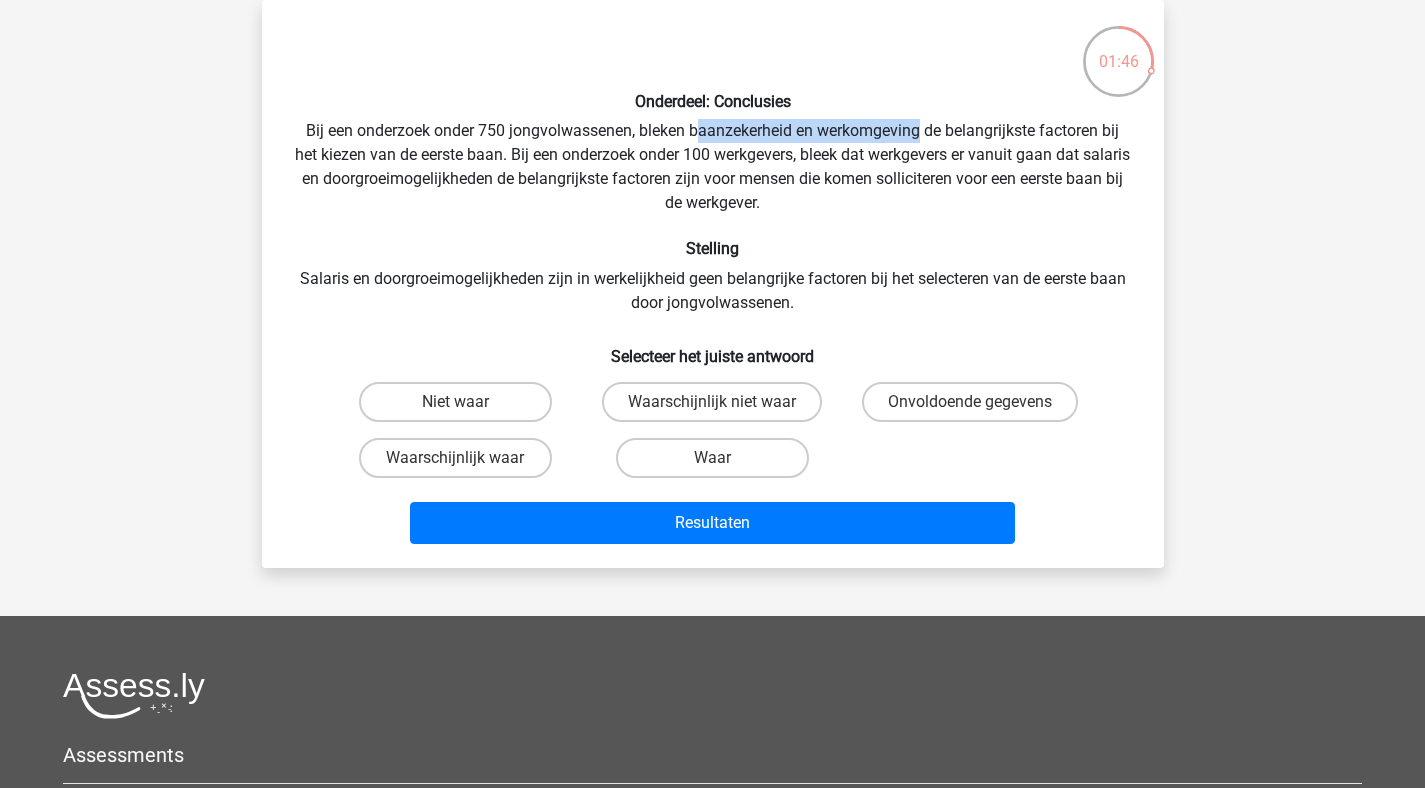drag, startPoint x: 696, startPoint y: 131, endPoint x: 920, endPoint y: 134, distance: 224.0201 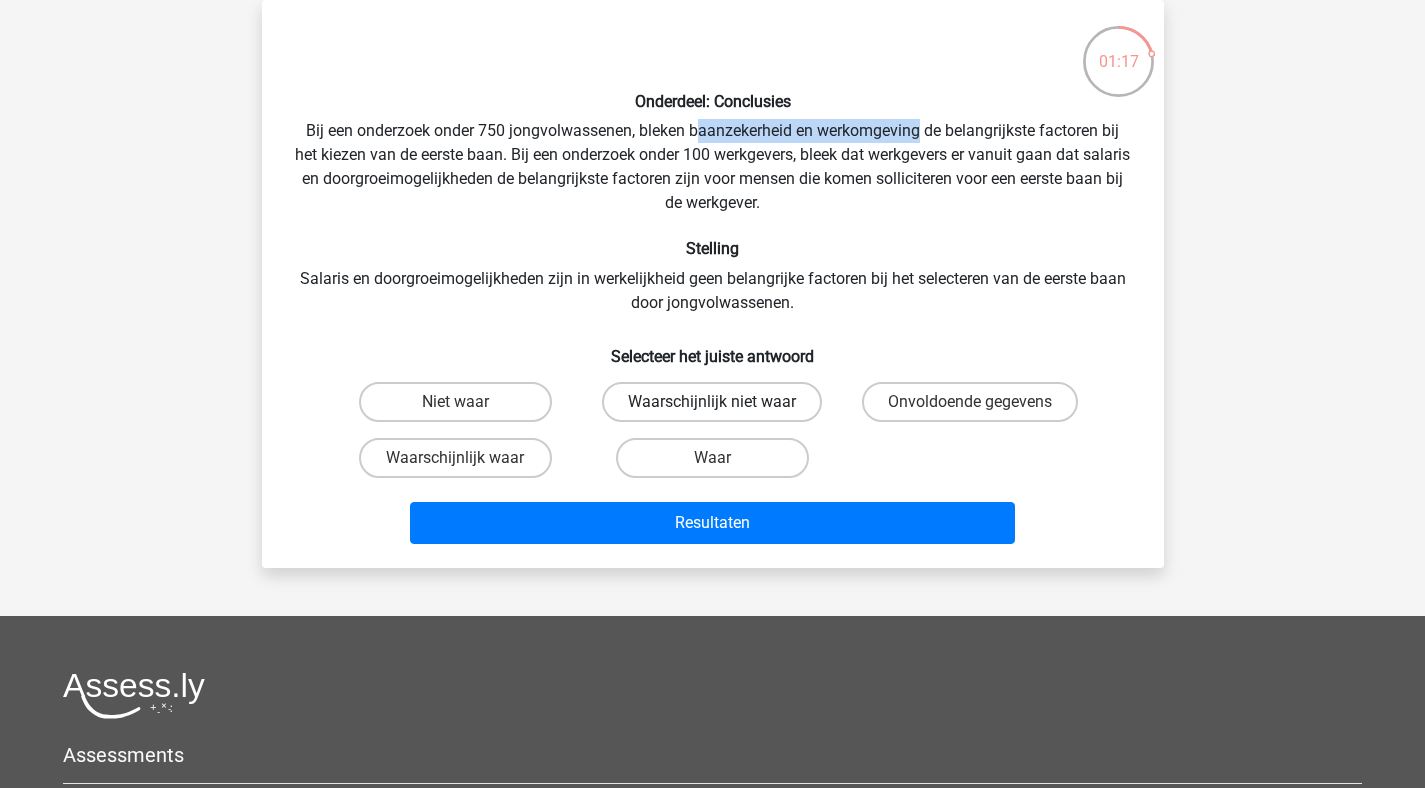 click on "Waarschijnlijk niet waar" at bounding box center [712, 402] 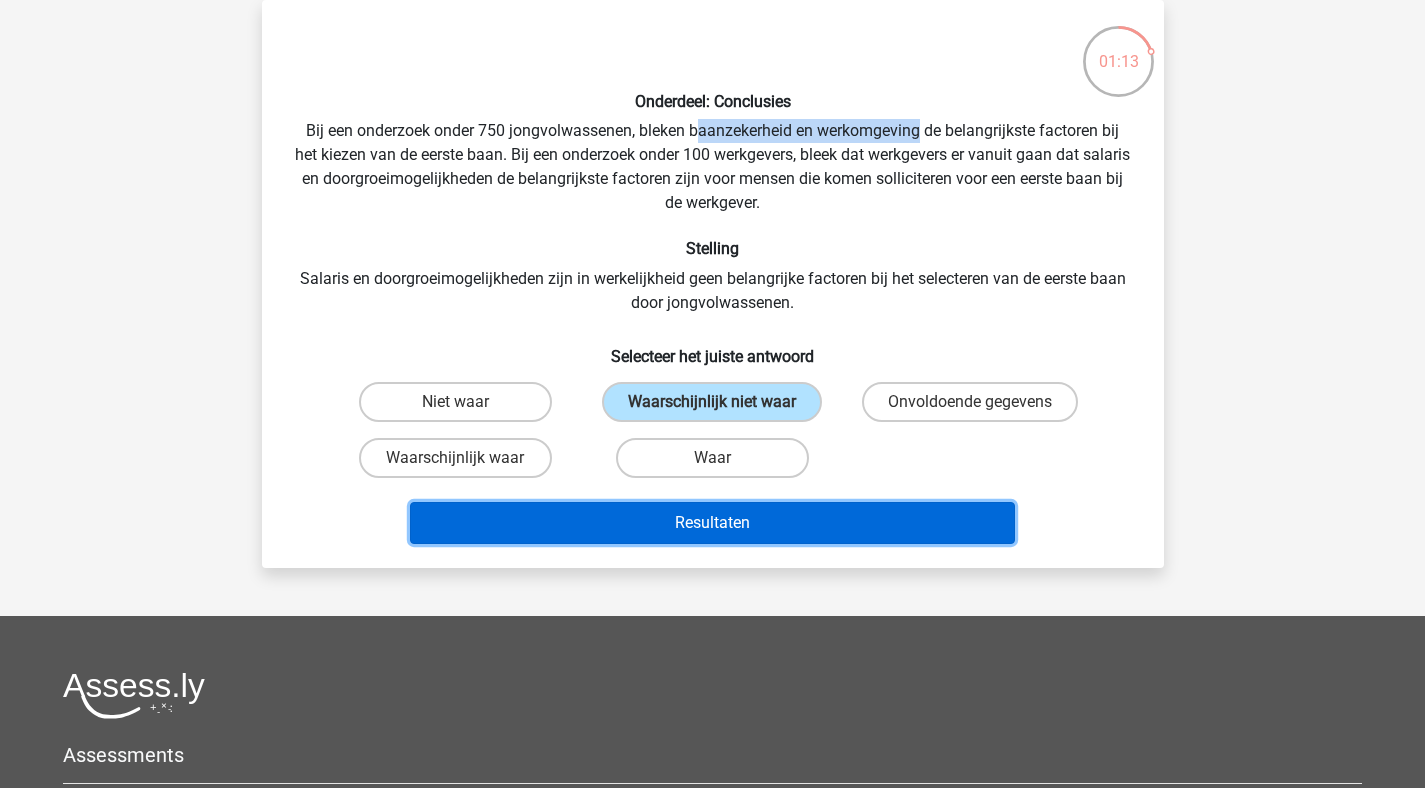 click on "Resultaten" at bounding box center (712, 523) 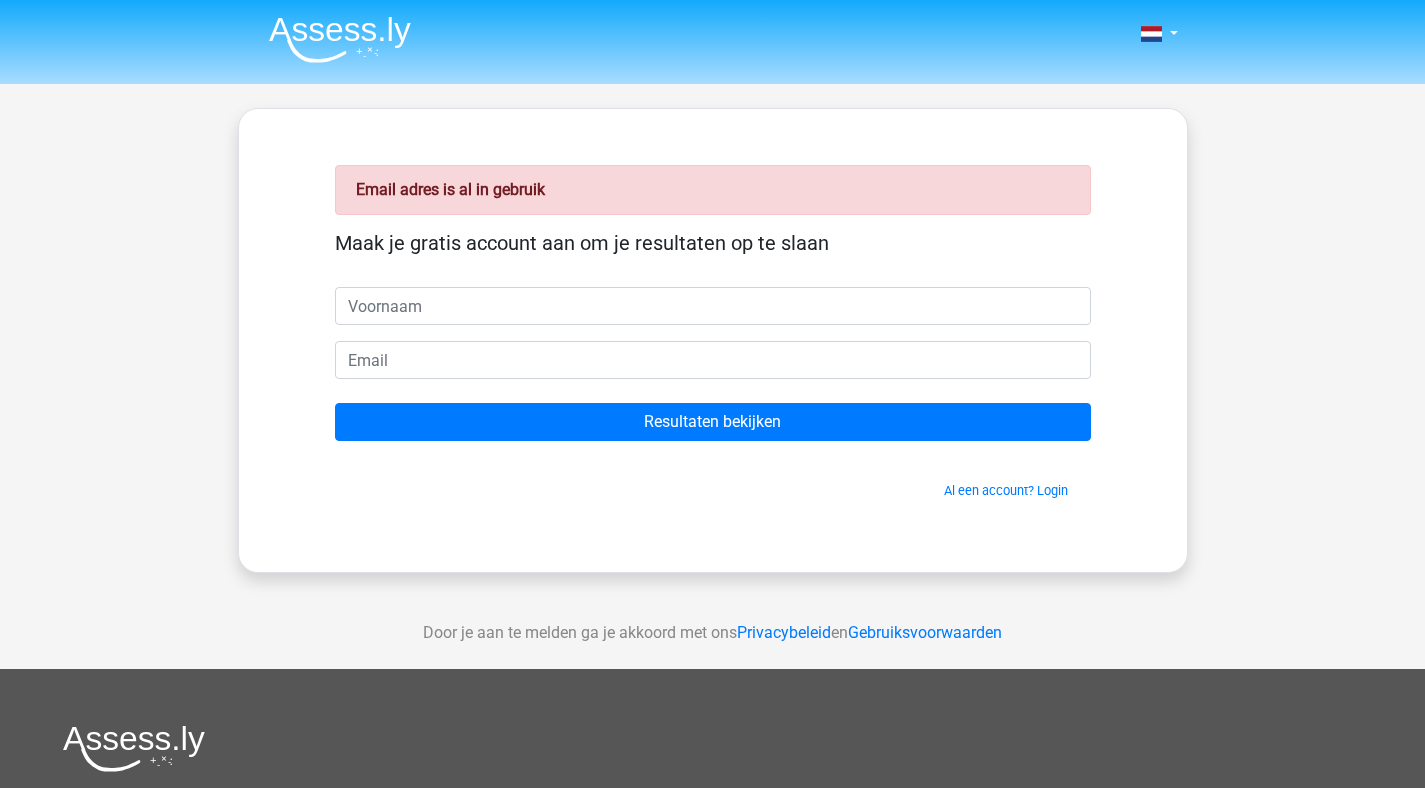 scroll, scrollTop: 0, scrollLeft: 0, axis: both 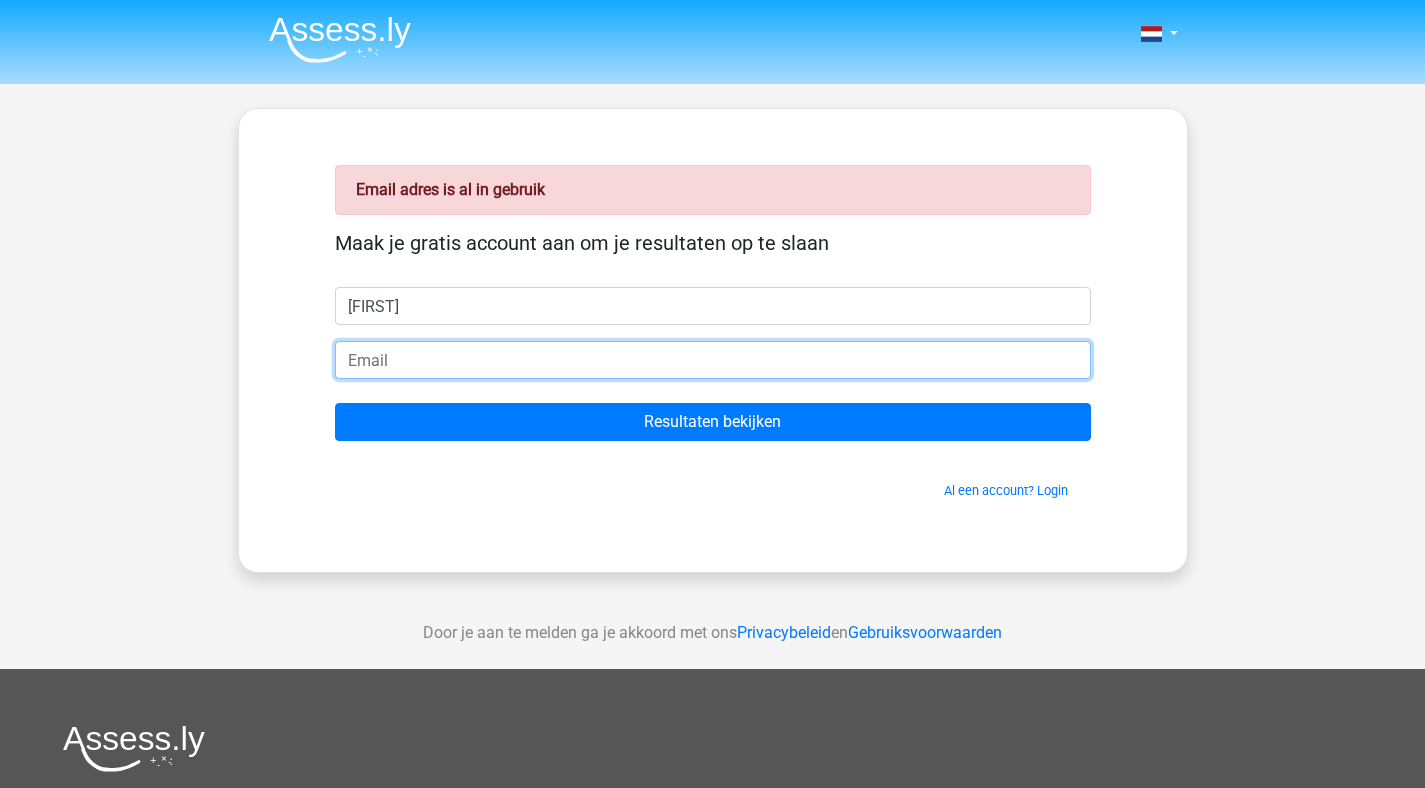click at bounding box center (713, 360) 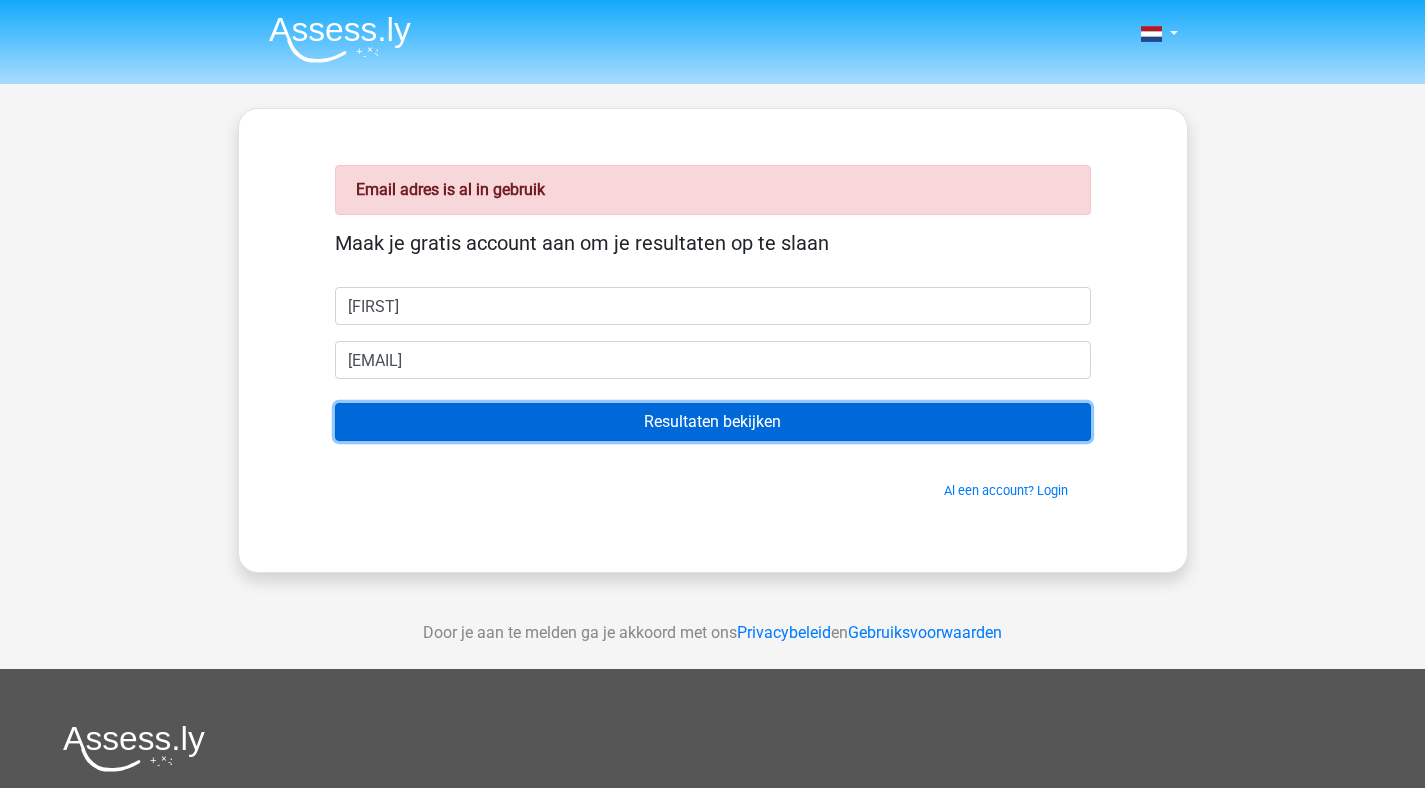 click on "Resultaten bekijken" at bounding box center (713, 422) 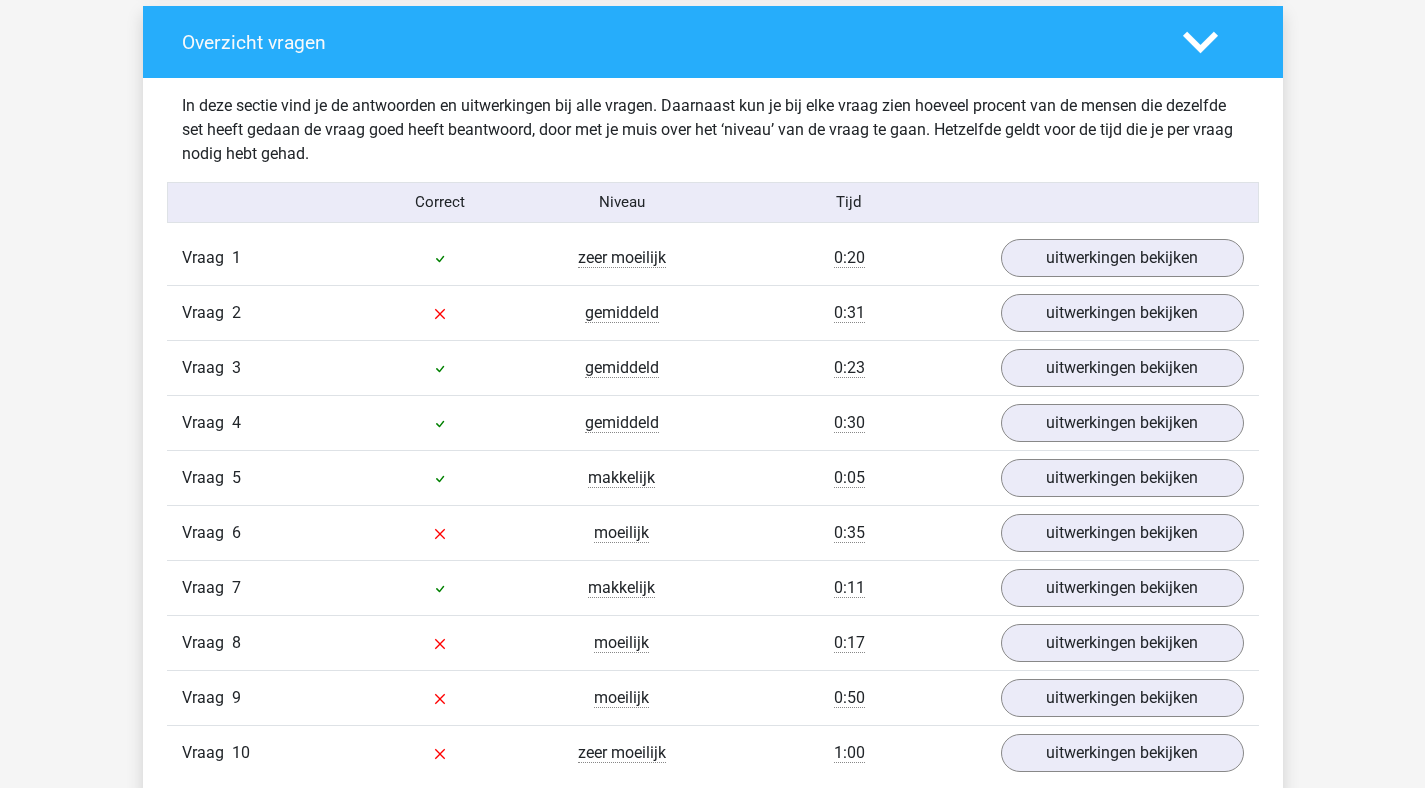 scroll, scrollTop: 1543, scrollLeft: 0, axis: vertical 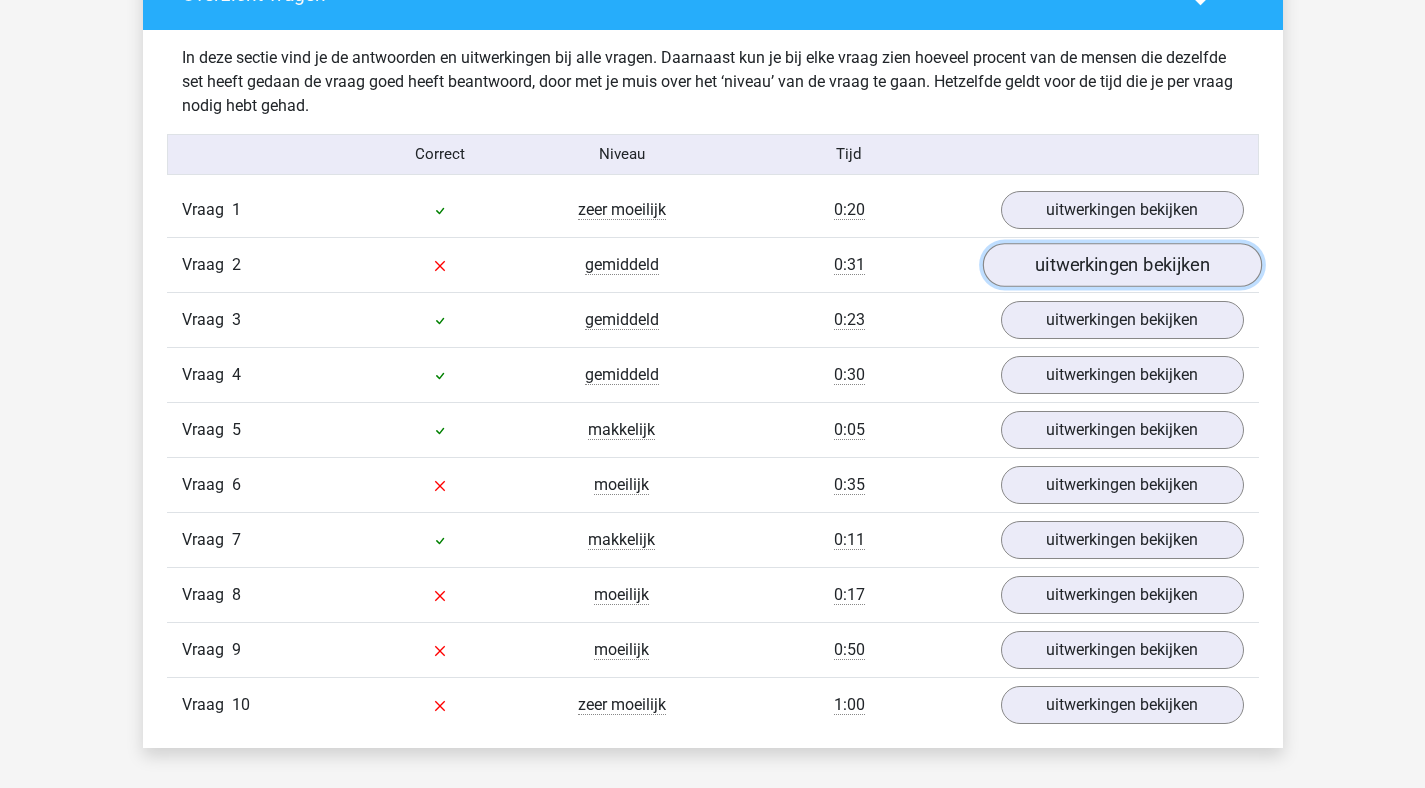 click on "uitwerkingen bekijken" at bounding box center [1121, 265] 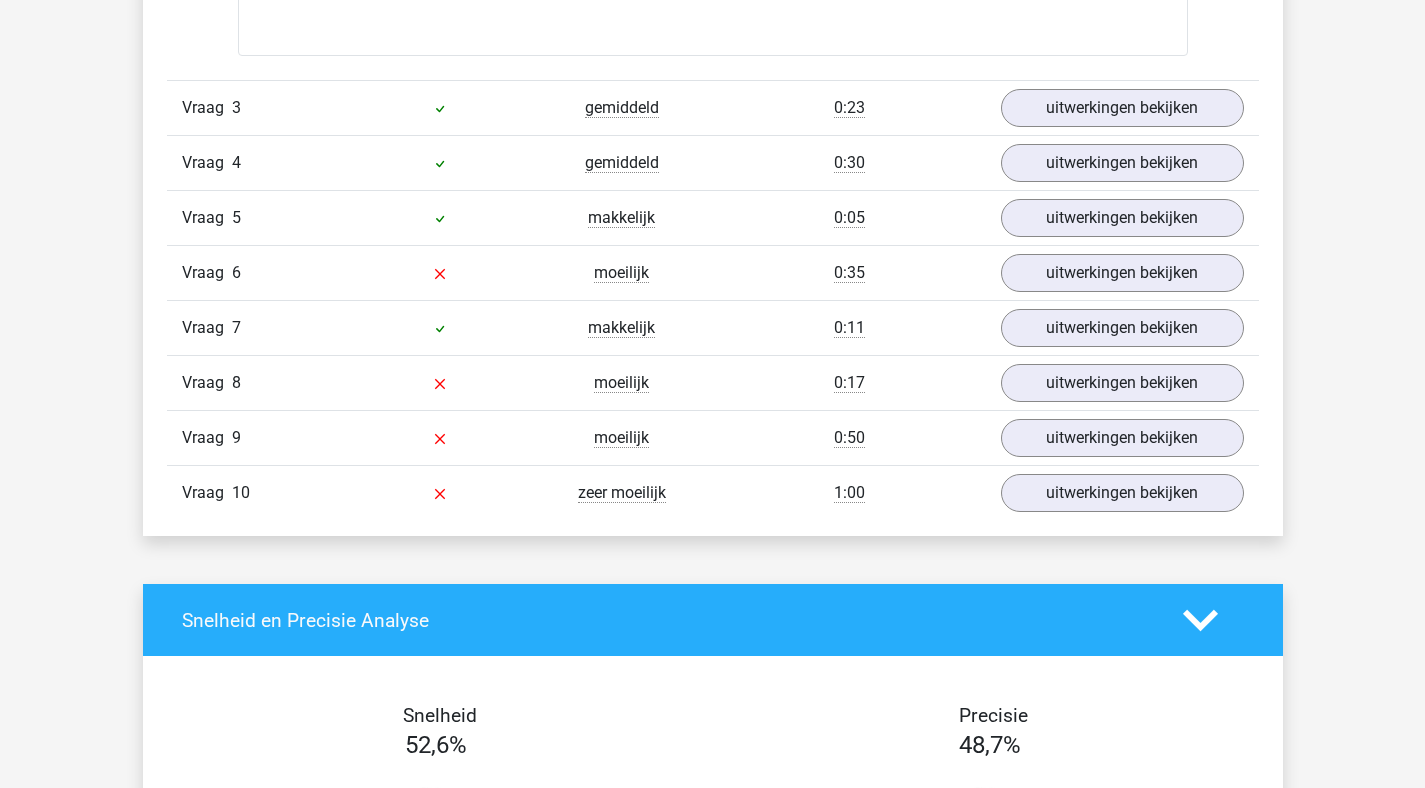 scroll, scrollTop: 2428, scrollLeft: 0, axis: vertical 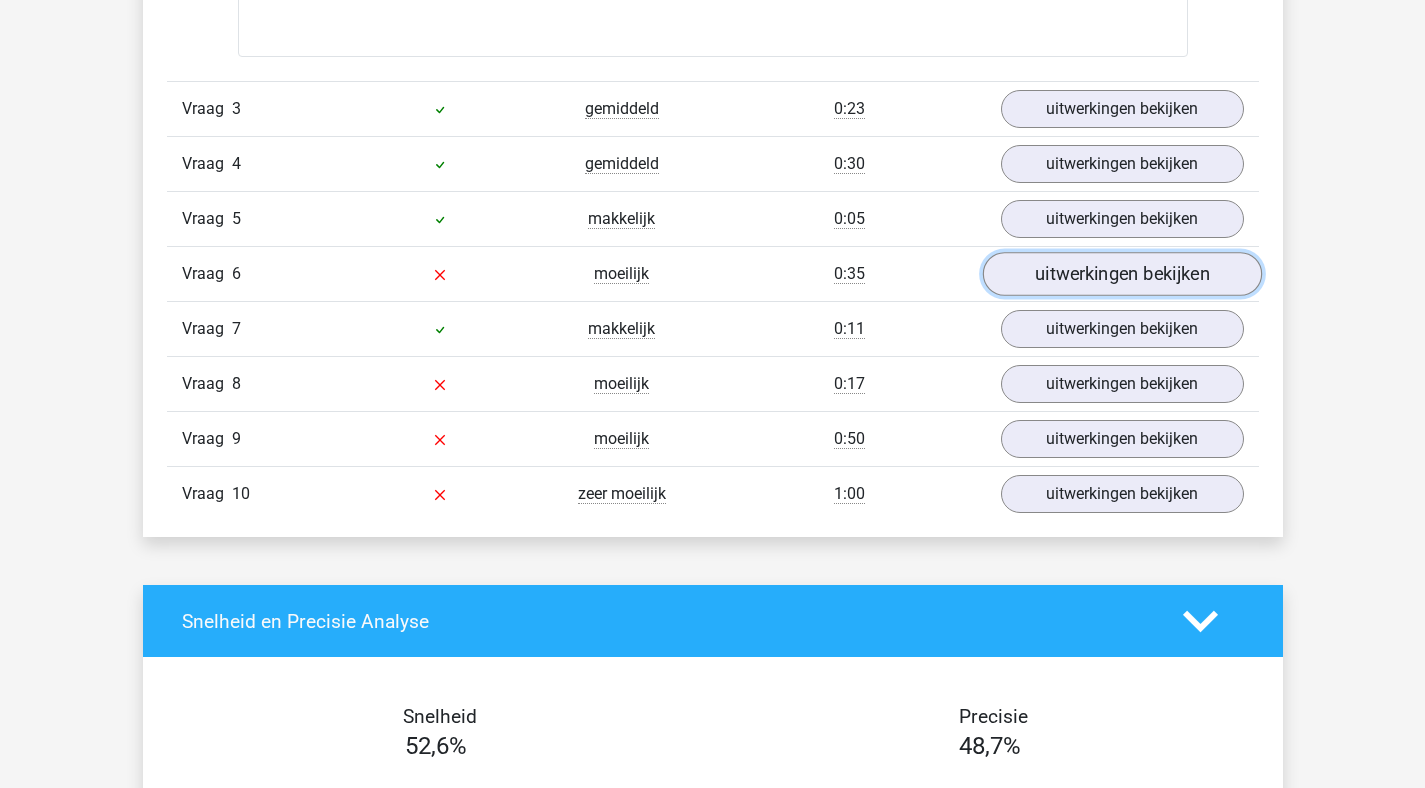 click on "uitwerkingen bekijken" at bounding box center [1121, 275] 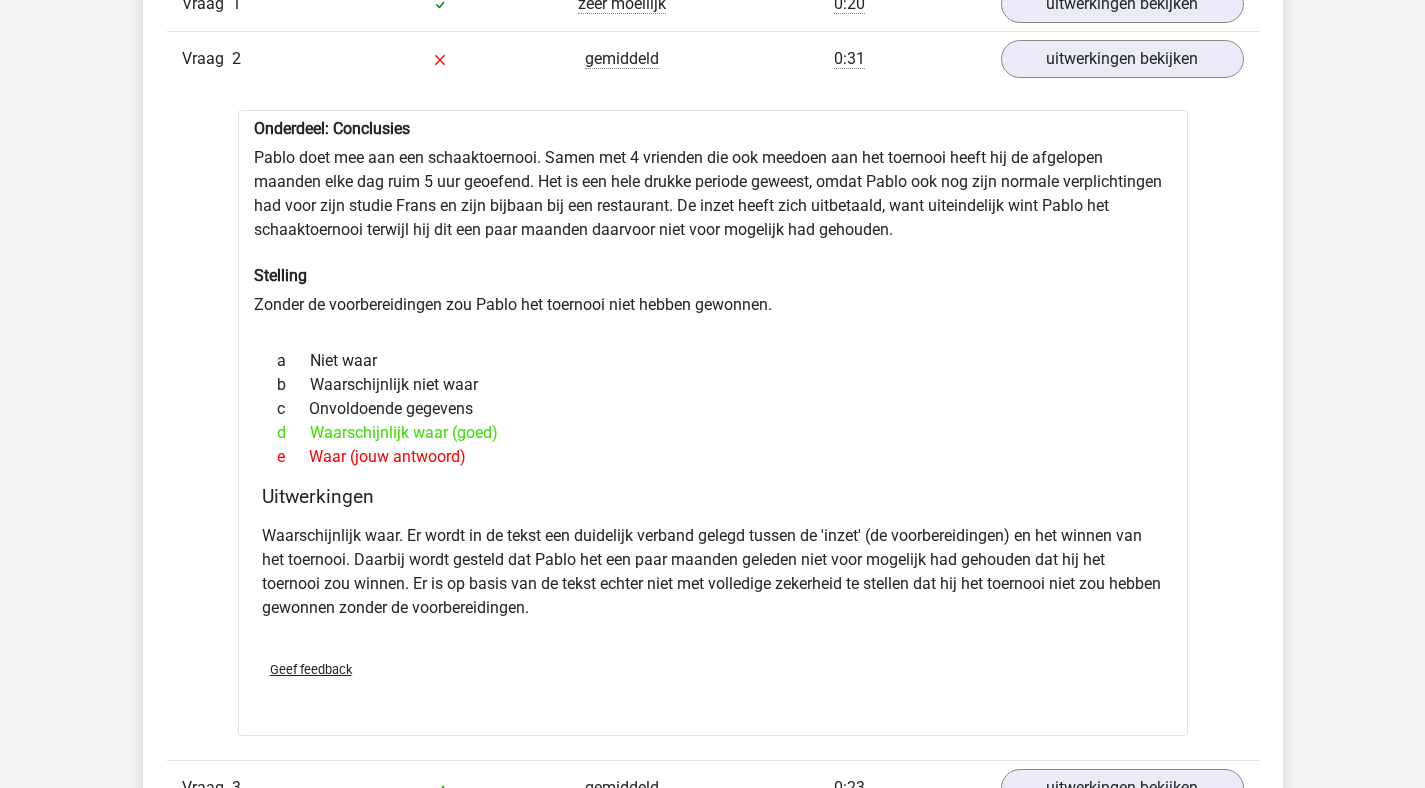 scroll, scrollTop: 1519, scrollLeft: 0, axis: vertical 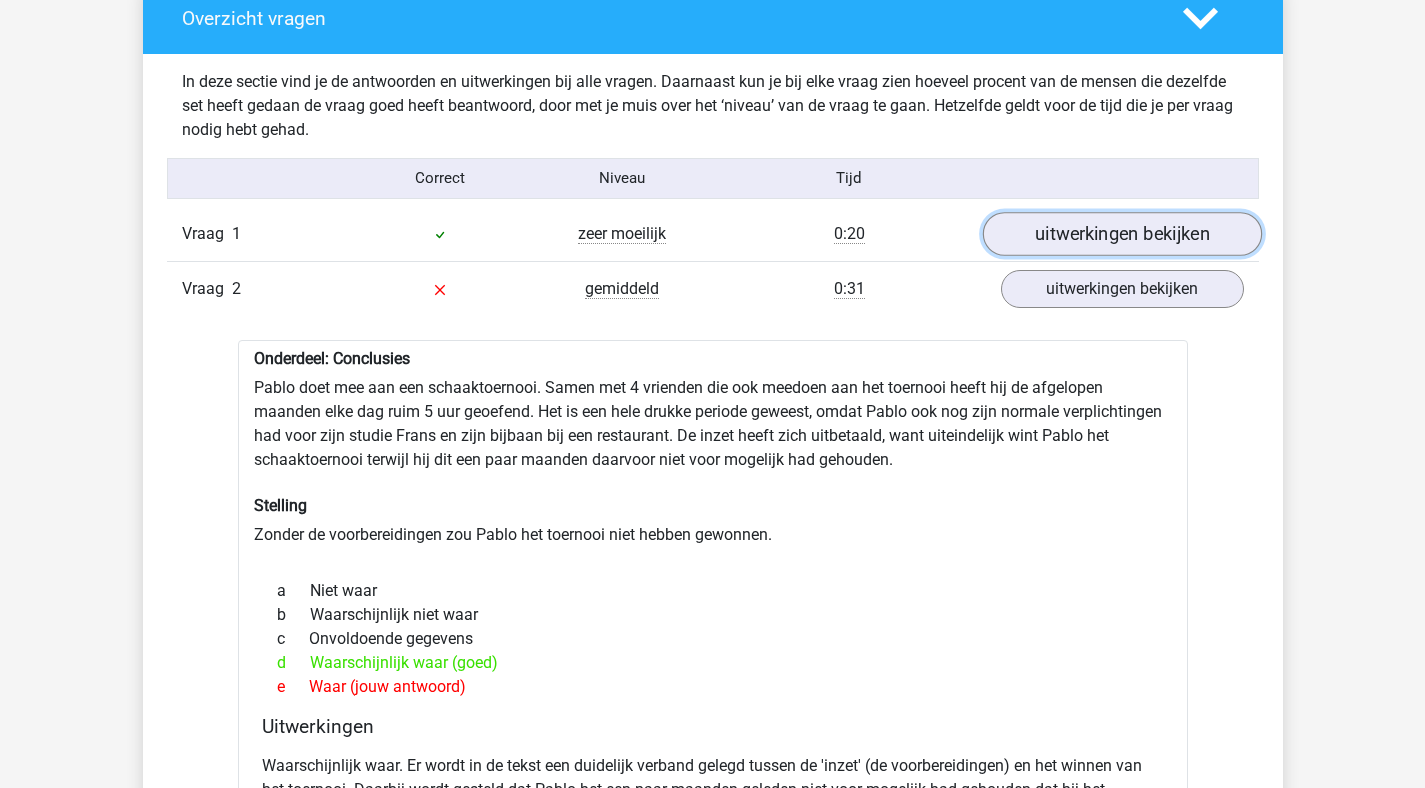 click on "uitwerkingen bekijken" at bounding box center (1121, 234) 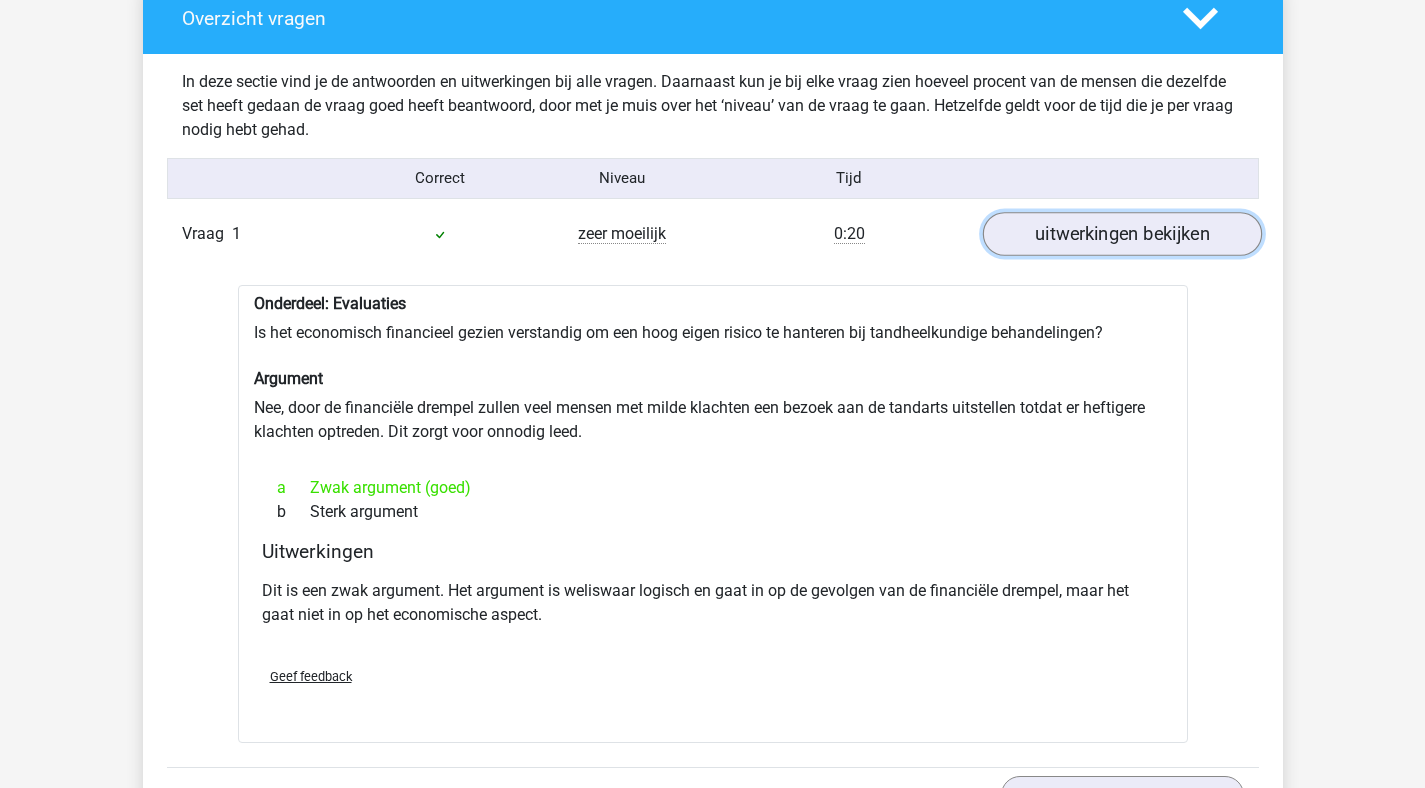 click on "uitwerkingen bekijken" at bounding box center [1121, 234] 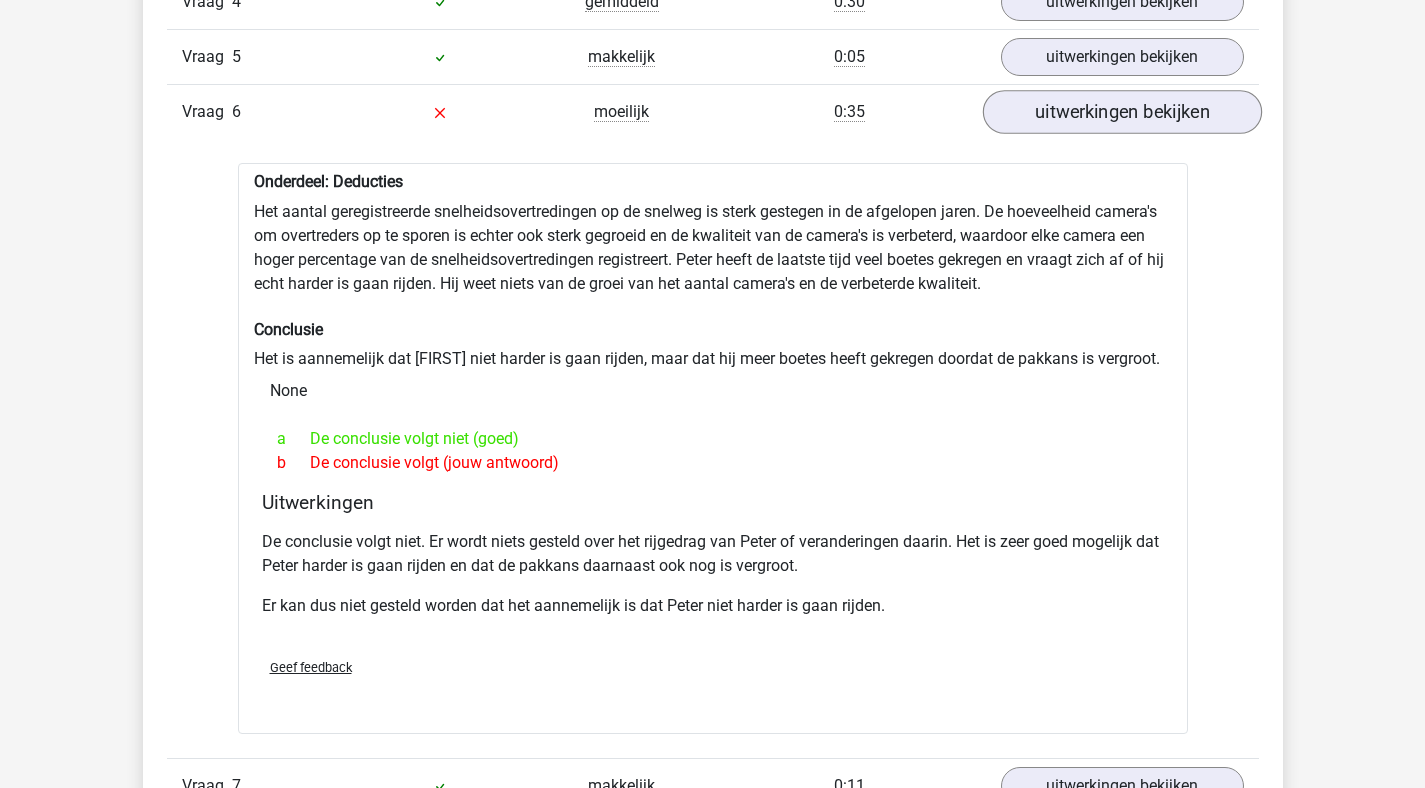 scroll, scrollTop: 2987, scrollLeft: 0, axis: vertical 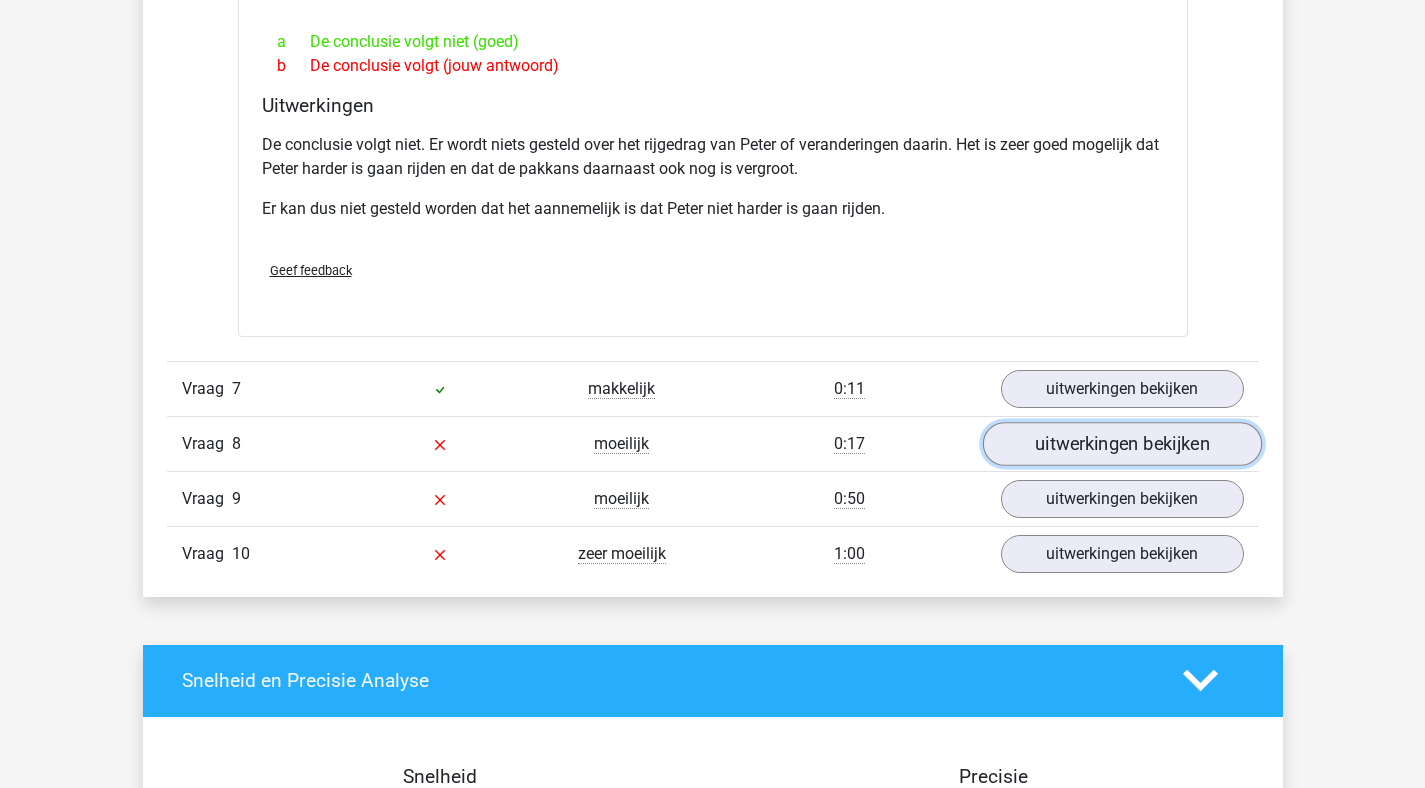 click on "uitwerkingen bekijken" at bounding box center [1121, 444] 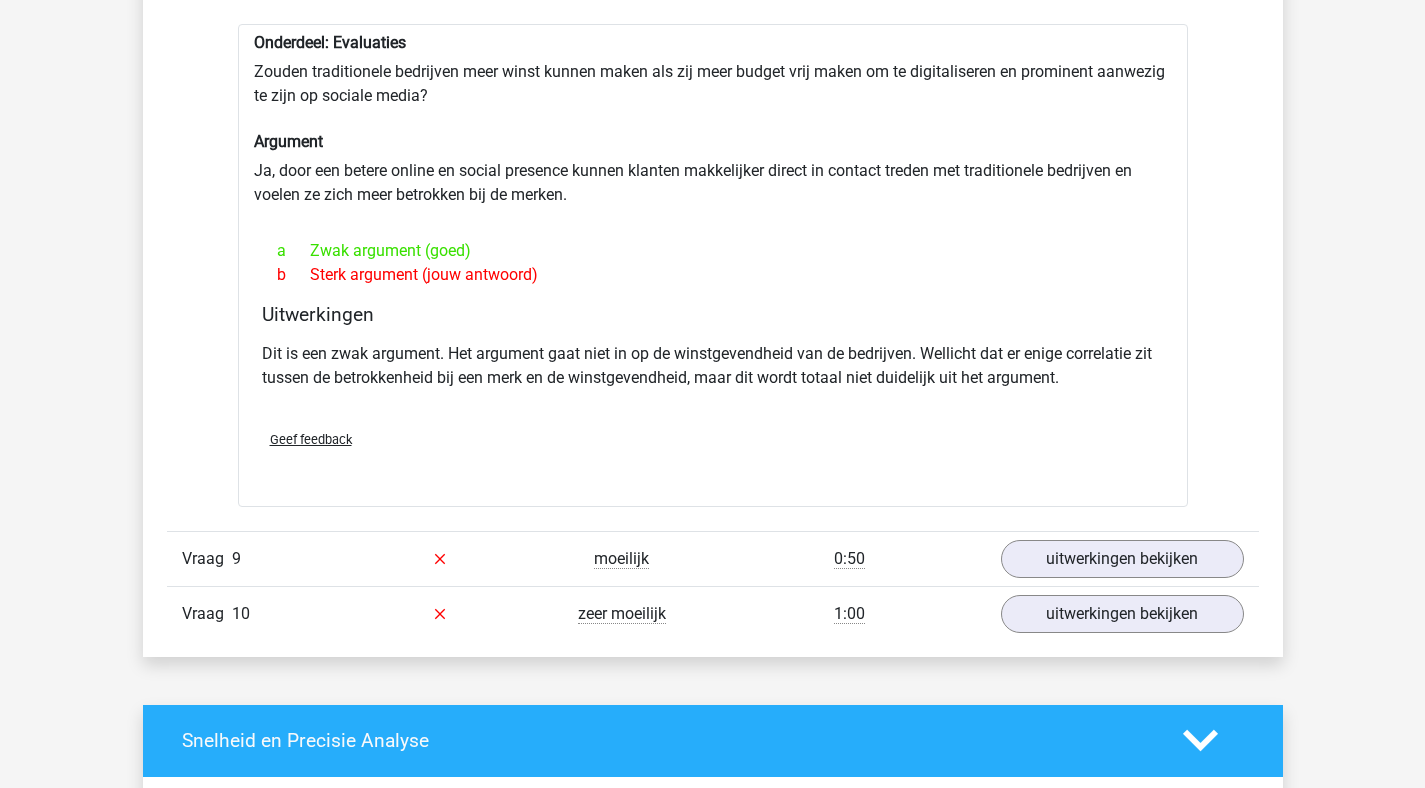 scroll, scrollTop: 3545, scrollLeft: 0, axis: vertical 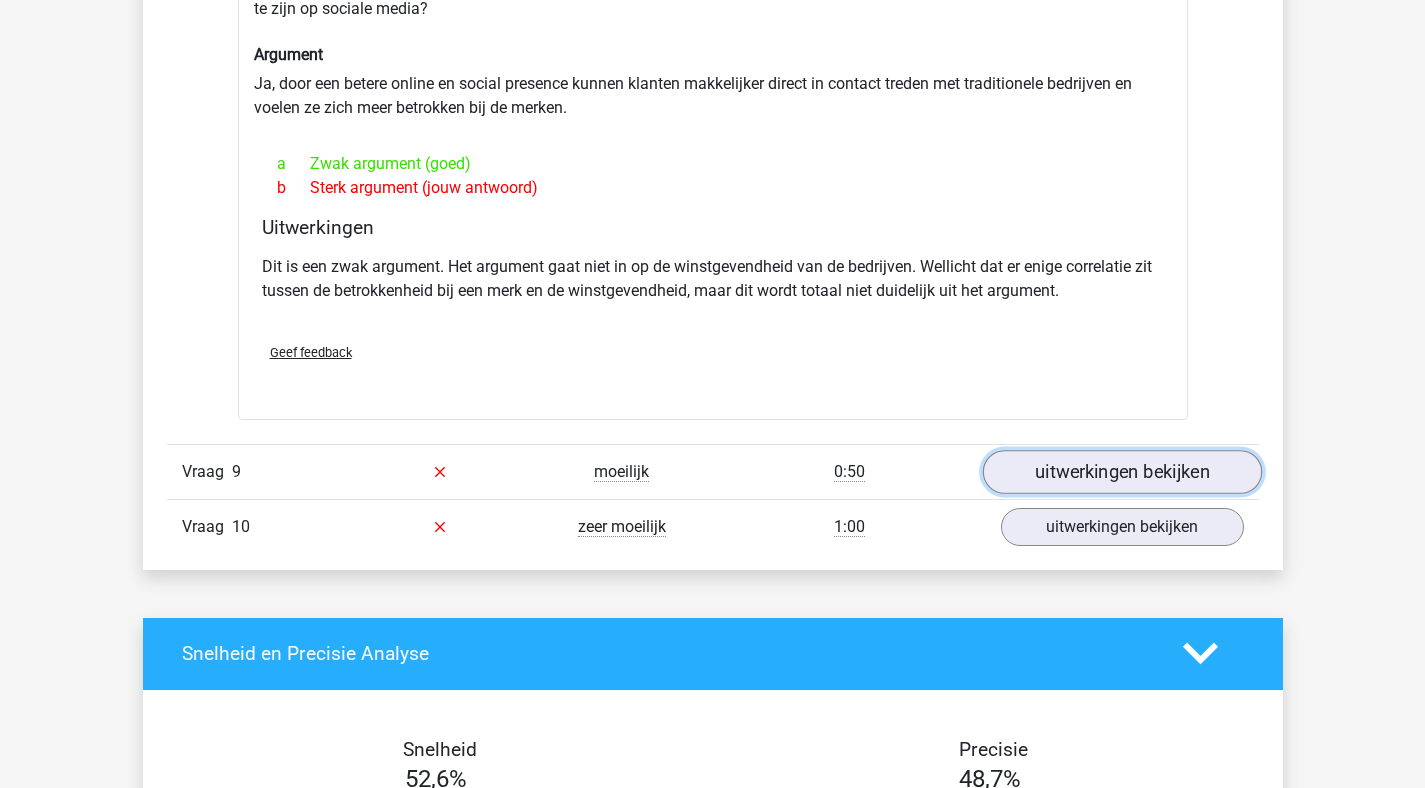 click on "uitwerkingen bekijken" at bounding box center (1121, 472) 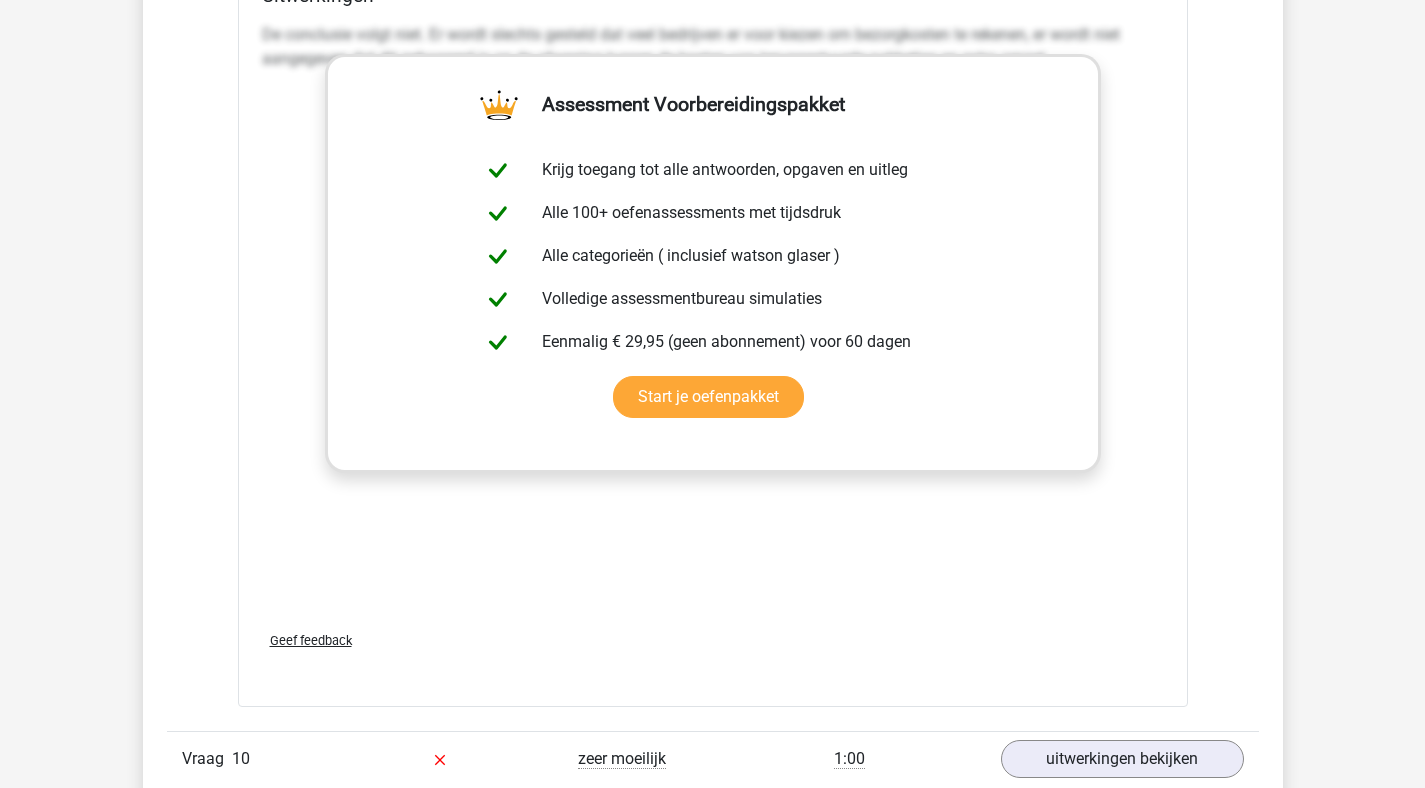 scroll, scrollTop: 4792, scrollLeft: 0, axis: vertical 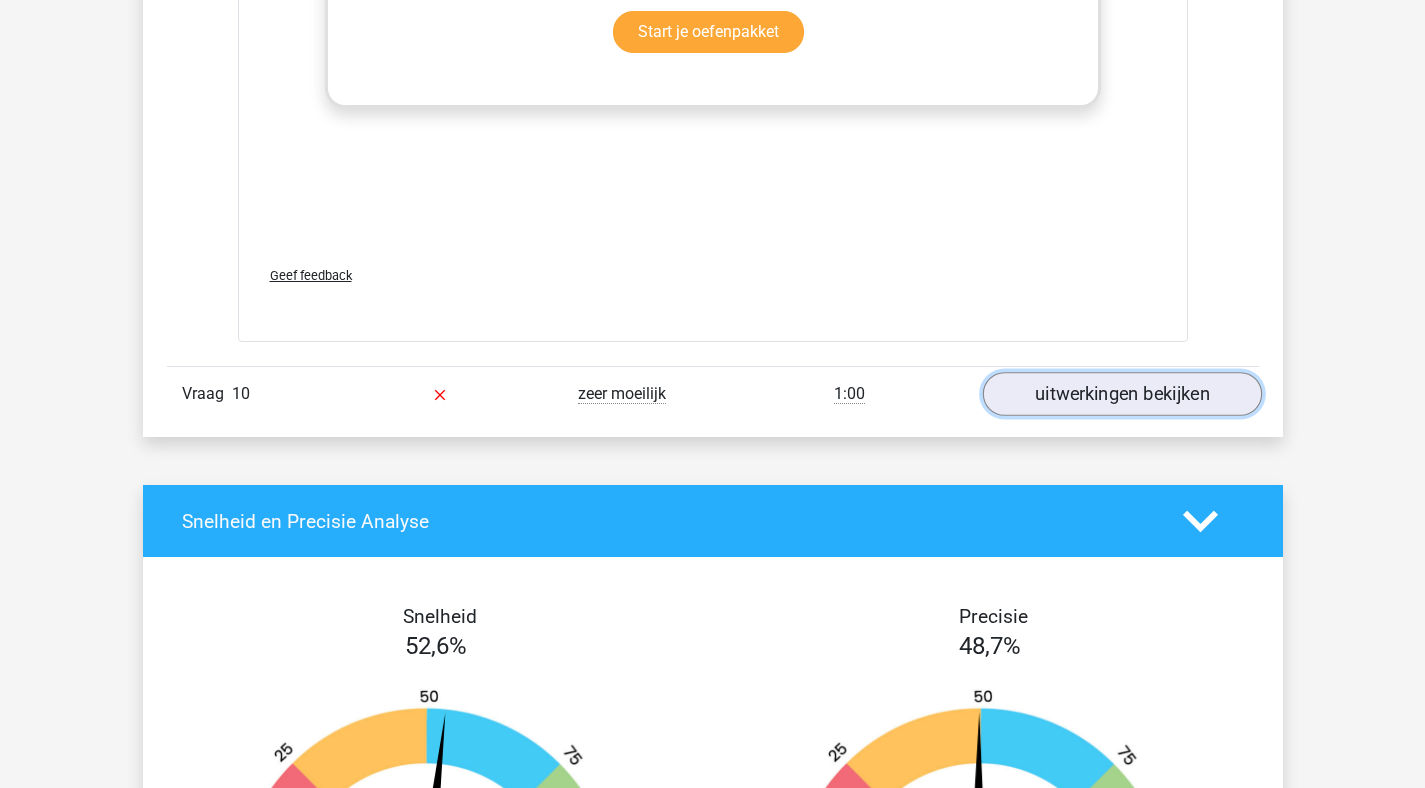 click on "uitwerkingen bekijken" at bounding box center [1121, 394] 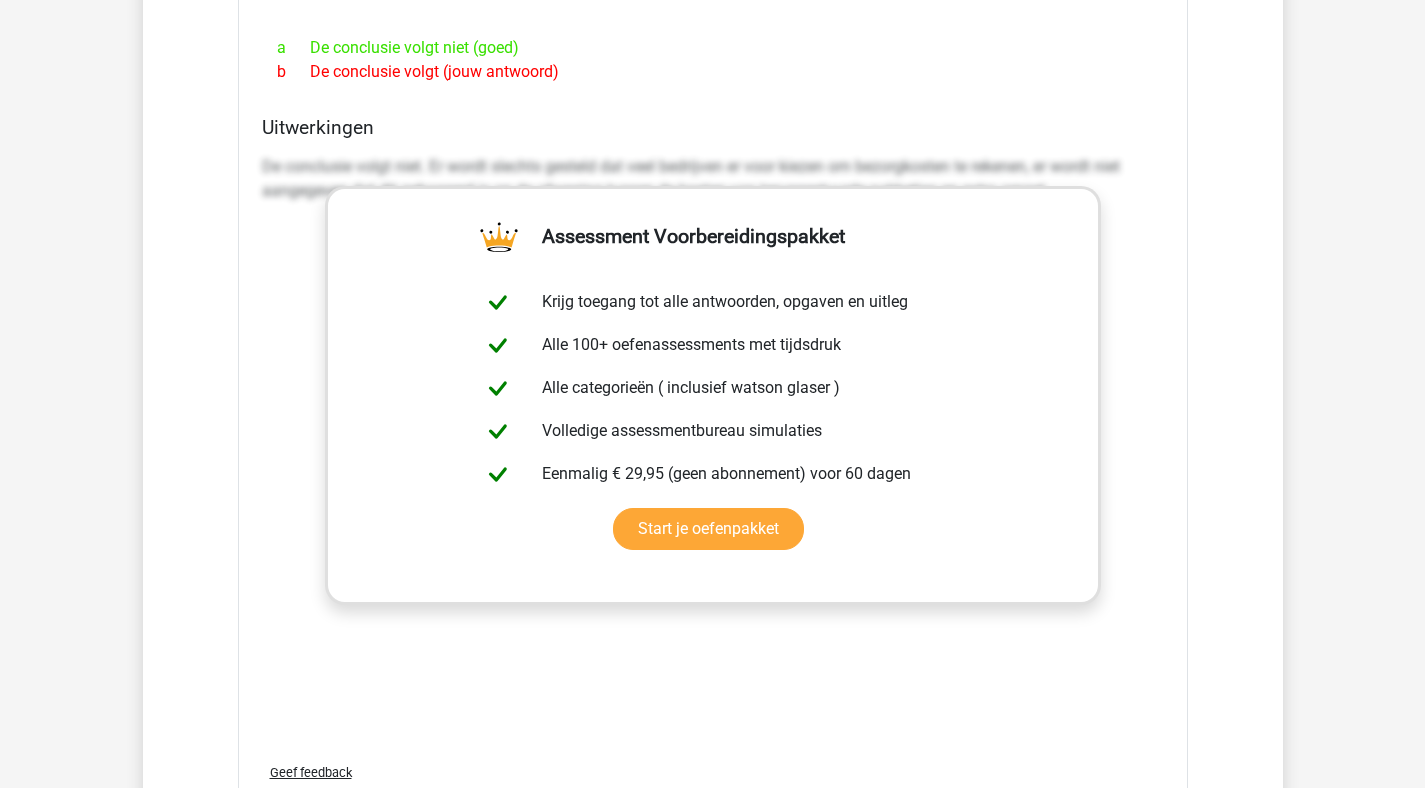 scroll, scrollTop: 3981, scrollLeft: 0, axis: vertical 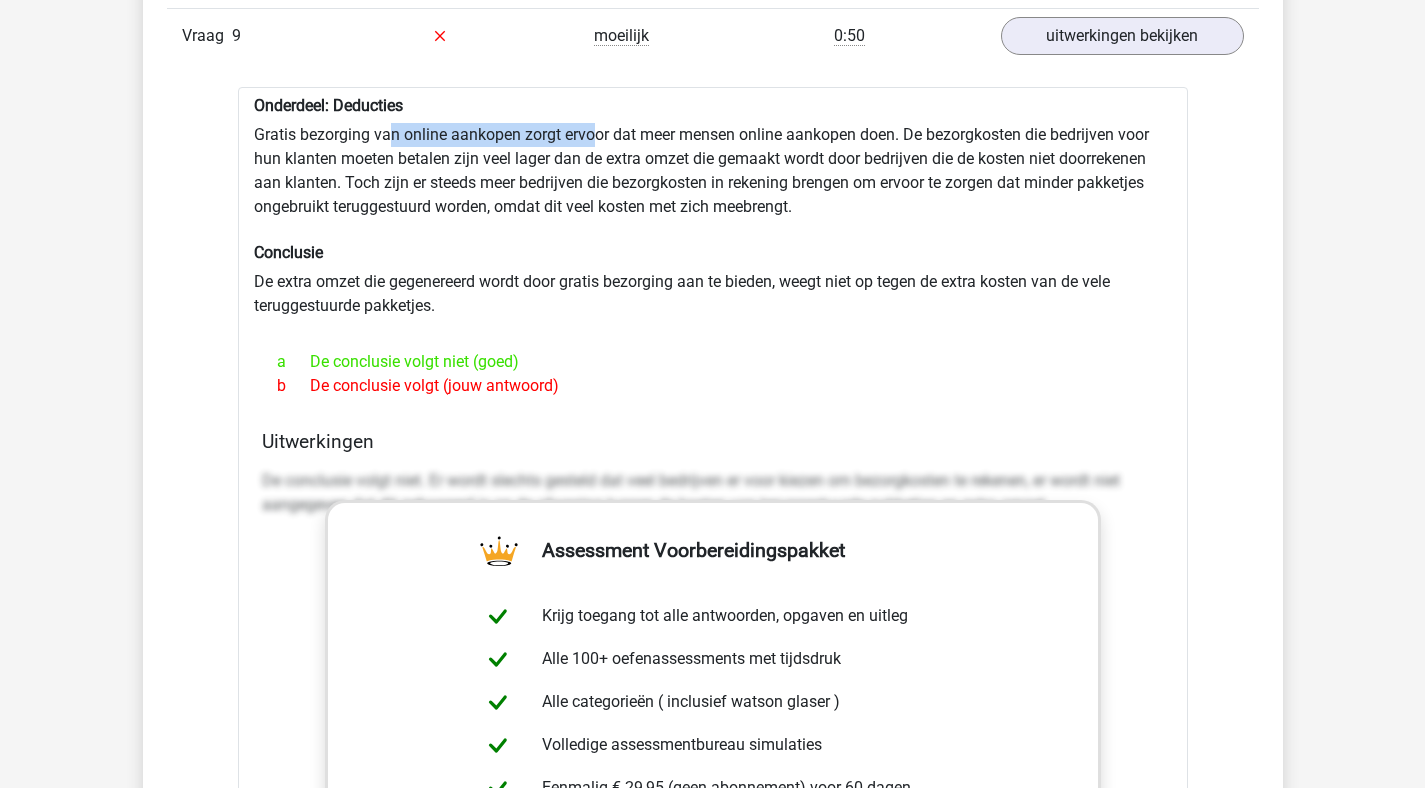 drag, startPoint x: 388, startPoint y: 136, endPoint x: 596, endPoint y: 140, distance: 208.03845 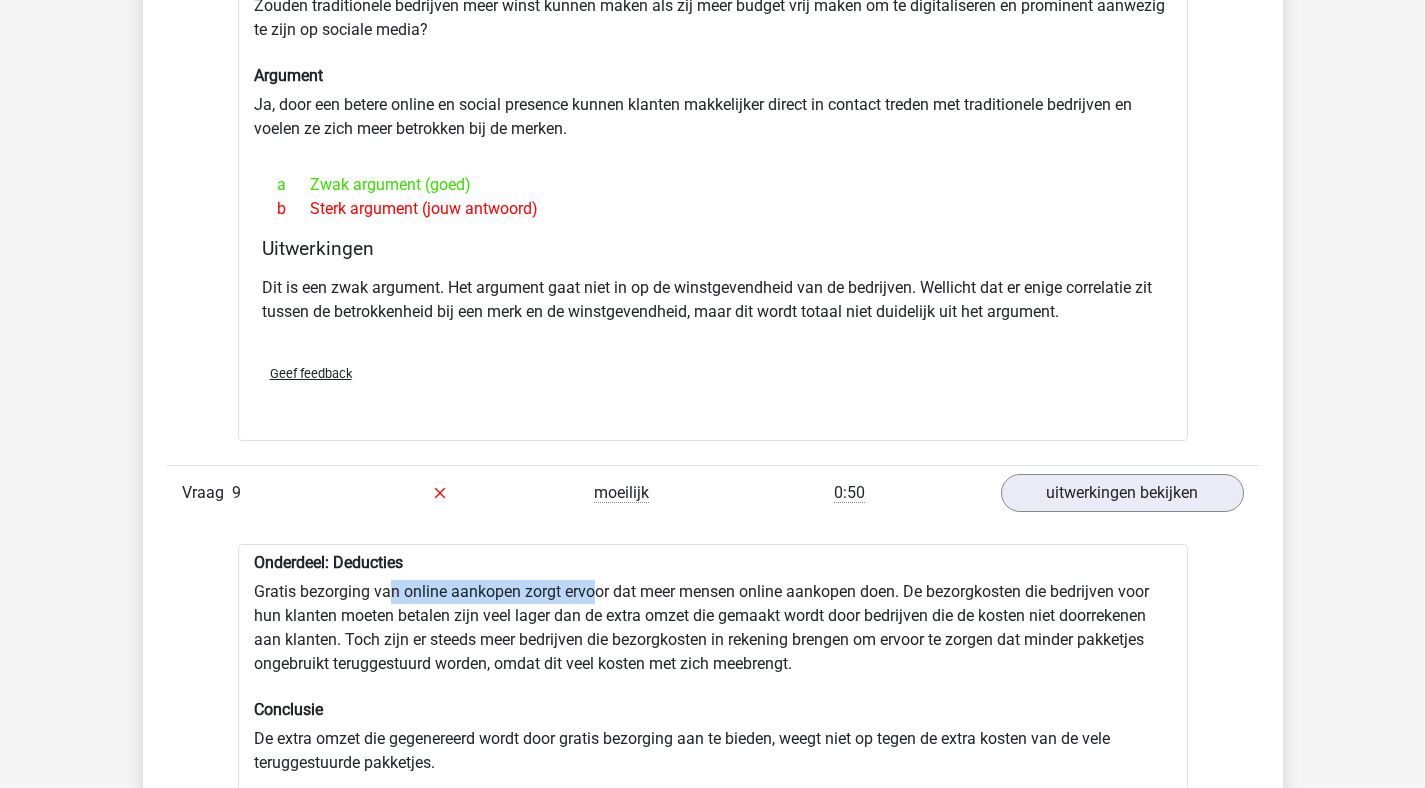 scroll, scrollTop: 3411, scrollLeft: 0, axis: vertical 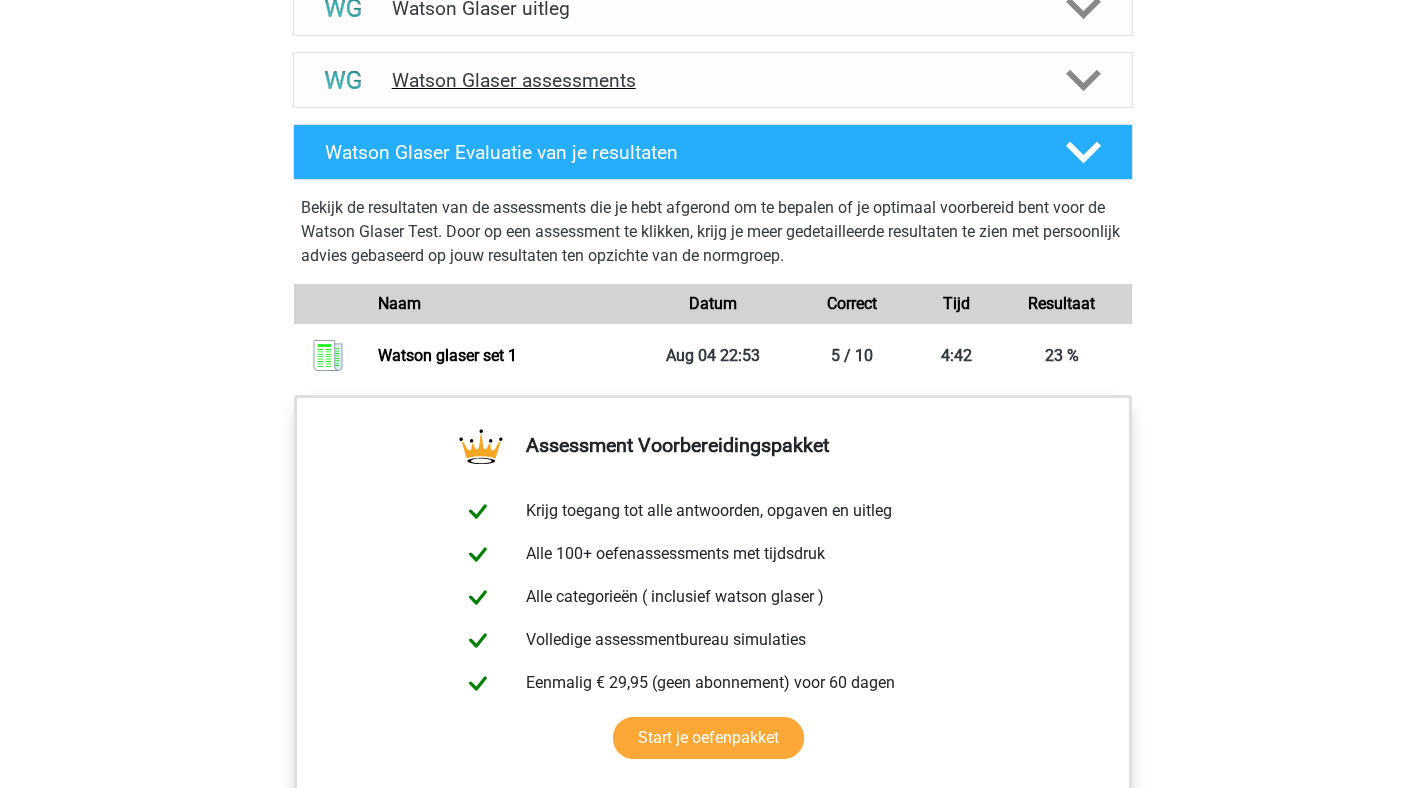 click on "Watson Glaser assessments" at bounding box center (713, 80) 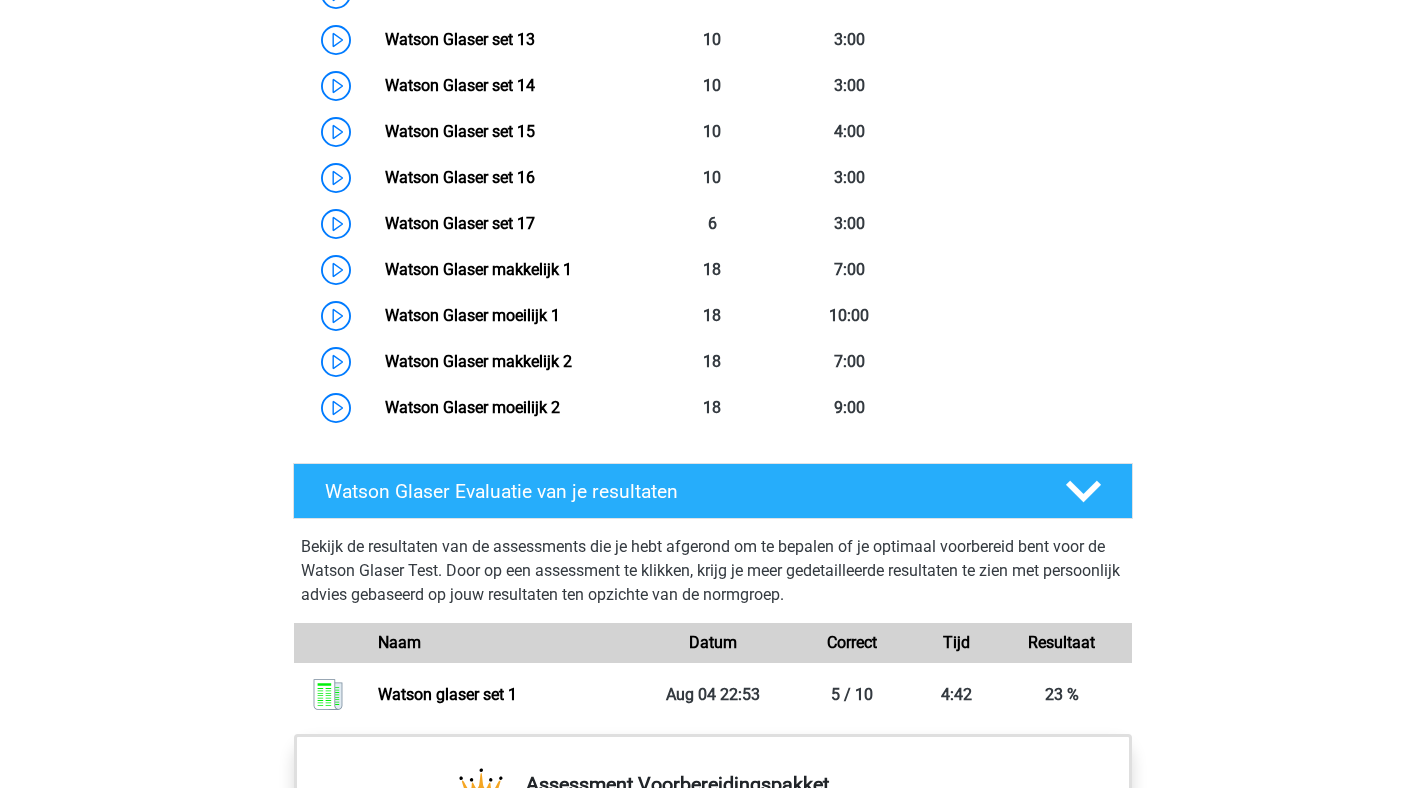 scroll, scrollTop: 2041, scrollLeft: 0, axis: vertical 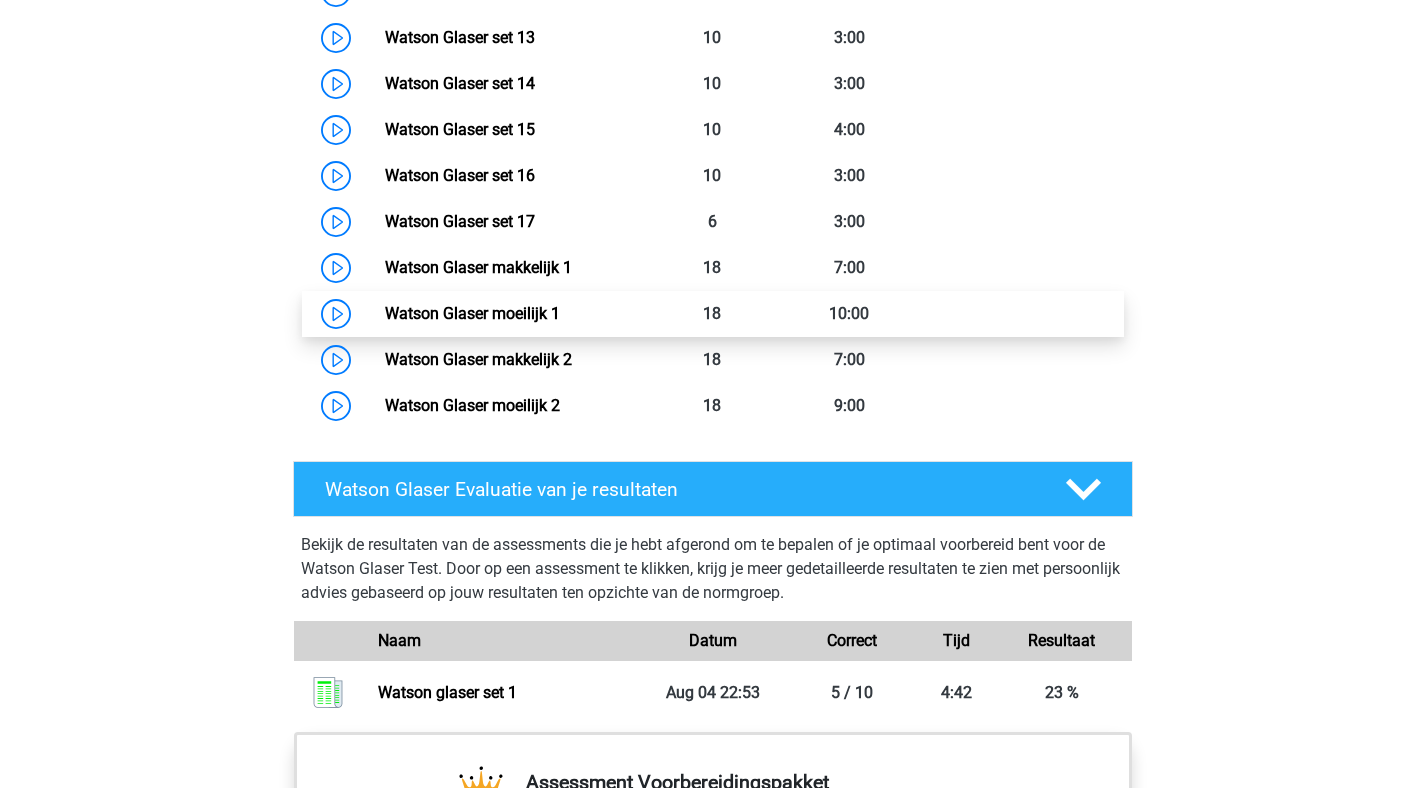 click on "Watson Glaser
moeilijk 1" at bounding box center [472, 313] 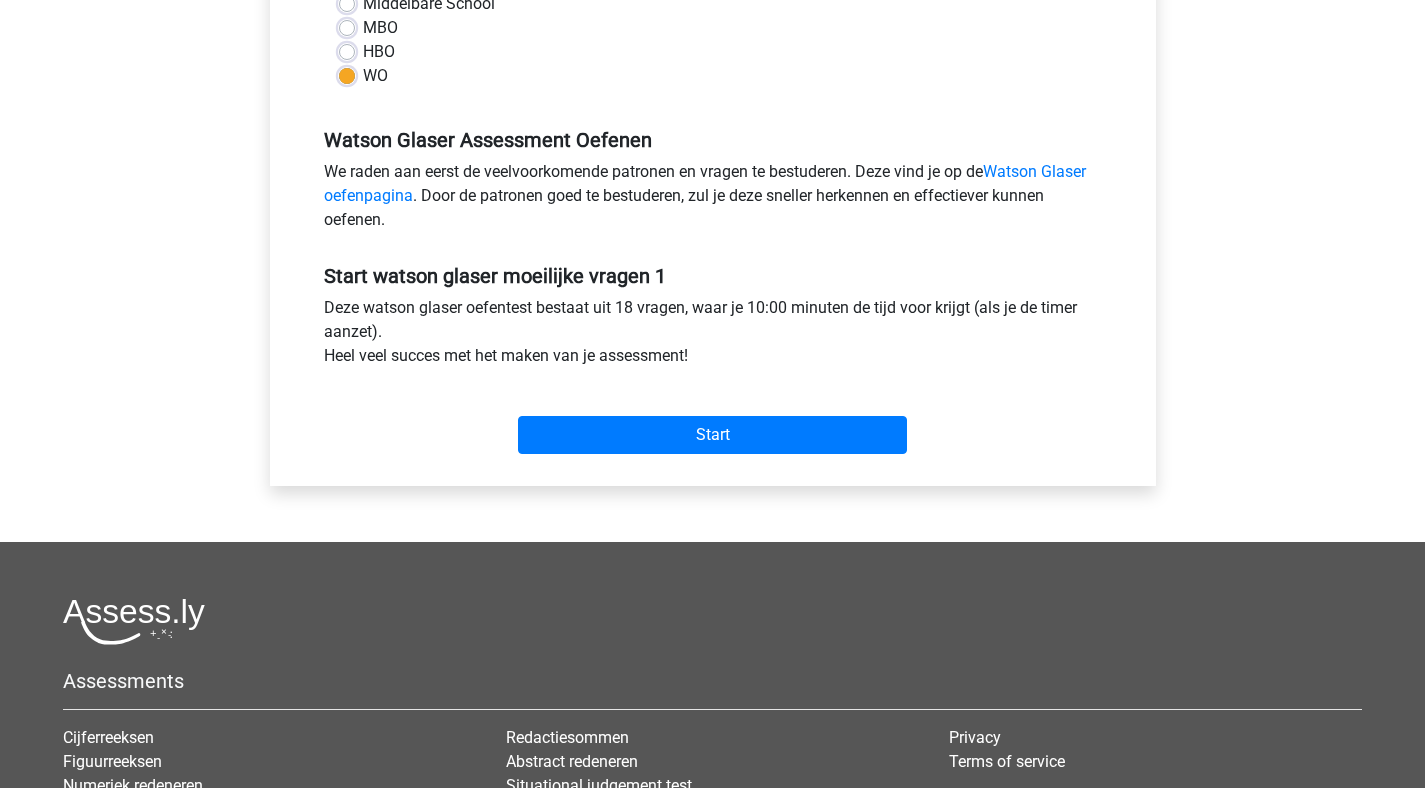 scroll, scrollTop: 792, scrollLeft: 0, axis: vertical 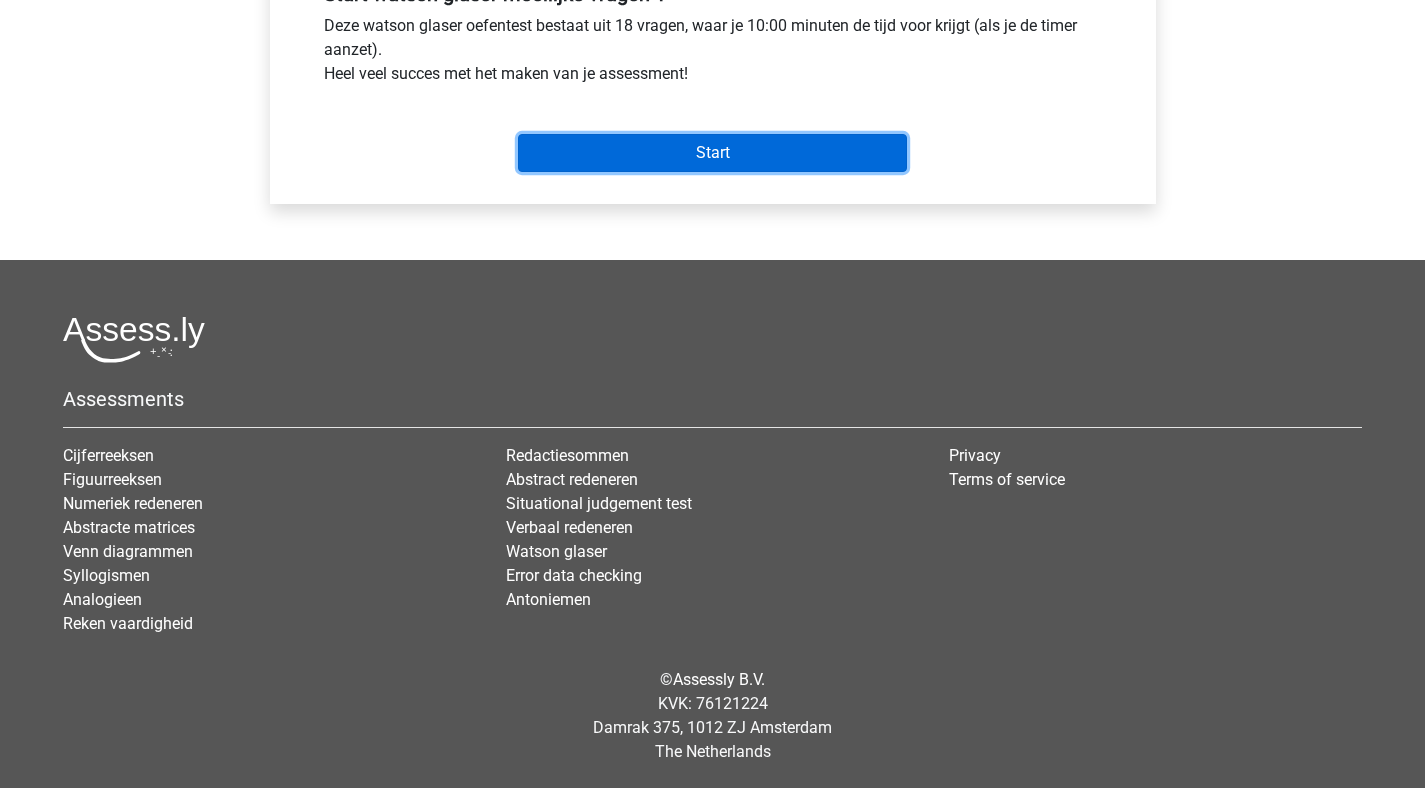 click on "Start" at bounding box center [712, 153] 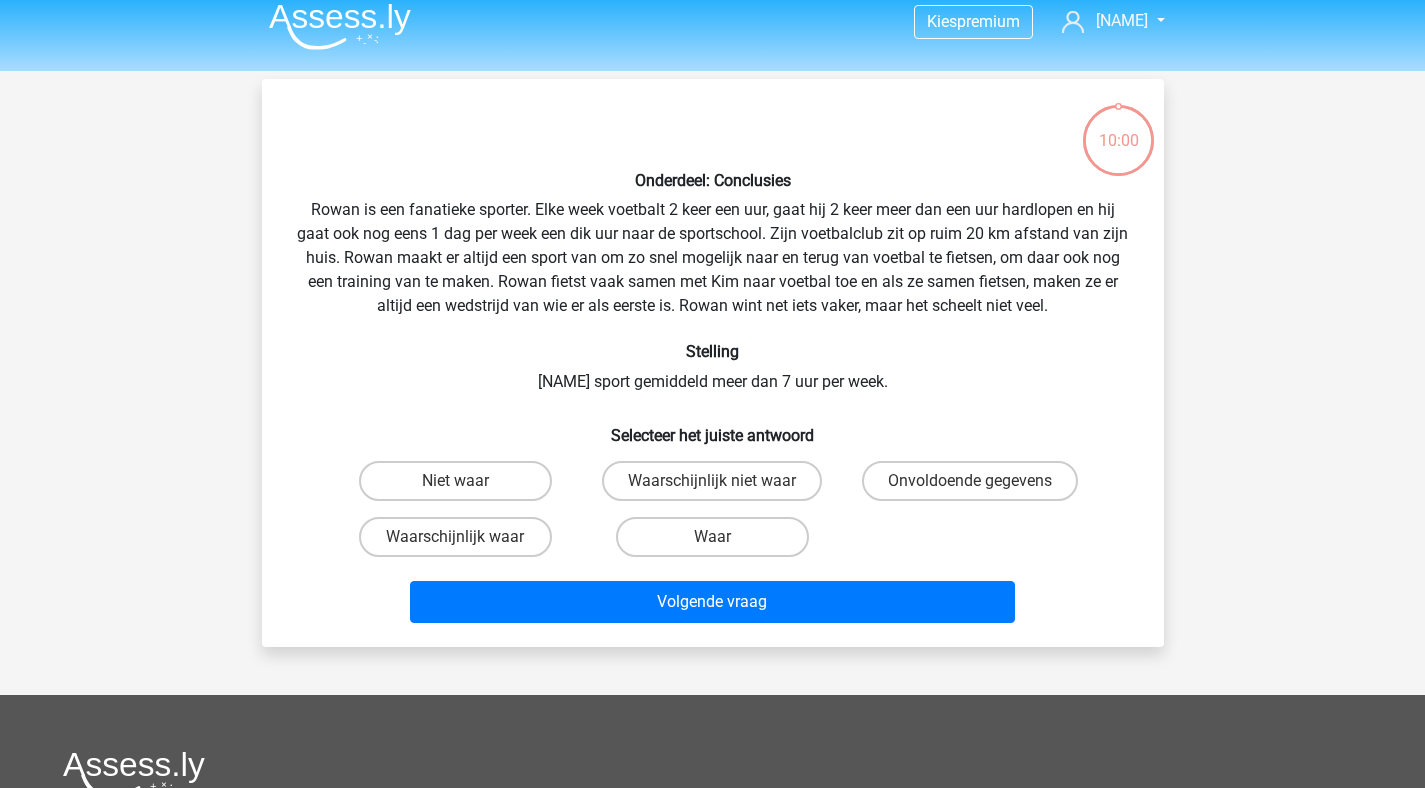 scroll, scrollTop: 30, scrollLeft: 0, axis: vertical 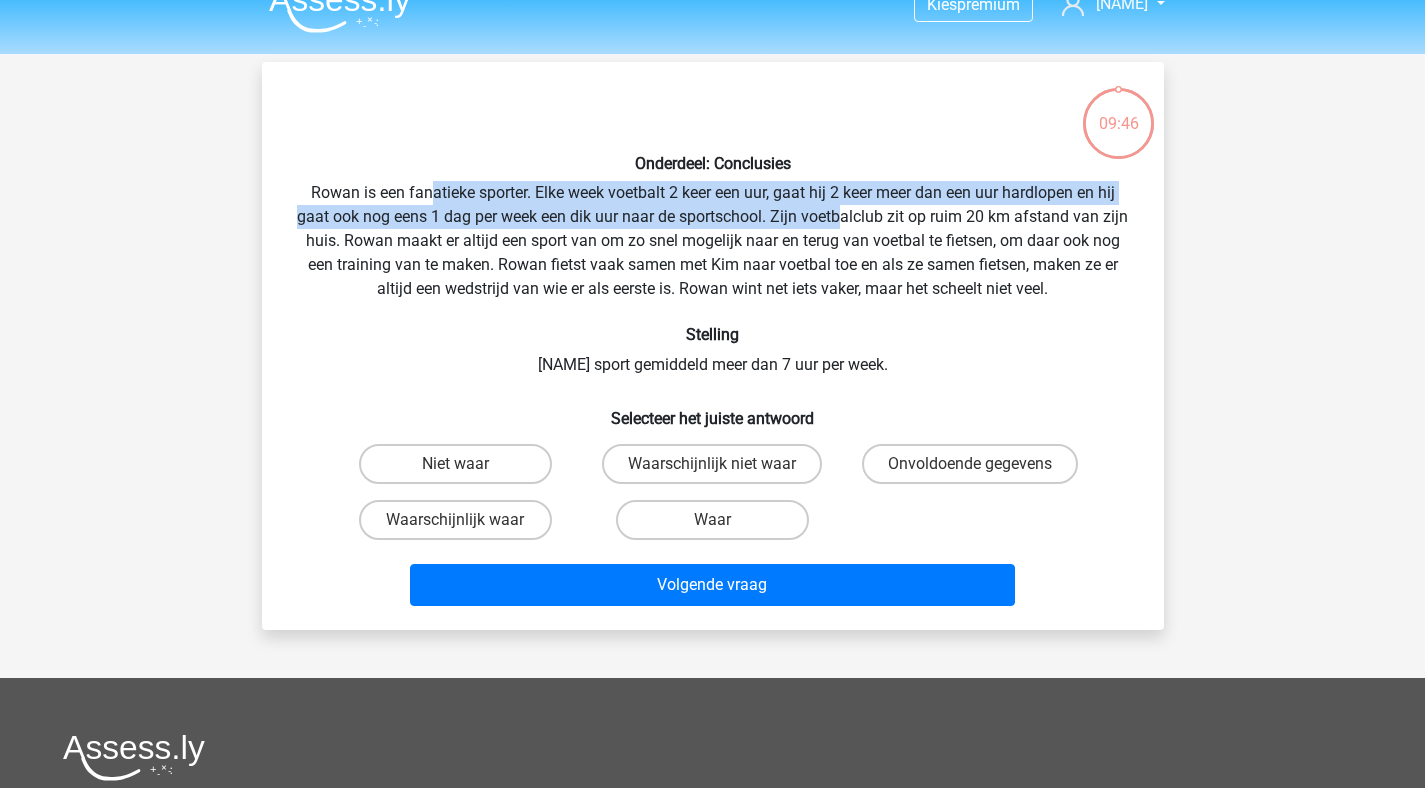 drag, startPoint x: 447, startPoint y: 199, endPoint x: 853, endPoint y: 211, distance: 406.1773 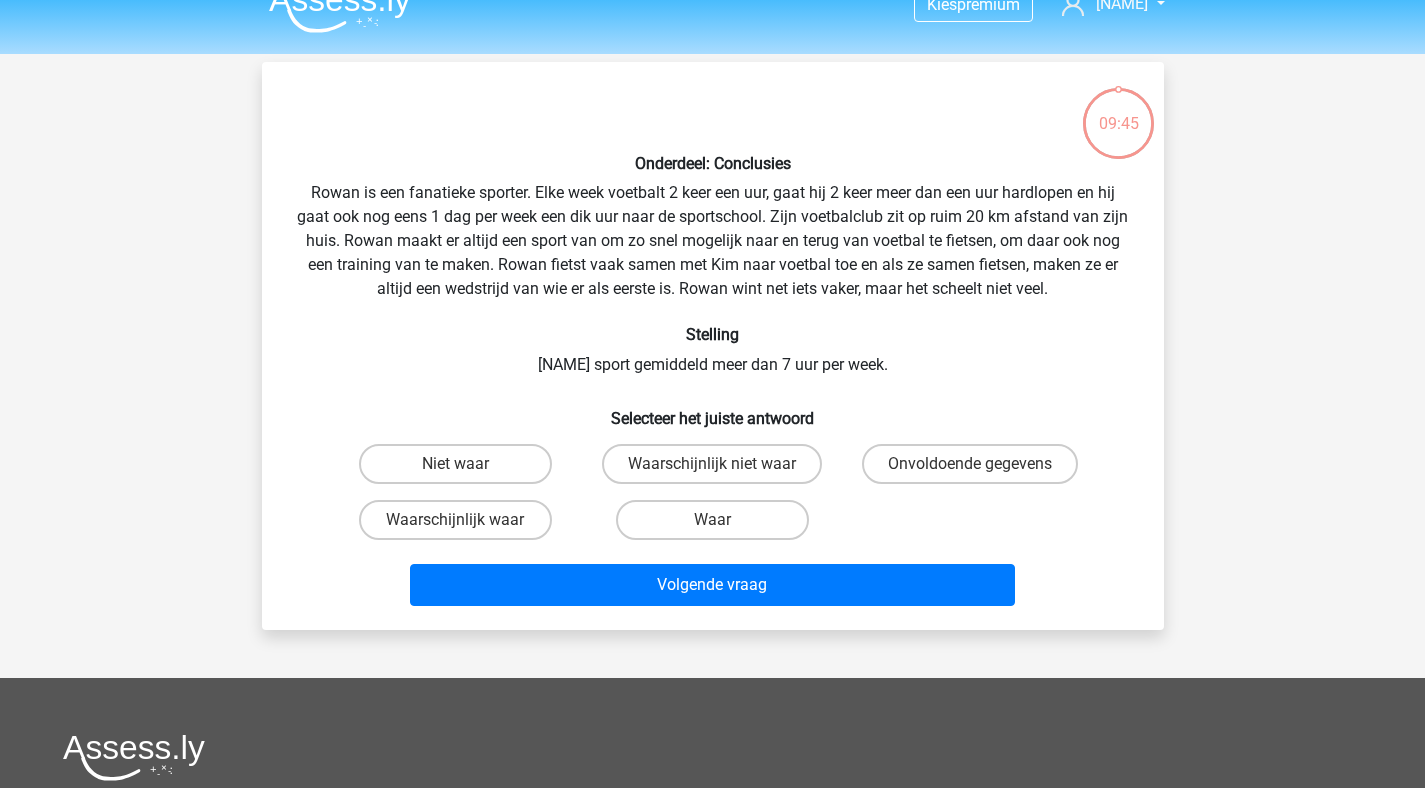 click on "Onderdeel: Conclusies [NAME] is een fanatieke sporter. Elke week voetbalt 2 keer een uur, gaat hij 2 keer meer dan een uur hardlopen en hij gaat ook nog eens 1 dag per week een dik uur naar de sportschool. Zijn voetbalclub zit op ruim 20 km afstand van zijn huis. [NAME] maakt er altijd een sport van om zo snel mogelijk naar en terug van voetbal te fietsen, om daar ook nog een training van te maken. [NAME] fietst vaak samen met [NAME] naar voetbal toe en als ze samen fietsen, maken ze er altijd een wedstrijd van wie er als eerste is. [NAME] wint net iets vaker, maar het scheelt niet veel. Stelling [NAME] sport gemiddeld meer dan 7 uur per week.
Selecteer het juiste antwoord" at bounding box center (713, 346) 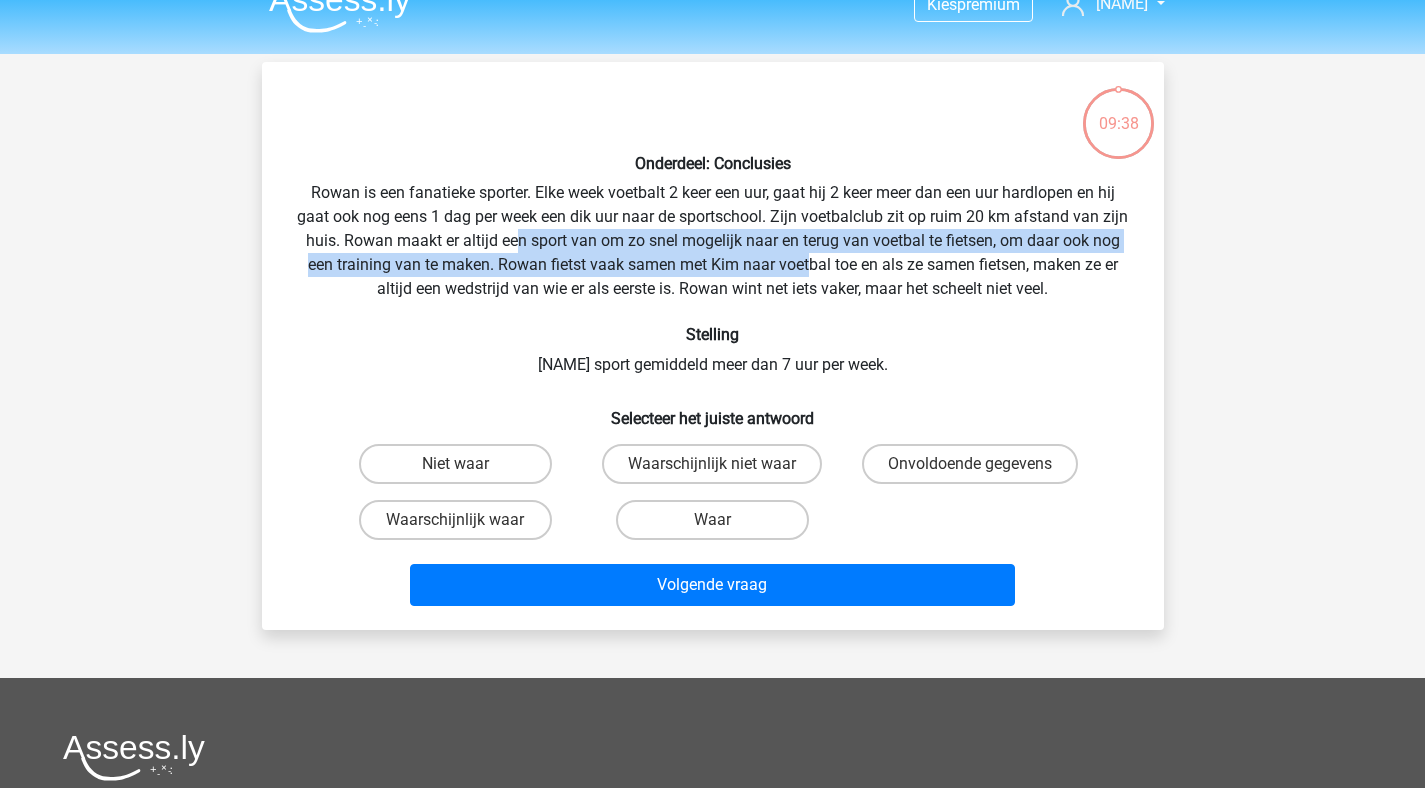 drag, startPoint x: 514, startPoint y: 242, endPoint x: 815, endPoint y: 268, distance: 302.12085 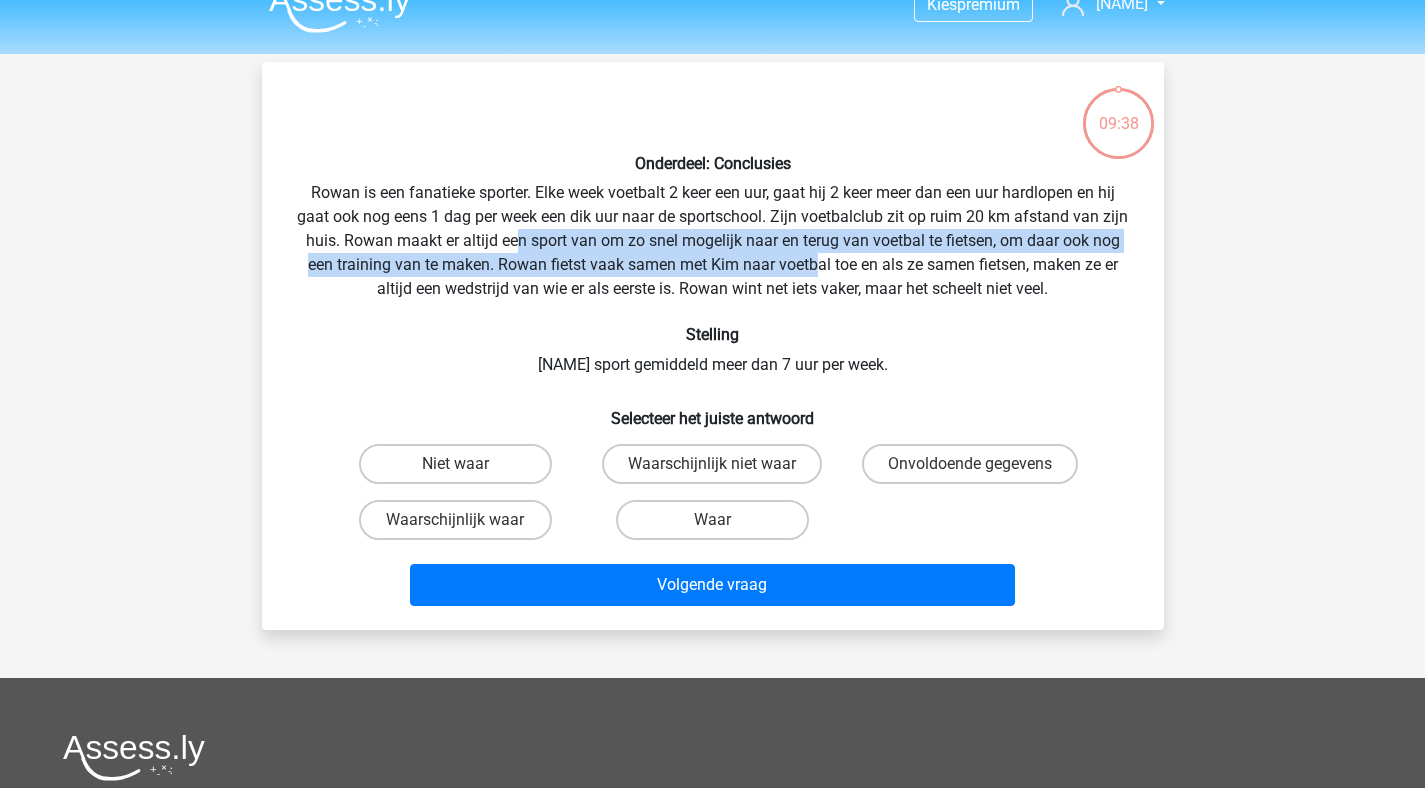 click on "Onderdeel: Conclusies [NAME] is een fanatieke sporter. Elke week voetbalt 2 keer een uur, gaat hij 2 keer meer dan een uur hardlopen en hij gaat ook nog eens 1 dag per week een dik uur naar de sportschool. Zijn voetbalclub zit op ruim 20 km afstand van zijn huis. [NAME] maakt er altijd een sport van om zo snel mogelijk naar en terug van voetbal te fietsen, om daar ook nog een training van te maken. [NAME] fietst vaak samen met [NAME] naar voetbal toe en als ze samen fietsen, maken ze er altijd een wedstrijd van wie er als eerste is. [NAME] wint net iets vaker, maar het scheelt niet veel. Stelling [NAME] sport gemiddeld meer dan 7 uur per week.
Selecteer het juiste antwoord" at bounding box center (713, 346) 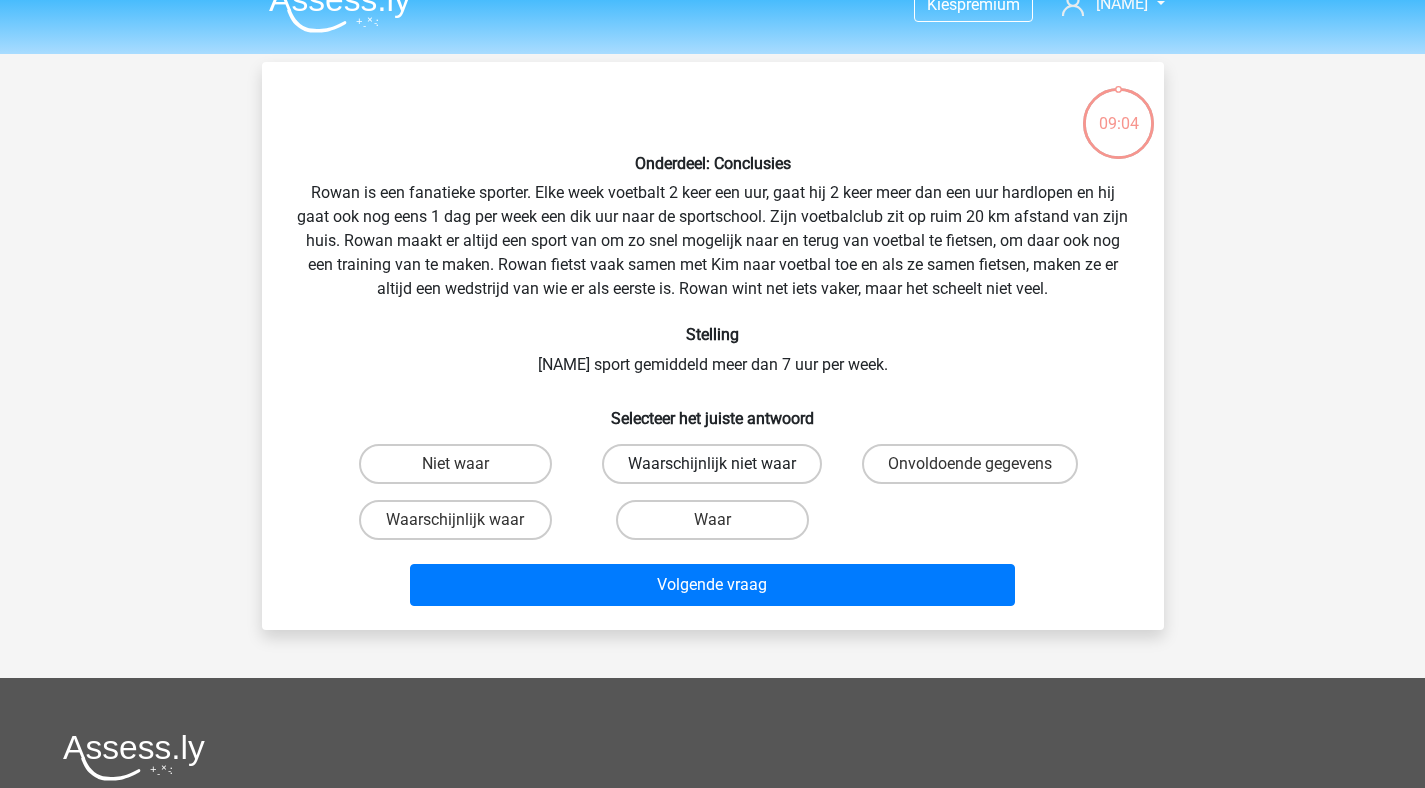 click on "Waarschijnlijk niet waar" at bounding box center (712, 464) 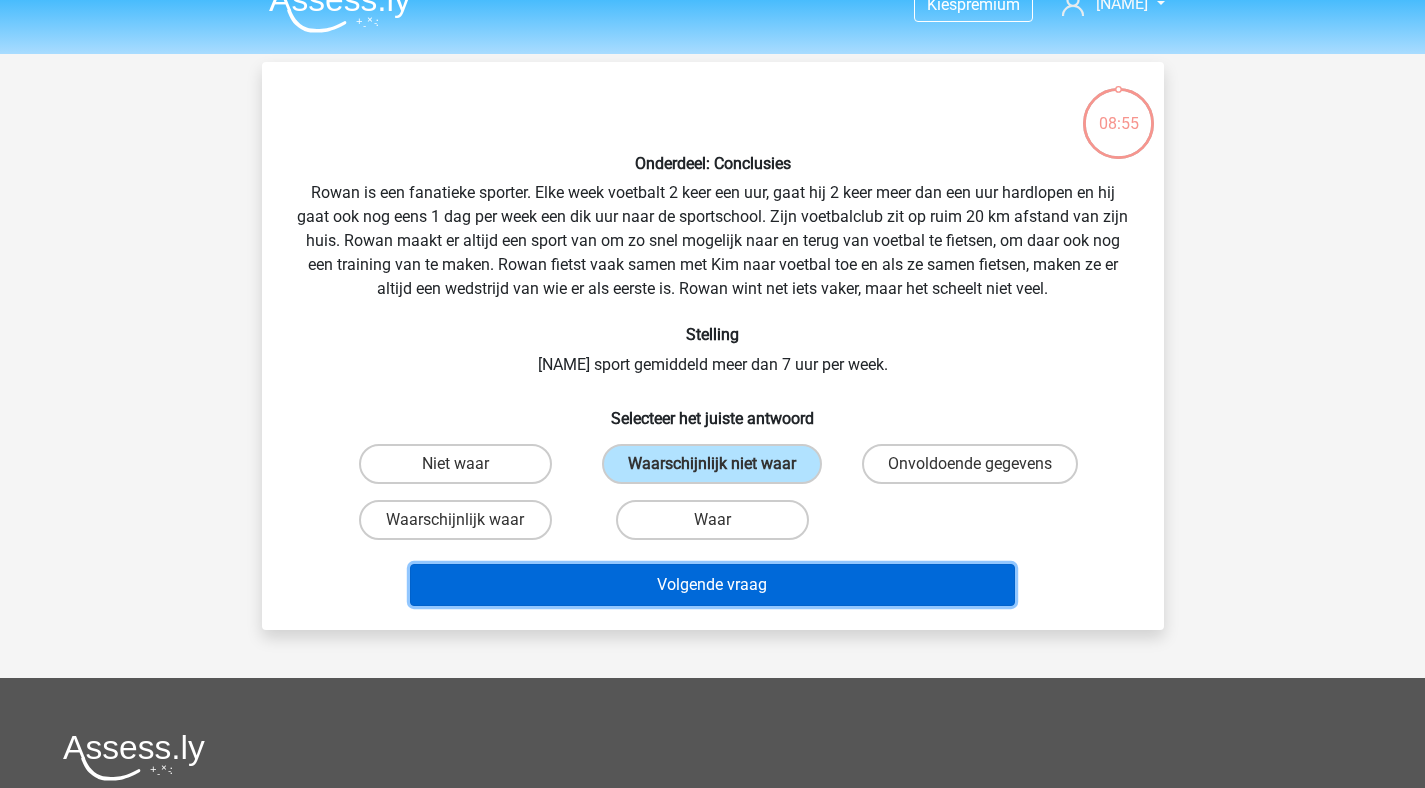 click on "Volgende vraag" at bounding box center (712, 585) 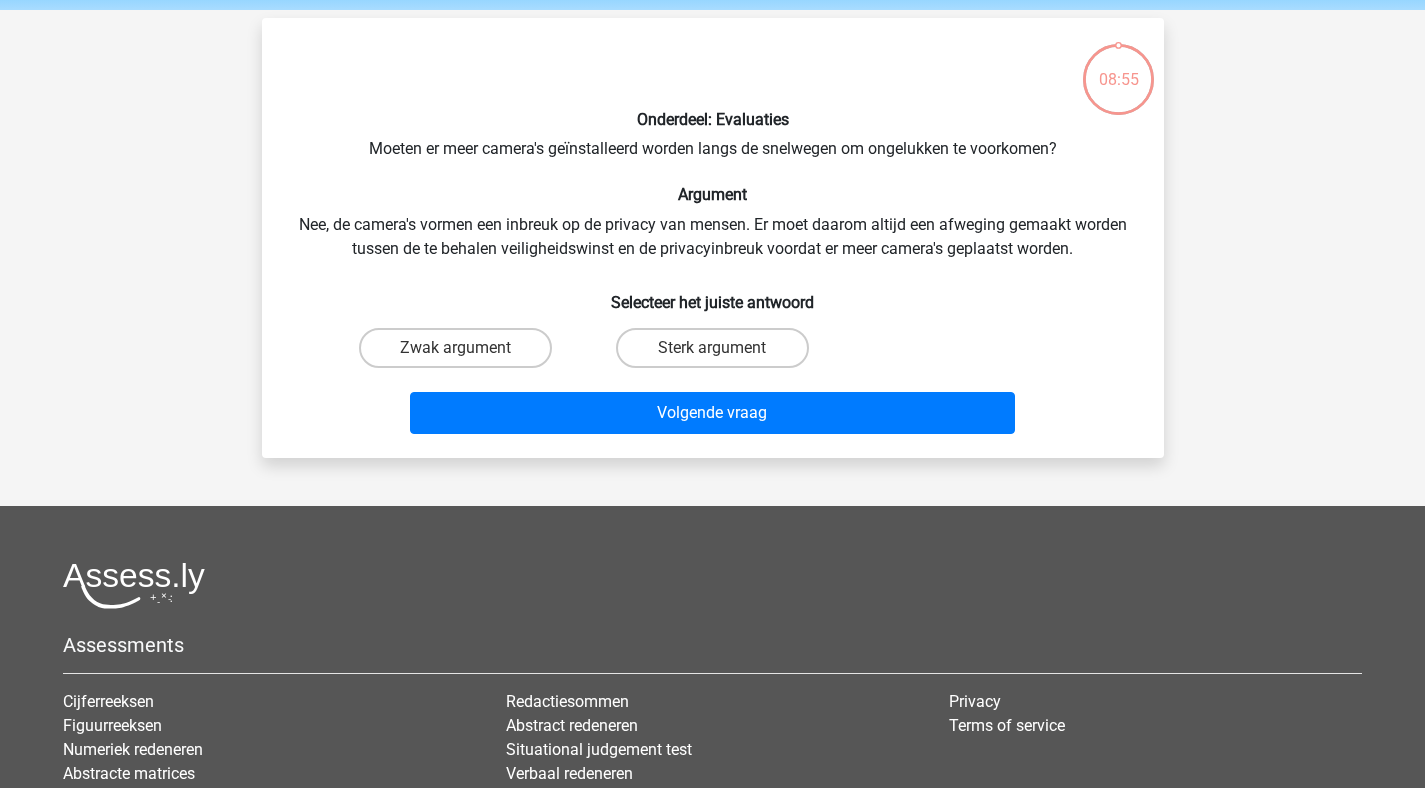 scroll, scrollTop: 92, scrollLeft: 0, axis: vertical 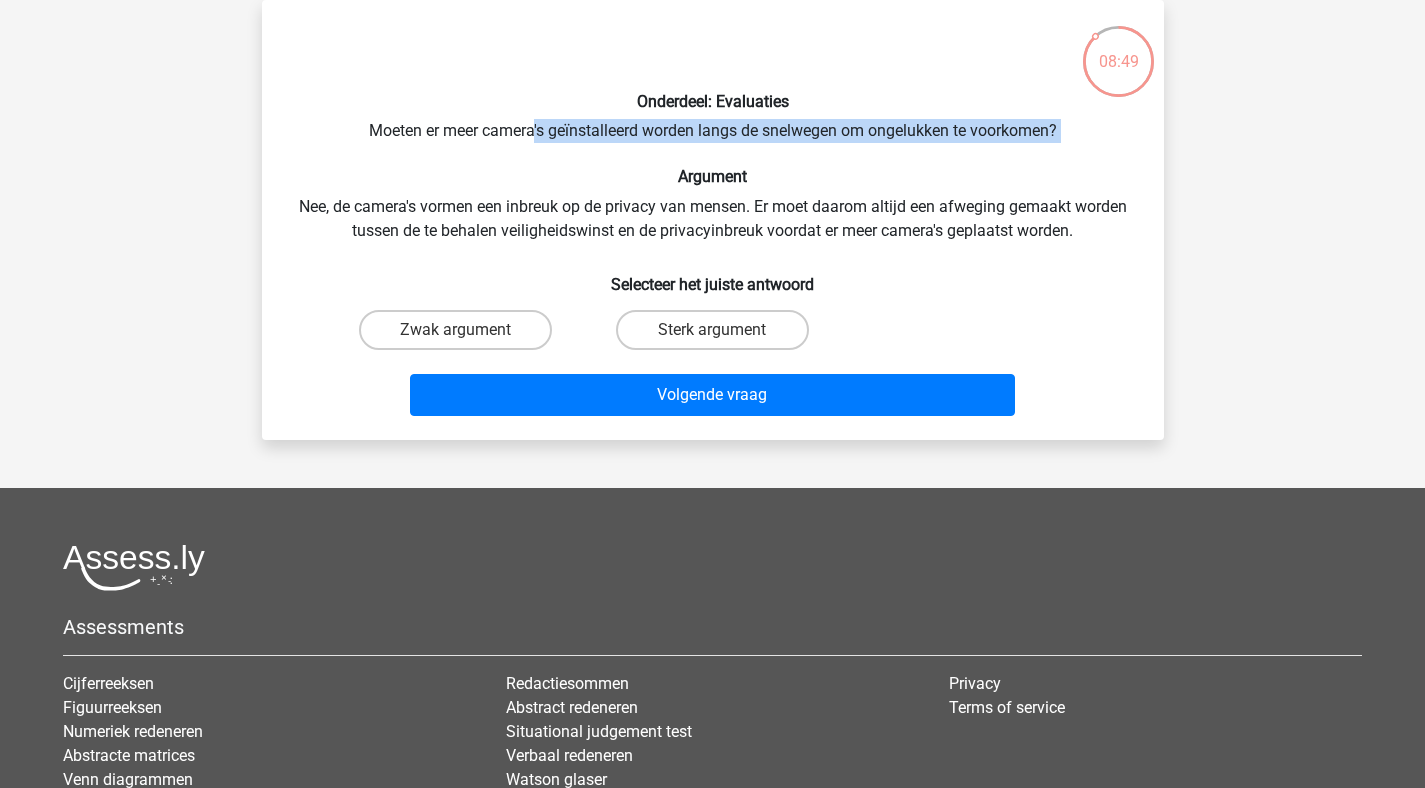 drag, startPoint x: 529, startPoint y: 132, endPoint x: 913, endPoint y: 145, distance: 384.22 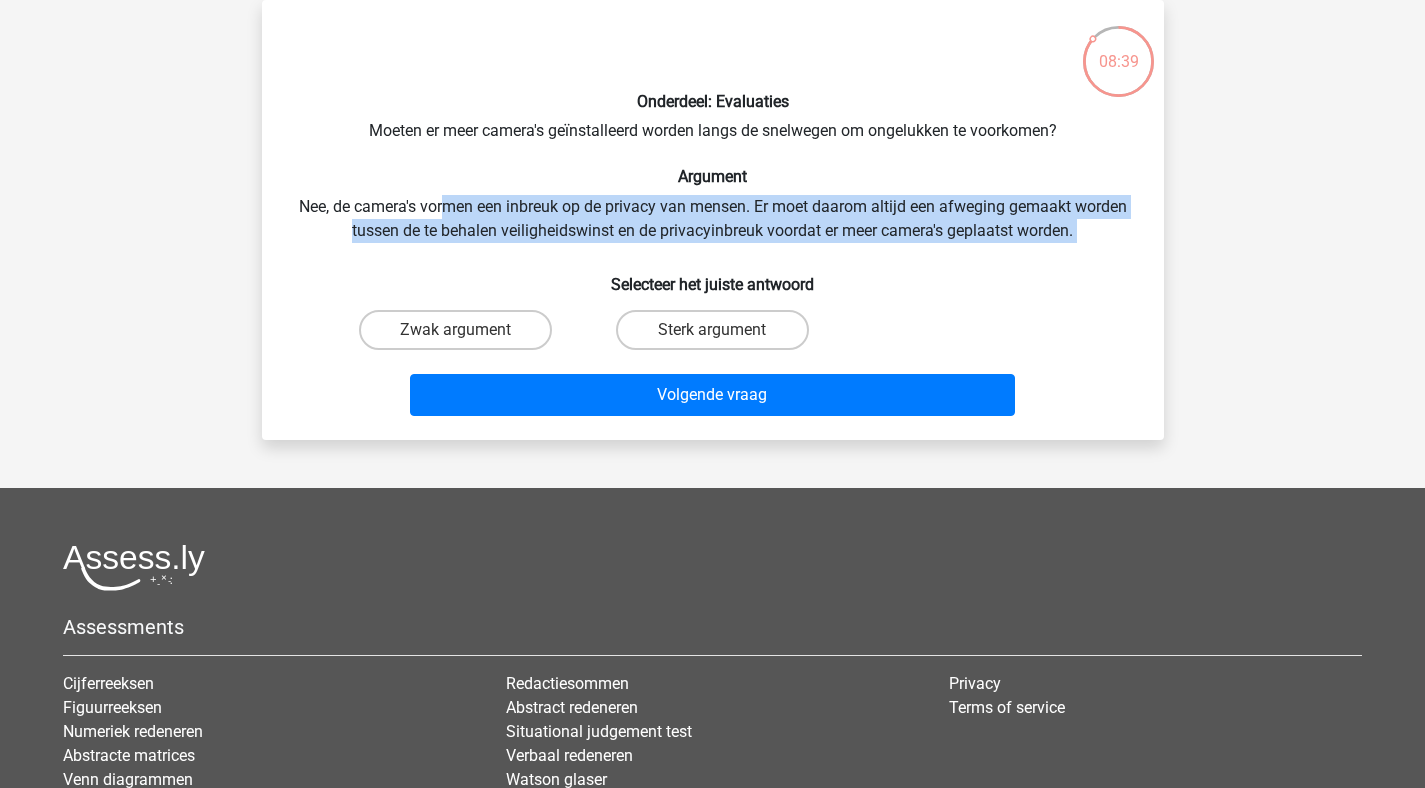 drag, startPoint x: 446, startPoint y: 210, endPoint x: 893, endPoint y: 246, distance: 448.44733 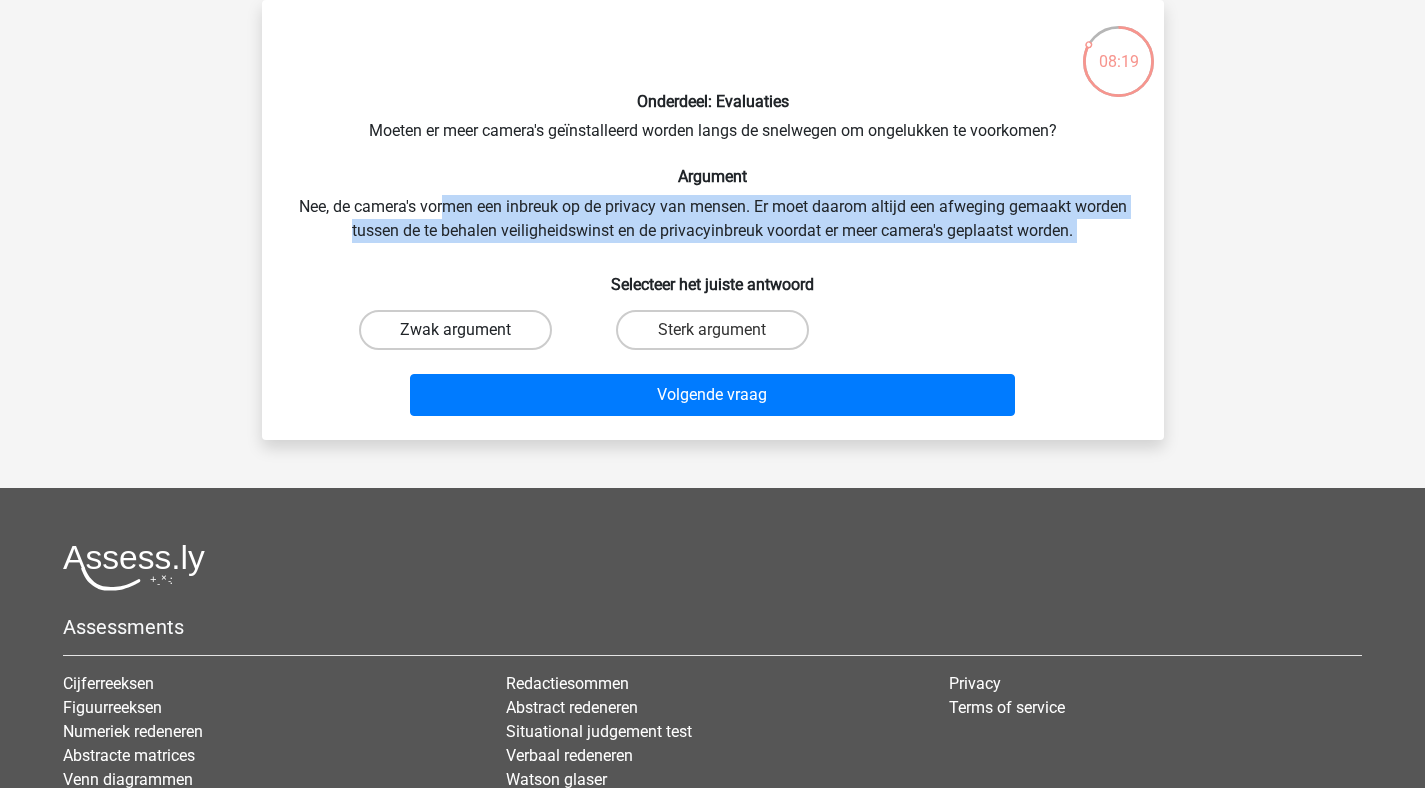 click on "Zwak argument" at bounding box center (455, 330) 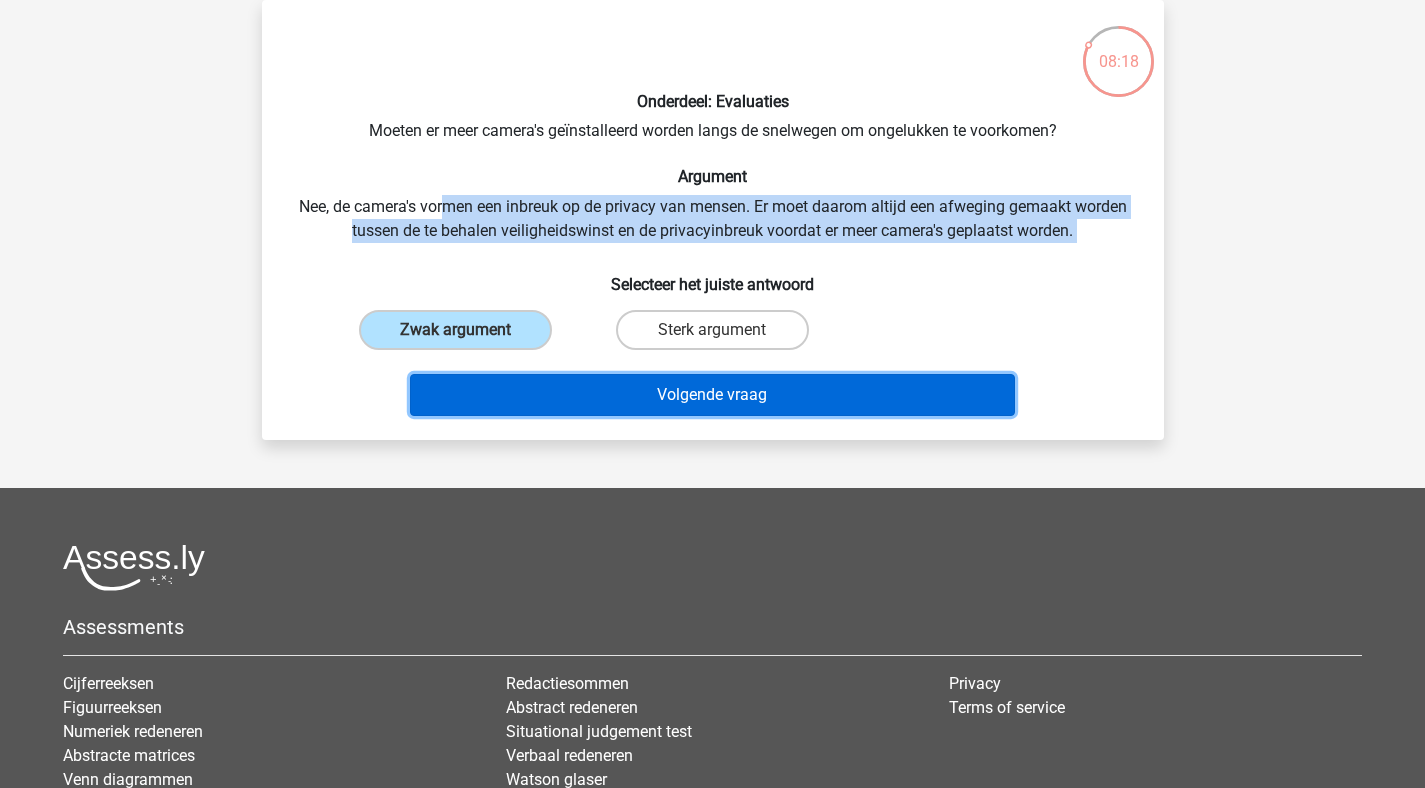 click on "Volgende vraag" at bounding box center [712, 395] 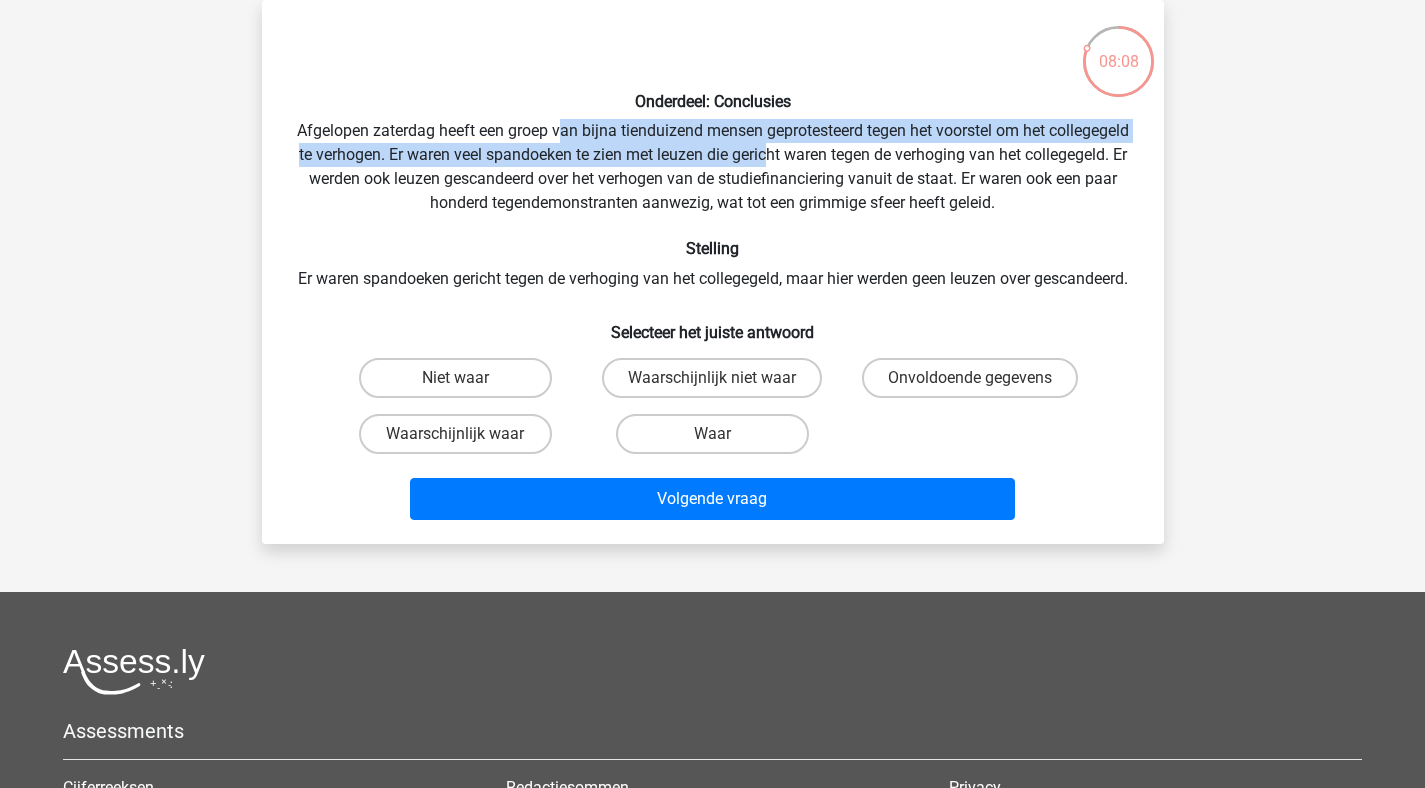 drag, startPoint x: 603, startPoint y: 127, endPoint x: 866, endPoint y: 161, distance: 265.1886 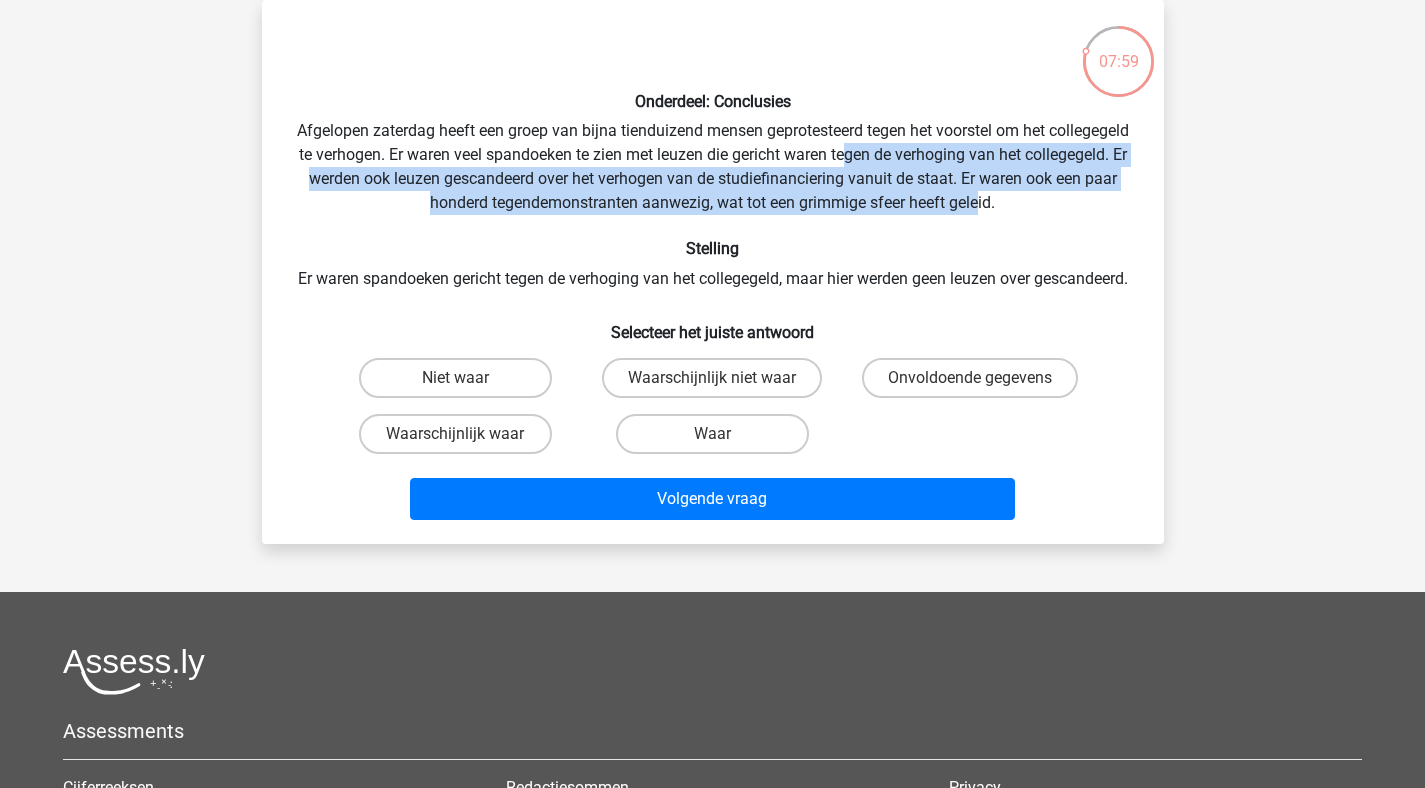 drag, startPoint x: 944, startPoint y: 164, endPoint x: 1028, endPoint y: 211, distance: 96.25487 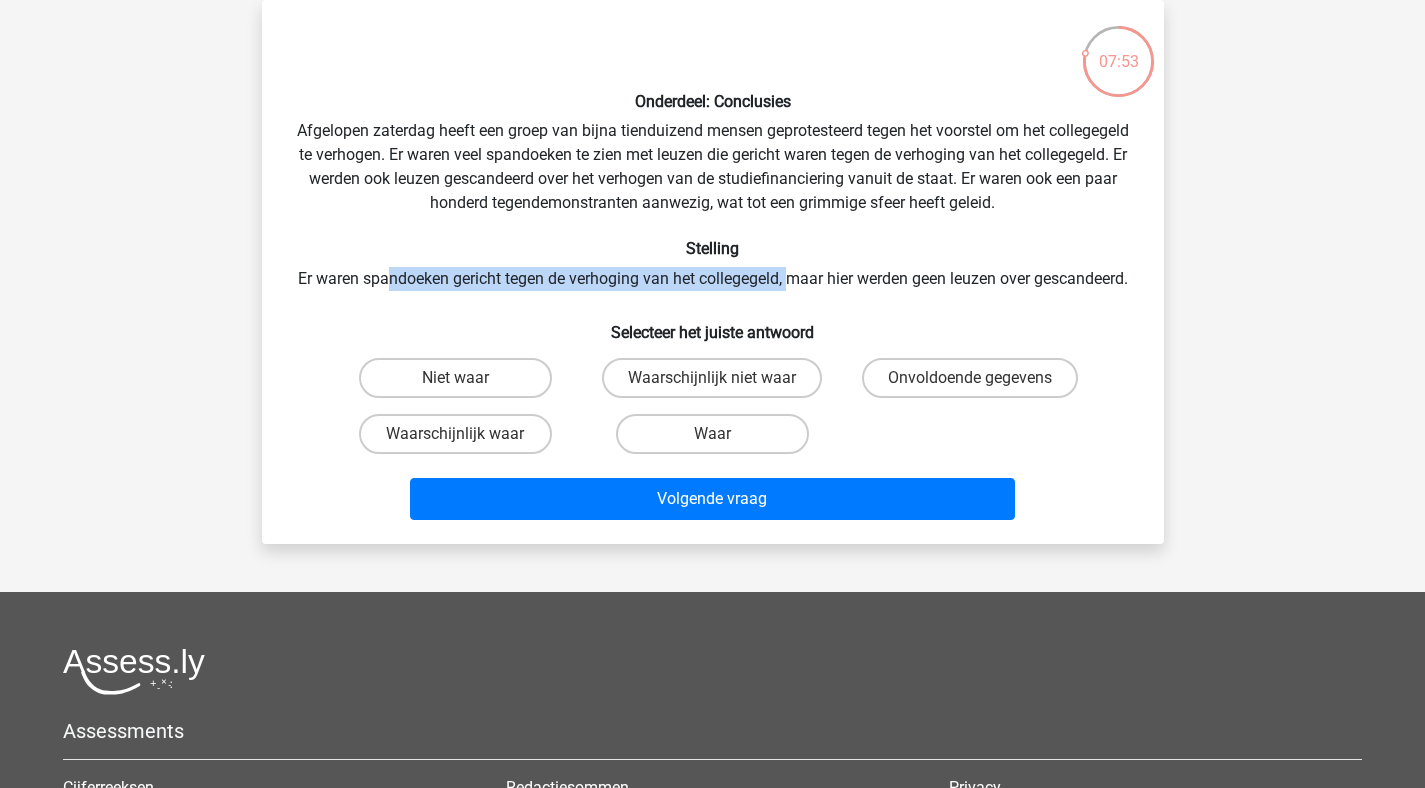 drag, startPoint x: 440, startPoint y: 274, endPoint x: 838, endPoint y: 272, distance: 398.00504 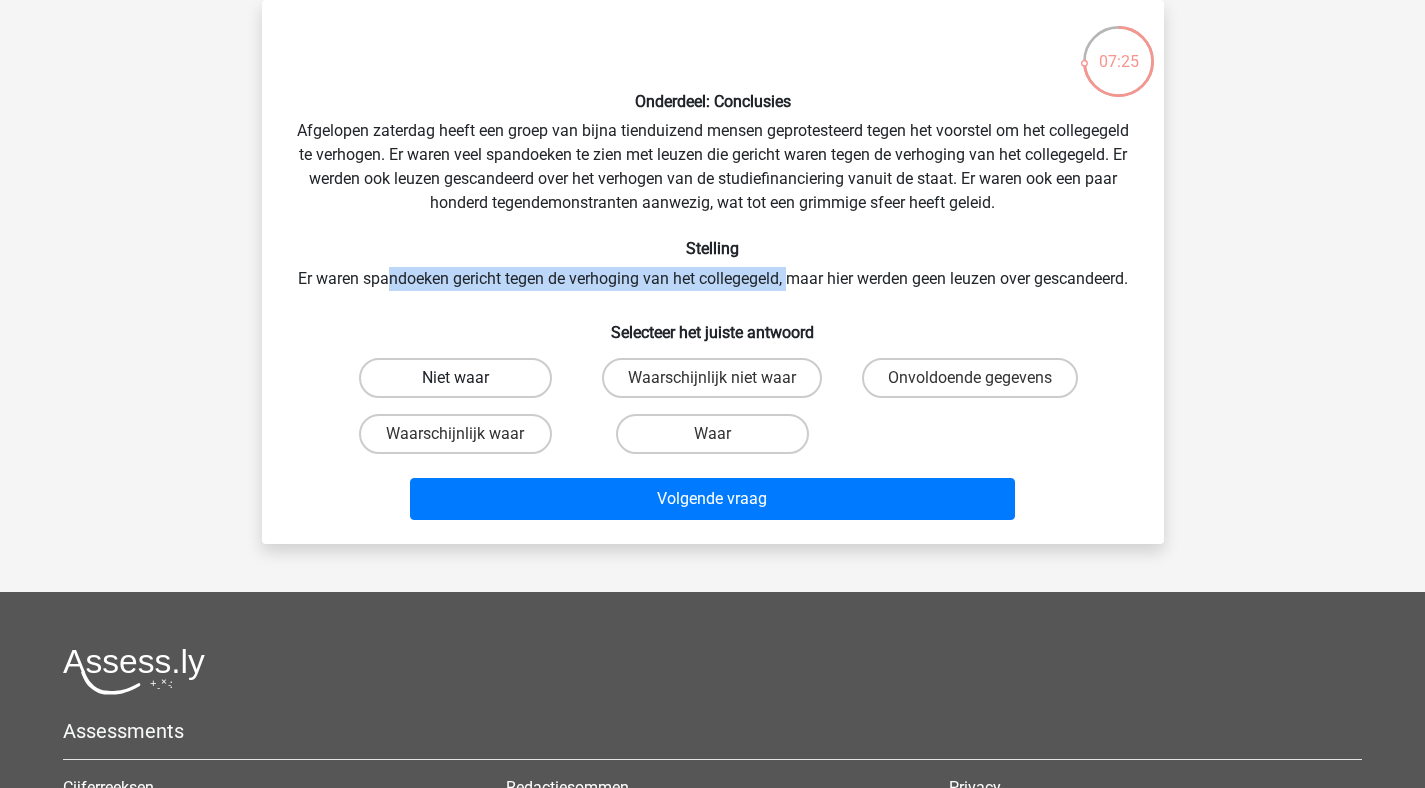 click on "Niet waar" at bounding box center [455, 378] 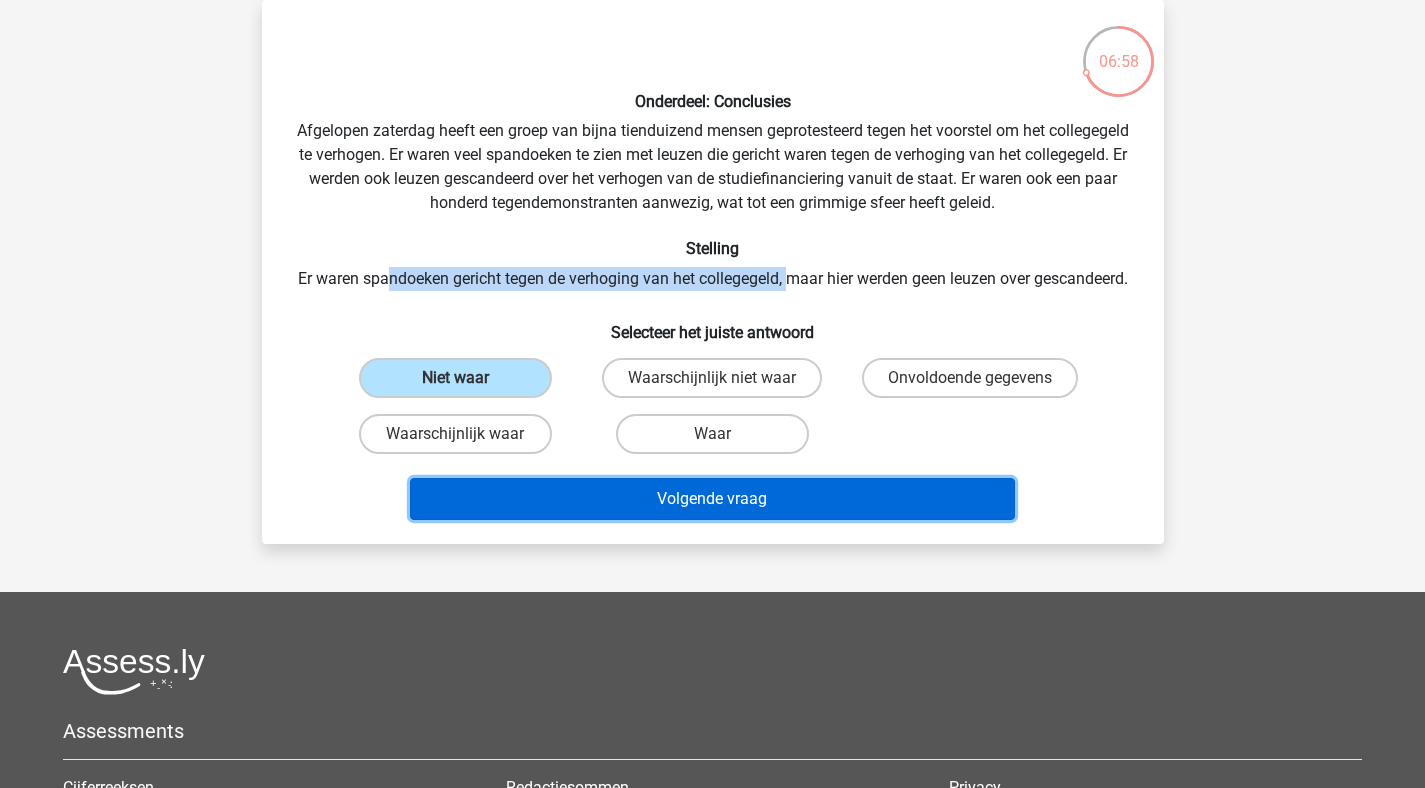click on "Volgende vraag" at bounding box center (712, 499) 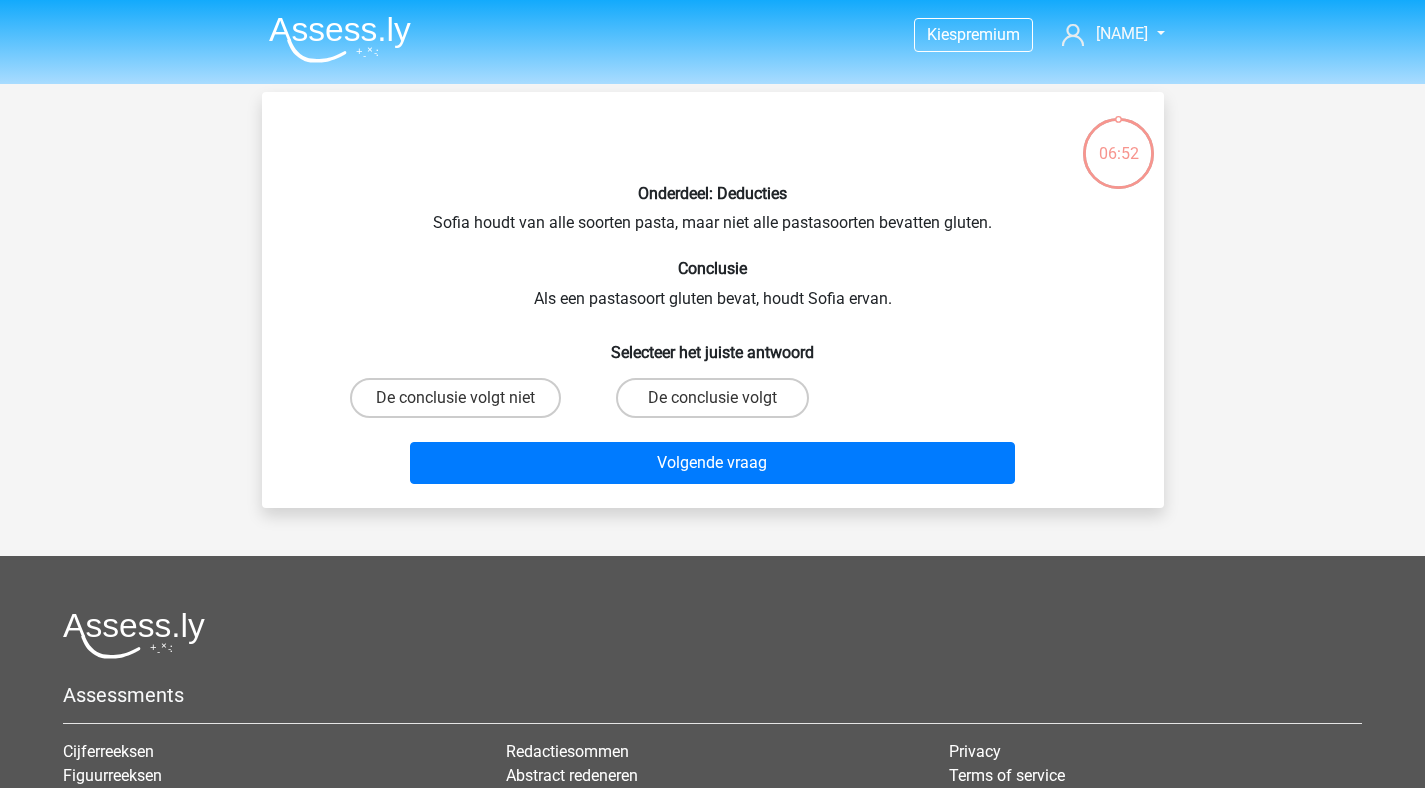 scroll, scrollTop: 92, scrollLeft: 0, axis: vertical 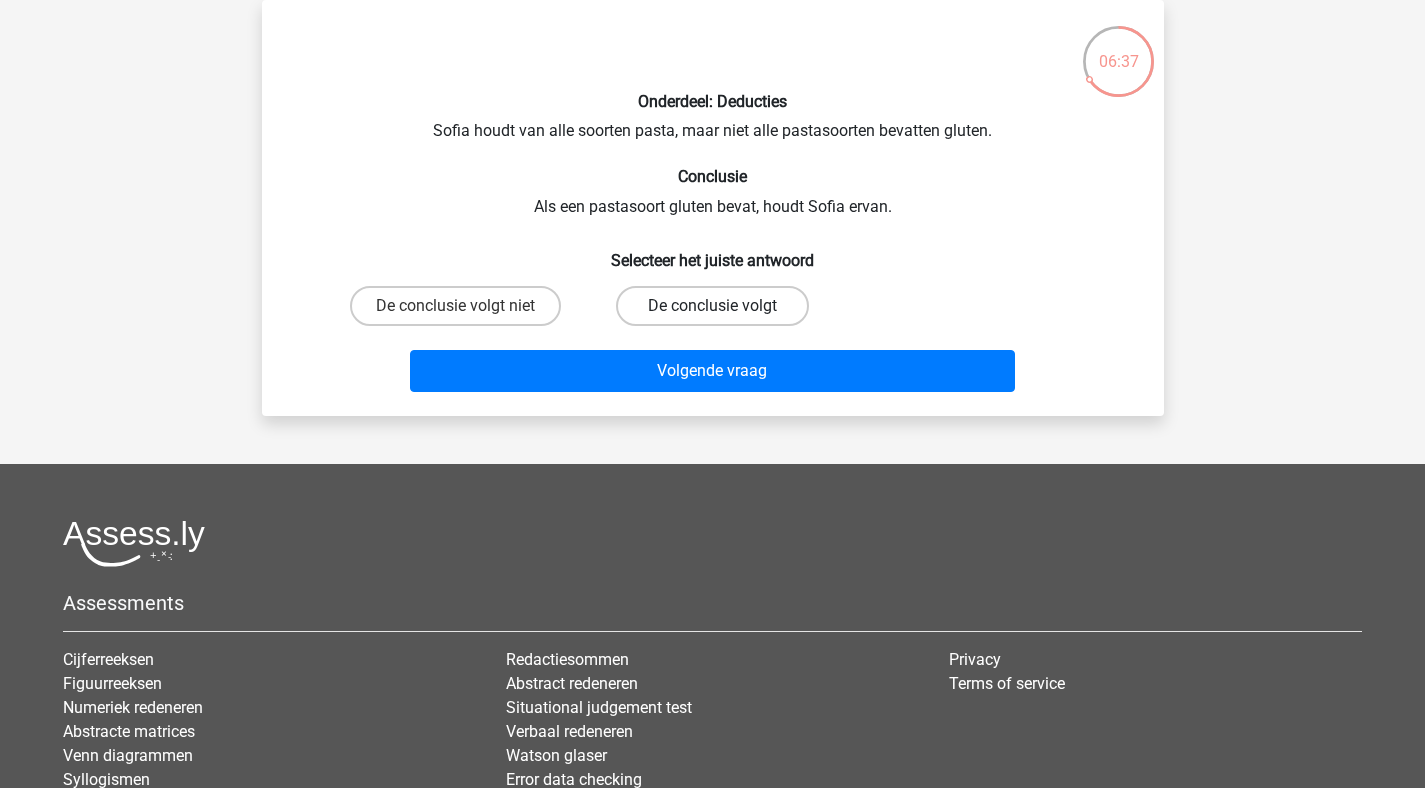 click on "De conclusie volgt" at bounding box center [712, 306] 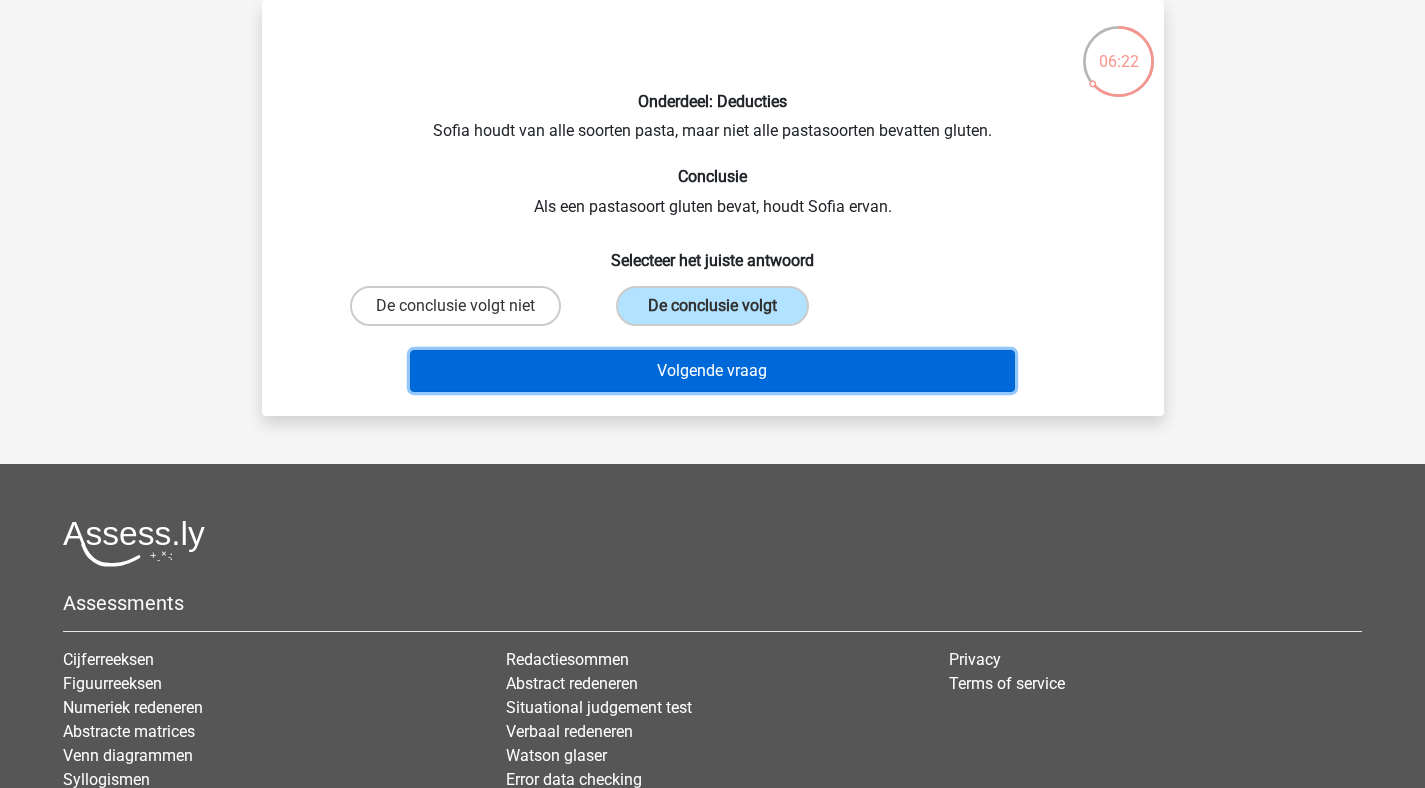 click on "Volgende vraag" at bounding box center [712, 371] 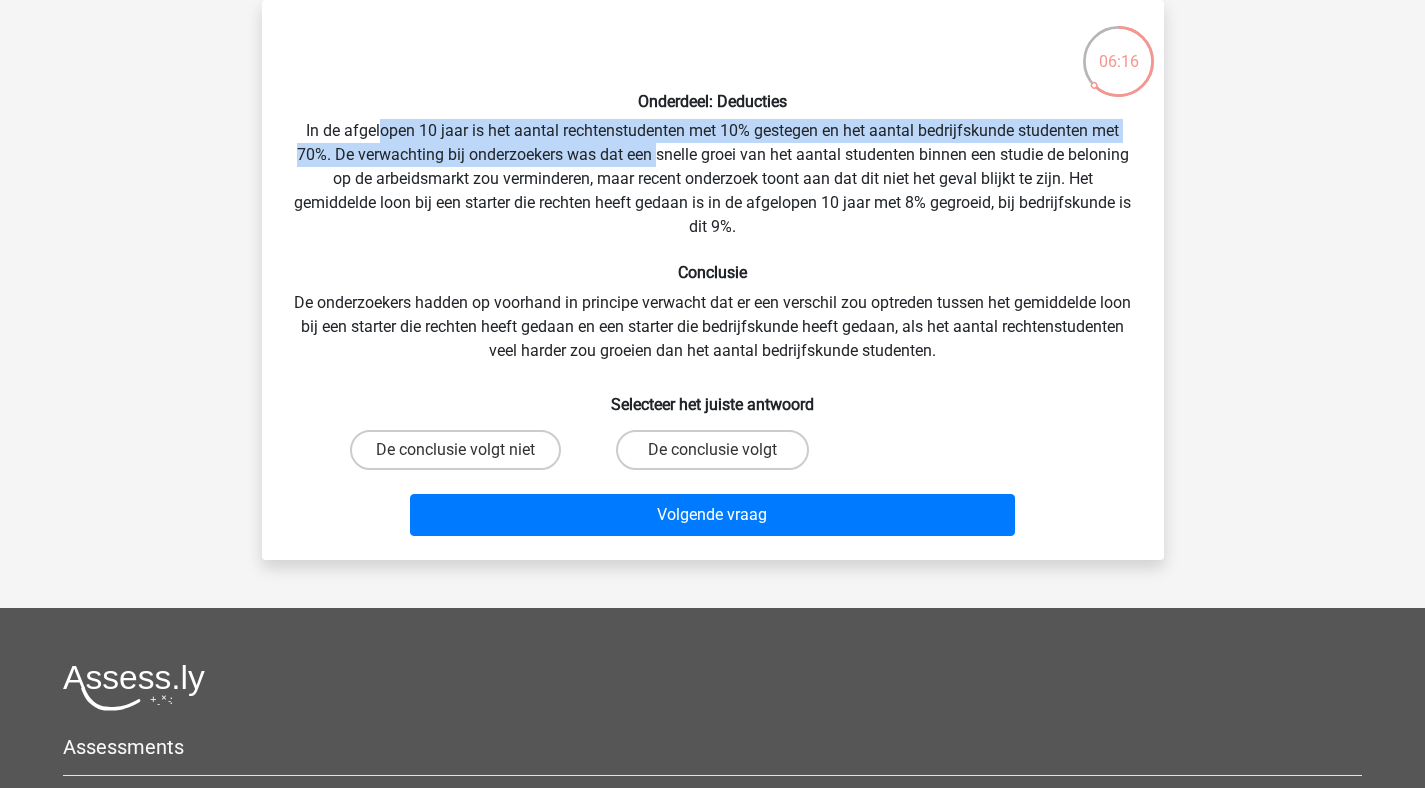 drag, startPoint x: 375, startPoint y: 130, endPoint x: 712, endPoint y: 152, distance: 337.71735 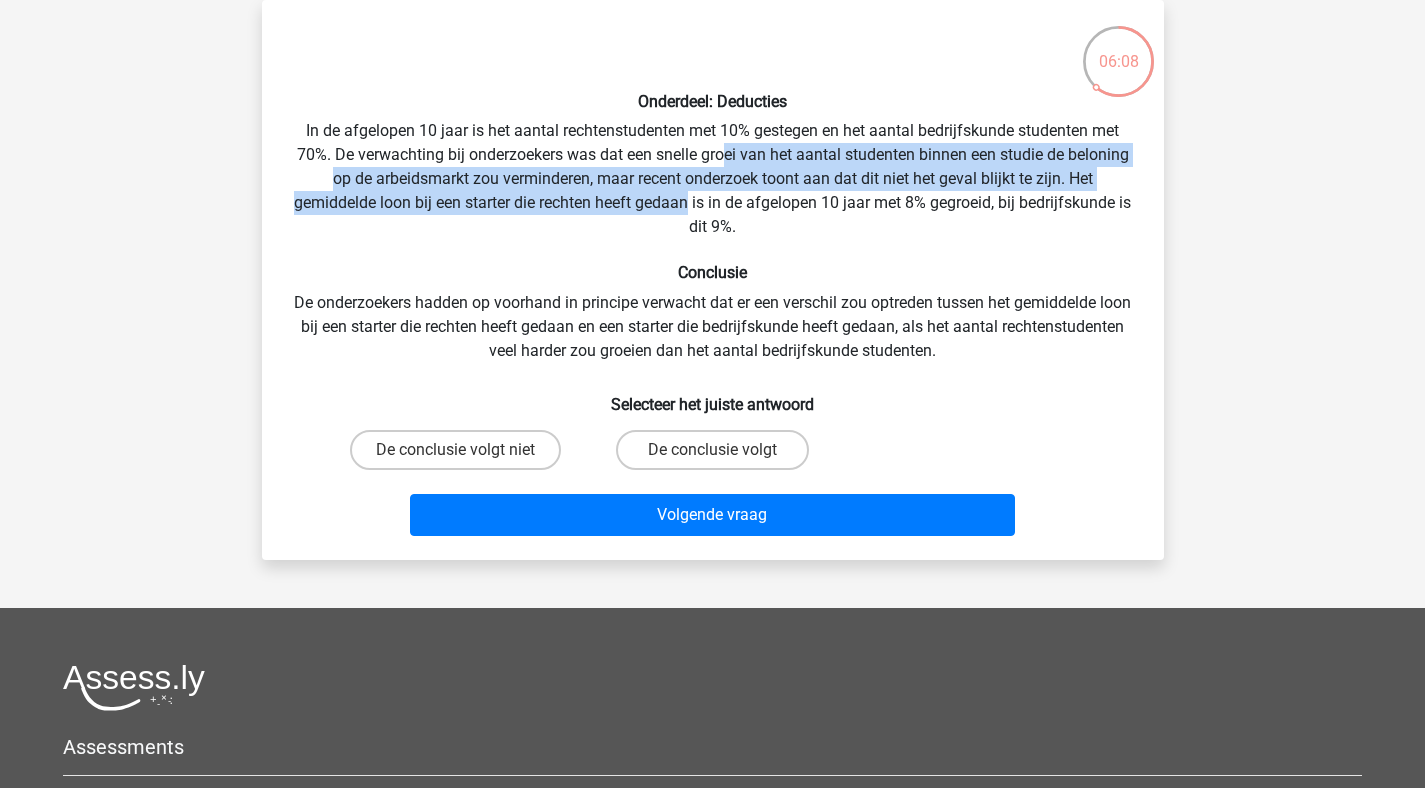drag, startPoint x: 757, startPoint y: 153, endPoint x: 696, endPoint y: 213, distance: 85.56284 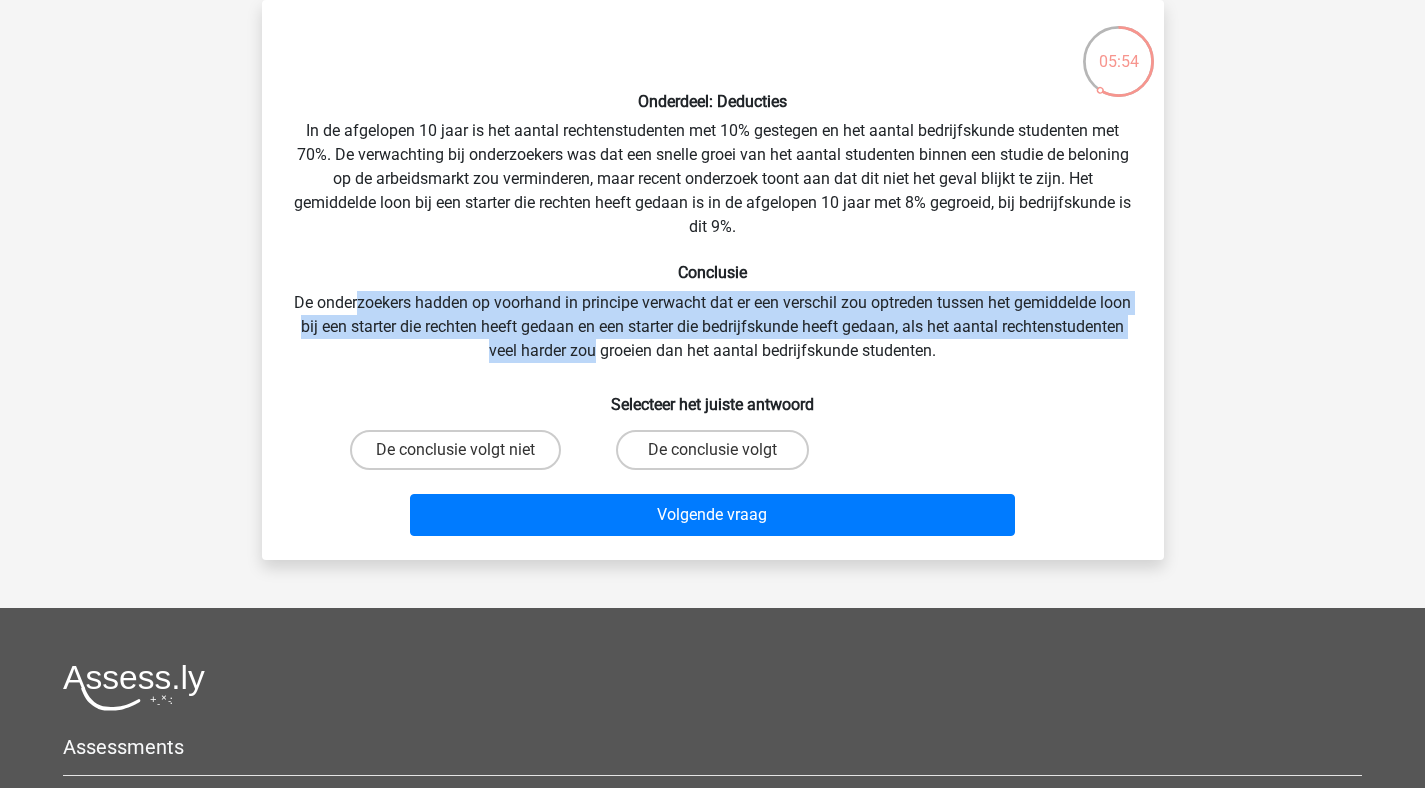 drag, startPoint x: 369, startPoint y: 302, endPoint x: 659, endPoint y: 360, distance: 295.74313 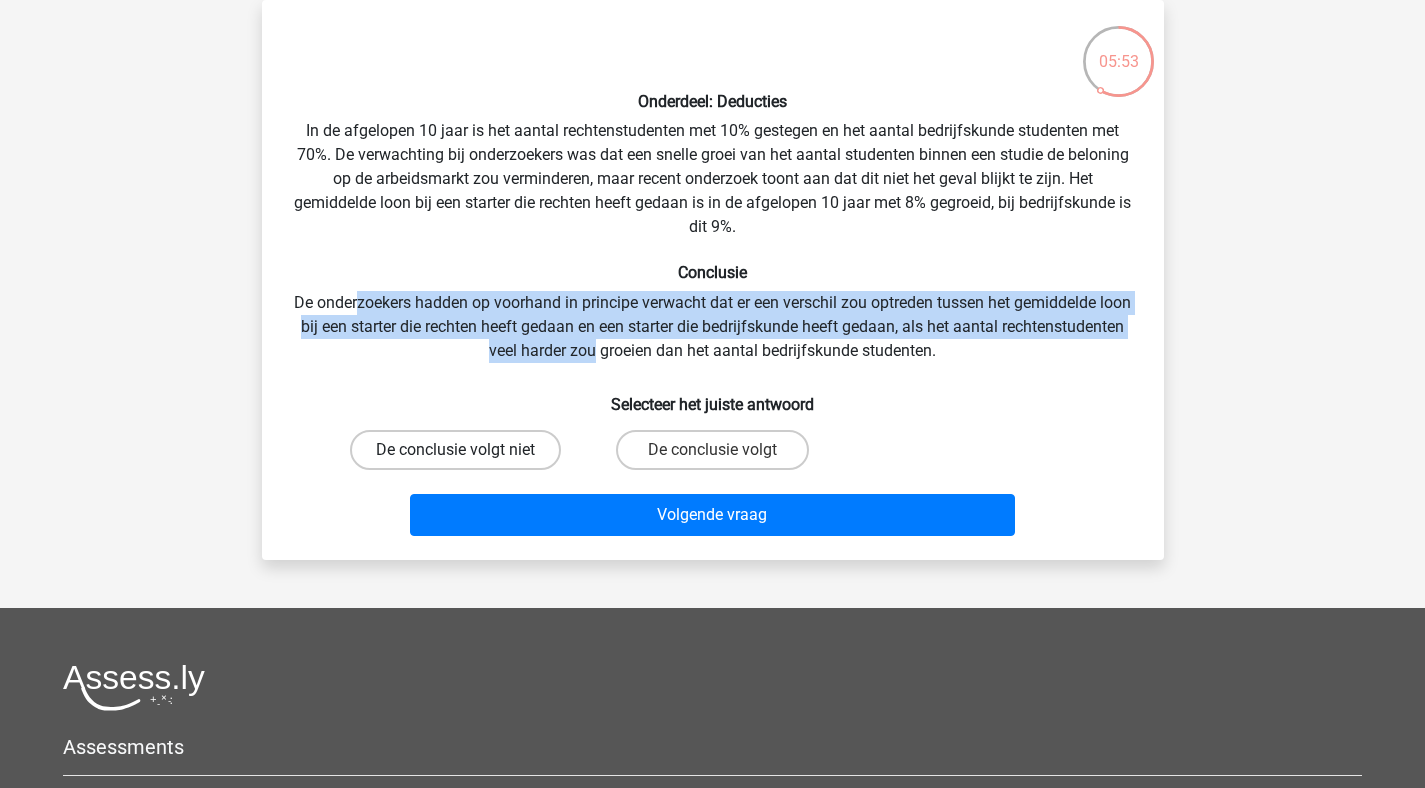 click on "De conclusie volgt niet" at bounding box center [455, 450] 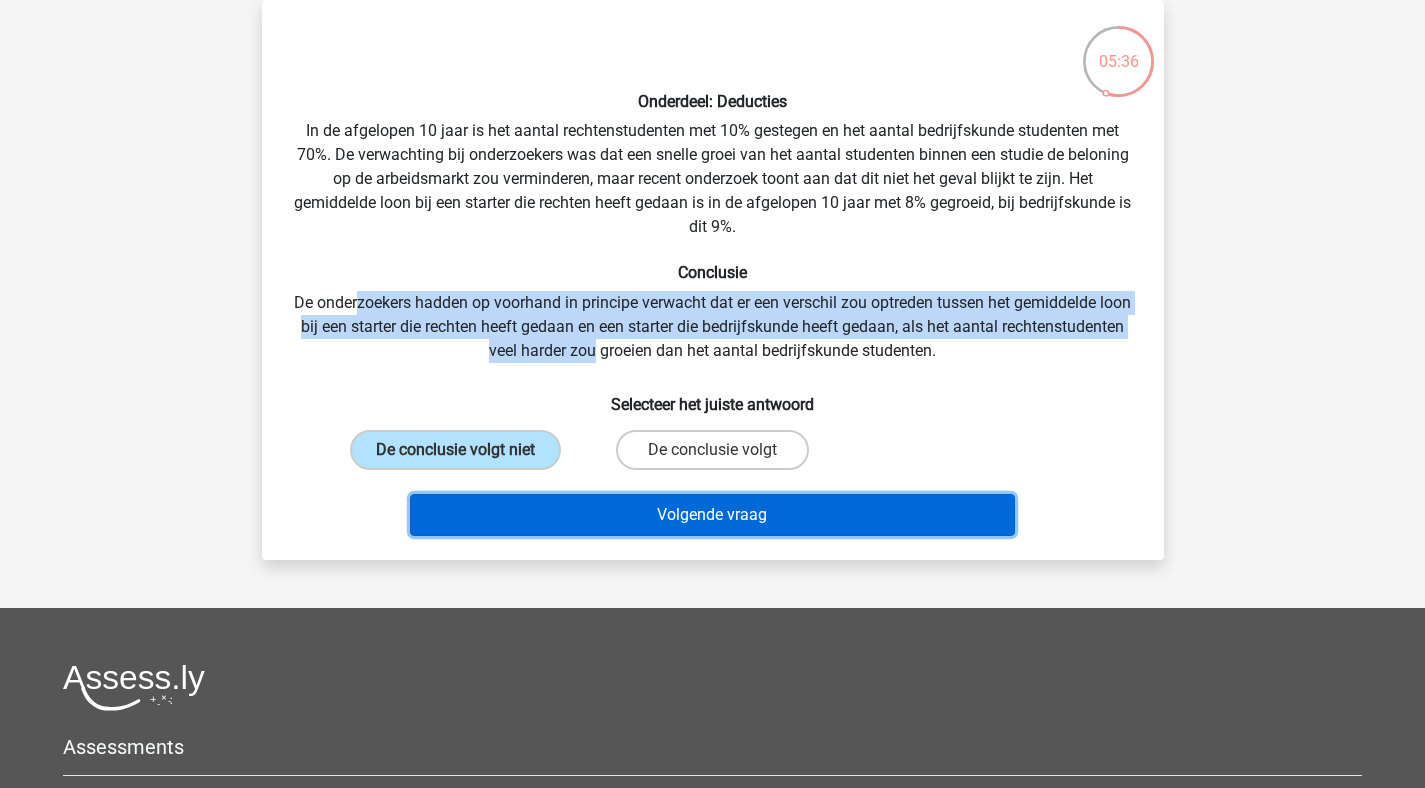 click on "Volgende vraag" at bounding box center (712, 515) 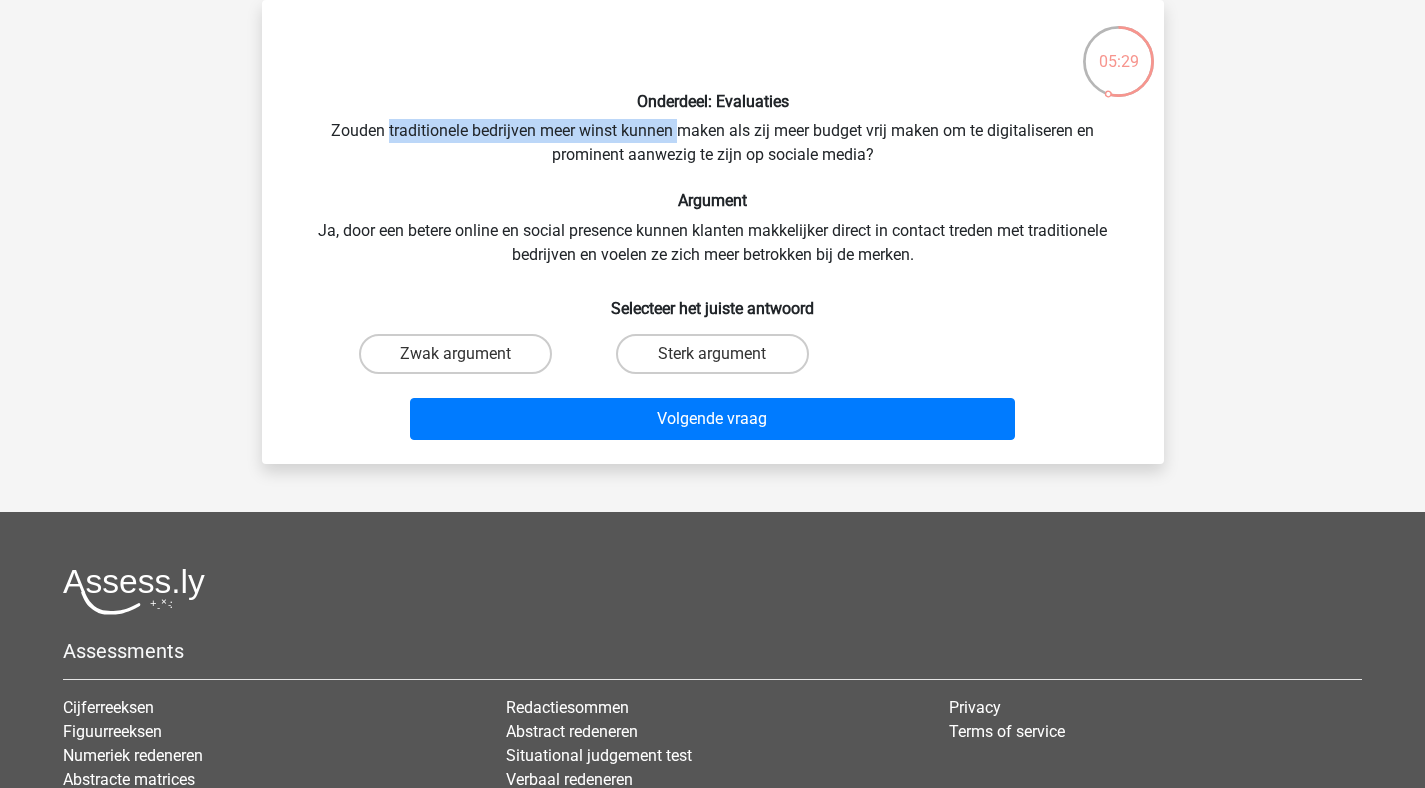 drag, startPoint x: 387, startPoint y: 136, endPoint x: 677, endPoint y: 141, distance: 290.0431 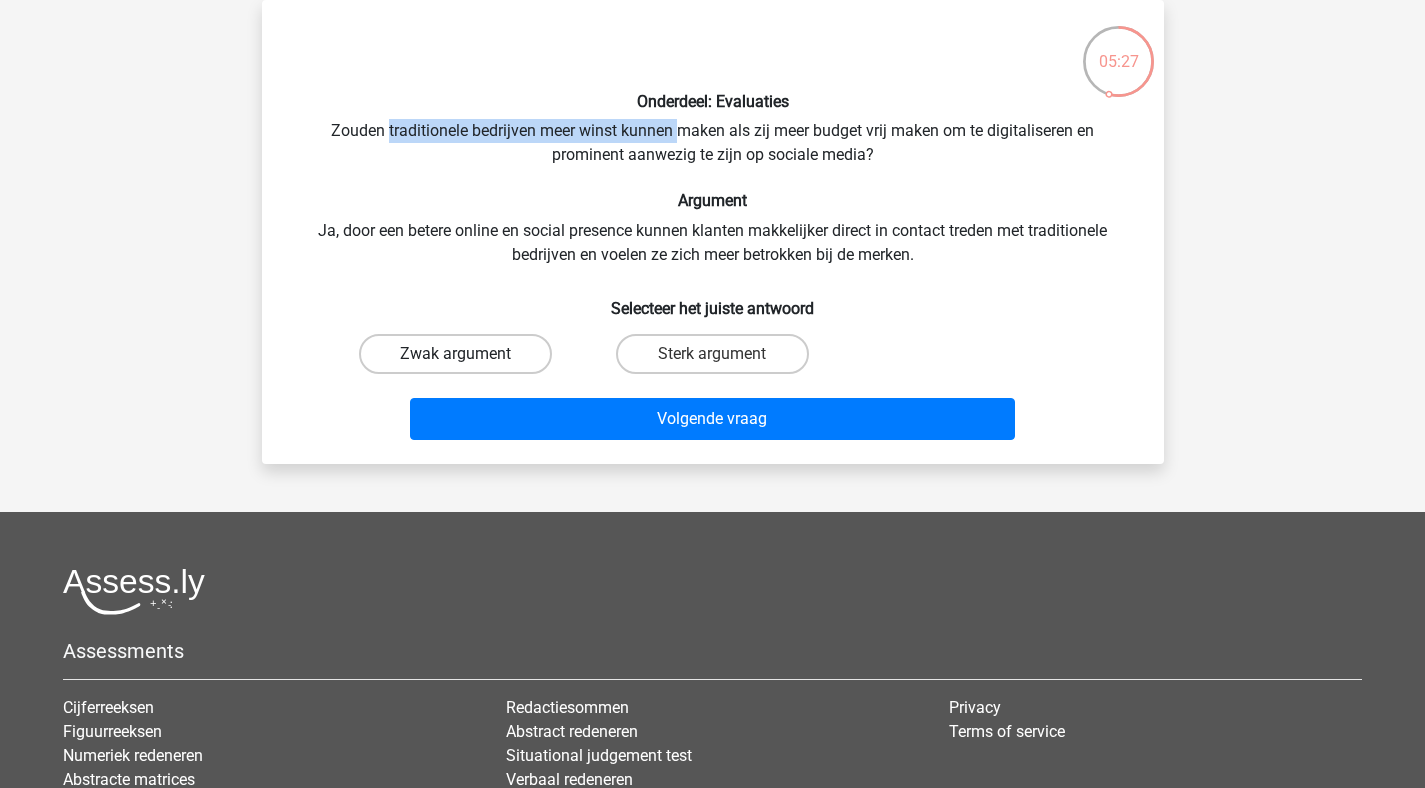 click on "Zwak argument" at bounding box center (455, 354) 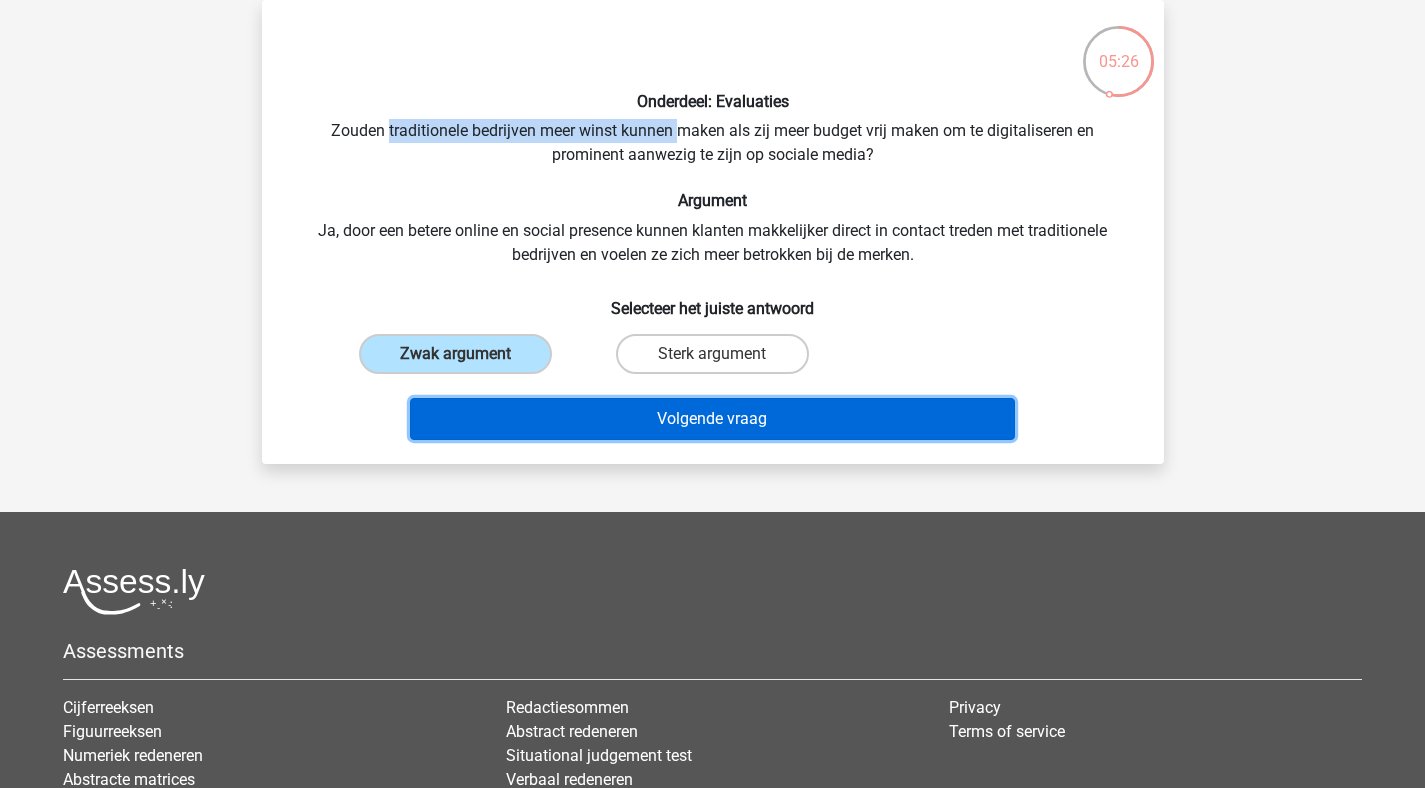 click on "Volgende vraag" at bounding box center [712, 419] 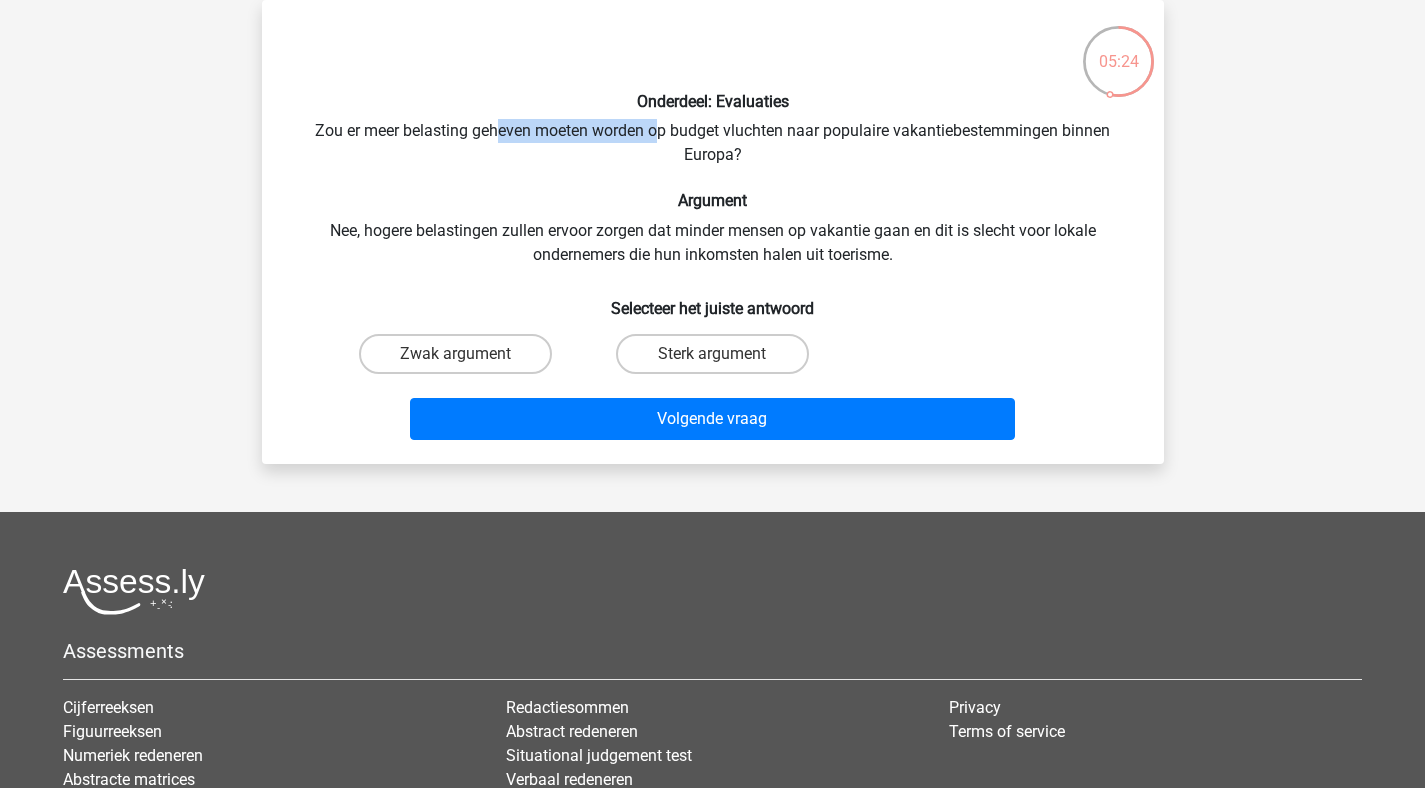 drag, startPoint x: 500, startPoint y: 135, endPoint x: 661, endPoint y: 133, distance: 161.01242 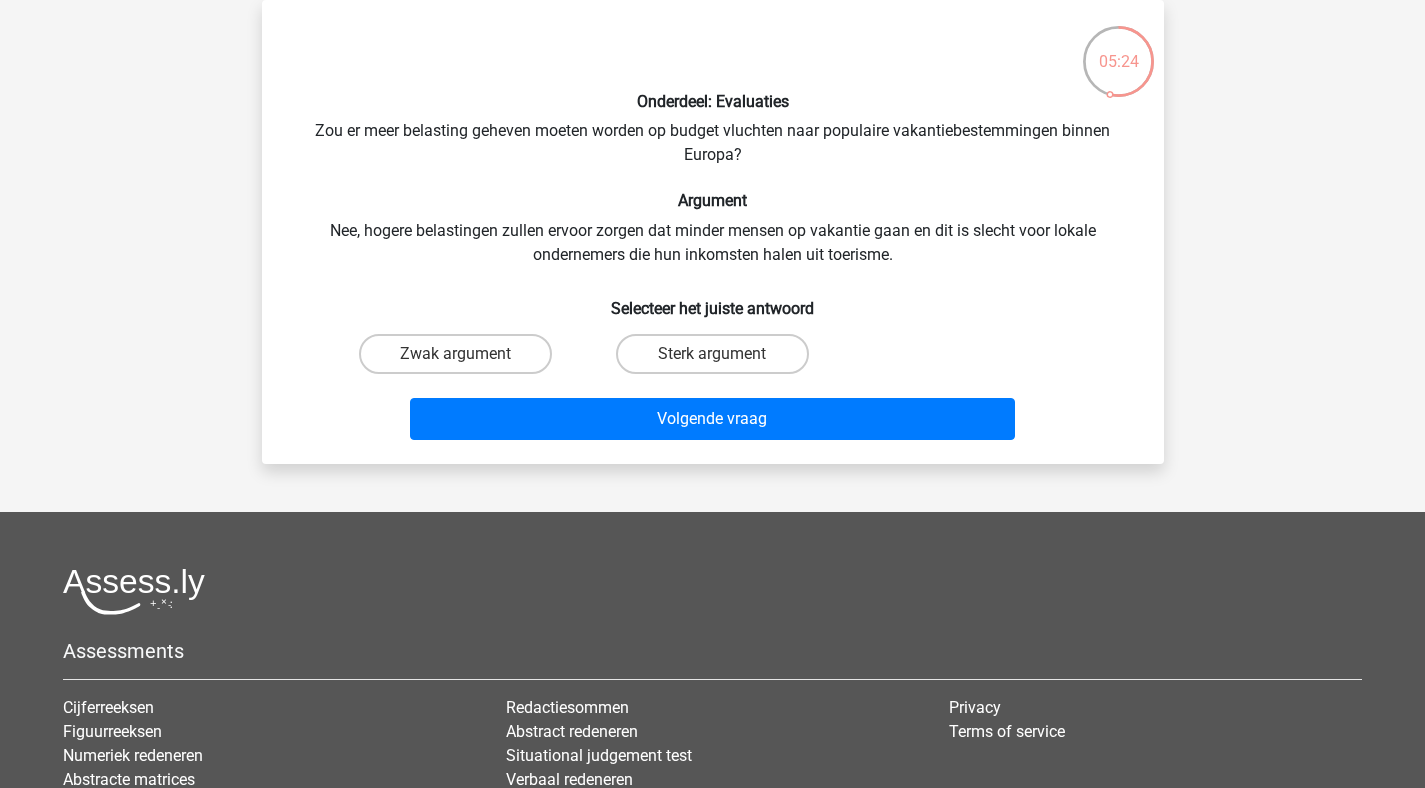 click on "Onderdeel: Evaluaties Zou er meer belasting geheven moeten worden op budget vluchten naar populaire vakantiebestemmingen binnen Europa? Argument Nee, hogere belastingen zullen ervoor zorgen dat minder mensen op vakantie gaan en dit is slecht voor lokale ondernemers die hun inkomsten halen uit toerisme.
Selecteer het juiste antwoord
Zwak argument
Sterk argument" at bounding box center [713, 232] 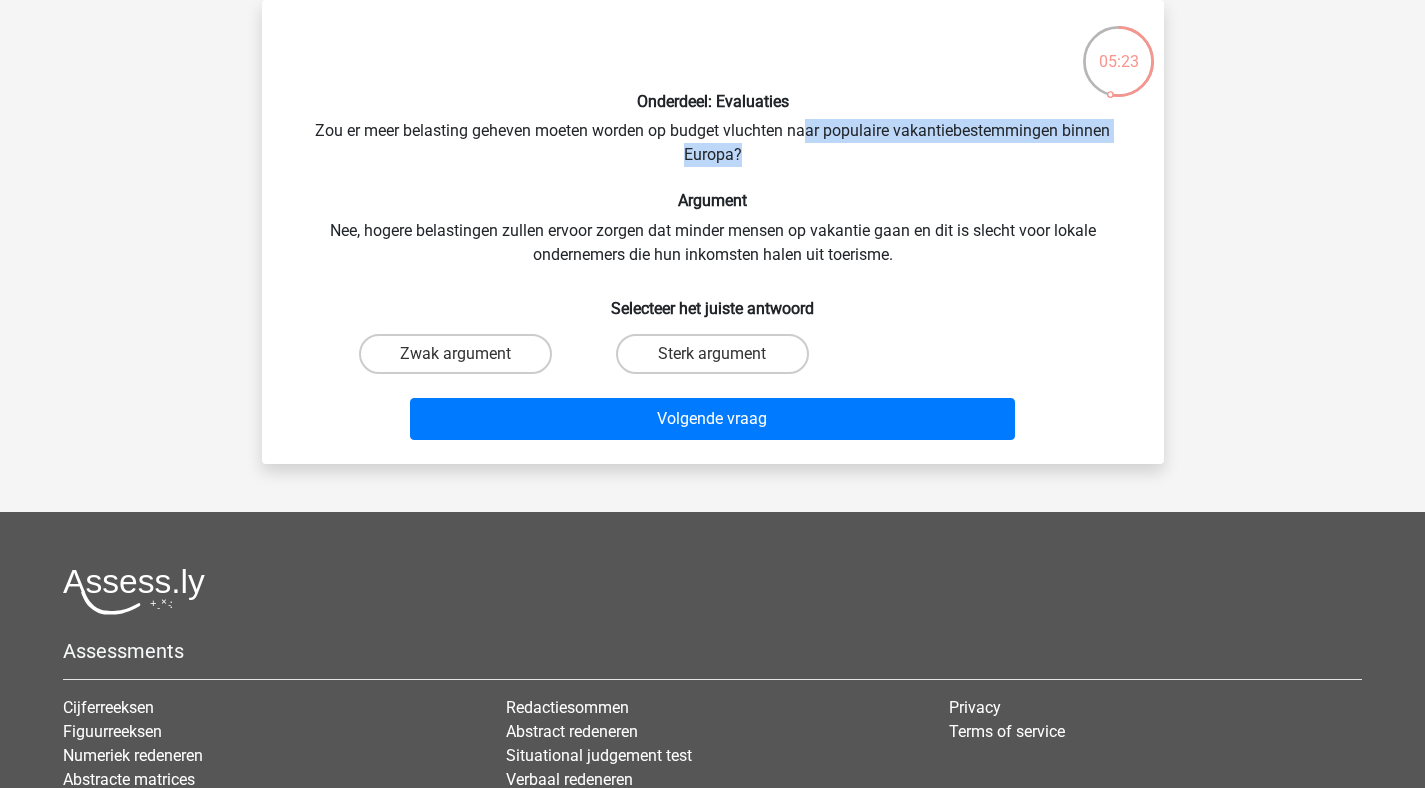 drag, startPoint x: 809, startPoint y: 134, endPoint x: 876, endPoint y: 152, distance: 69.375786 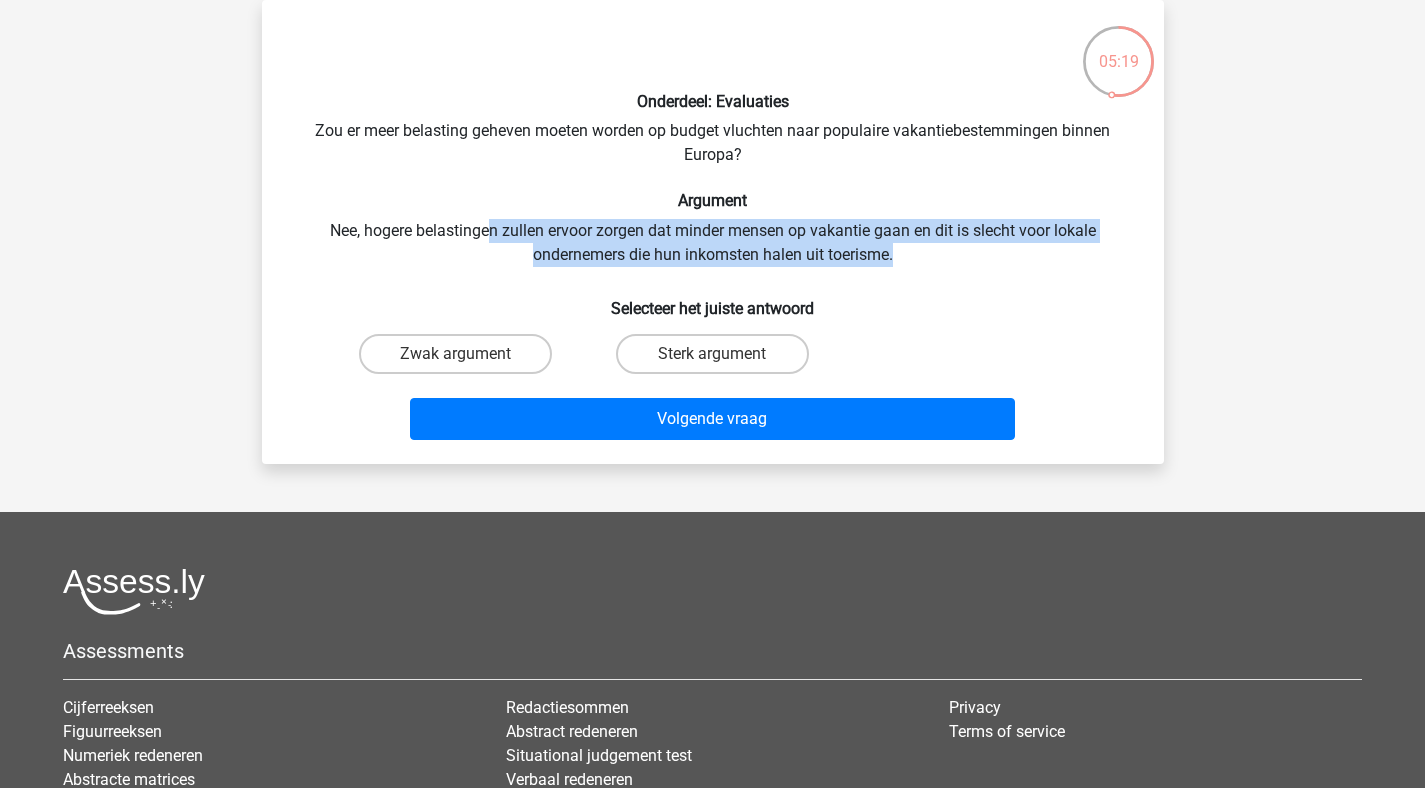 drag, startPoint x: 490, startPoint y: 227, endPoint x: 919, endPoint y: 248, distance: 429.51367 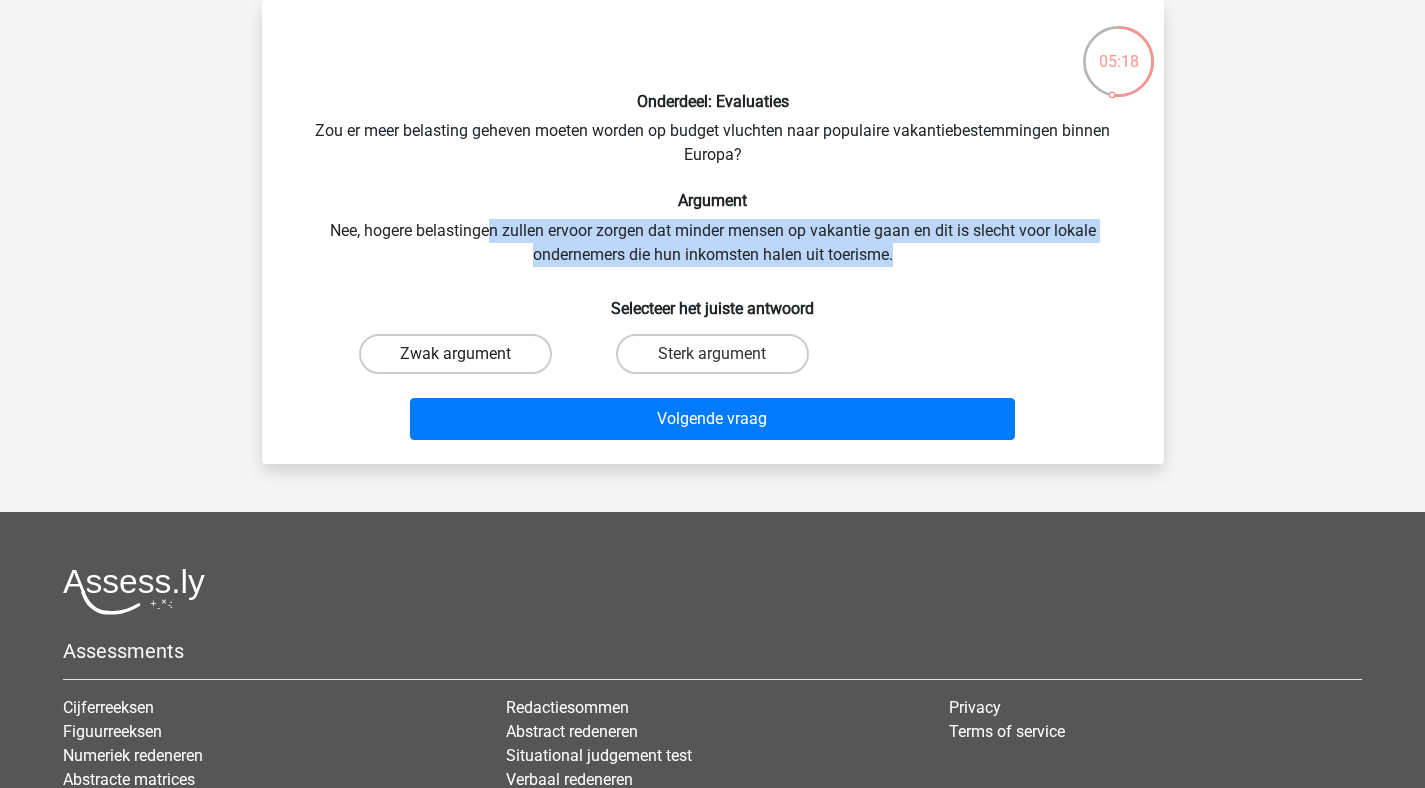click on "Zwak argument" at bounding box center (455, 354) 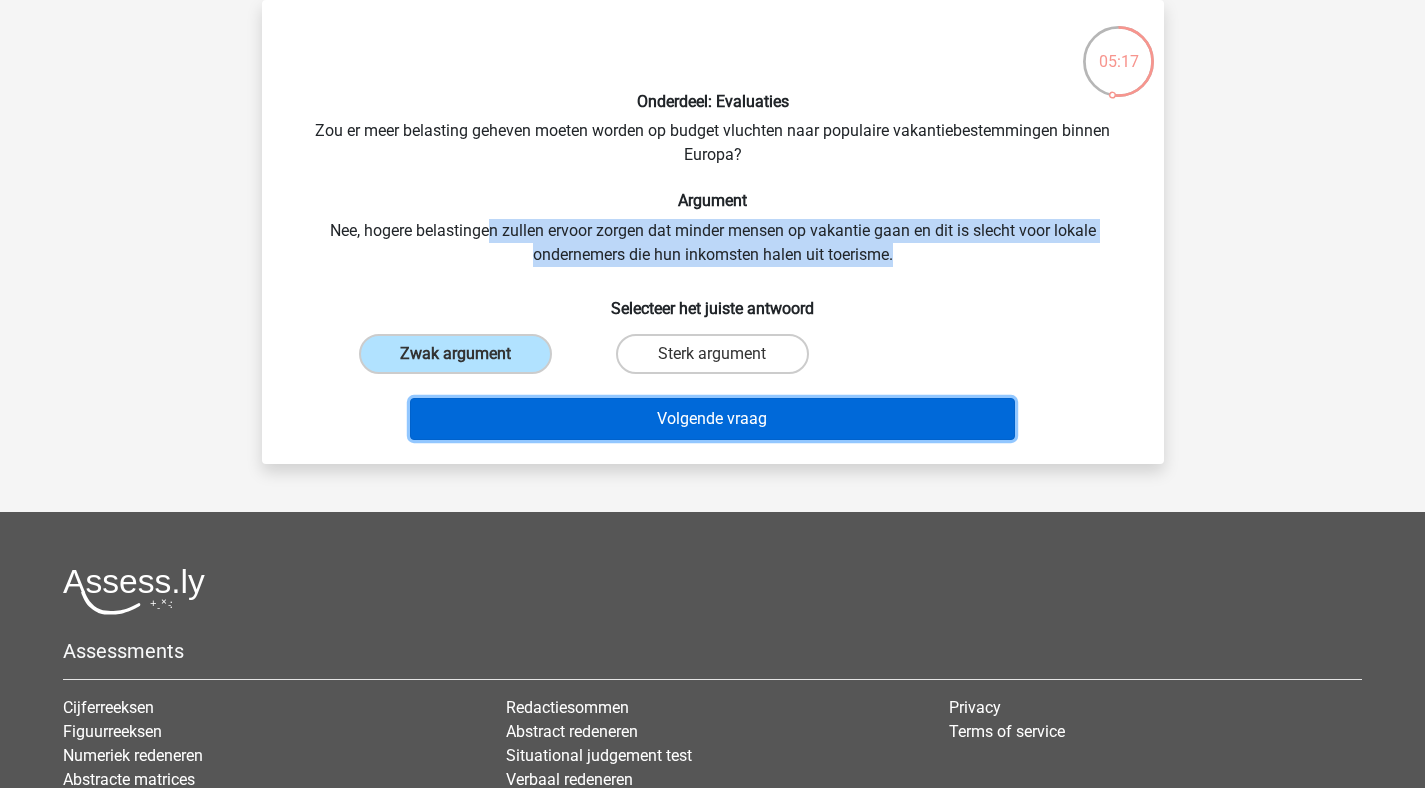 click on "Volgende vraag" at bounding box center (712, 419) 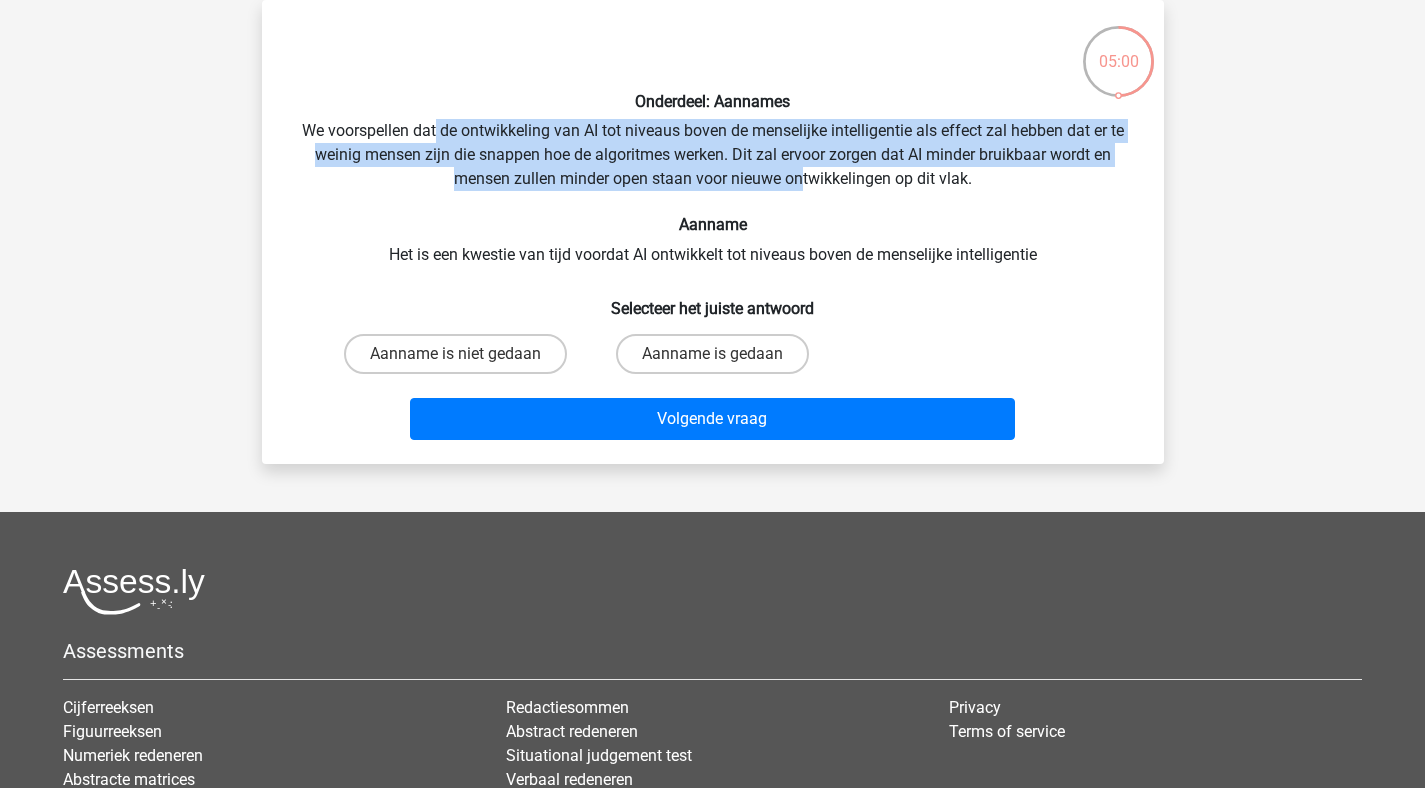 drag, startPoint x: 435, startPoint y: 138, endPoint x: 800, endPoint y: 189, distance: 368.54578 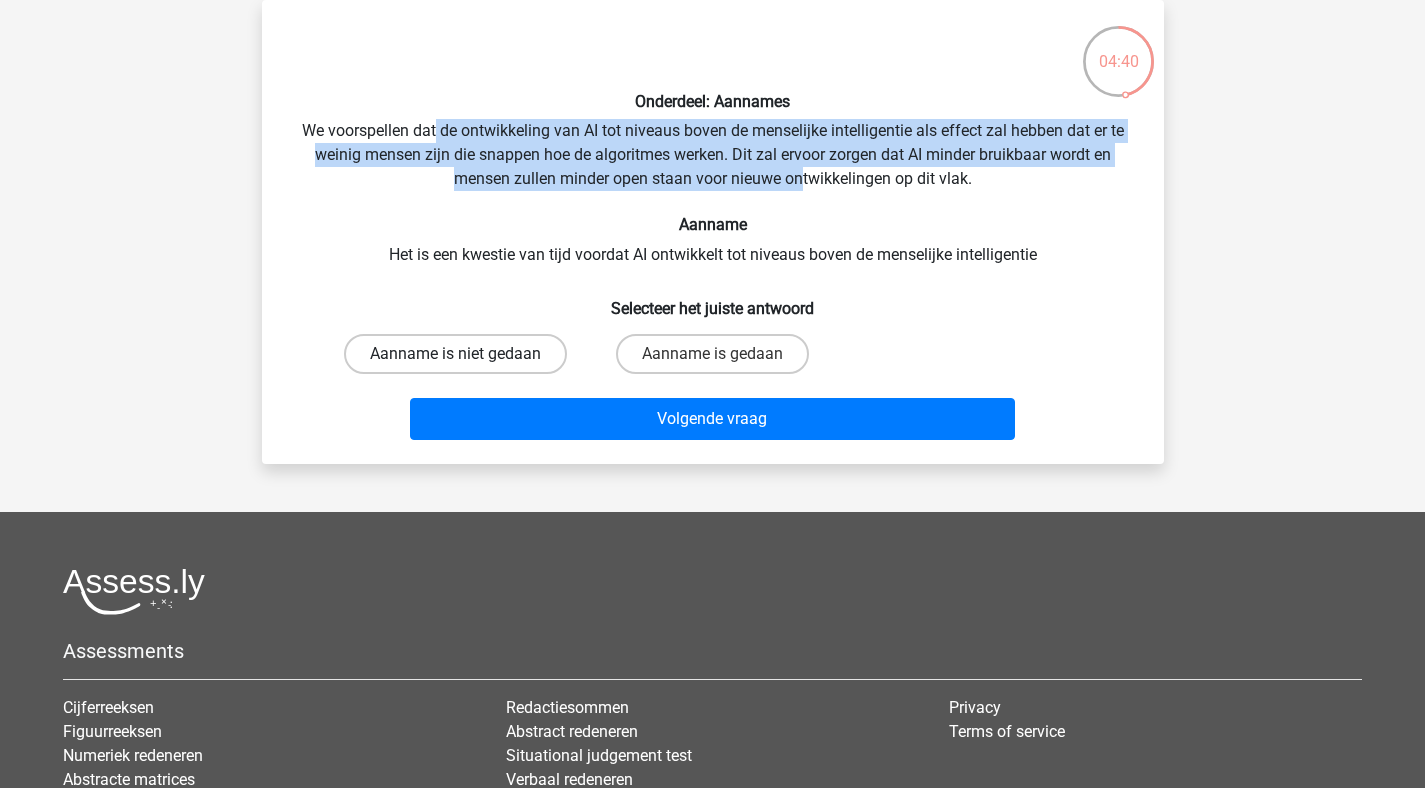 click on "Aanname is niet gedaan" at bounding box center [455, 354] 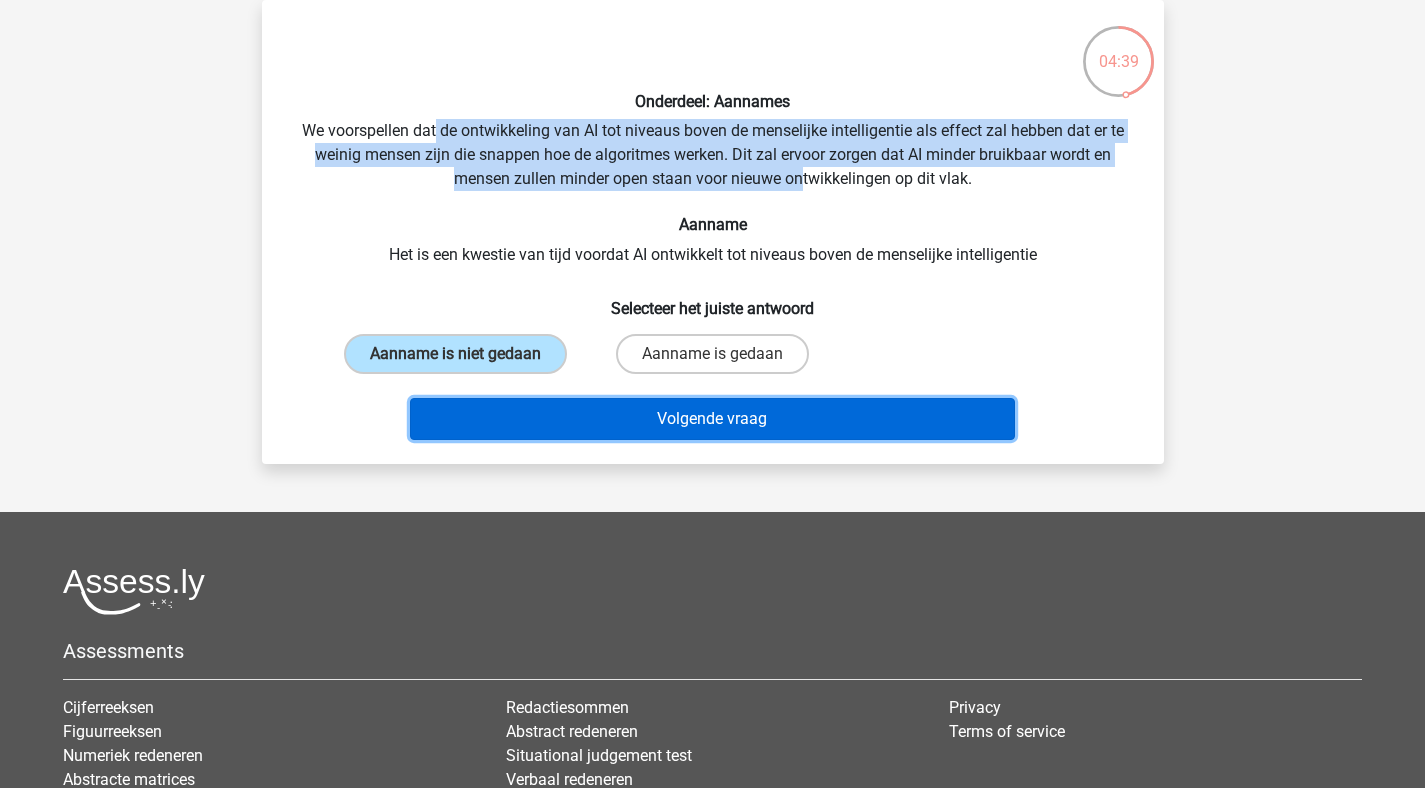 click on "Volgende vraag" at bounding box center [712, 419] 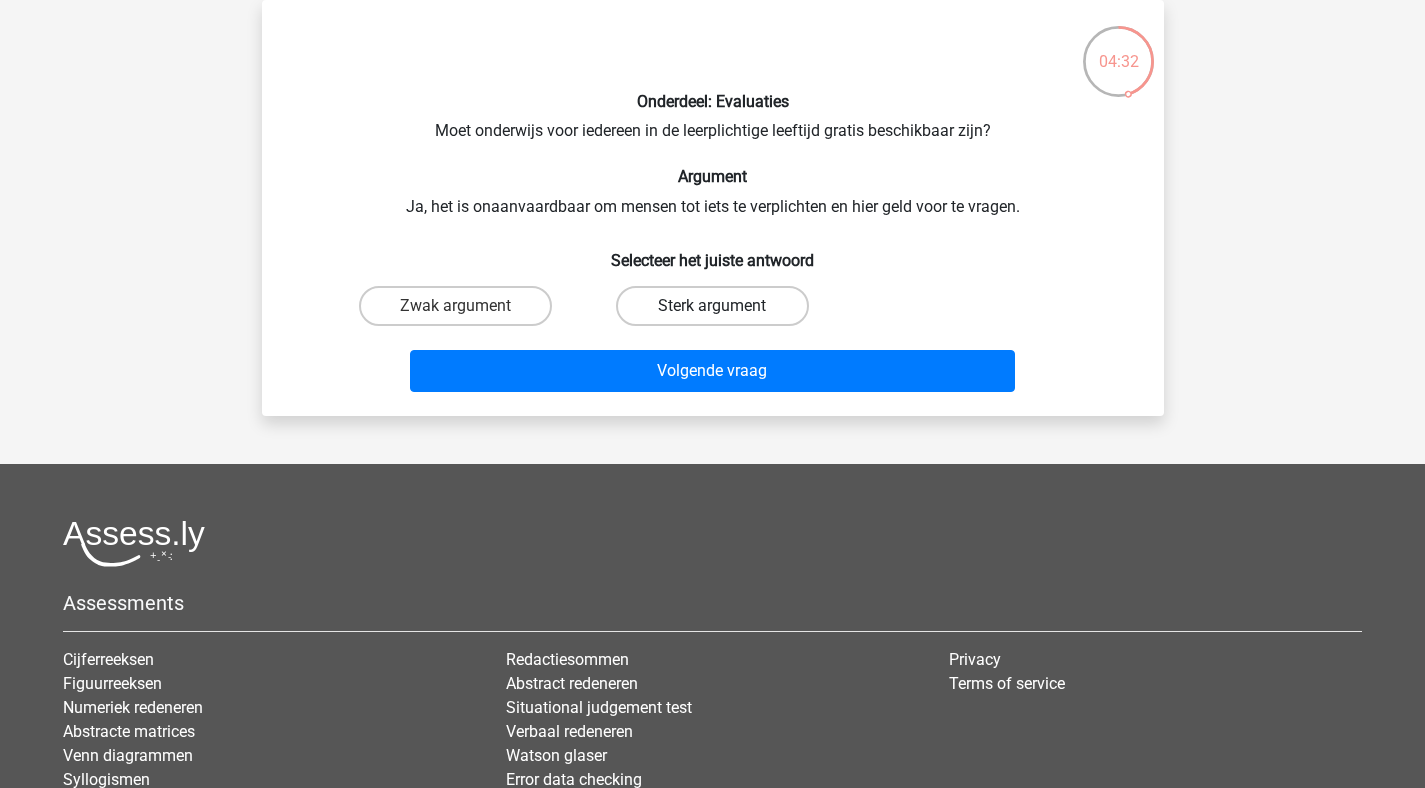 click on "Sterk argument" at bounding box center [712, 306] 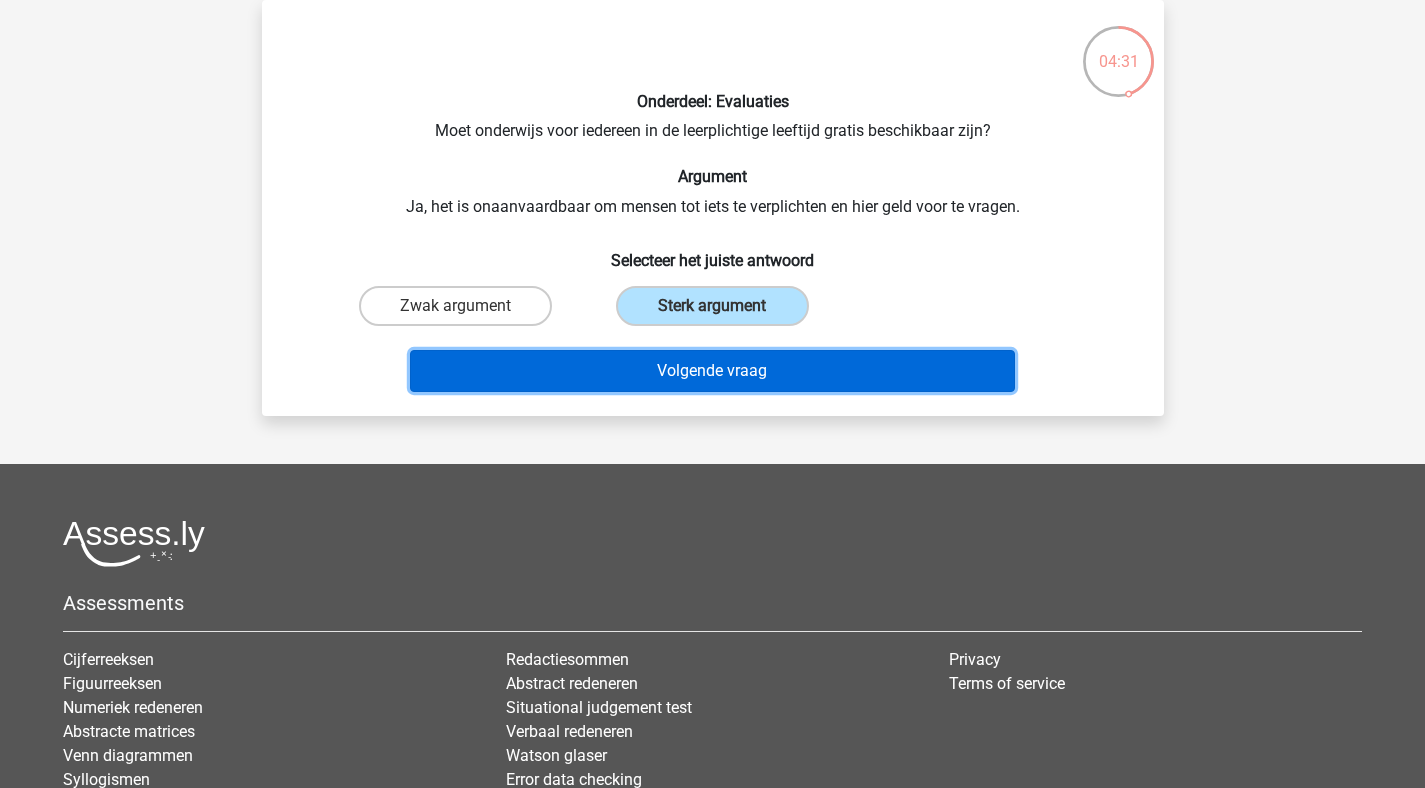 click on "Volgende vraag" at bounding box center [712, 371] 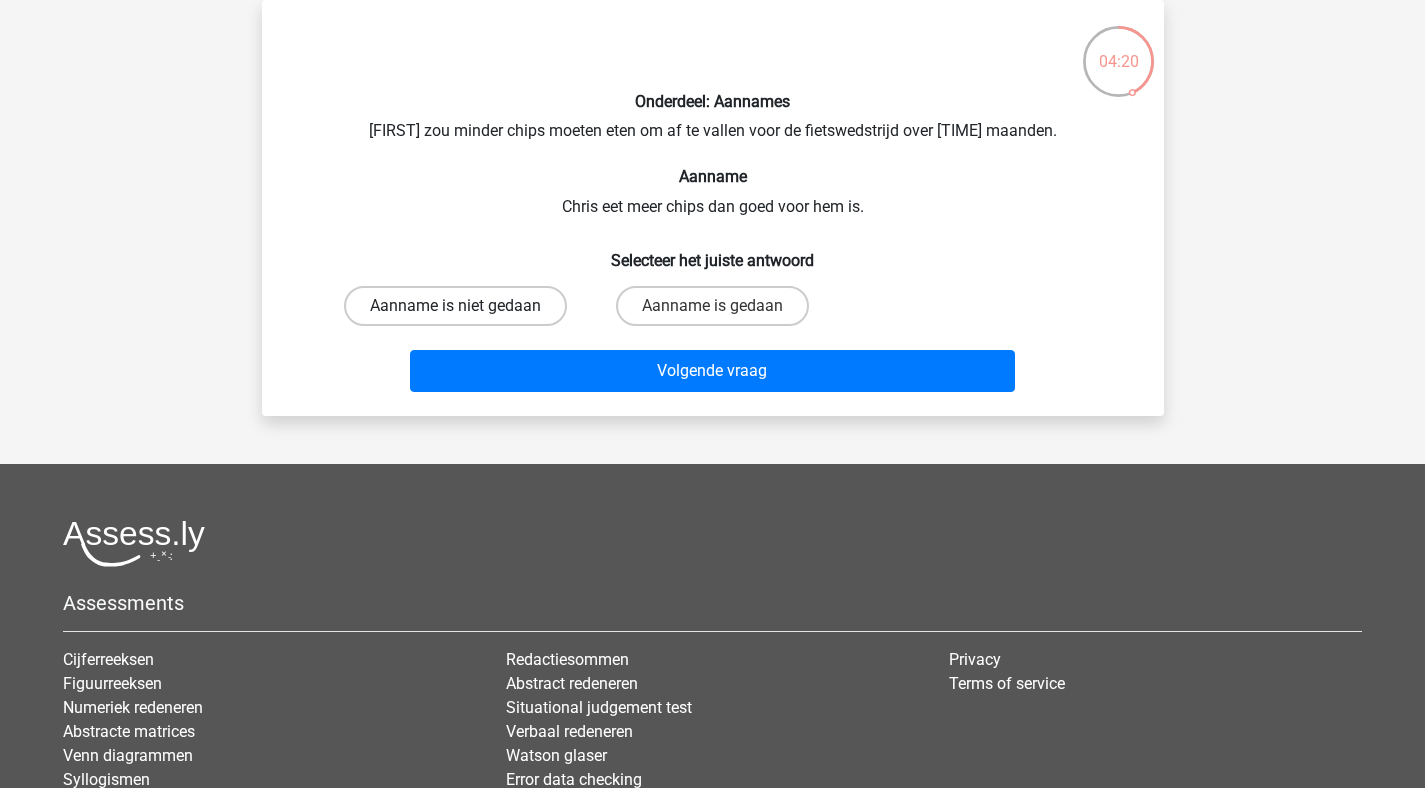 click on "Aanname is niet gedaan" at bounding box center (455, 306) 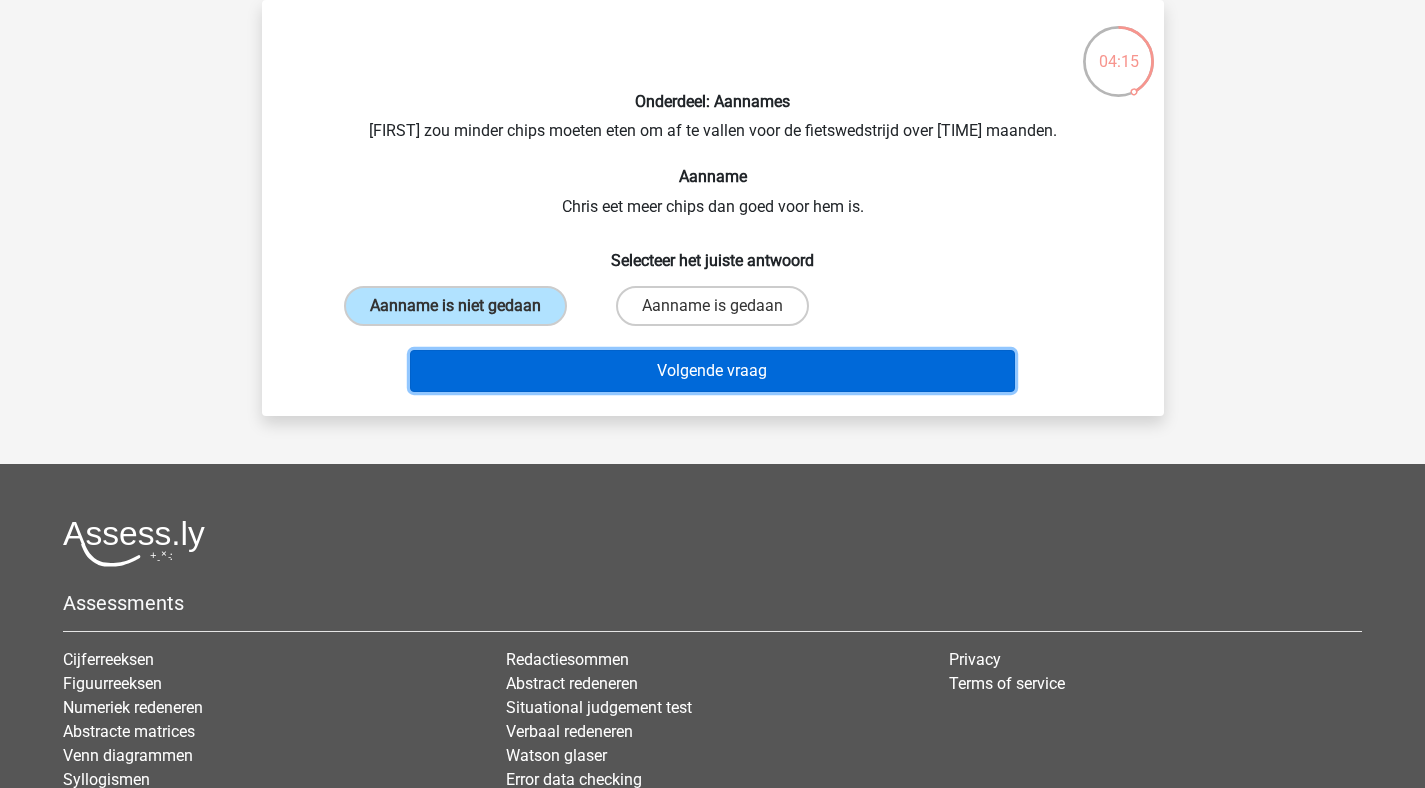 click on "Volgende vraag" at bounding box center (712, 371) 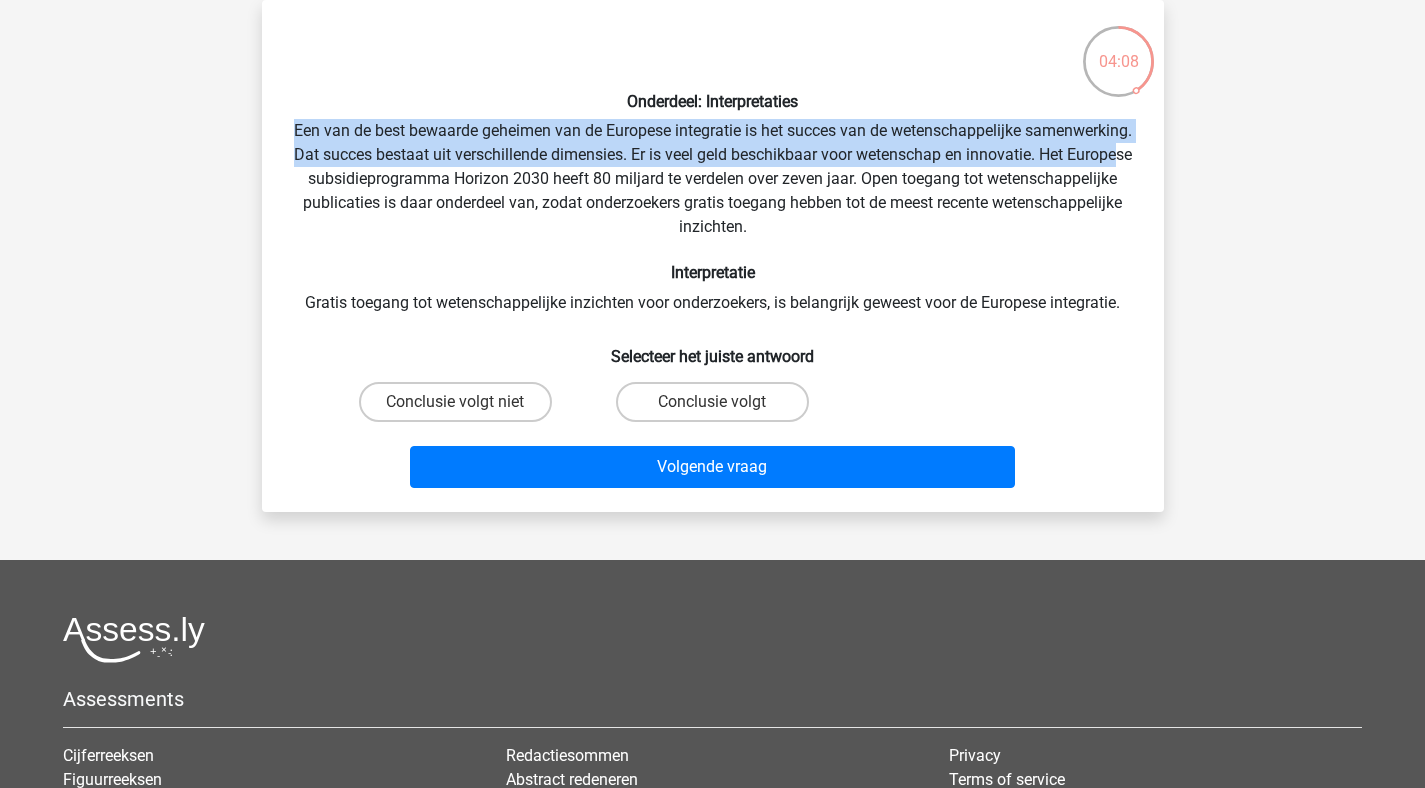 drag, startPoint x: 334, startPoint y: 125, endPoint x: 443, endPoint y: 165, distance: 116.10771 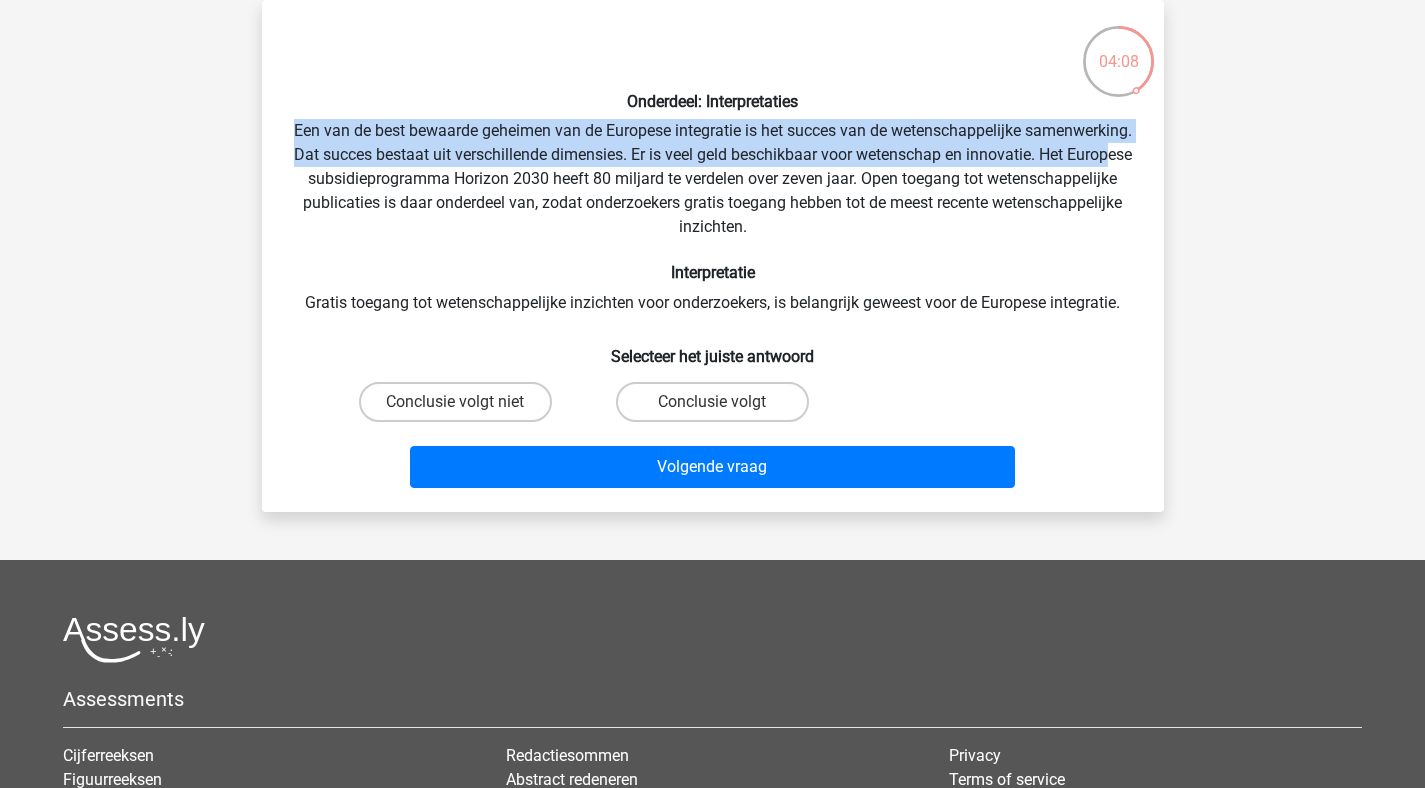 click on "Onderdeel: Interpretaties Een van de best bewaarde geheimen van de Europese integratie is het succes van de wetenschappelijke samenwerking. Dat succes bestaat uit verschillende dimensies. Er is veel geld beschikbaar voor wetenschap en innovatie. Het Europese subsidieprogramma Horizon 2030 heeft 80 miljard te verdelen over zeven jaar. Open toegang tot wetenschappelijke publicaties is daar onderdeel van, zodat onderzoekers gratis toegang hebben tot de meest recente wetenschappelijke inzichten. Interpretatie Gratis toegang tot wetenschappelijke inzichten voor onderzoekers, is belangrijk geweest voor de Europese integratie.
Selecteer het juiste antwoord" at bounding box center (713, 256) 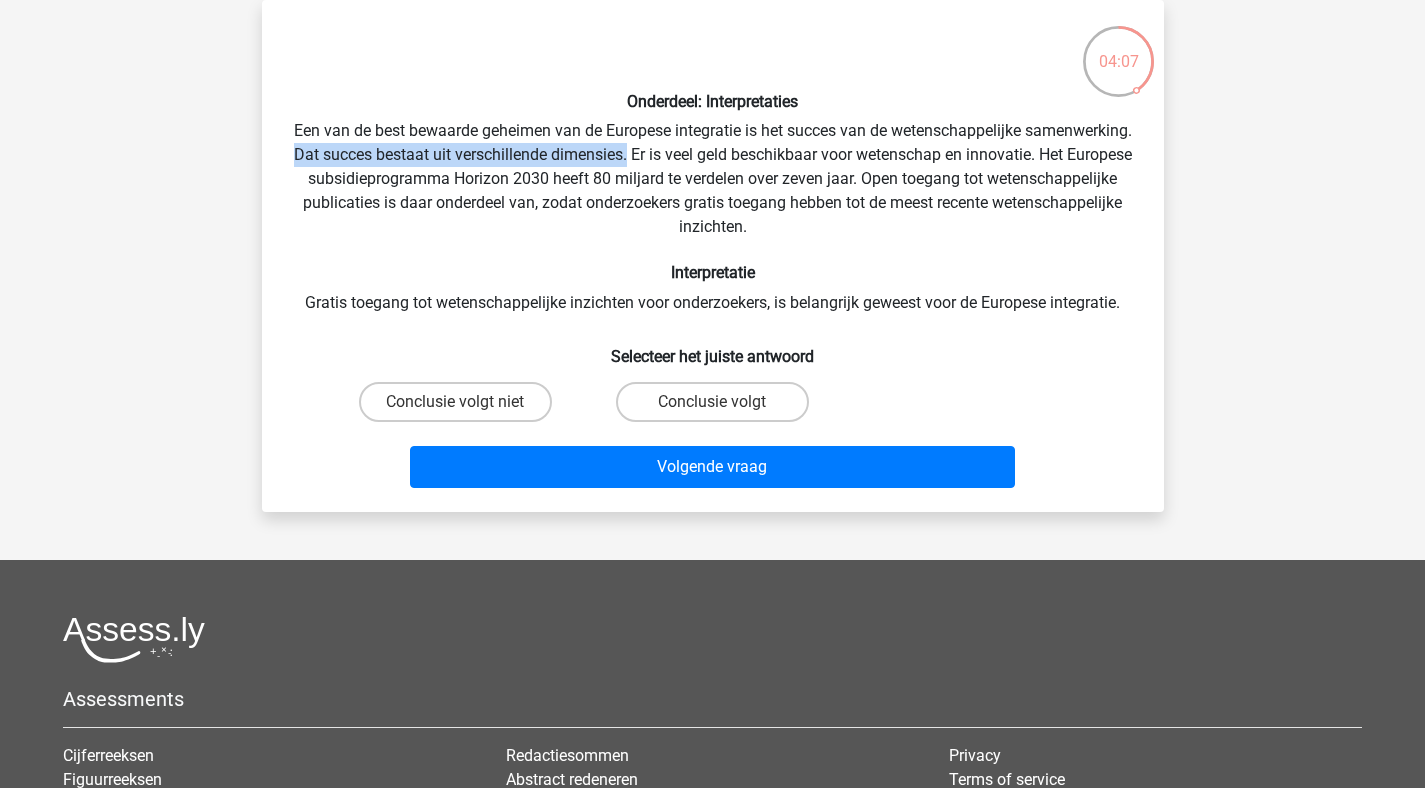 drag, startPoint x: 440, startPoint y: 160, endPoint x: 761, endPoint y: 155, distance: 321.03894 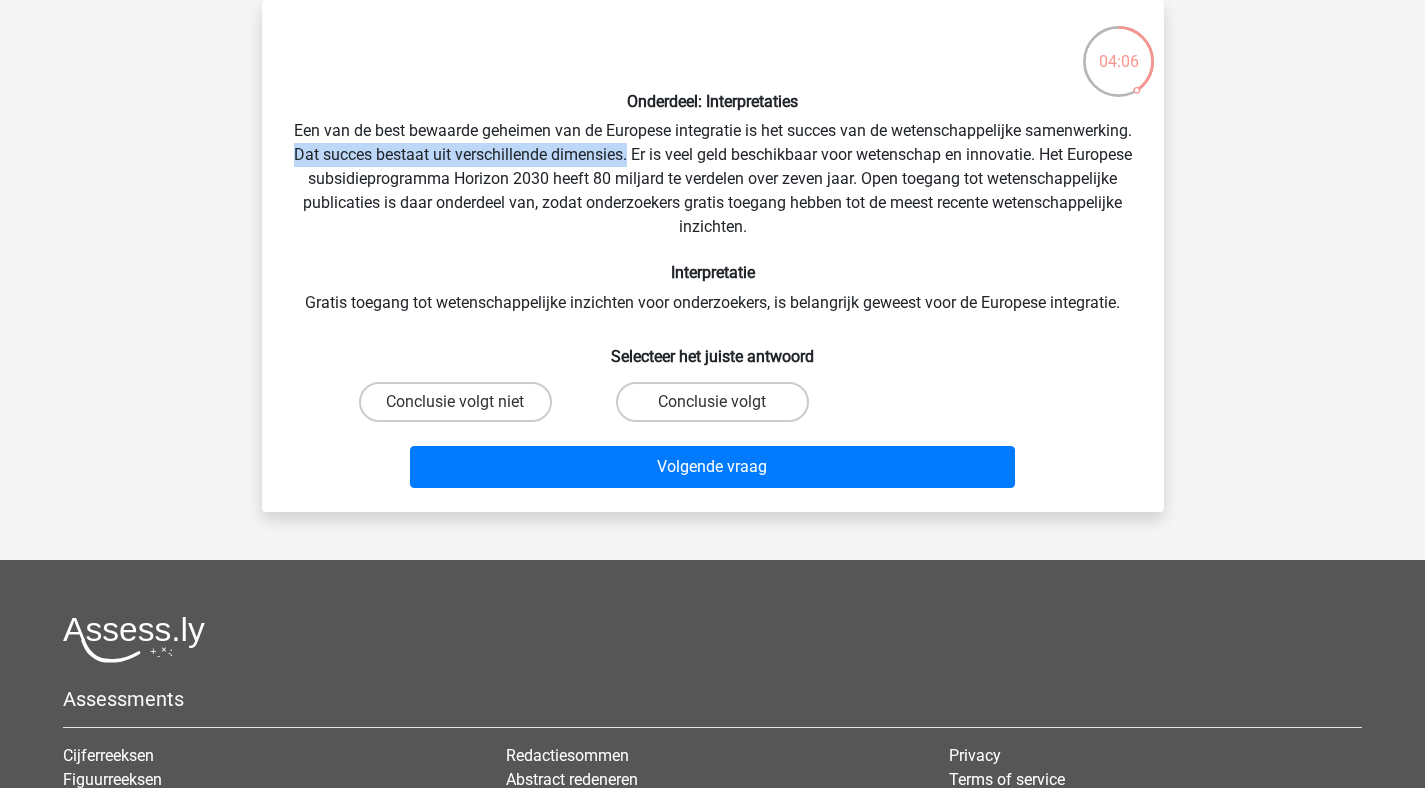 click on "Onderdeel: Interpretaties Een van de best bewaarde geheimen van de Europese integratie is het succes van de wetenschappelijke samenwerking. Dat succes bestaat uit verschillende dimensies. Er is veel geld beschikbaar voor wetenschap en innovatie. Het Europese subsidieprogramma Horizon 2030 heeft 80 miljard te verdelen over zeven jaar. Open toegang tot wetenschappelijke publicaties is daar onderdeel van, zodat onderzoekers gratis toegang hebben tot de meest recente wetenschappelijke inzichten. Interpretatie Gratis toegang tot wetenschappelijke inzichten voor onderzoekers, is belangrijk geweest voor de Europese integratie.
Selecteer het juiste antwoord" at bounding box center (713, 256) 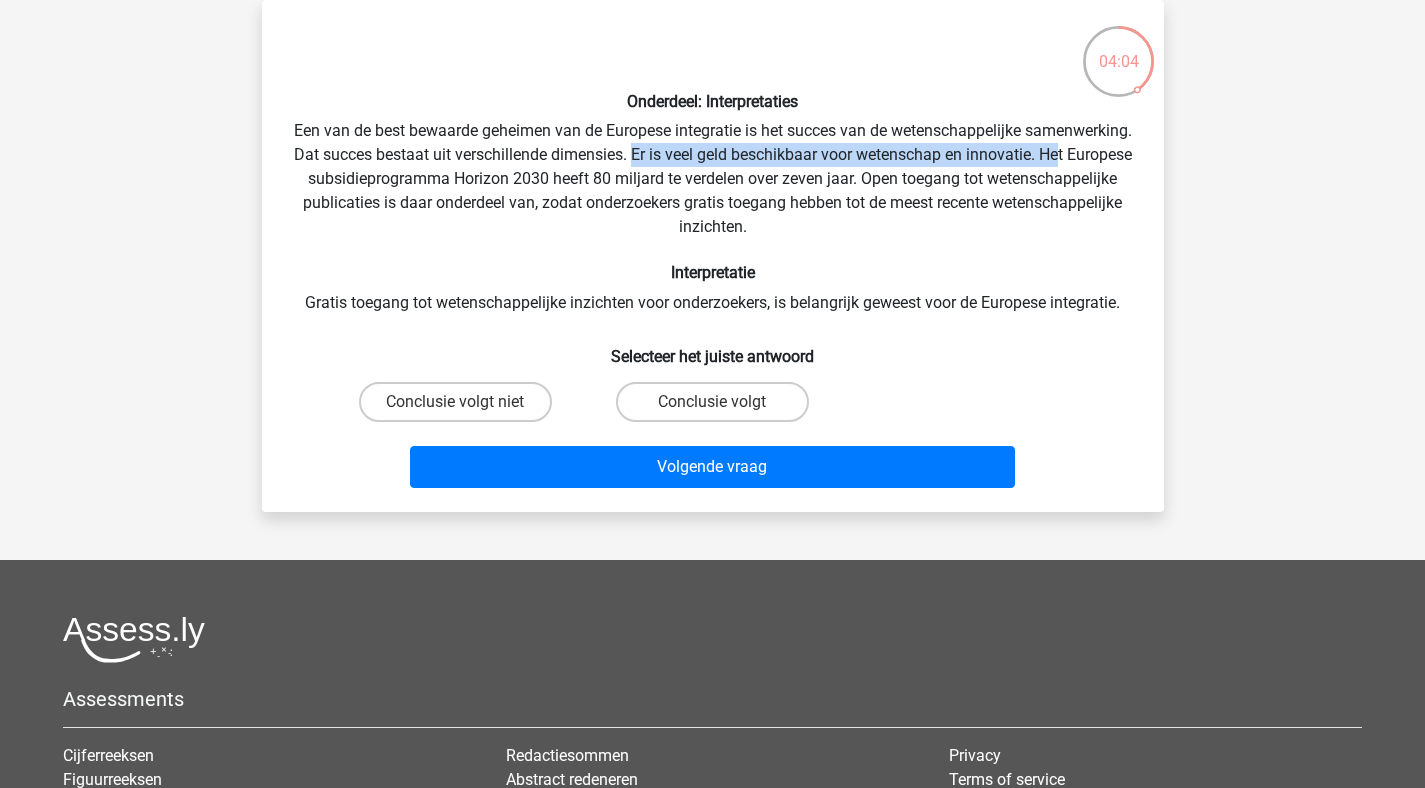 drag, startPoint x: 773, startPoint y: 154, endPoint x: 391, endPoint y: 186, distance: 383.33798 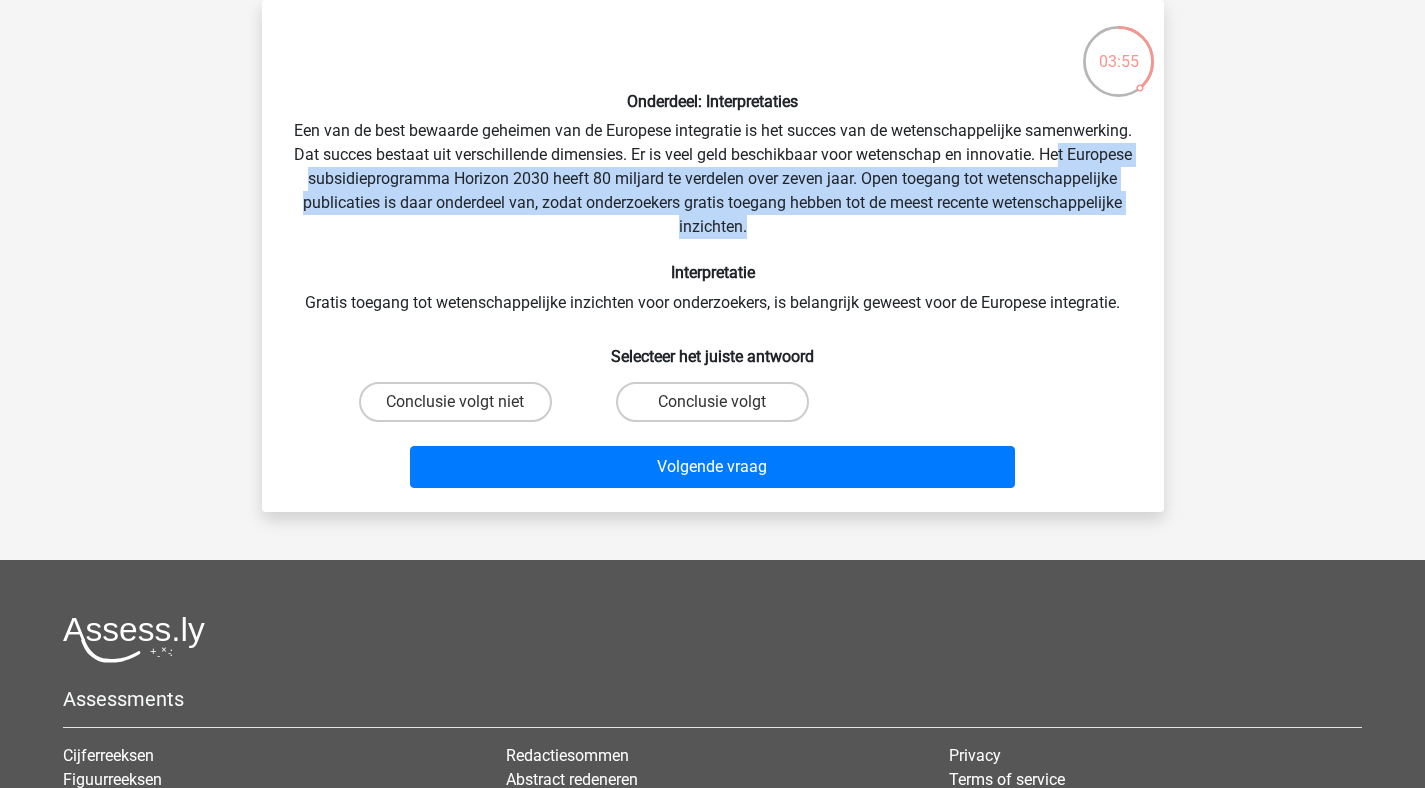 drag, startPoint x: 392, startPoint y: 182, endPoint x: 878, endPoint y: 226, distance: 487.9877 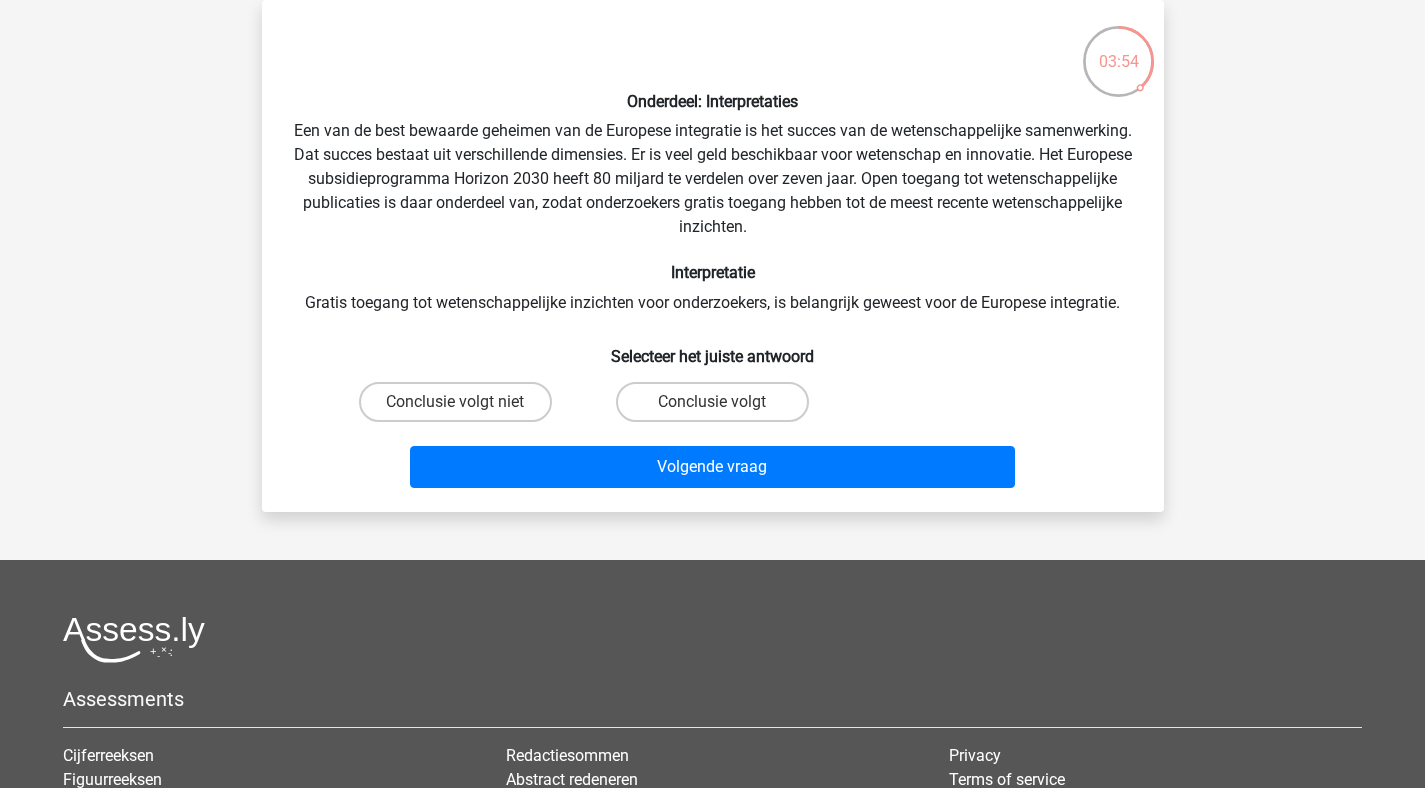 click on "Onderdeel: Interpretaties Een van de best bewaarde geheimen van de Europese integratie is het succes van de wetenschappelijke samenwerking. Dat succes bestaat uit verschillende dimensies. Er is veel geld beschikbaar voor wetenschap en innovatie. Het Europese subsidieprogramma Horizon 2030 heeft 80 miljard te verdelen over zeven jaar. Open toegang tot wetenschappelijke publicaties is daar onderdeel van, zodat onderzoekers gratis toegang hebben tot de meest recente wetenschappelijke inzichten. Interpretatie Gratis toegang tot wetenschappelijke inzichten voor onderzoekers, is belangrijk geweest voor de Europese integratie.
Selecteer het juiste antwoord" at bounding box center [713, 256] 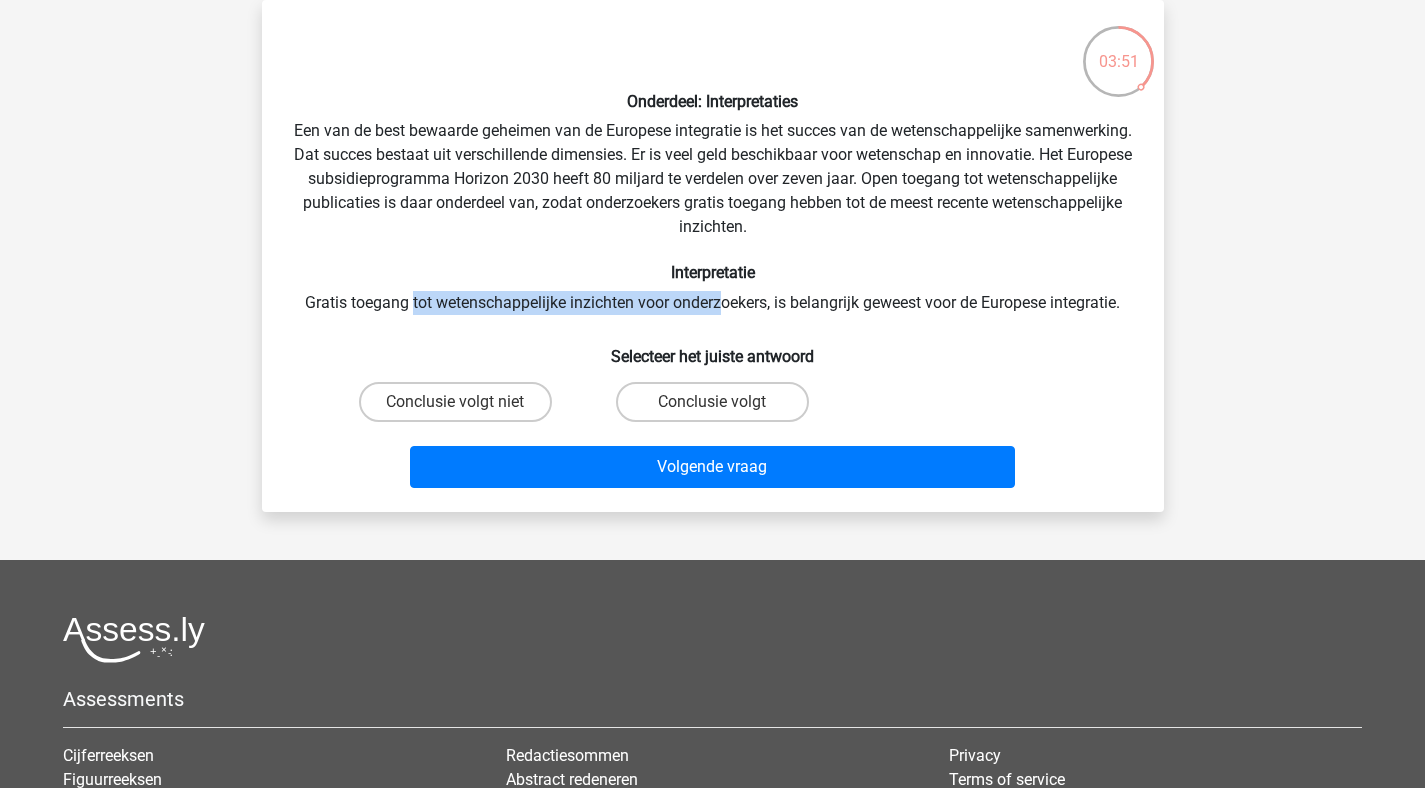 drag, startPoint x: 407, startPoint y: 309, endPoint x: 721, endPoint y: 309, distance: 314 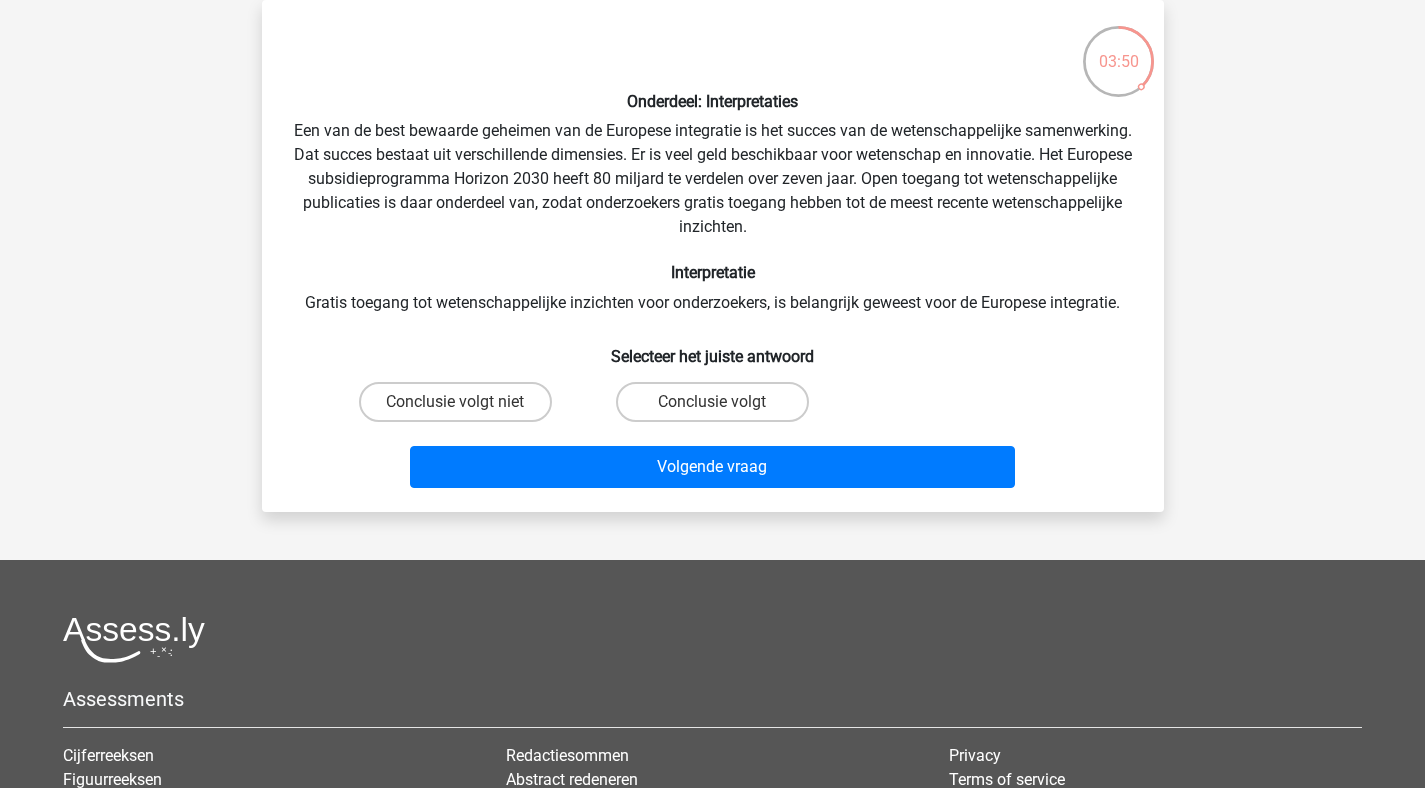 click on "Onderdeel: Interpretaties Een van de best bewaarde geheimen van de Europese integratie is het succes van de wetenschappelijke samenwerking. Dat succes bestaat uit verschillende dimensies. Er is veel geld beschikbaar voor wetenschap en innovatie. Het Europese subsidieprogramma Horizon 2030 heeft 80 miljard te verdelen over zeven jaar. Open toegang tot wetenschappelijke publicaties is daar onderdeel van, zodat onderzoekers gratis toegang hebben tot de meest recente wetenschappelijke inzichten. Interpretatie Gratis toegang tot wetenschappelijke inzichten voor onderzoekers, is belangrijk geweest voor de Europese integratie.
Selecteer het juiste antwoord" at bounding box center [713, 256] 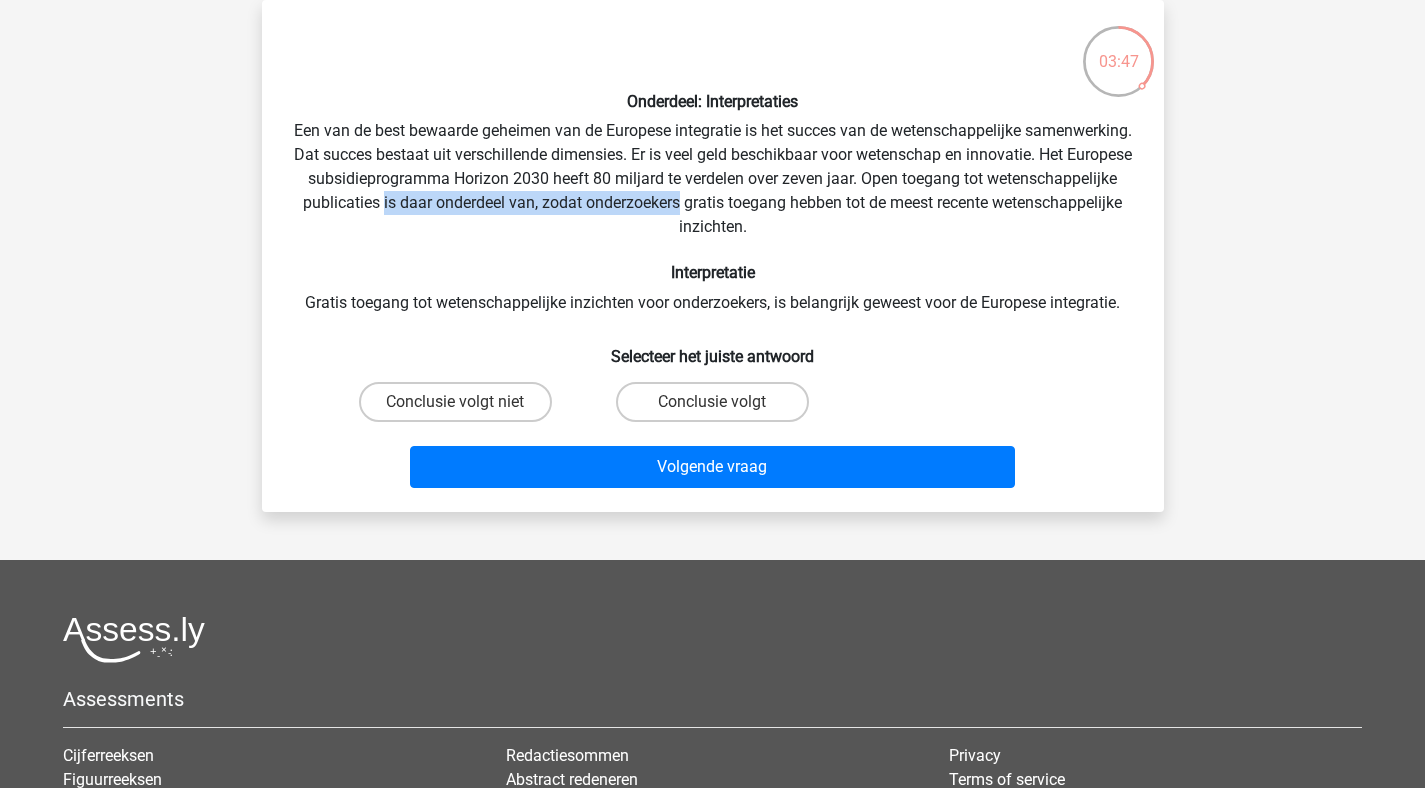 drag, startPoint x: 564, startPoint y: 200, endPoint x: 850, endPoint y: 215, distance: 286.3931 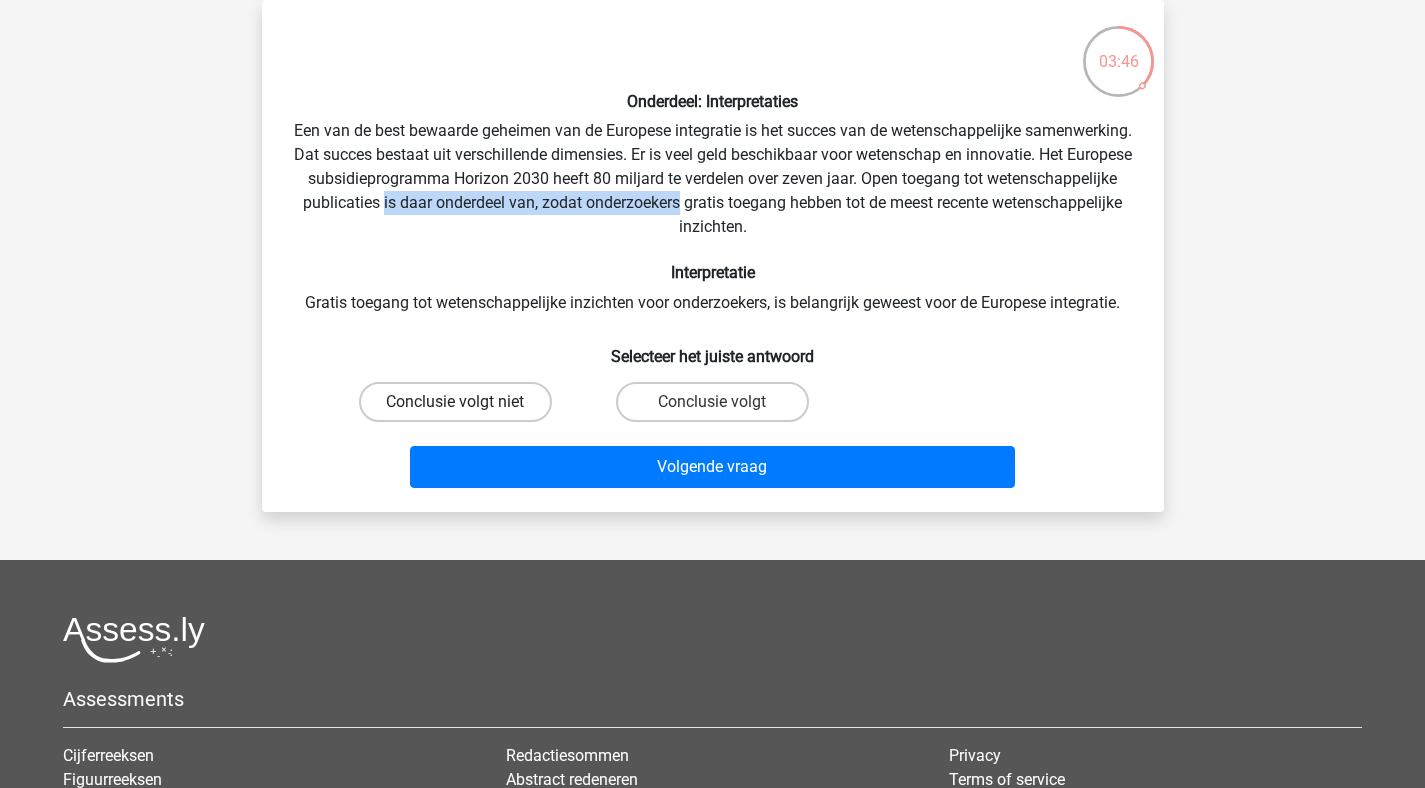 click on "Conclusie volgt niet" at bounding box center [455, 402] 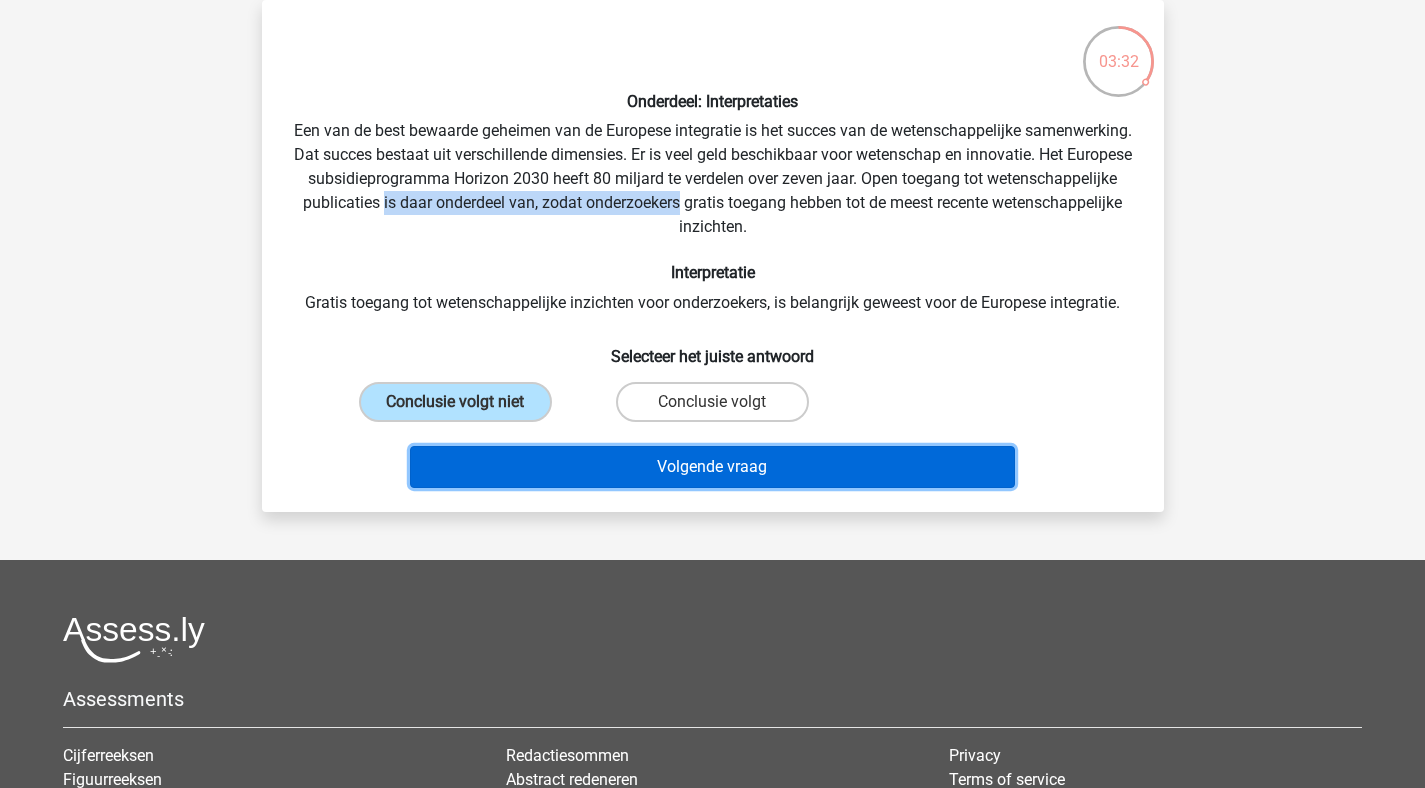 click on "Volgende vraag" at bounding box center (712, 467) 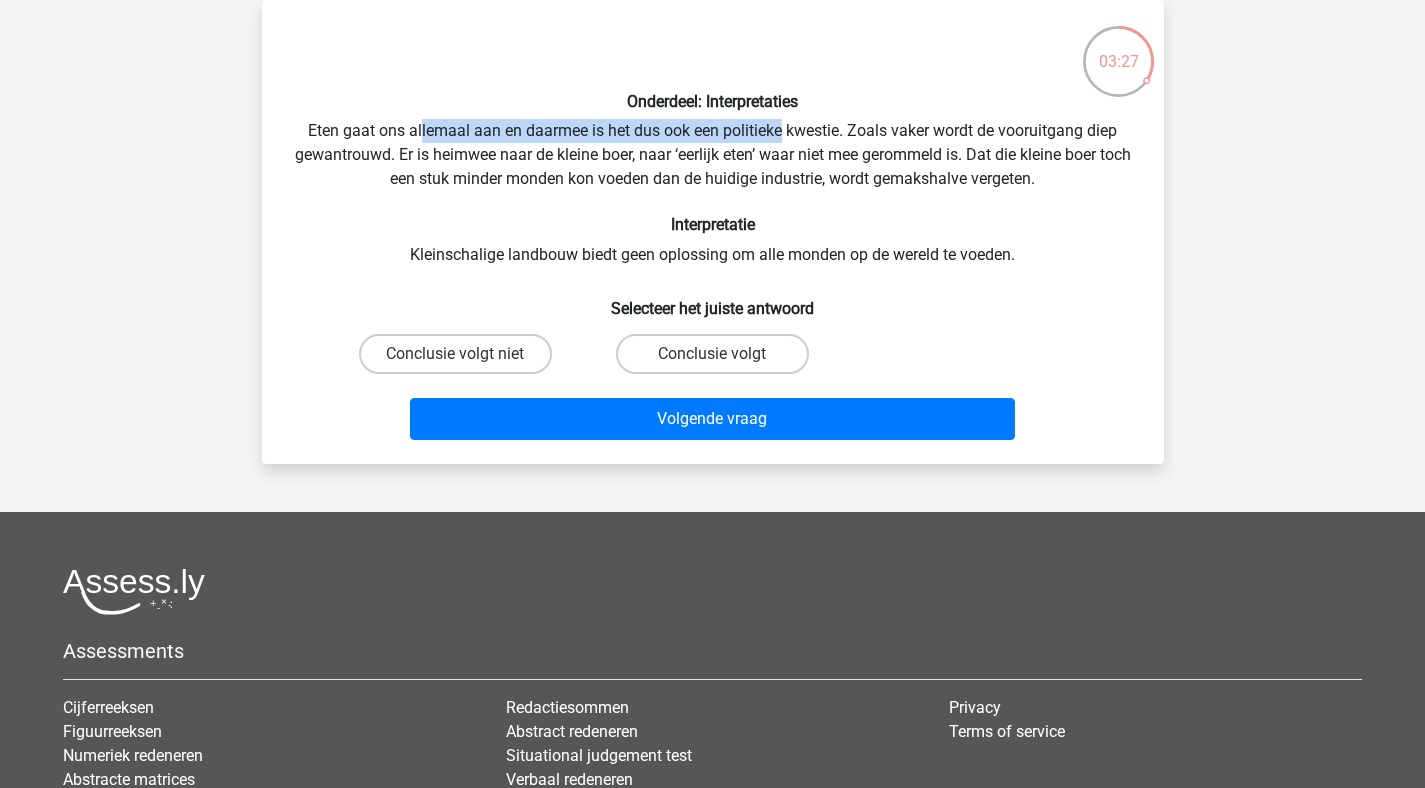 drag, startPoint x: 422, startPoint y: 126, endPoint x: 784, endPoint y: 139, distance: 362.23334 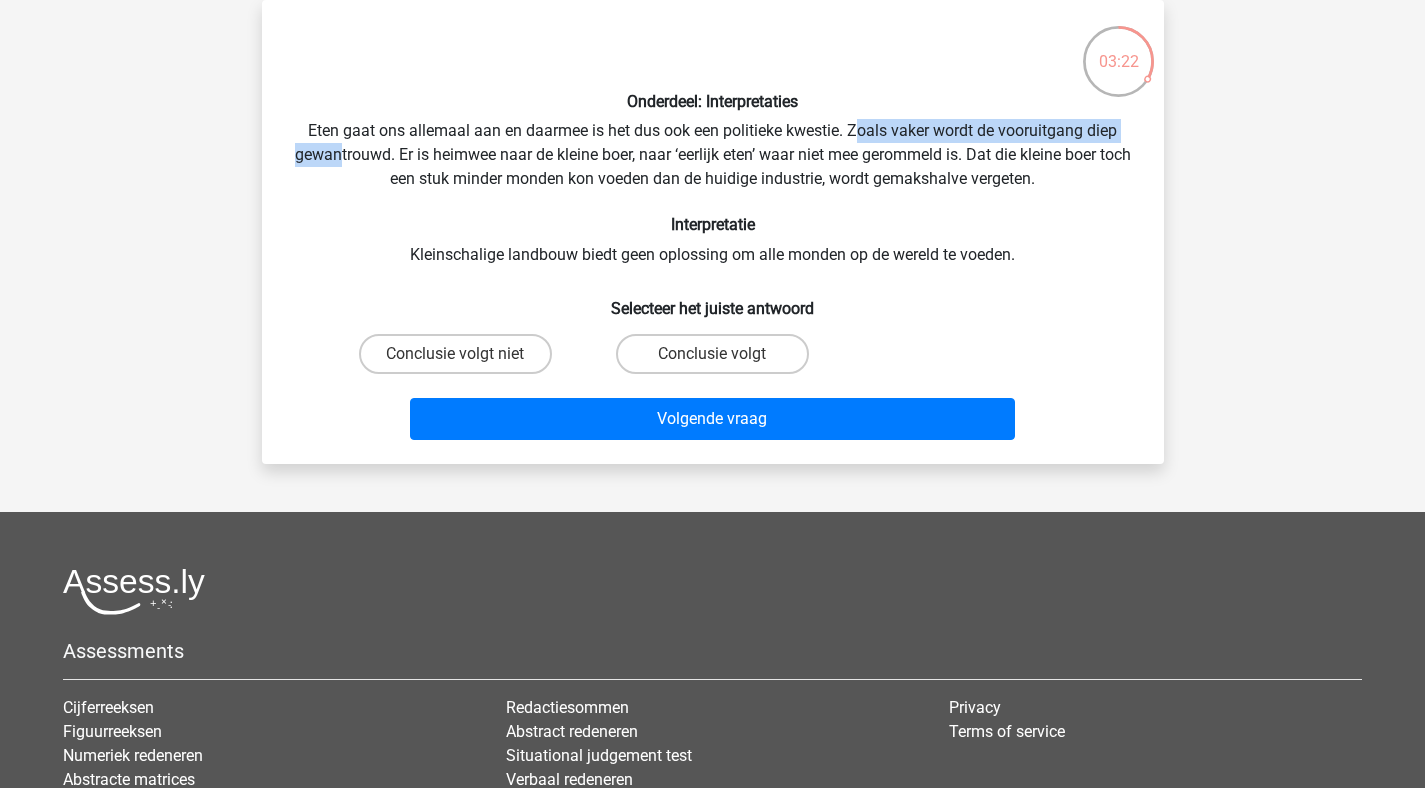 drag, startPoint x: 856, startPoint y: 136, endPoint x: 351, endPoint y: 146, distance: 505.099 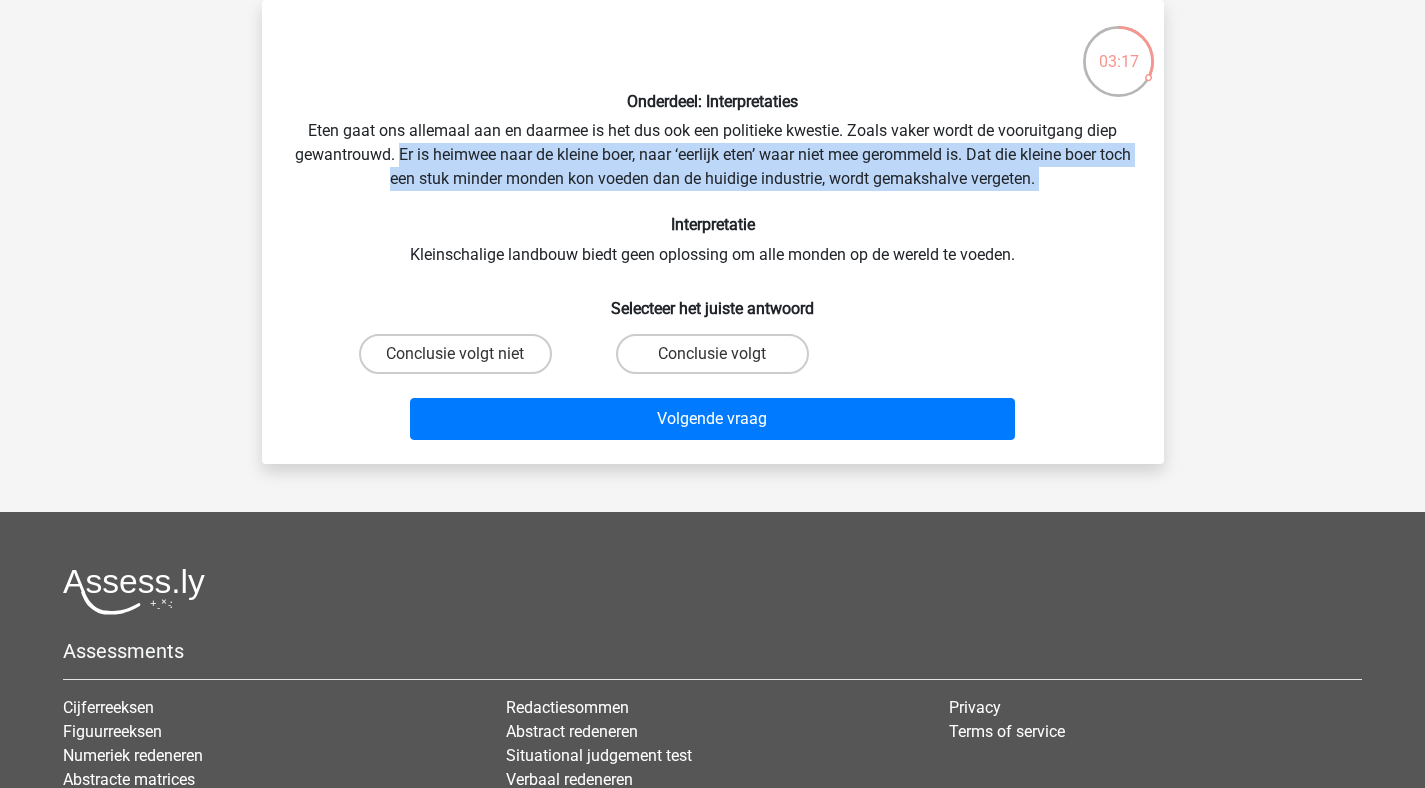 drag, startPoint x: 411, startPoint y: 153, endPoint x: 853, endPoint y: 196, distance: 444.0867 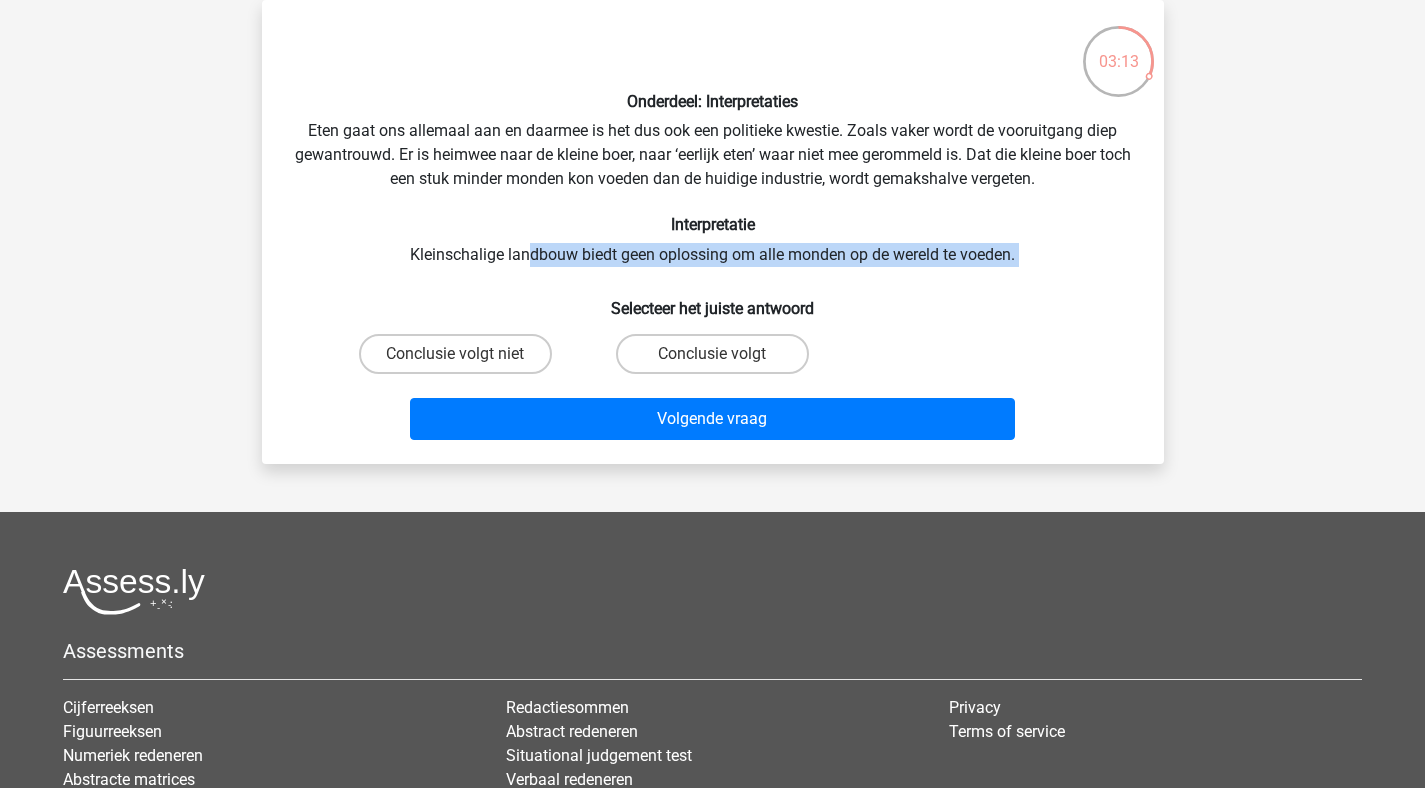drag, startPoint x: 525, startPoint y: 252, endPoint x: 823, endPoint y: 268, distance: 298.42923 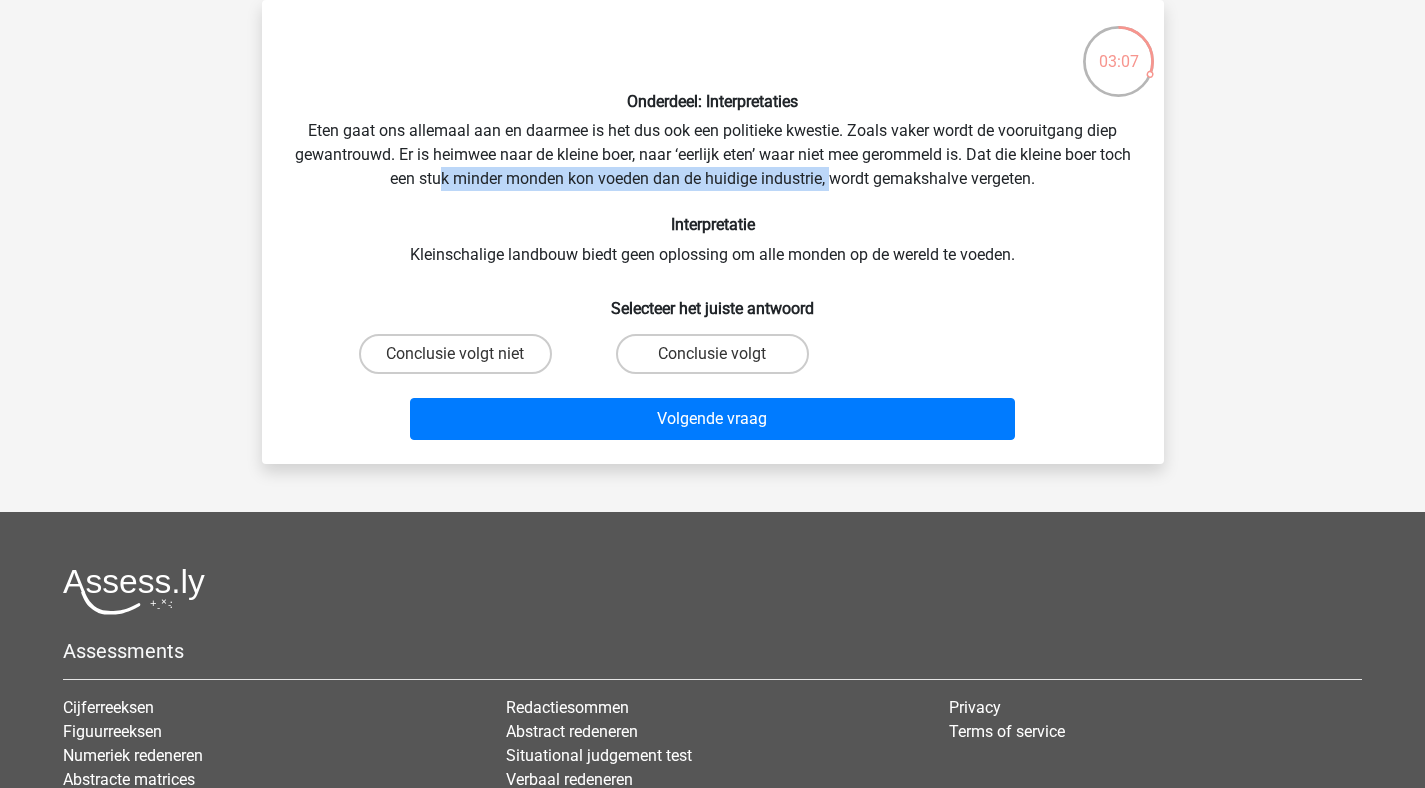drag, startPoint x: 460, startPoint y: 168, endPoint x: 848, endPoint y: 186, distance: 388.4173 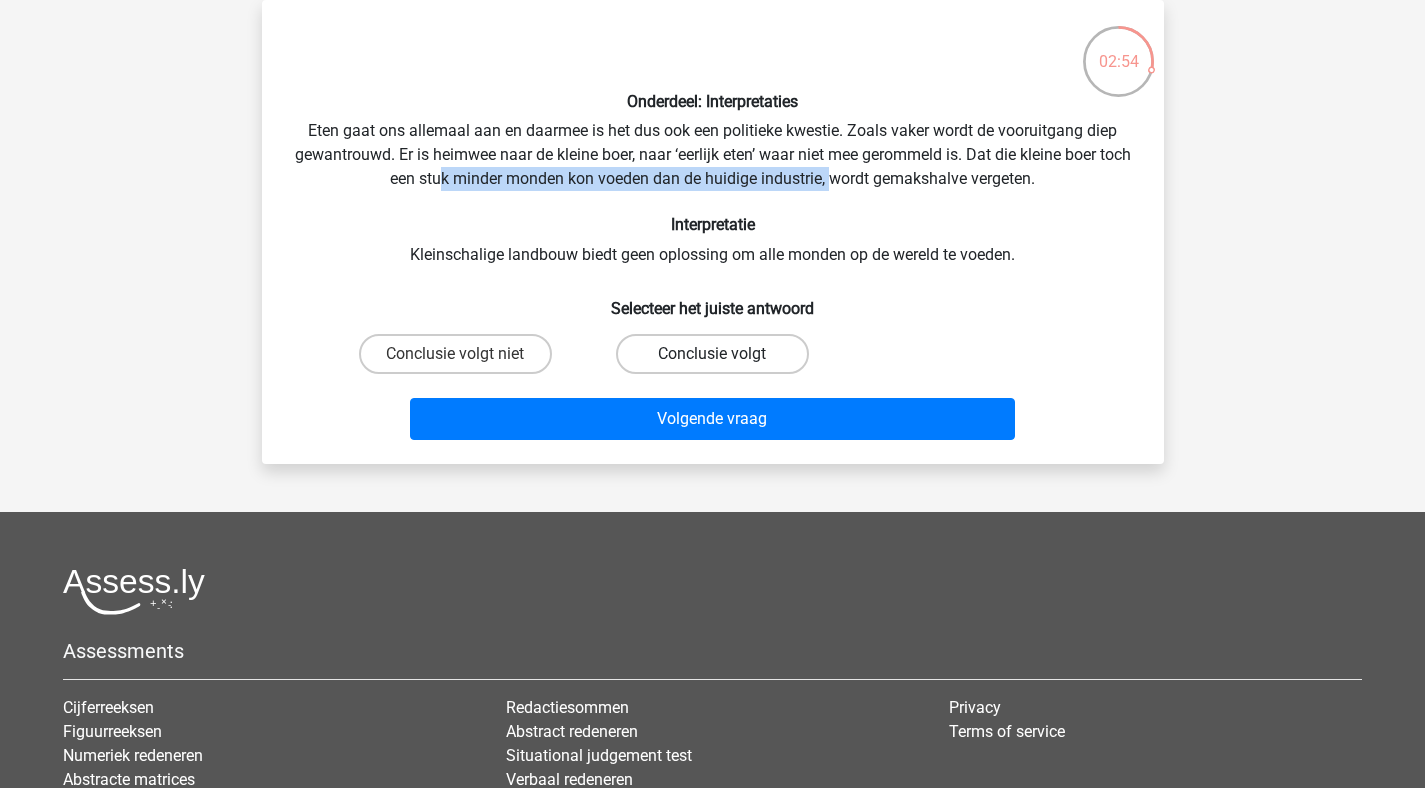 click on "Conclusie volgt" at bounding box center [712, 354] 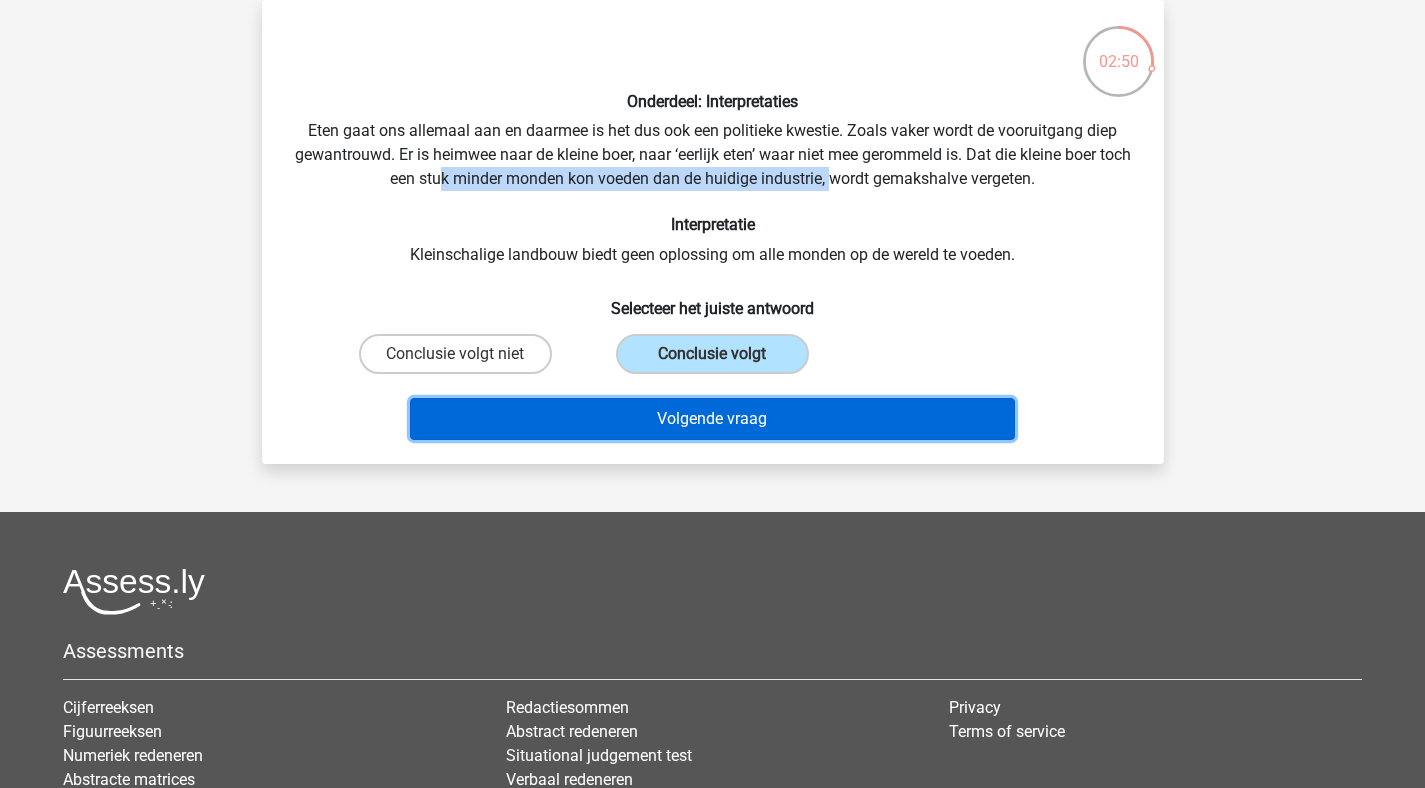 click on "Volgende vraag" at bounding box center [712, 419] 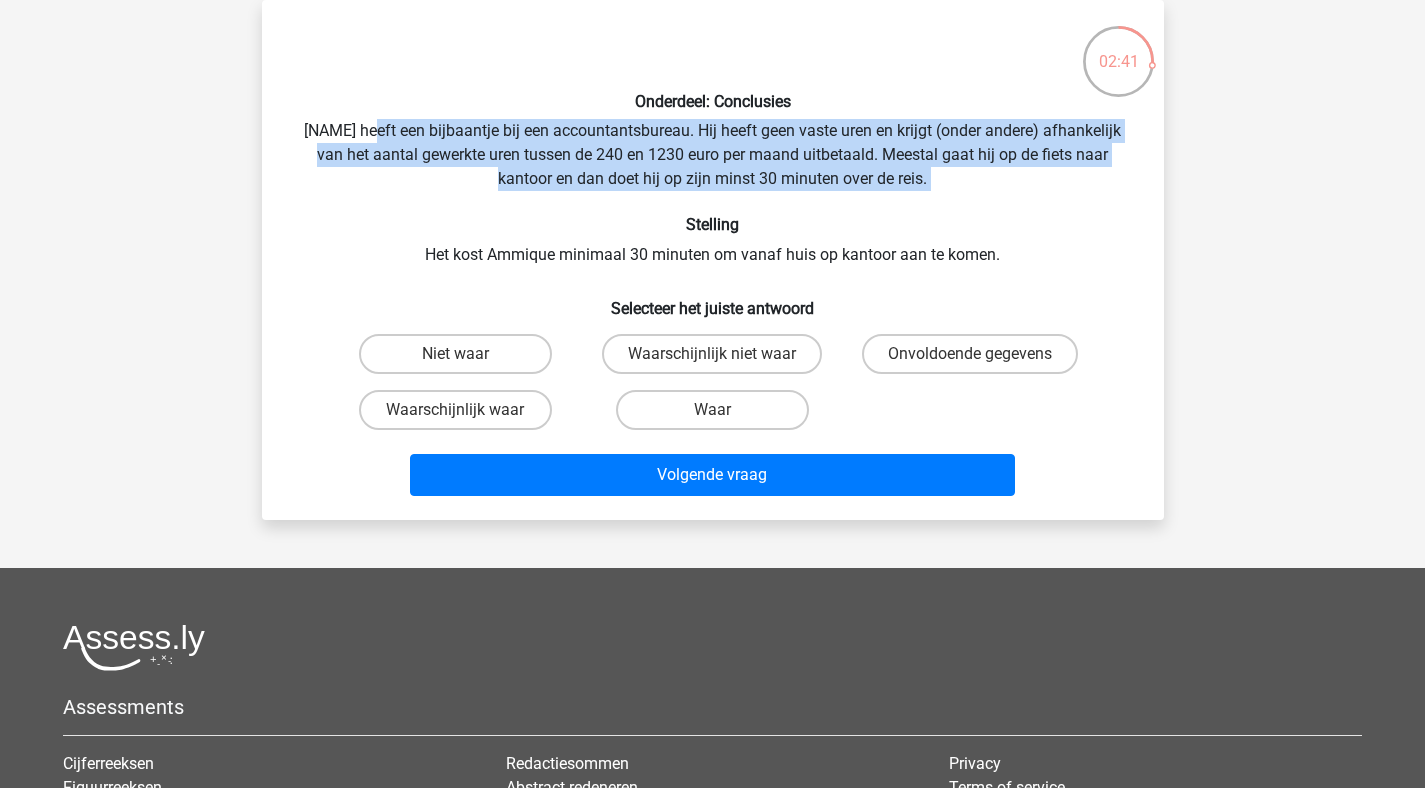 drag, startPoint x: 415, startPoint y: 140, endPoint x: 904, endPoint y: 192, distance: 491.75705 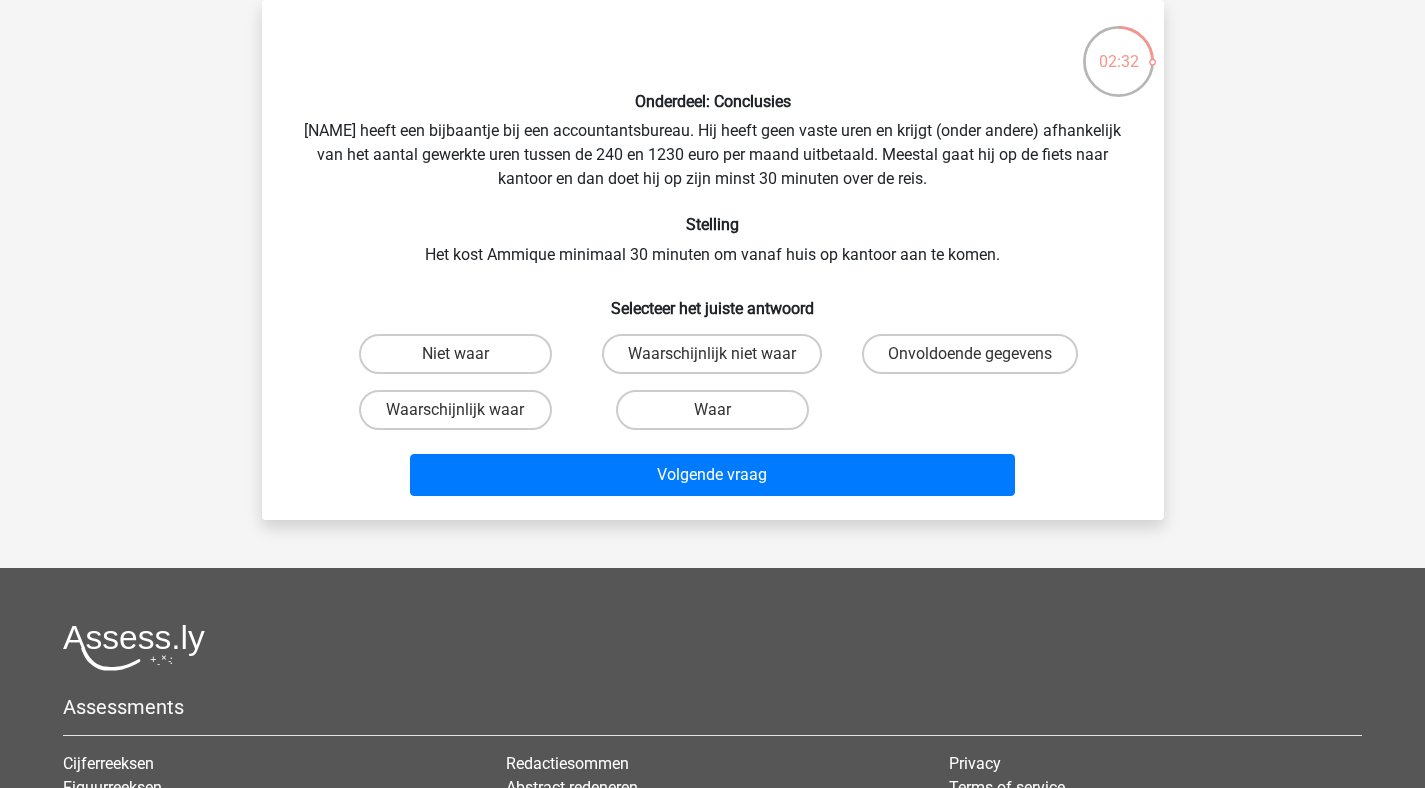 click on "Onderdeel: Conclusies Ammique heeft een bijbaantje bij een accountantsbureau. Hij heeft geen vaste uren en krijgt (onder andere) afhankelijk van het aantal gewerkte uren tussen de 240 en 1230 euro per maand uitbetaald. Meestal gaat hij op de fiets naar kantoor en dan doet hij op zijn minst 30 minuten over de reis.  Stelling Het kost Ammique minimaal 30 minuten om vanaf huis op kantoor aan te komen.
Selecteer het juiste antwoord
Niet waar" at bounding box center [713, 260] 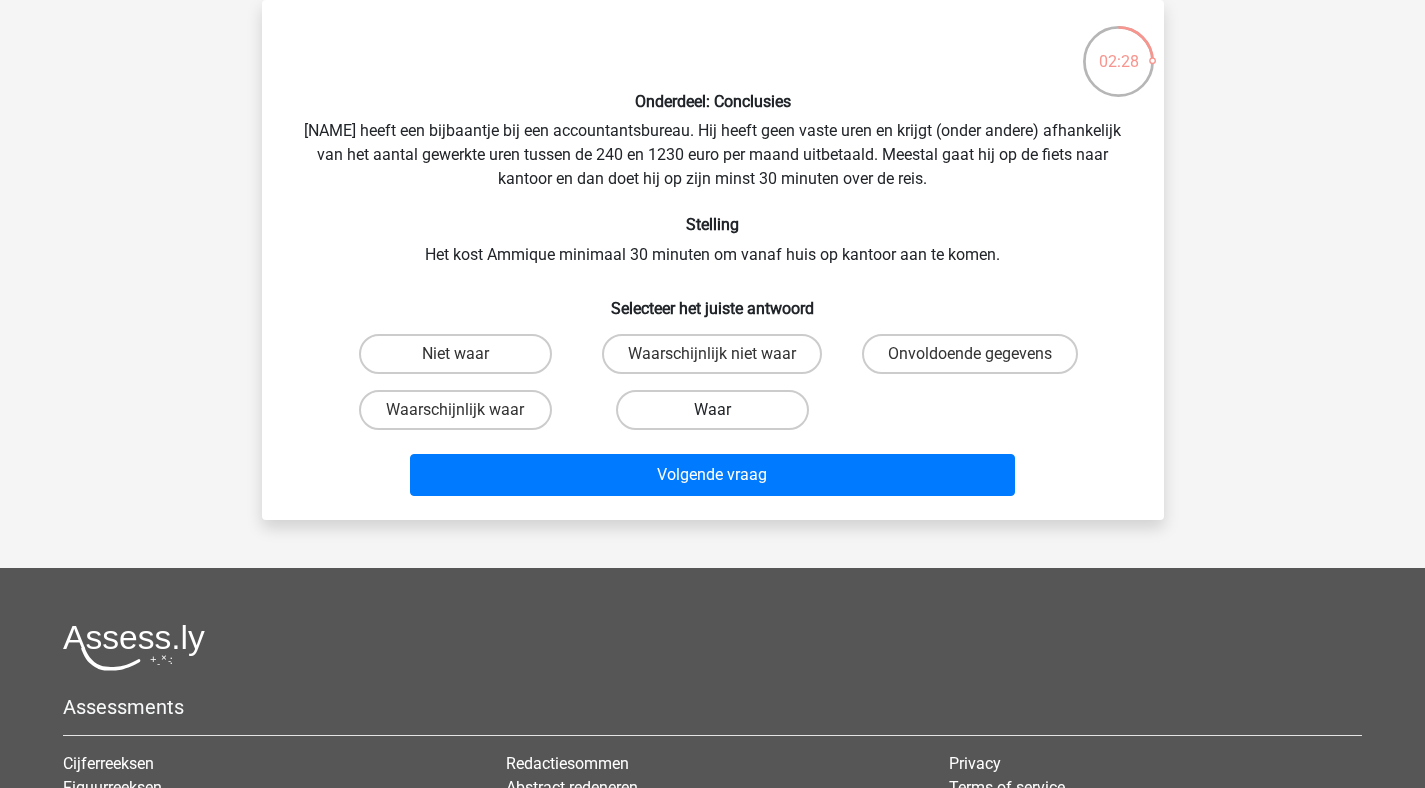 click on "Waar" at bounding box center [712, 410] 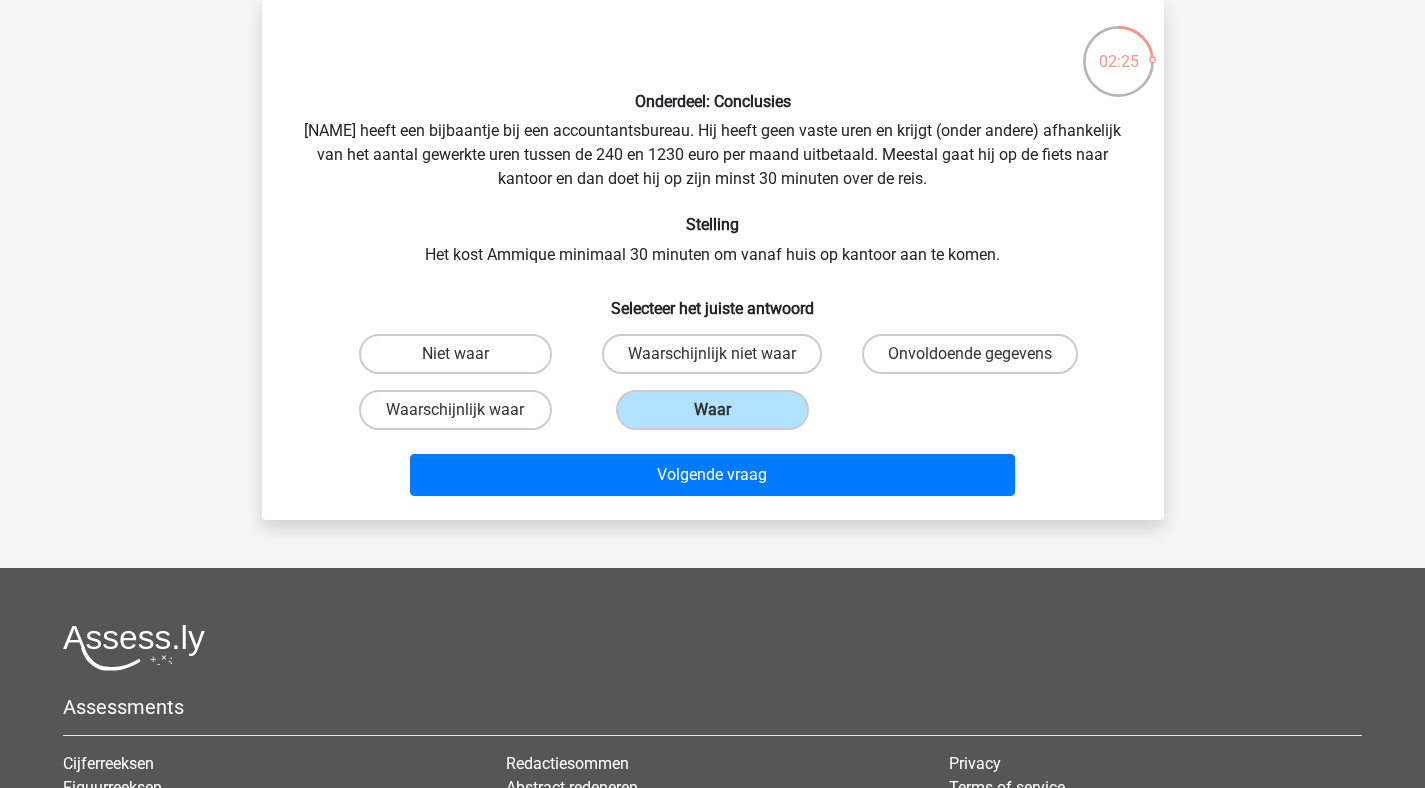 click on "Volgende vraag" at bounding box center [713, 479] 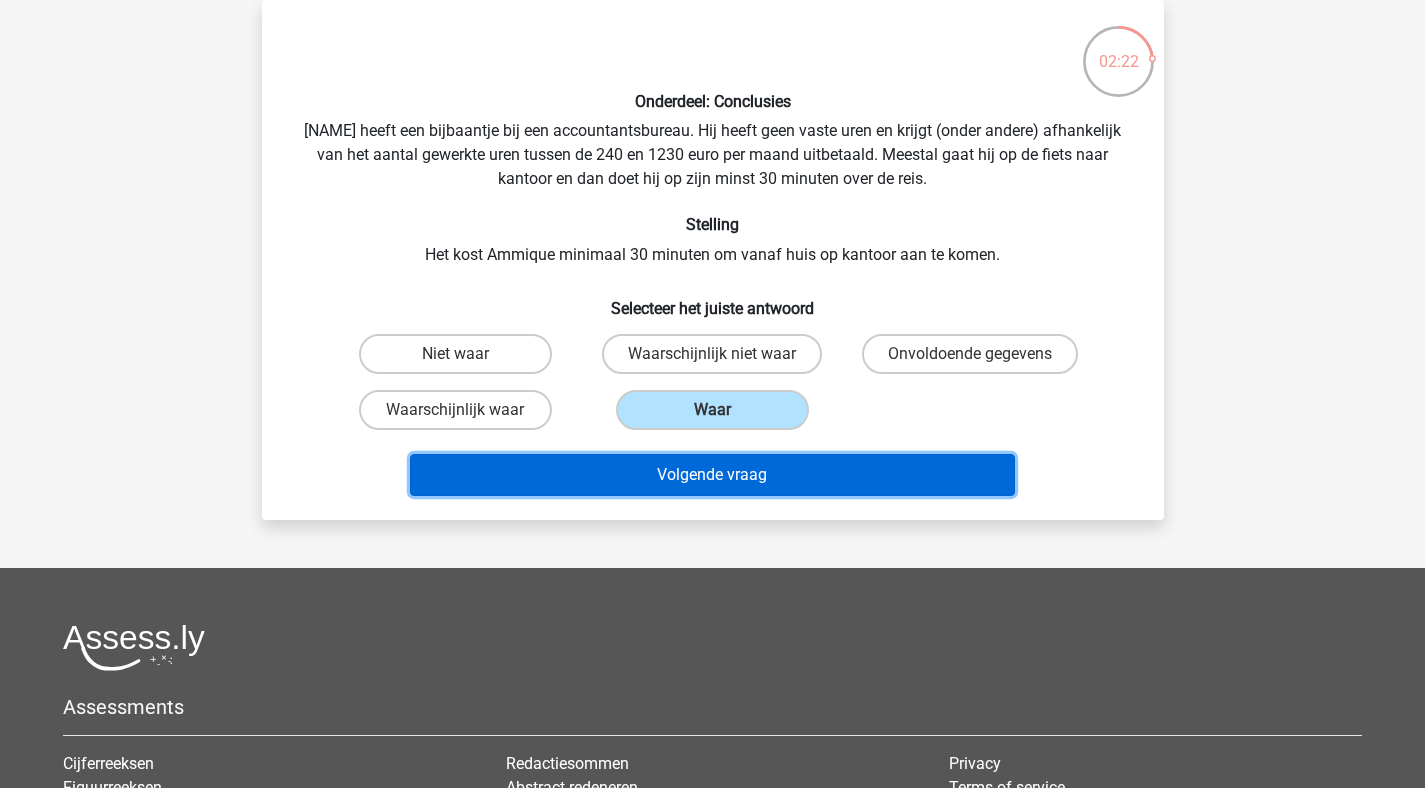 click on "Volgende vraag" at bounding box center (712, 475) 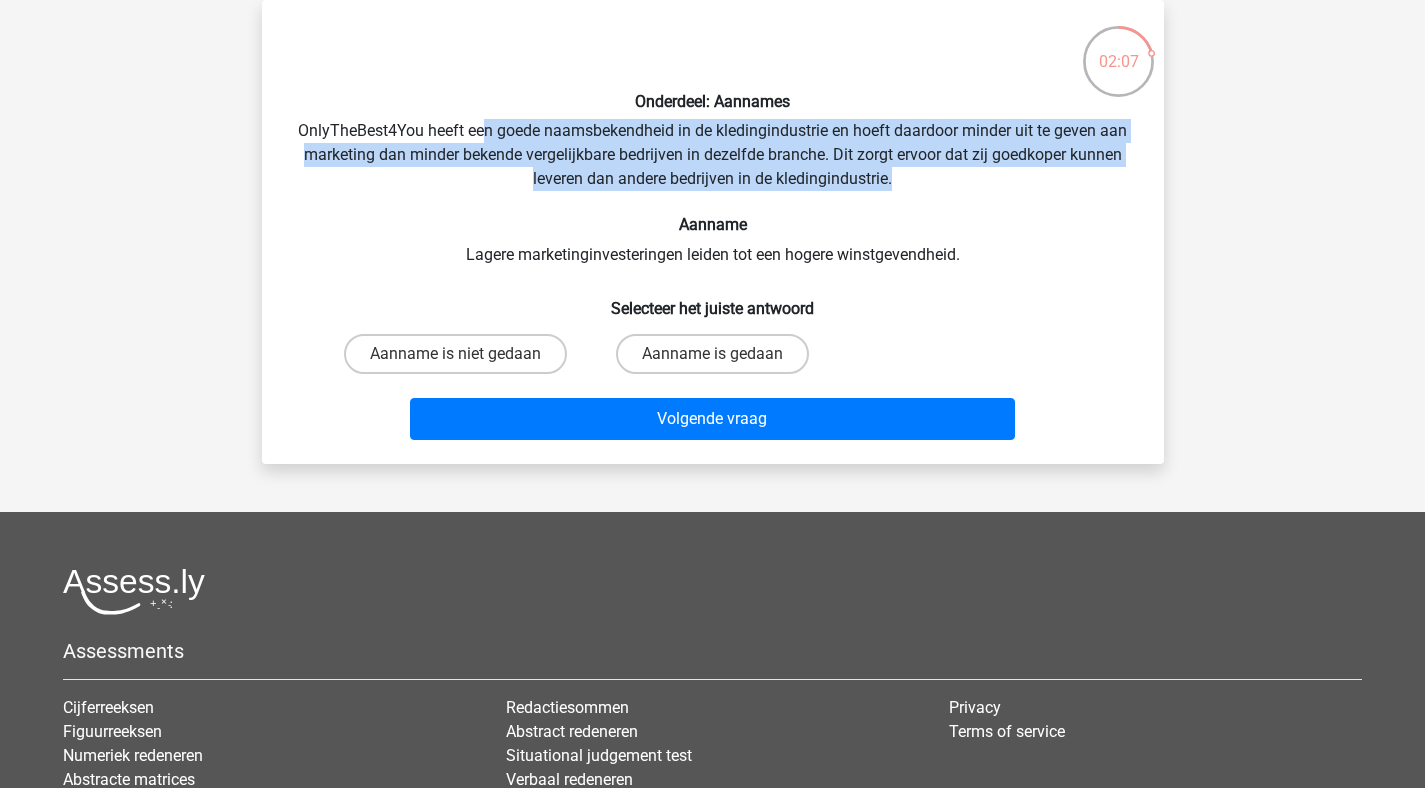 drag, startPoint x: 483, startPoint y: 137, endPoint x: 1019, endPoint y: 170, distance: 537.0149 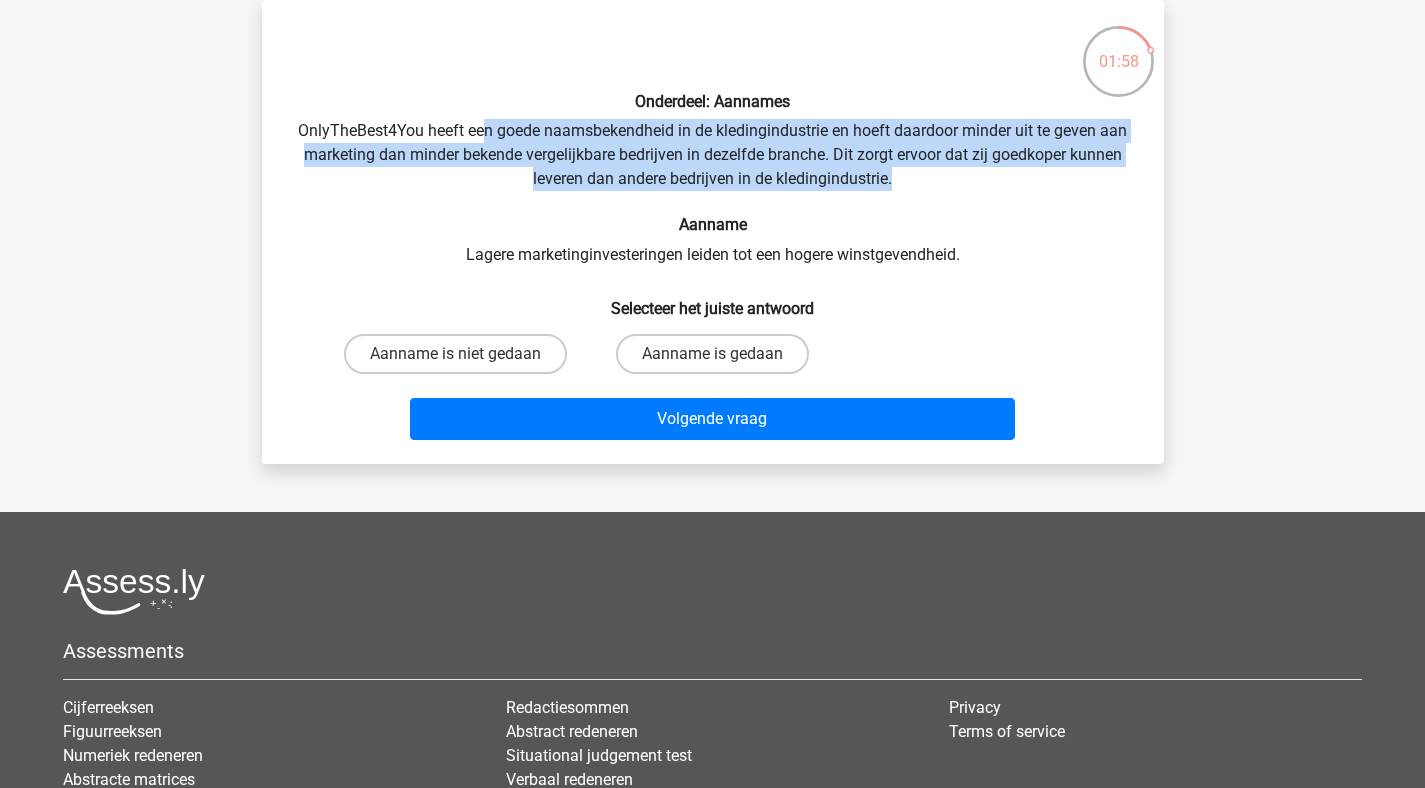 click on "Onderdeel: Aannames OnlyTheBest4You heeft een goede naamsbekendheid in de kledingindustrie en hoeft daardoor minder uit te geven aan marketing dan minder bekende vergelijkbare bedrijven in dezelfde branche. Dit zorgt ervoor dat zij goedkoper kunnen leveren dan andere bedrijven in de kledingindustrie. Aanname Lagere marketinginvesteringen leiden tot een hogere winstgevendheid.
Selecteer het juiste antwoord
Aanname is niet gedaan" at bounding box center (713, 232) 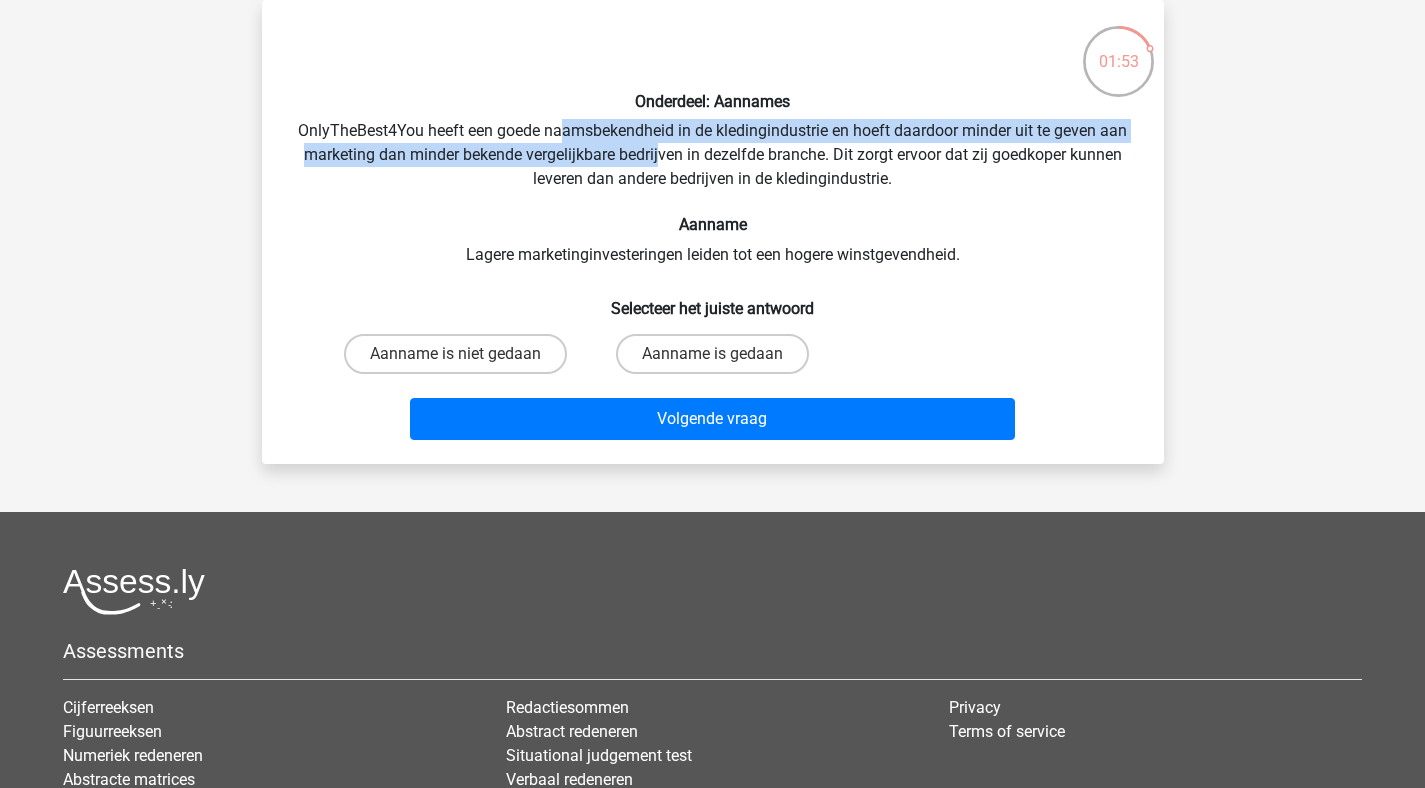 drag, startPoint x: 560, startPoint y: 129, endPoint x: 658, endPoint y: 161, distance: 103.09219 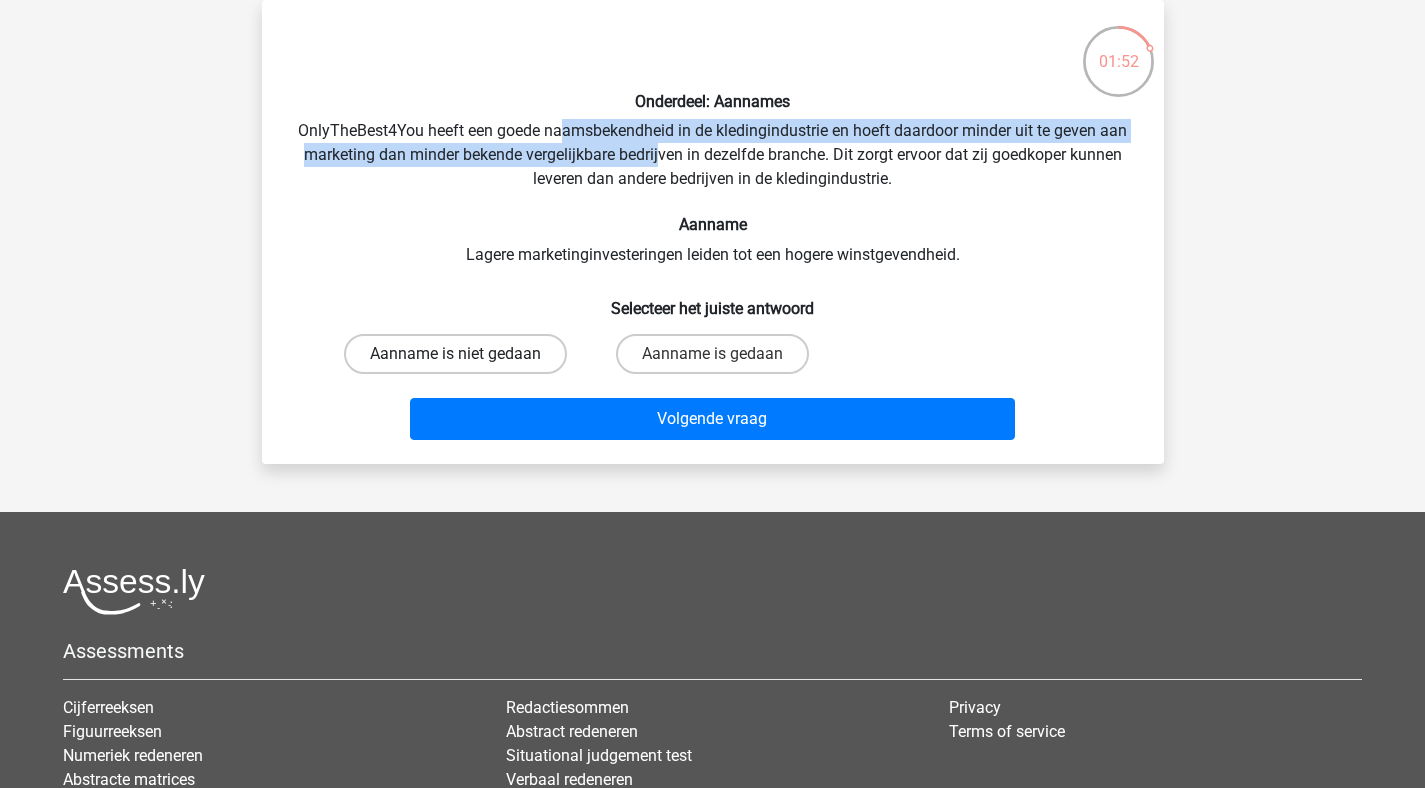 click on "Aanname is niet gedaan" at bounding box center [455, 354] 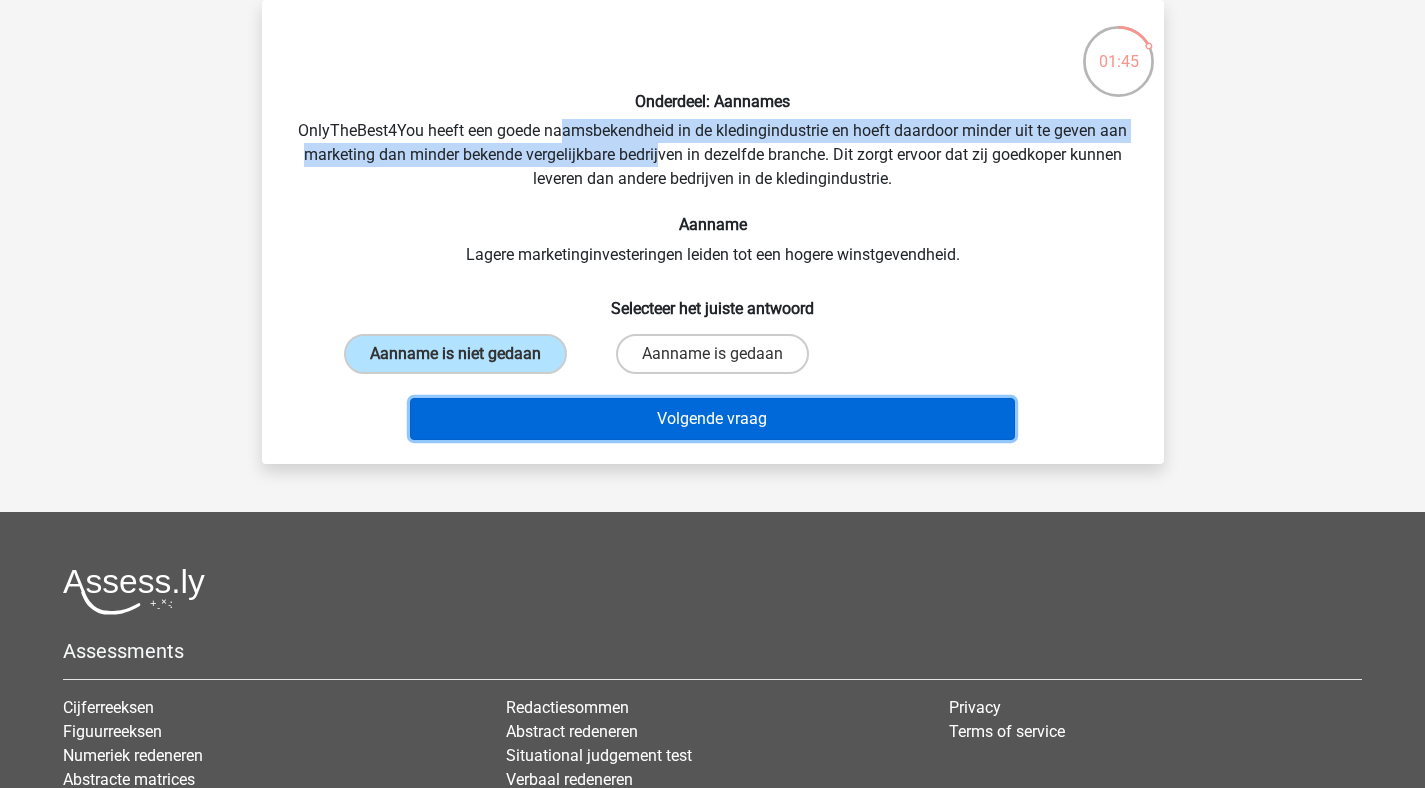 click on "Volgende vraag" at bounding box center [712, 419] 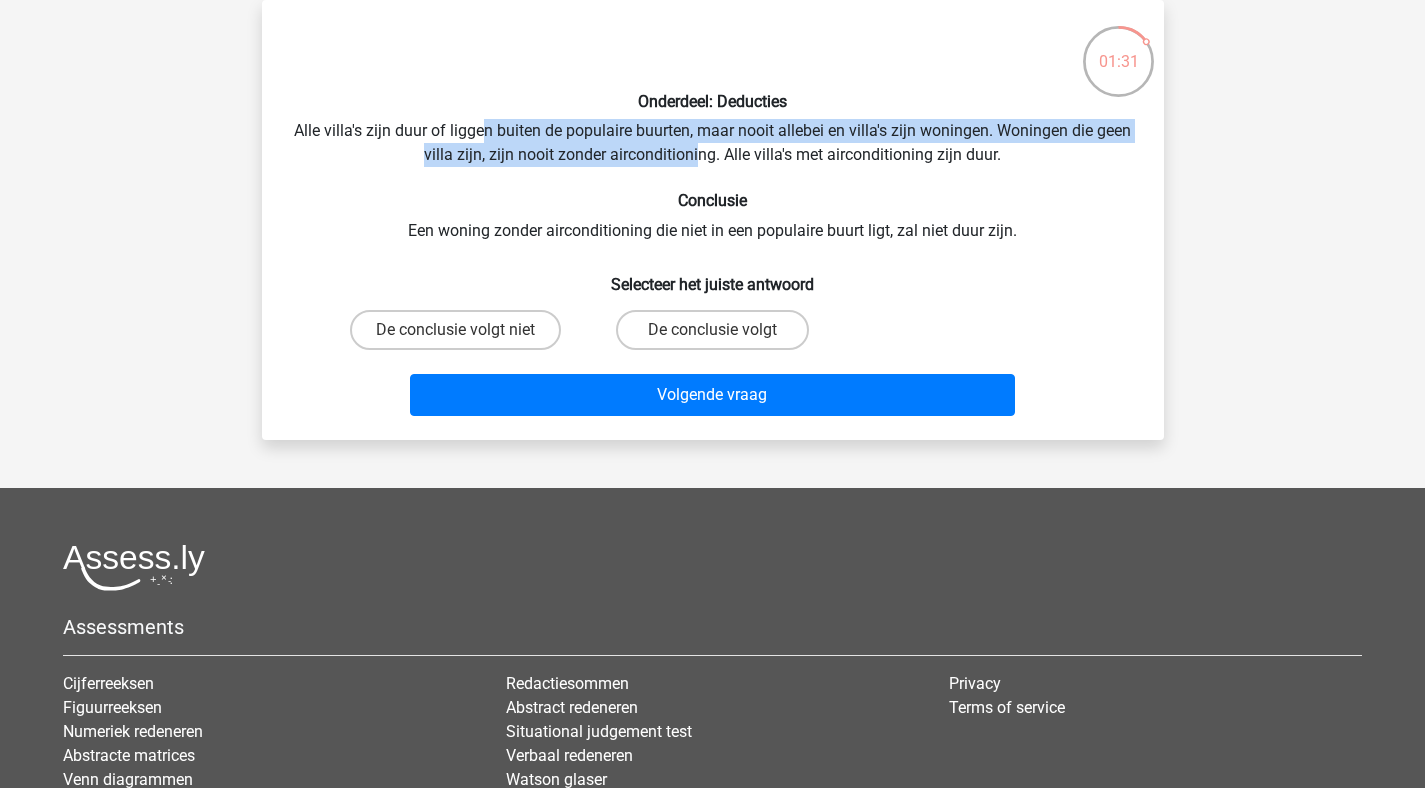 drag, startPoint x: 504, startPoint y: 126, endPoint x: 720, endPoint y: 163, distance: 219.14607 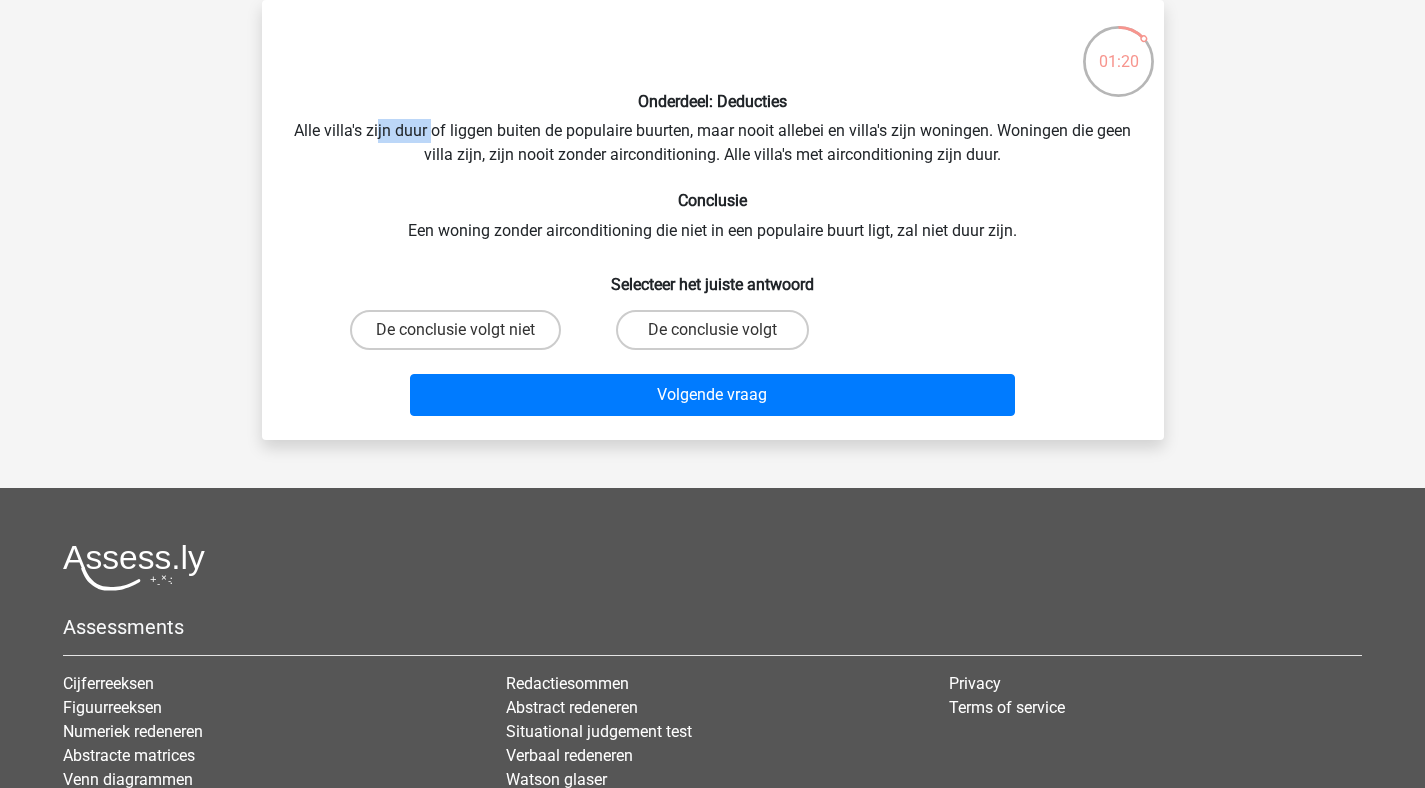 drag, startPoint x: 395, startPoint y: 121, endPoint x: 451, endPoint y: 122, distance: 56.008926 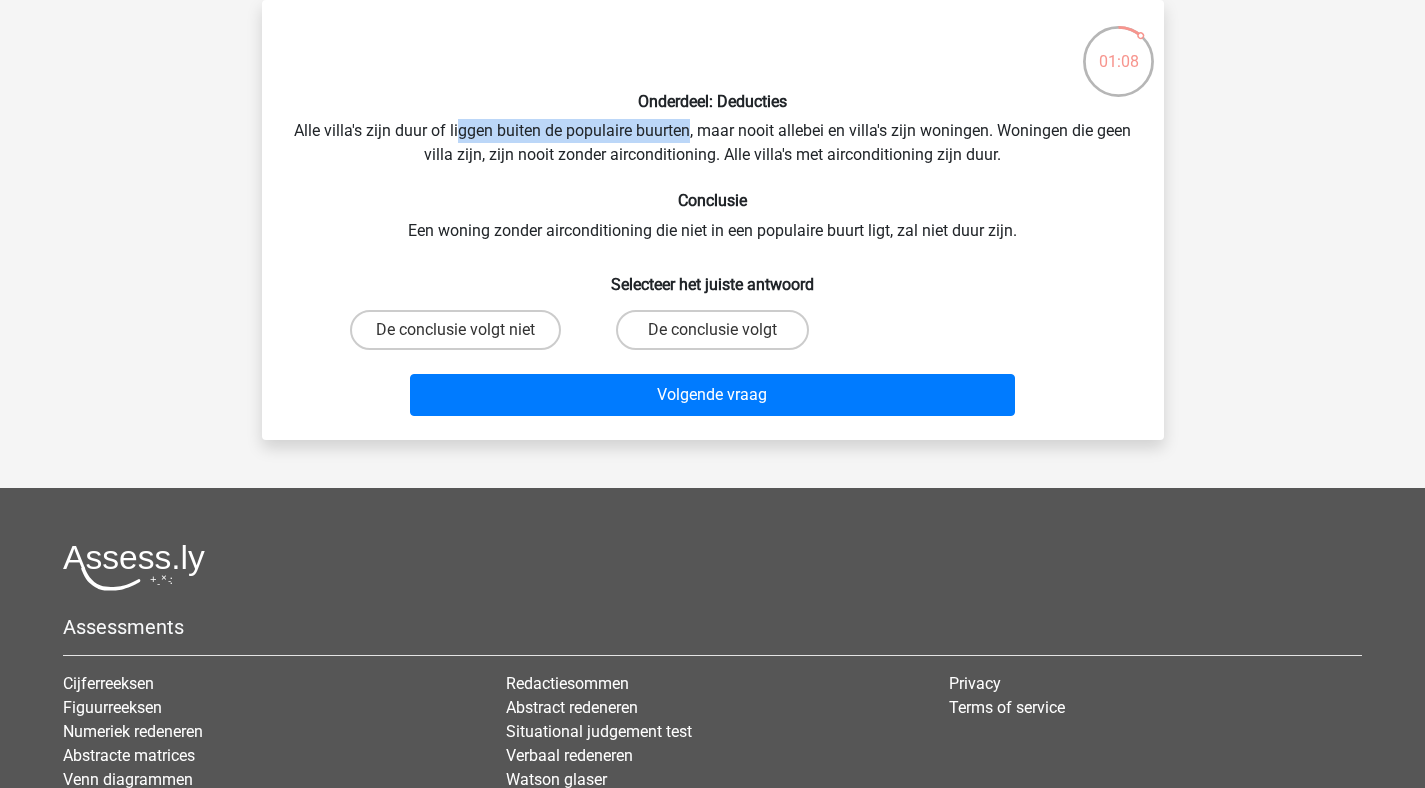 drag, startPoint x: 476, startPoint y: 127, endPoint x: 709, endPoint y: 124, distance: 233.01932 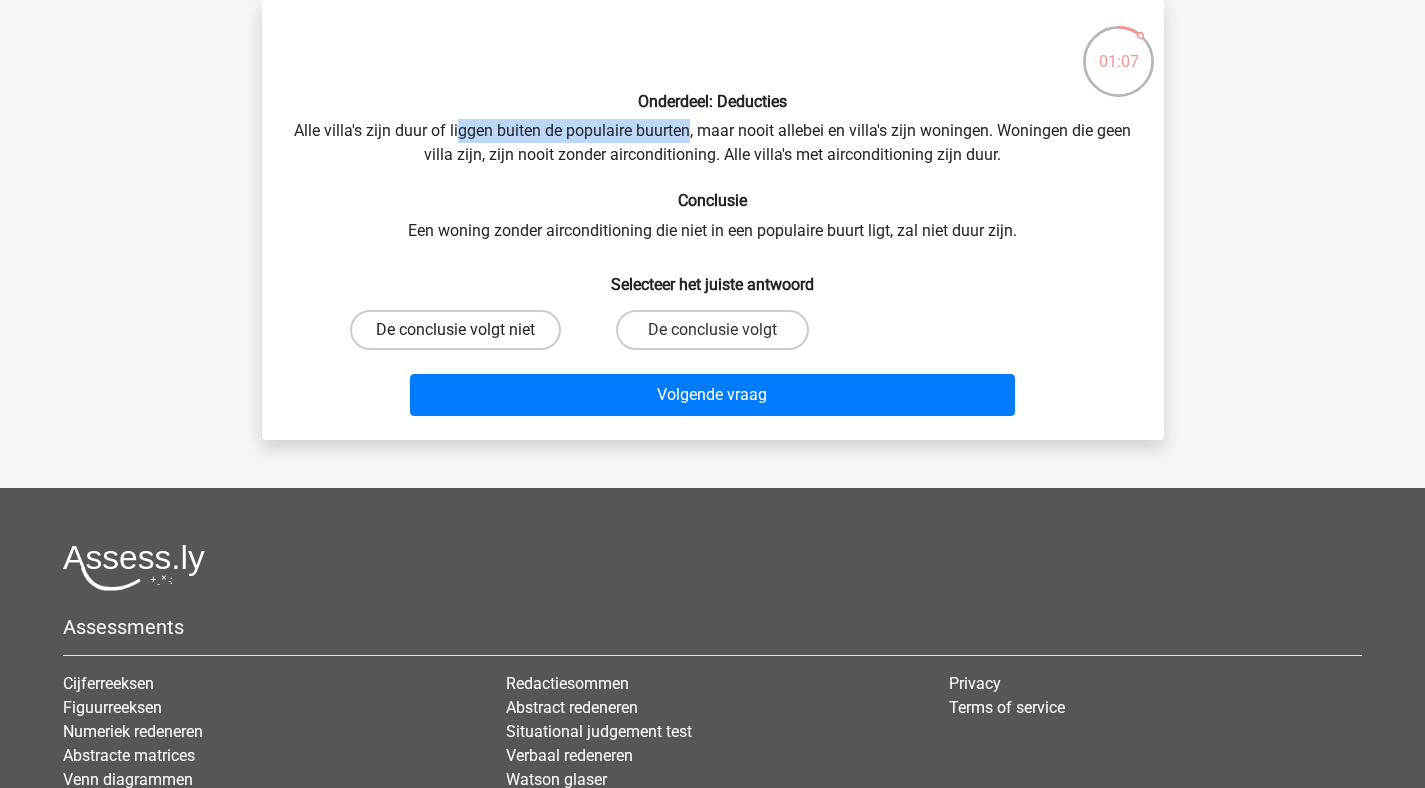 click on "De conclusie volgt niet" at bounding box center [455, 330] 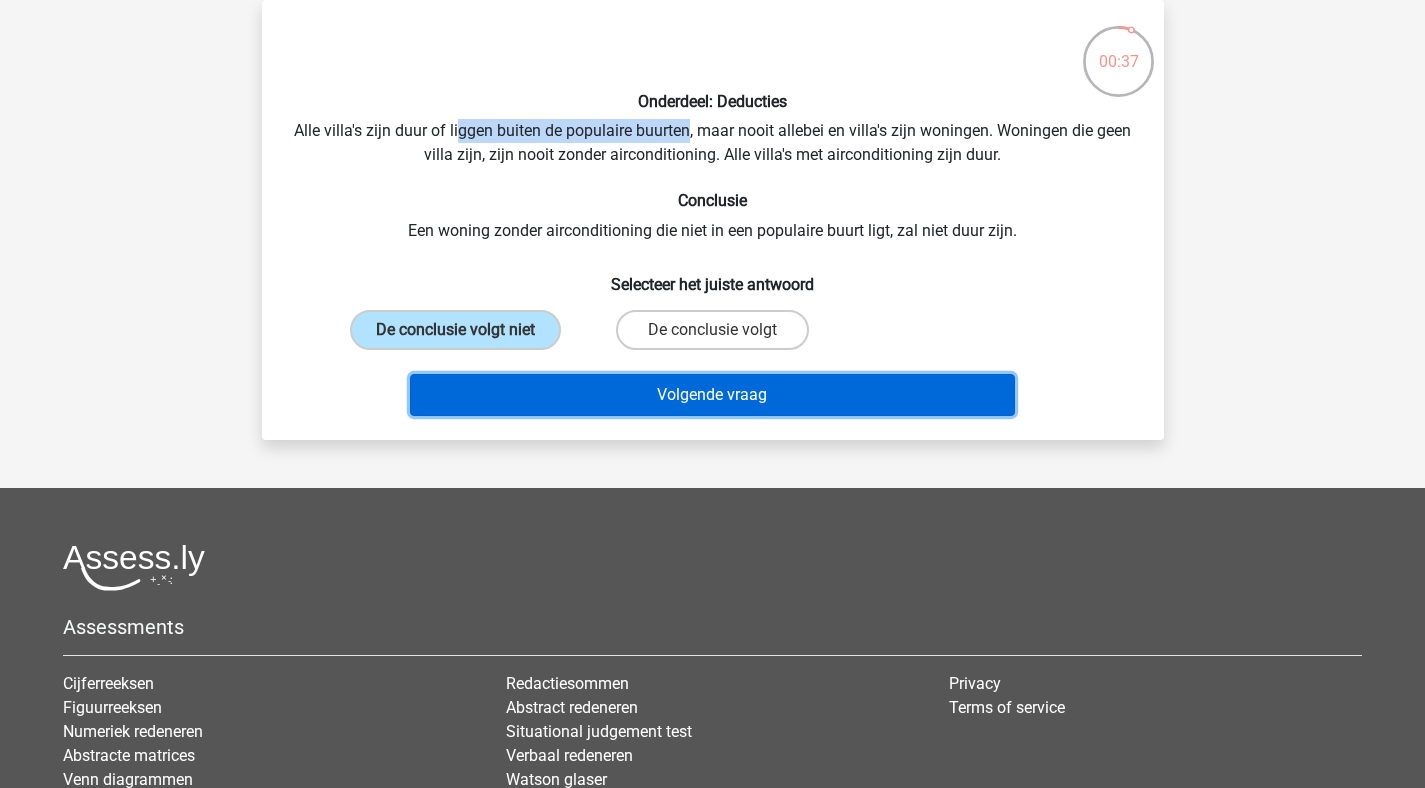 drag, startPoint x: 603, startPoint y: 391, endPoint x: 605, endPoint y: 197, distance: 194.01031 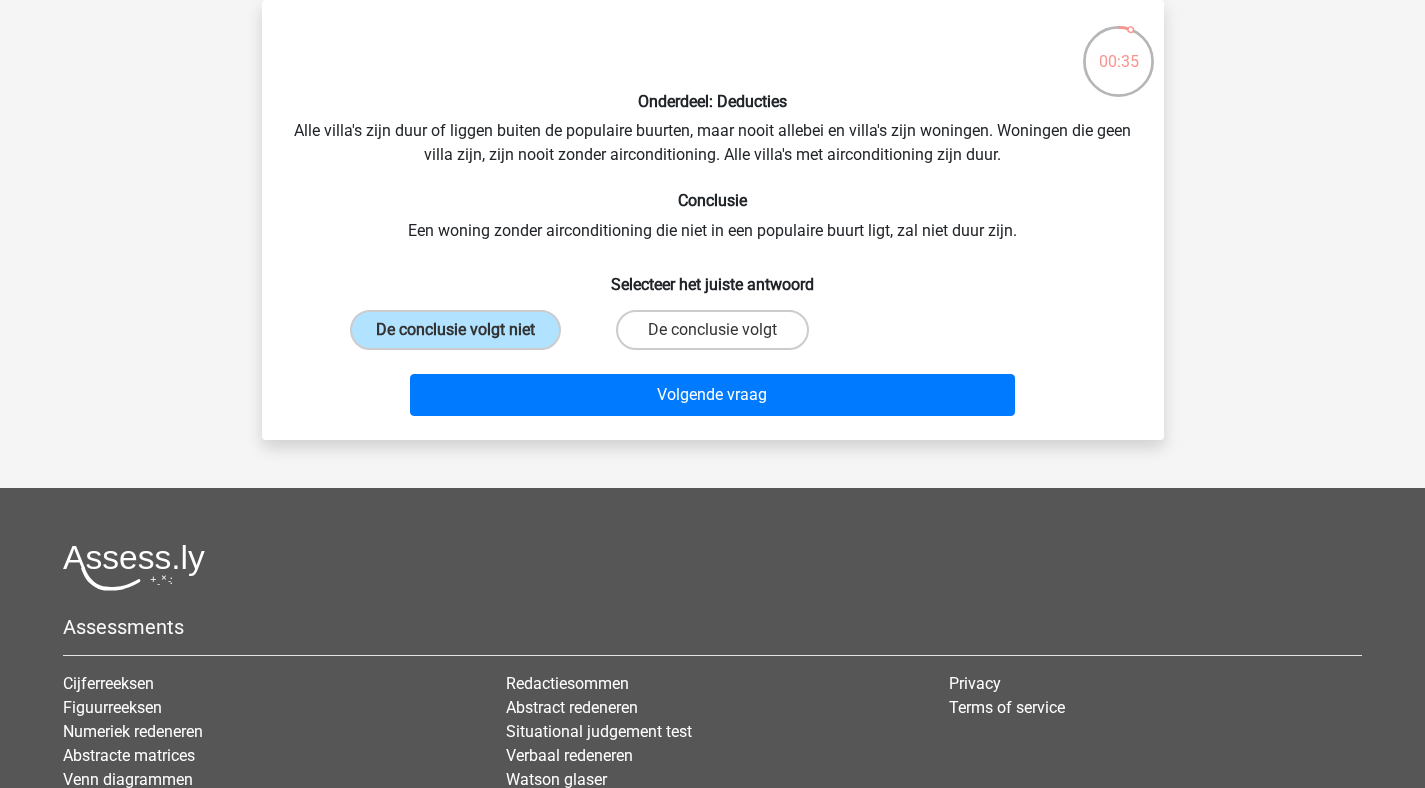 click on "Onderdeel: Deducties Alle villa's zijn duur of liggen buiten de populaire buurten, maar nooit allebei en villa's zijn woningen. Woningen die geen villa zijn, zijn nooit zonder airconditioning. Alle villa's met airconditioning zijn duur. Conclusie Een woning zonder airconditioning die niet in een populaire buurt ligt, zal niet duur zijn.
Selecteer het juiste antwoord
De conclusie volgt niet
De conclusie volgt" at bounding box center [713, 220] 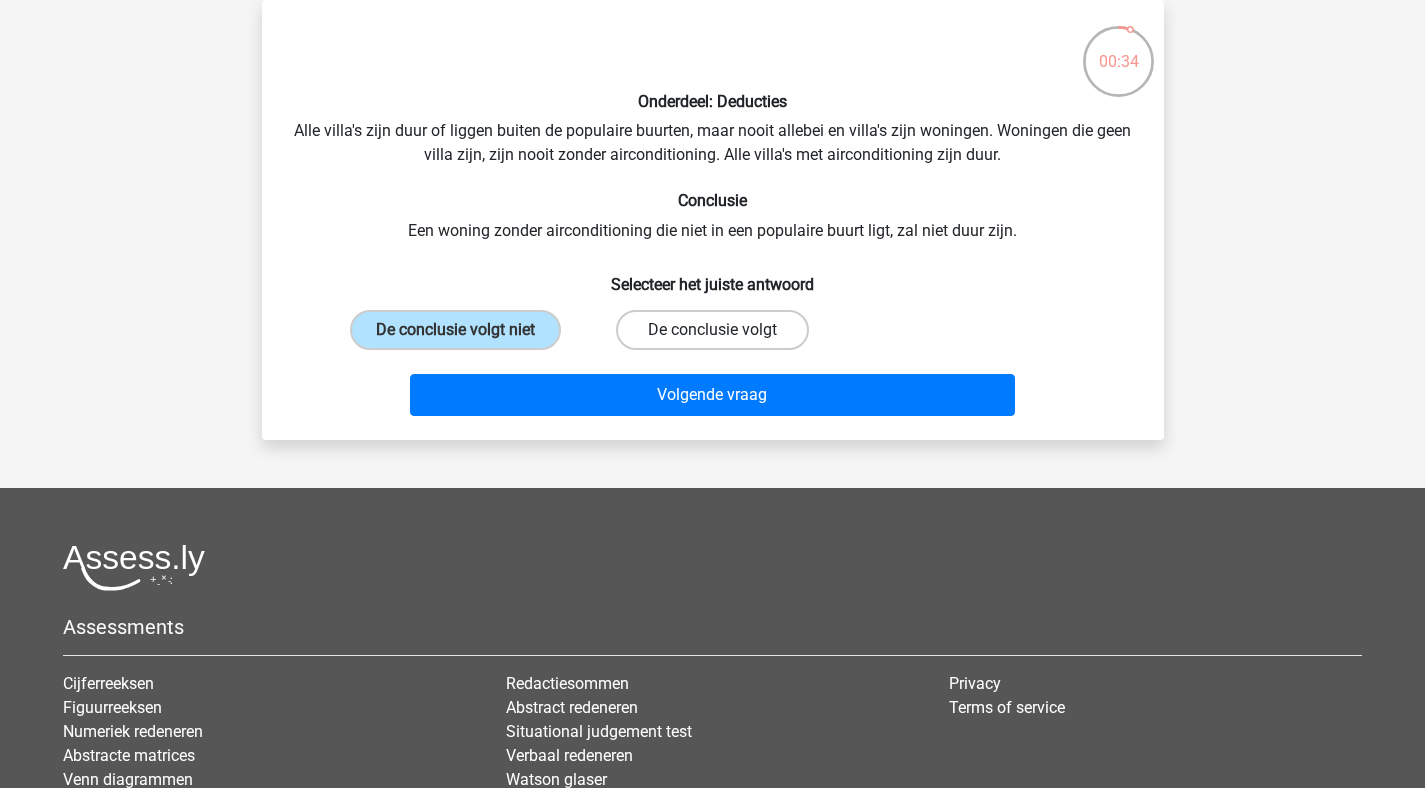 click on "De conclusie volgt" at bounding box center [712, 330] 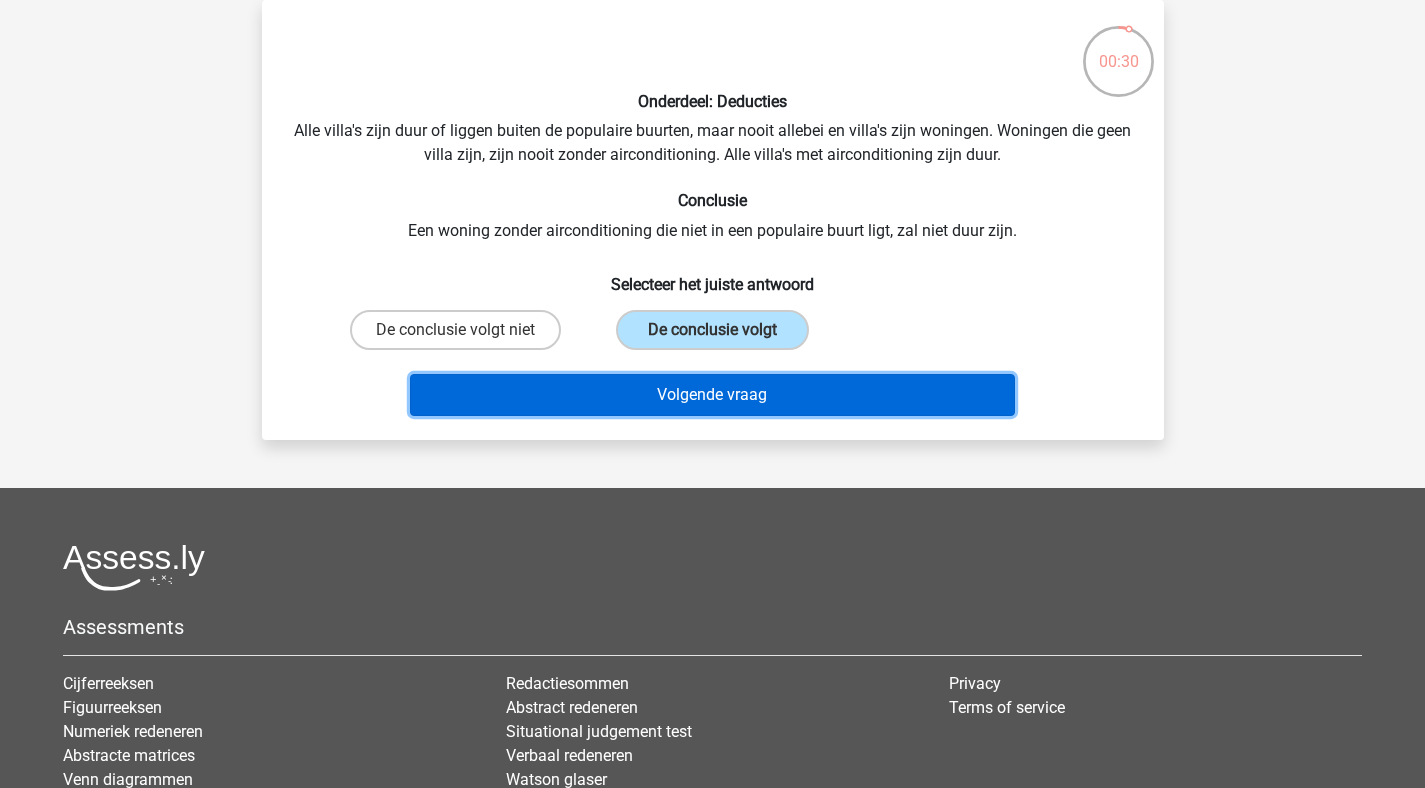click on "Volgende vraag" at bounding box center [712, 395] 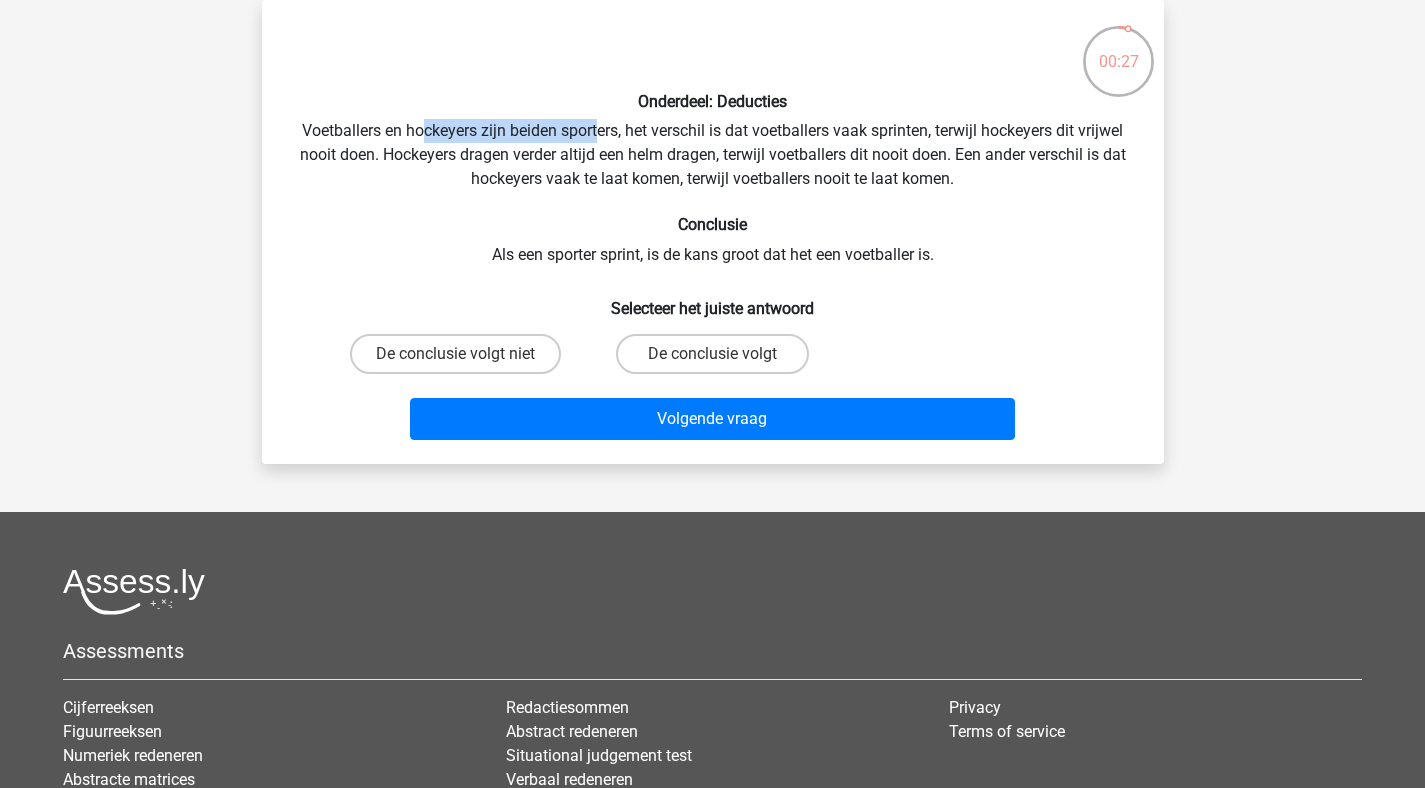 drag, startPoint x: 421, startPoint y: 132, endPoint x: 594, endPoint y: 132, distance: 173 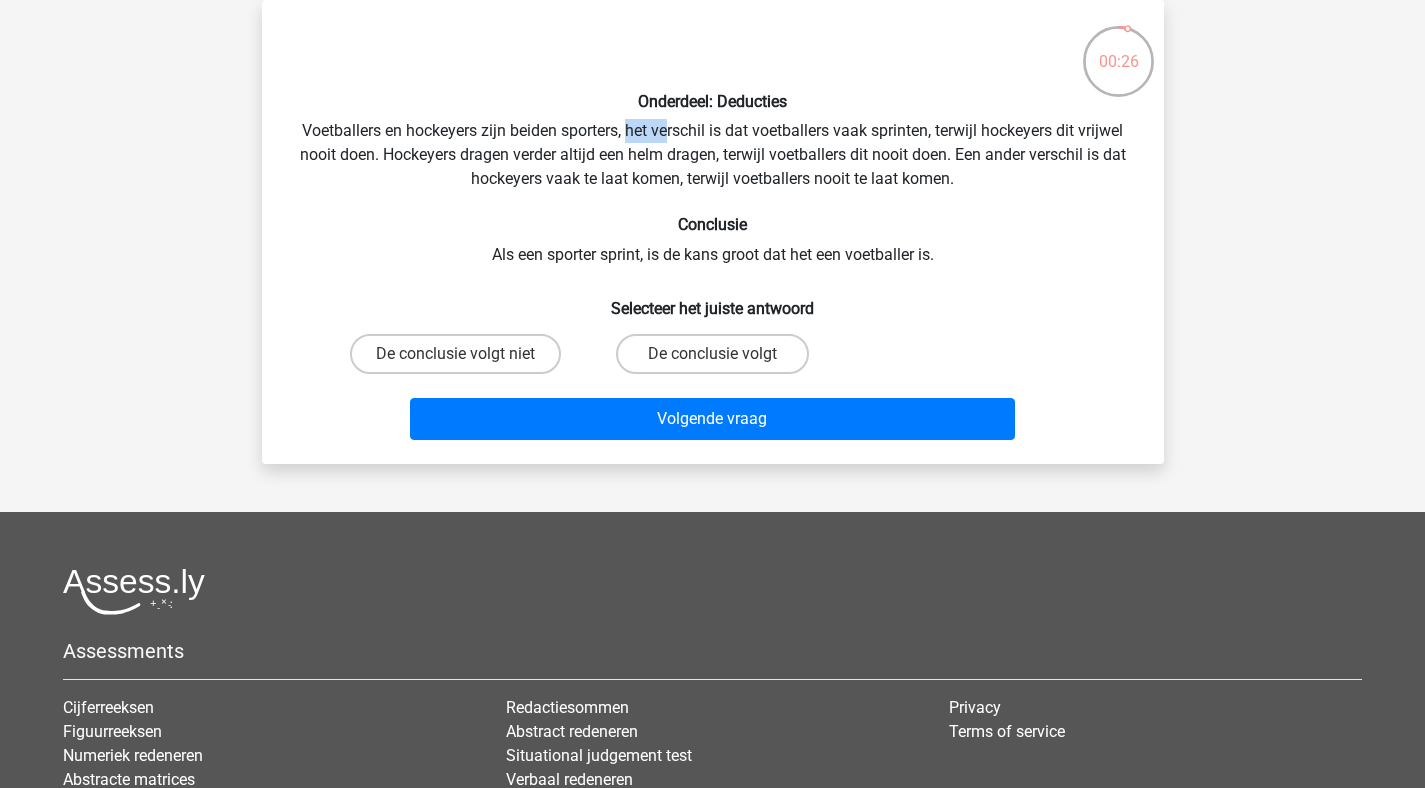 drag, startPoint x: 629, startPoint y: 119, endPoint x: 666, endPoint y: 134, distance: 39.92493 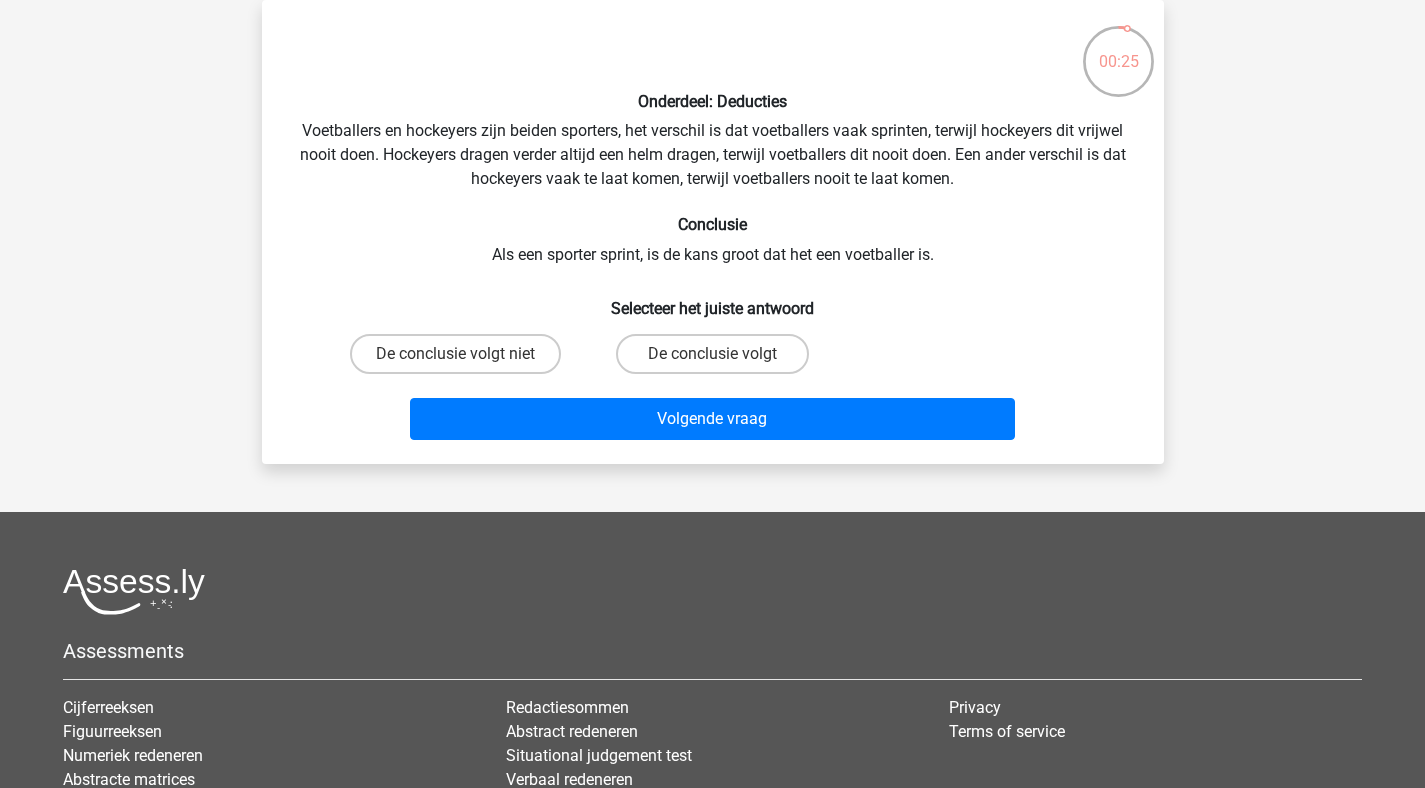 click on "Onderdeel: Deducties Voetballers en hockeyers zijn beiden sporters, het verschil is dat voetballers vaak sprinten, terwijl hockeyers dit vrijwel nooit doen. Hockeyers dragen verder altijd een helm dragen, terwijl voetballers dit nooit doen. Een ander verschil is dat hockeyers vaak te laat komen, terwijl voetballers nooit te laat komen. Conclusie Als een sporter sprint, is de kans groot dat het een voetballer is.
Selecteer het juiste antwoord
De conclusie volgt niet
Volgende vraag" at bounding box center (713, 232) 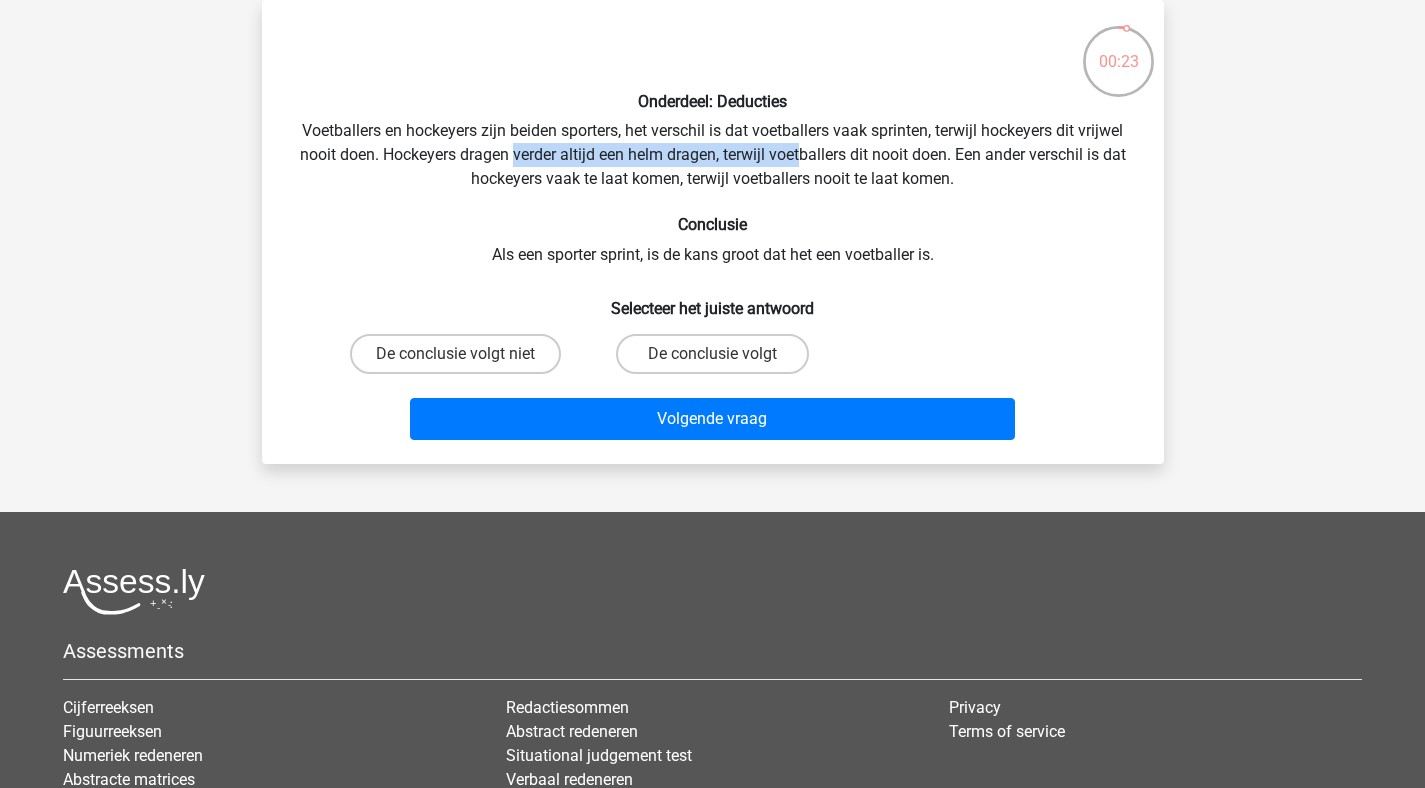 drag, startPoint x: 510, startPoint y: 157, endPoint x: 798, endPoint y: 156, distance: 288.00174 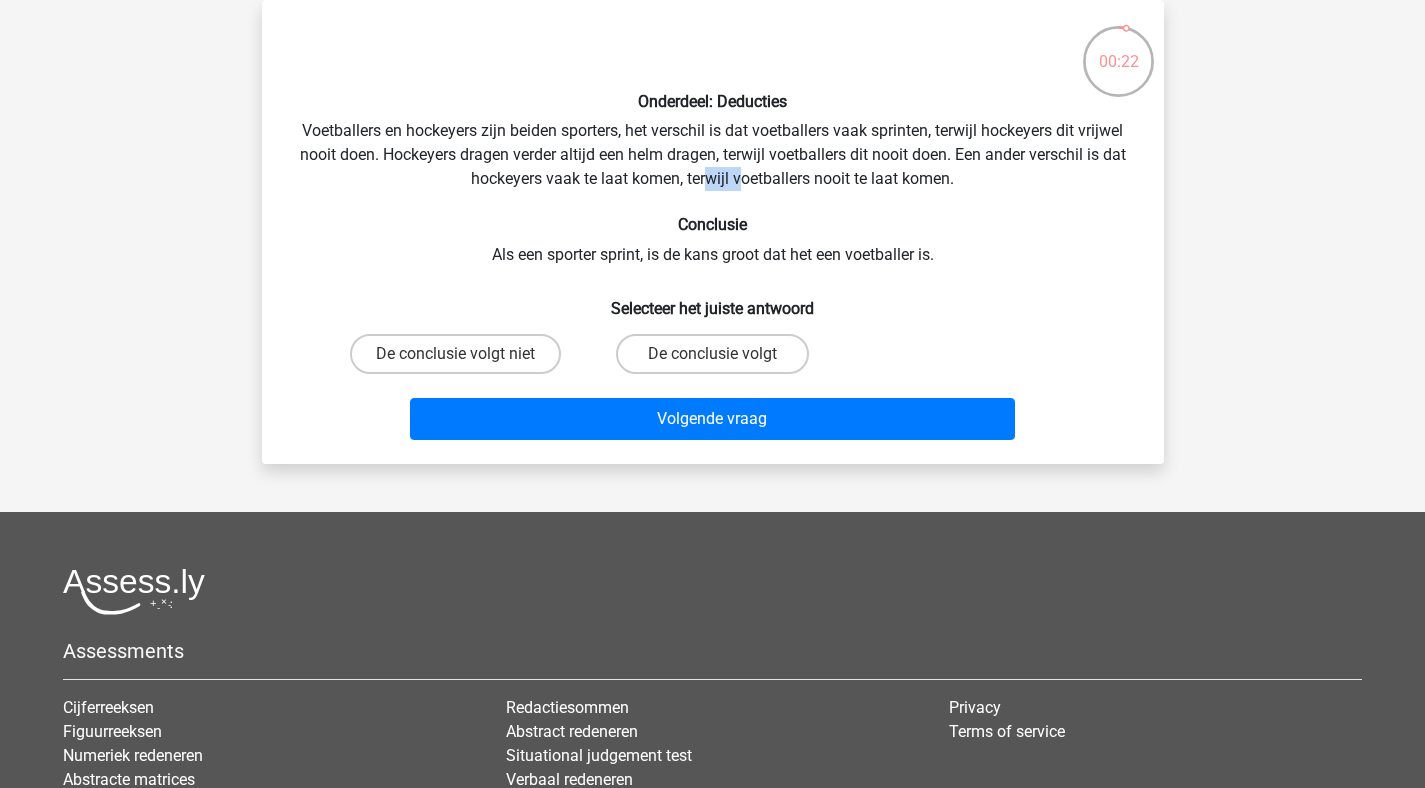 drag, startPoint x: 710, startPoint y: 172, endPoint x: 738, endPoint y: 181, distance: 29.410883 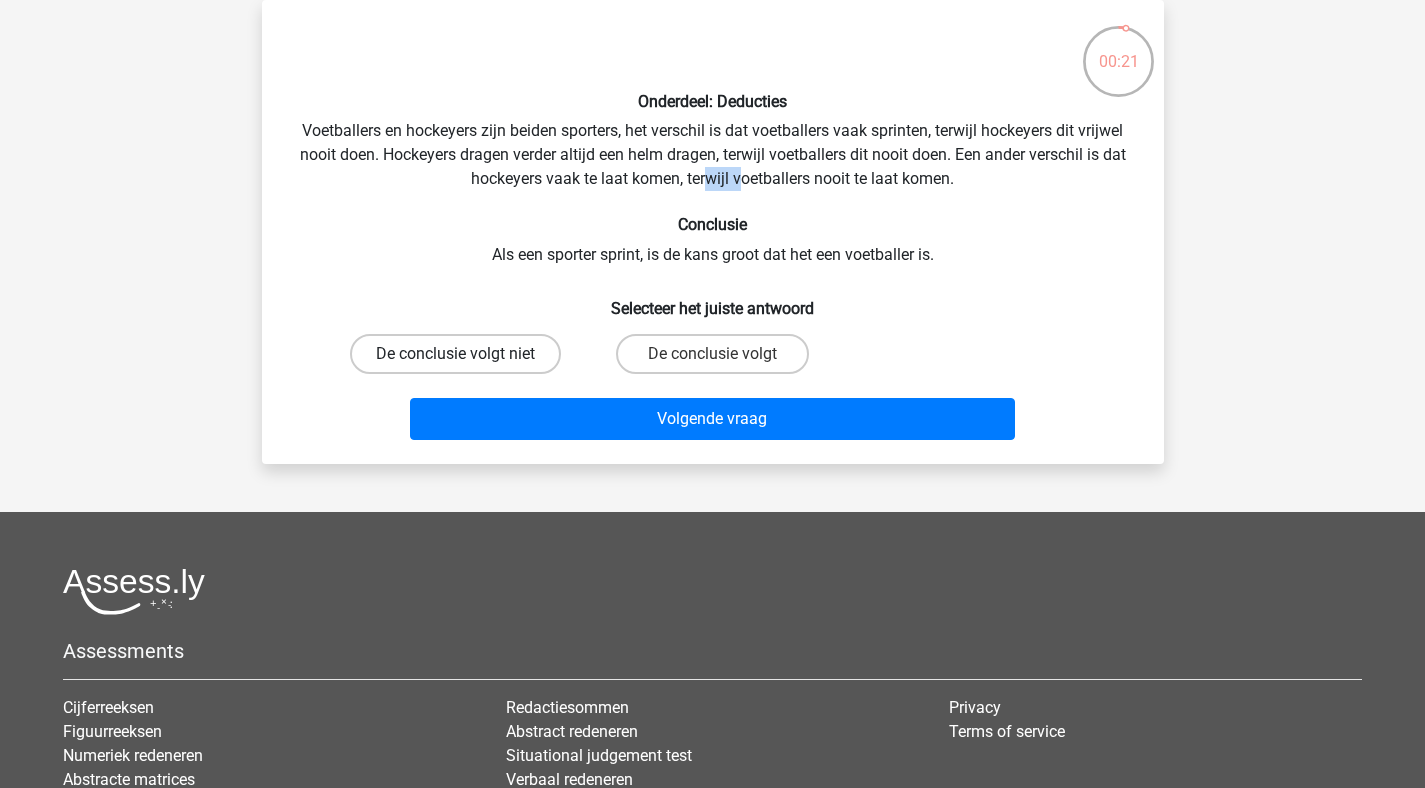 click on "De conclusie volgt niet" at bounding box center (455, 354) 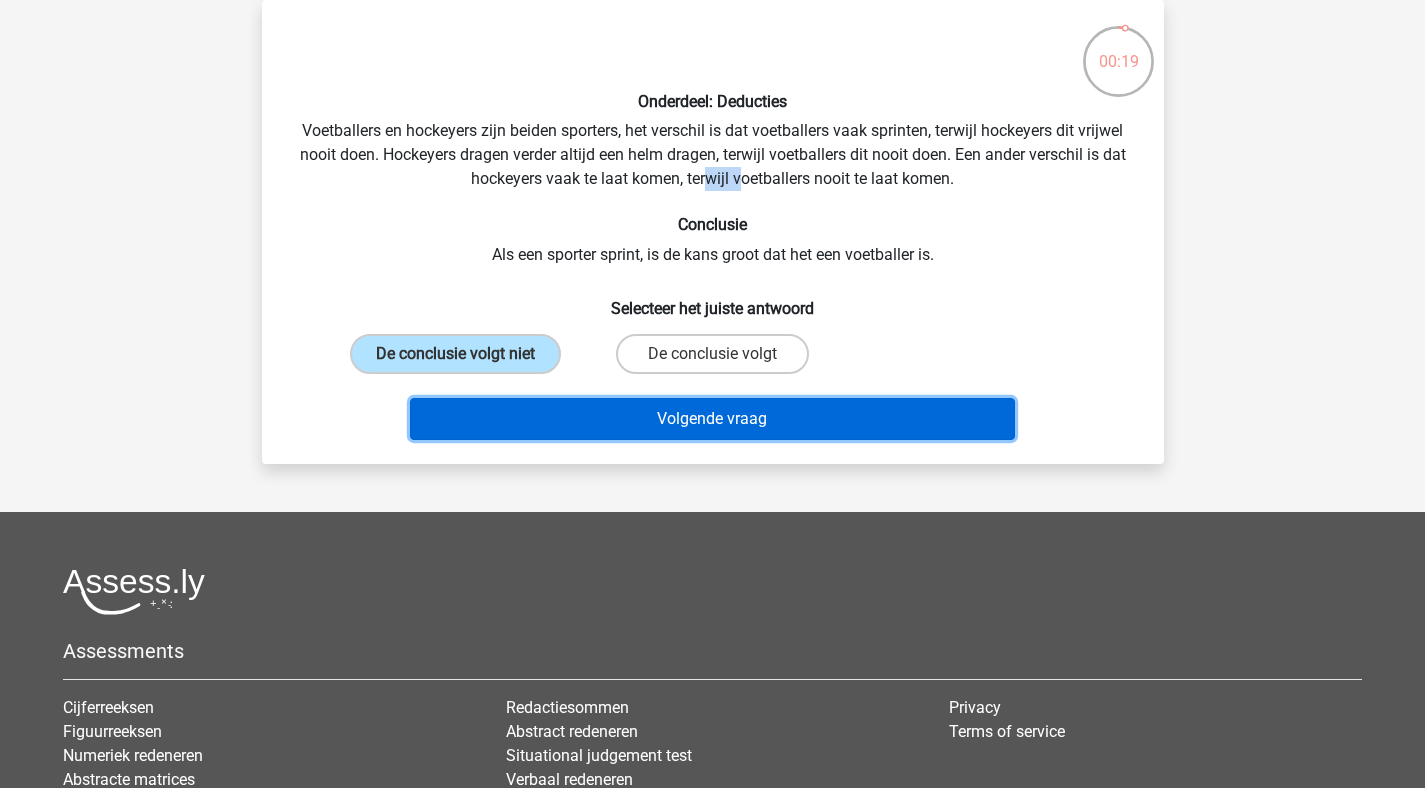 click on "Volgende vraag" at bounding box center (712, 419) 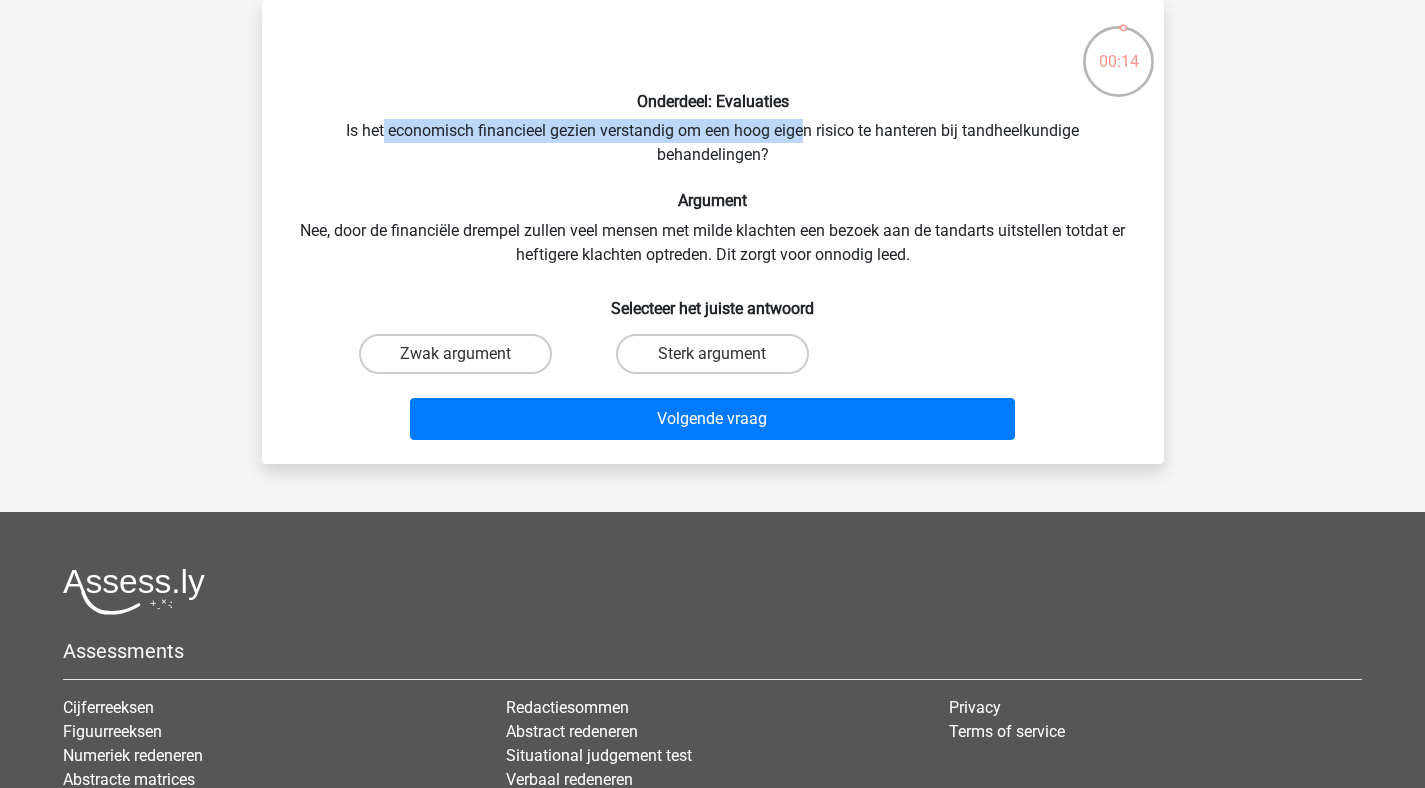 drag, startPoint x: 381, startPoint y: 132, endPoint x: 801, endPoint y: 131, distance: 420.0012 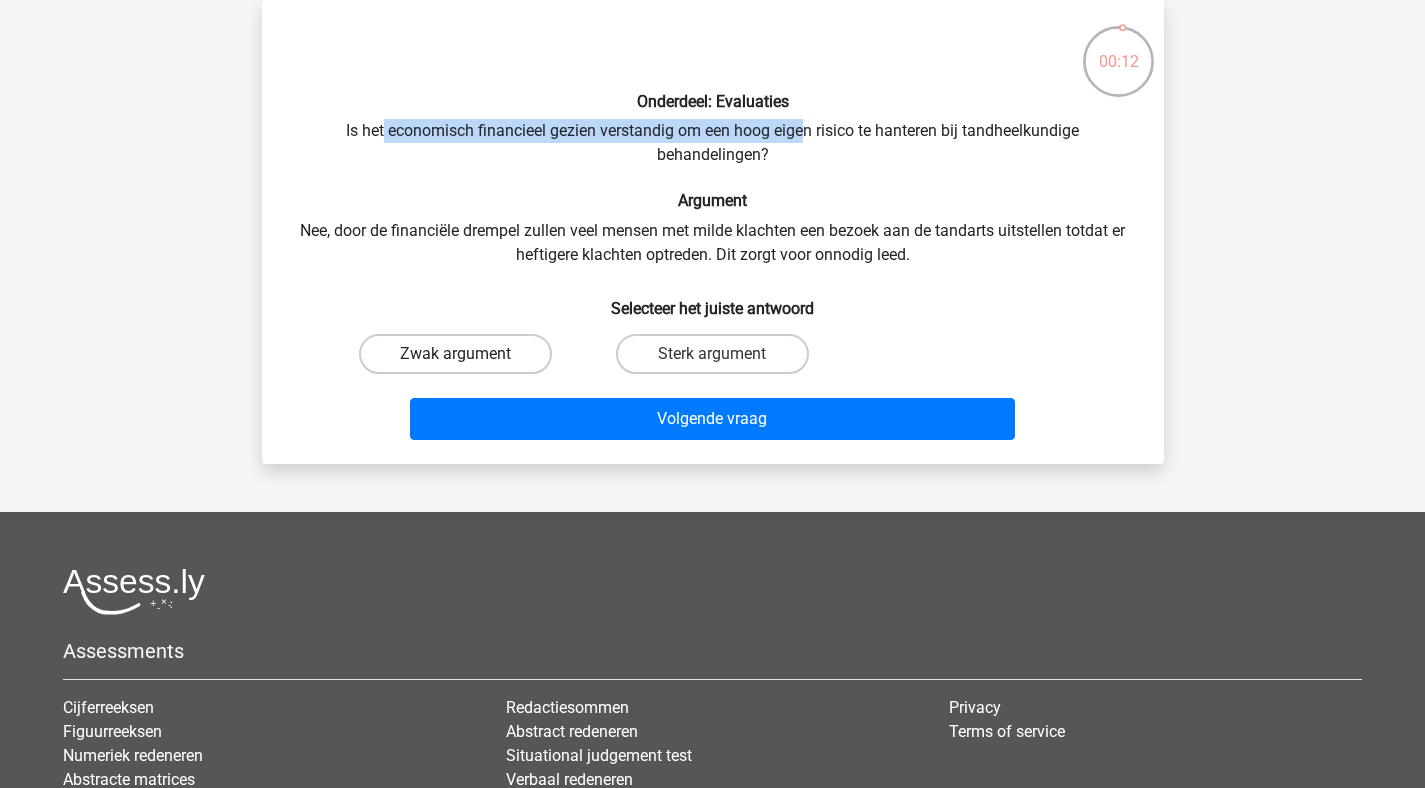 click on "Zwak argument" at bounding box center (455, 354) 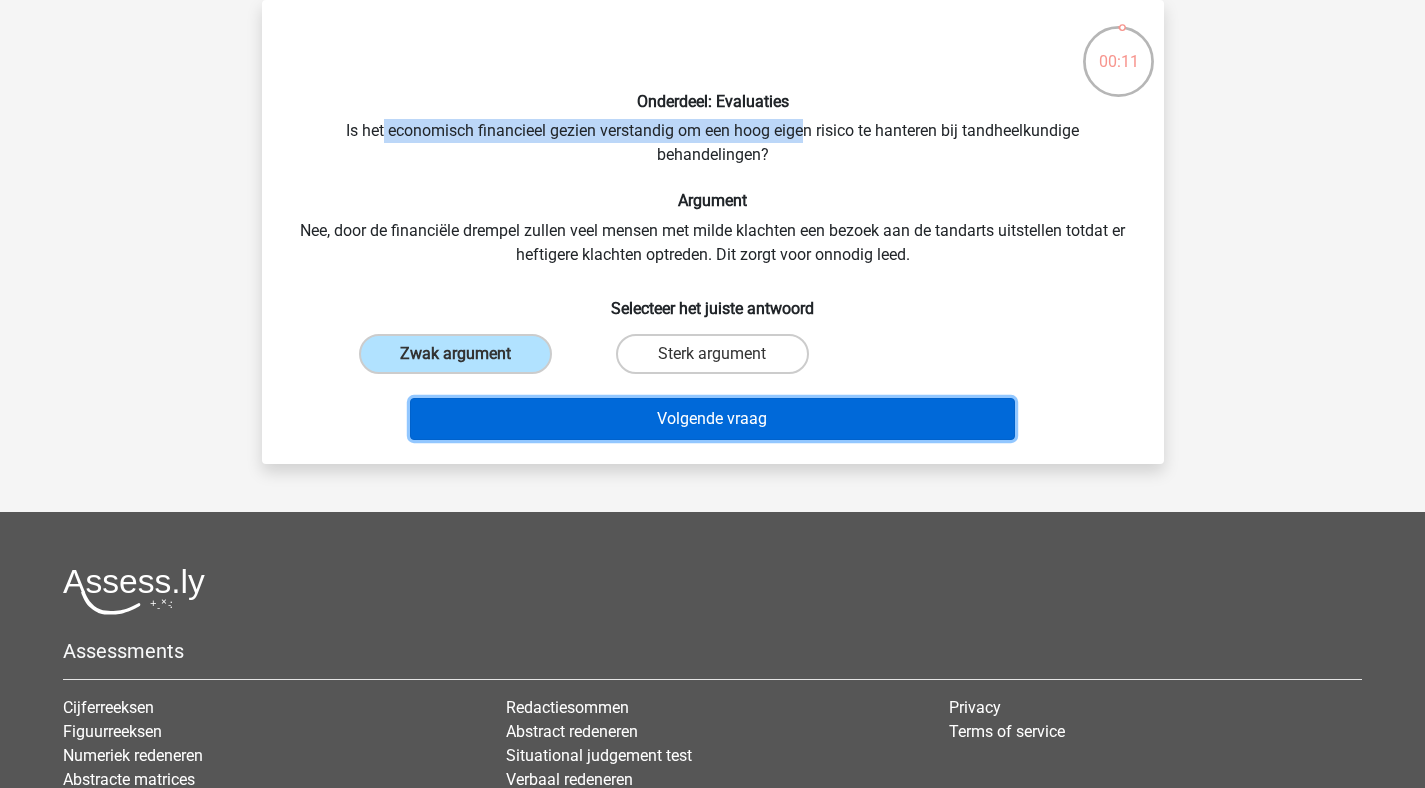 click on "Volgende vraag" at bounding box center (712, 419) 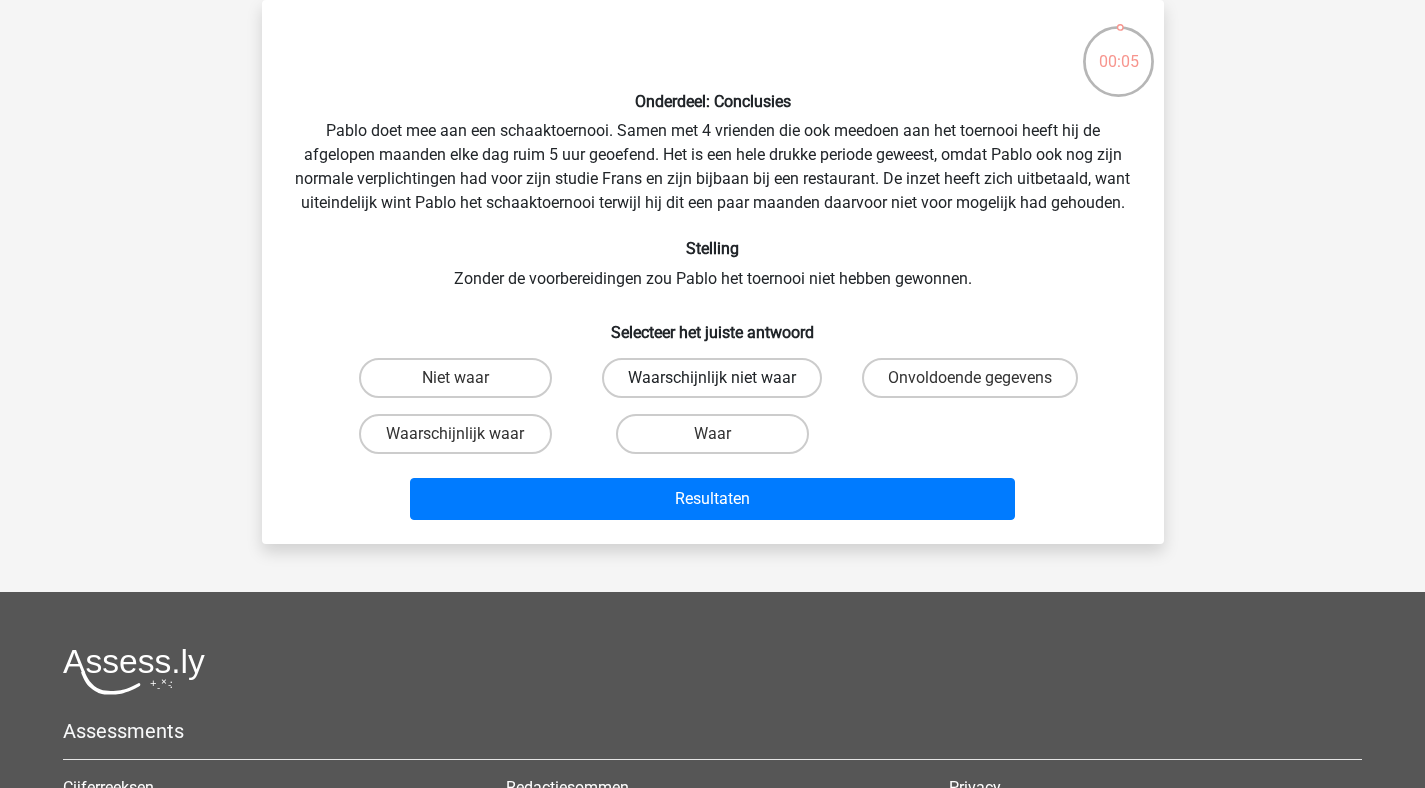 click on "Waarschijnlijk niet waar" at bounding box center [712, 378] 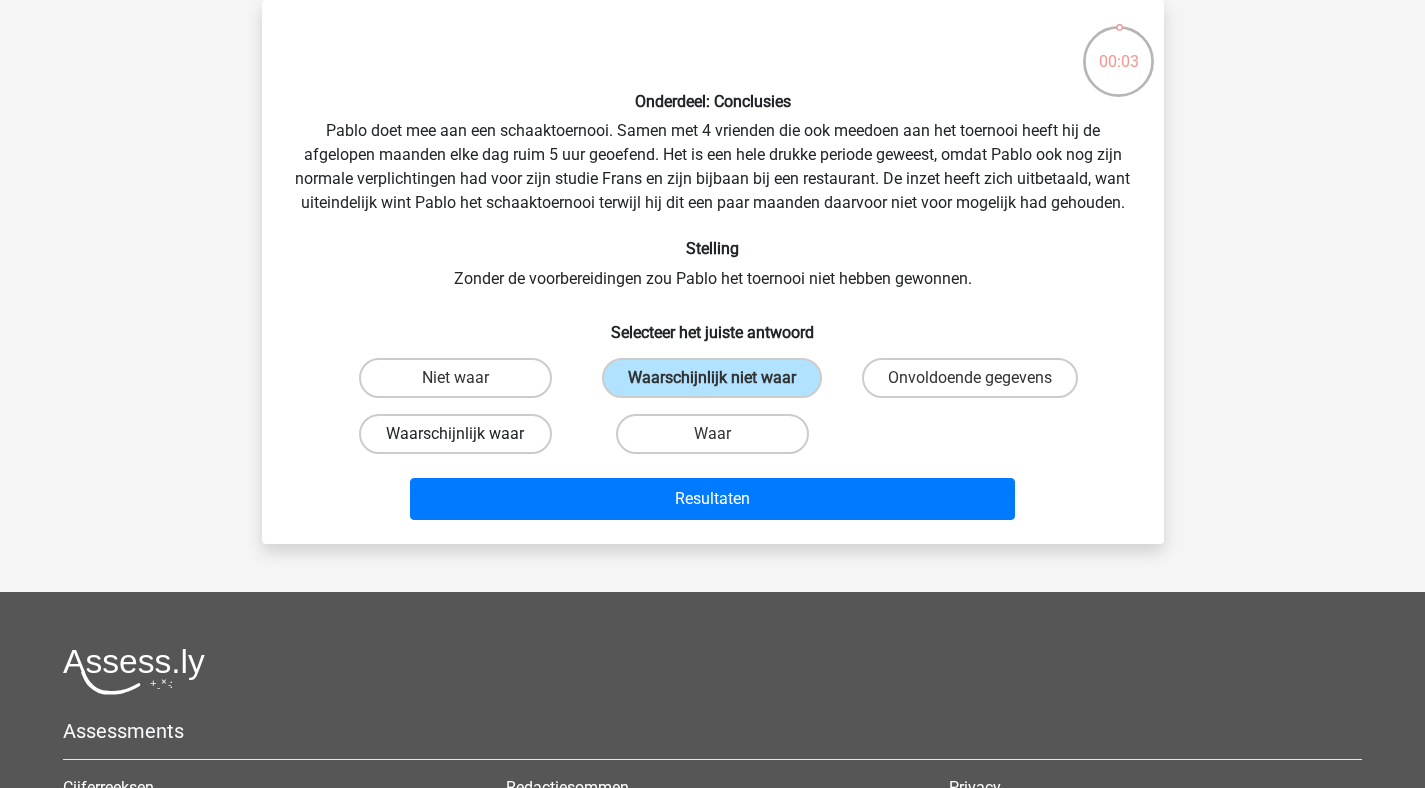 click on "Waarschijnlijk waar" at bounding box center (455, 434) 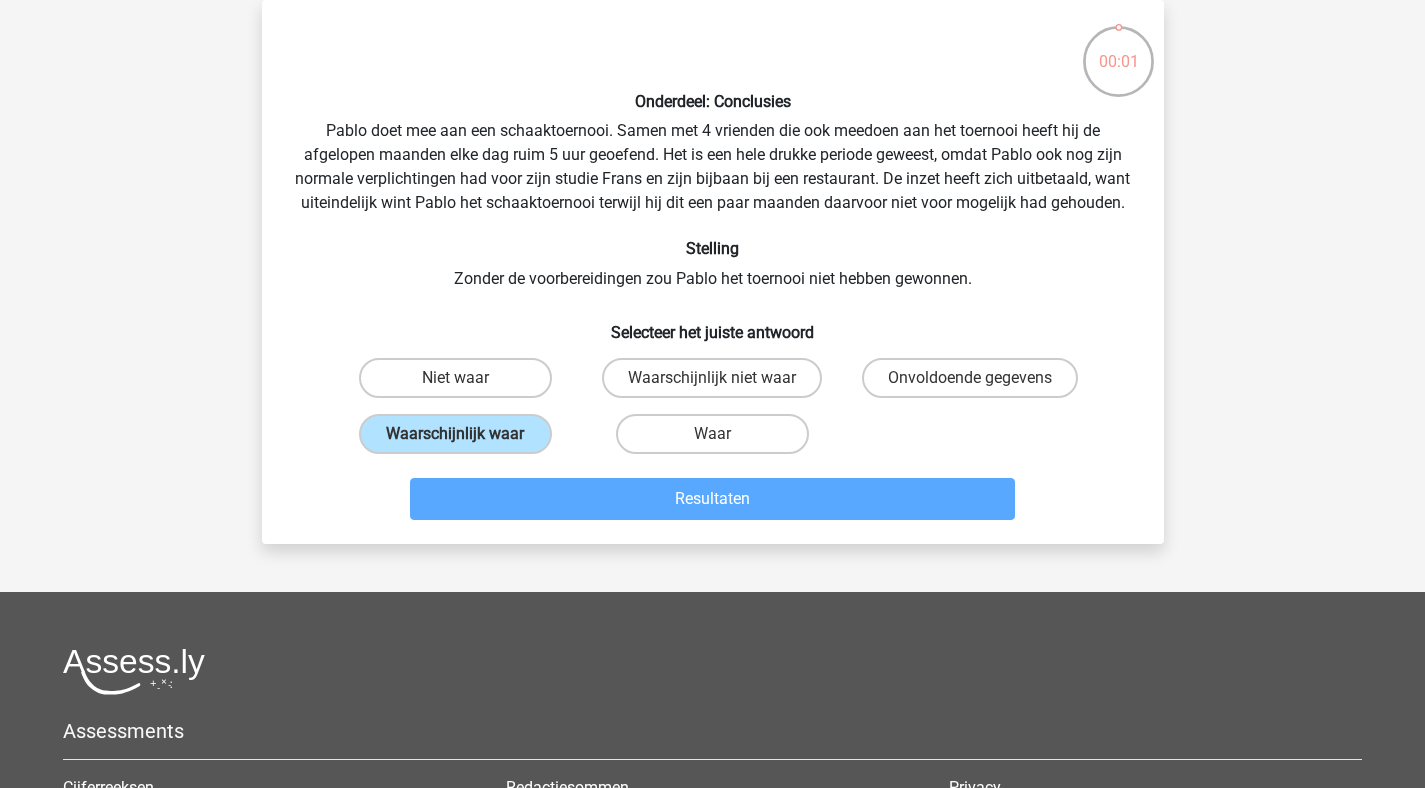 click on "Resultaten" at bounding box center (713, 503) 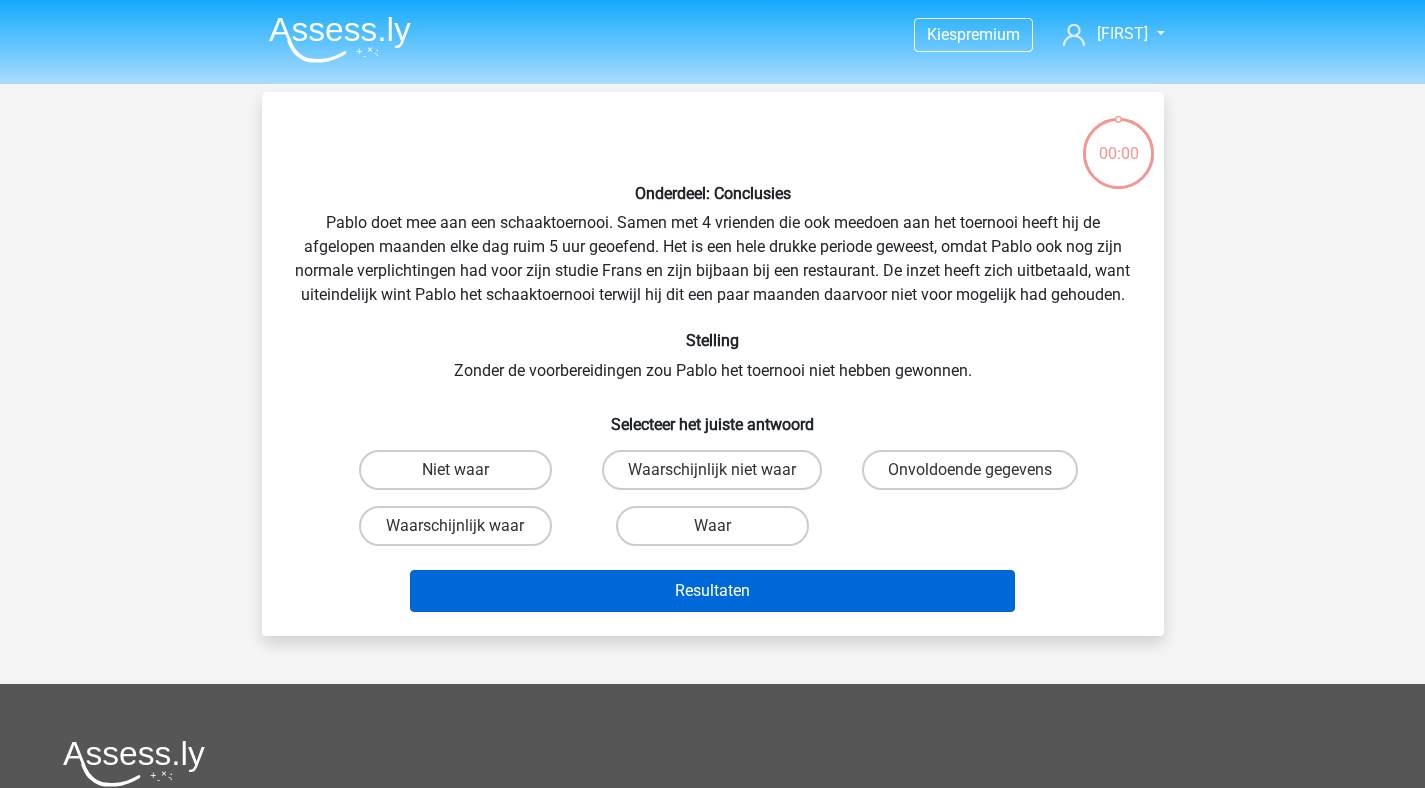 scroll, scrollTop: 92, scrollLeft: 0, axis: vertical 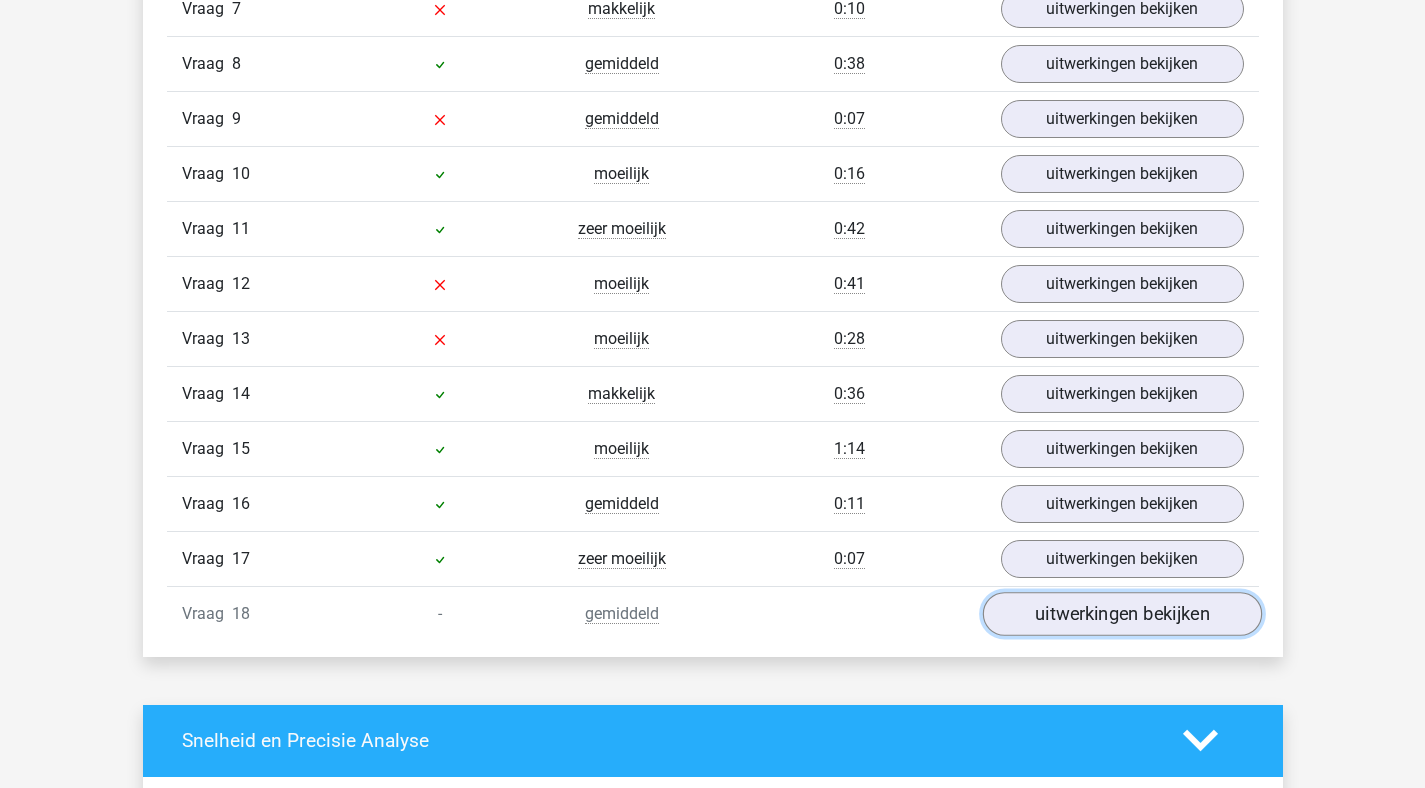 click on "uitwerkingen bekijken" at bounding box center (1121, 614) 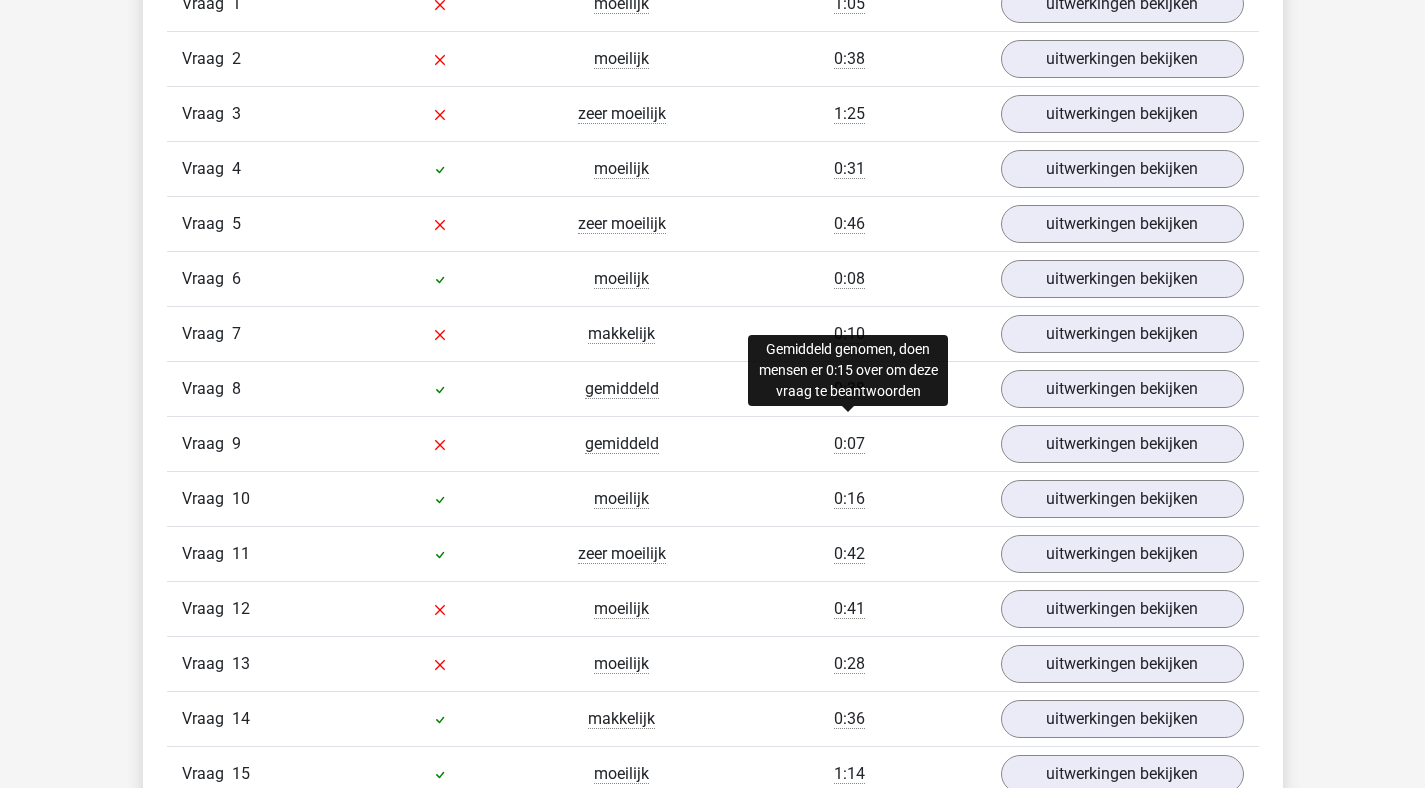 scroll, scrollTop: 1991, scrollLeft: 0, axis: vertical 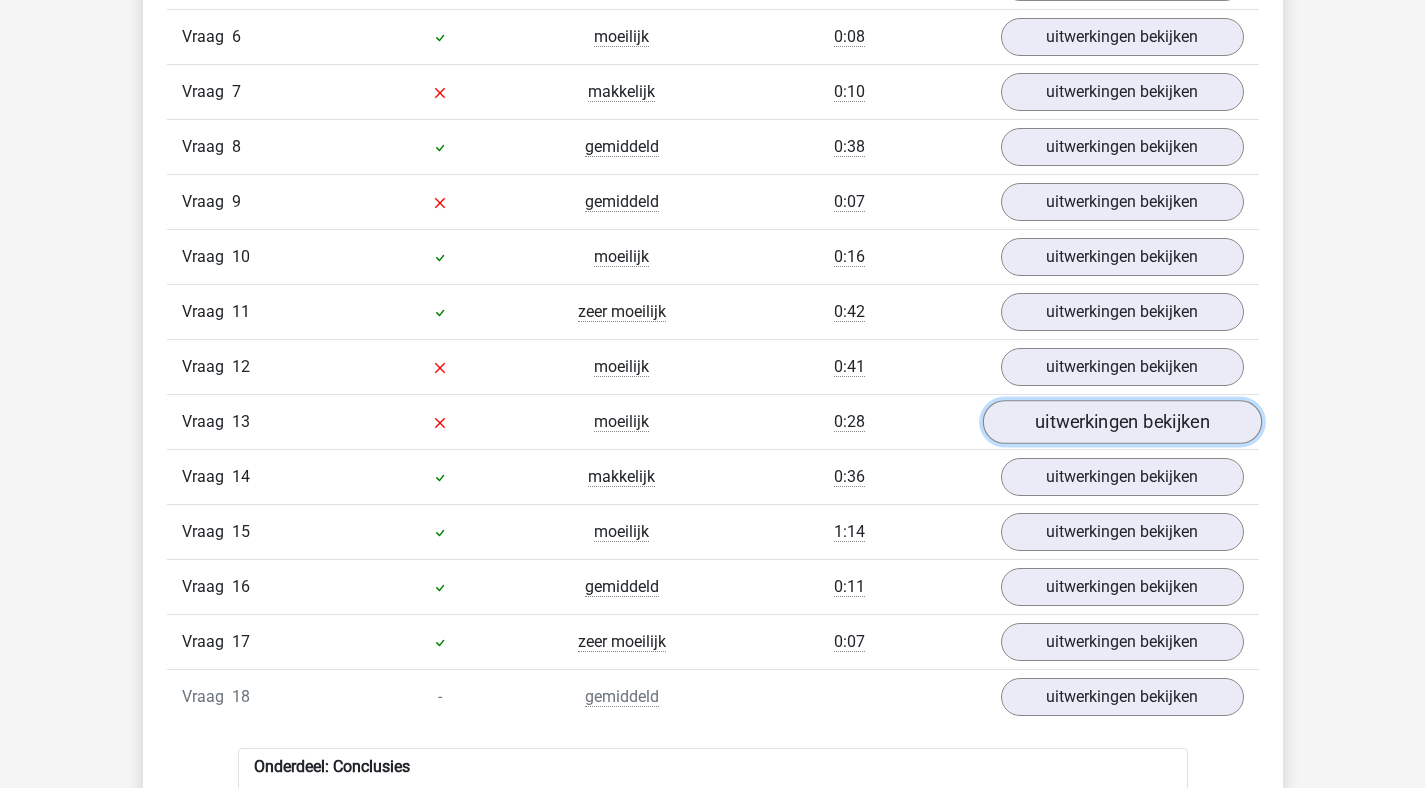click on "uitwerkingen bekijken" at bounding box center (1121, 422) 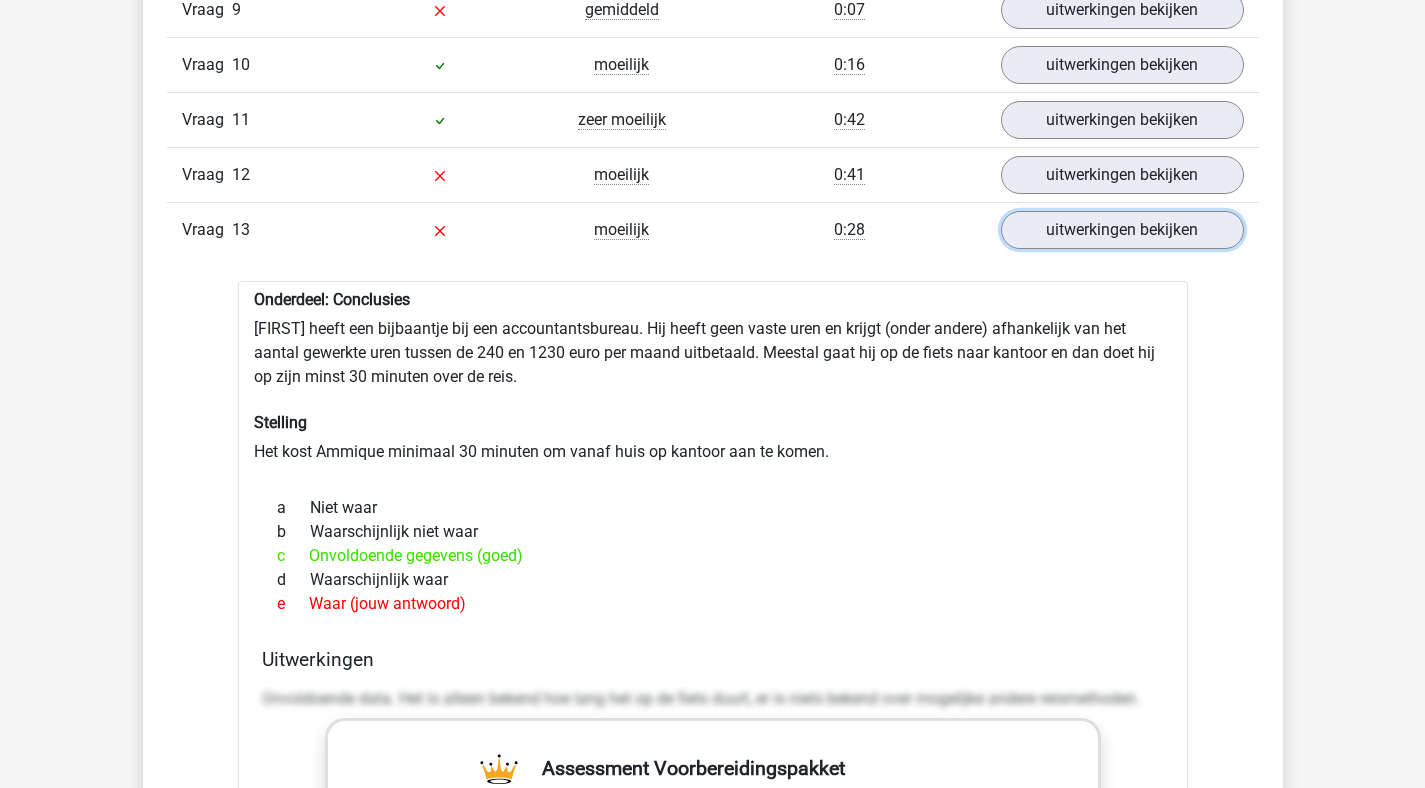 scroll, scrollTop: 1971, scrollLeft: 0, axis: vertical 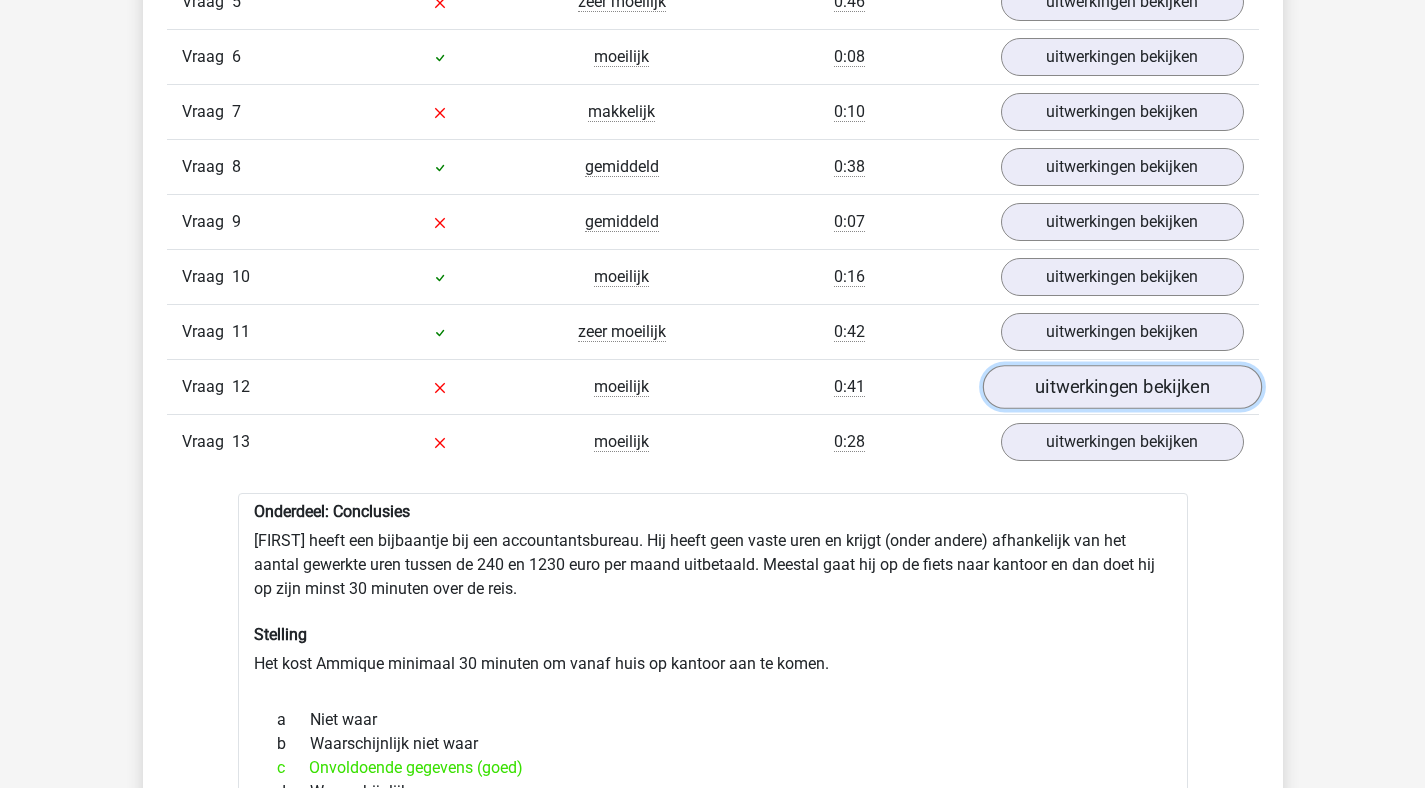 click on "uitwerkingen bekijken" at bounding box center (1121, 387) 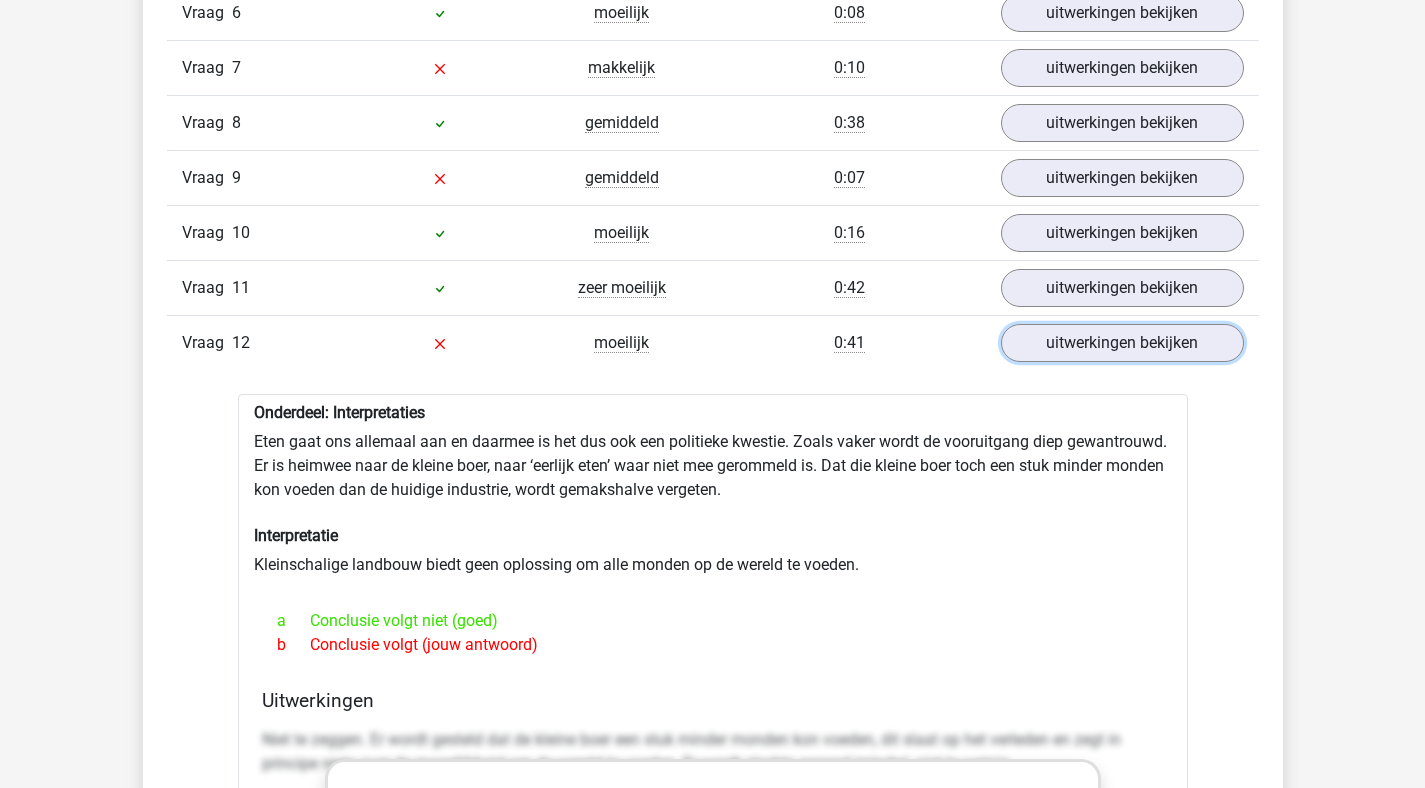 scroll, scrollTop: 1896, scrollLeft: 0, axis: vertical 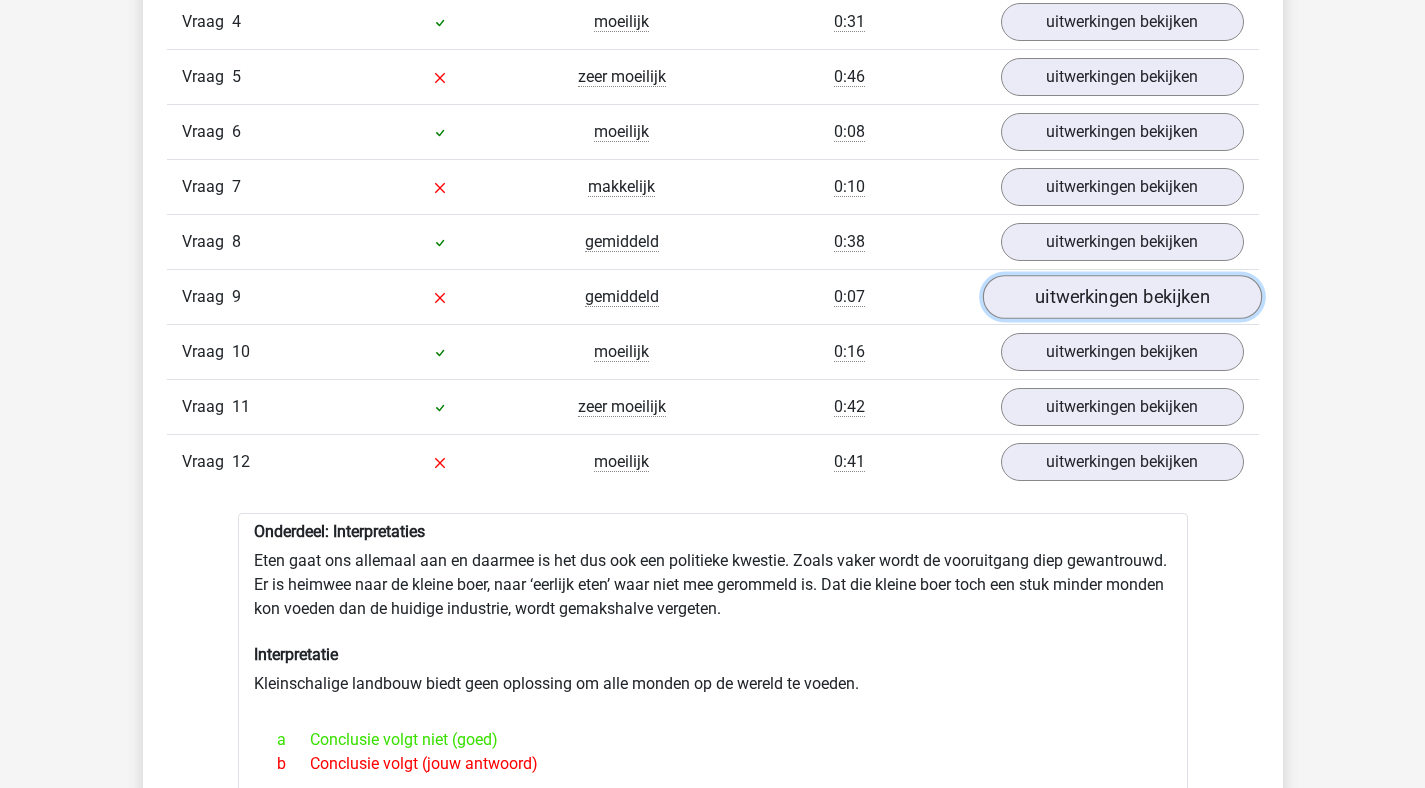 click on "uitwerkingen bekijken" at bounding box center [1121, 297] 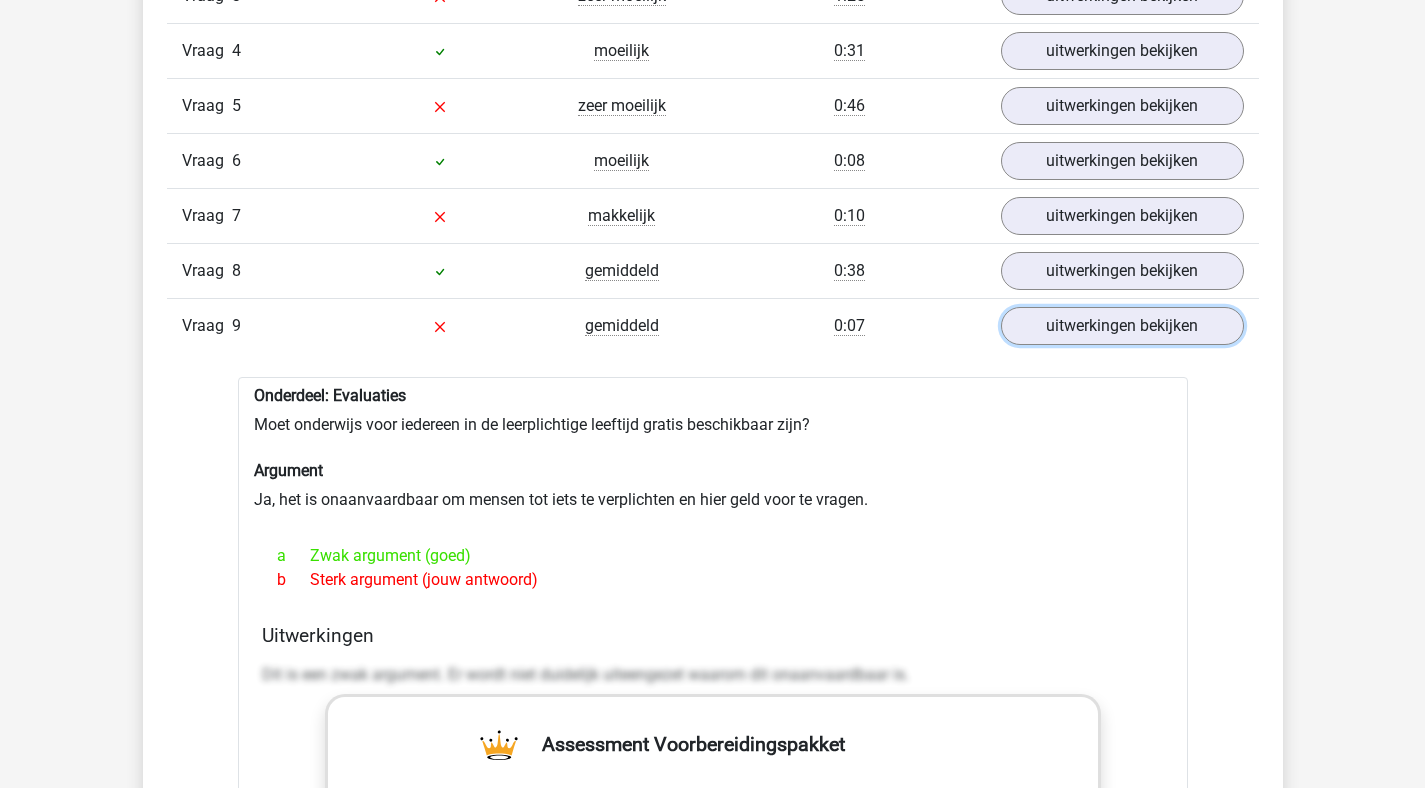 scroll, scrollTop: 1828, scrollLeft: 0, axis: vertical 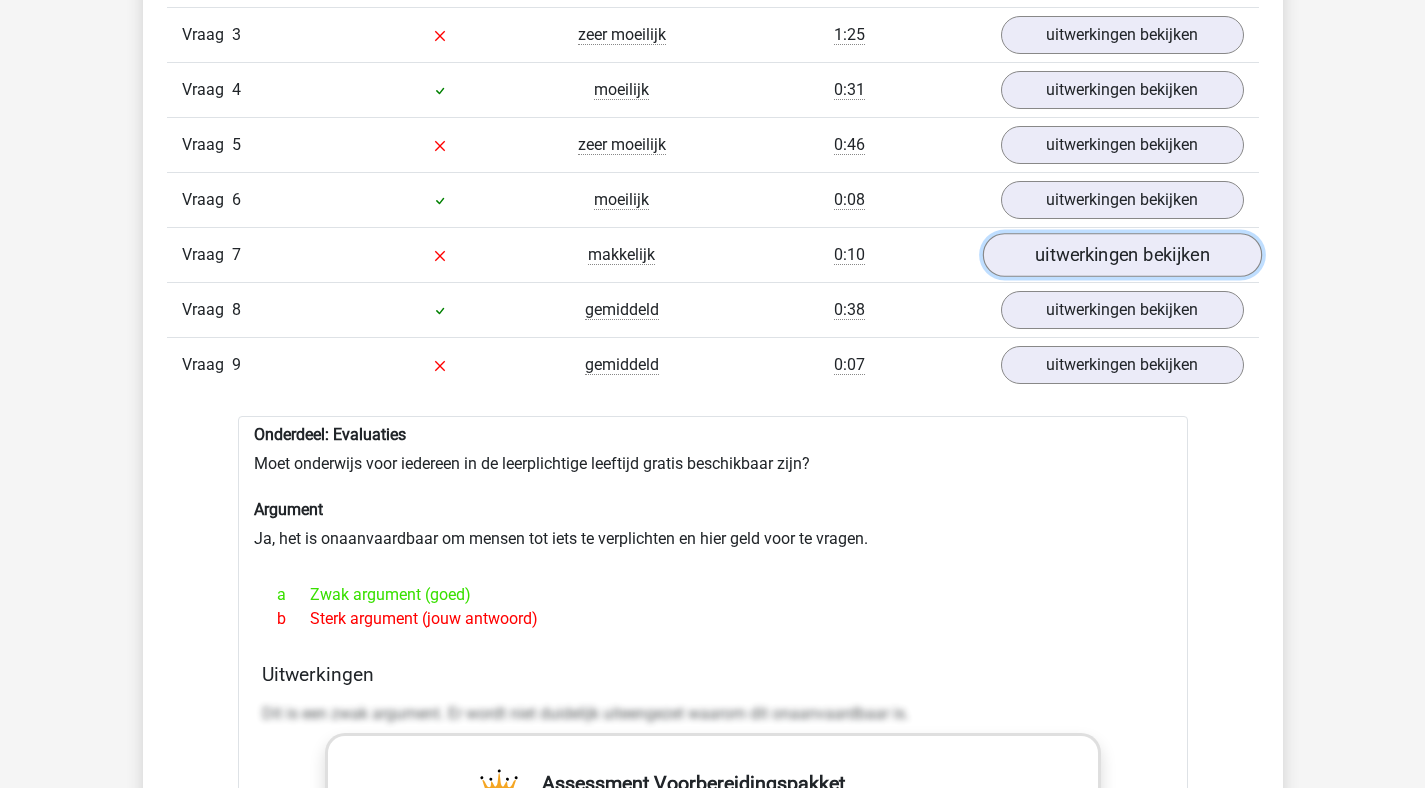 click on "uitwerkingen bekijken" at bounding box center (1121, 255) 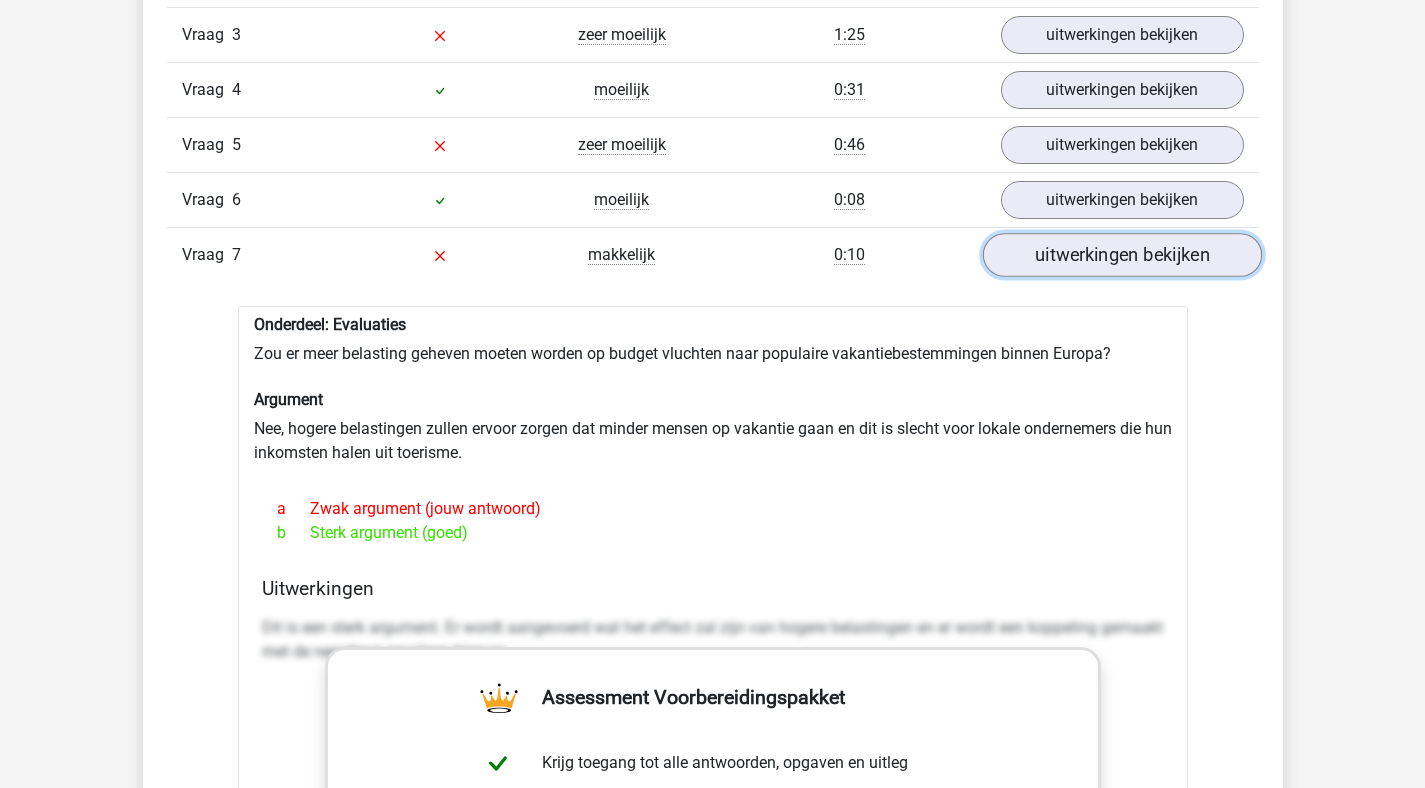 scroll, scrollTop: 1656, scrollLeft: 0, axis: vertical 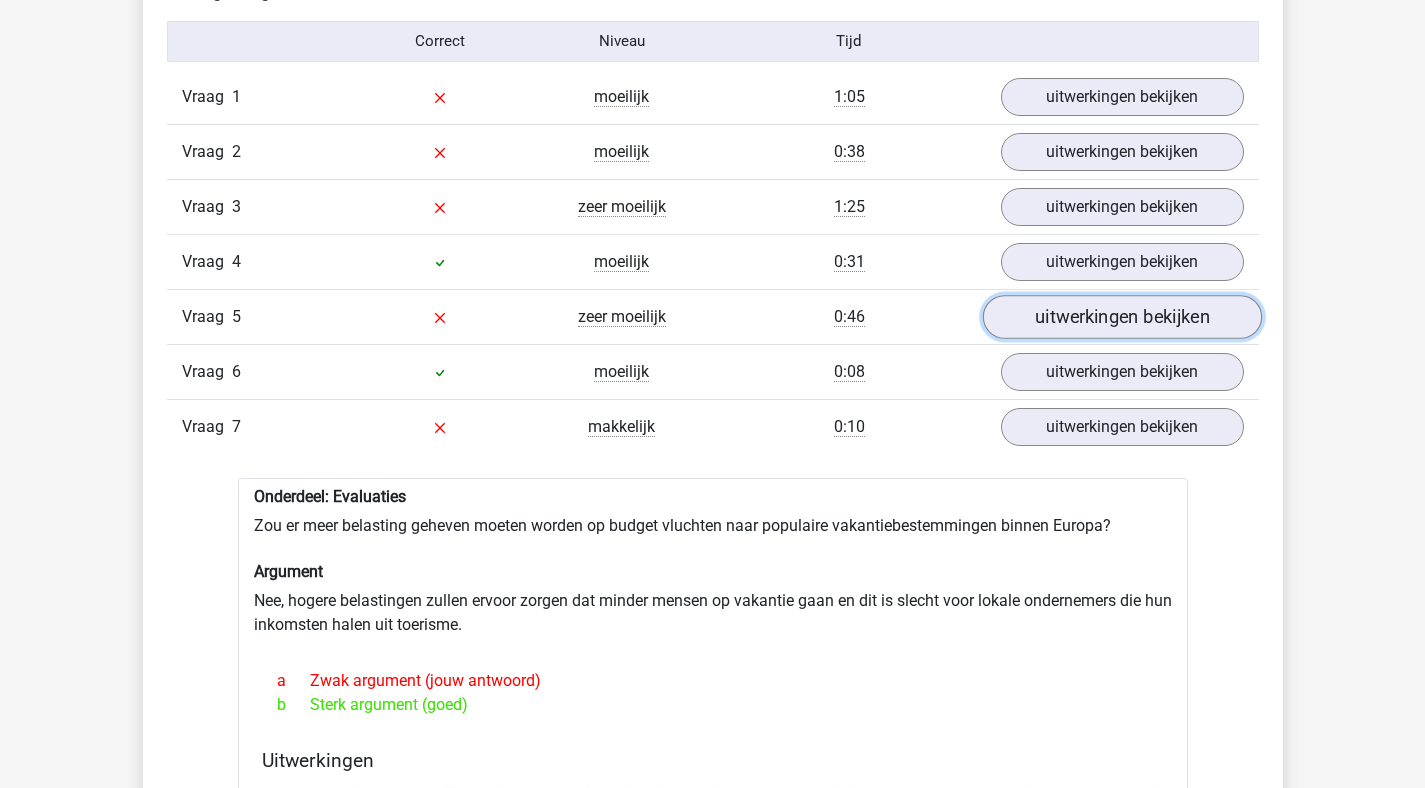 click on "uitwerkingen bekijken" at bounding box center [1121, 317] 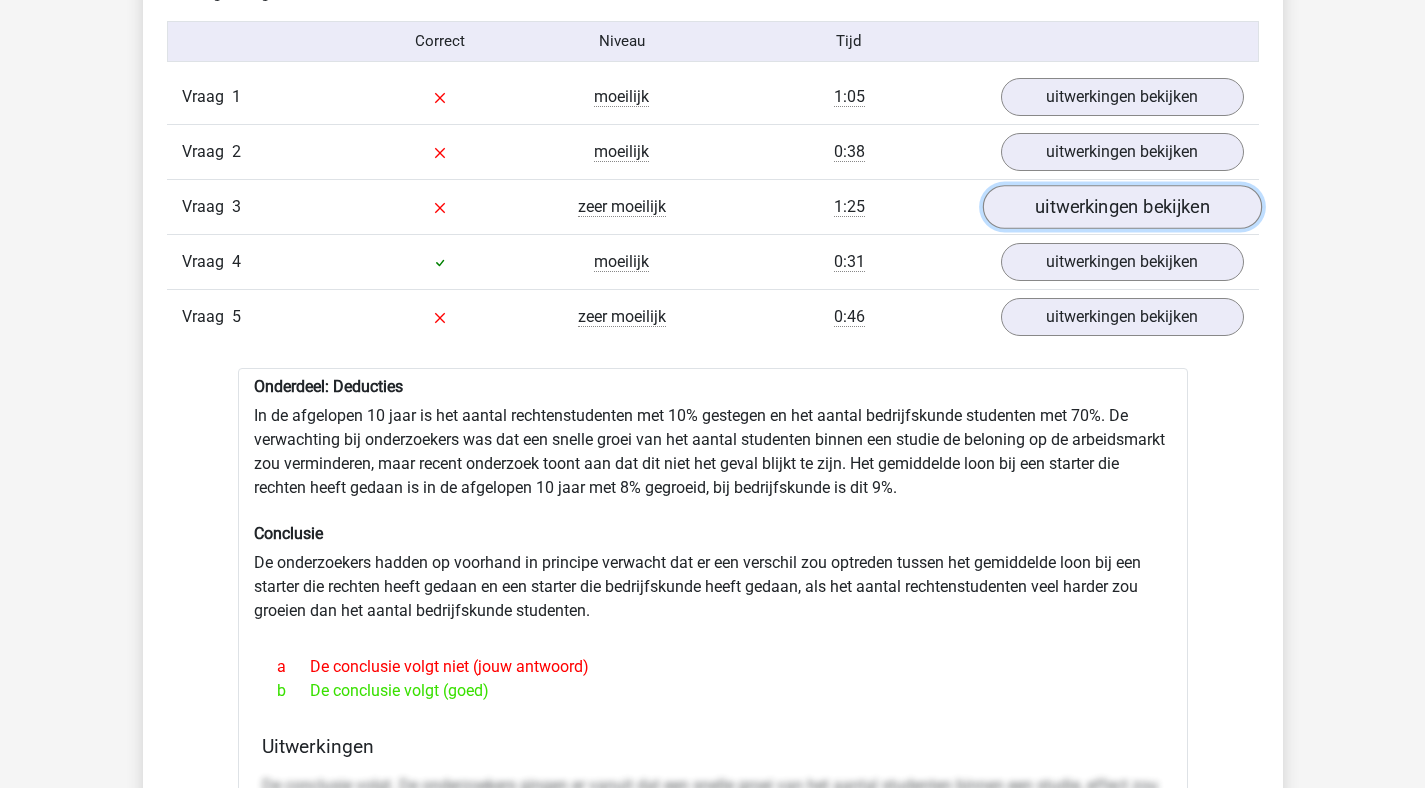 click on "uitwerkingen bekijken" at bounding box center (1121, 207) 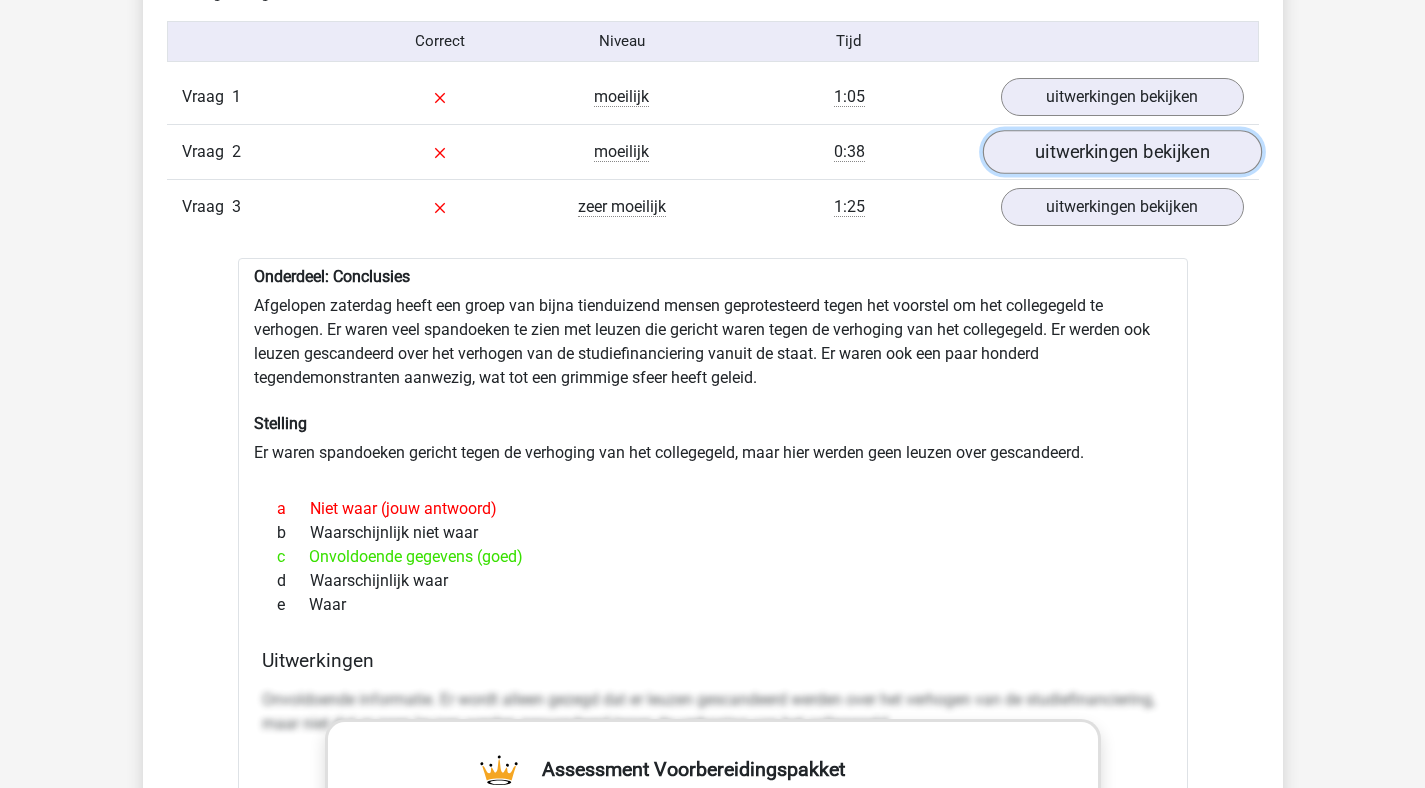 click on "uitwerkingen bekijken" at bounding box center [1121, 152] 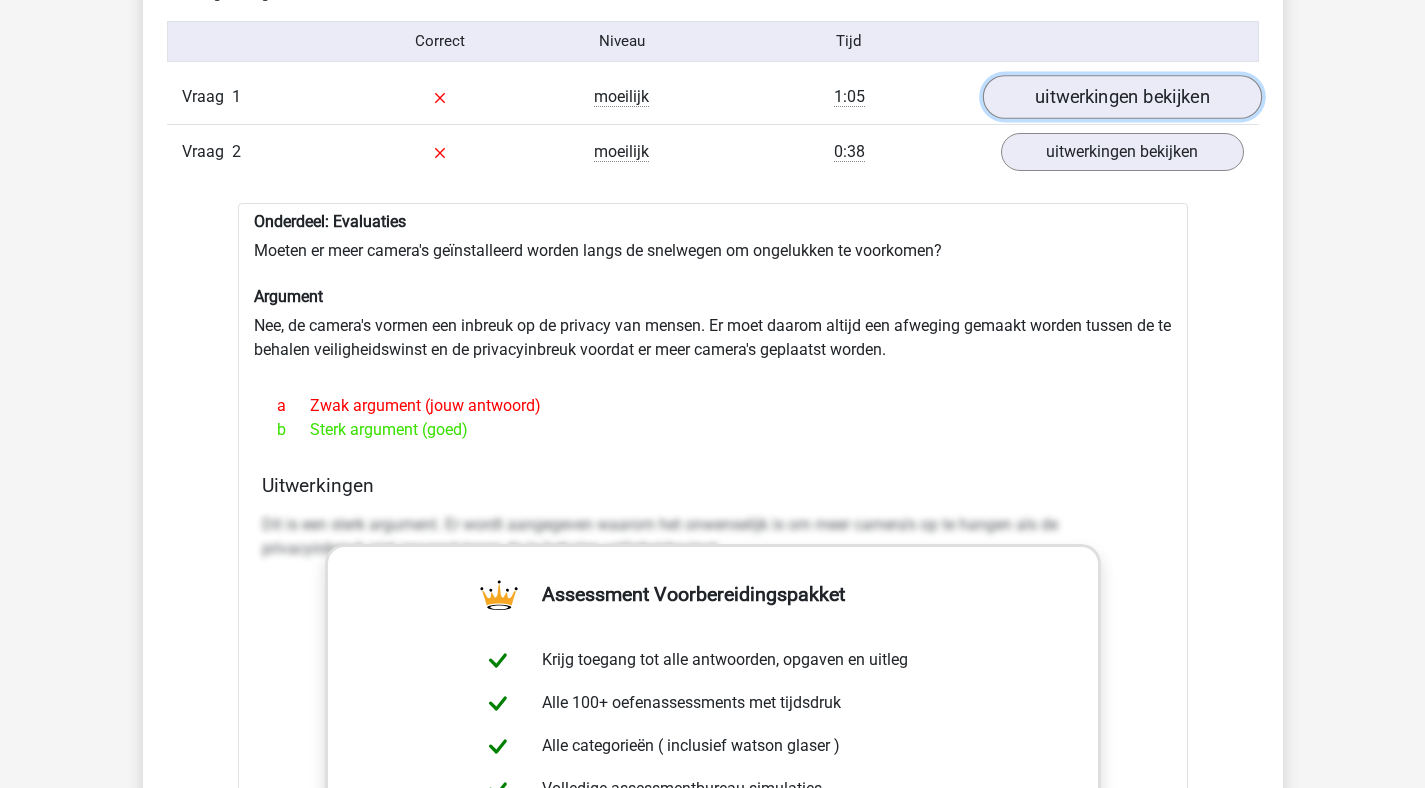 click on "uitwerkingen bekijken" at bounding box center [1121, 97] 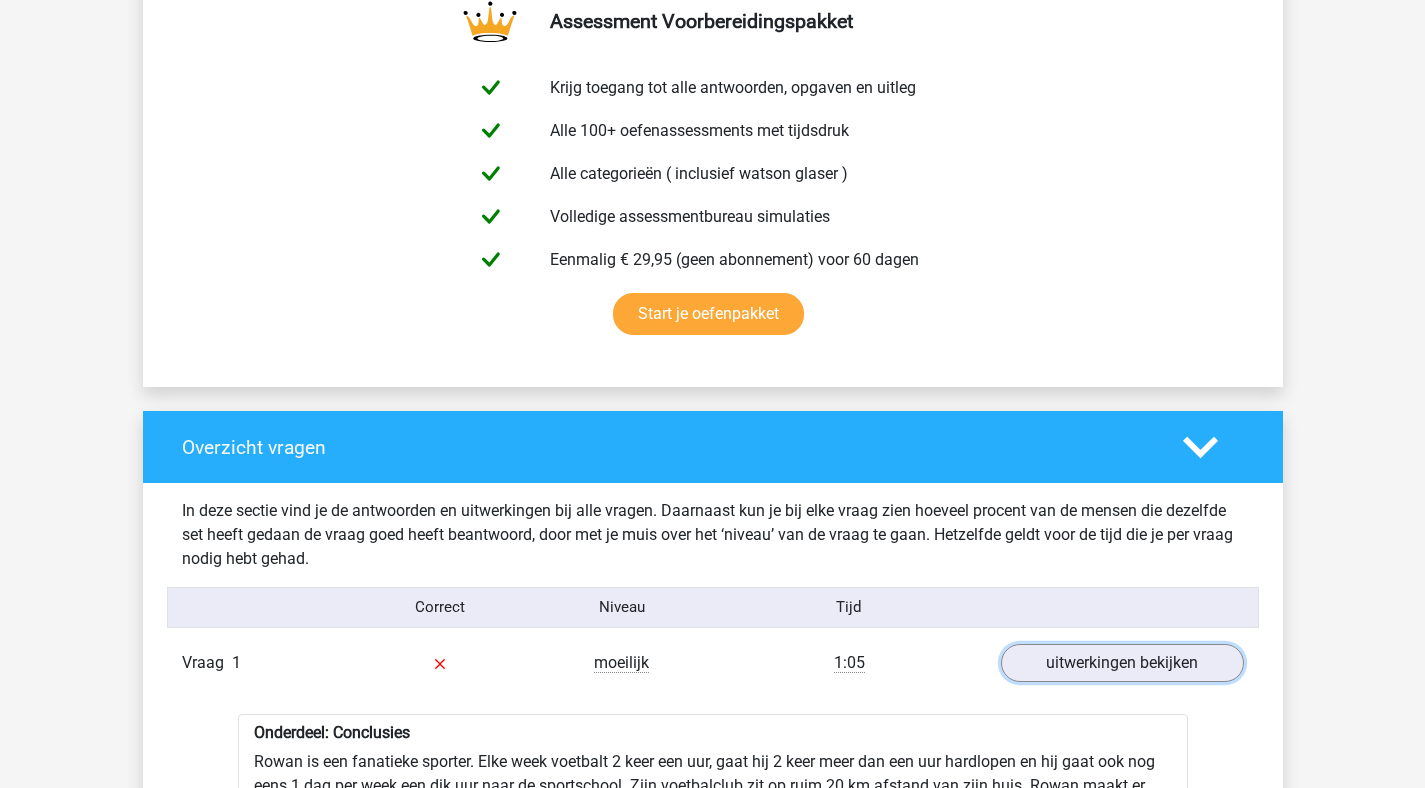 scroll, scrollTop: 1018, scrollLeft: 0, axis: vertical 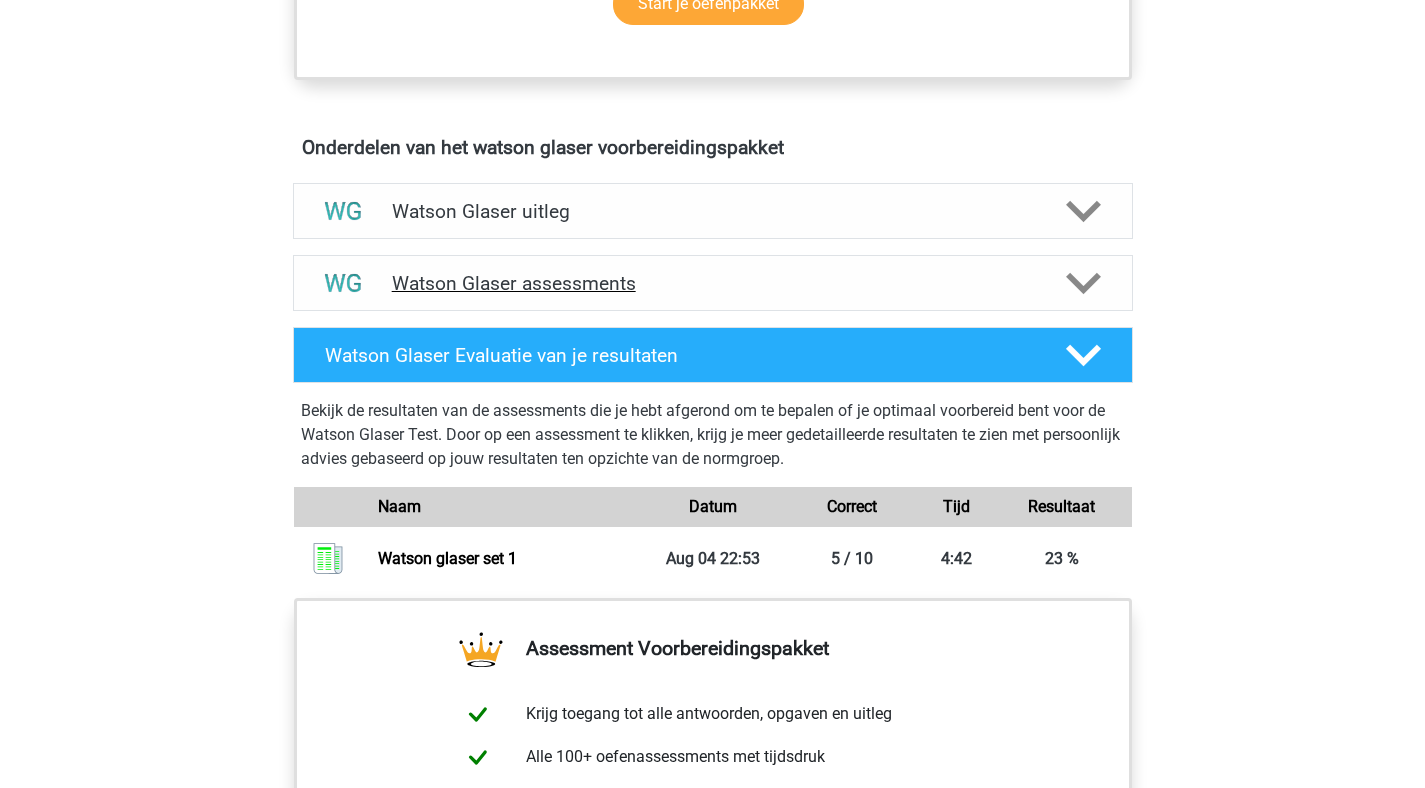 click on "Watson Glaser assessments" at bounding box center (713, 283) 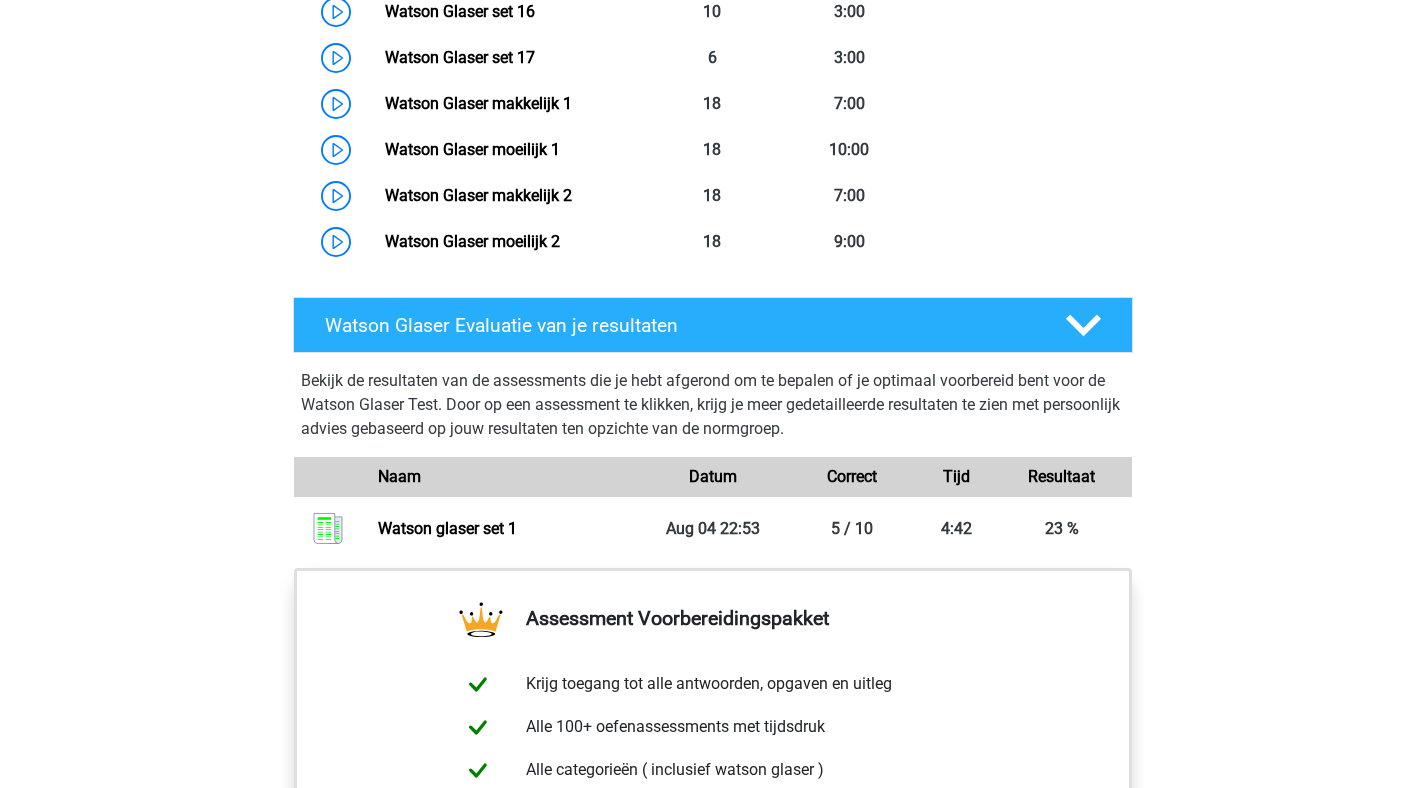 scroll, scrollTop: 2040, scrollLeft: 0, axis: vertical 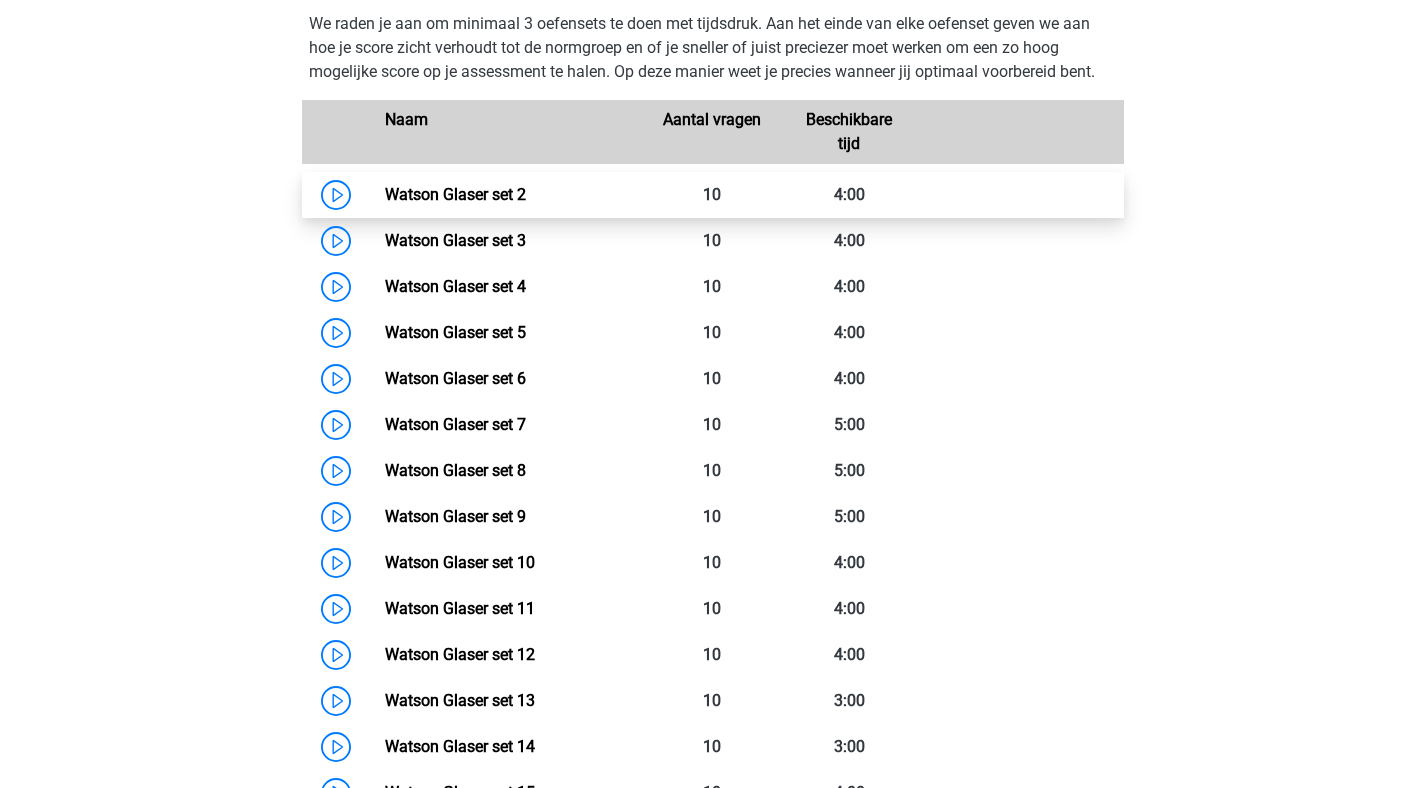 click on "Watson Glaser
set 2" at bounding box center (455, 194) 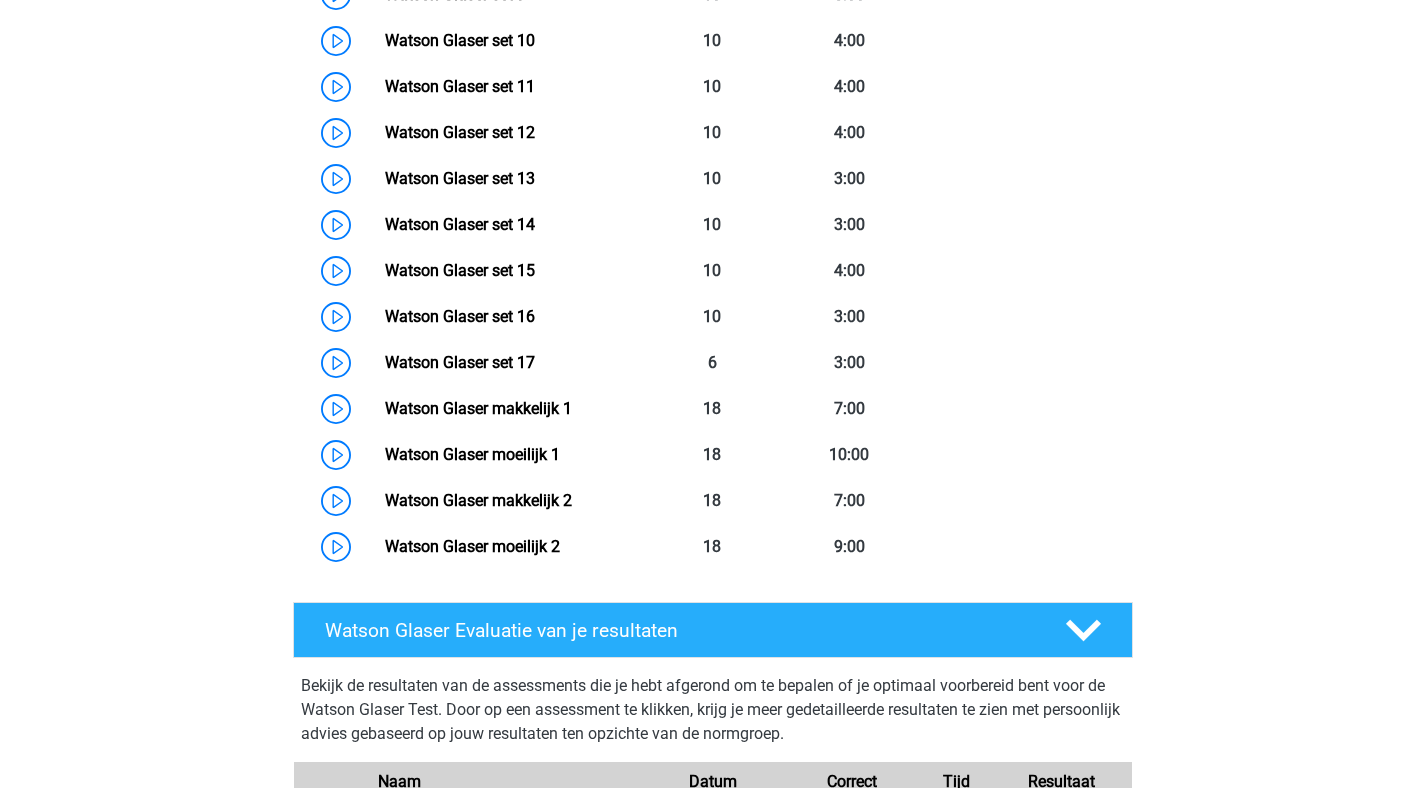 scroll, scrollTop: 2018, scrollLeft: 0, axis: vertical 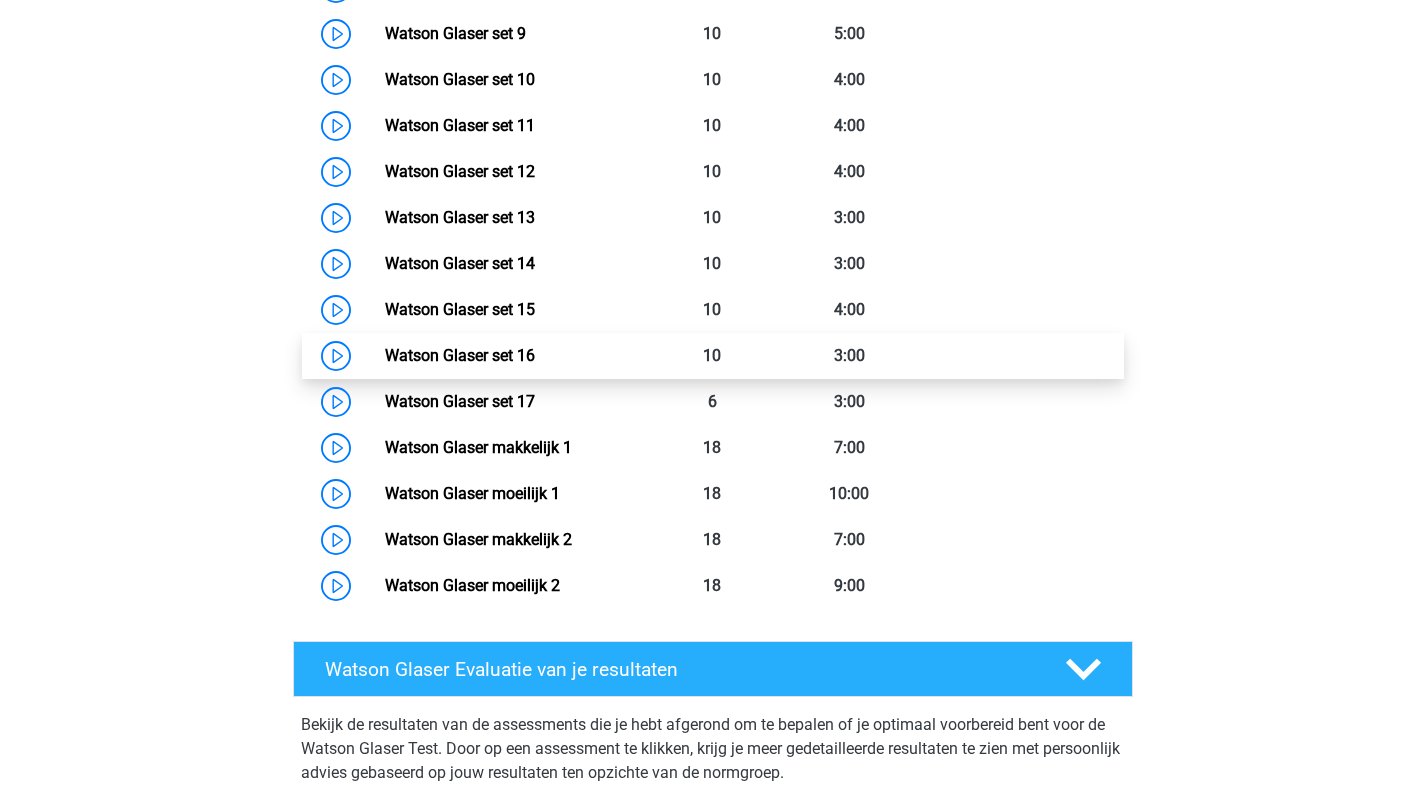 click on "Watson Glaser
set 16" at bounding box center (460, 355) 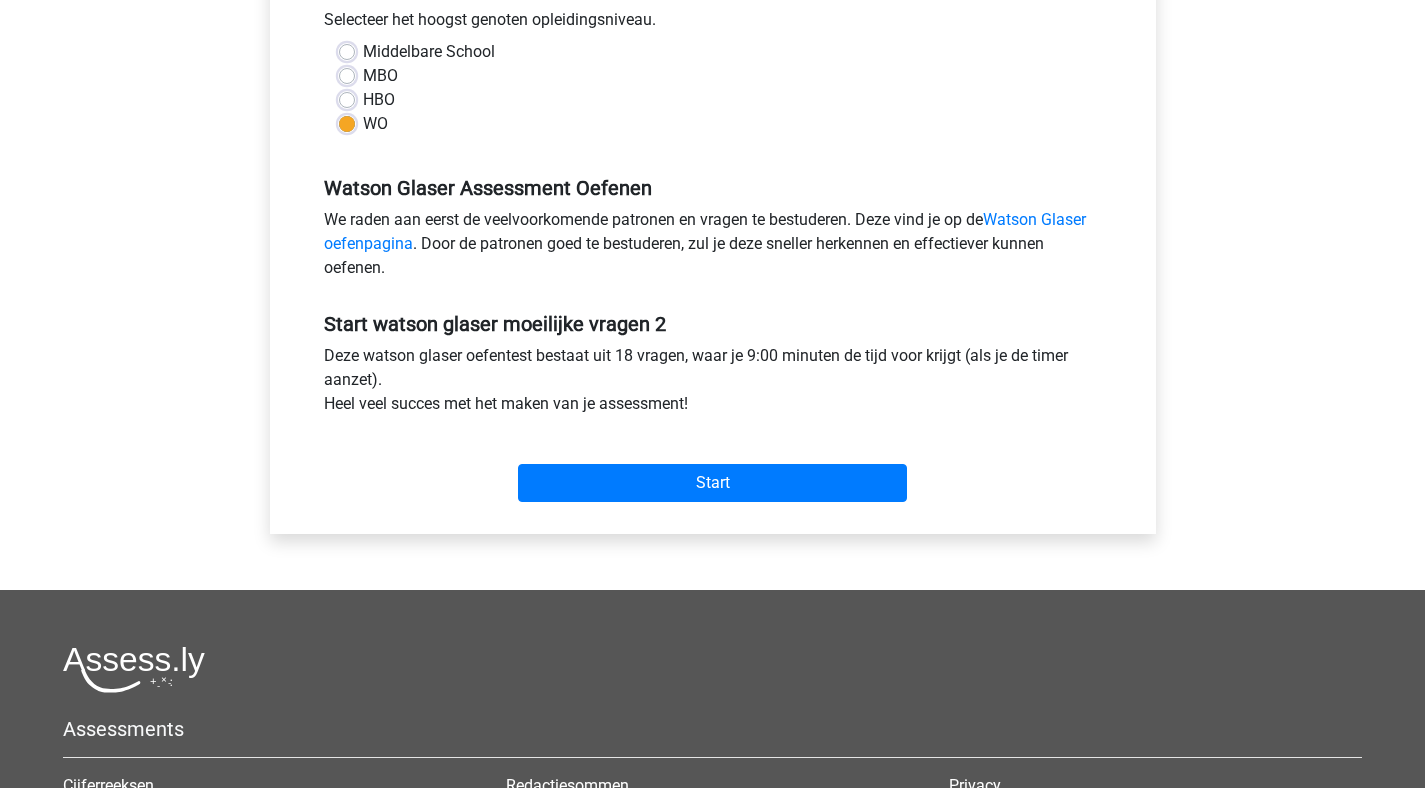 scroll, scrollTop: 520, scrollLeft: 0, axis: vertical 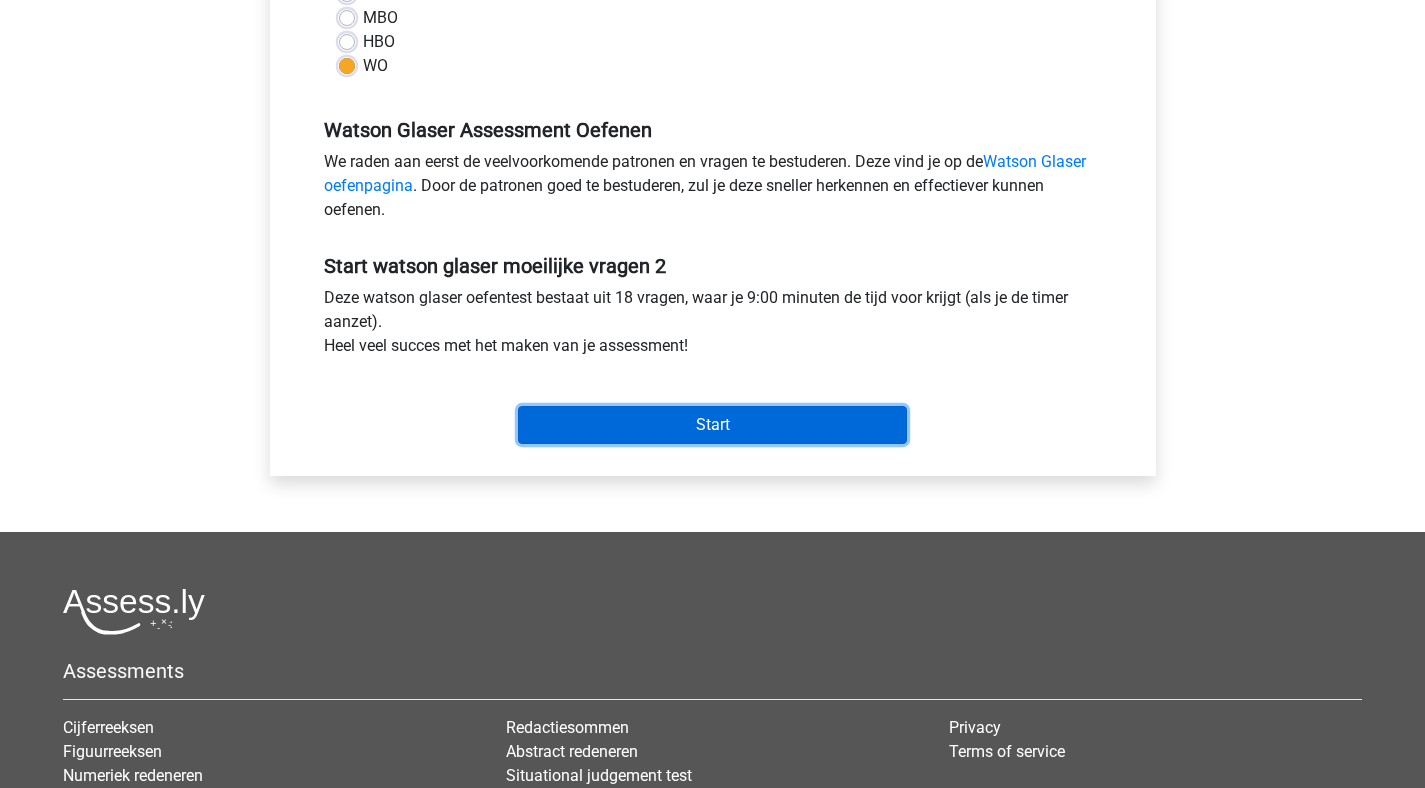 click on "Start" at bounding box center [712, 425] 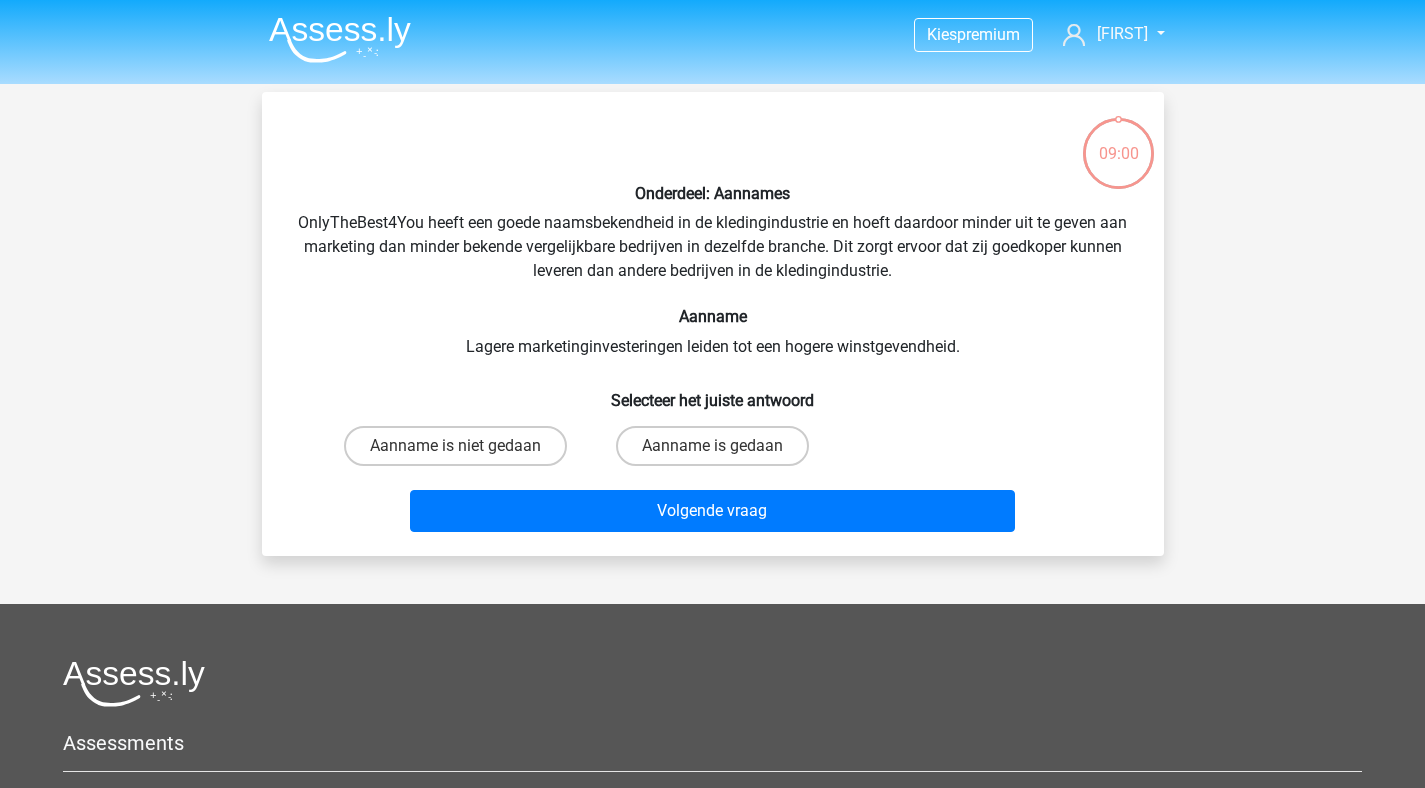 scroll, scrollTop: 0, scrollLeft: 0, axis: both 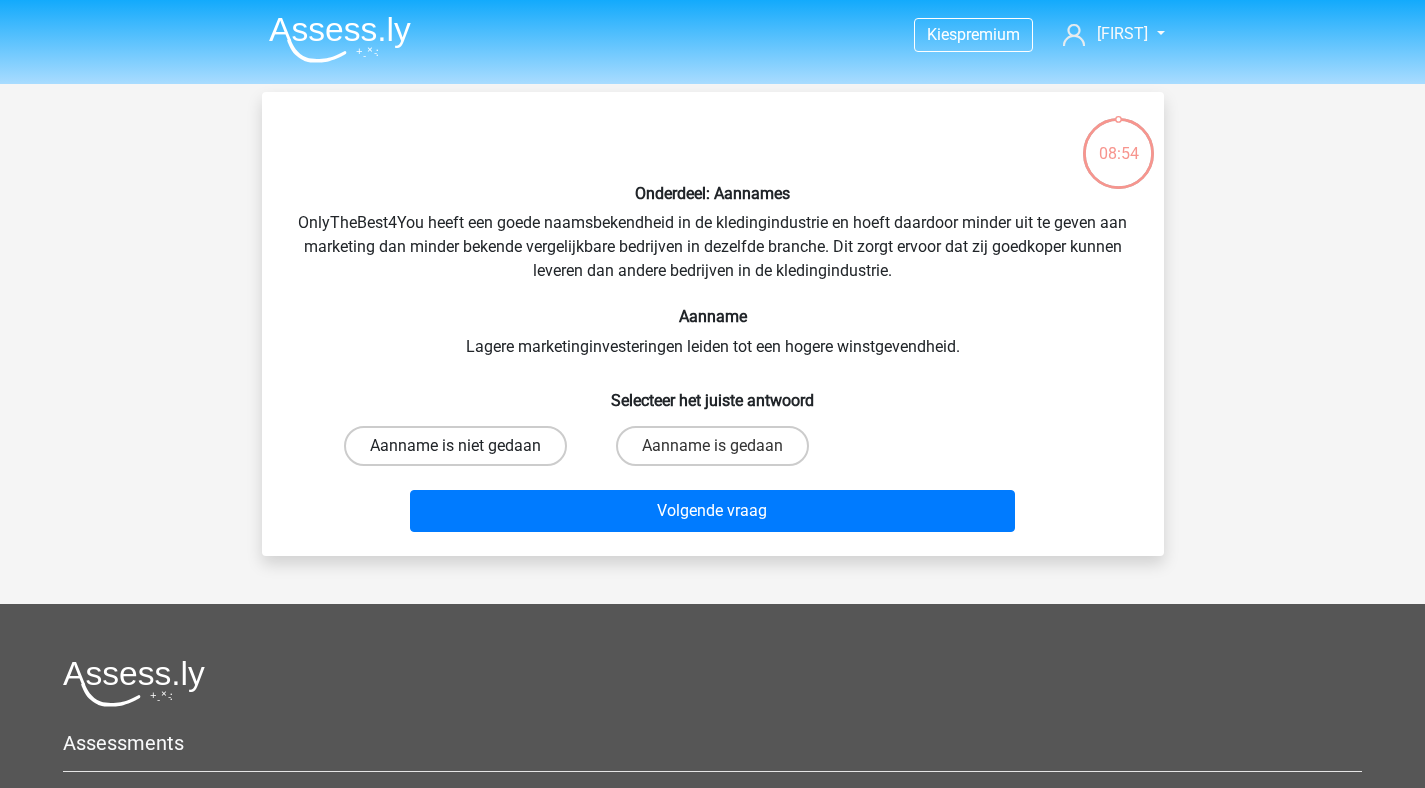 click on "Aanname is niet gedaan" at bounding box center [455, 446] 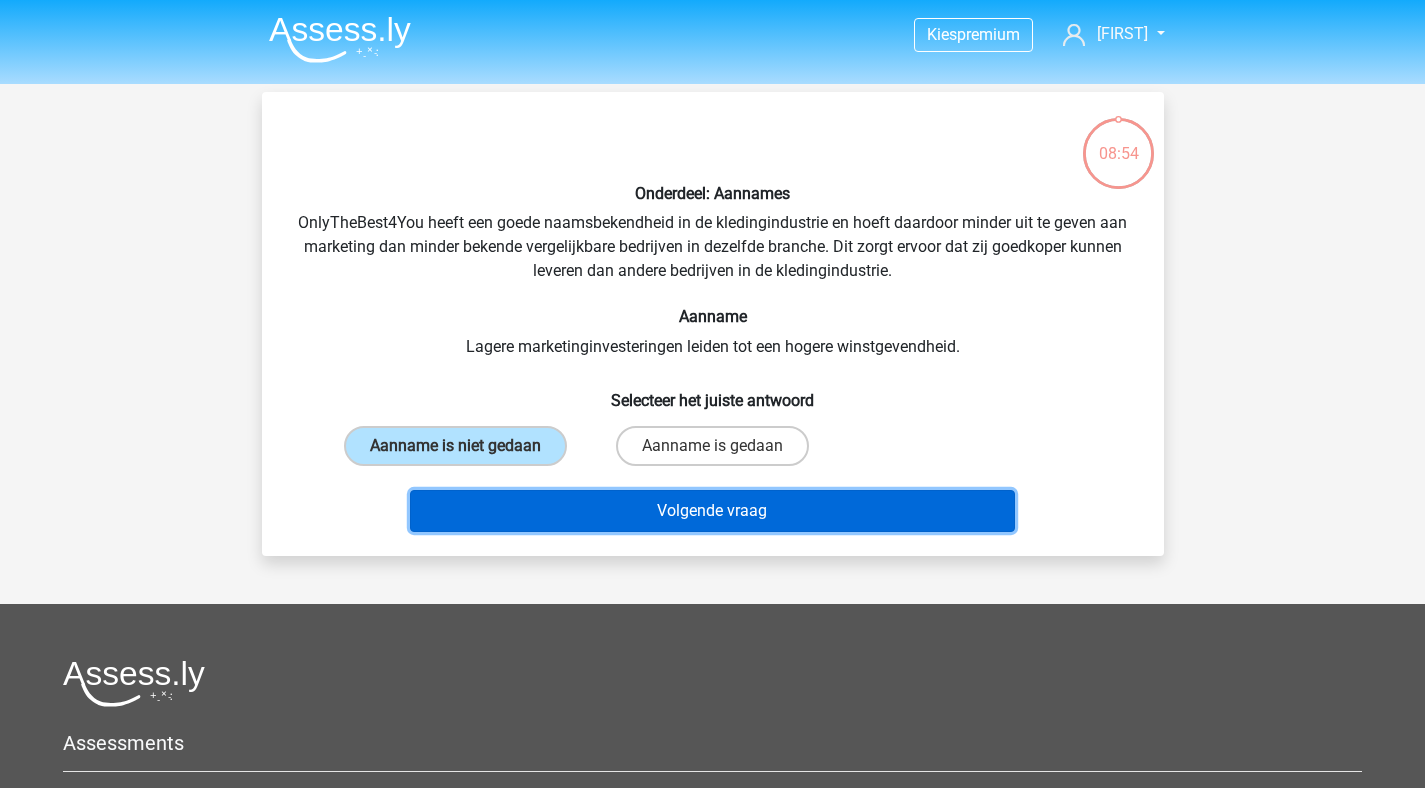 click on "Volgende vraag" at bounding box center (712, 511) 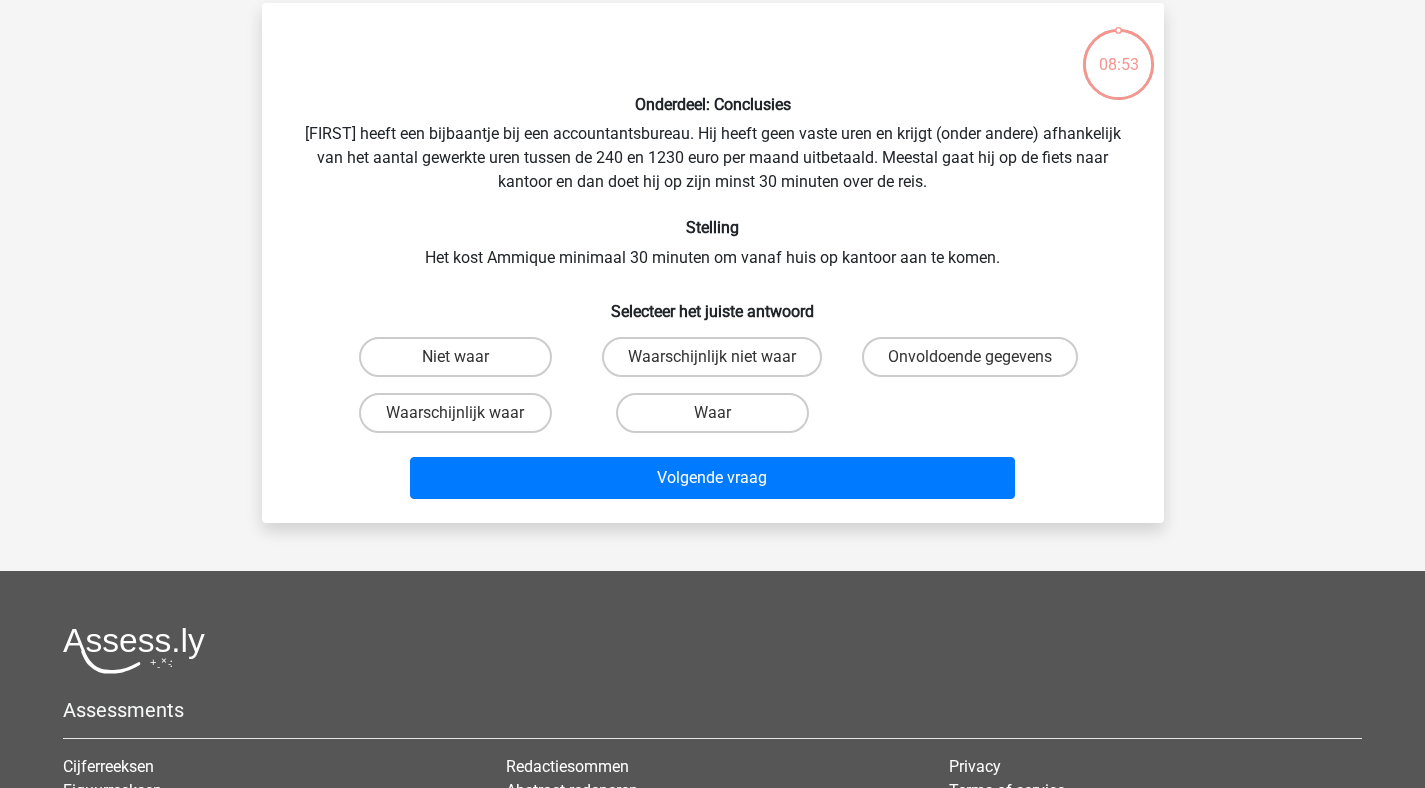 scroll, scrollTop: 92, scrollLeft: 0, axis: vertical 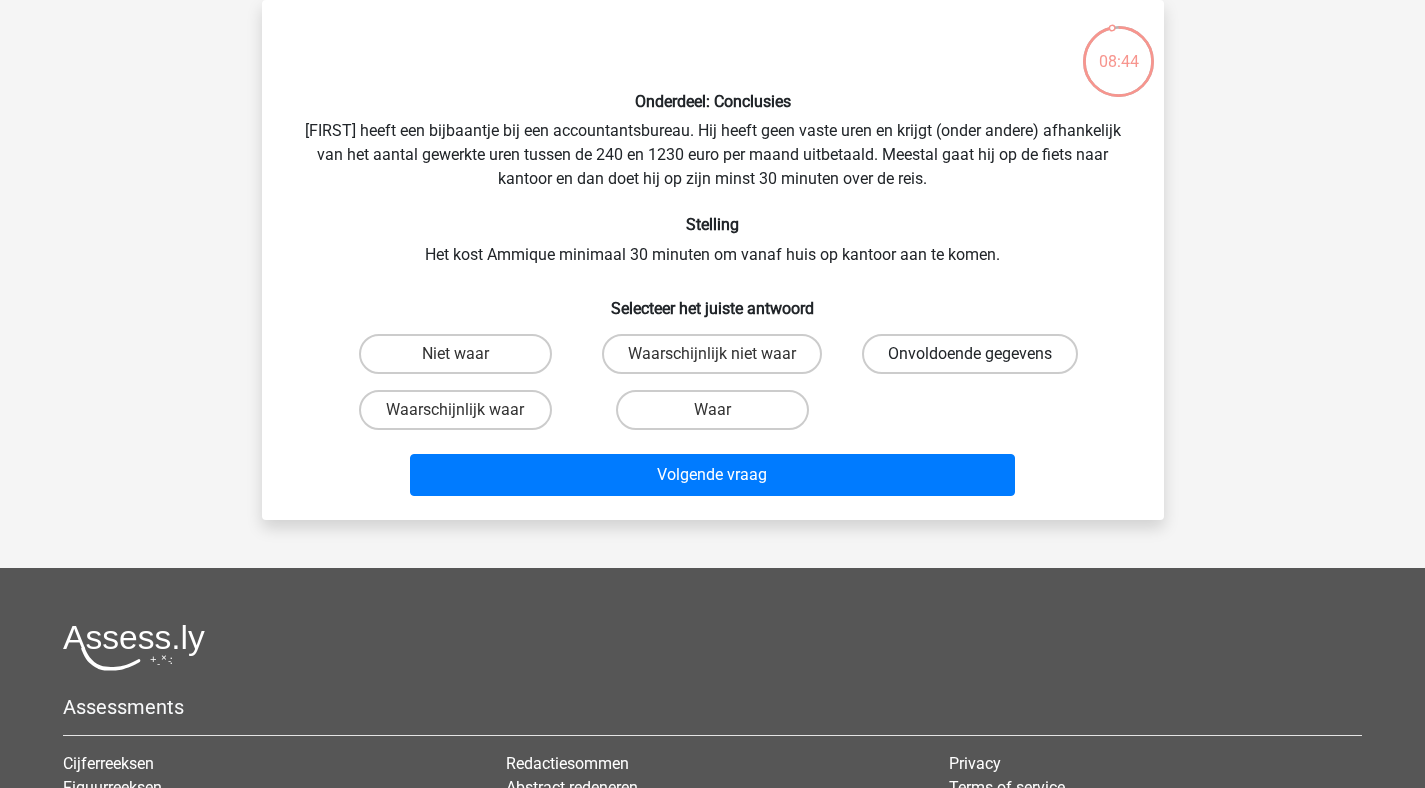 click on "Onvoldoende gegevens" at bounding box center [970, 354] 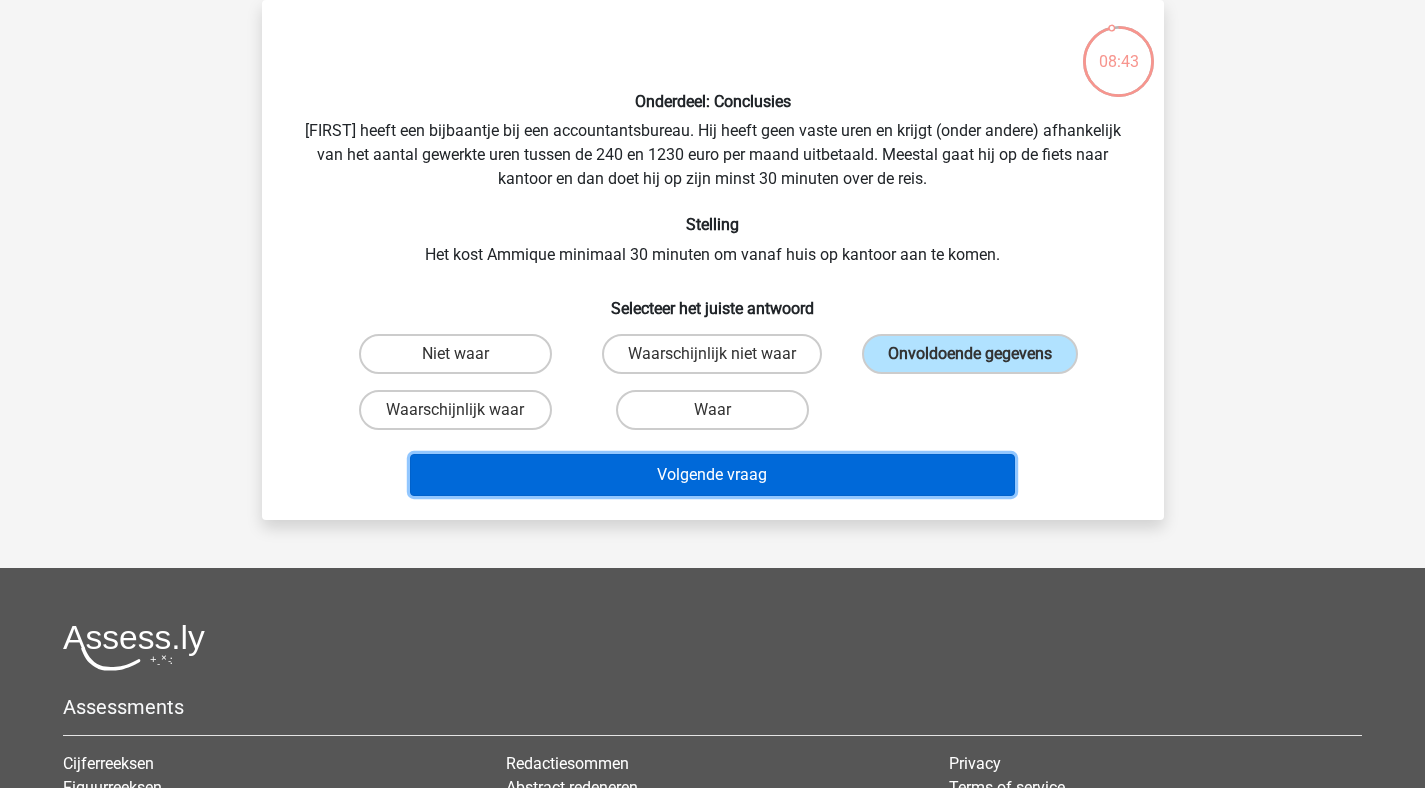 click on "Volgende vraag" at bounding box center (712, 475) 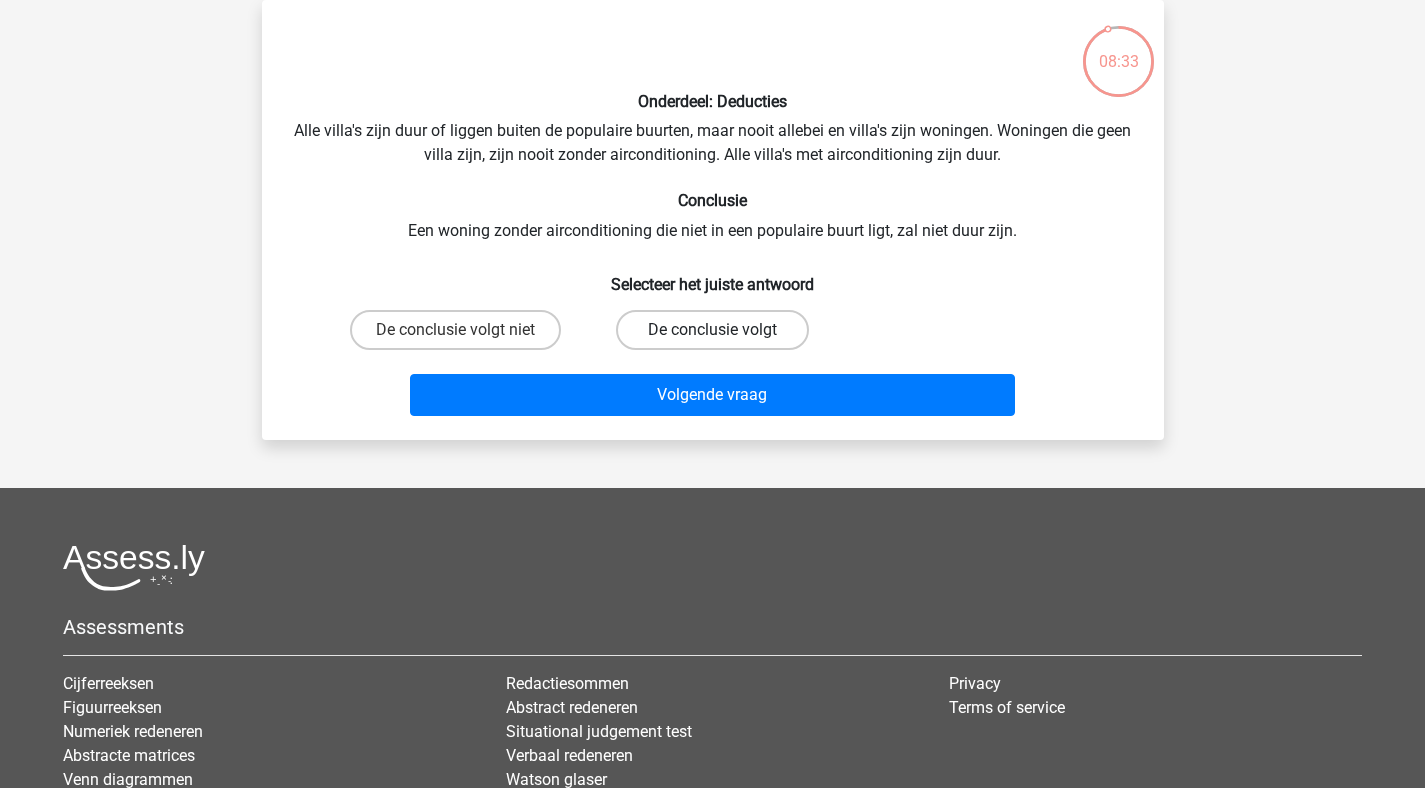 click on "De conclusie volgt" at bounding box center (712, 330) 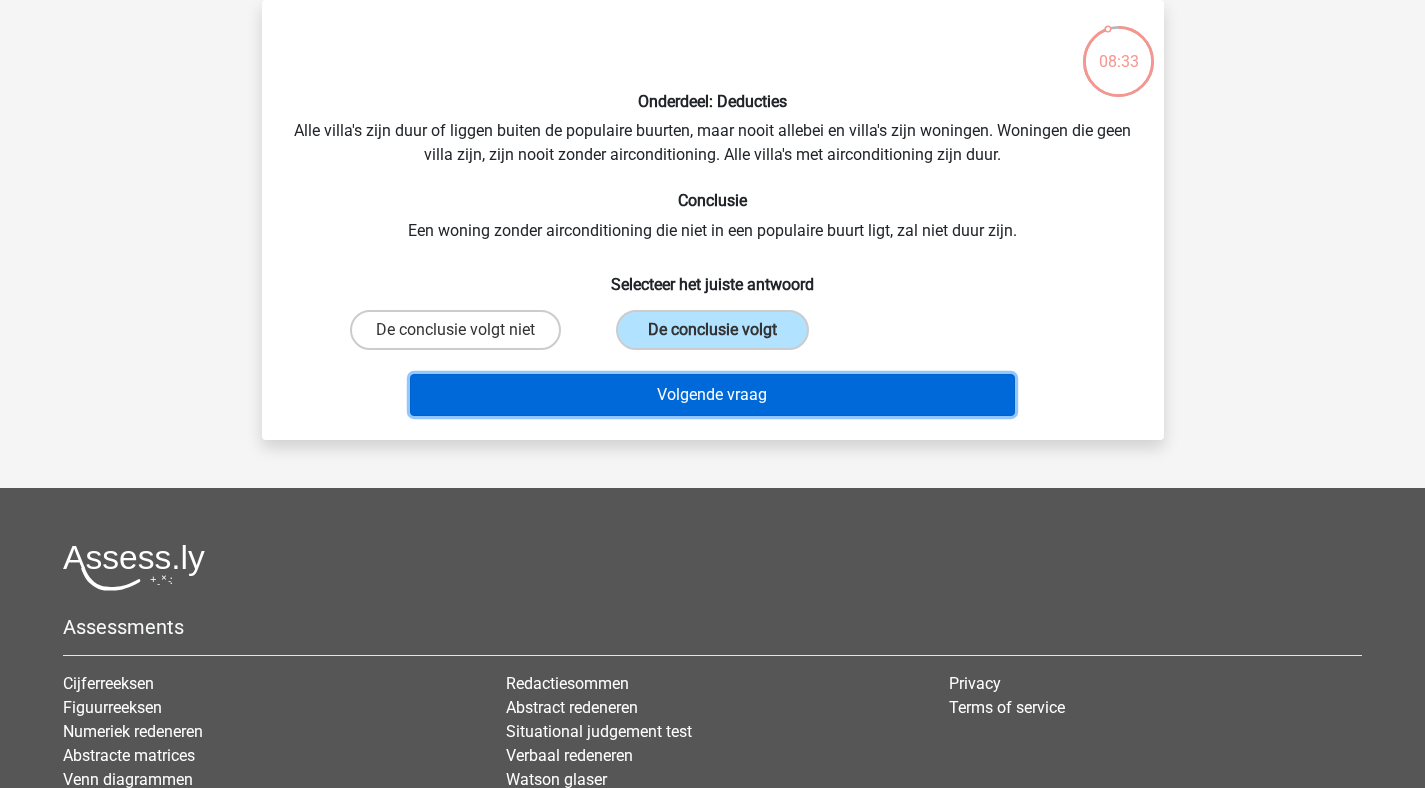 click on "Volgende vraag" at bounding box center [712, 395] 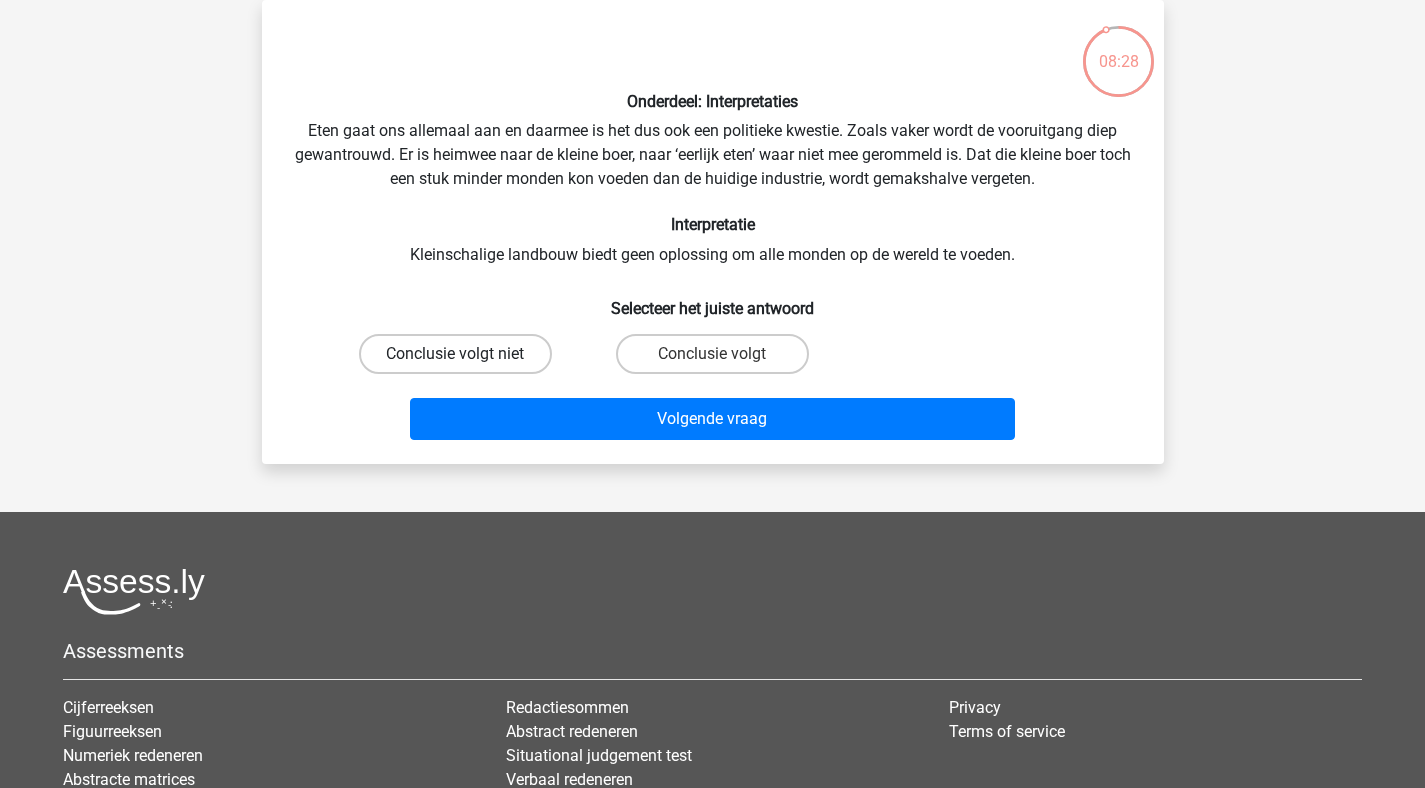 click on "Conclusie volgt niet" at bounding box center [455, 354] 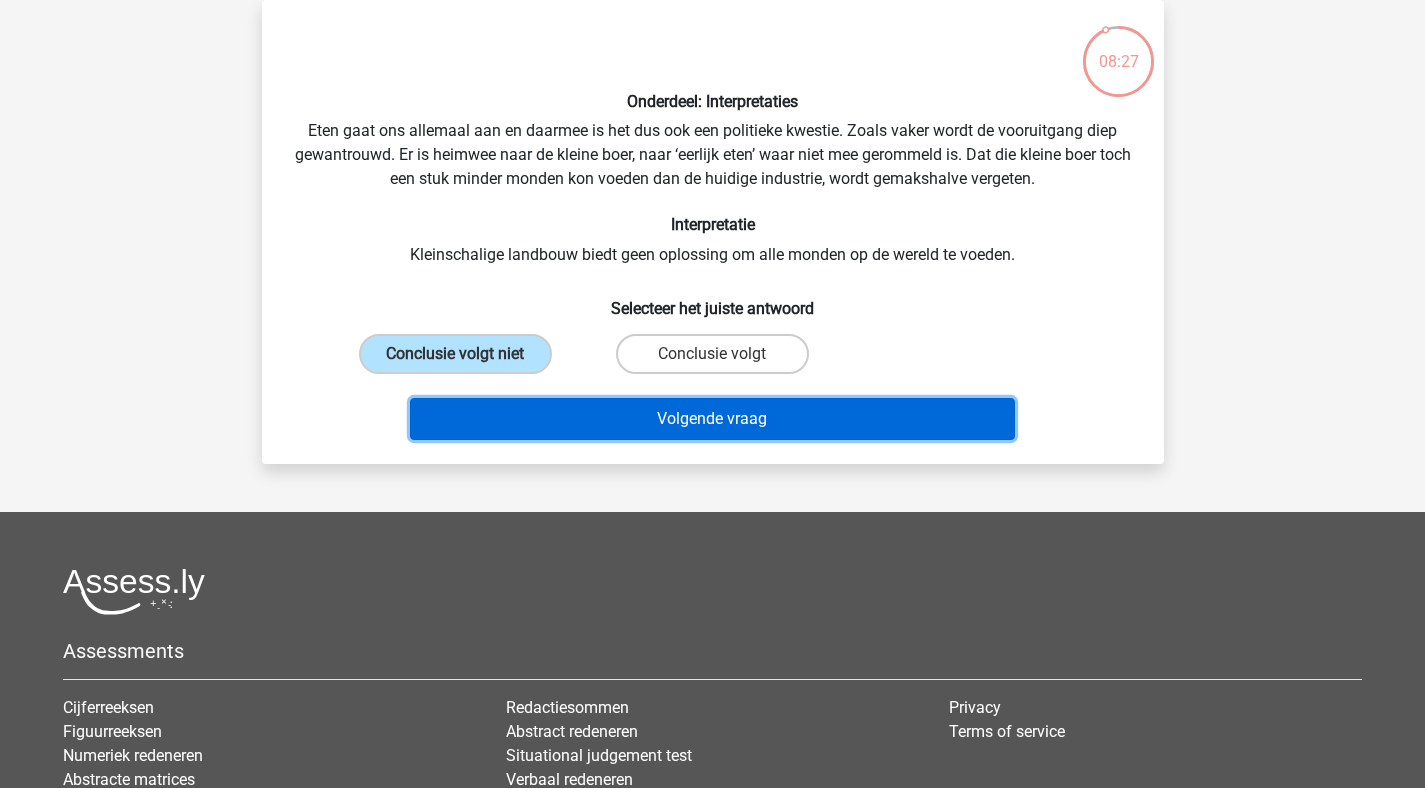 click on "Volgende vraag" at bounding box center [712, 419] 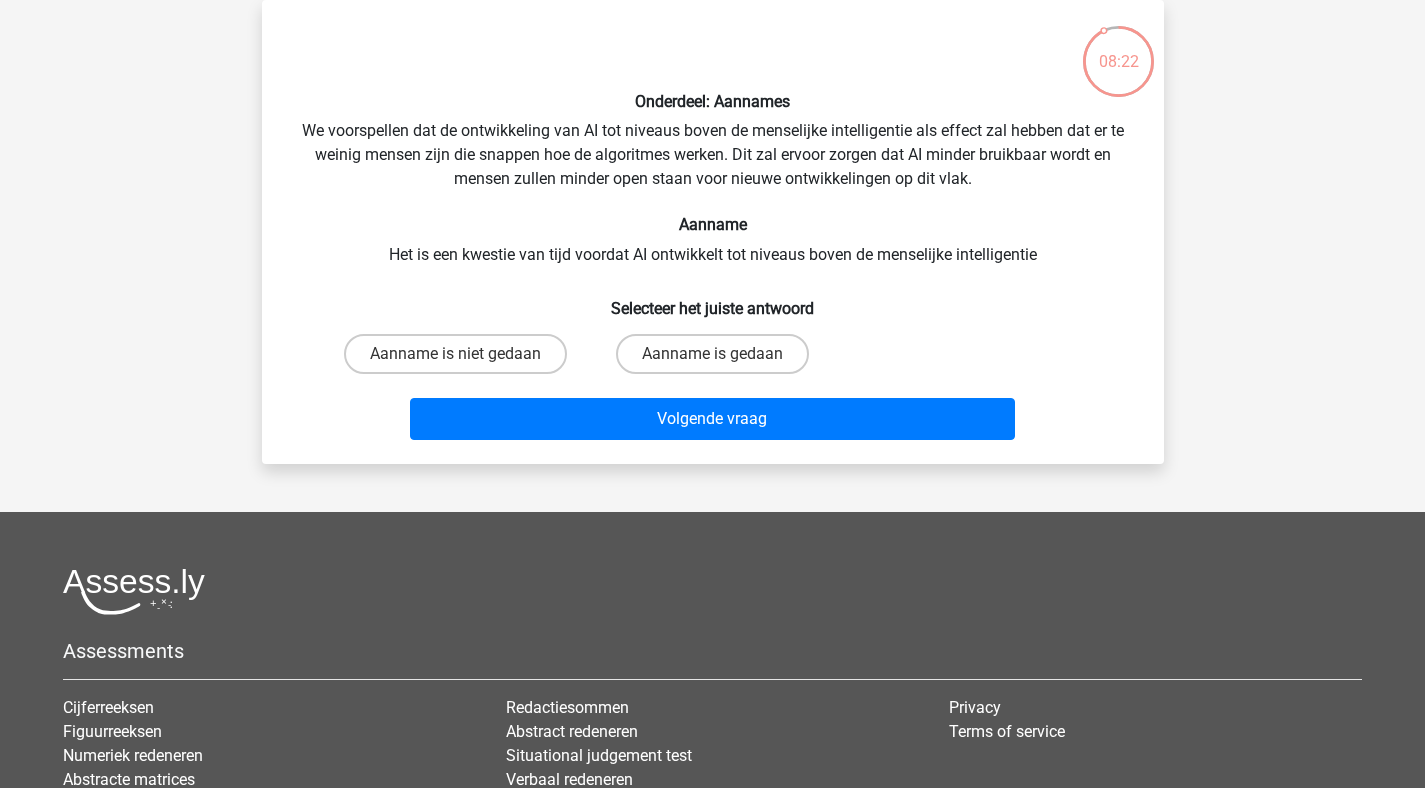 scroll, scrollTop: 79, scrollLeft: 0, axis: vertical 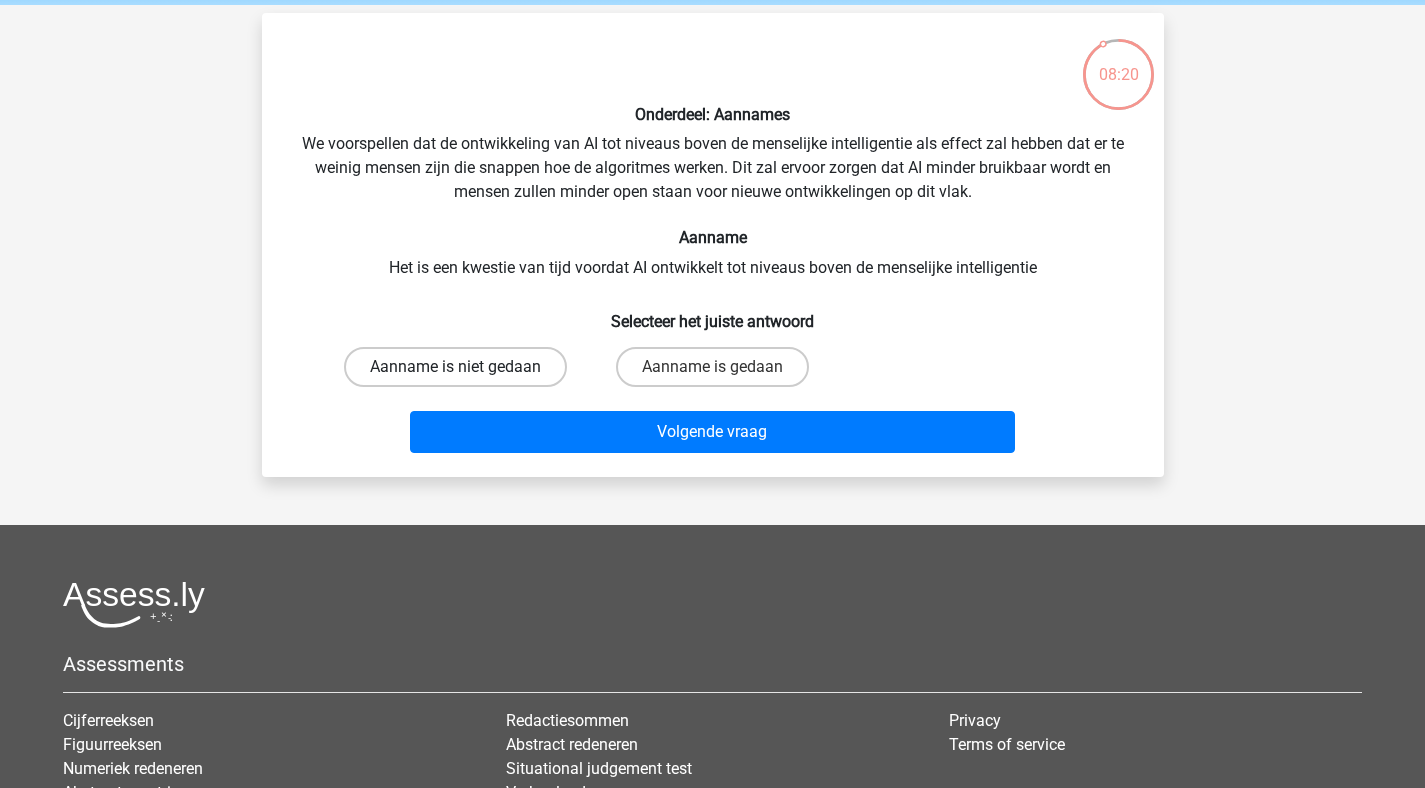 click on "Aanname is niet gedaan" at bounding box center [455, 367] 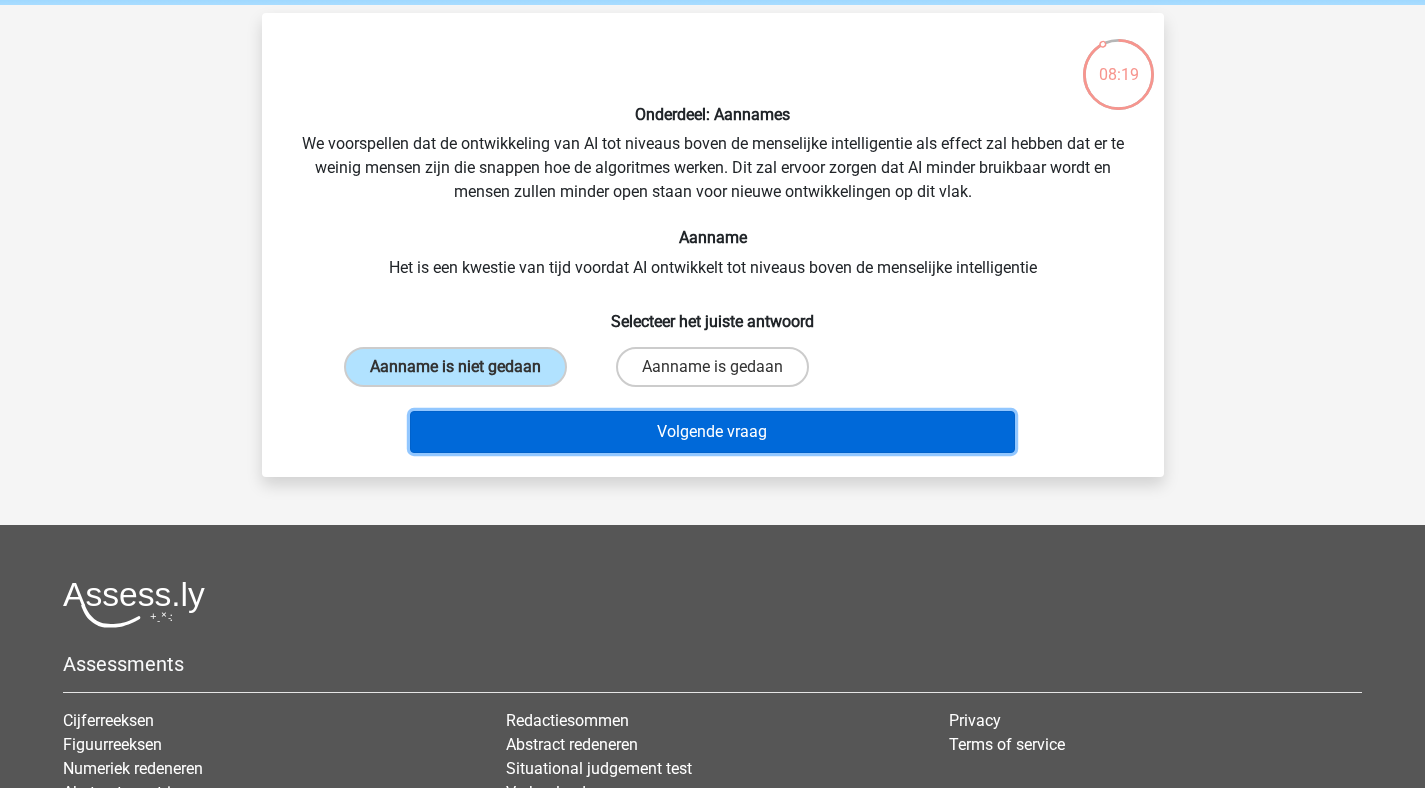 click on "Volgende vraag" at bounding box center [712, 432] 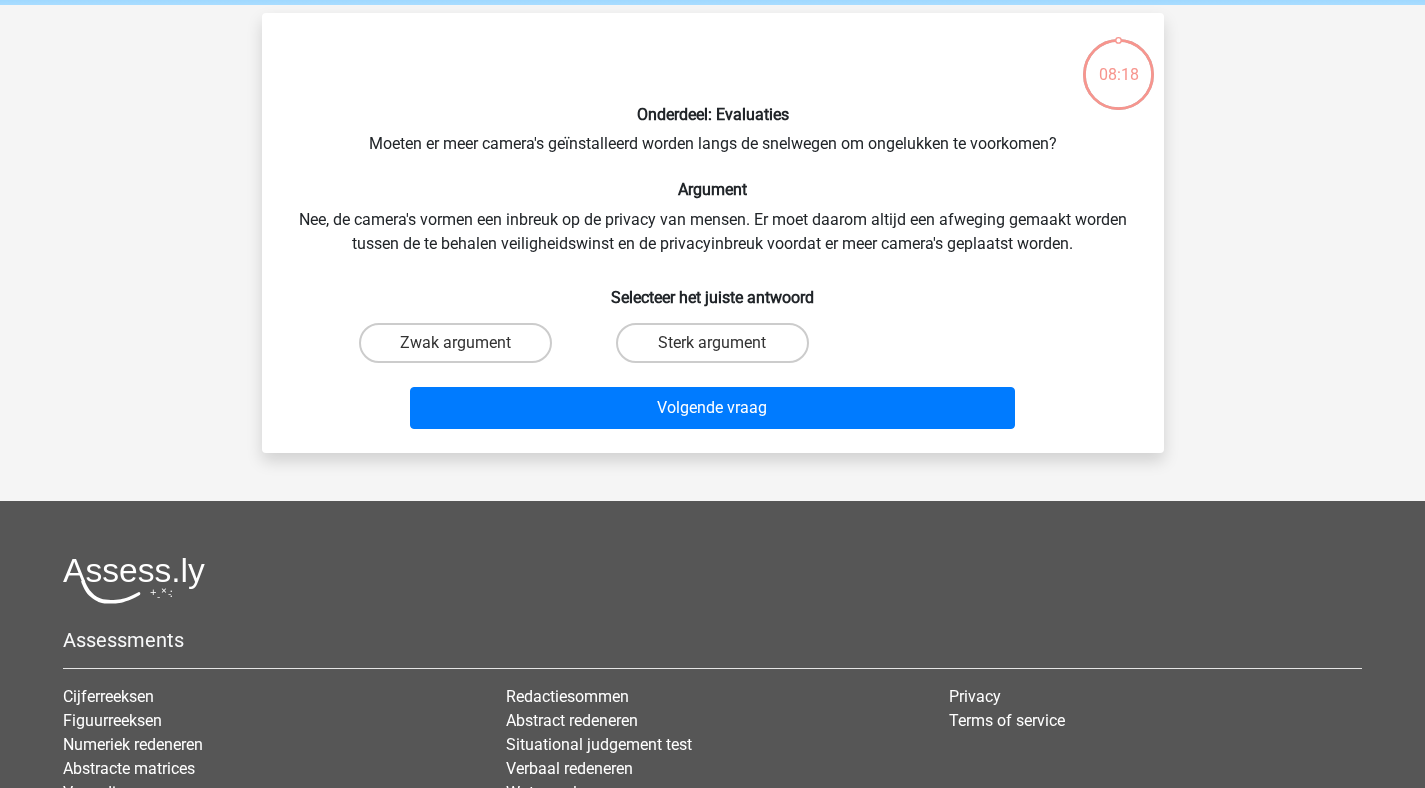 scroll, scrollTop: 92, scrollLeft: 0, axis: vertical 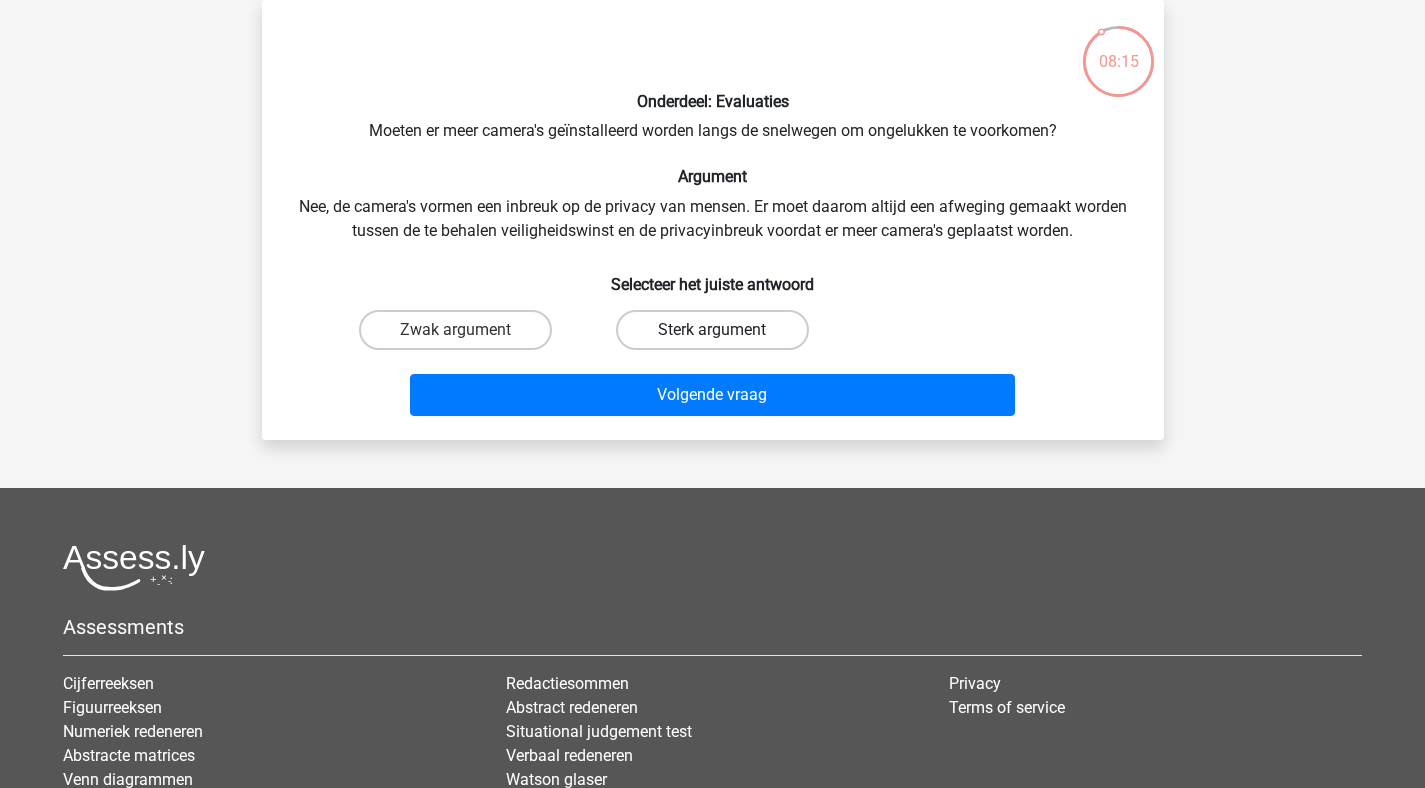 click on "Sterk argument" at bounding box center (712, 330) 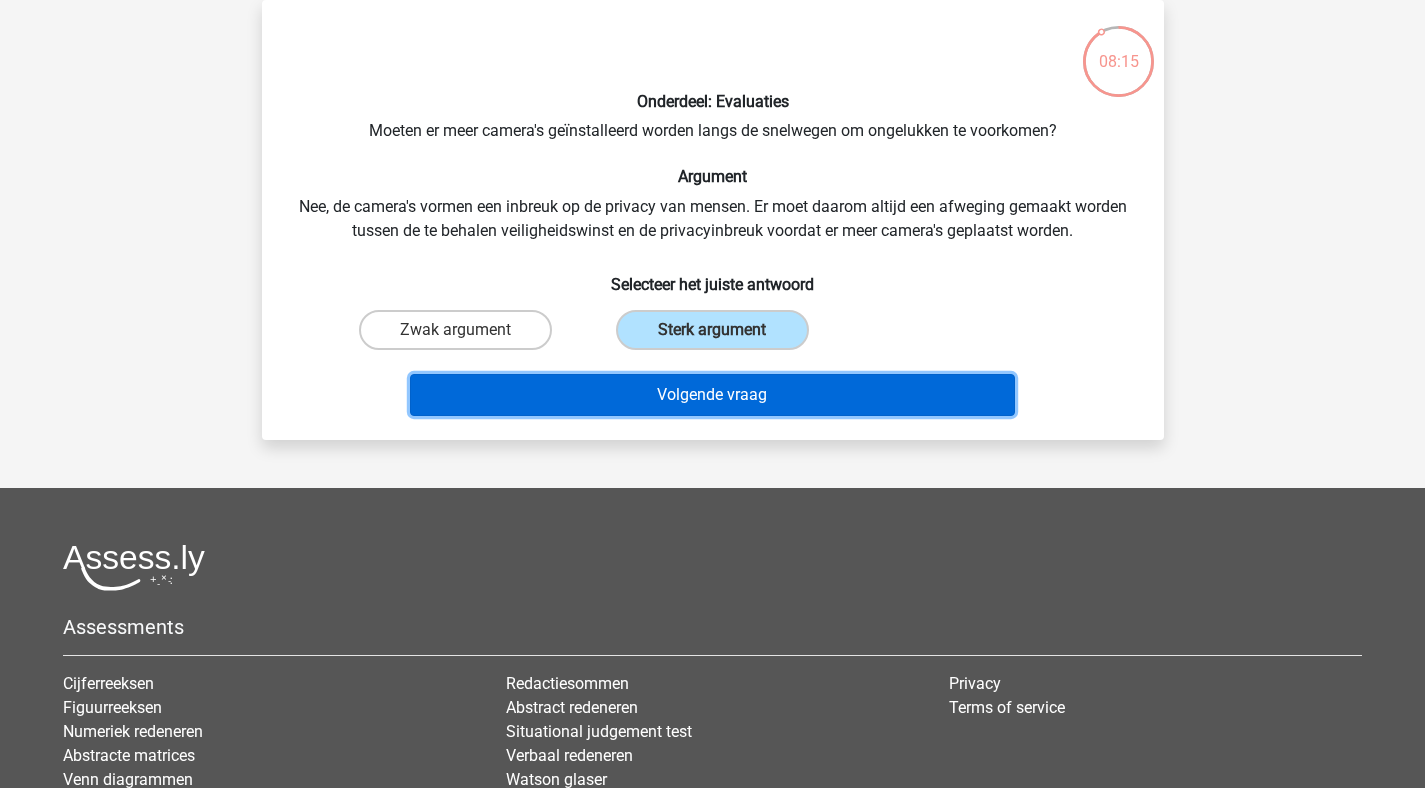 click on "Volgende vraag" at bounding box center [712, 395] 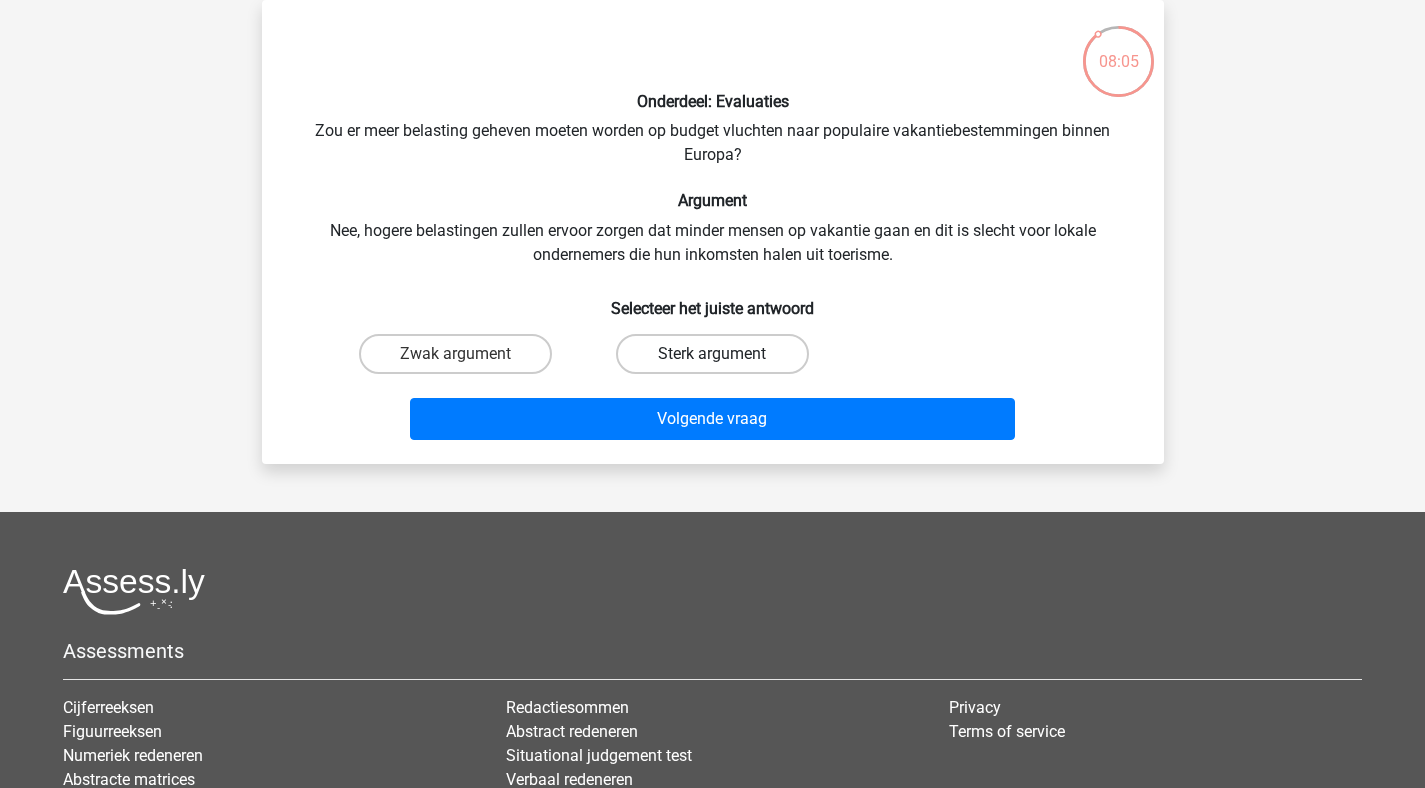 click on "Sterk argument" at bounding box center (712, 354) 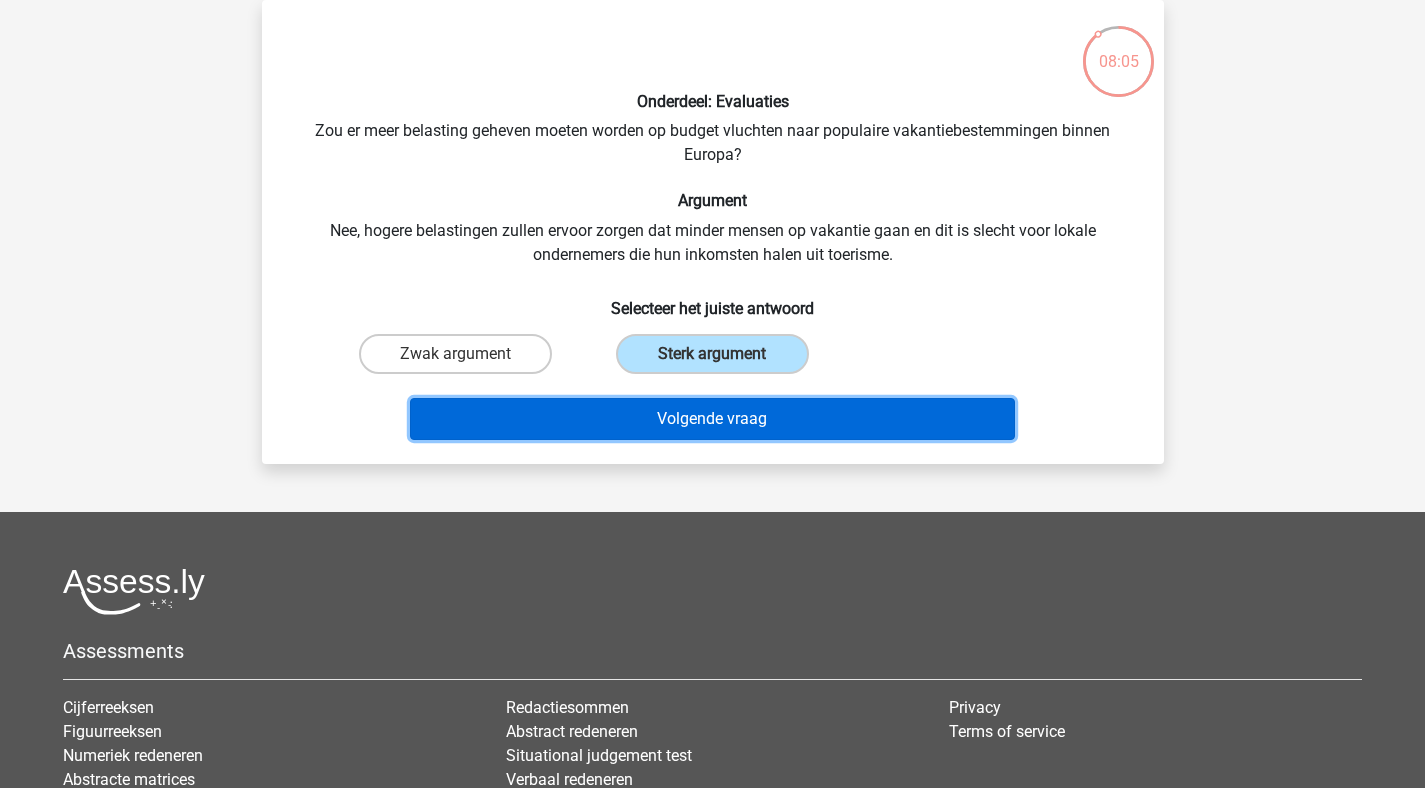 click on "Volgende vraag" at bounding box center [712, 419] 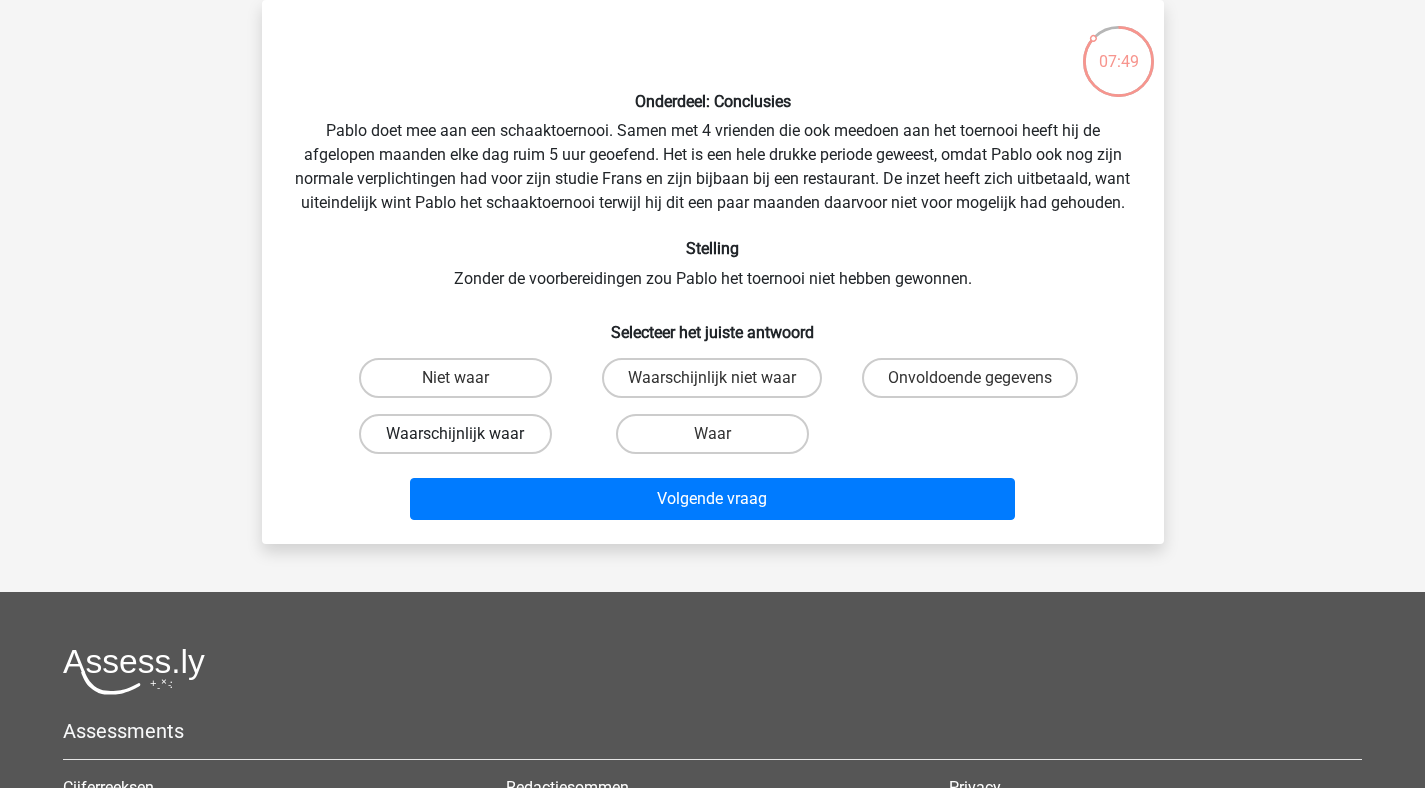 click on "Waarschijnlijk waar" at bounding box center [455, 434] 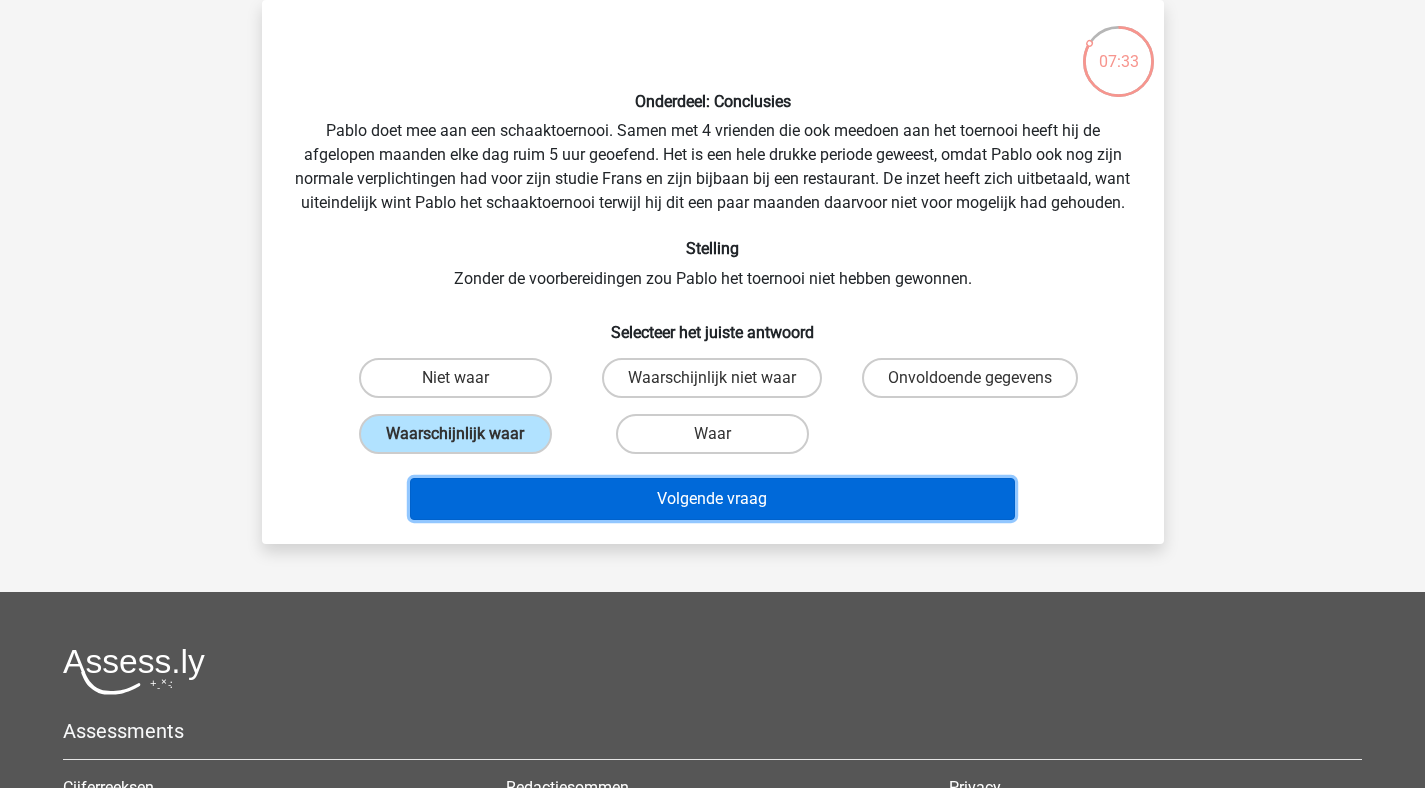 click on "Volgende vraag" at bounding box center [712, 499] 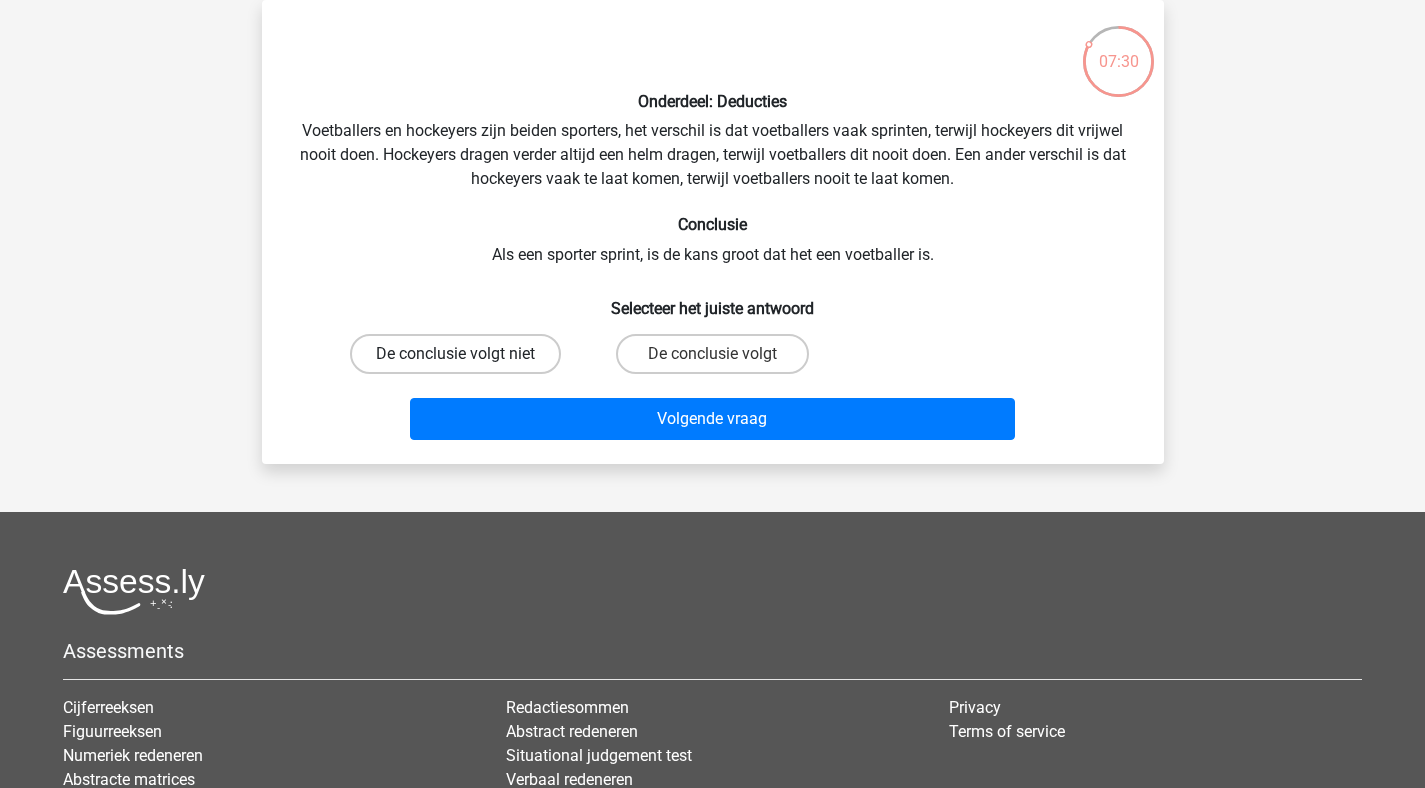 click on "De conclusie volgt niet" at bounding box center [455, 354] 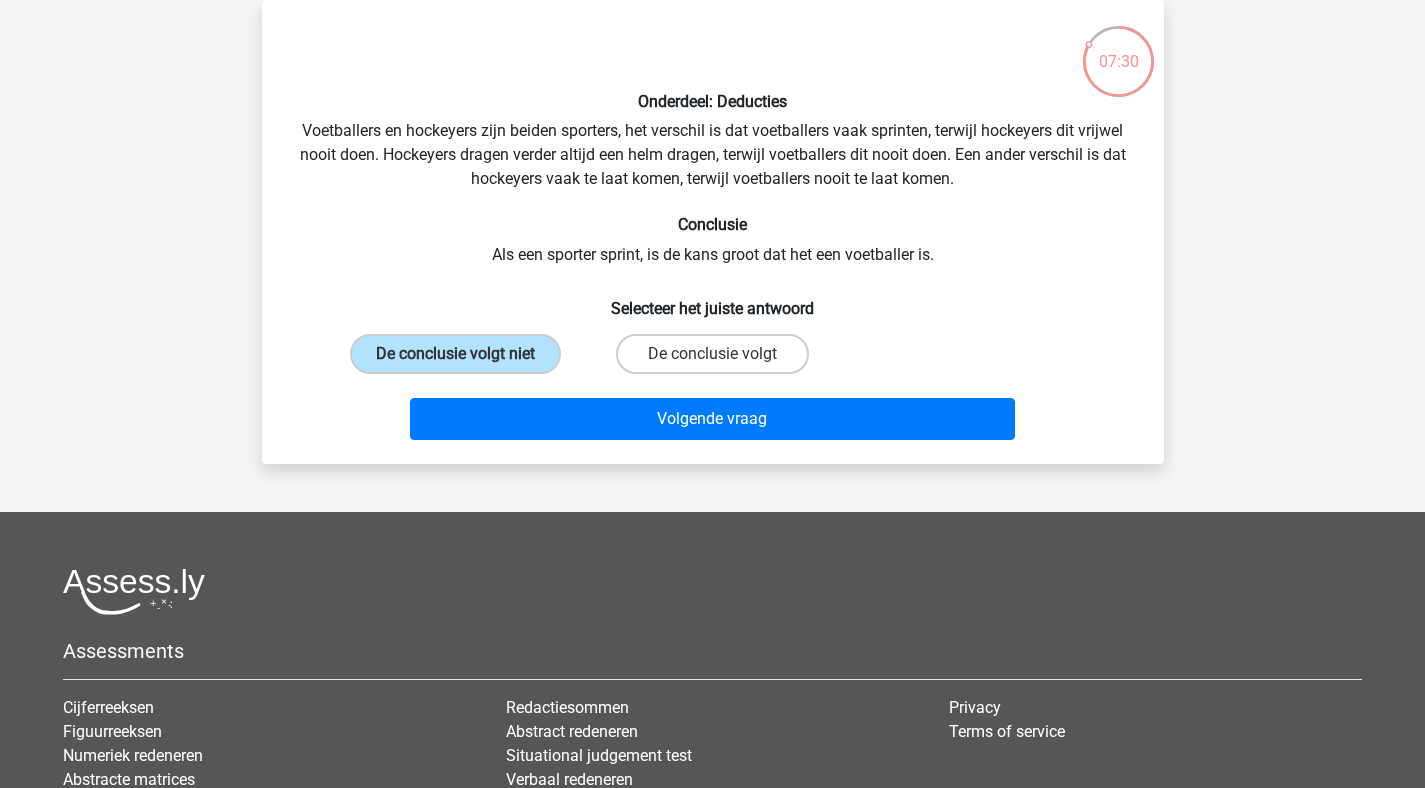 click on "Volgende vraag" at bounding box center (713, 423) 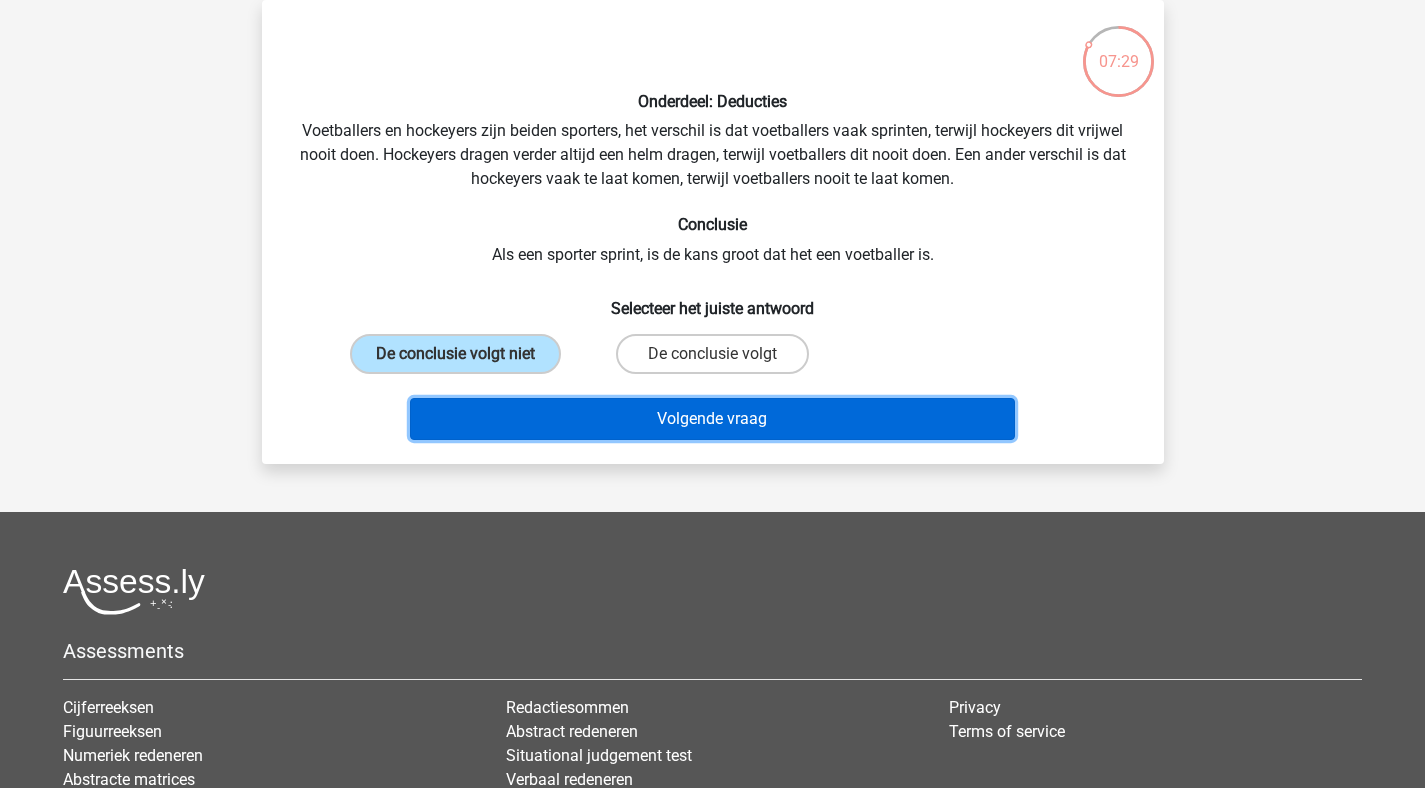 click on "Volgende vraag" at bounding box center [712, 419] 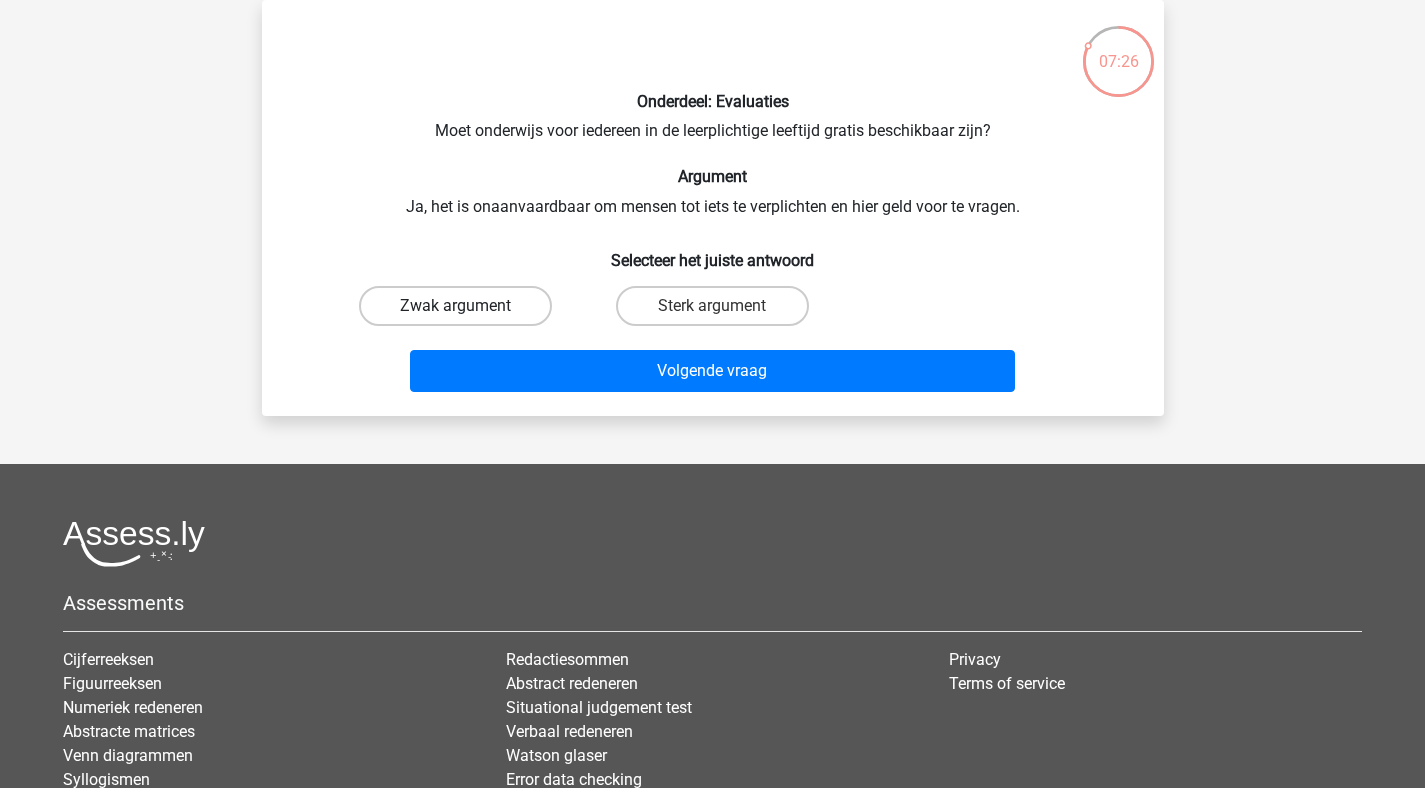 click on "Zwak argument" at bounding box center (455, 306) 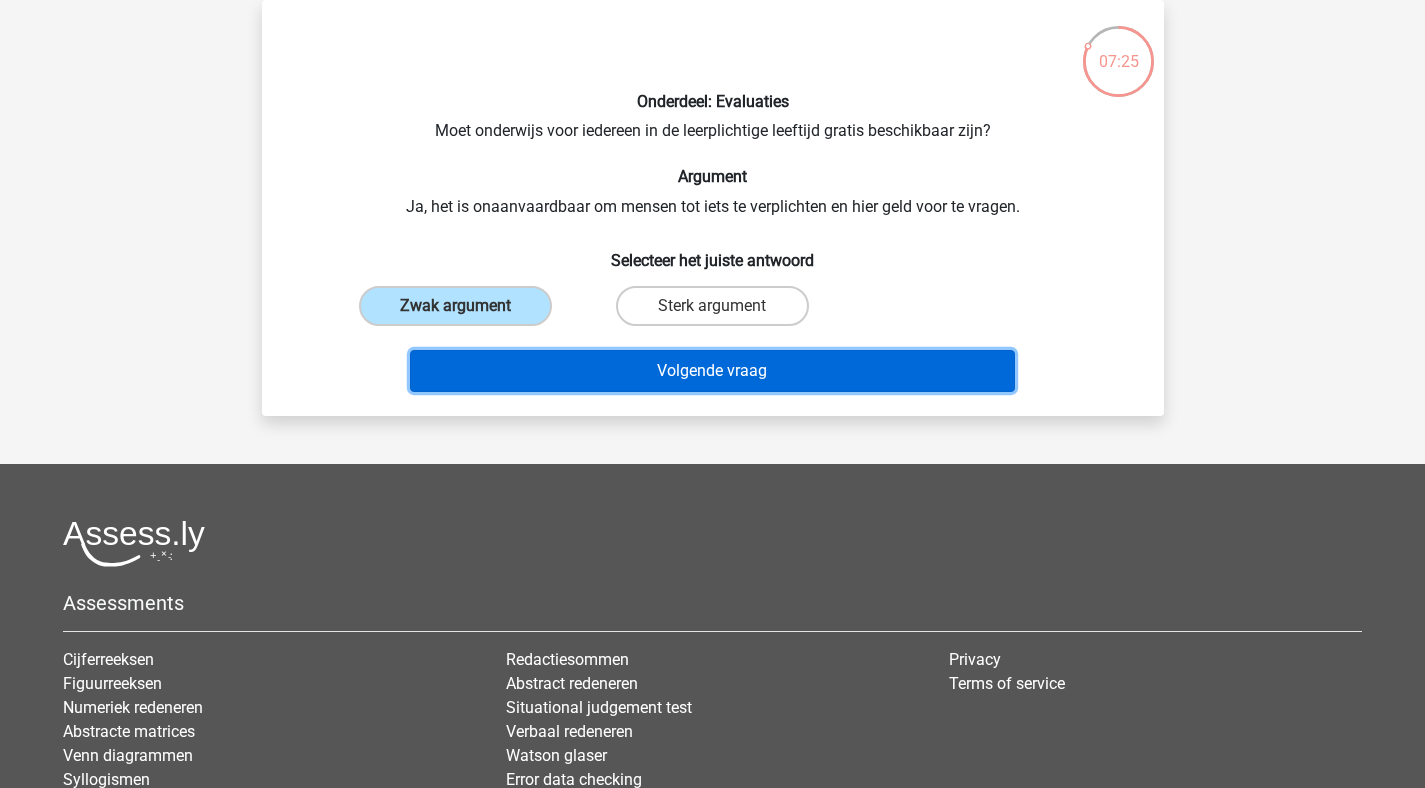 click on "Volgende vraag" at bounding box center (712, 371) 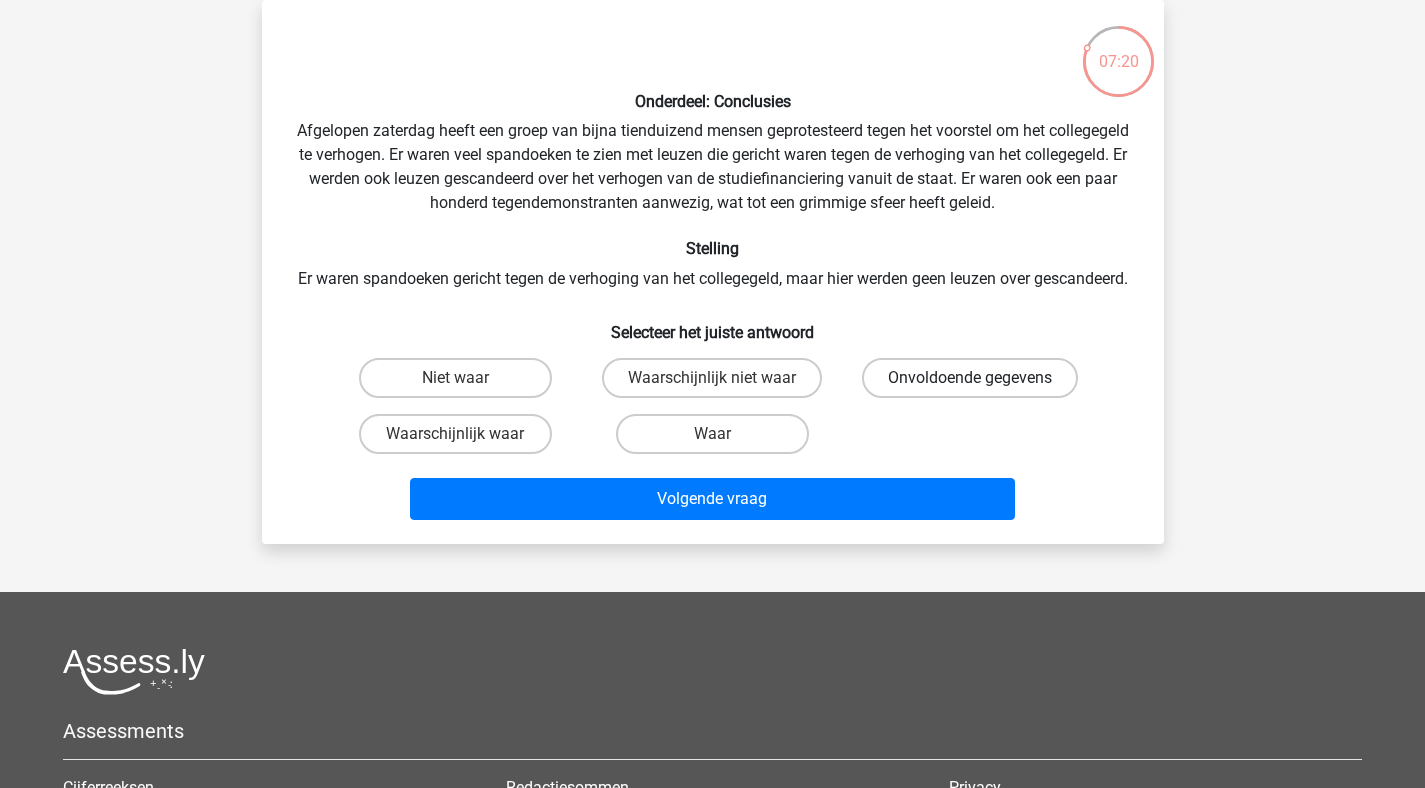 click on "Onvoldoende gegevens" at bounding box center (970, 378) 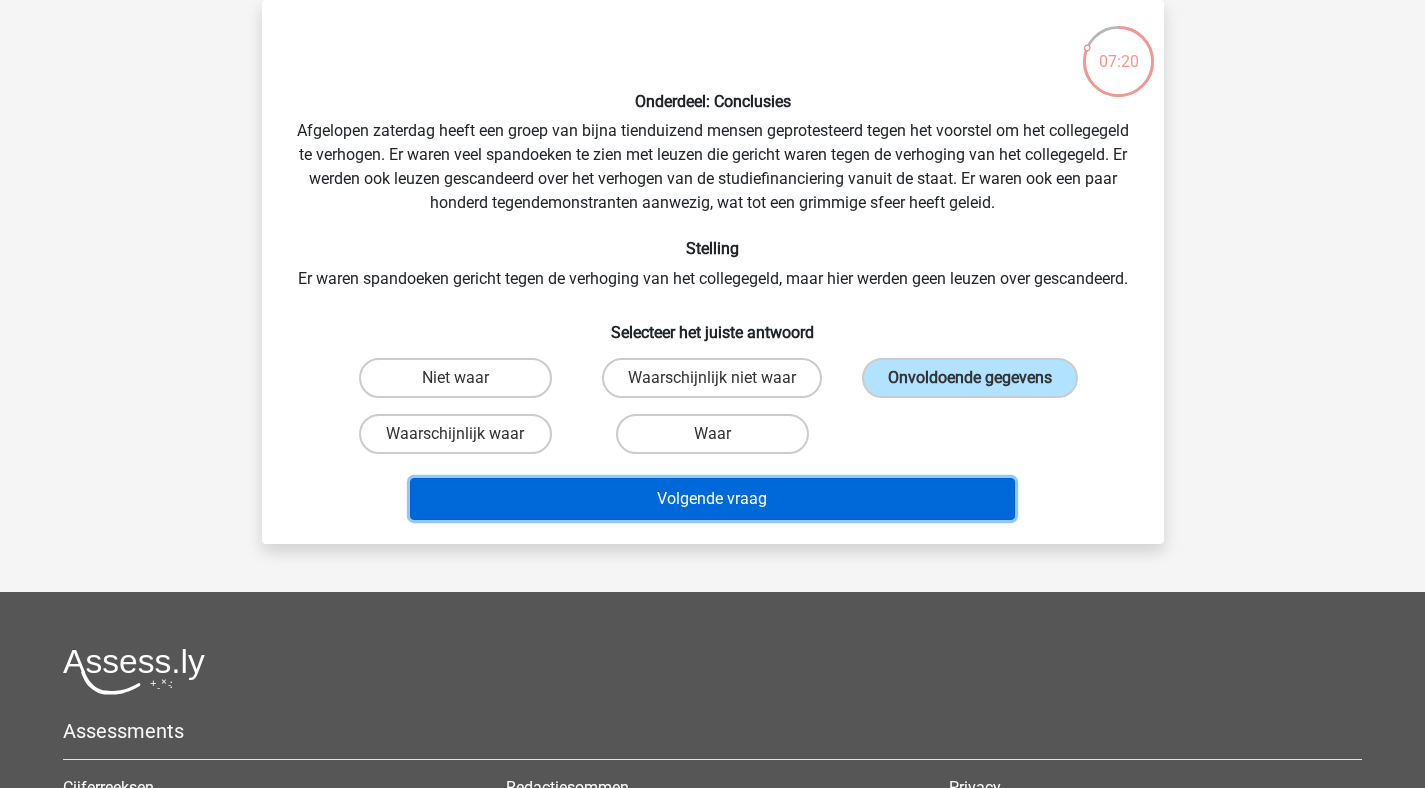 click on "Volgende vraag" at bounding box center [712, 499] 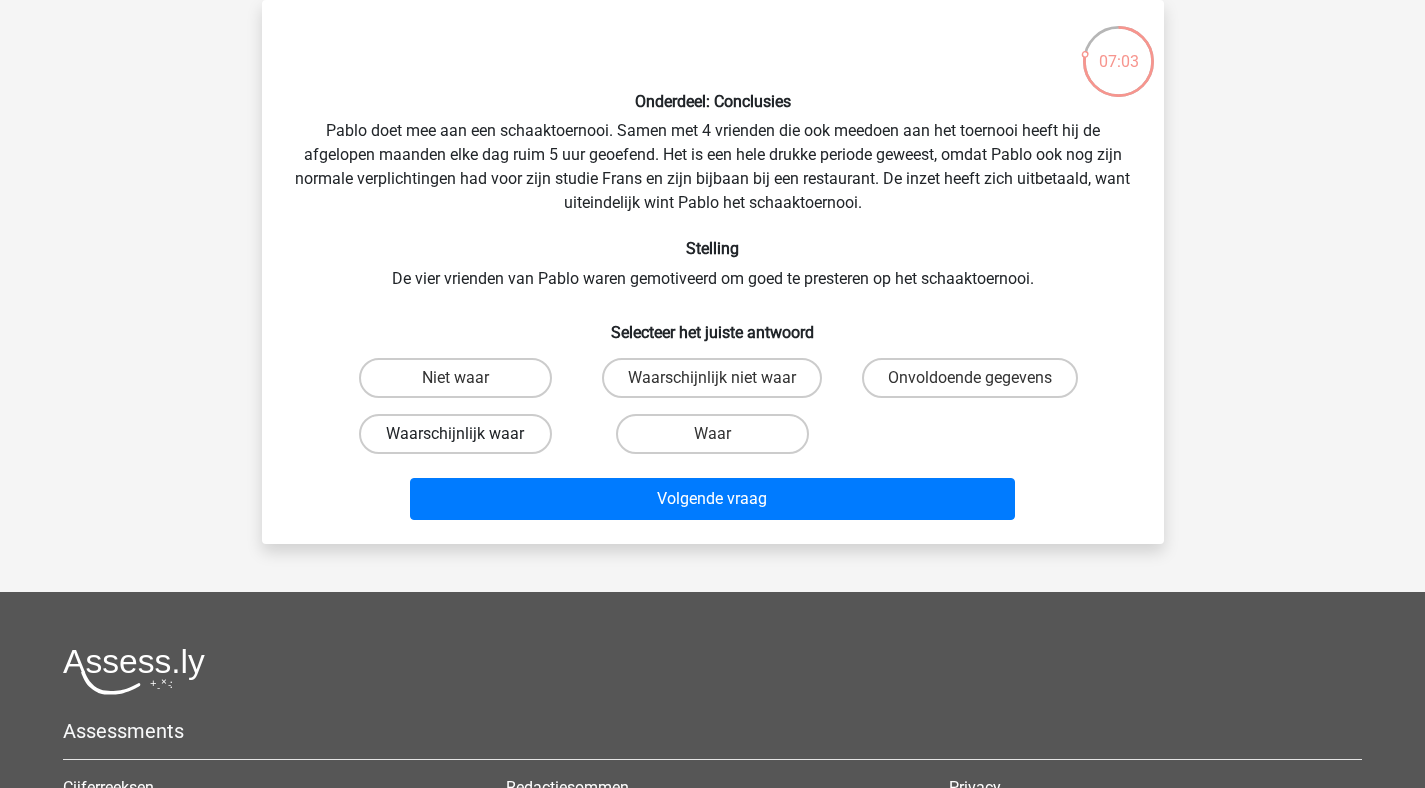 click on "Waarschijnlijk waar" at bounding box center (455, 434) 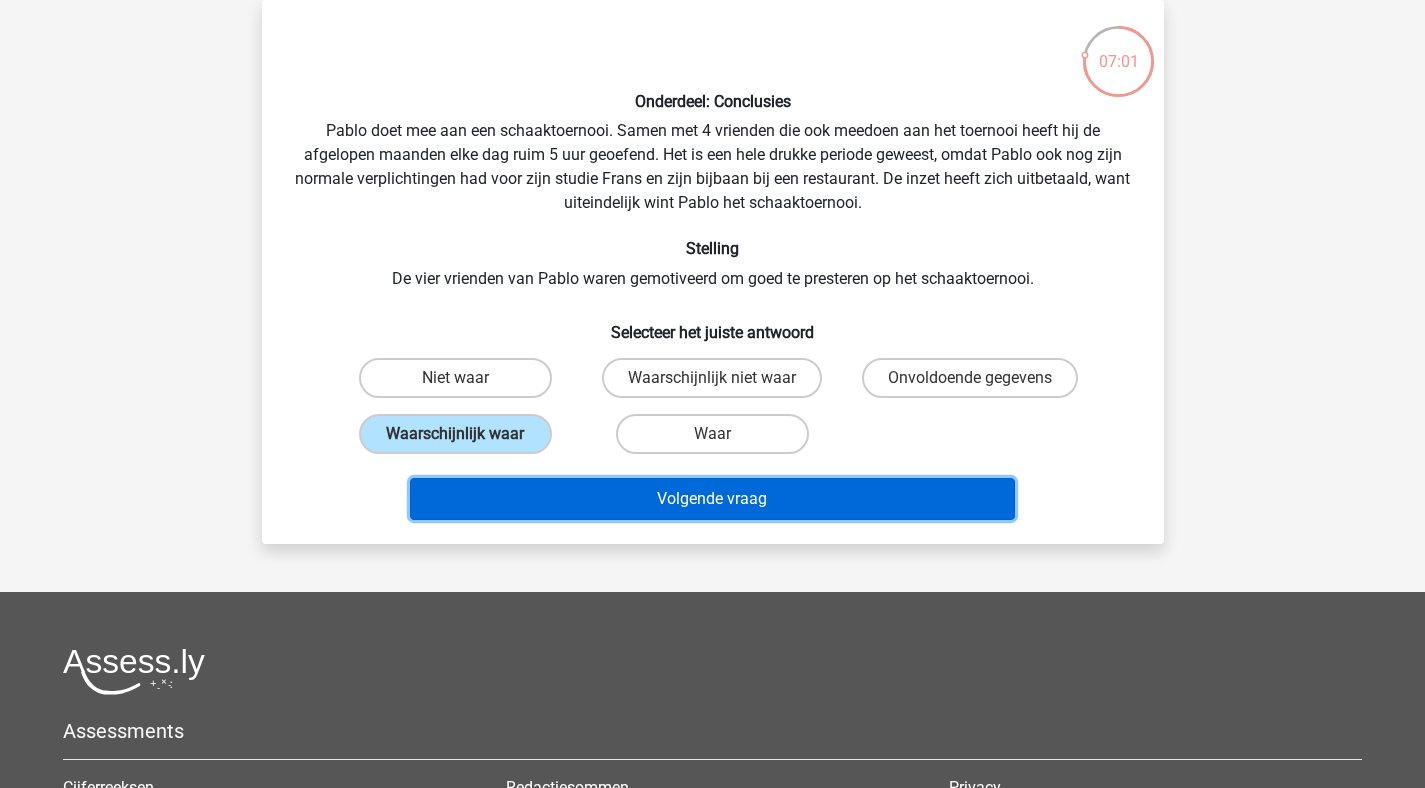 click on "Volgende vraag" at bounding box center (712, 499) 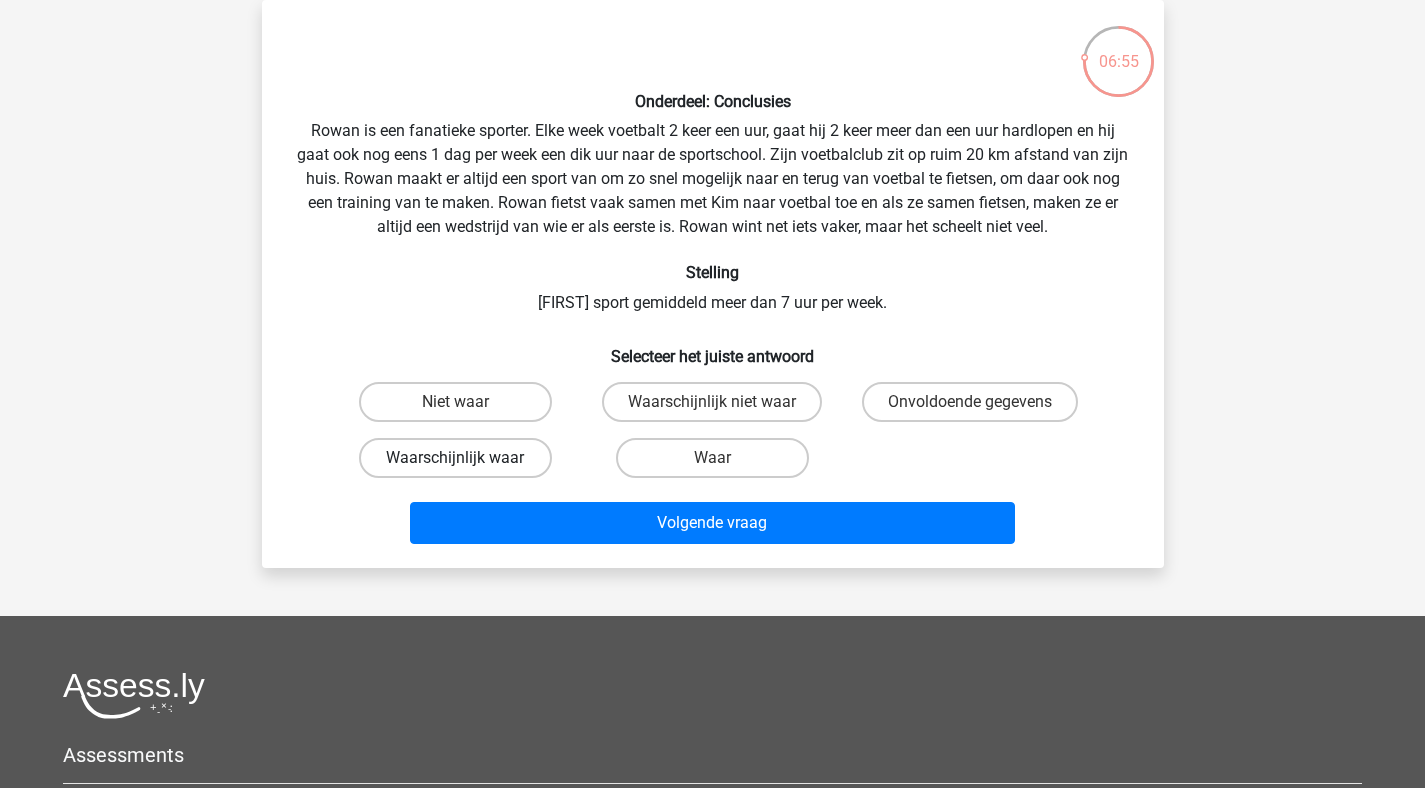 click on "Waarschijnlijk waar" at bounding box center [455, 458] 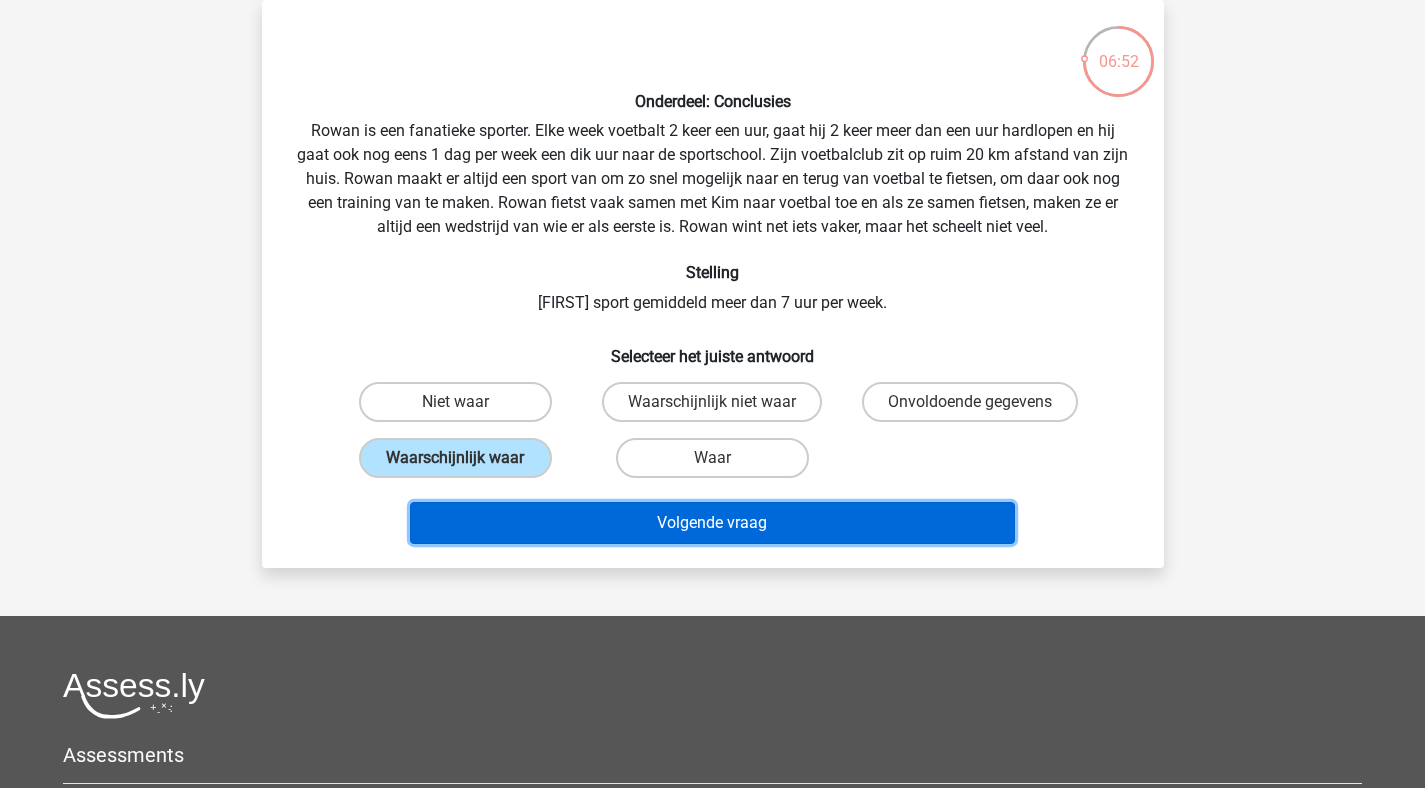 click on "Volgende vraag" at bounding box center (712, 523) 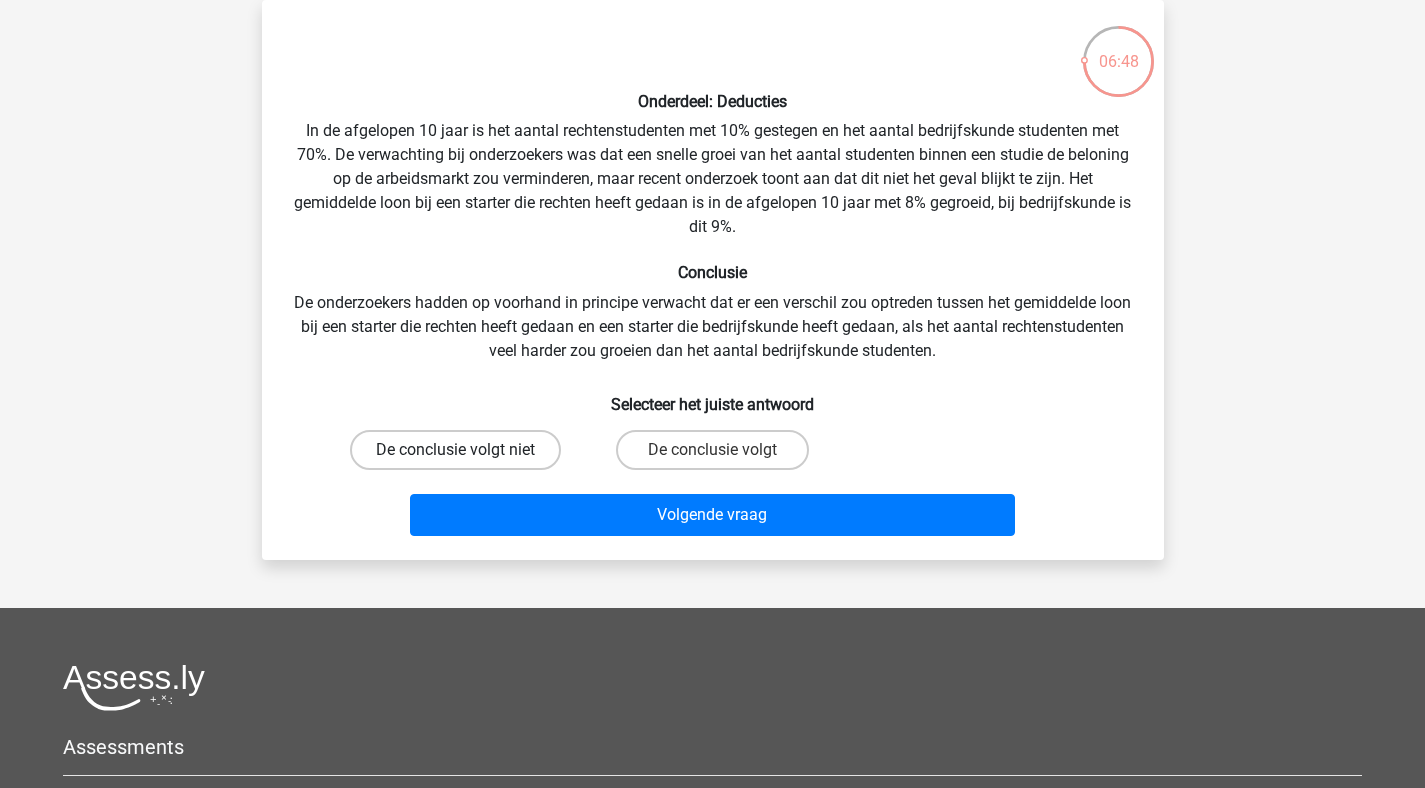 click on "De conclusie volgt niet" at bounding box center (455, 450) 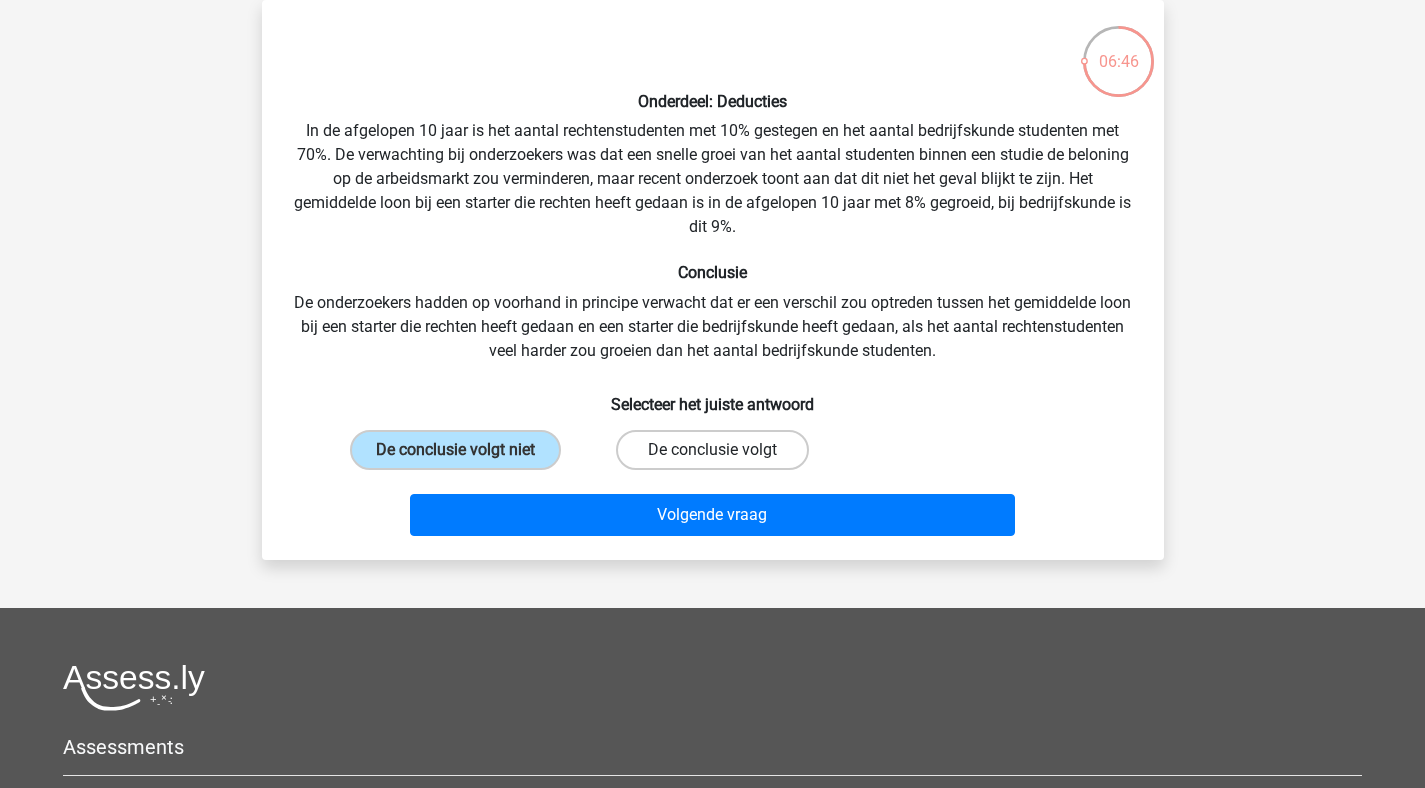 click on "De conclusie volgt" at bounding box center (712, 450) 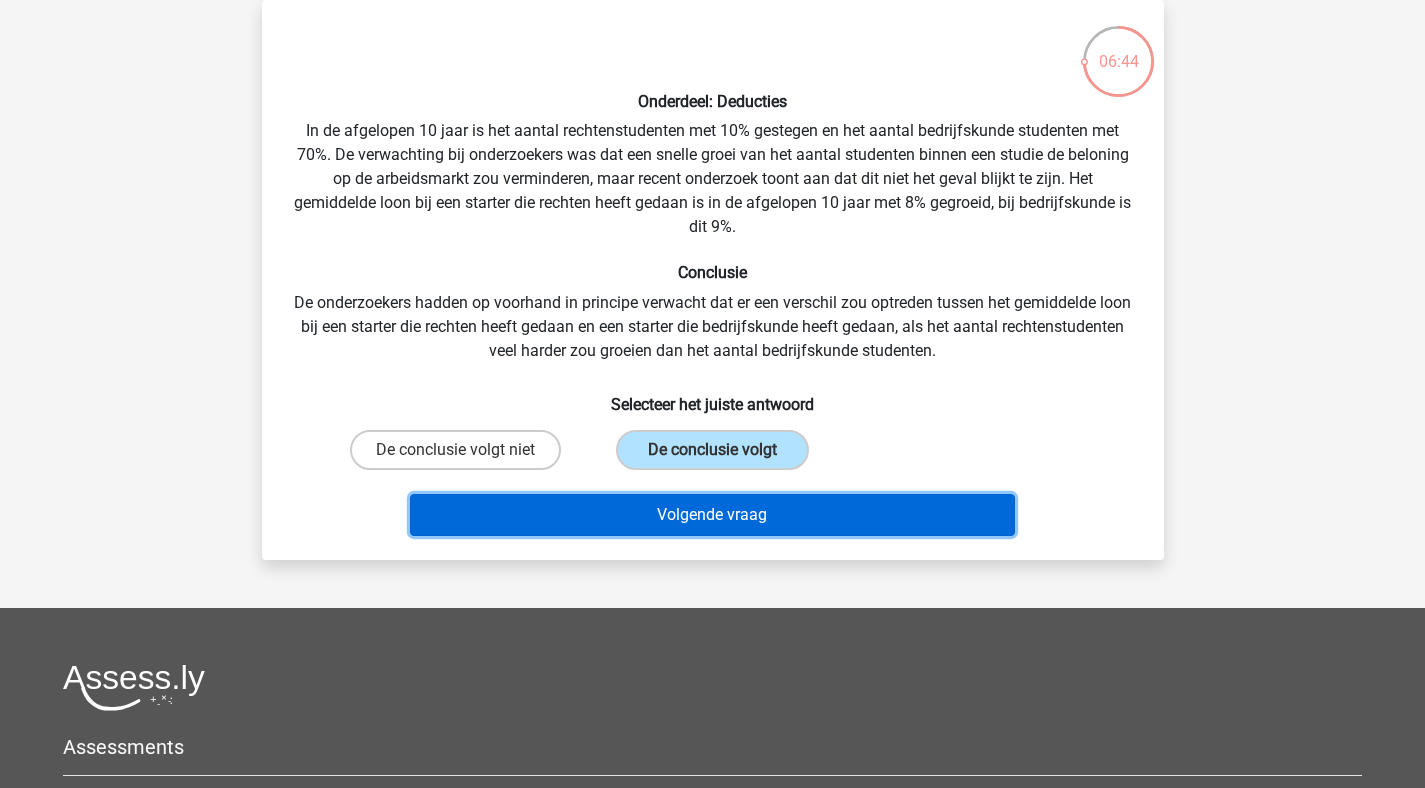 click on "Volgende vraag" at bounding box center (712, 515) 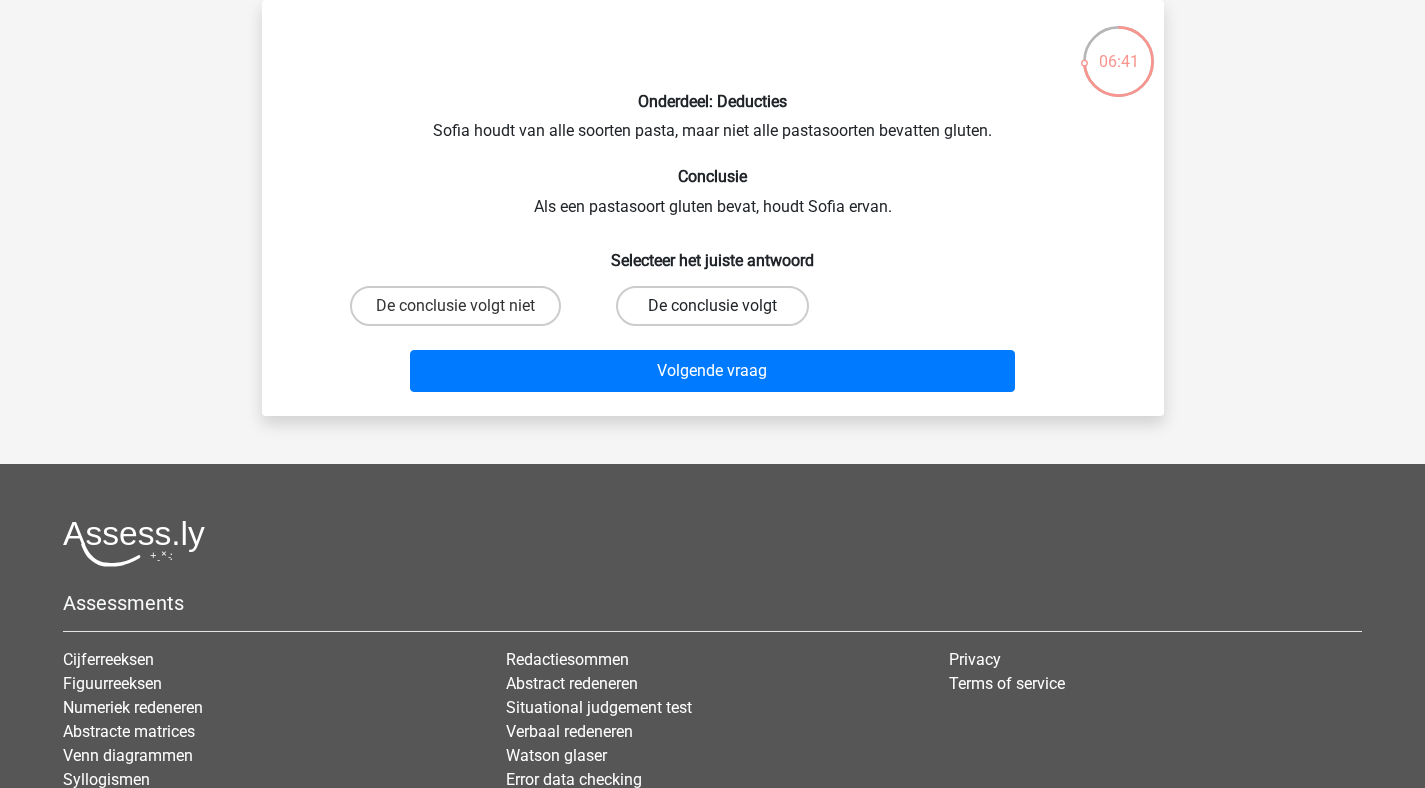 click on "De conclusie volgt" at bounding box center [712, 306] 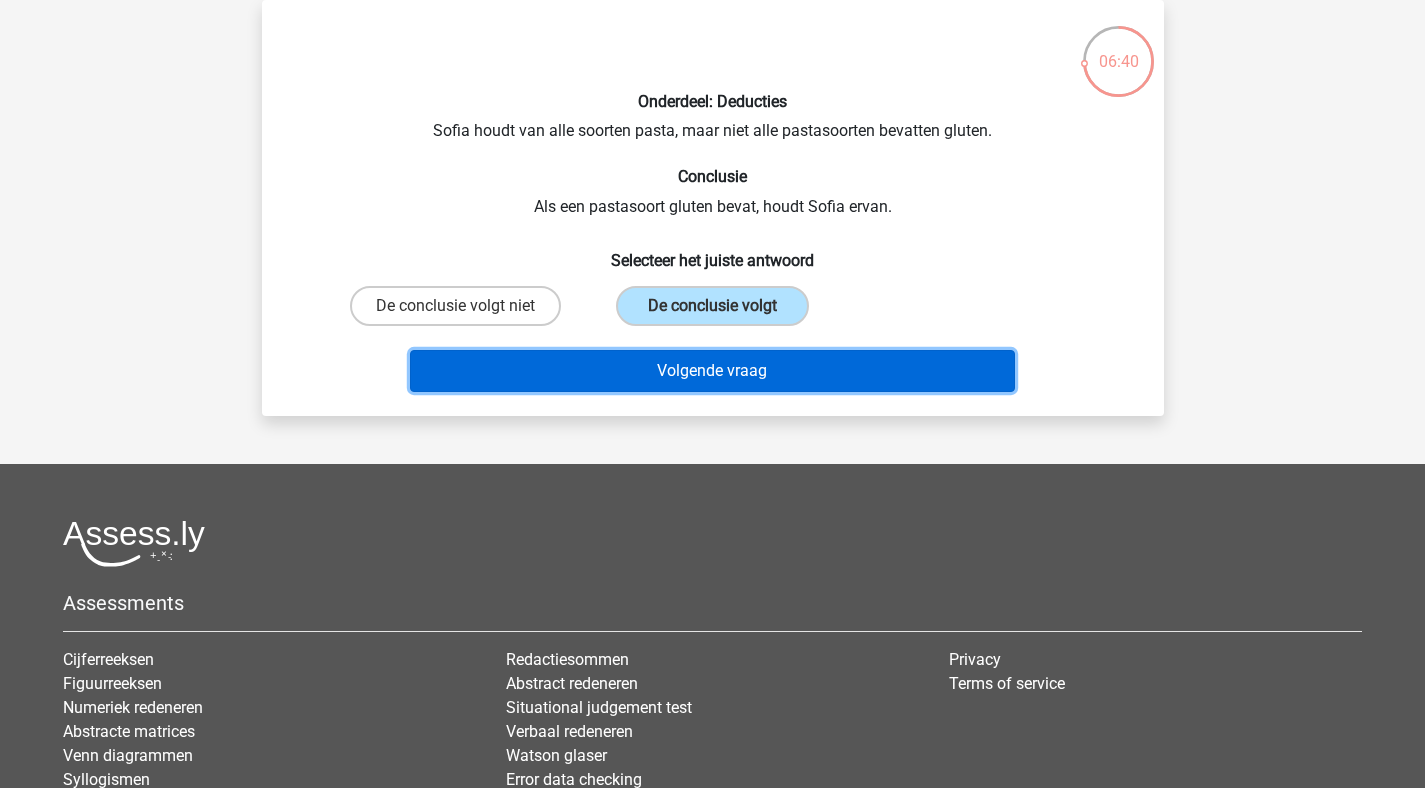 click on "Volgende vraag" at bounding box center [712, 371] 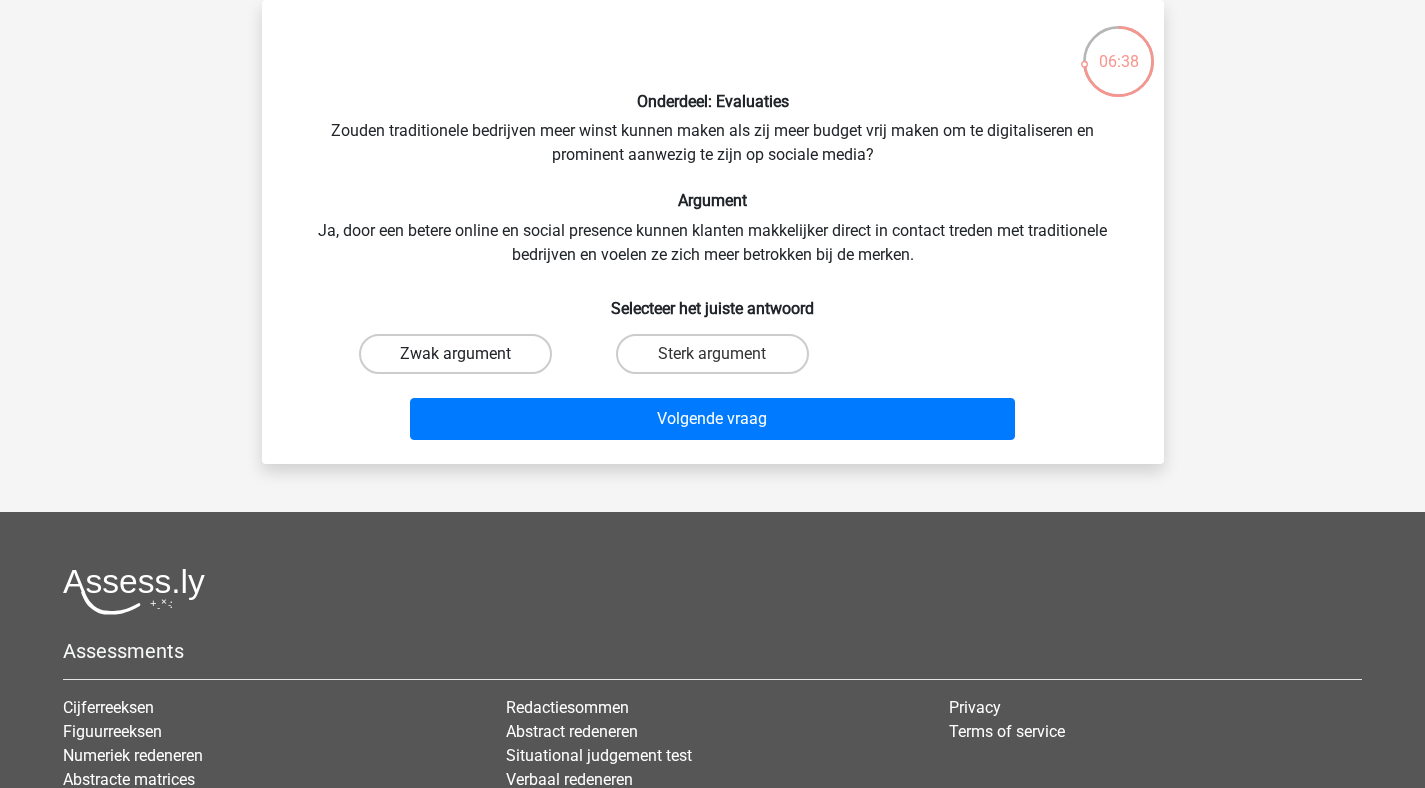 click on "Zwak argument" at bounding box center (455, 354) 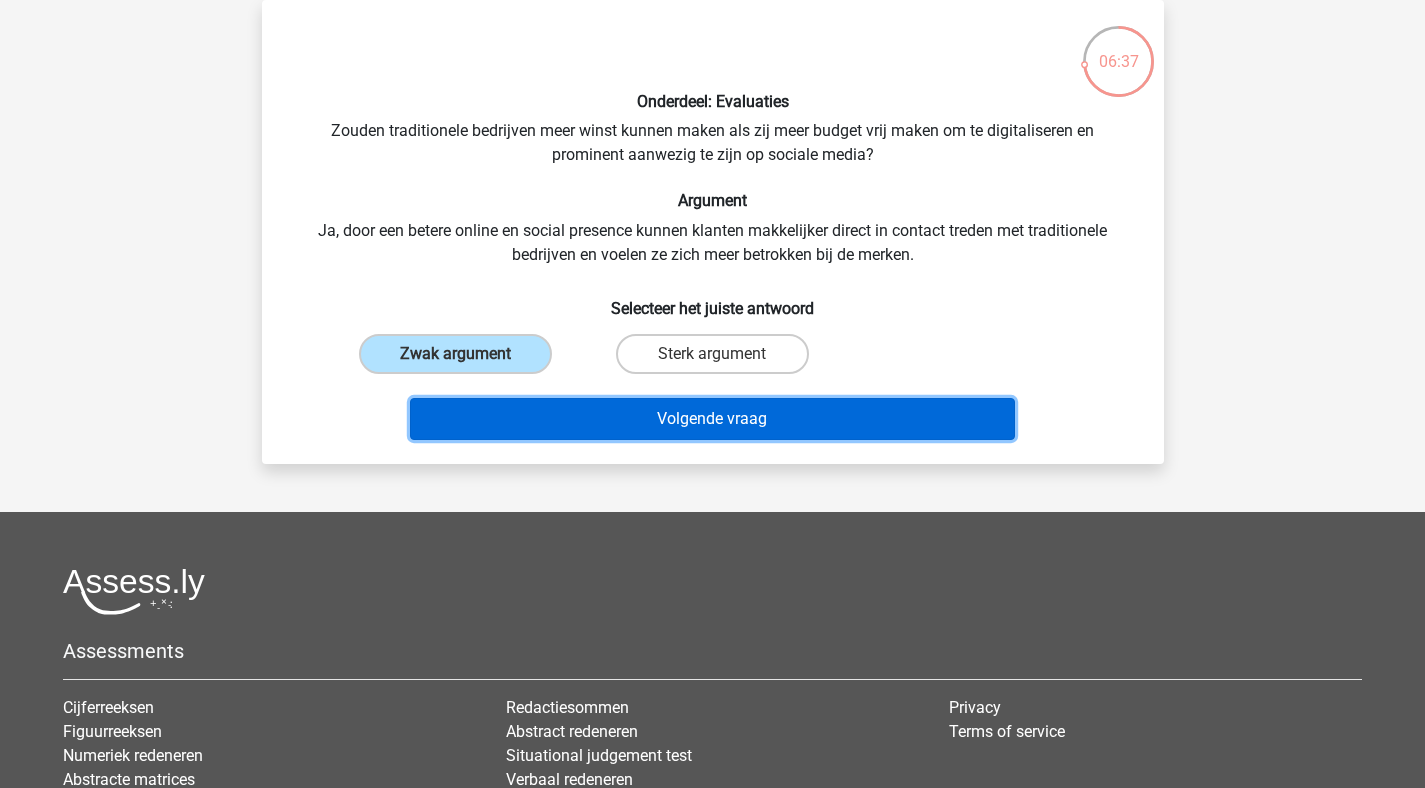 click on "Volgende vraag" at bounding box center [712, 419] 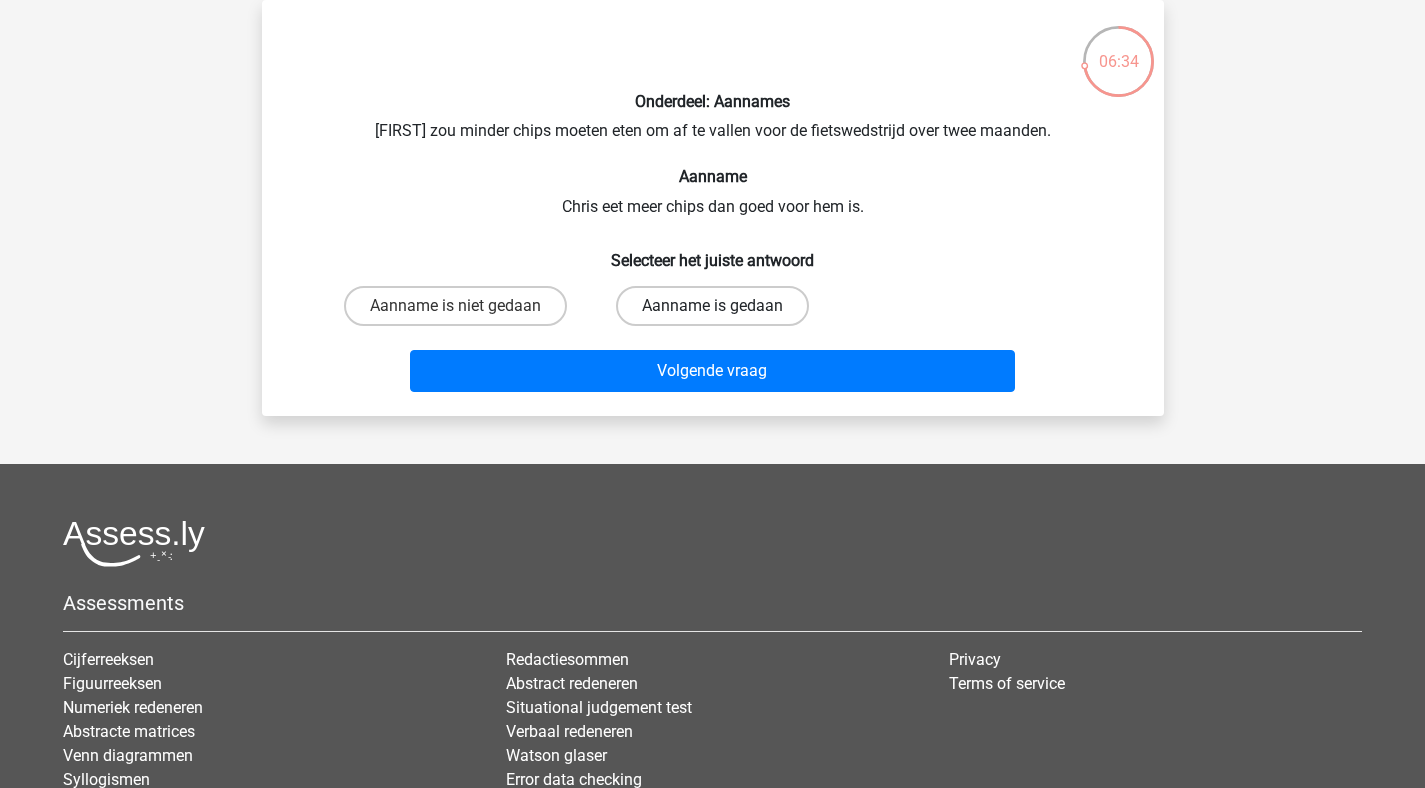 click on "Aanname is gedaan" at bounding box center [712, 306] 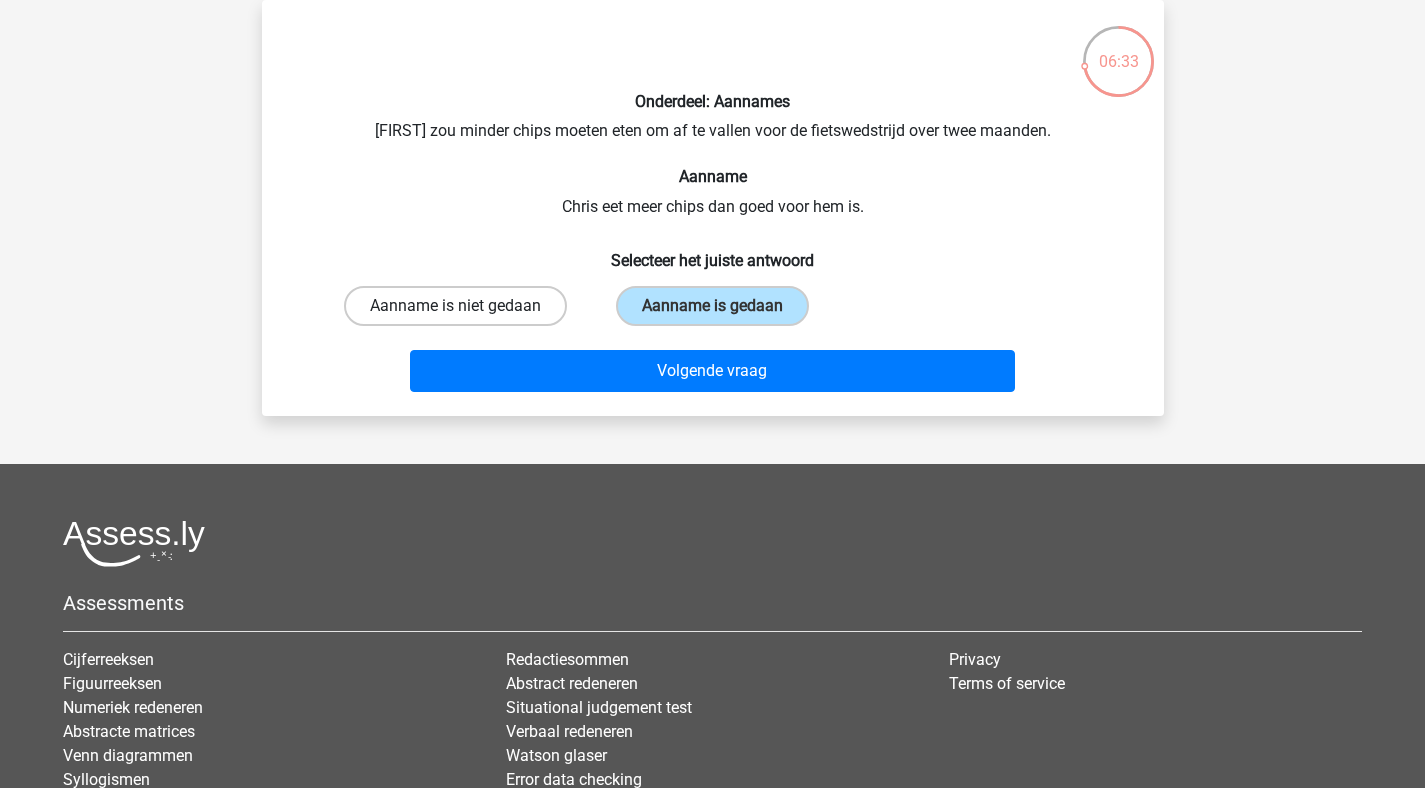click on "Aanname is niet gedaan" at bounding box center [455, 306] 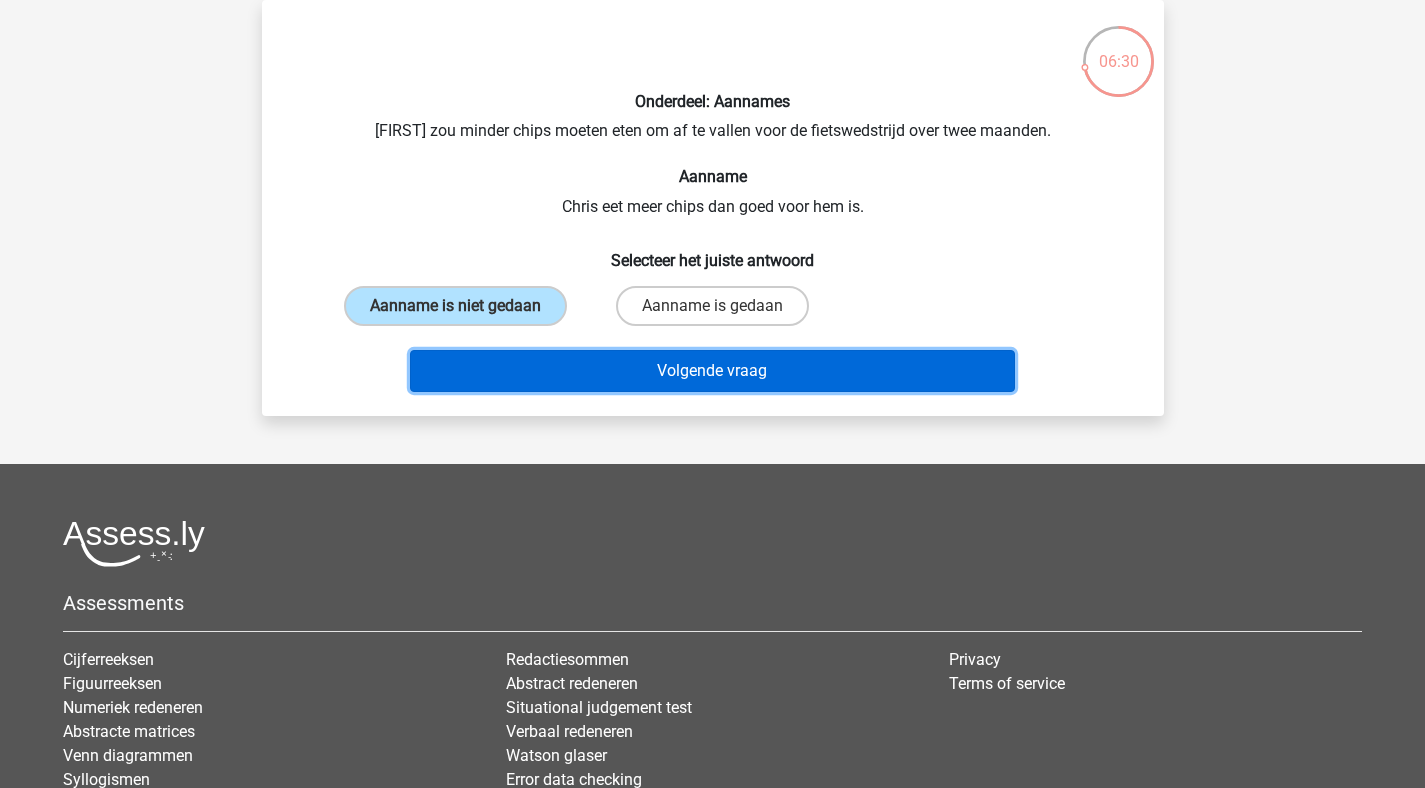 click on "Volgende vraag" at bounding box center [712, 371] 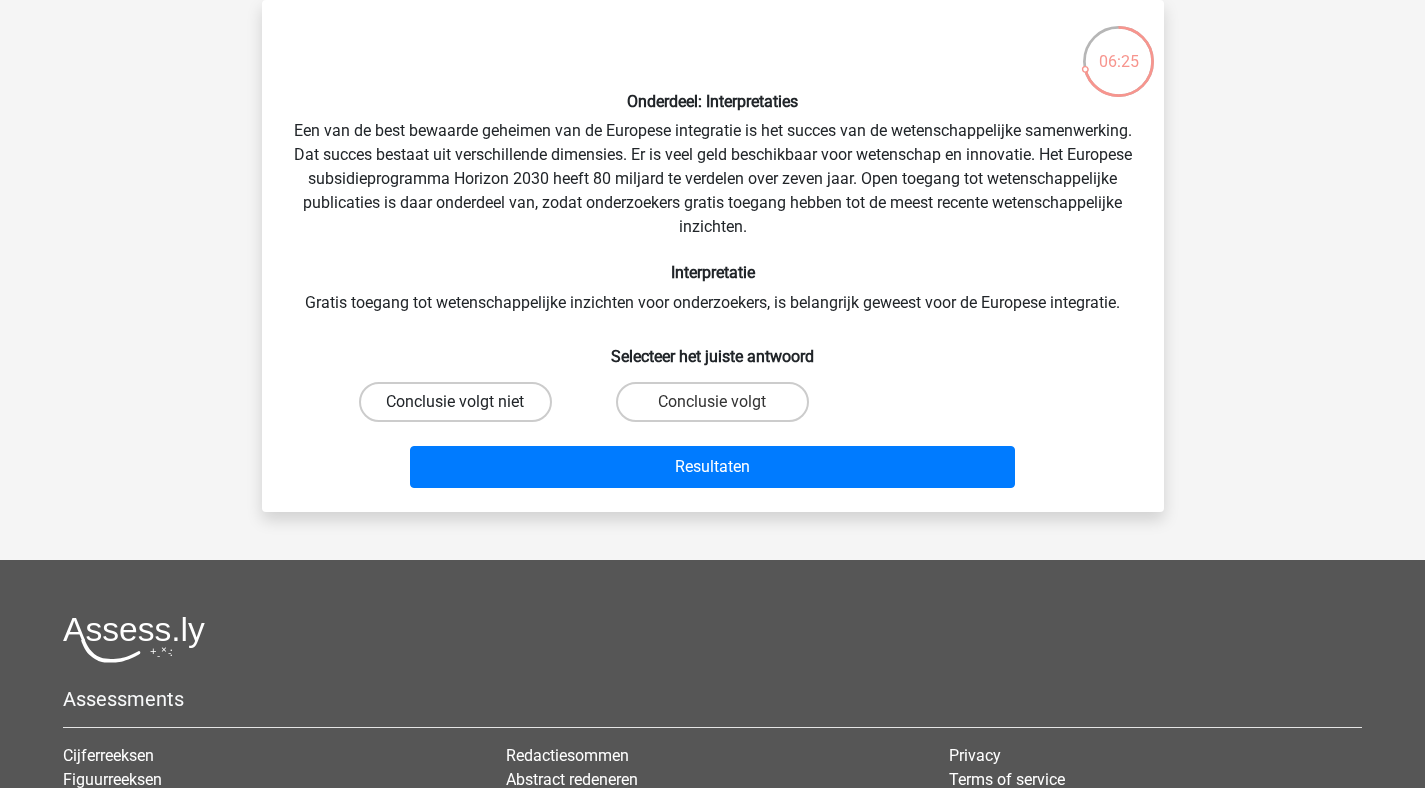 click on "Conclusie volgt niet" at bounding box center (455, 402) 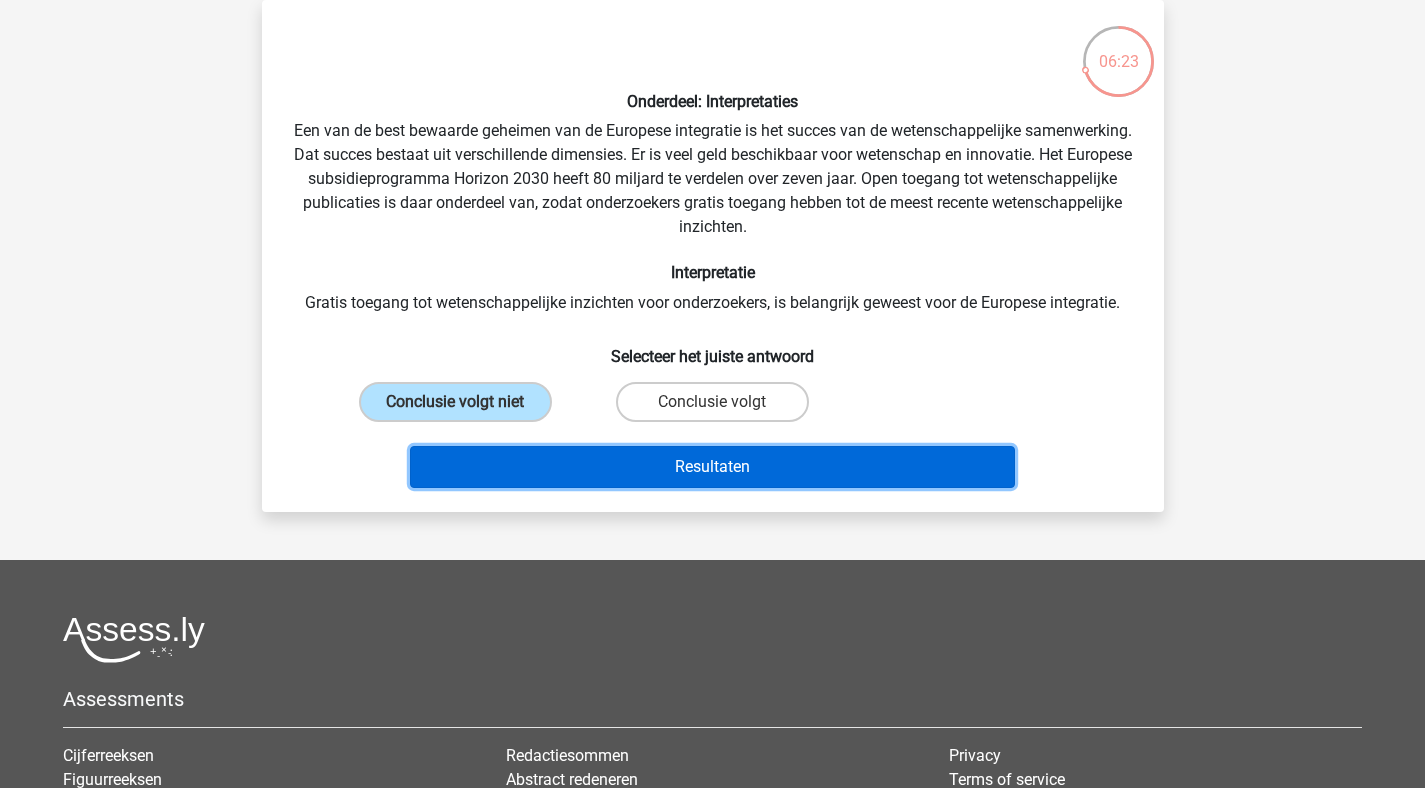 click on "Resultaten" at bounding box center (712, 467) 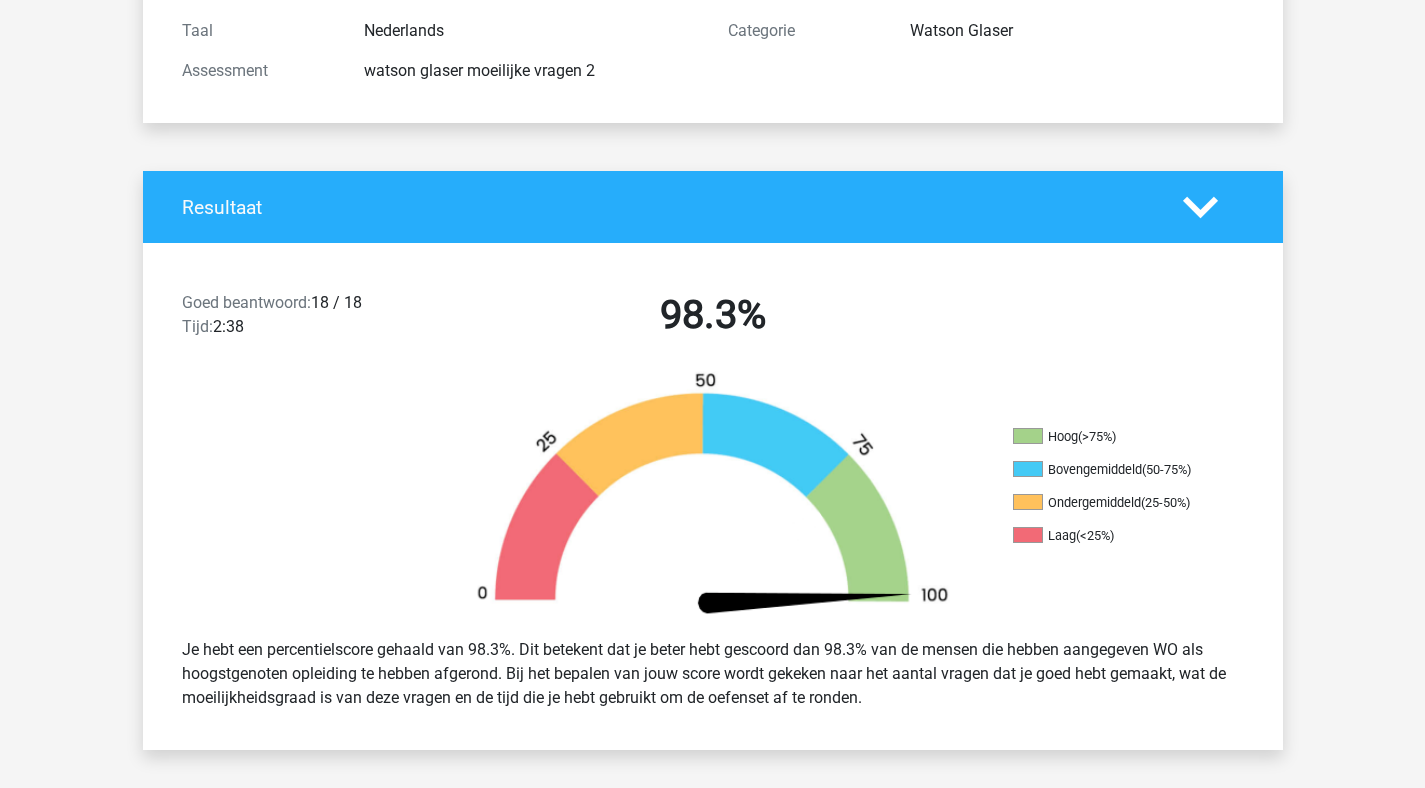 scroll, scrollTop: 0, scrollLeft: 0, axis: both 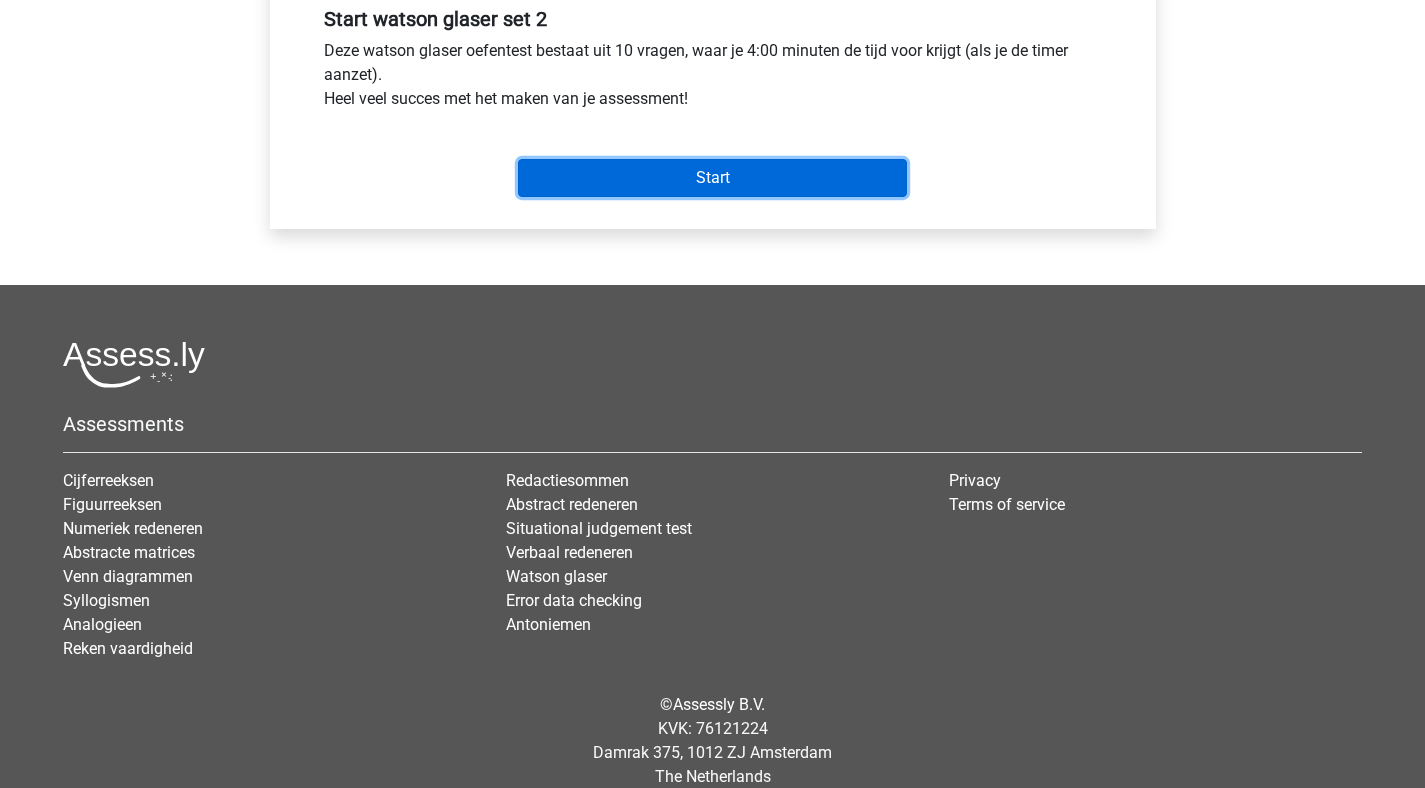 click on "Start" at bounding box center [712, 178] 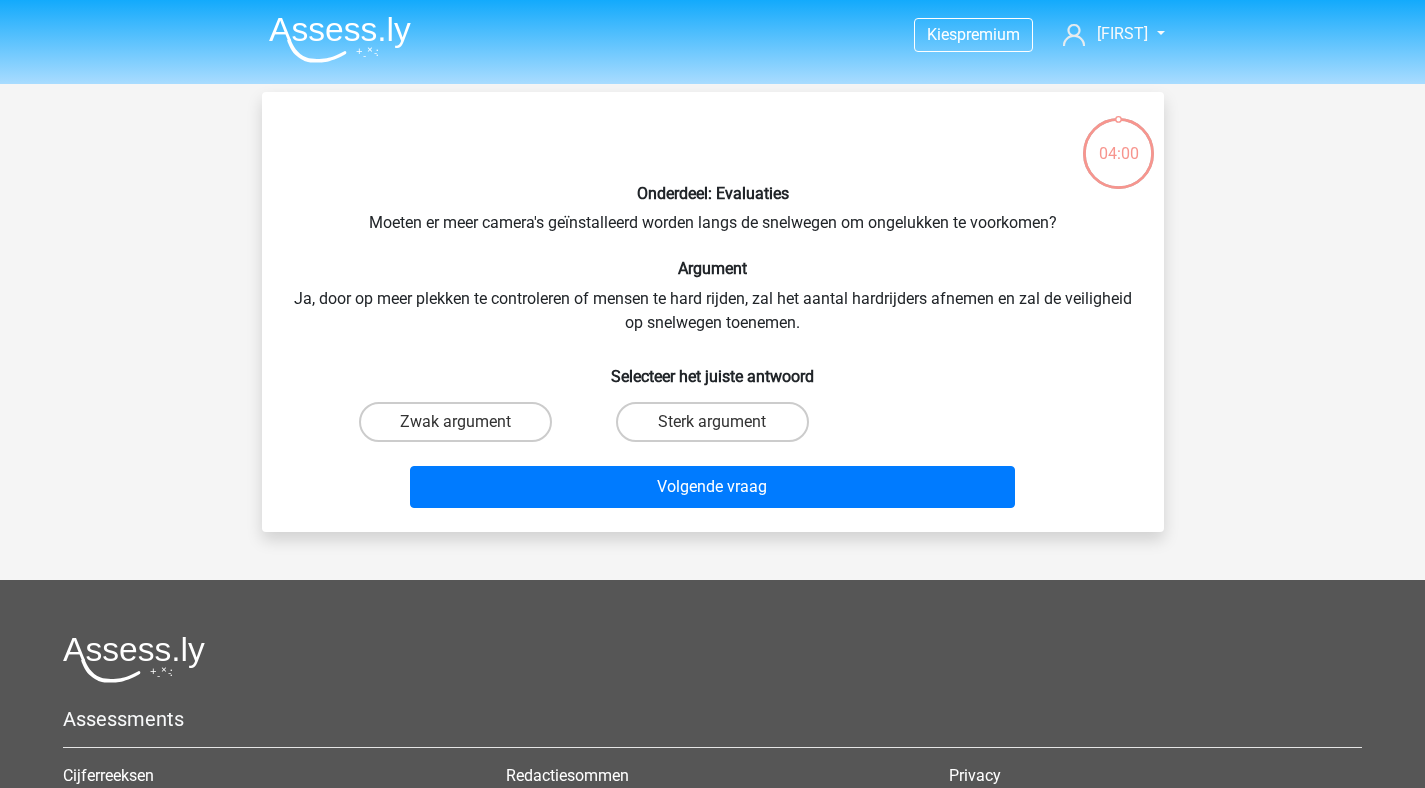 scroll, scrollTop: 0, scrollLeft: 0, axis: both 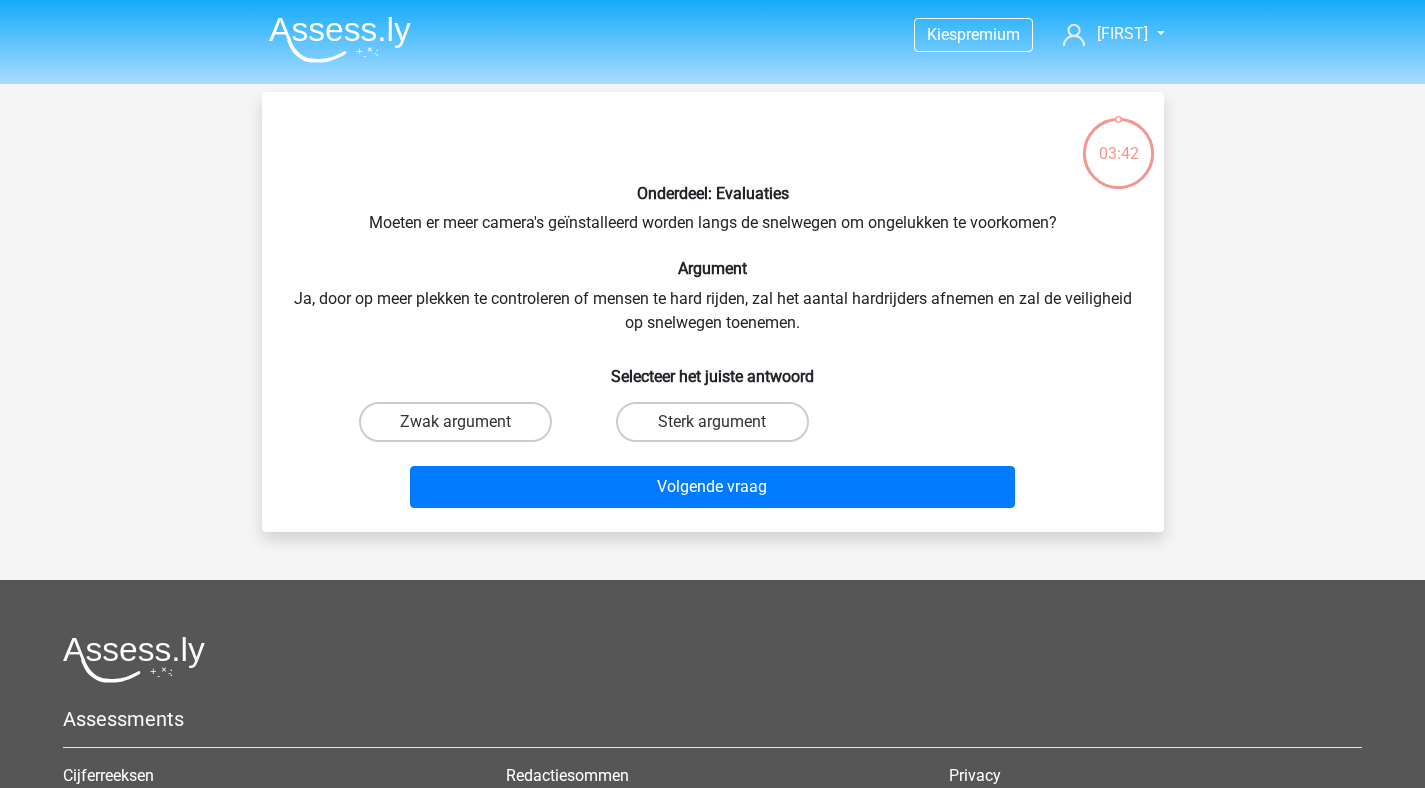 click on "Sterk argument" at bounding box center (718, 428) 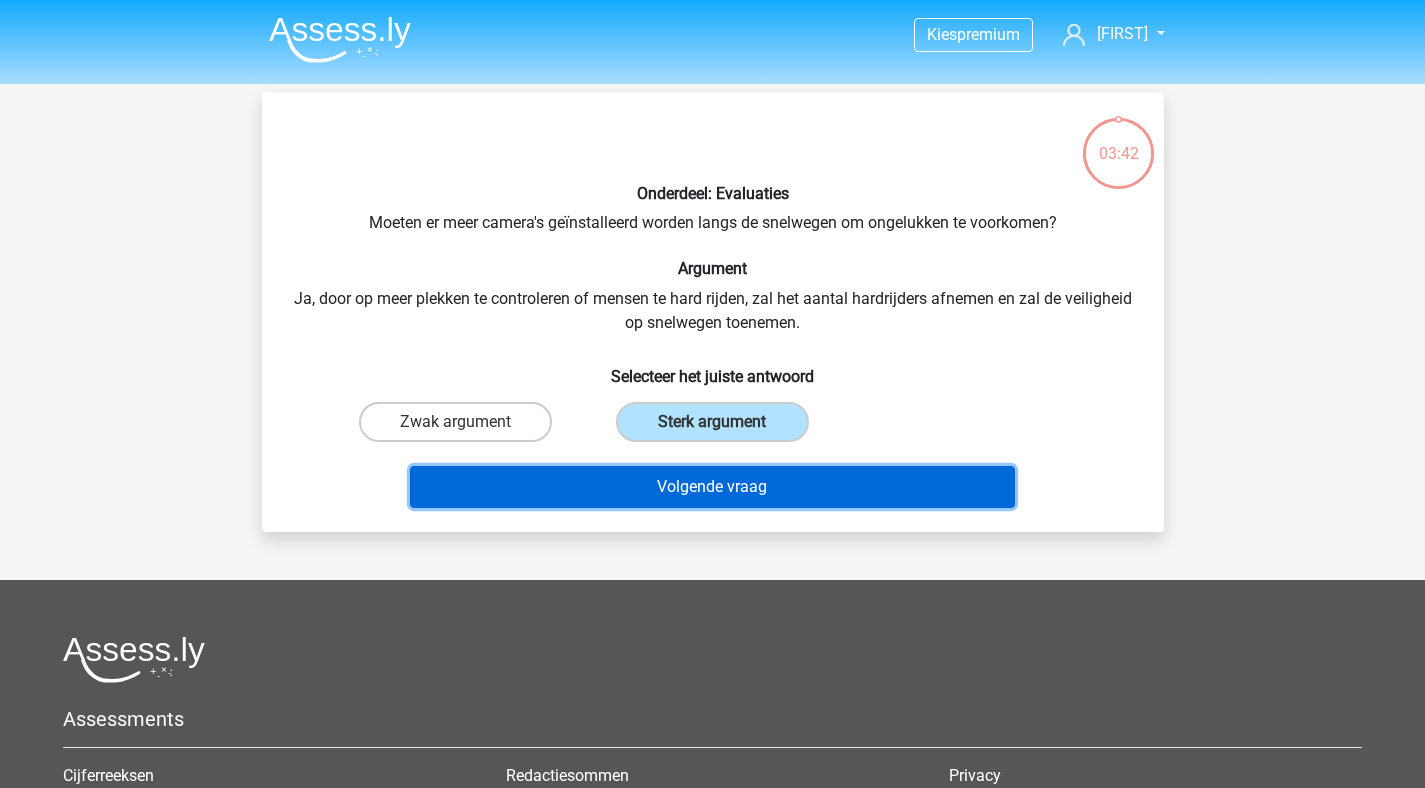 click on "Volgende vraag" at bounding box center [712, 487] 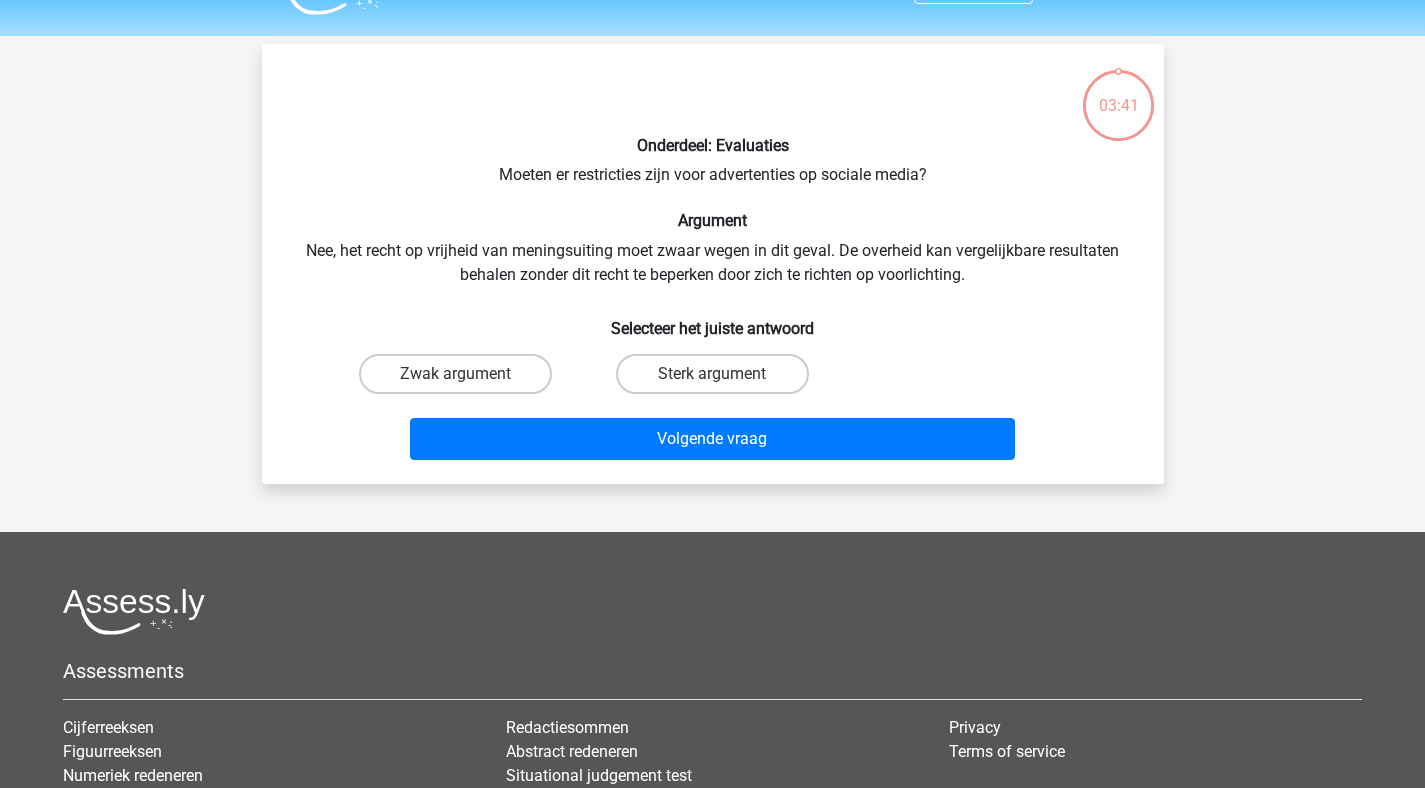 scroll, scrollTop: 92, scrollLeft: 0, axis: vertical 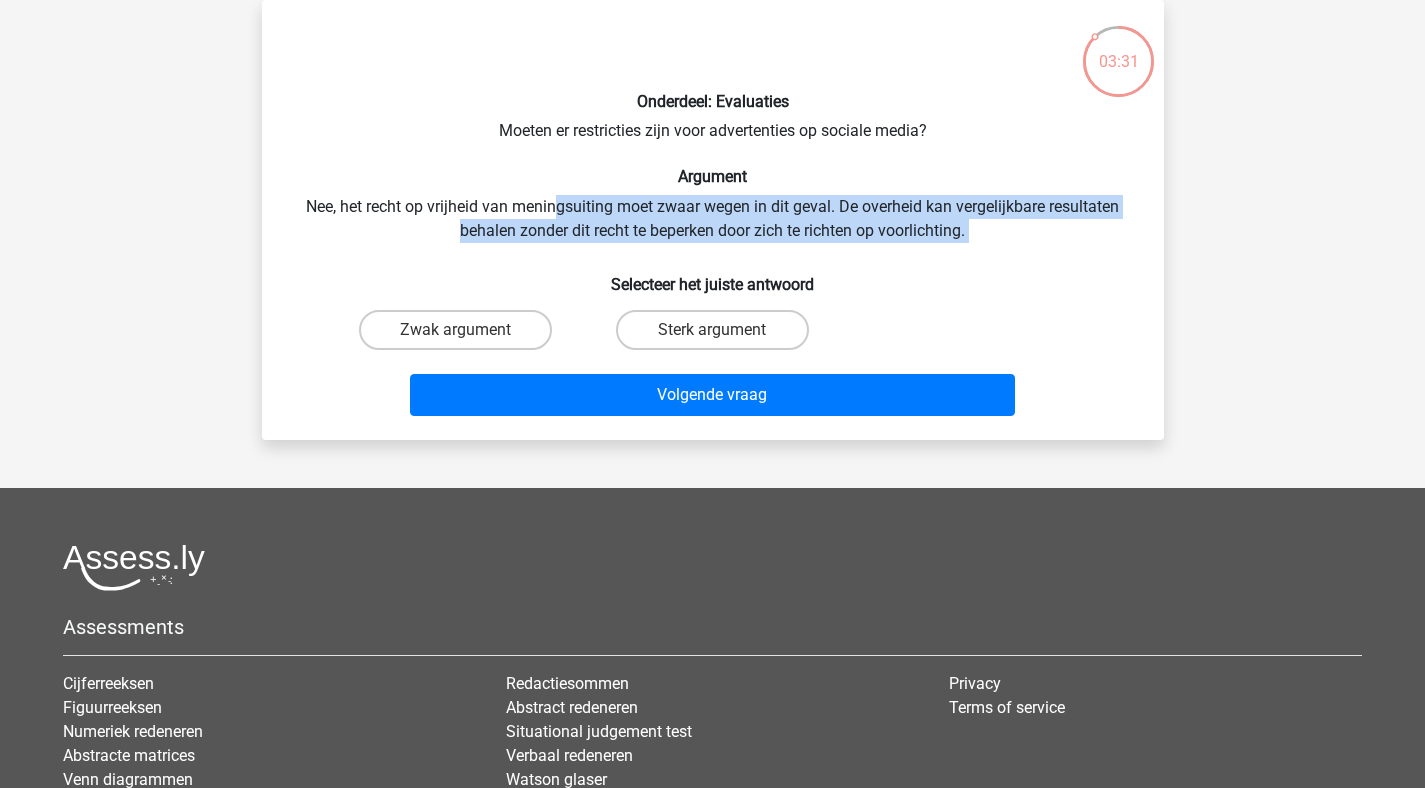 drag, startPoint x: 555, startPoint y: 195, endPoint x: 877, endPoint y: 253, distance: 327.18192 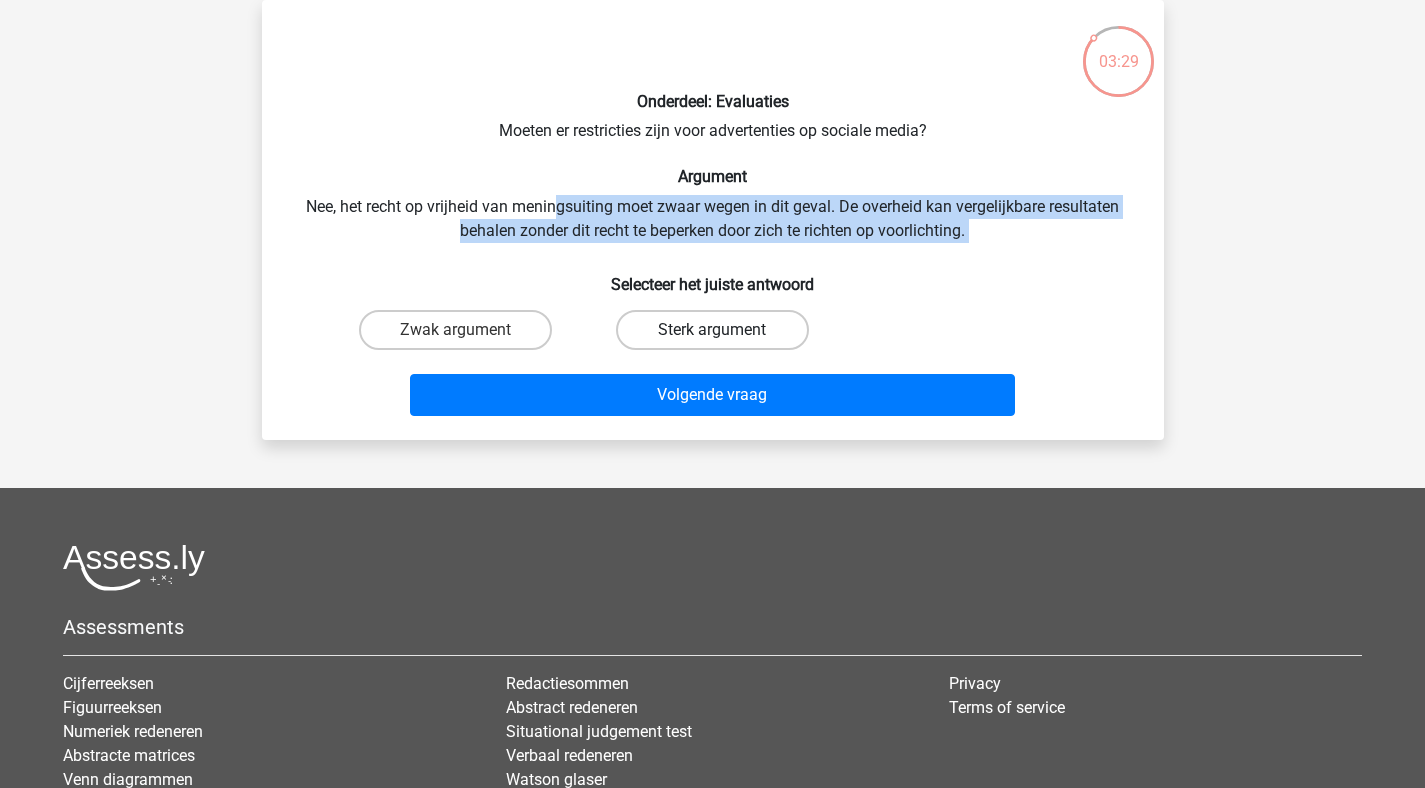 click on "Sterk argument" at bounding box center (712, 330) 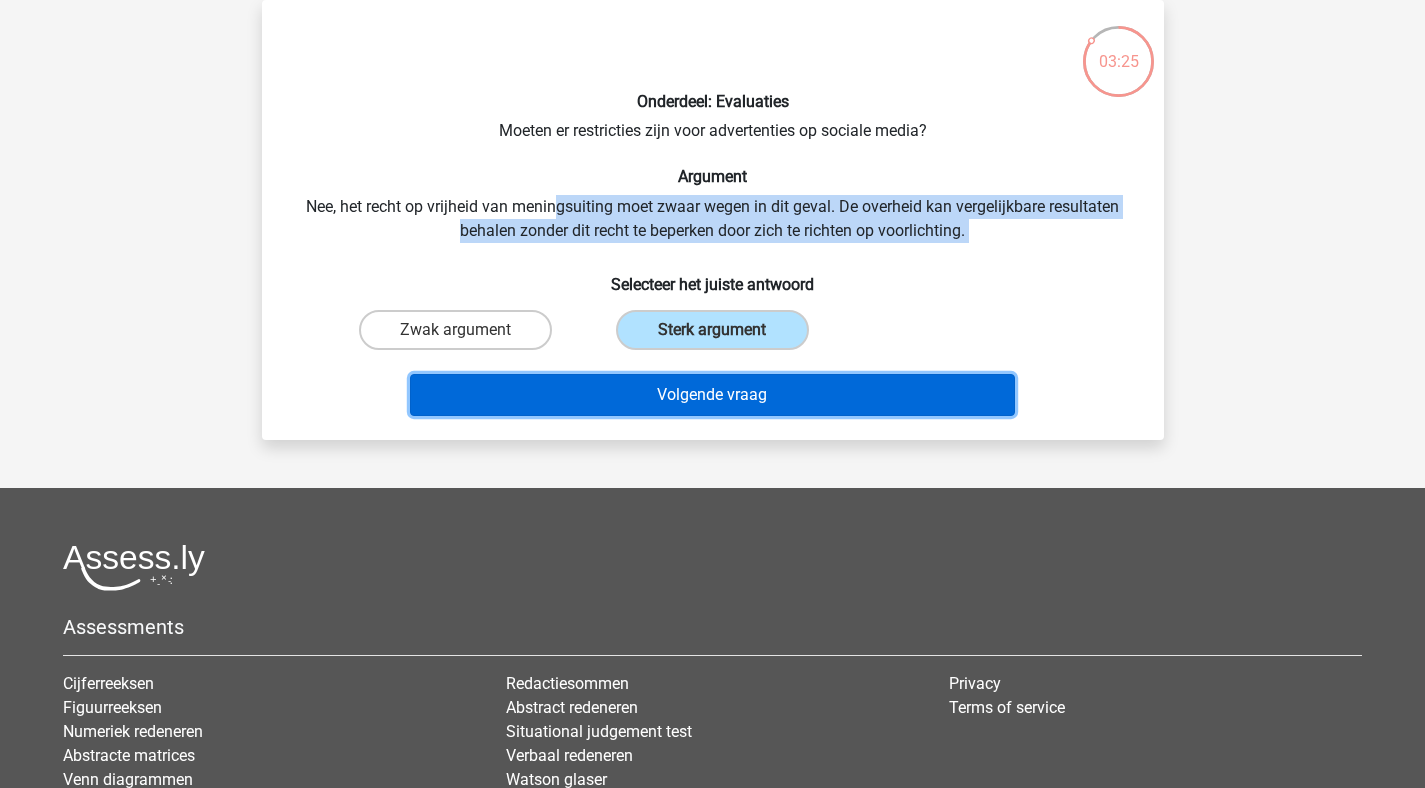 click on "Volgende vraag" at bounding box center [712, 395] 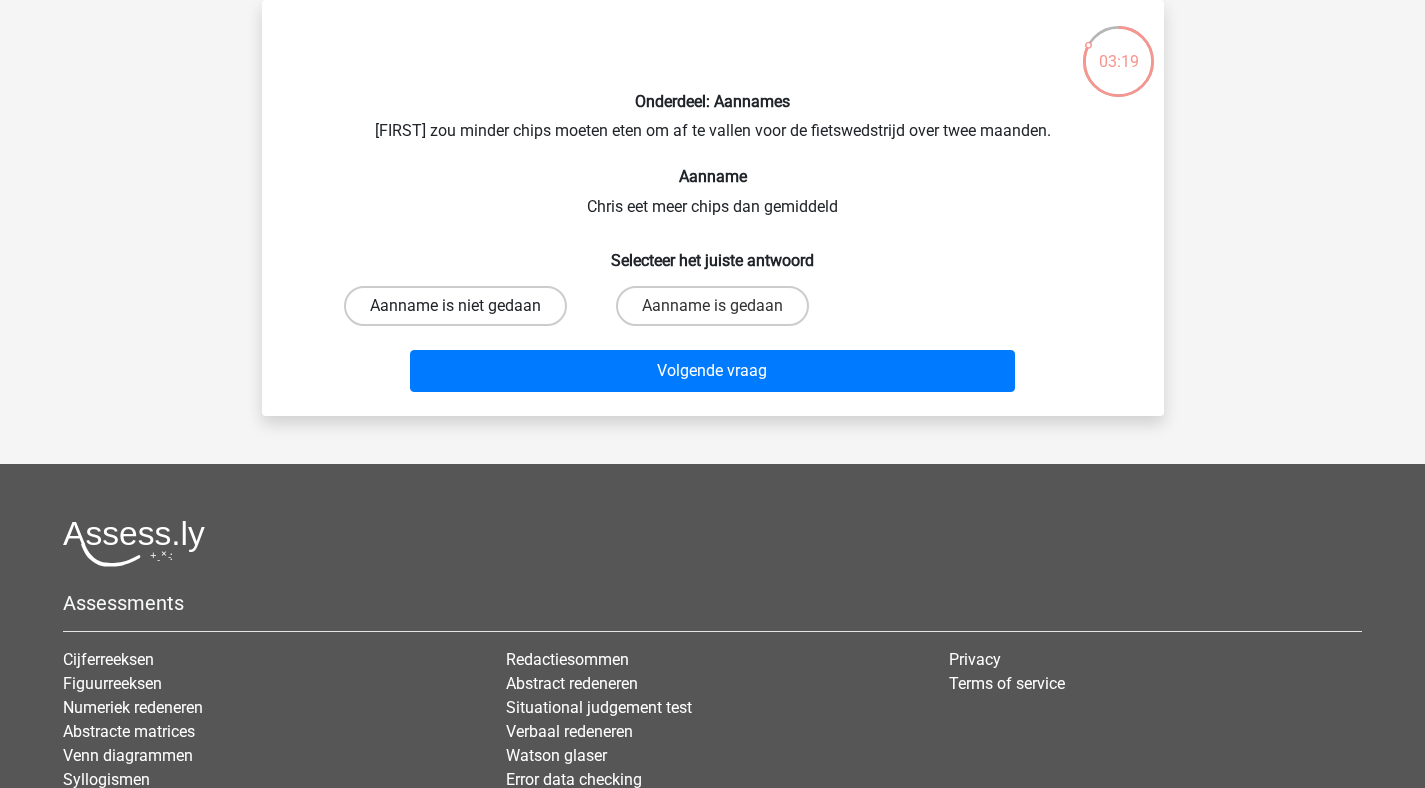 click on "Aanname is niet gedaan" at bounding box center [455, 306] 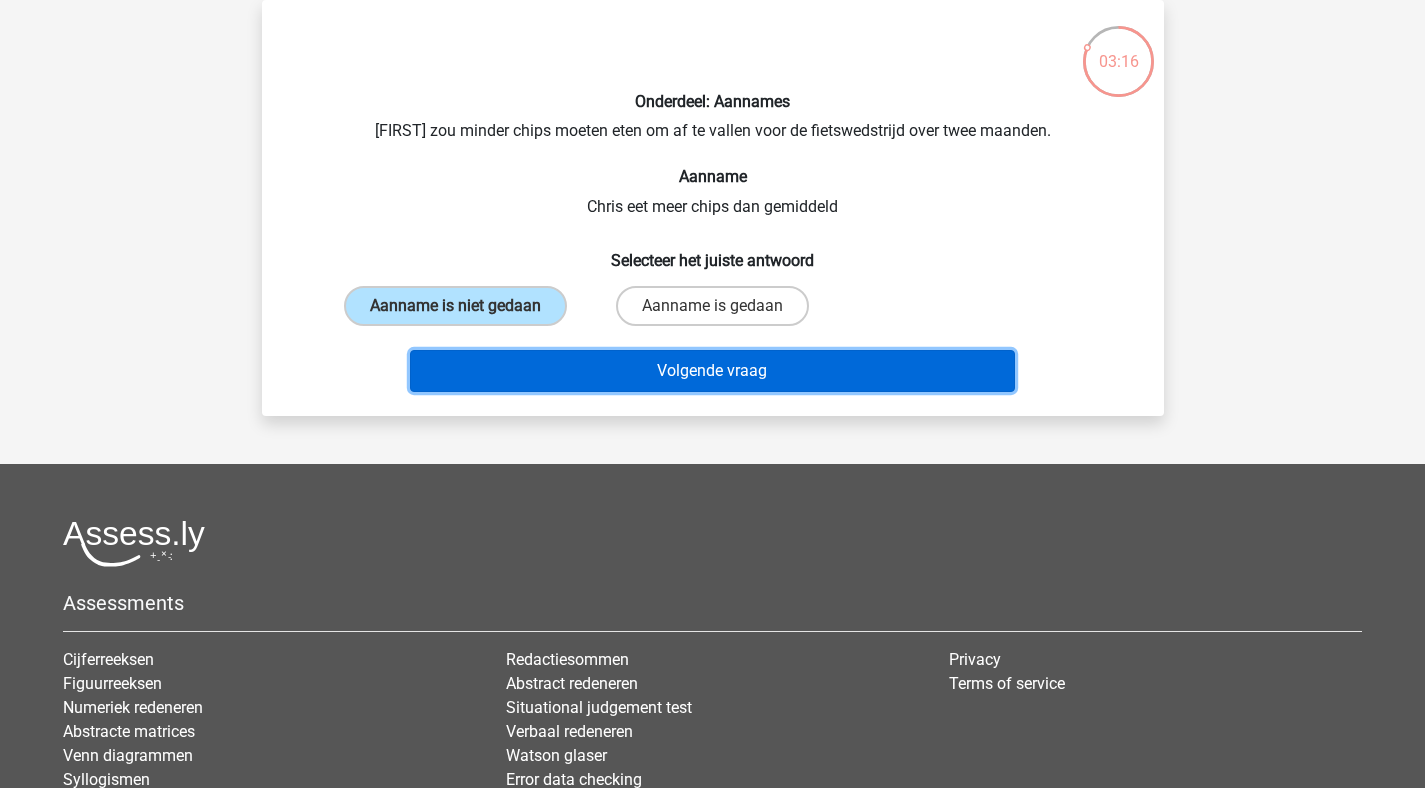 click on "Volgende vraag" at bounding box center [712, 371] 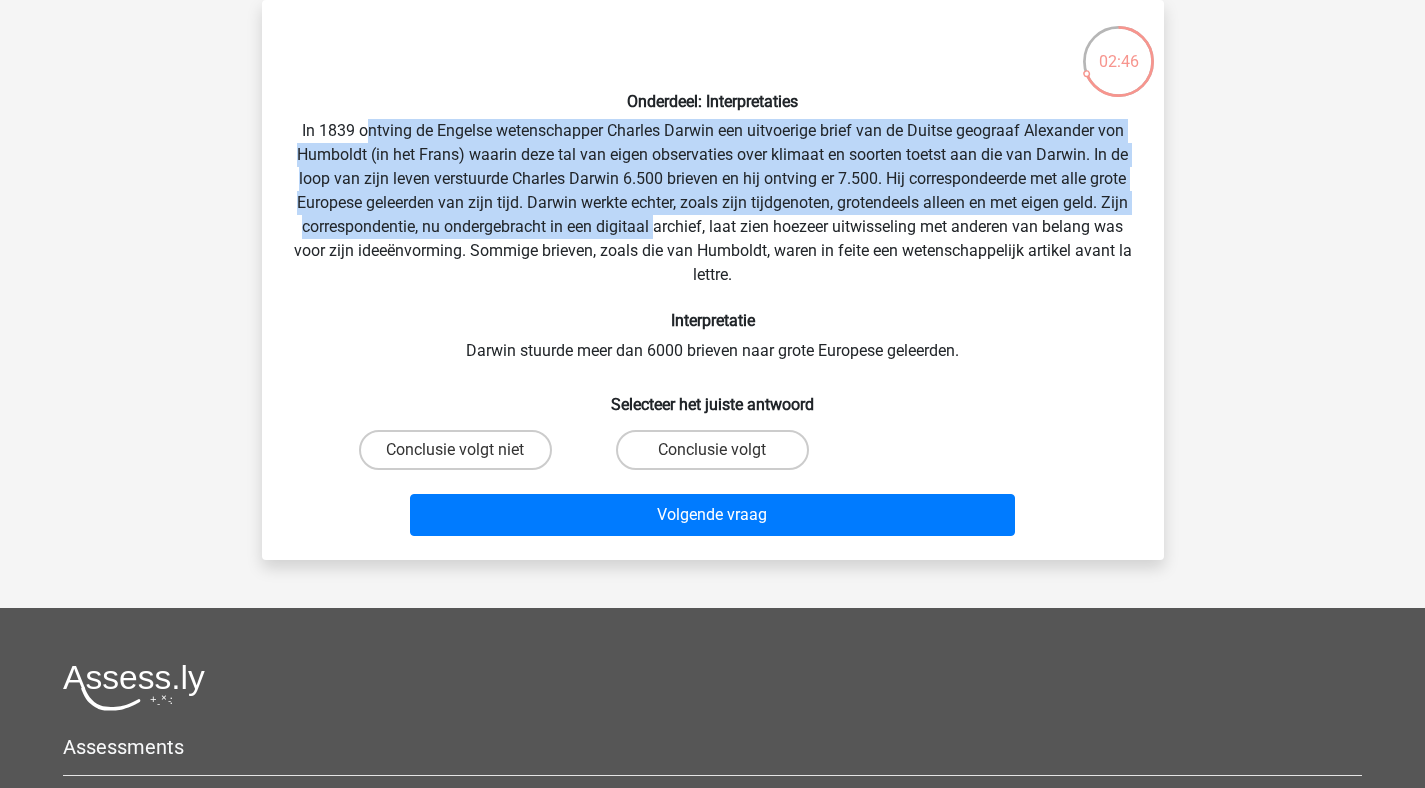 drag, startPoint x: 409, startPoint y: 125, endPoint x: 688, endPoint y: 219, distance: 294.40958 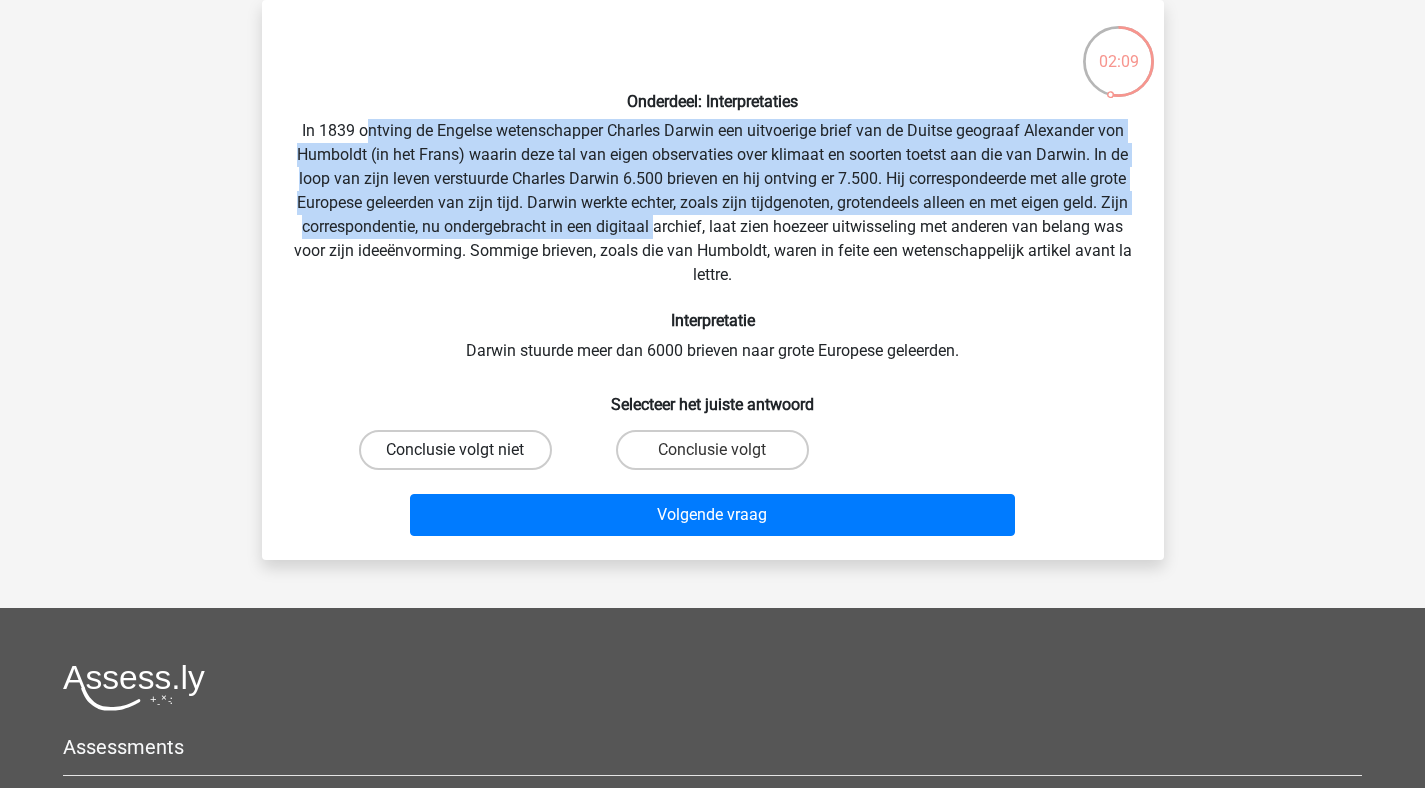 click on "Conclusie volgt niet" at bounding box center (455, 450) 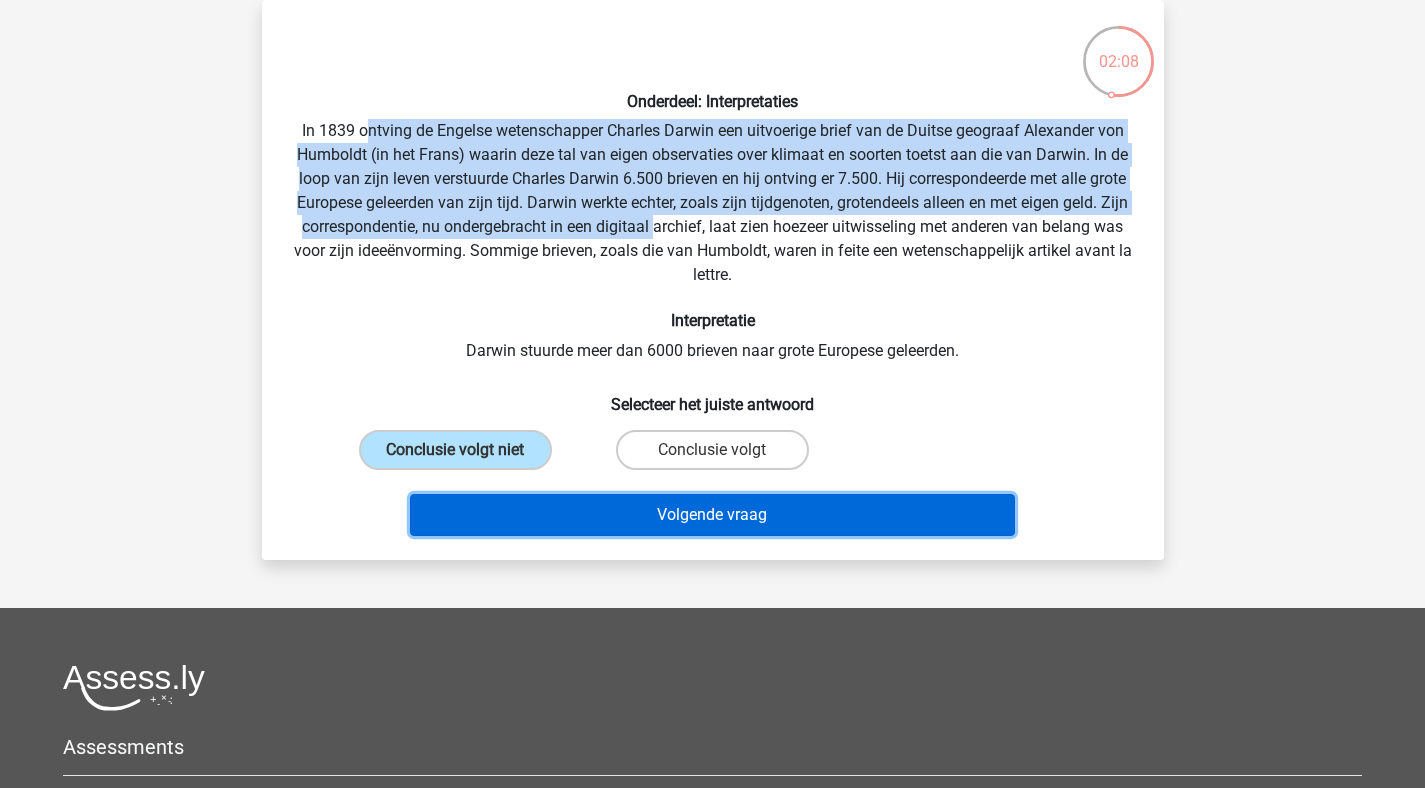 click on "Volgende vraag" at bounding box center (712, 515) 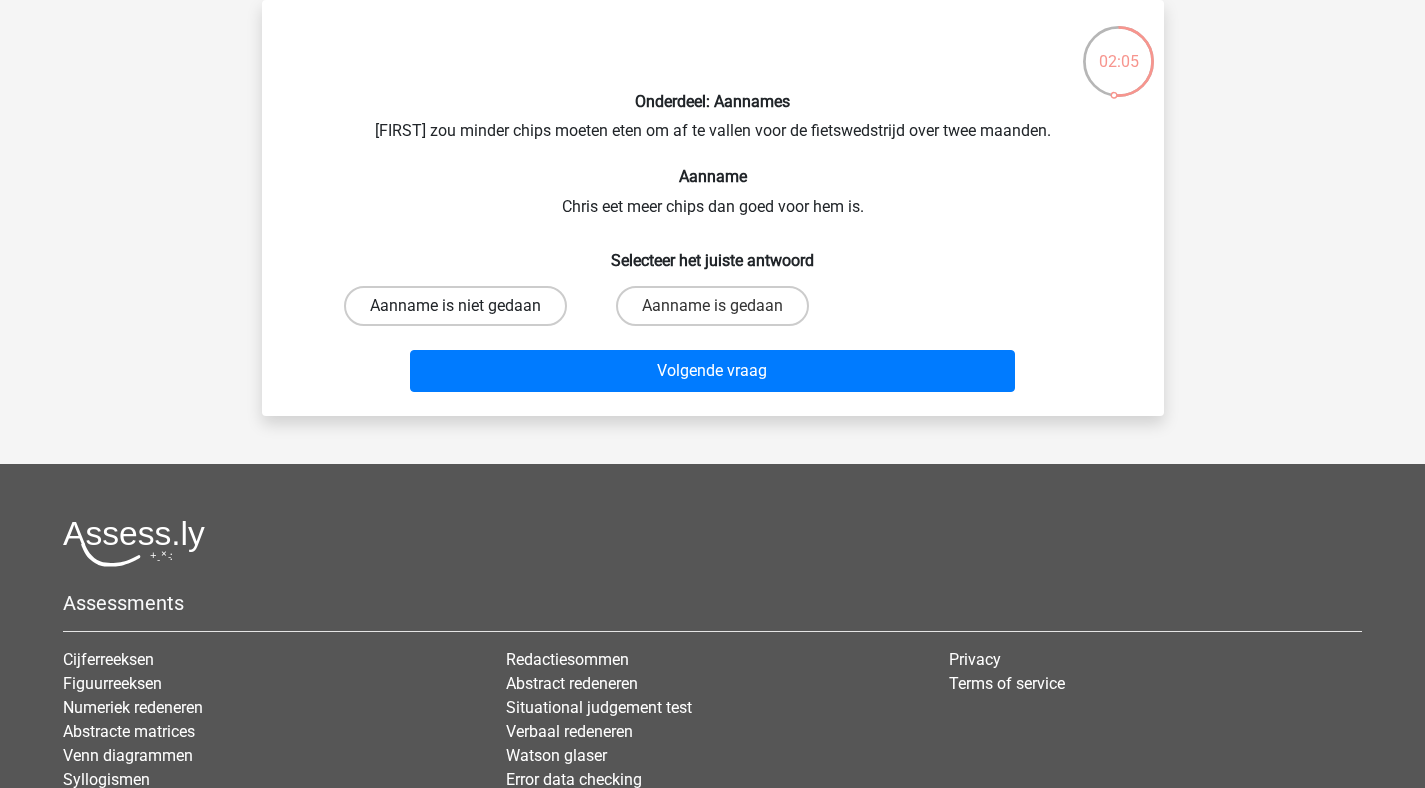 click on "Aanname is niet gedaan" at bounding box center (455, 306) 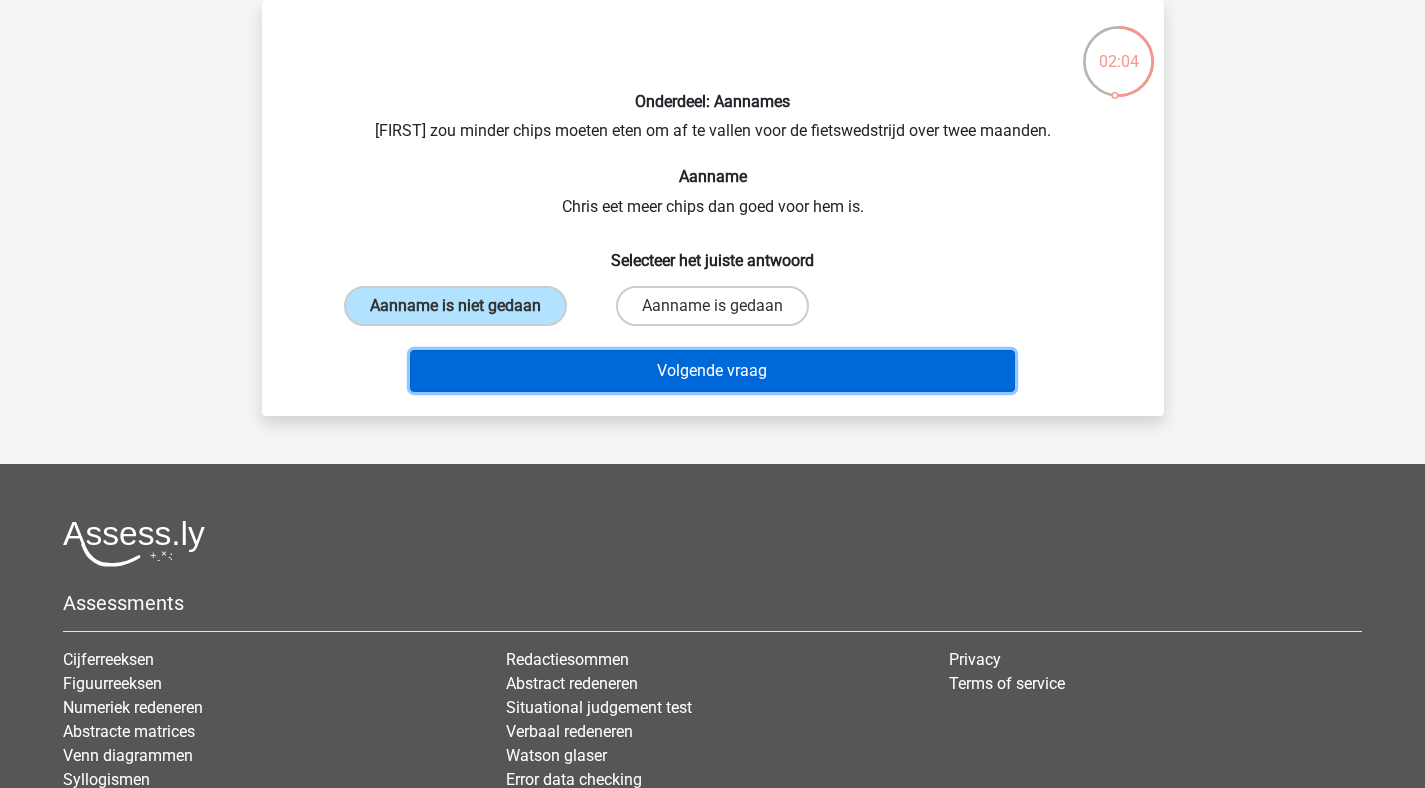 click on "Volgende vraag" at bounding box center [712, 371] 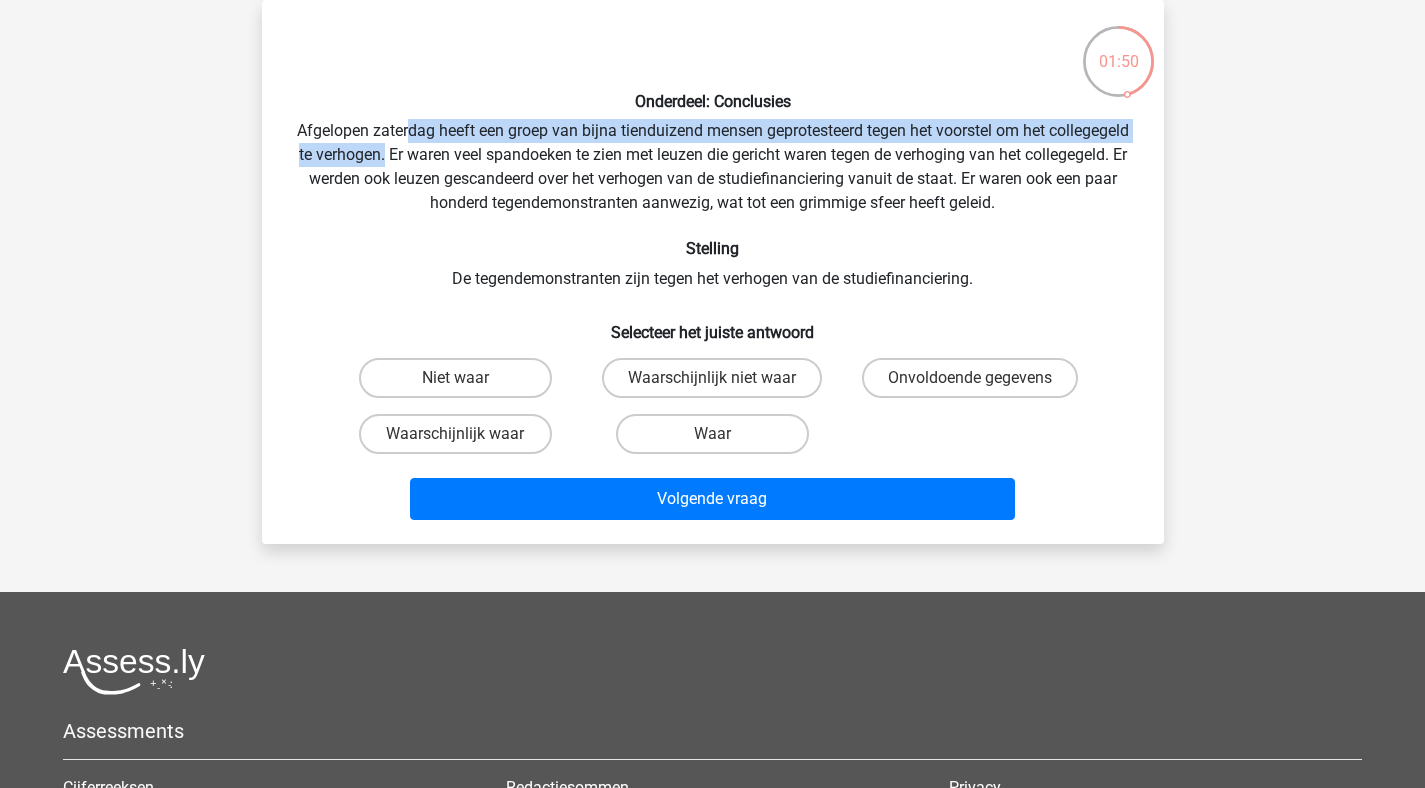 drag, startPoint x: 449, startPoint y: 122, endPoint x: 476, endPoint y: 161, distance: 47.434166 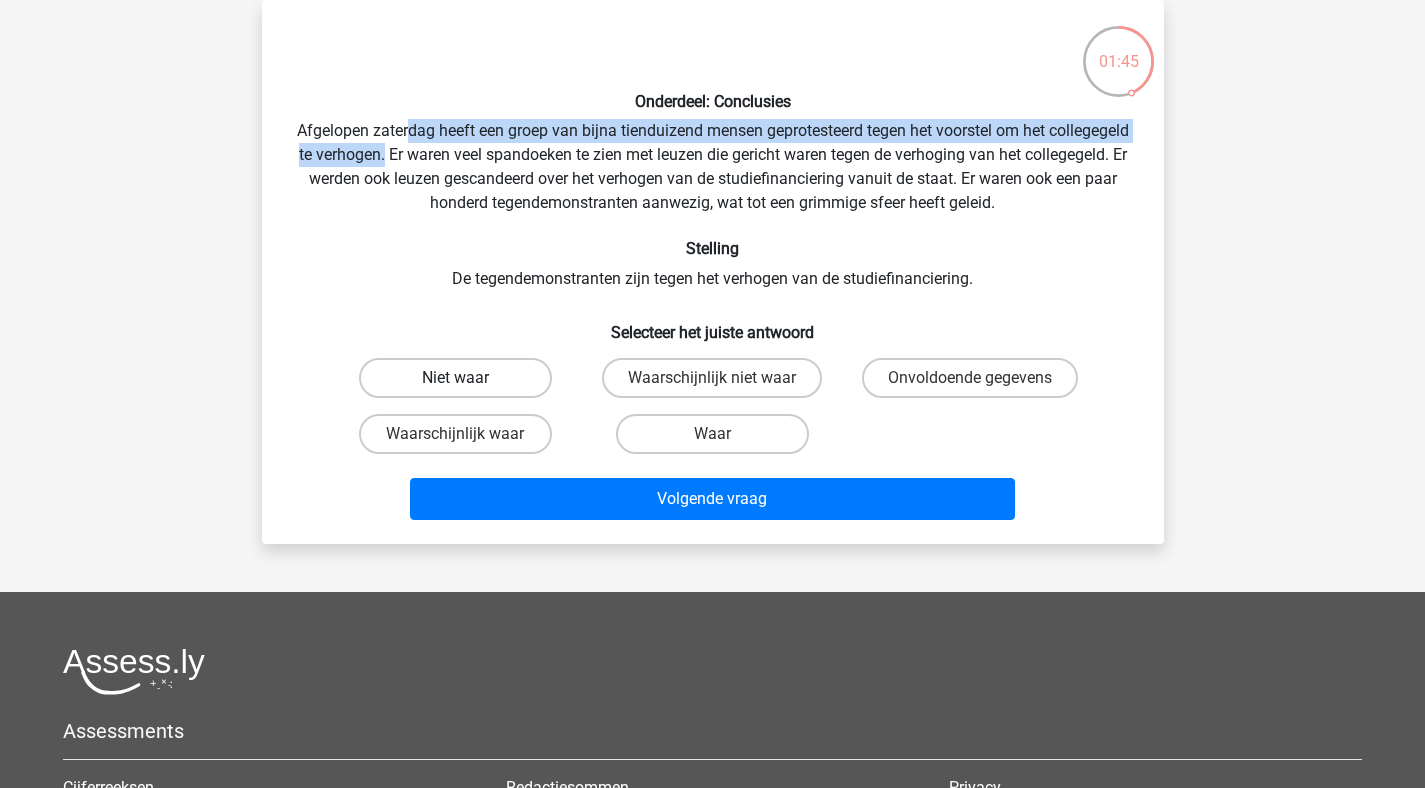 click on "Niet waar" at bounding box center [455, 378] 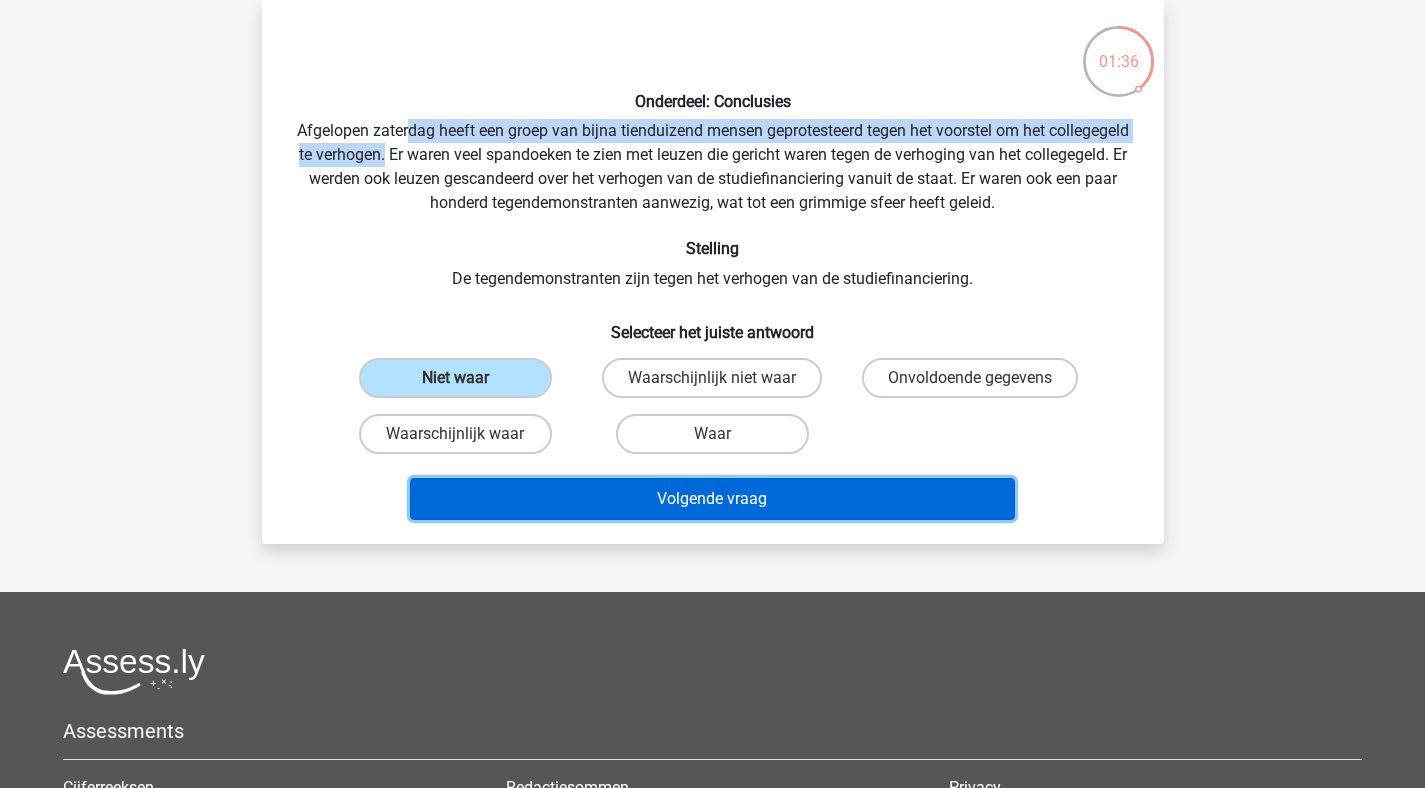click on "Volgende vraag" at bounding box center (712, 499) 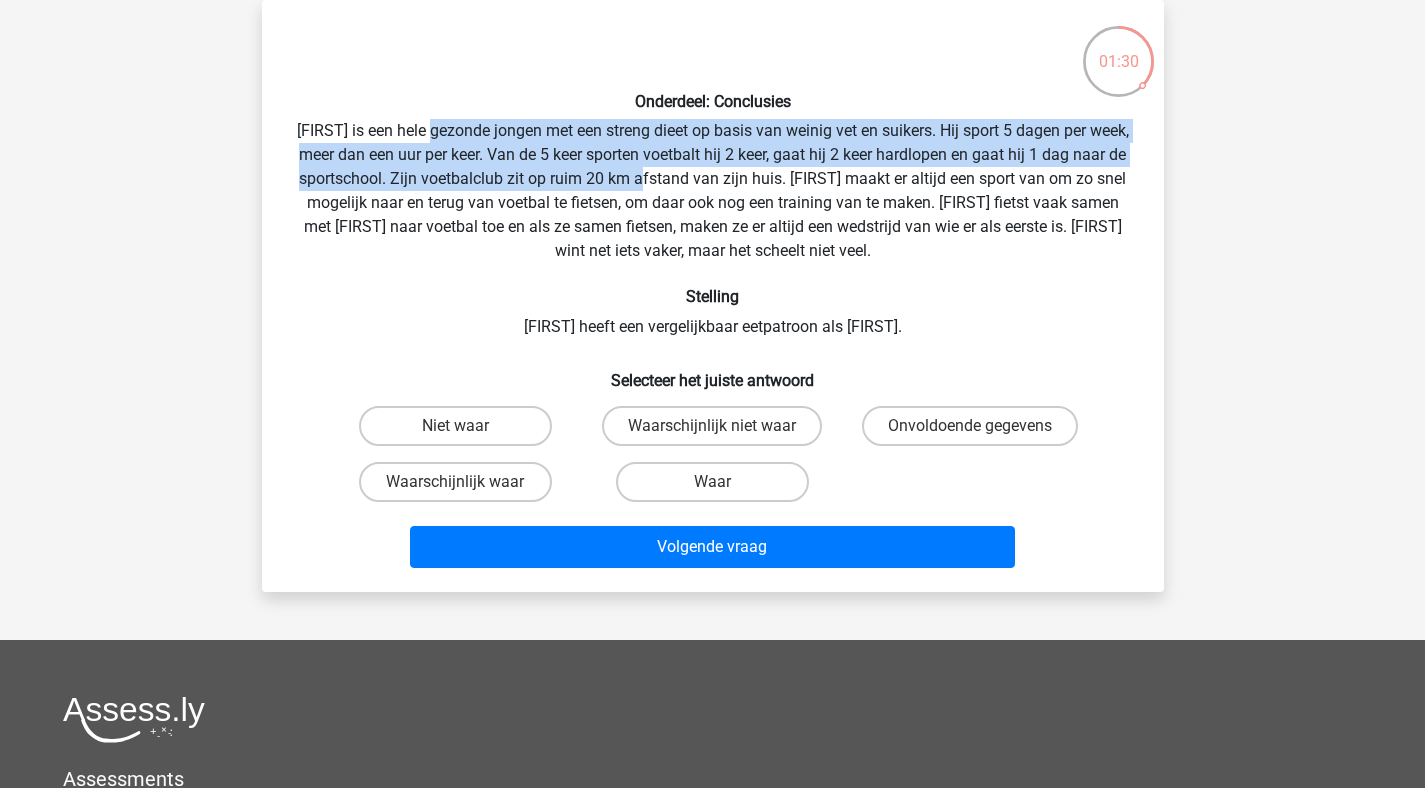 drag, startPoint x: 464, startPoint y: 131, endPoint x: 710, endPoint y: 192, distance: 253.4502 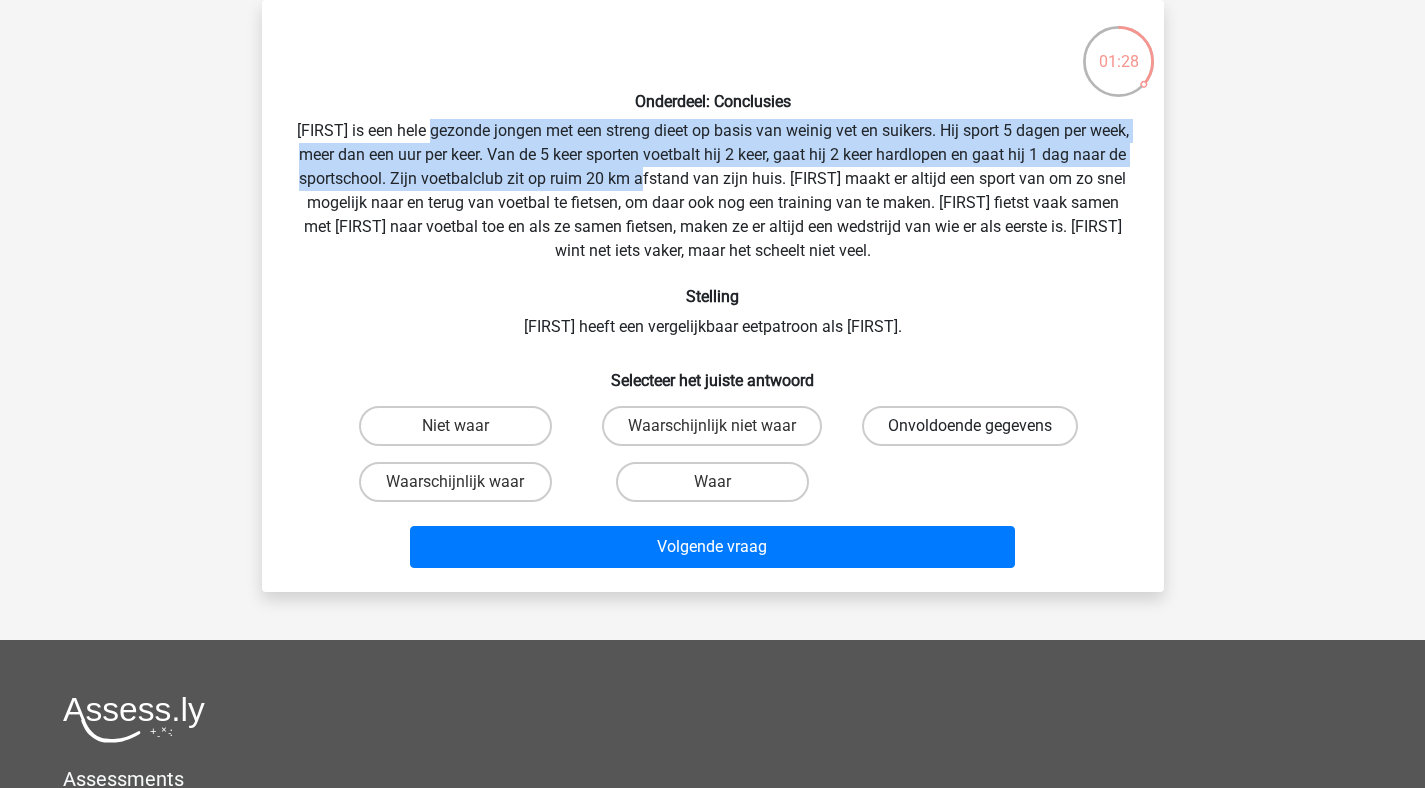 click on "Onvoldoende gegevens" at bounding box center (970, 426) 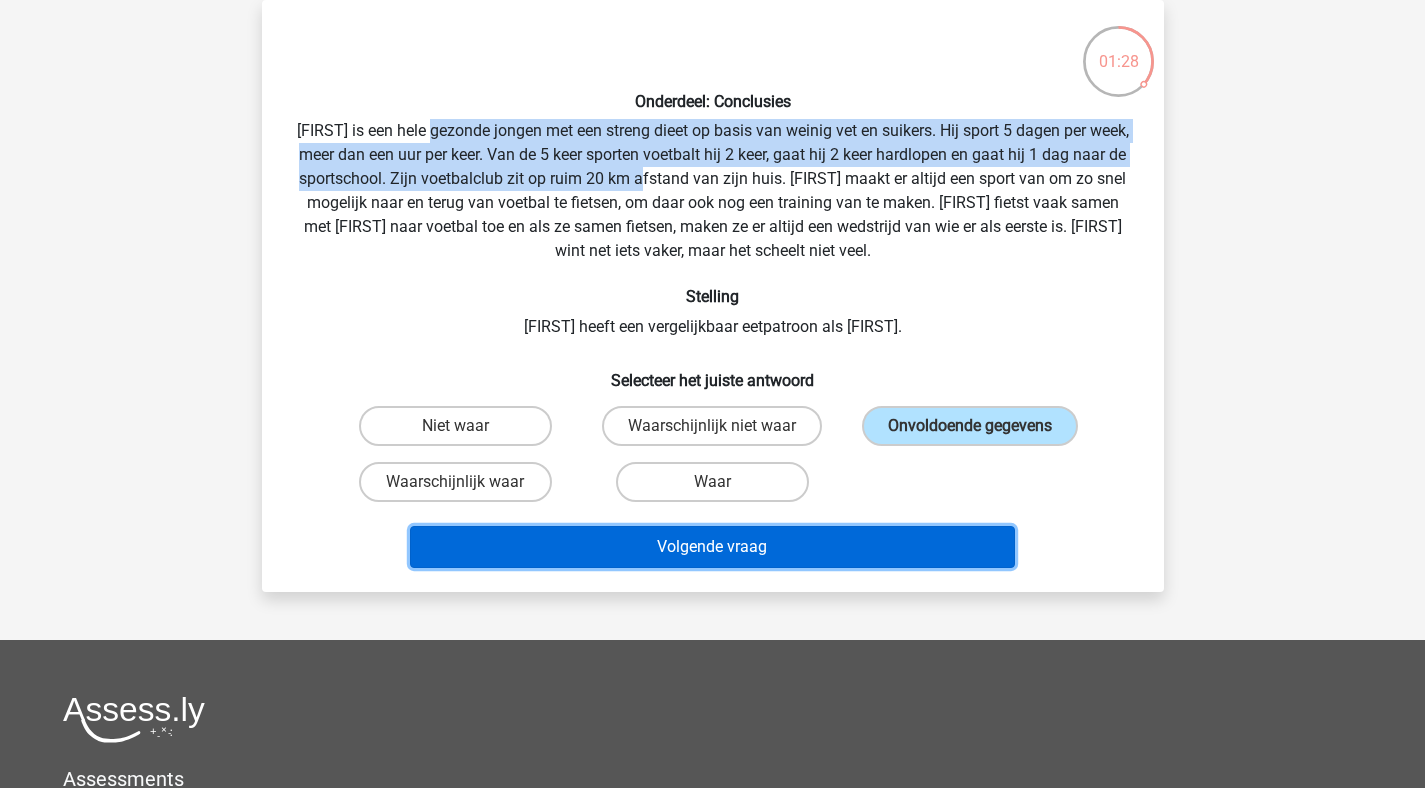 click on "Volgende vraag" at bounding box center [712, 547] 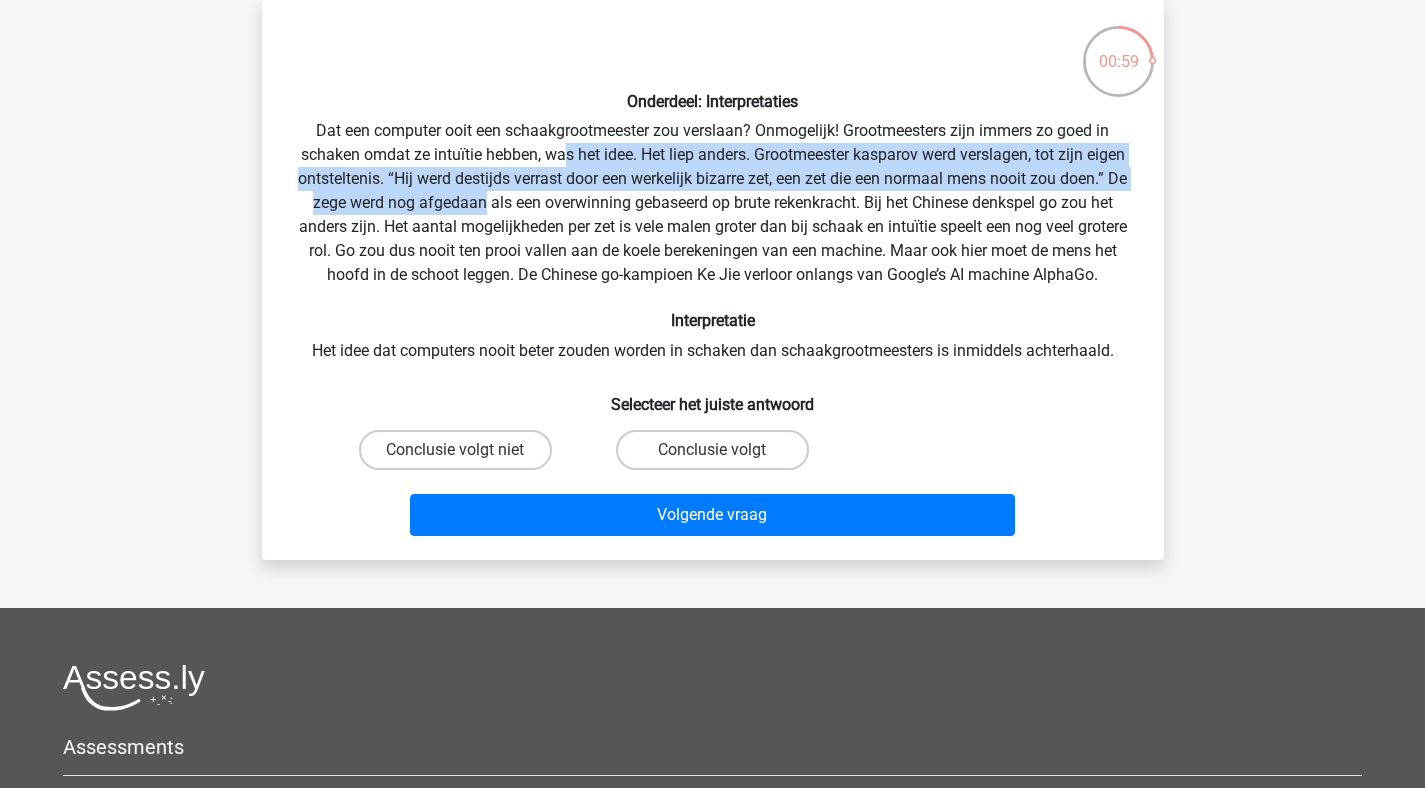 drag, startPoint x: 557, startPoint y: 147, endPoint x: 493, endPoint y: 197, distance: 81.21576 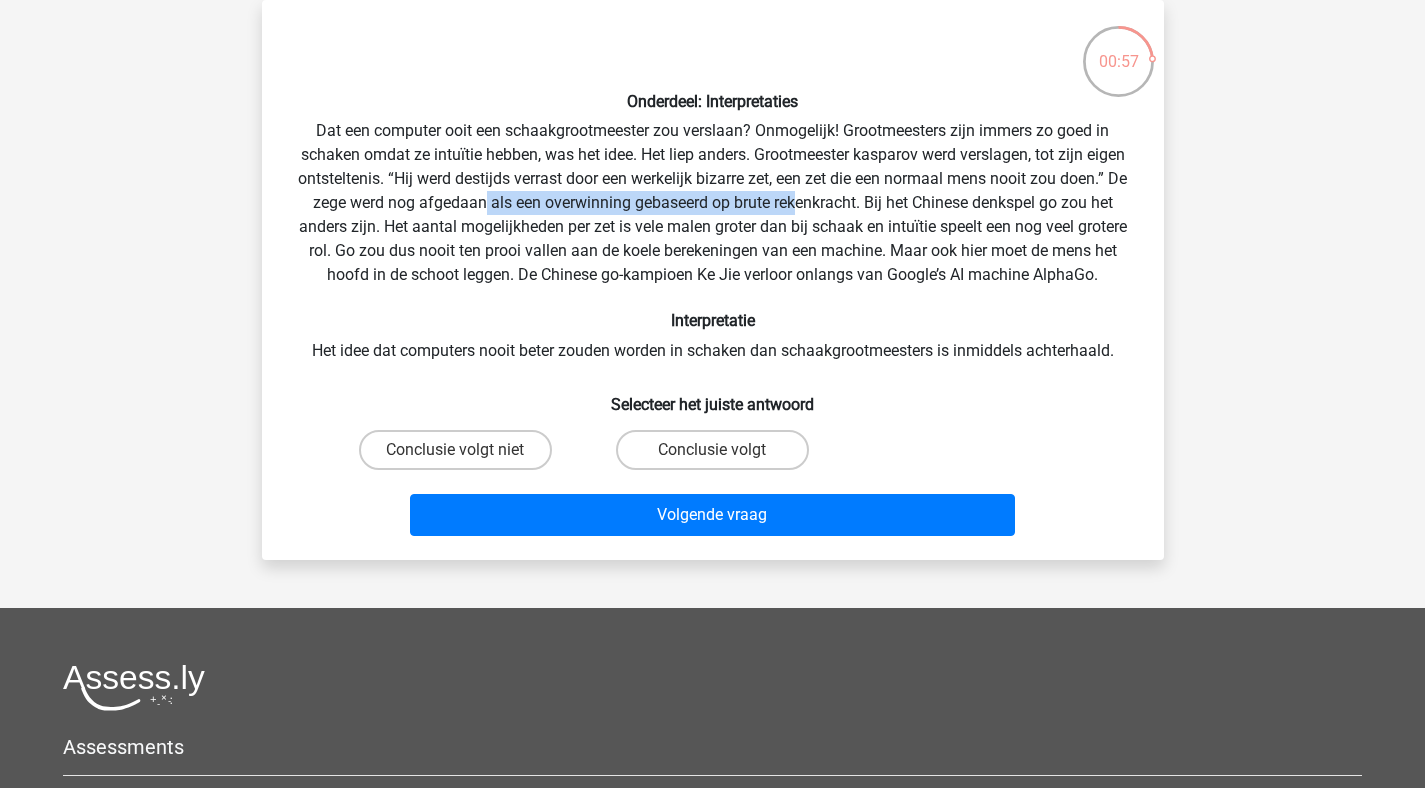 drag, startPoint x: 494, startPoint y: 198, endPoint x: 810, endPoint y: 209, distance: 316.1914 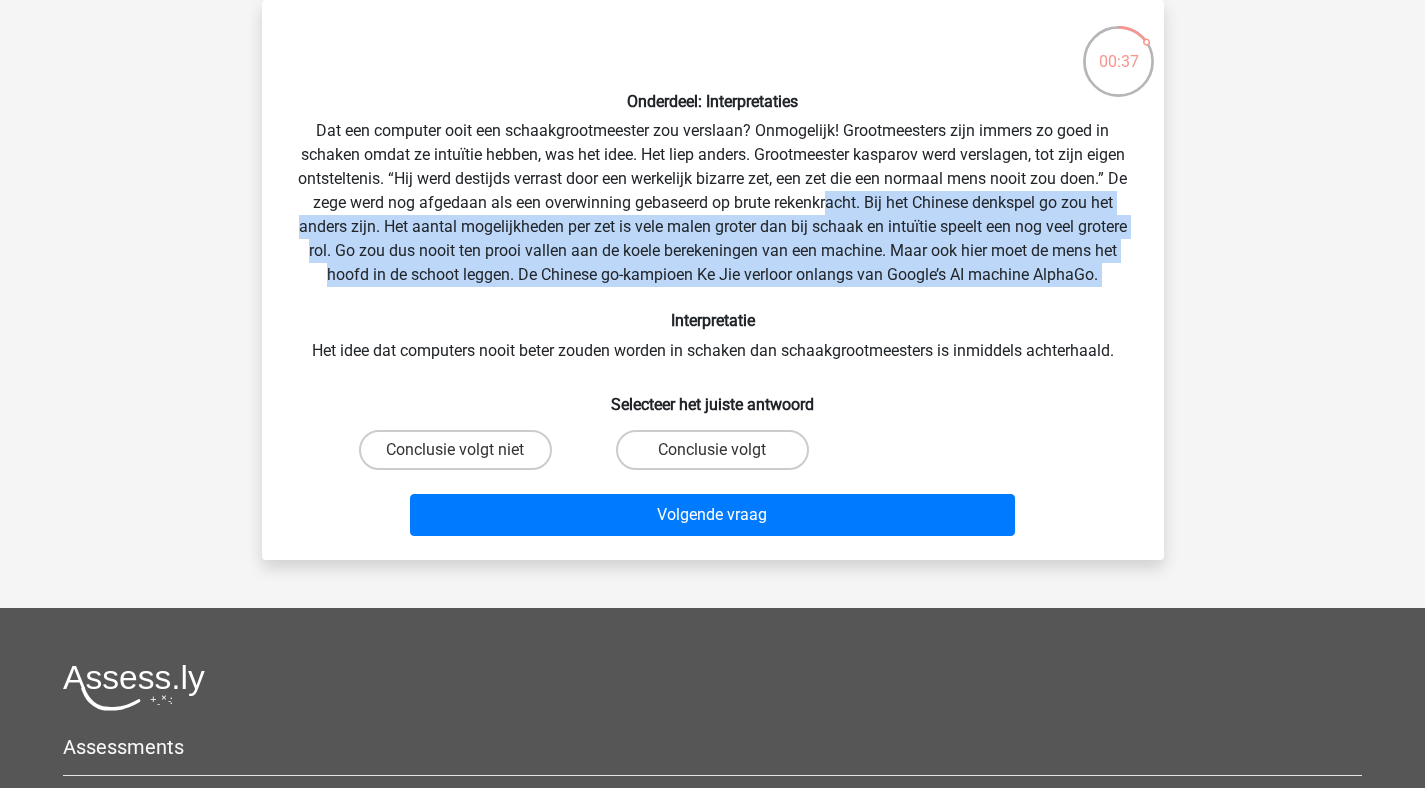 drag, startPoint x: 840, startPoint y: 205, endPoint x: 796, endPoint y: 292, distance: 97.49359 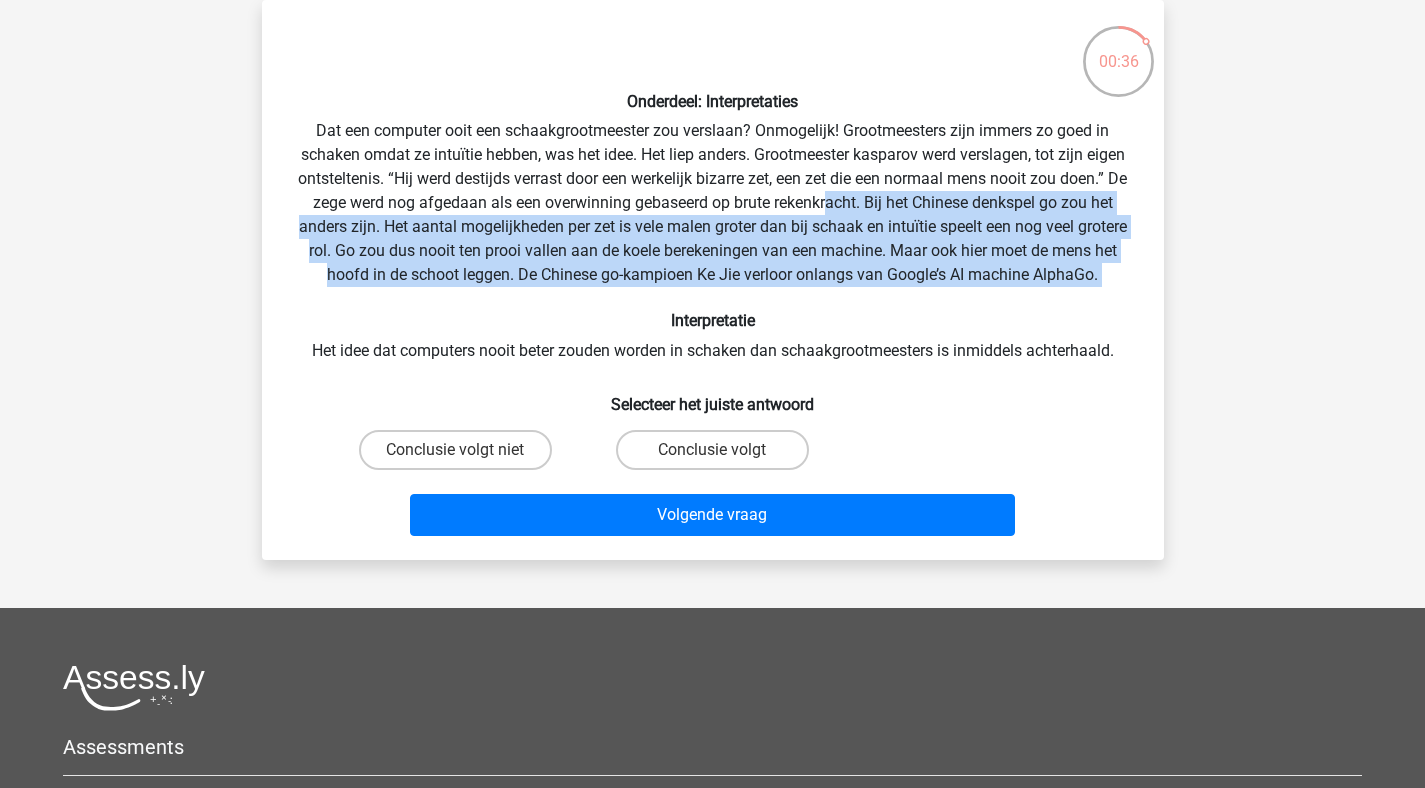 click on "Onderdeel: Interpretaties Dat een computer ooit een schaakgrootmeester zou verslaan? Onmogelijk! Grootmeesters zijn immers zo goed in schaken omdat ze intuïtie hebben, was het idee. Het liep anders. Grootmeester kasparov werd verslagen, tot zijn eigen ontsteltenis. “Hij werd destijds verrast door een werkelijk bizarre zet, een zet die een normaal mens nooit zou doen.” De zege werd nog afgedaan als een overwinning gebaseerd op brute rekenkracht. Bij het Chinese denkspel go zou het anders zijn. Het aantal mogelijkheden per zet is vele malen groter dan bij schaak en intuïtie speelt een nog veel grotere rol. Go zou dus nooit ten prooi vallen aan de koele berekeningen van een machine. Maar ook hier moet de mens het hoofd in de schoot leggen. De Chinese go-kampioen Ke Jie verloor onlangs van Google’s AI machine AlphaGo. Interpretatie
Selecteer het juiste antwoord" at bounding box center (713, 280) 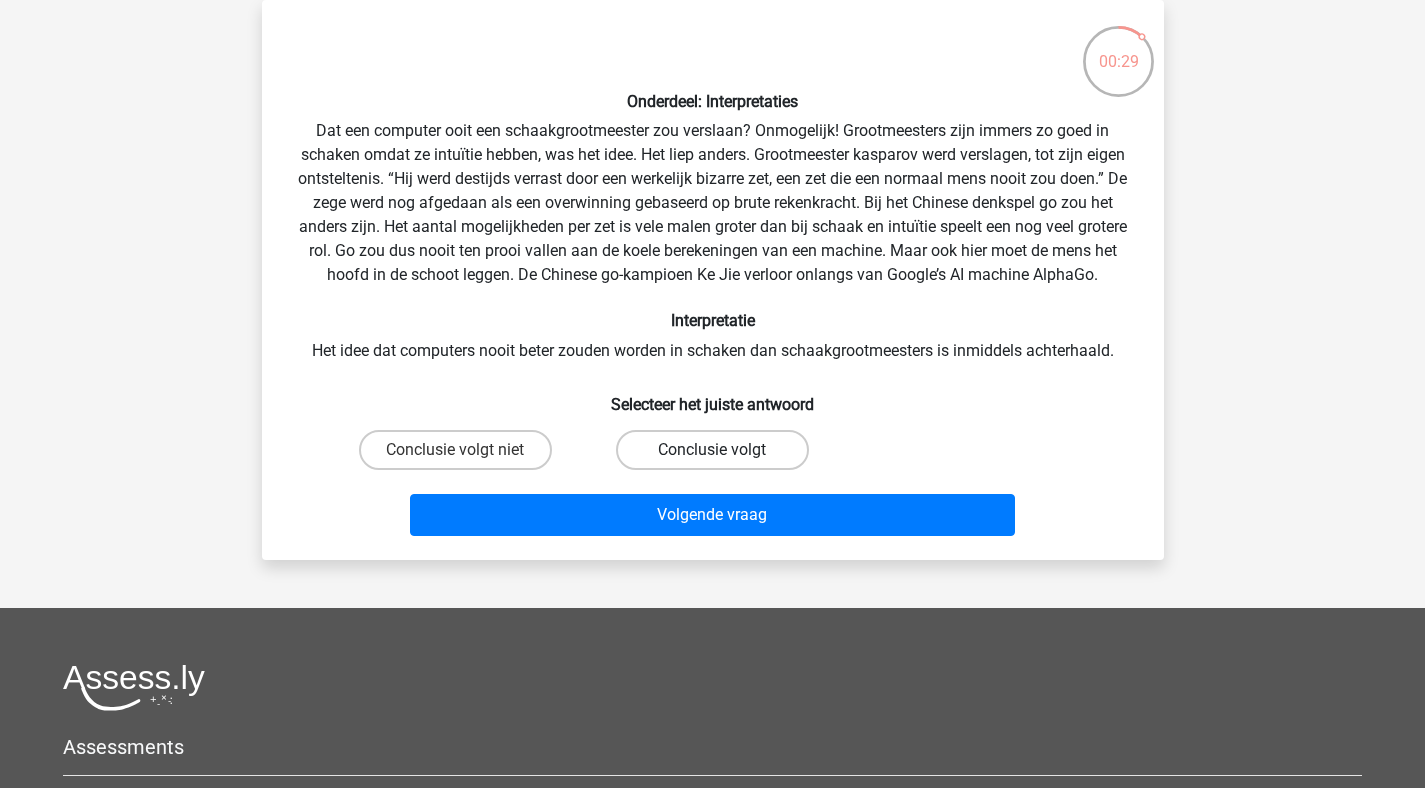 click on "Conclusie volgt" at bounding box center (712, 450) 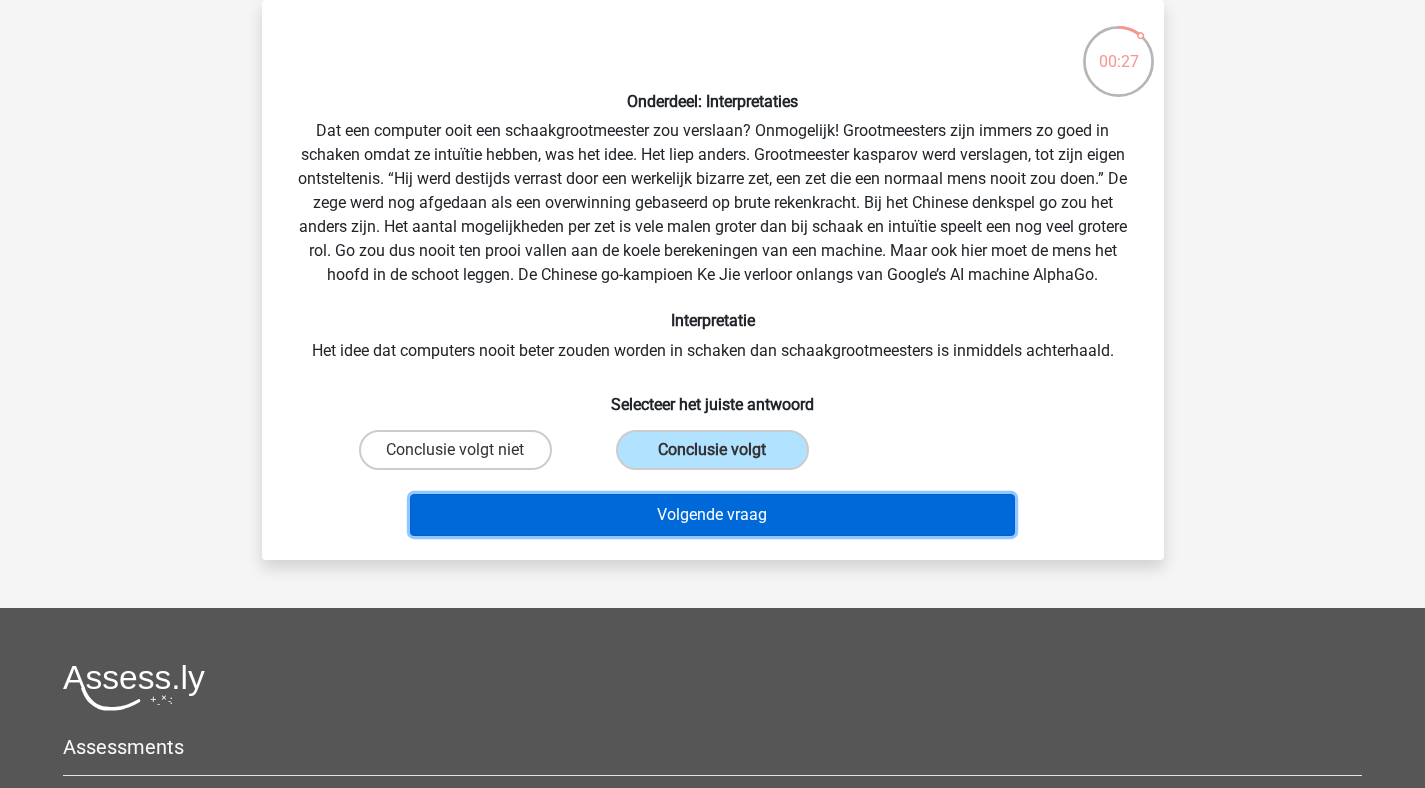 click on "Volgende vraag" at bounding box center (712, 515) 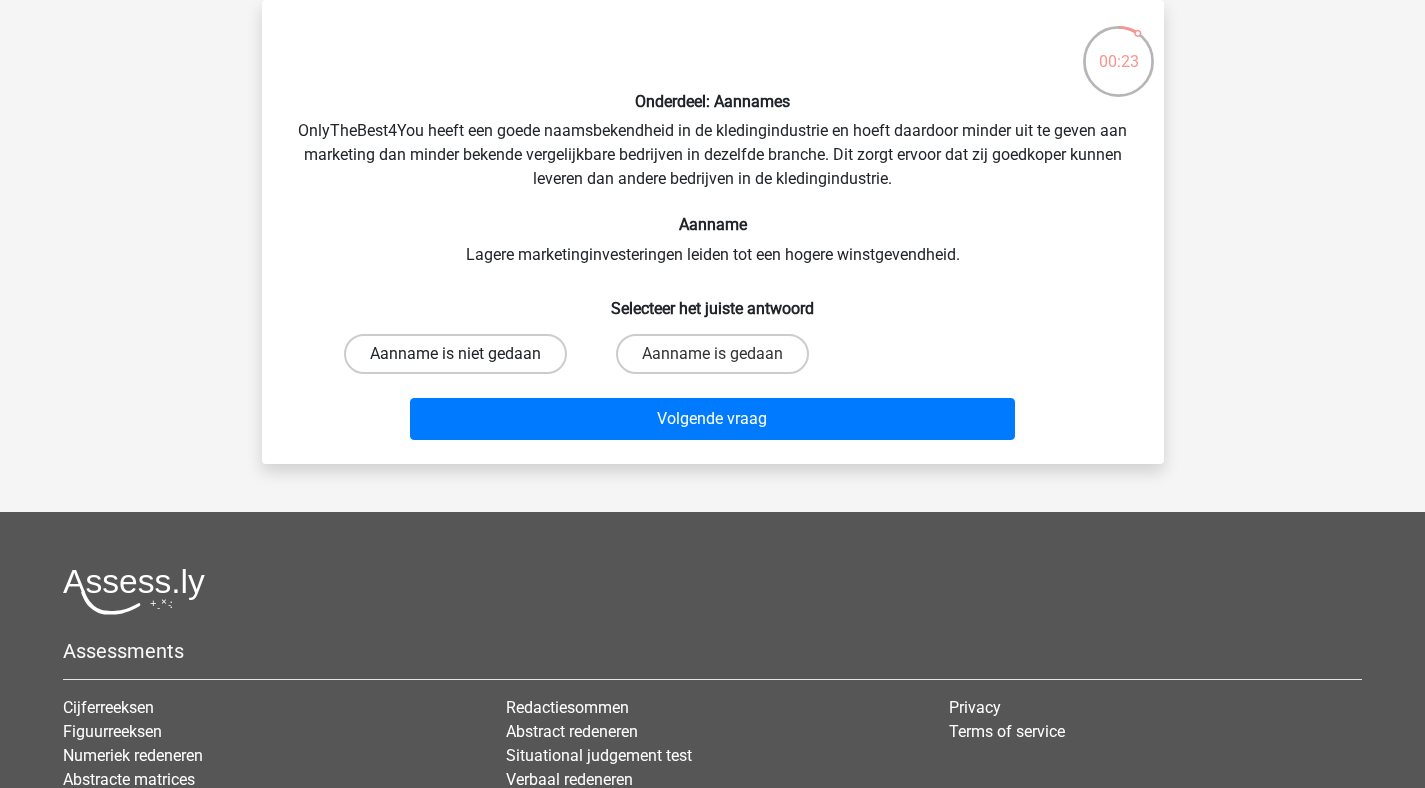 click on "Aanname is niet gedaan" at bounding box center [455, 354] 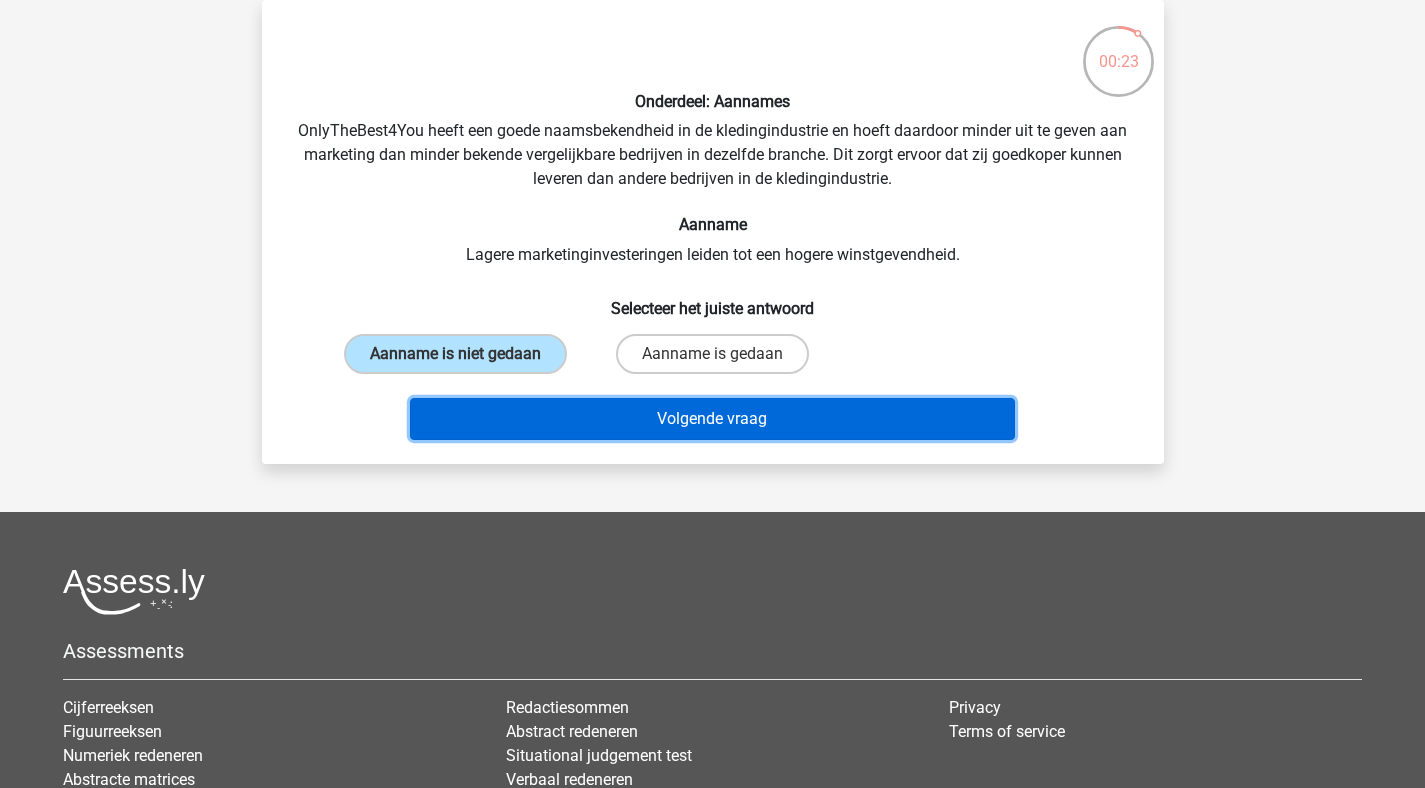 click on "Volgende vraag" at bounding box center (712, 419) 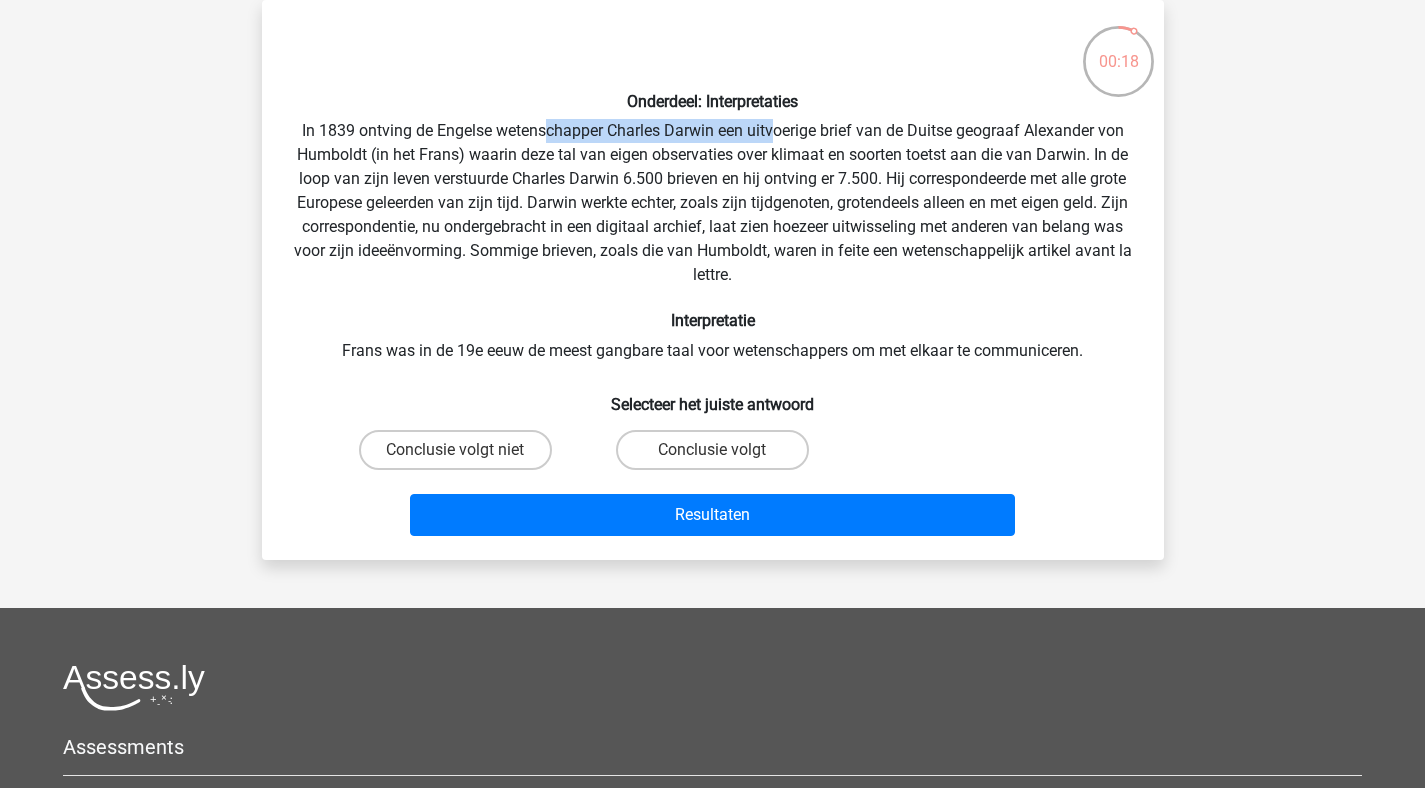 drag, startPoint x: 546, startPoint y: 133, endPoint x: 776, endPoint y: 142, distance: 230.17603 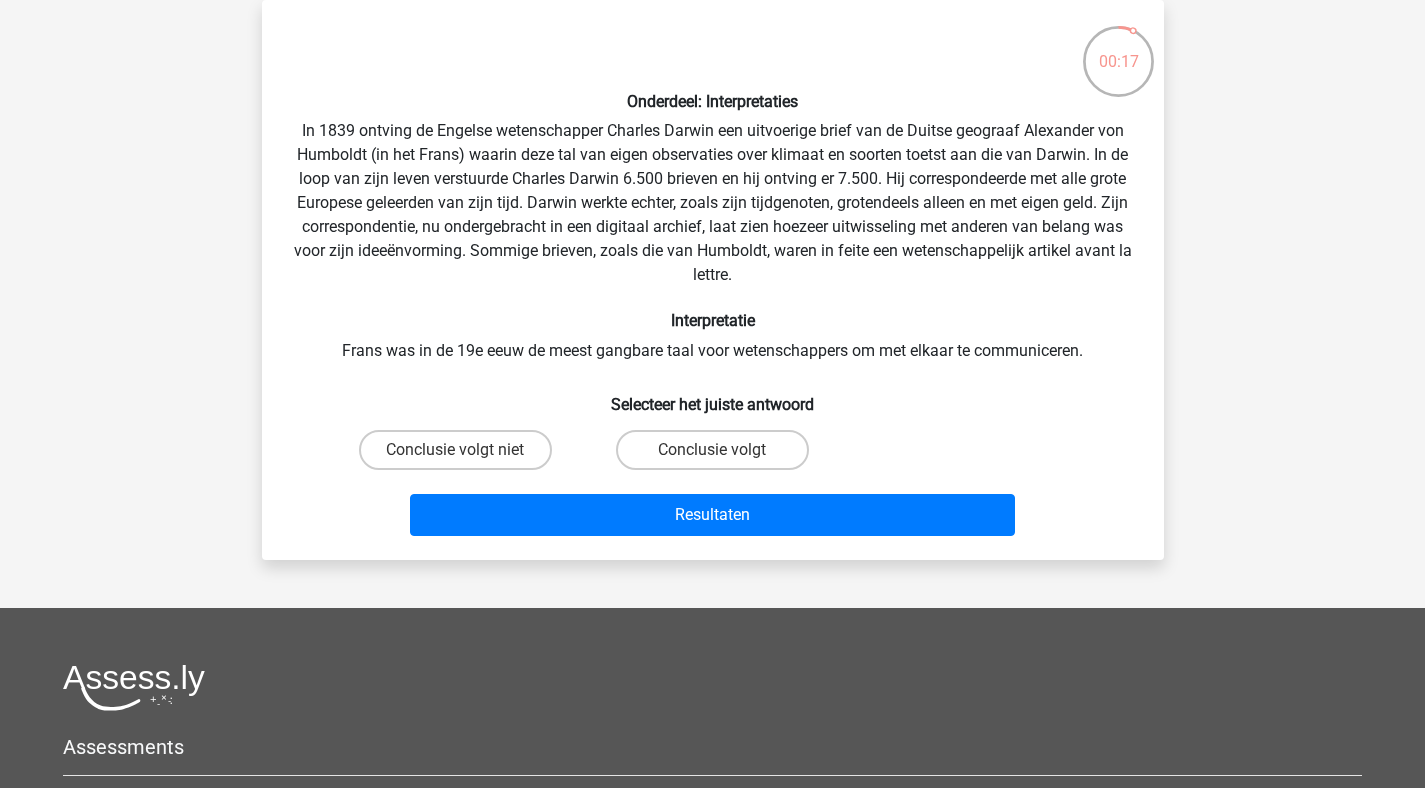 click on "Onderdeel: Interpretaties In 1839 ontving de Engelse wetenschapper Charles Darwin een uitvoerige brief van de Duitse geograaf Alexander von Humboldt (in het Frans) waarin deze tal van eigen observaties over klimaat en soorten toetst aan die van Darwin. In de loop van zijn leven verstuurde Charles Darwin 6.500 brieven en hij ontving er 7.500. Hij correspondeerde met alle grote Europese geleerden van zijn tijd. Darwin werkte echter, zoals zijn tijdgenoten, grotendeels alleen en met eigen geld. Zijn correspondentie, nu ondergebracht in een digitaal archief, laat zien hoezeer uitwisseling met anderen van belang was voor zijn ideeënvorming. Sommige brieven, zoals die van Humboldt, waren in feite een wetenschappelijk artikel avant la lettre. Interpretatie Frans was in de 19e eeuw de meest gangbare taal voor wetenschappers om met elkaar te communiceren." at bounding box center [713, 280] 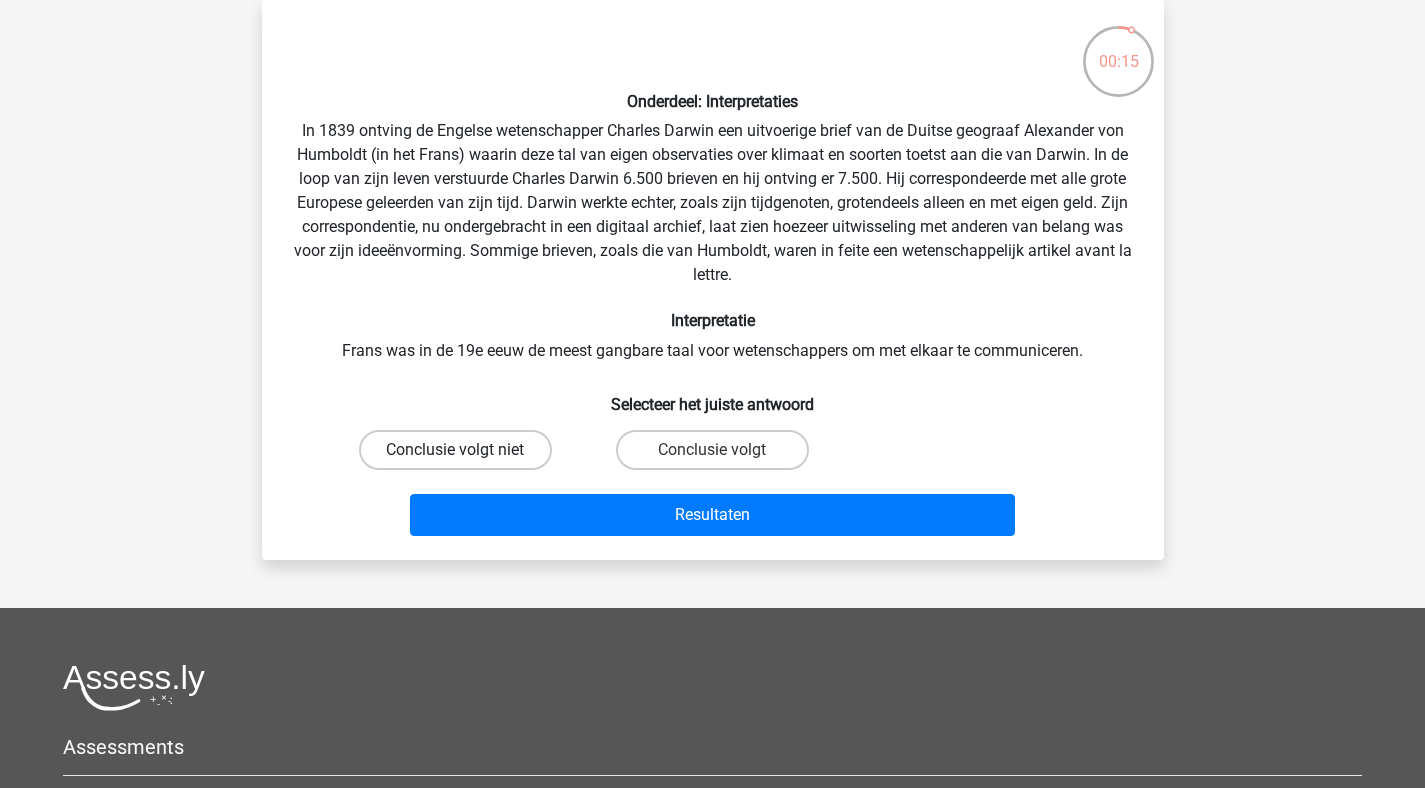 click on "Conclusie volgt niet" at bounding box center [455, 450] 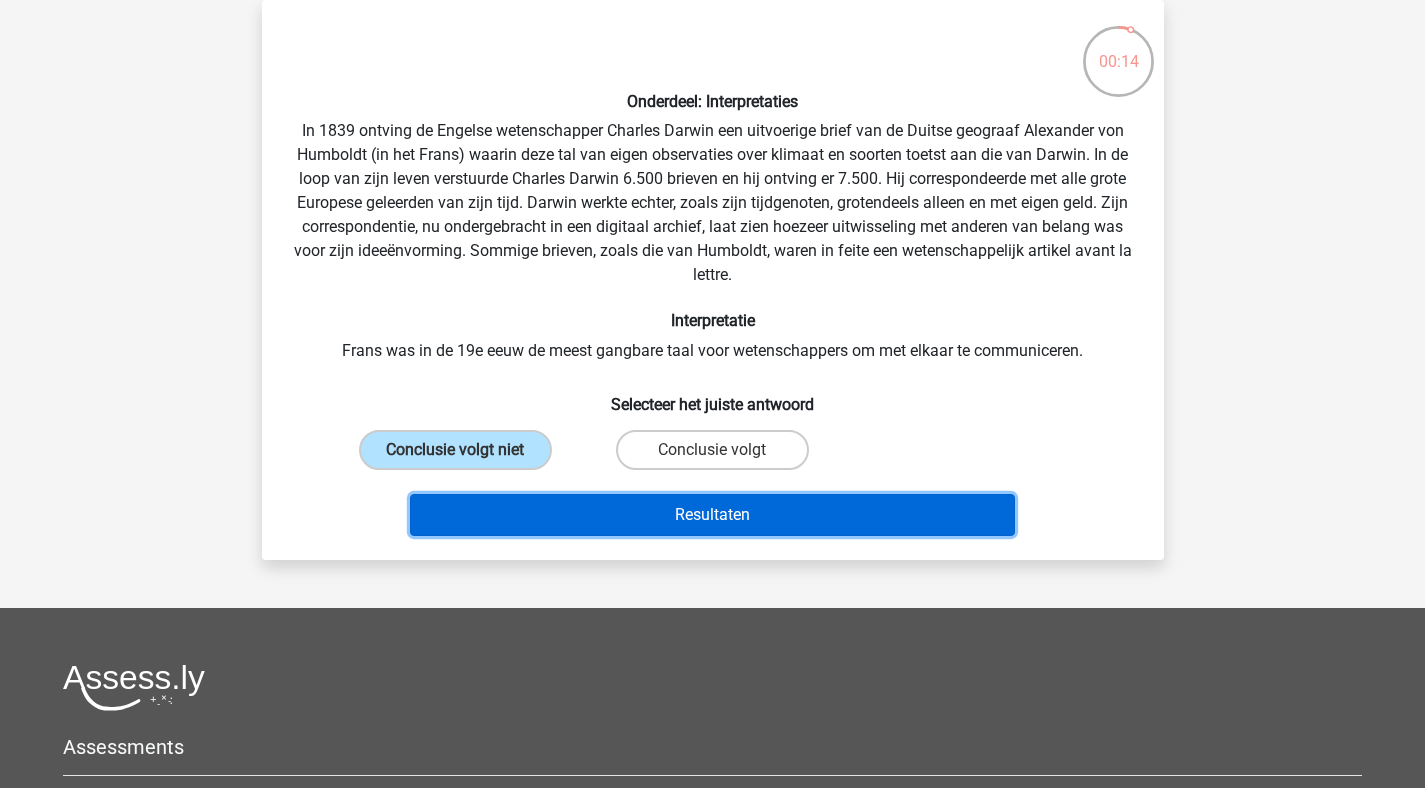 click on "Resultaten" at bounding box center [712, 515] 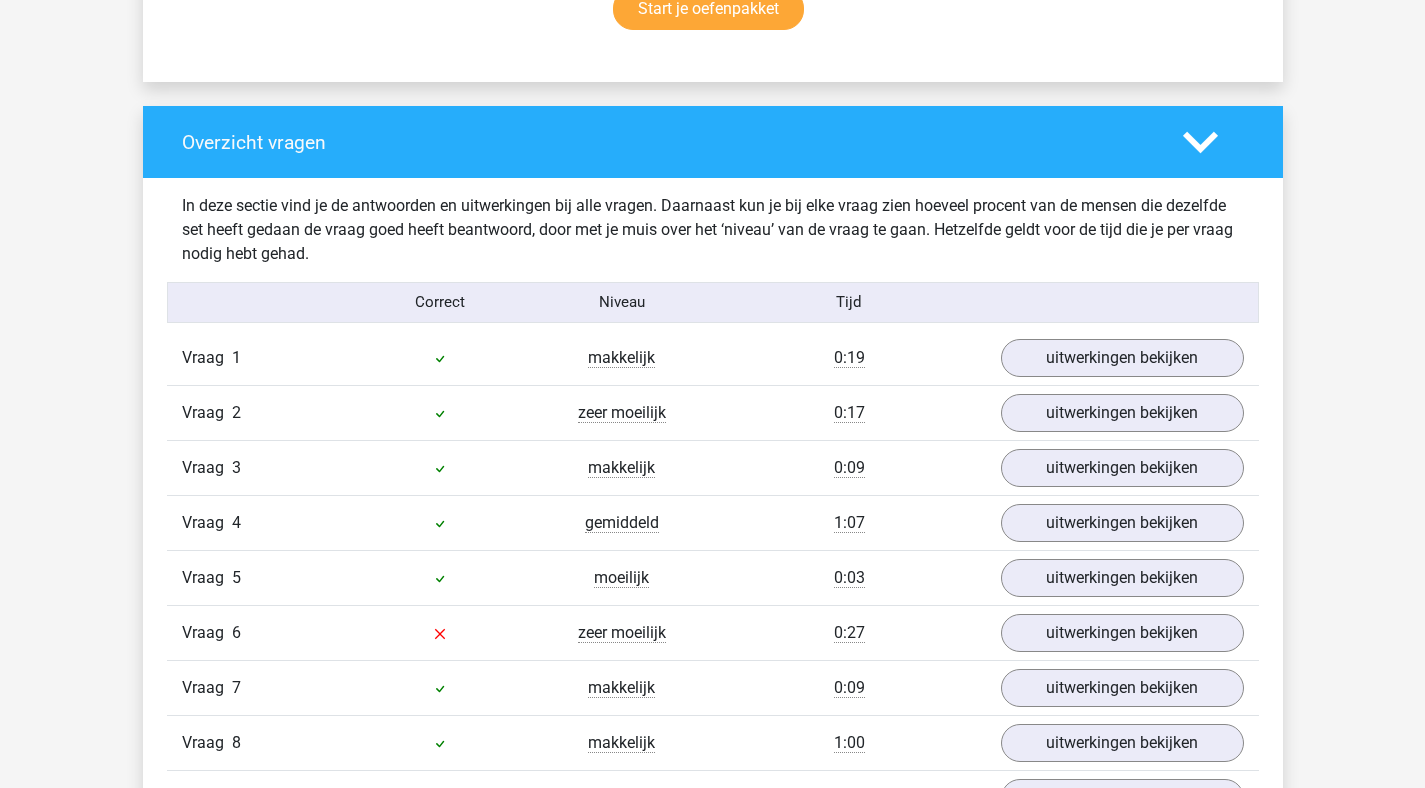 scroll, scrollTop: 1573, scrollLeft: 0, axis: vertical 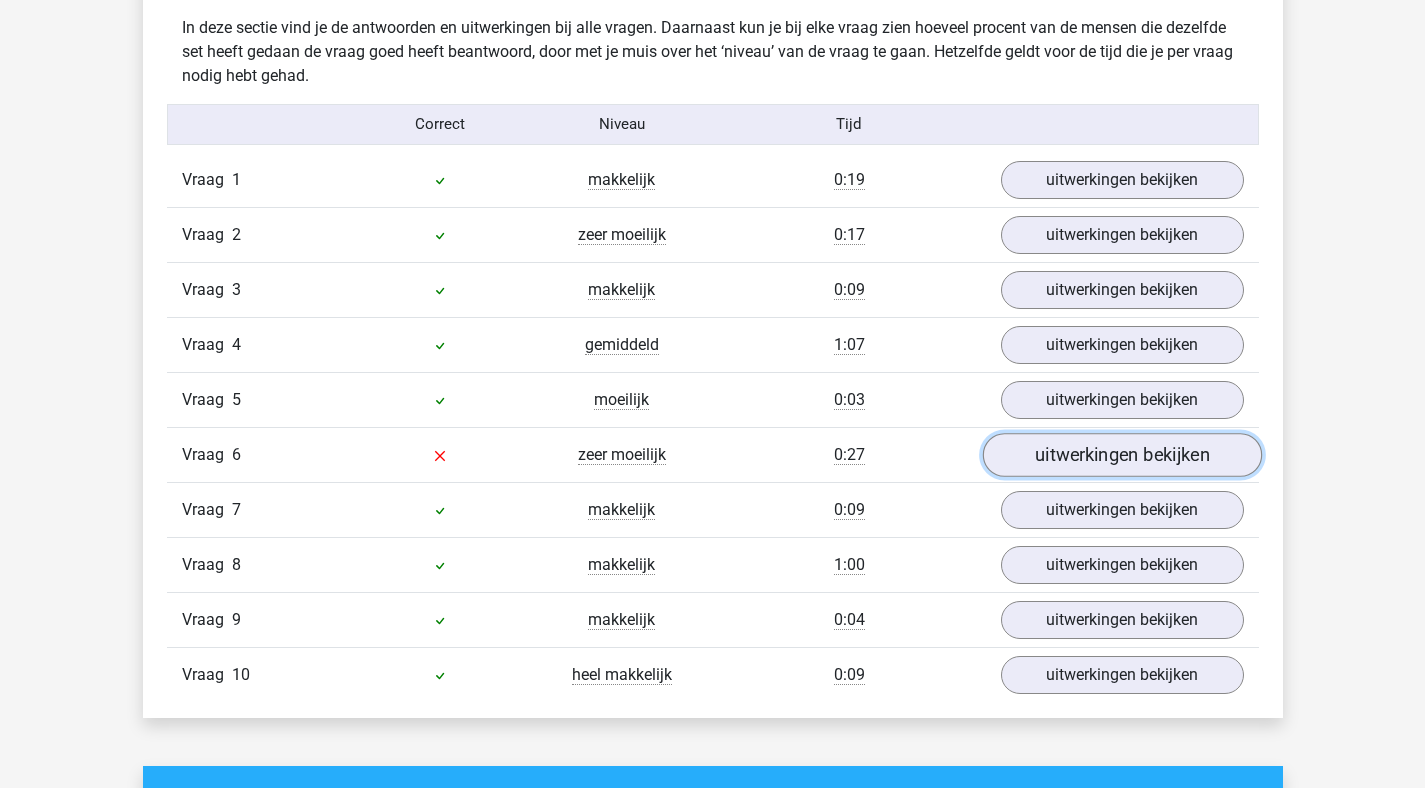 click on "uitwerkingen bekijken" at bounding box center [1121, 455] 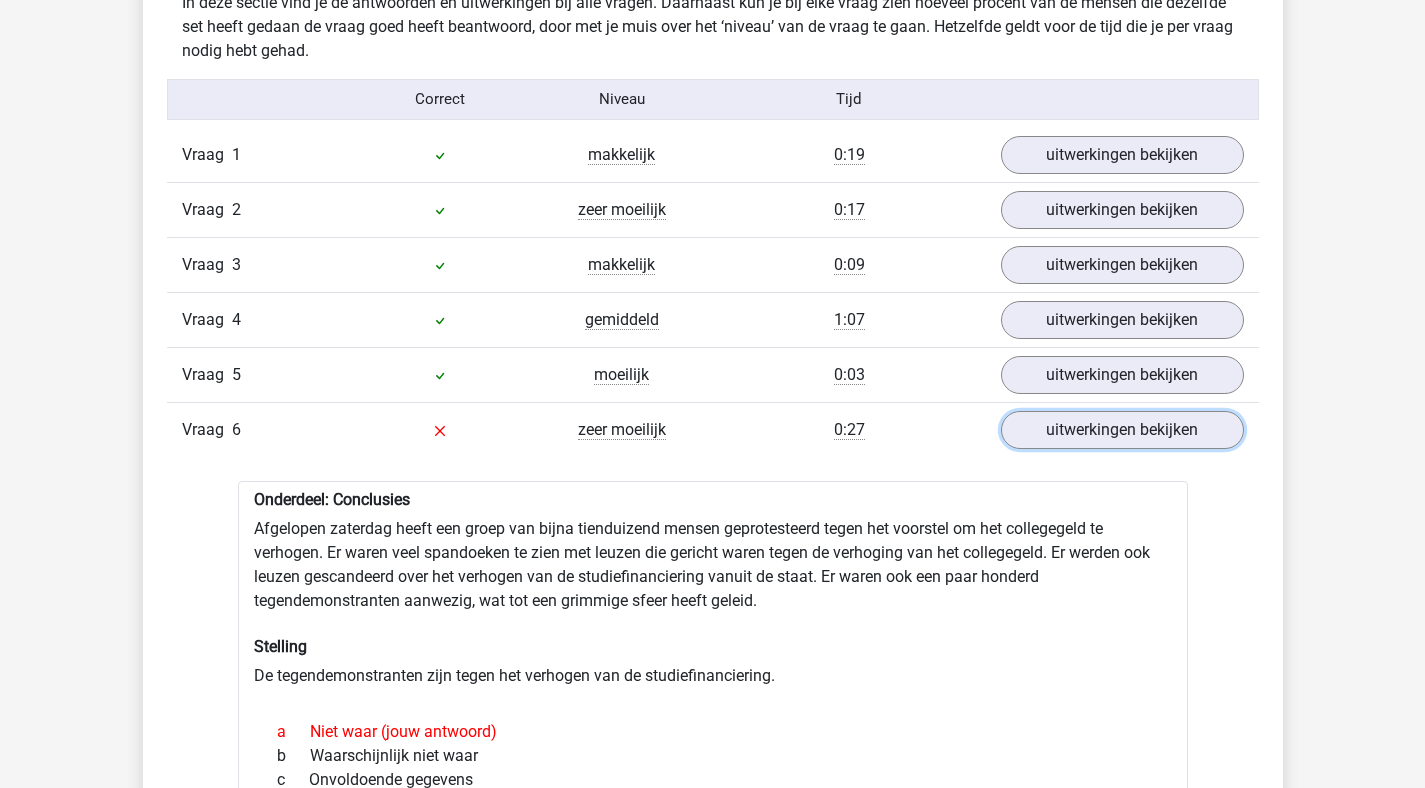 scroll, scrollTop: 1681, scrollLeft: 0, axis: vertical 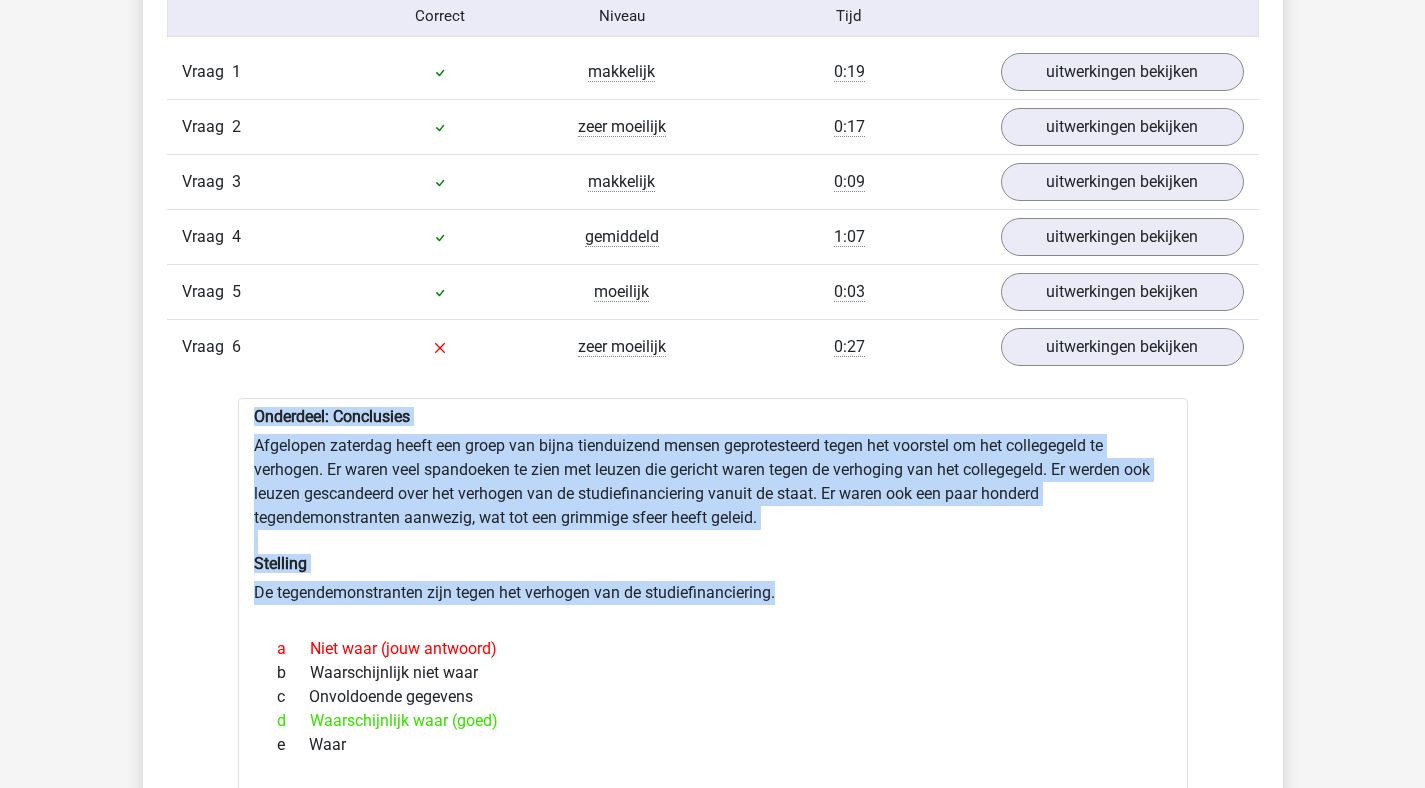 drag, startPoint x: 807, startPoint y: 606, endPoint x: 280, endPoint y: 399, distance: 566.1961 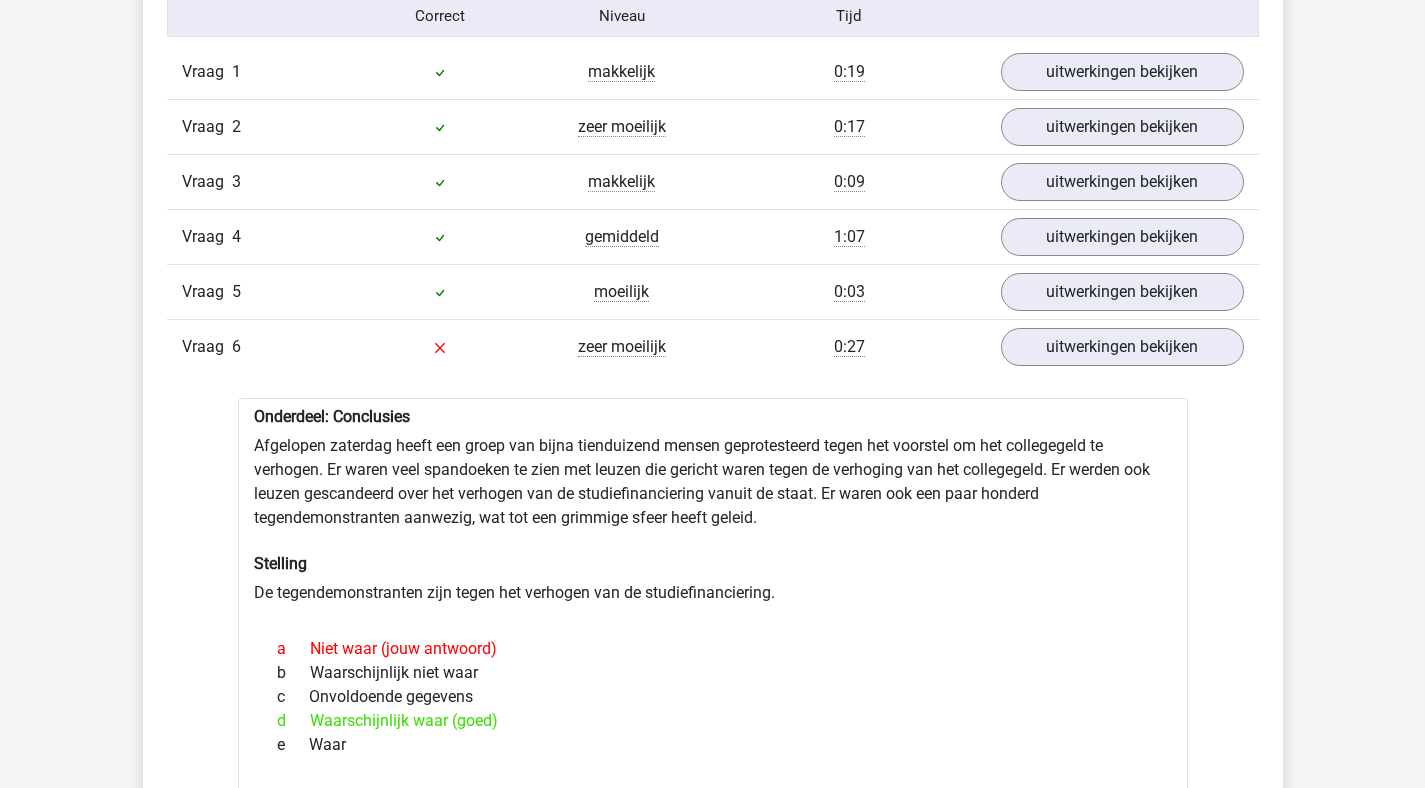 click on "e
Waar" at bounding box center [713, 745] 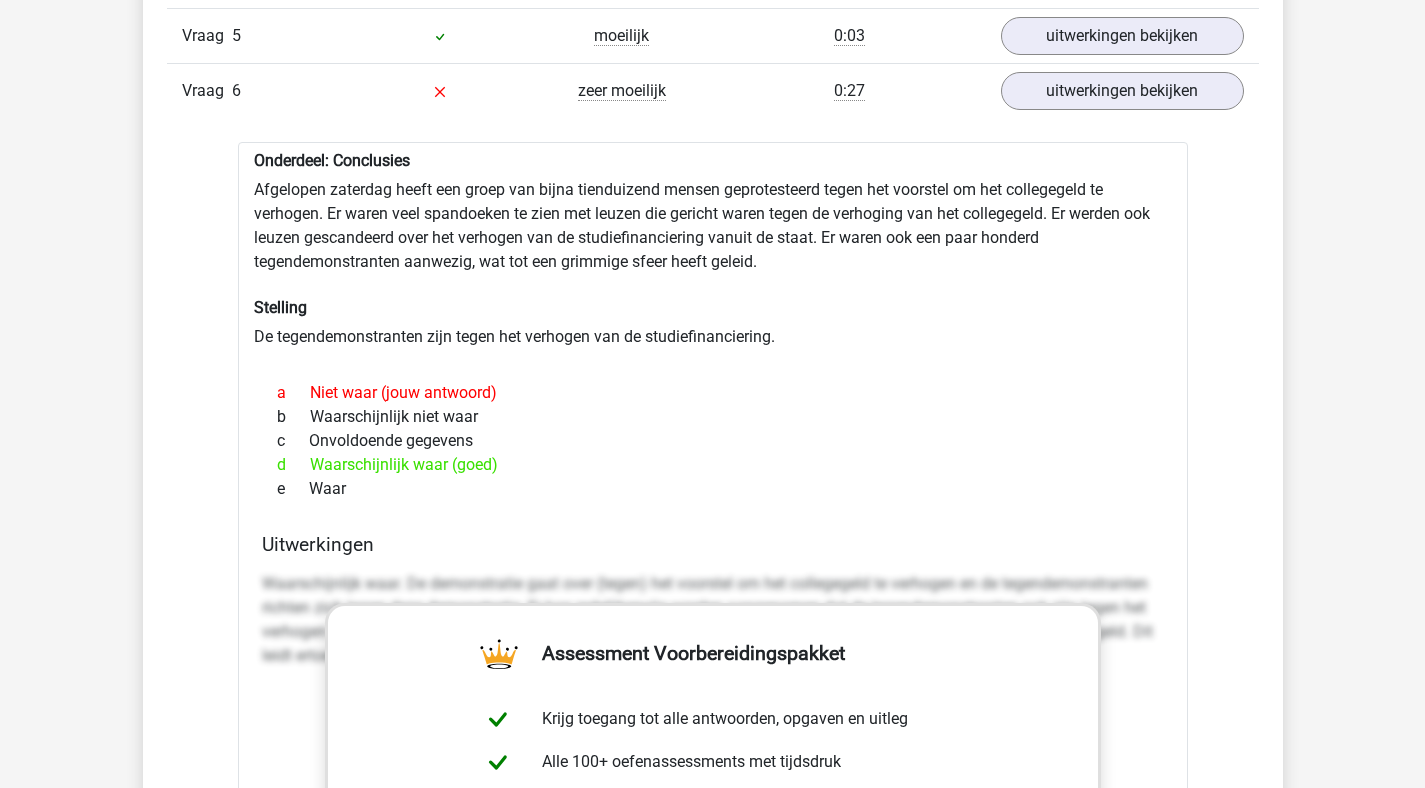 scroll, scrollTop: 1899, scrollLeft: 0, axis: vertical 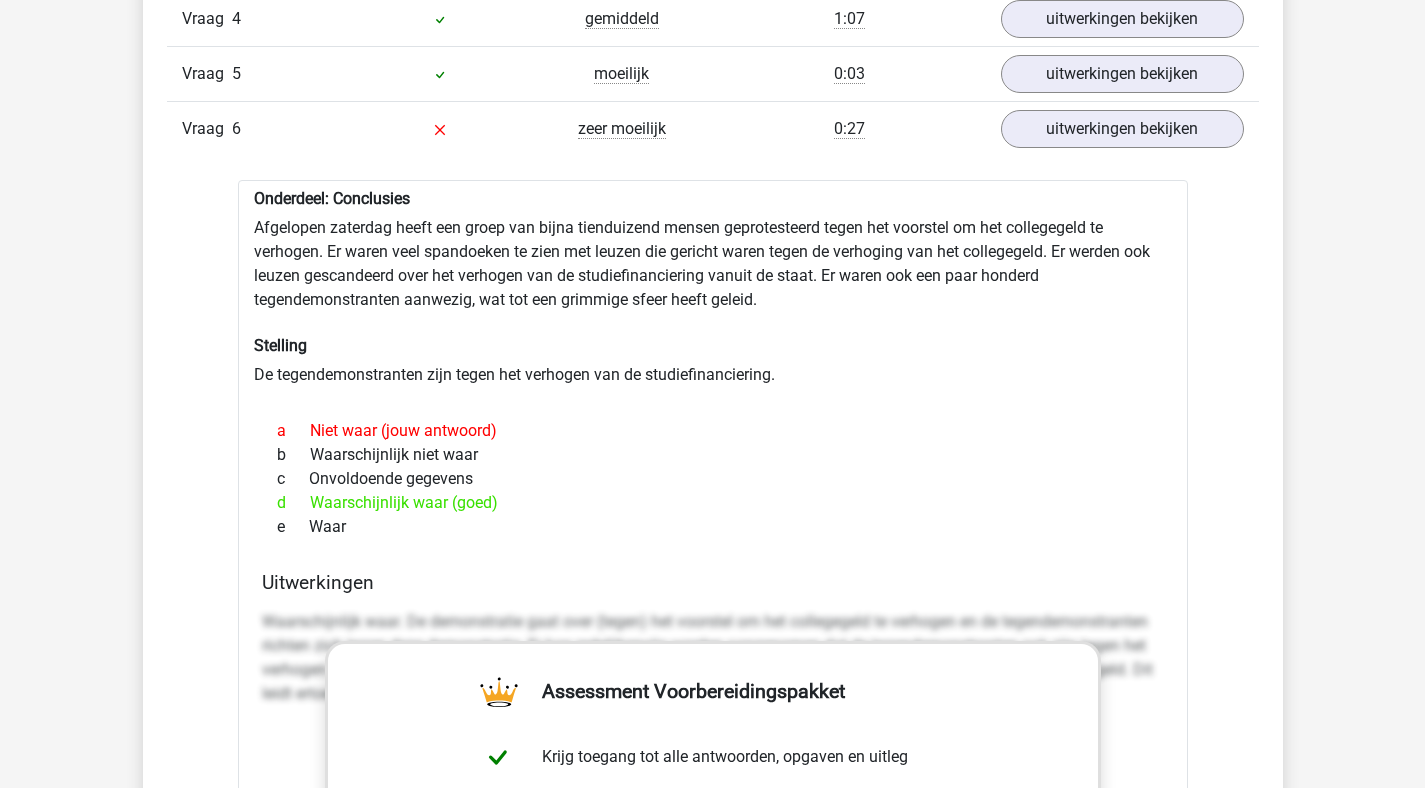 copy on "Onderdeel: Conclusies Afgelopen zaterdag heeft een groep van bijna tienduizend mensen geprotesteerd tegen het voorstel om het collegegeld te verhogen. Er waren veel spandoeken te zien met leuzen die gericht waren tegen de verhoging van het collegegeld. Er werden ook leuzen gescandeerd over het verhogen van de studiefinanciering vanuit de staat. Er waren ook een paar honderd tegendemonstranten aanwezig, wat tot een grimmige sfeer heeft geleid. Stelling De tegendemonstranten zijn tegen het verhogen van de studiefinanciering.
a
Niet waar
(jouw antwoord)
b
Waarschijnlijk niet waar
c
Onvoldoende gegevens
d
Waarschijnlijk waar
(goed)
e
Waar" 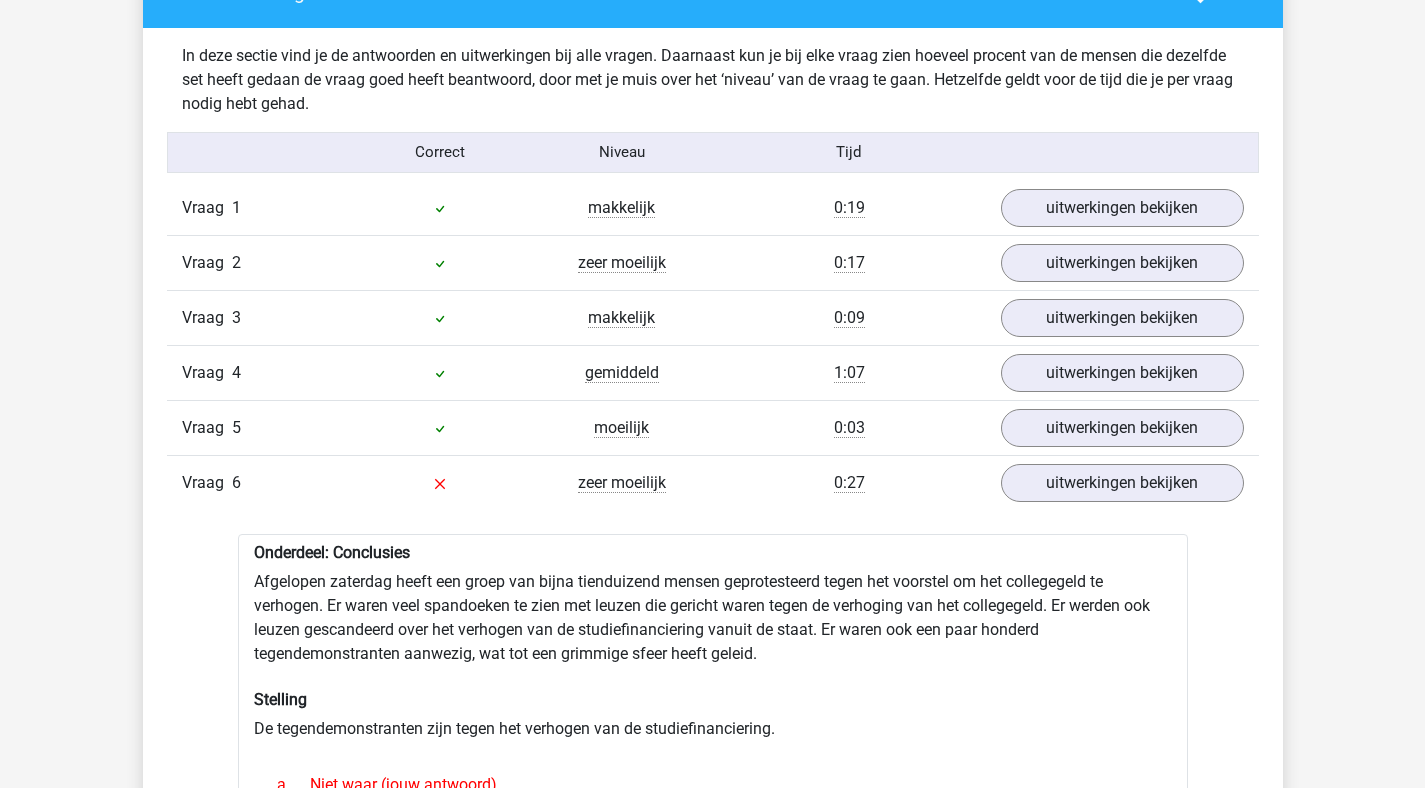scroll, scrollTop: 1567, scrollLeft: 0, axis: vertical 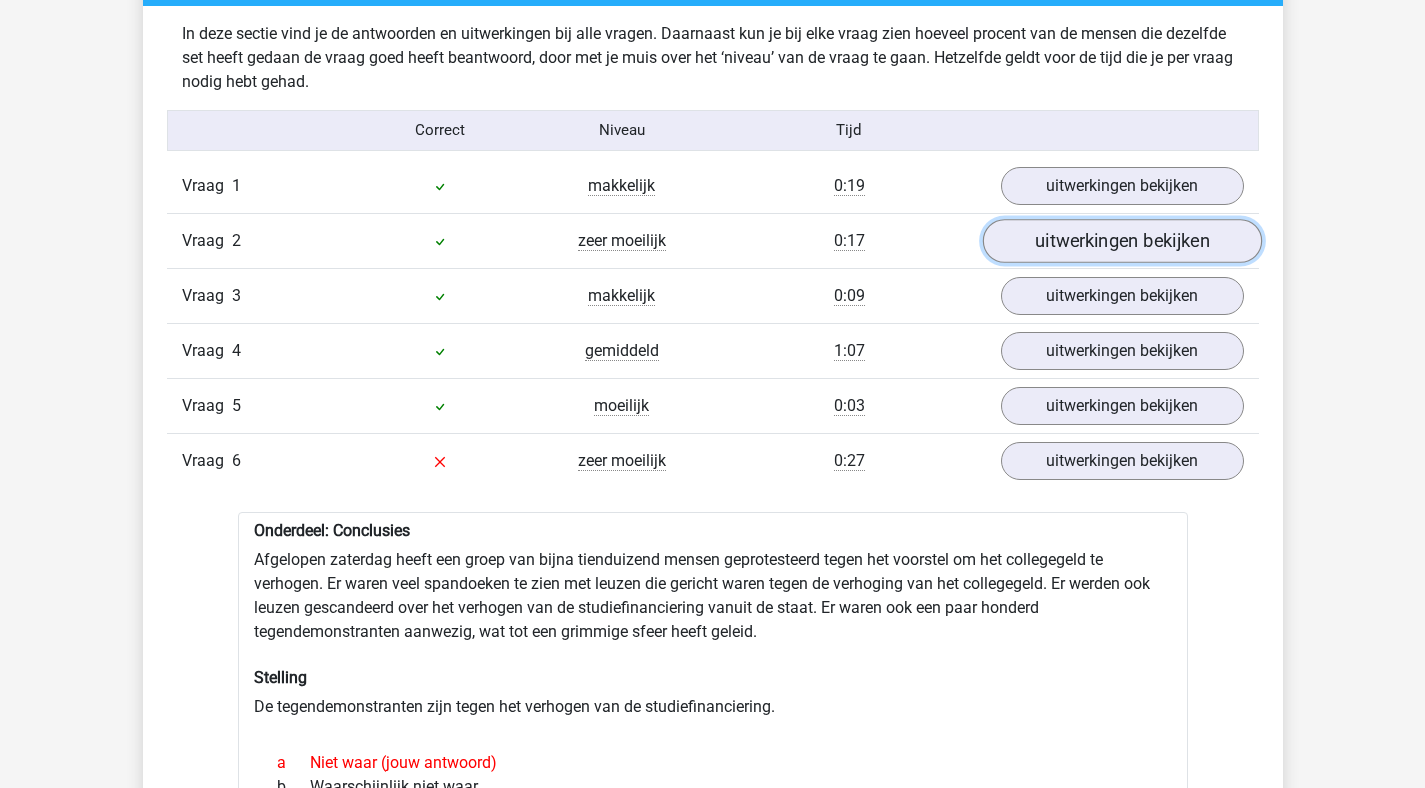 click on "uitwerkingen bekijken" at bounding box center [1121, 241] 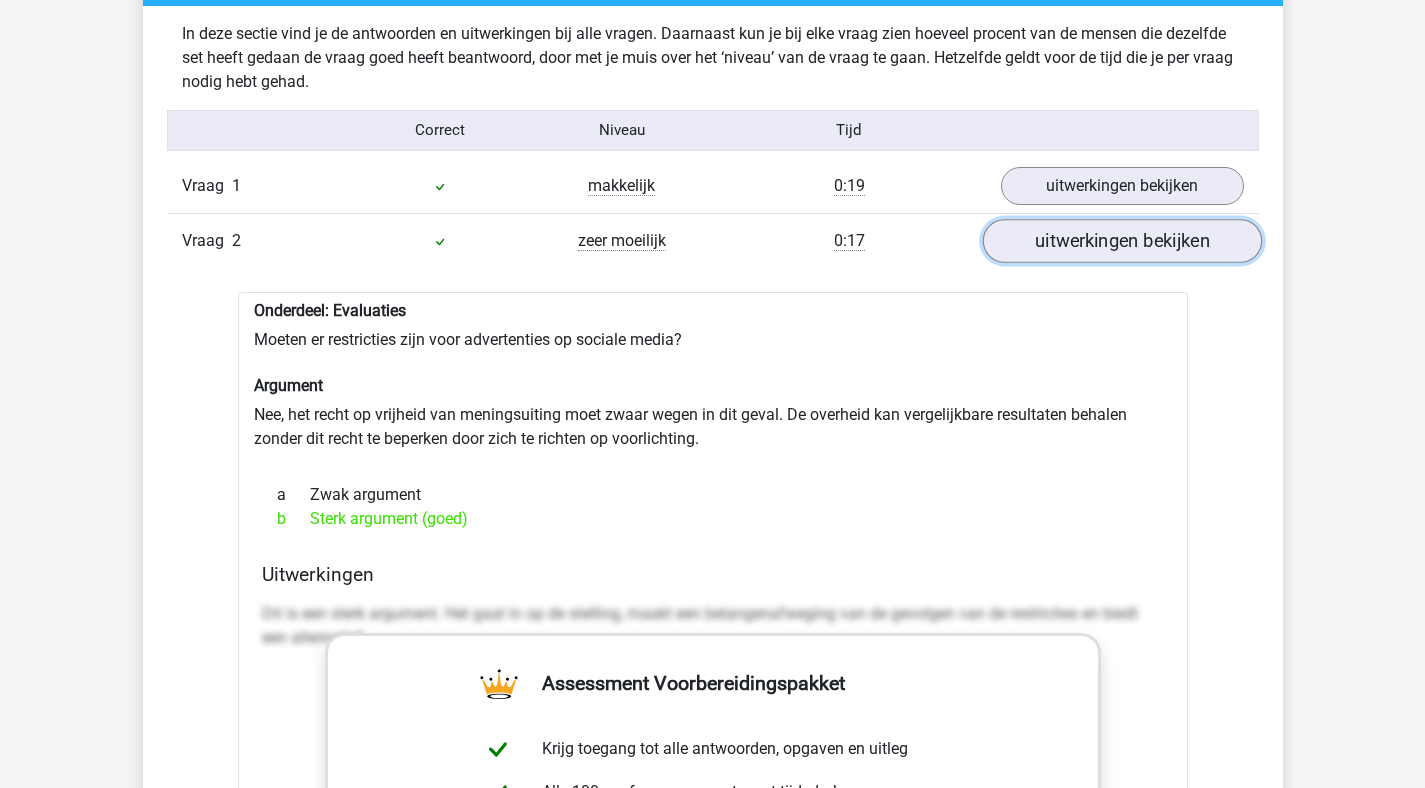 click on "uitwerkingen bekijken" at bounding box center [1121, 241] 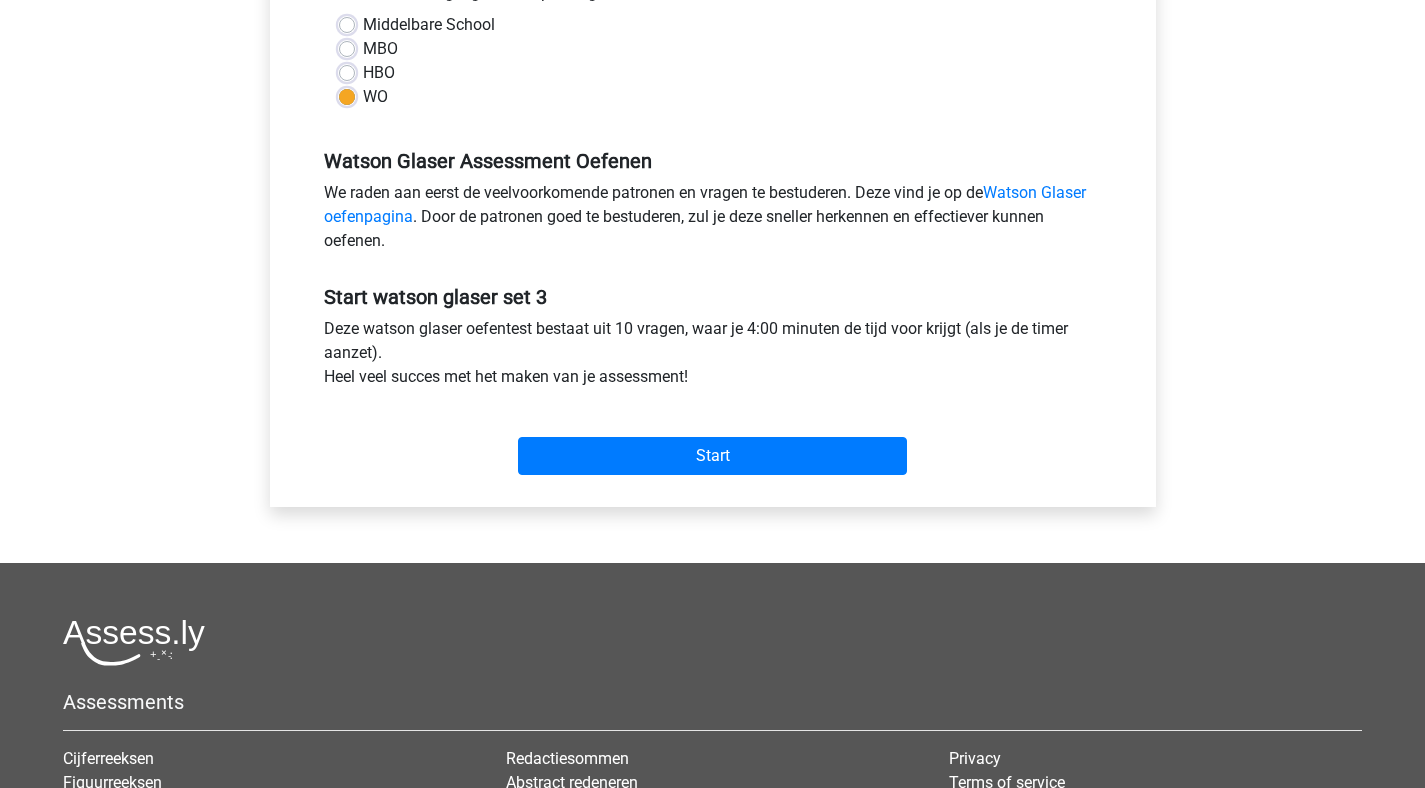 scroll, scrollTop: 669, scrollLeft: 0, axis: vertical 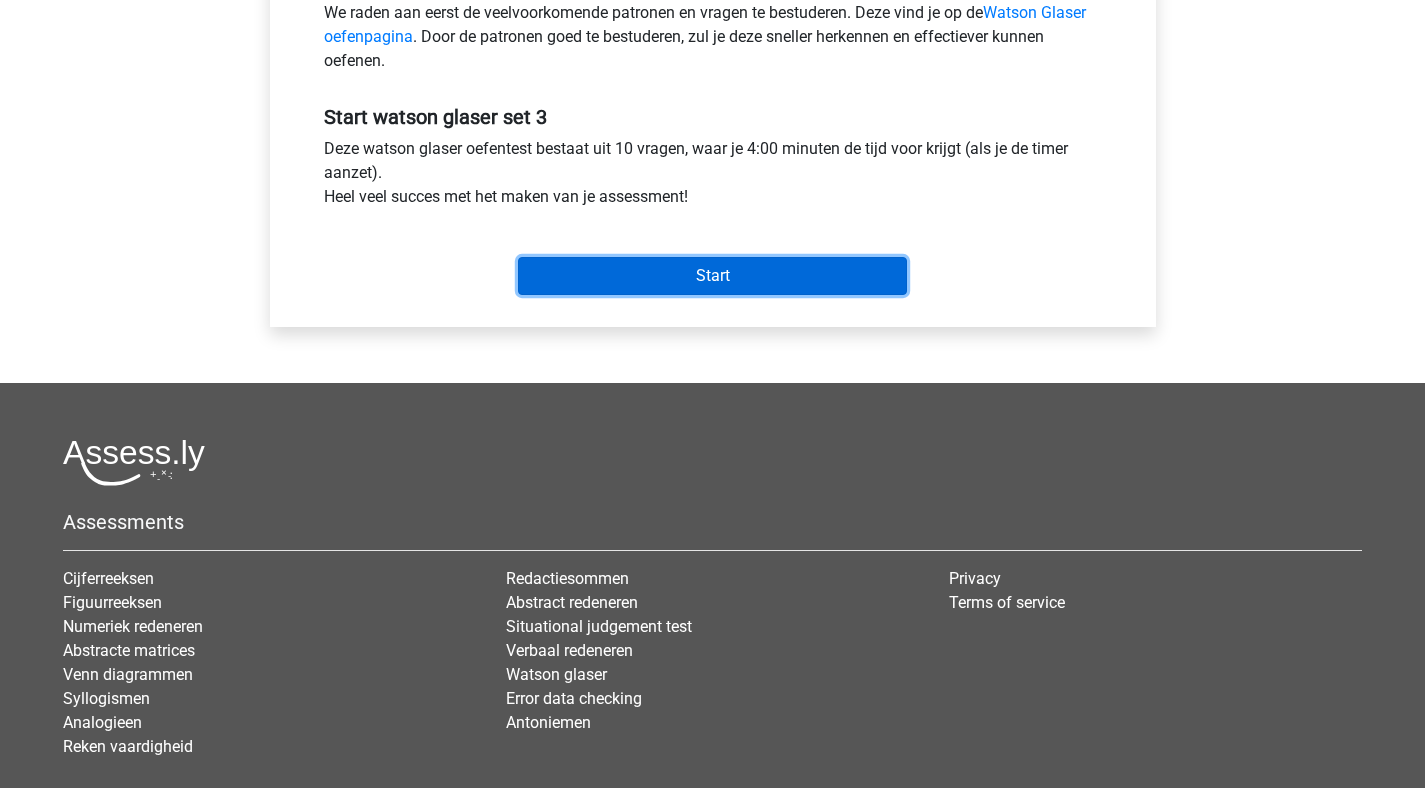 click on "Start" at bounding box center [712, 276] 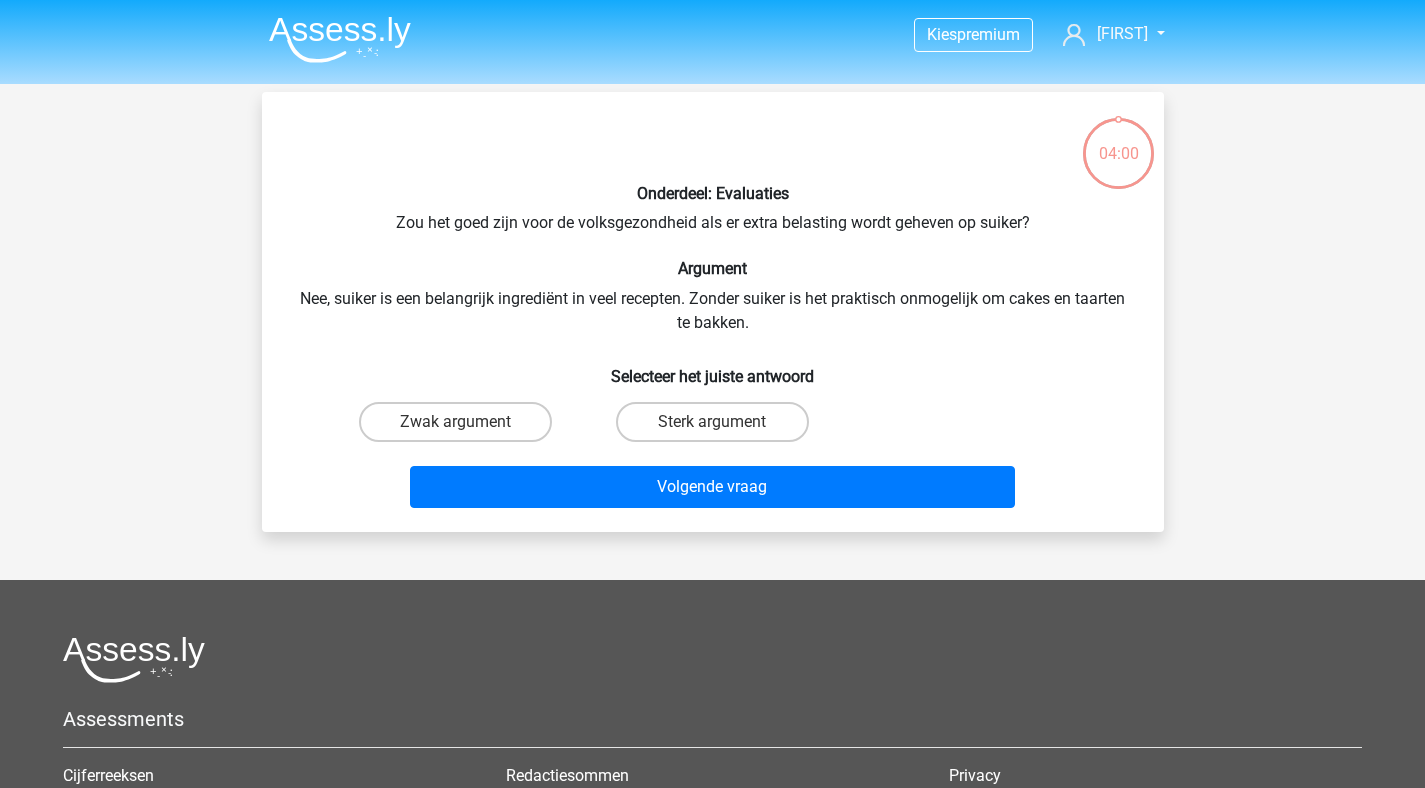 scroll, scrollTop: 0, scrollLeft: 0, axis: both 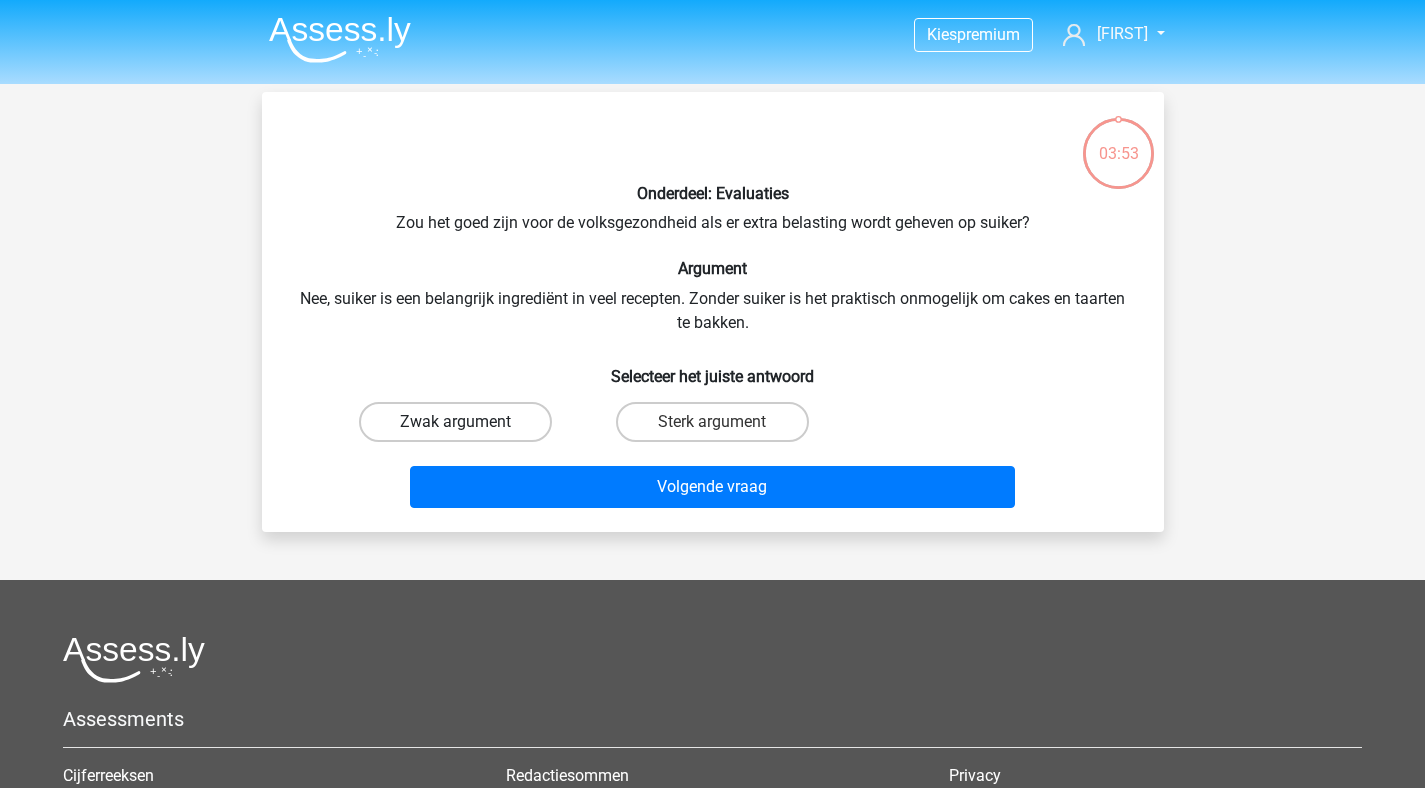 click on "Zwak argument" at bounding box center [455, 422] 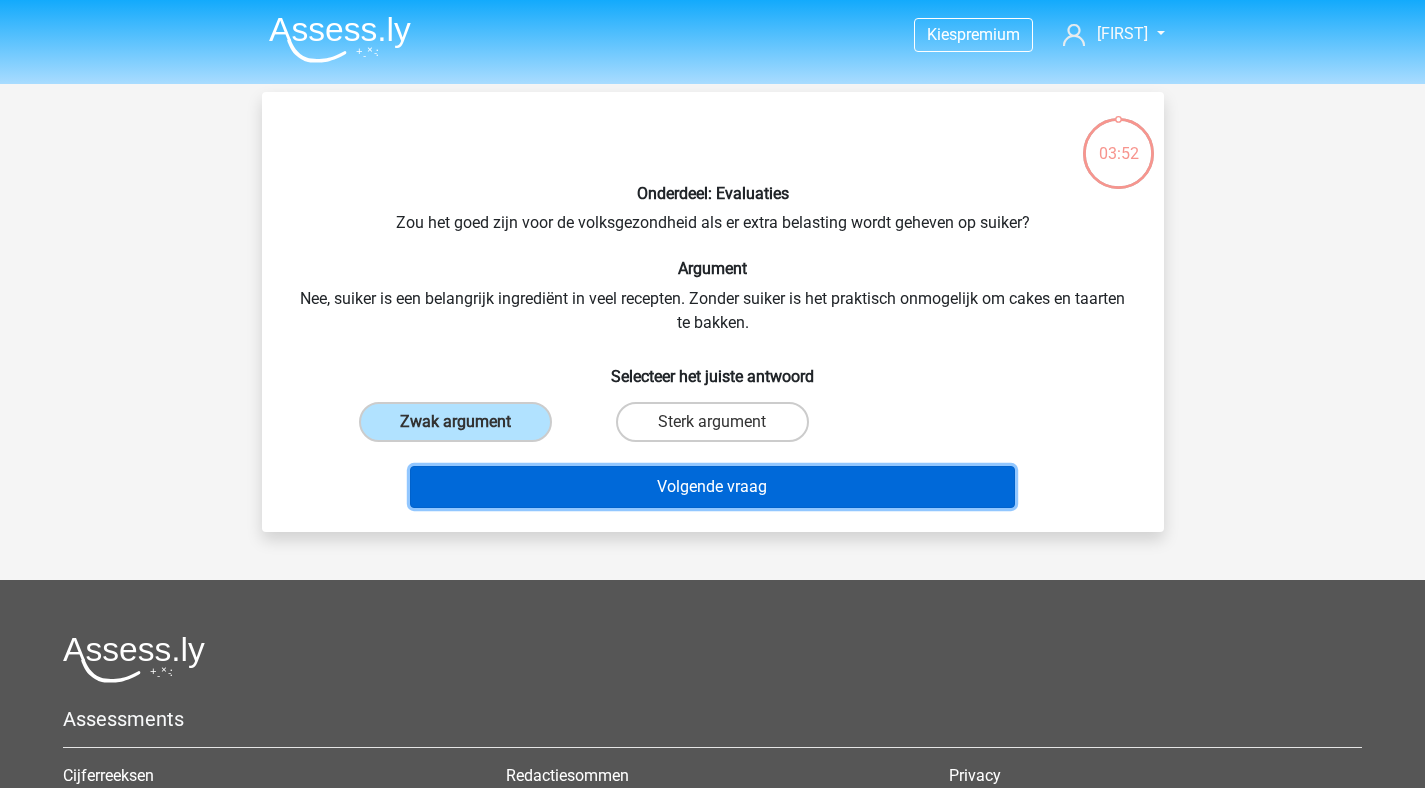click on "Volgende vraag" at bounding box center (712, 487) 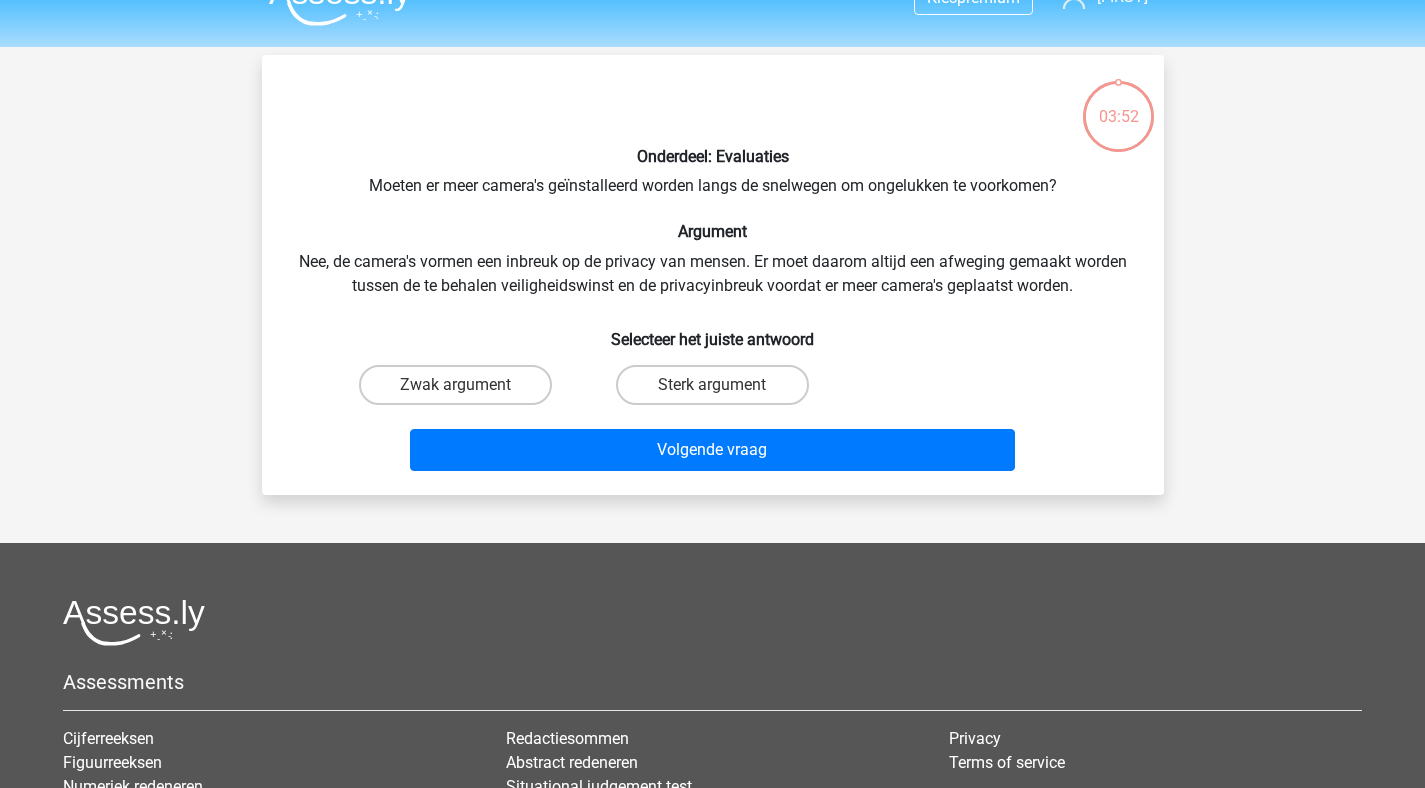 scroll, scrollTop: 92, scrollLeft: 0, axis: vertical 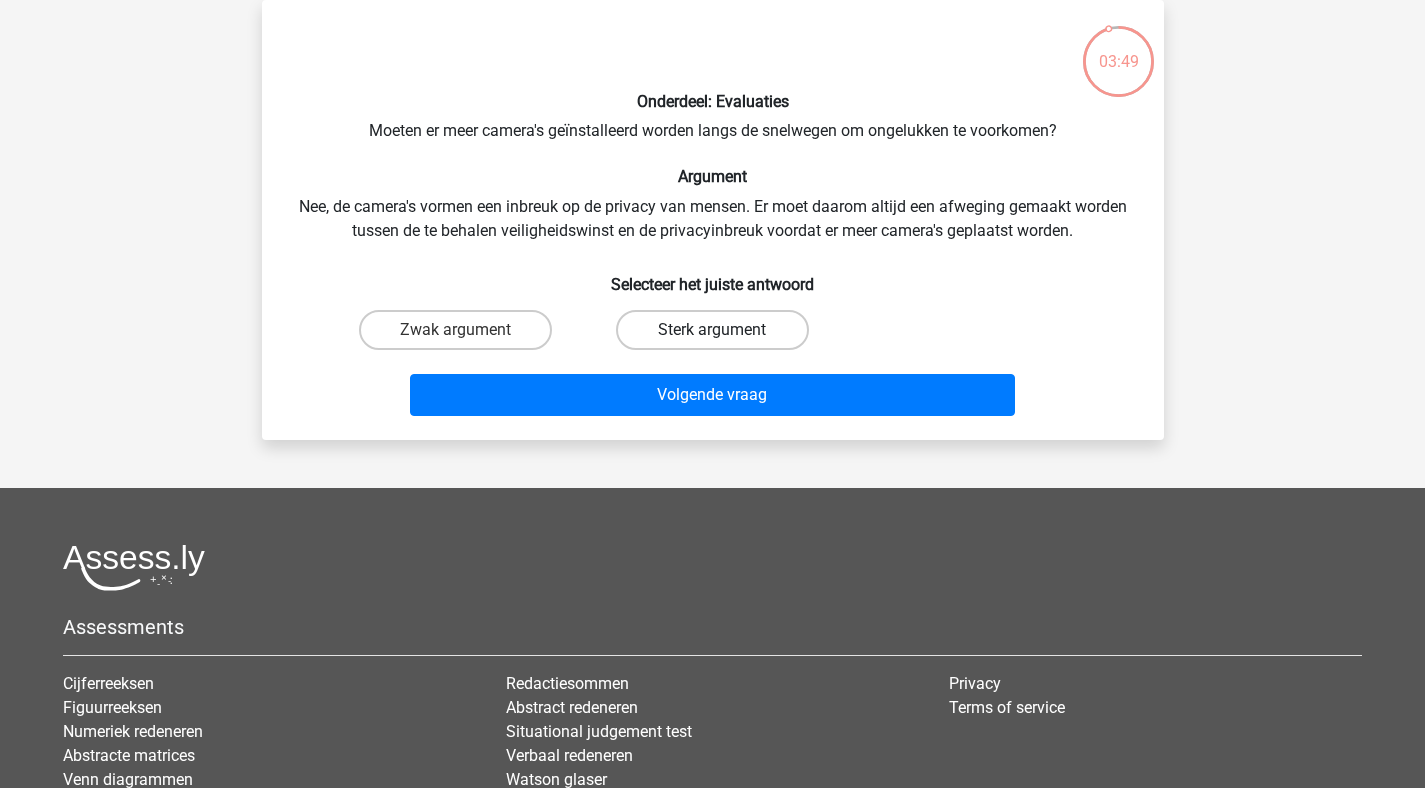 click on "Sterk argument" at bounding box center [712, 330] 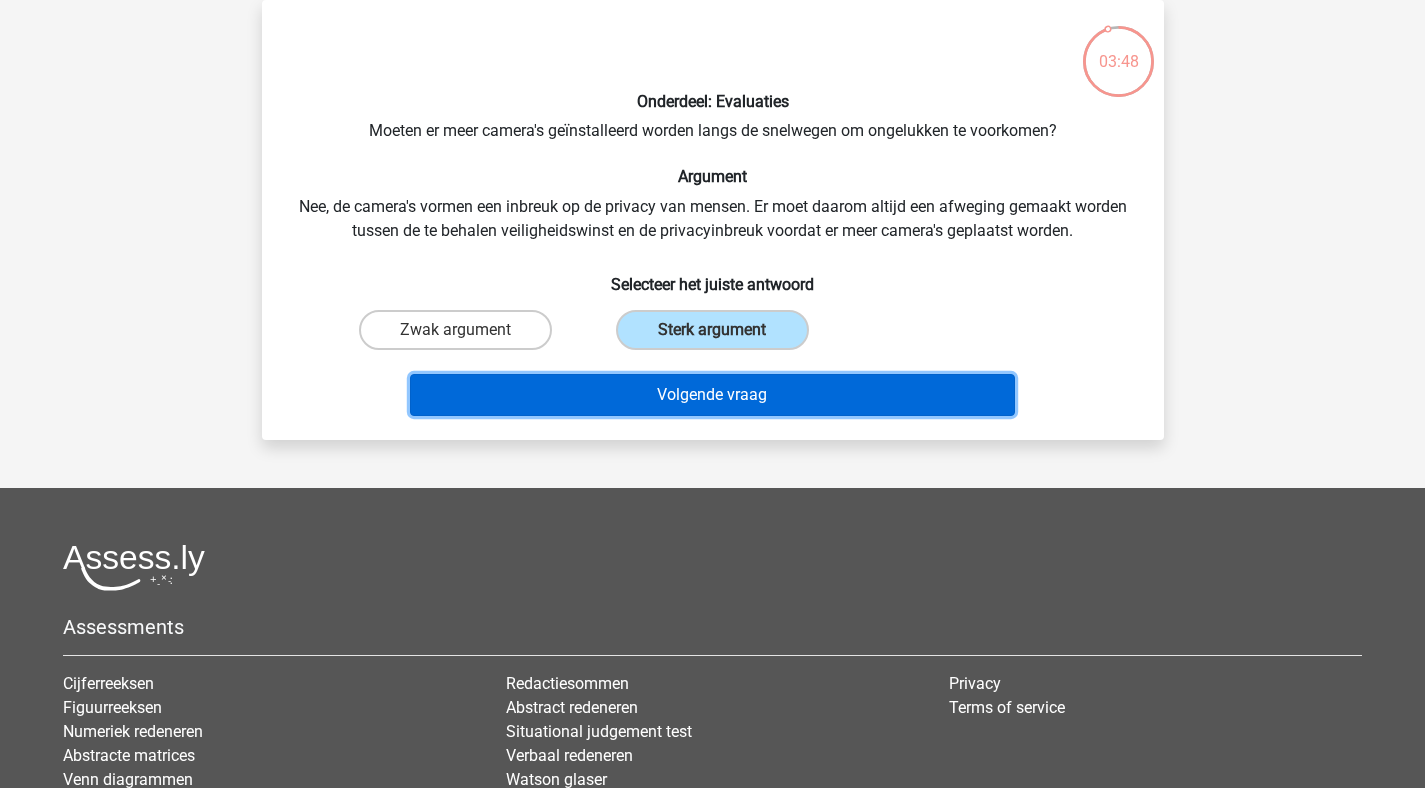 click on "Volgende vraag" at bounding box center (712, 395) 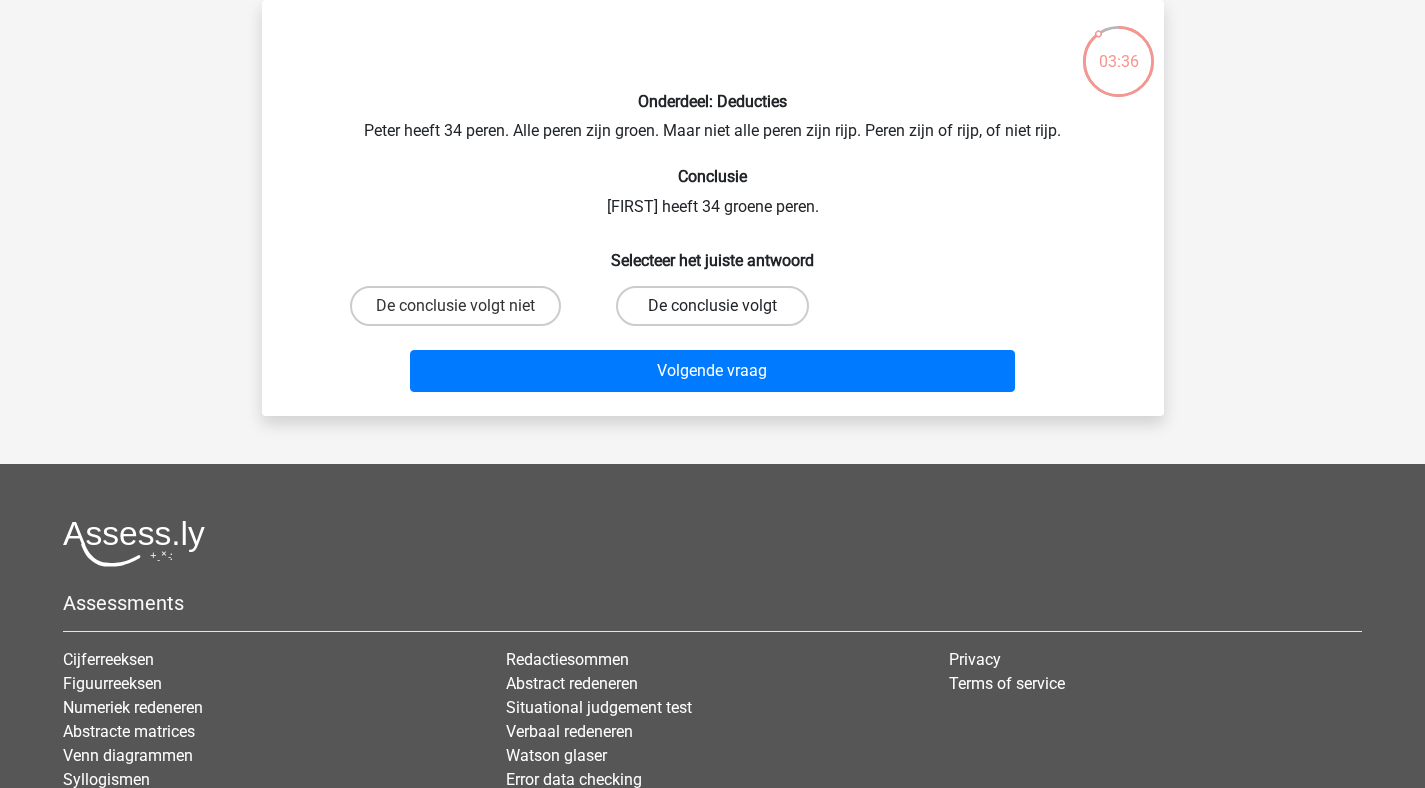 click on "De conclusie volgt" at bounding box center [712, 306] 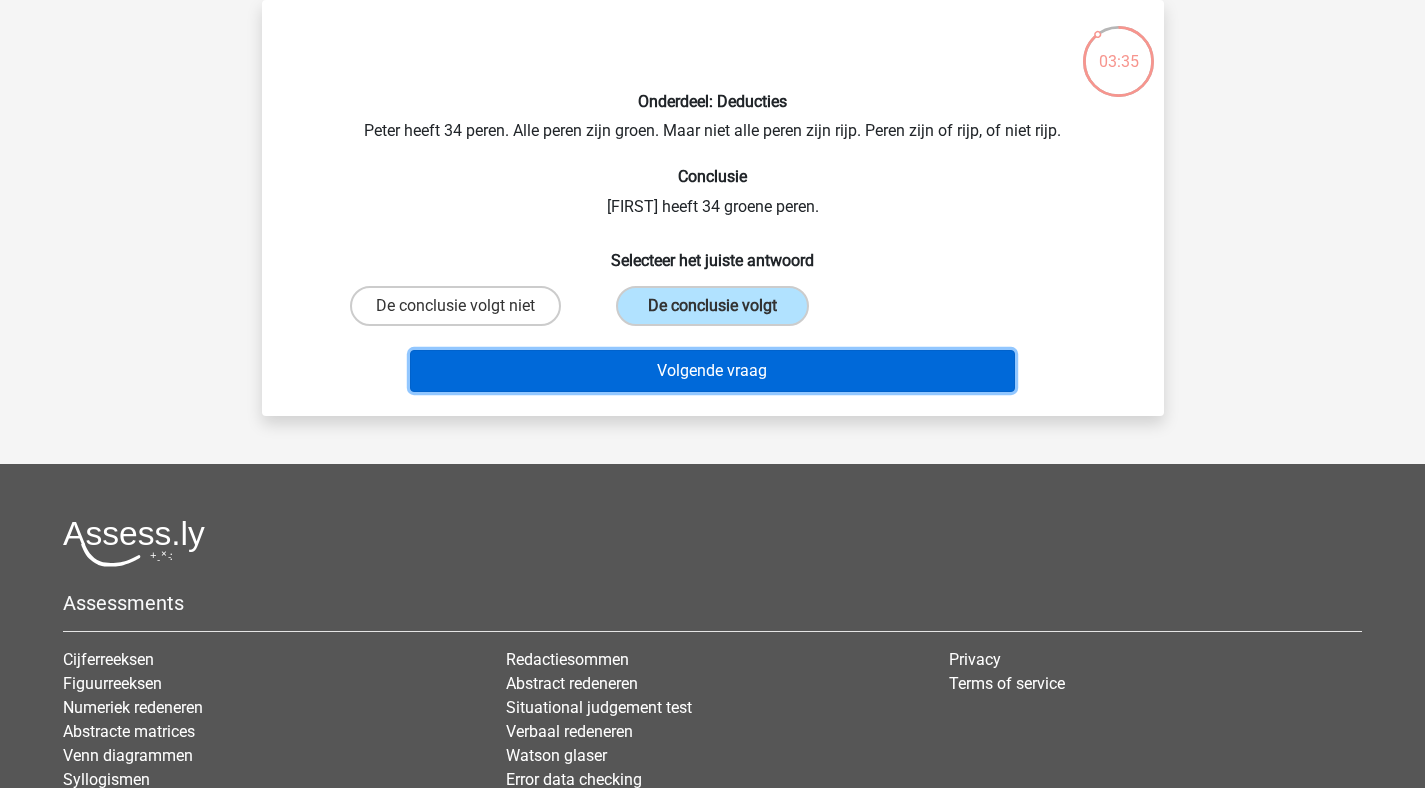 click on "Volgende vraag" at bounding box center [712, 371] 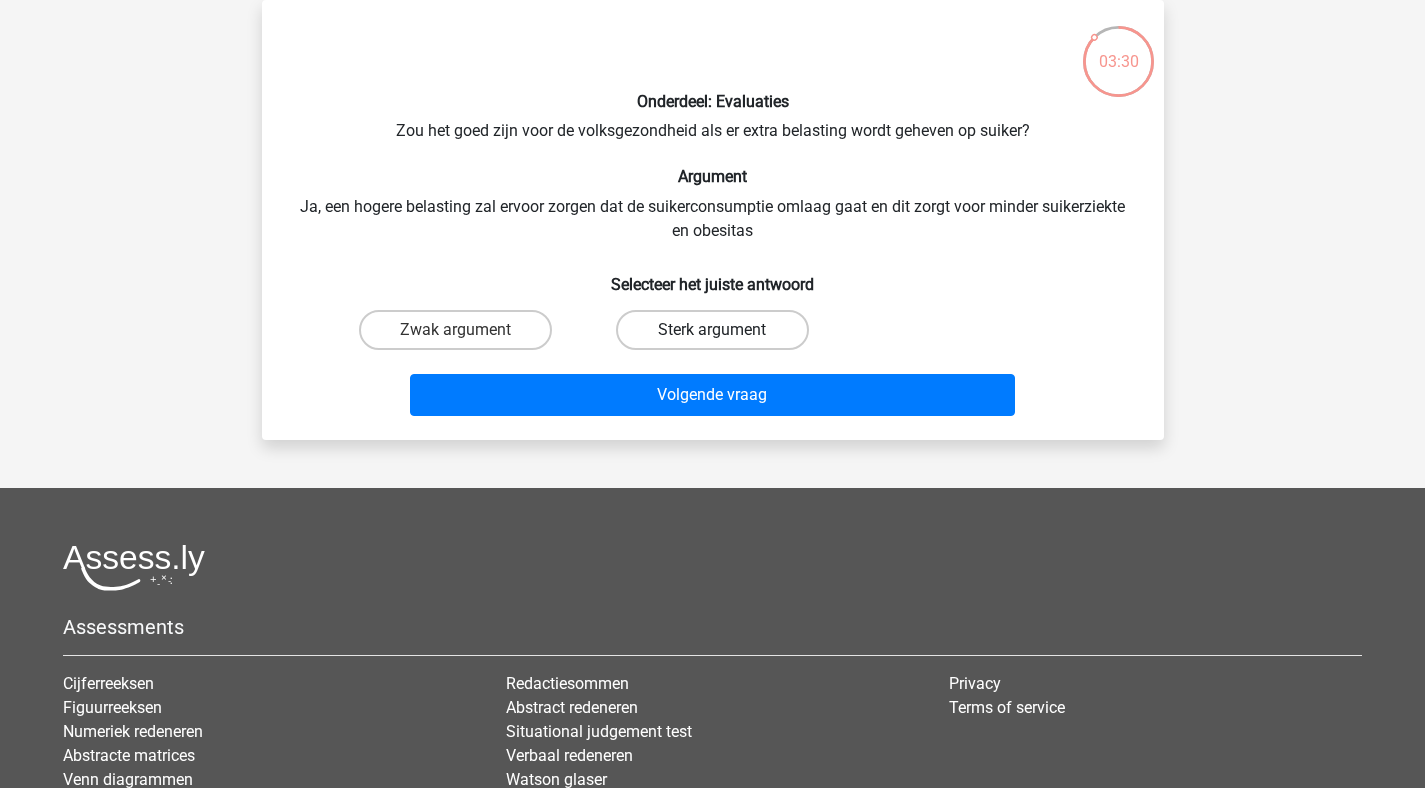 click on "Sterk argument" at bounding box center (712, 330) 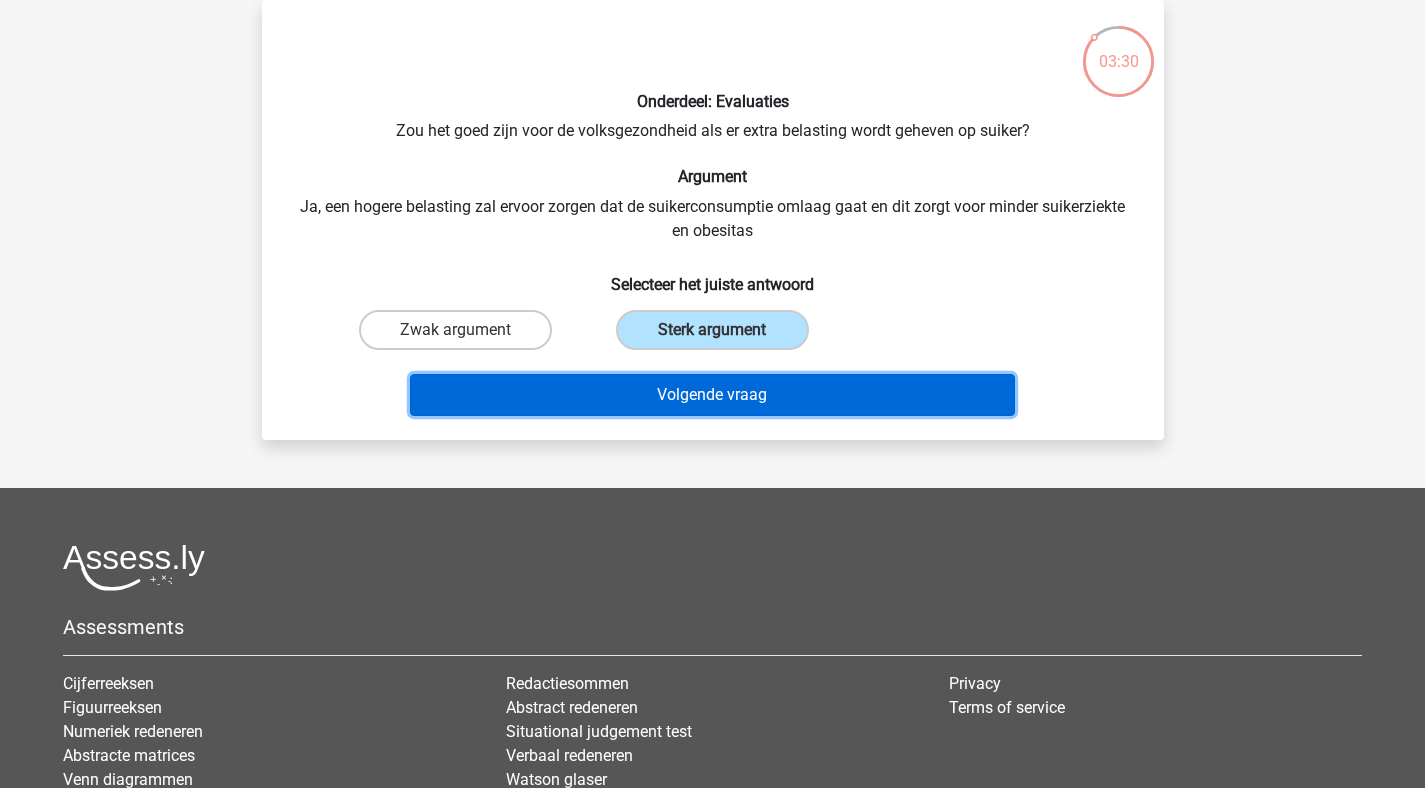 click on "Volgende vraag" at bounding box center (712, 395) 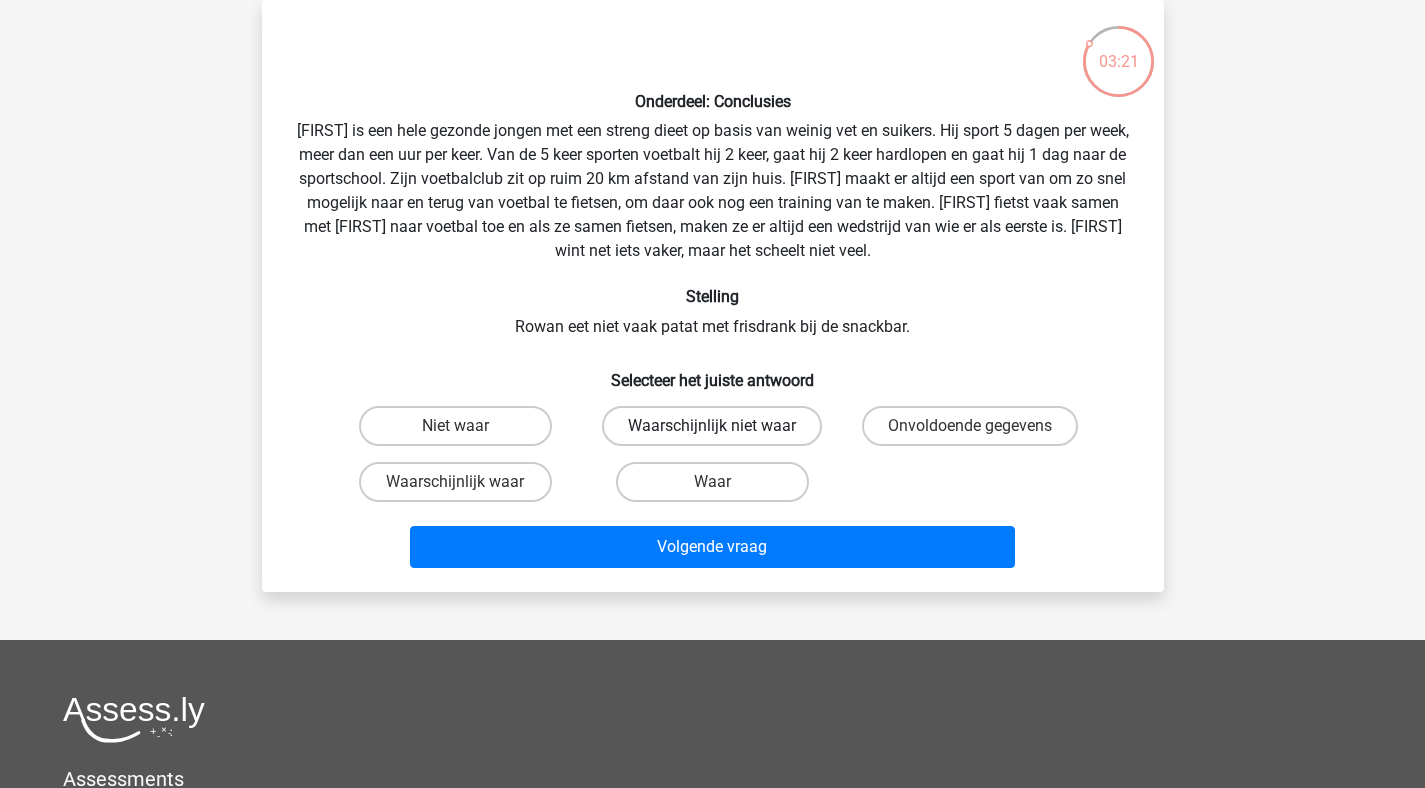 click on "Waarschijnlijk niet waar" at bounding box center [712, 426] 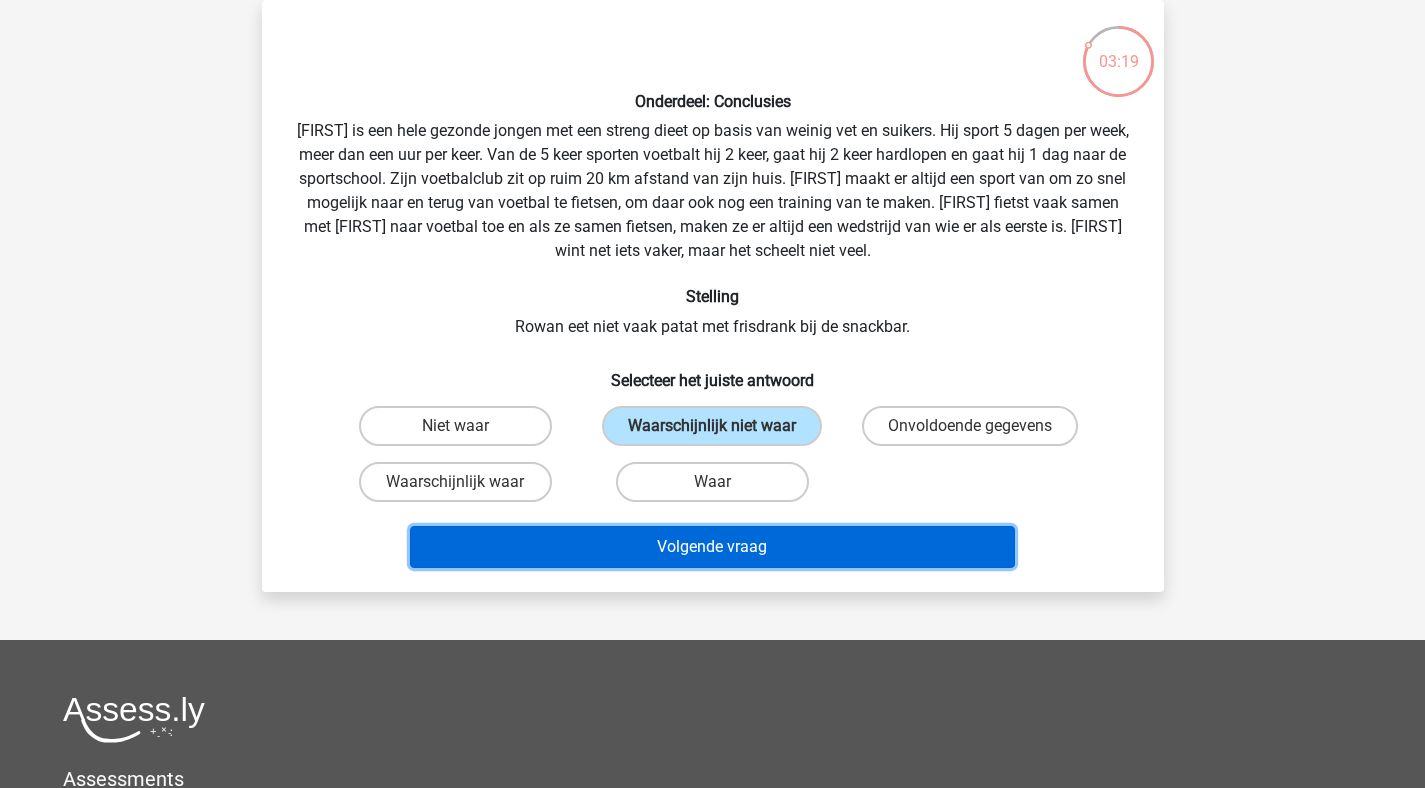 click on "Volgende vraag" at bounding box center (712, 547) 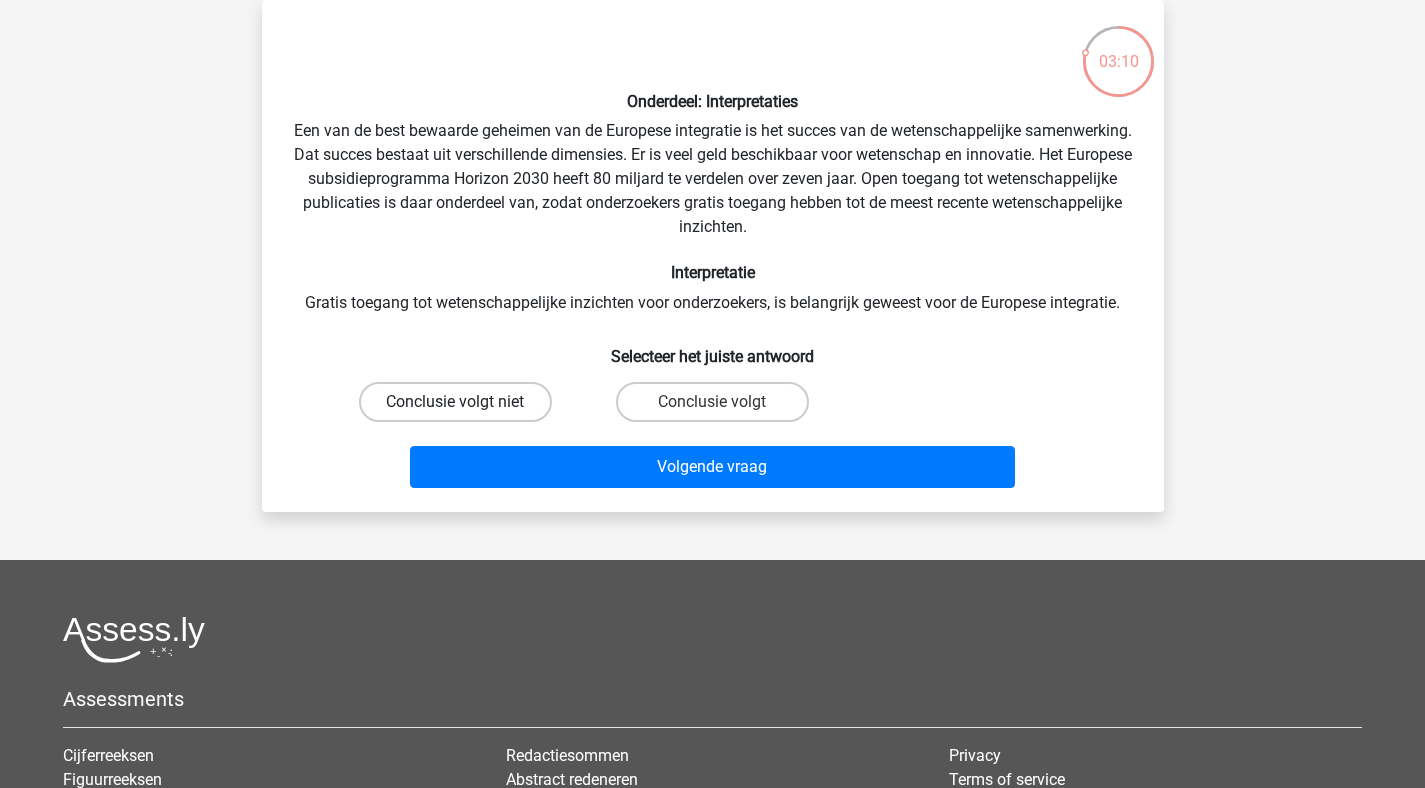 click on "Conclusie volgt niet" at bounding box center (455, 402) 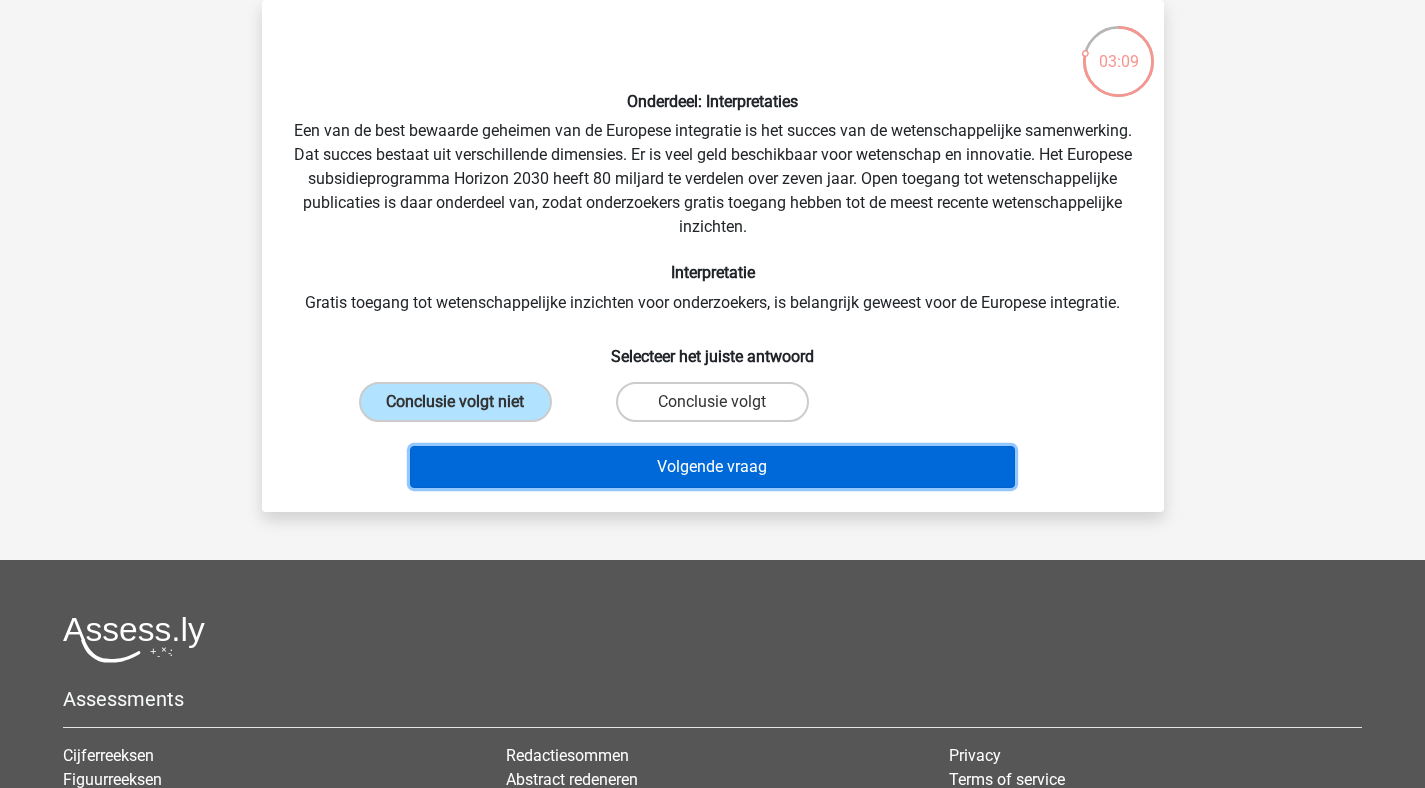 click on "Volgende vraag" at bounding box center (712, 467) 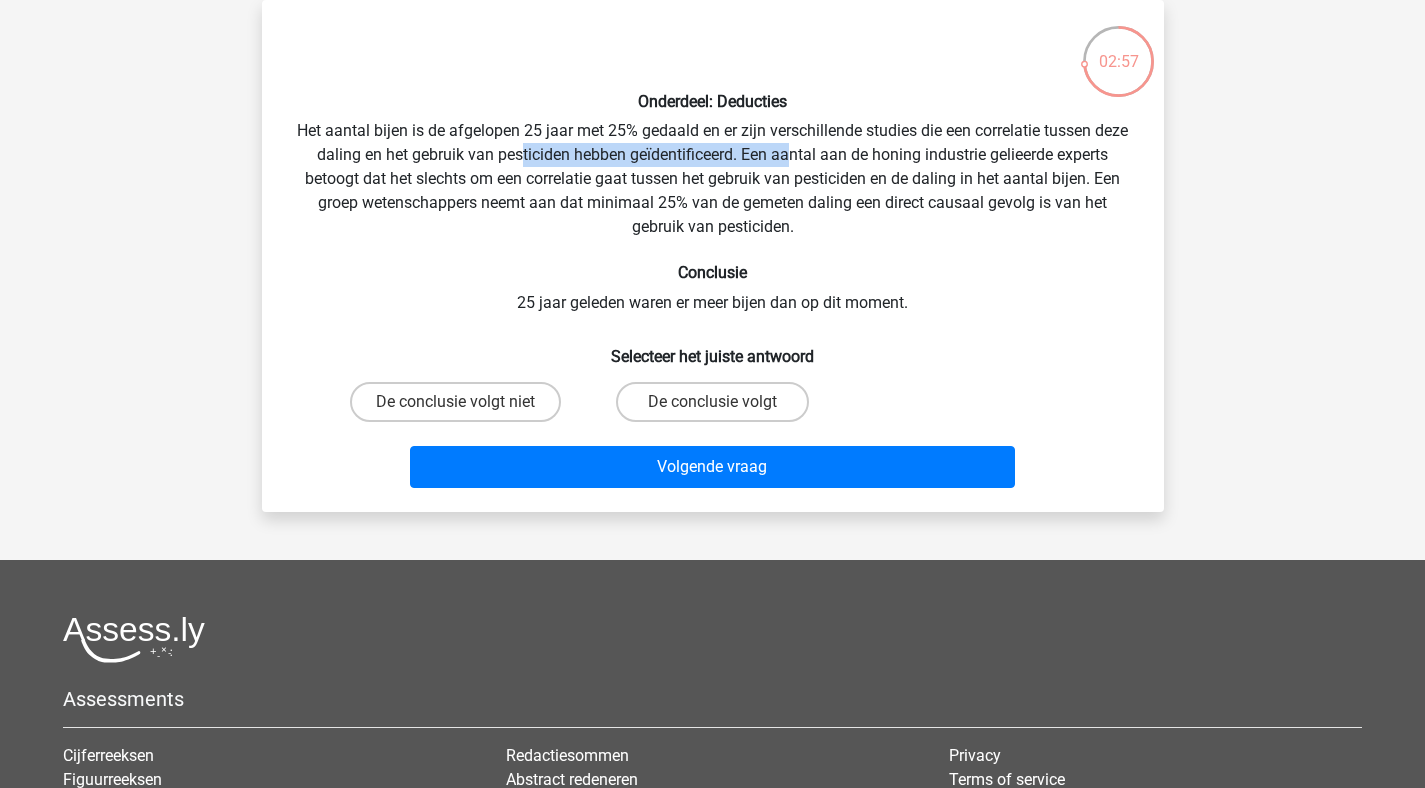 drag, startPoint x: 538, startPoint y: 149, endPoint x: 800, endPoint y: 160, distance: 262.2308 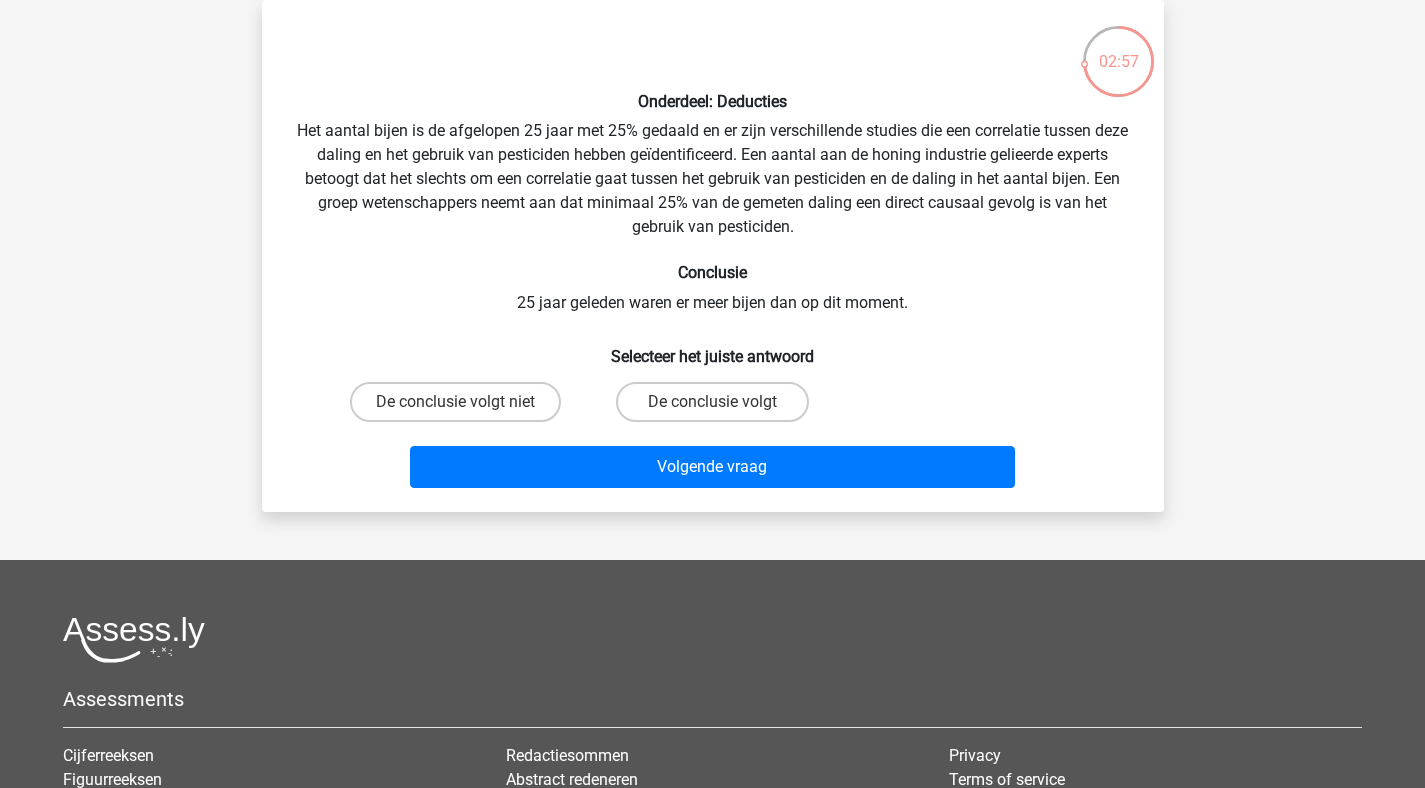 click on "Onderdeel: Deducties Het aantal bijen is de afgelopen 25 jaar met 25% gedaald en er zijn verschillende studies die een correlatie tussen deze daling en het gebruik van pesticiden hebben geïdentificeerd. Een aantal aan de honing industrie gelieerde experts betoogt dat het slechts om een correlatie gaat tussen het gebruik van pesticiden en de daling in het aantal bijen. Een groep wetenschappers neemt aan dat minimaal 25% van de gemeten daling een direct causaal gevolg is van het gebruik van pesticiden. Conclusie 25 jaar geleden waren er meer bijen dan op dit moment.
Selecteer het juiste antwoord" at bounding box center [713, 256] 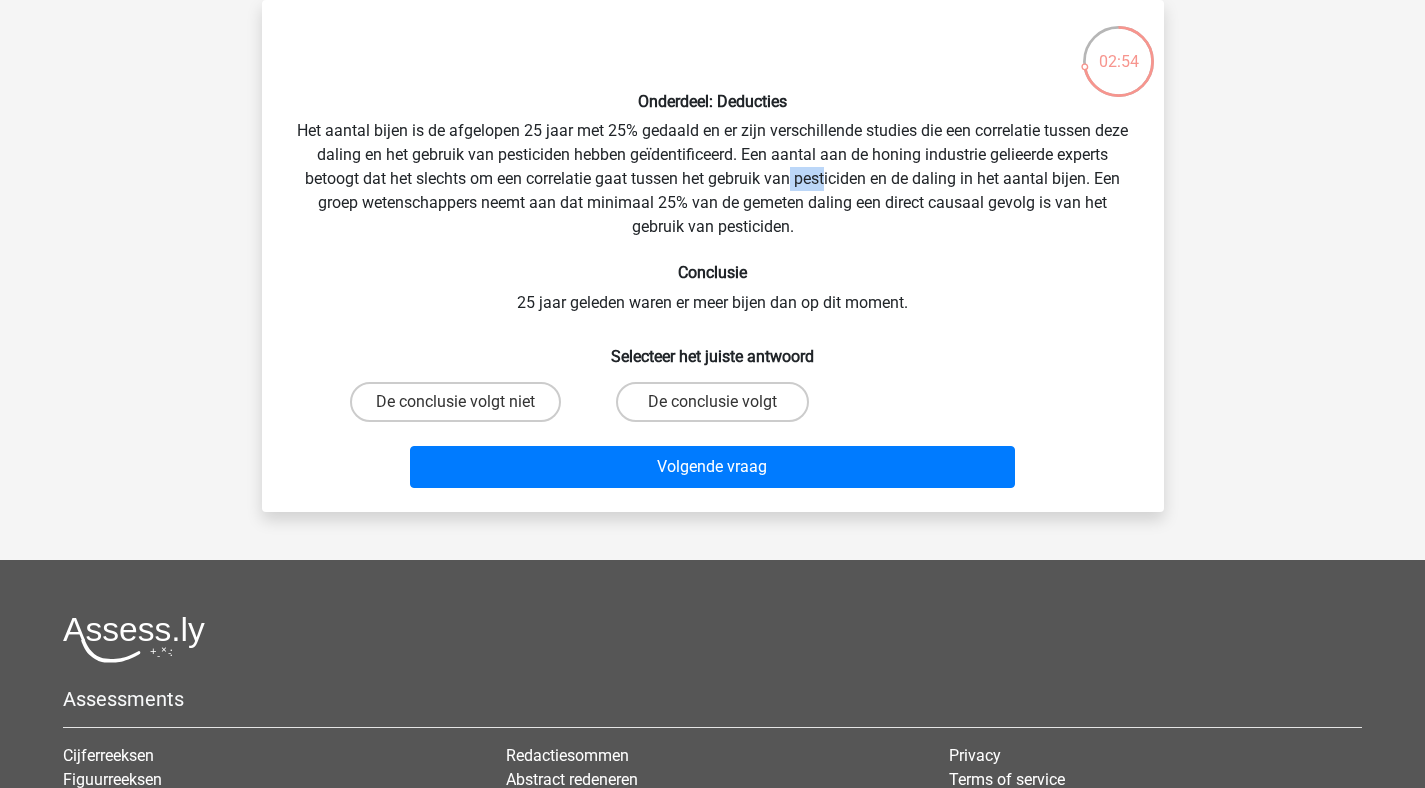 drag, startPoint x: 792, startPoint y: 171, endPoint x: 827, endPoint y: 188, distance: 38.910152 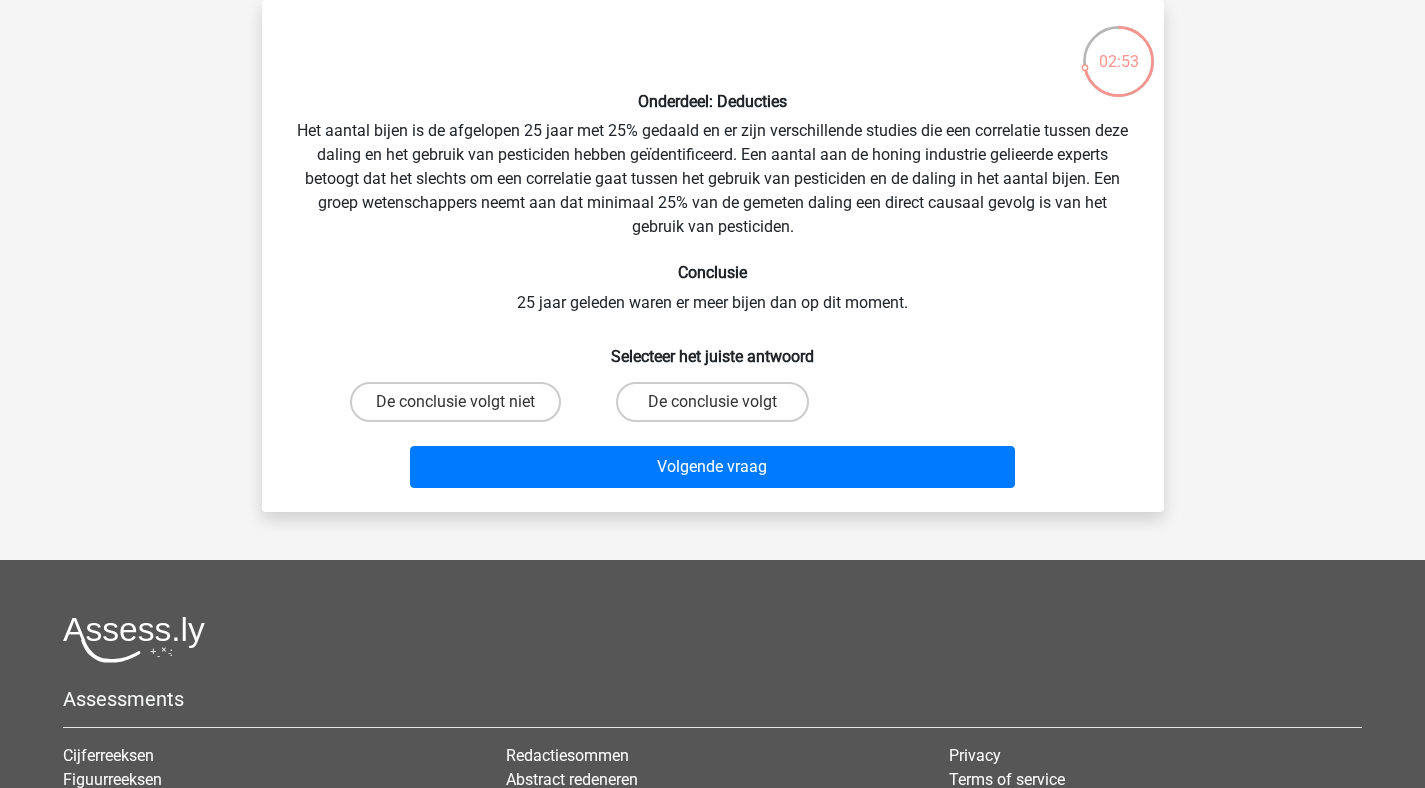 click on "Onderdeel: Deducties Het aantal bijen is de afgelopen 25 jaar met 25% gedaald en er zijn verschillende studies die een correlatie tussen deze daling en het gebruik van pesticiden hebben geïdentificeerd. Een aantal aan de honing industrie gelieerde experts betoogt dat het slechts om een correlatie gaat tussen het gebruik van pesticiden en de daling in het aantal bijen. Een groep wetenschappers neemt aan dat minimaal 25% van de gemeten daling een direct causaal gevolg is van het gebruik van pesticiden. Conclusie 25 jaar geleden waren er meer bijen dan op dit moment.
Selecteer het juiste antwoord" at bounding box center [713, 256] 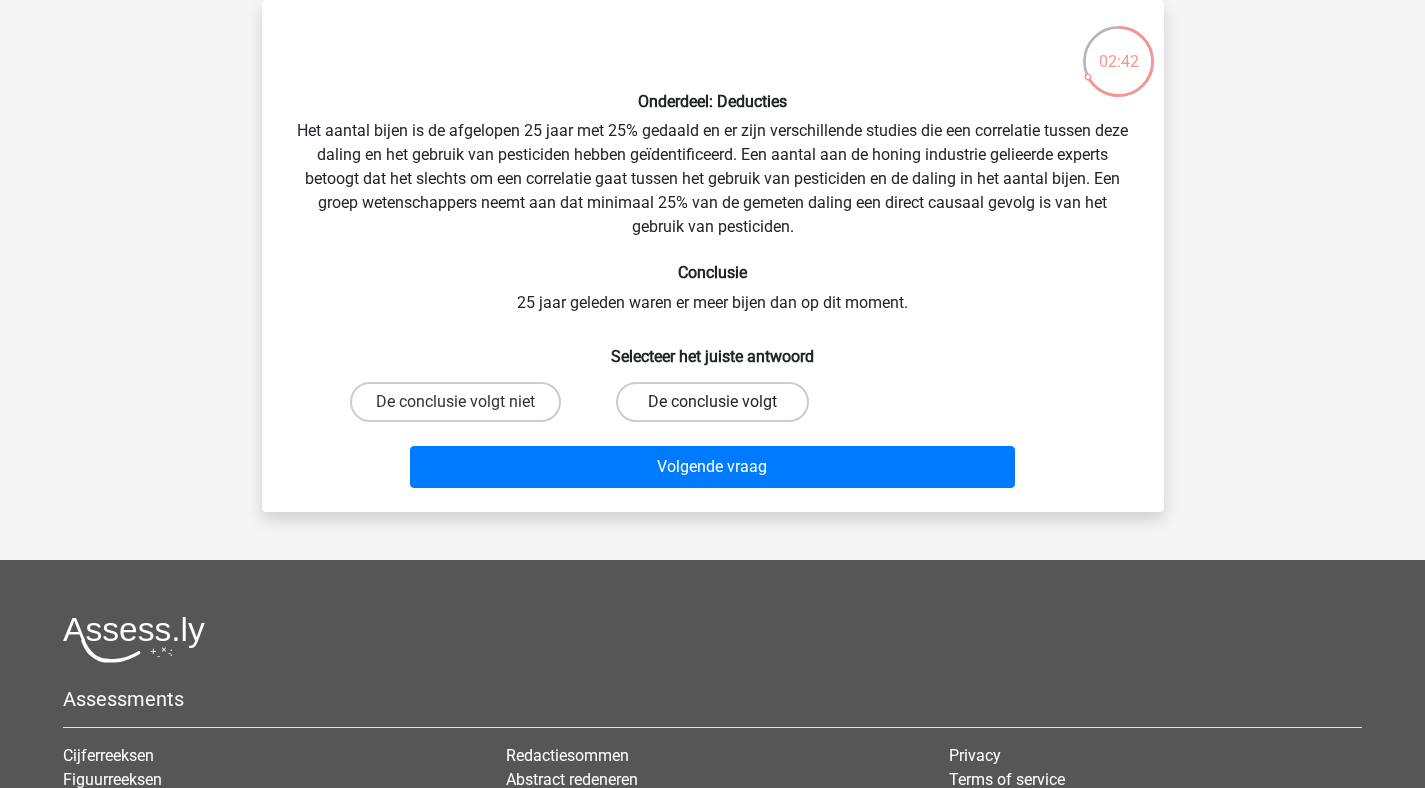 click on "De conclusie volgt" at bounding box center [712, 402] 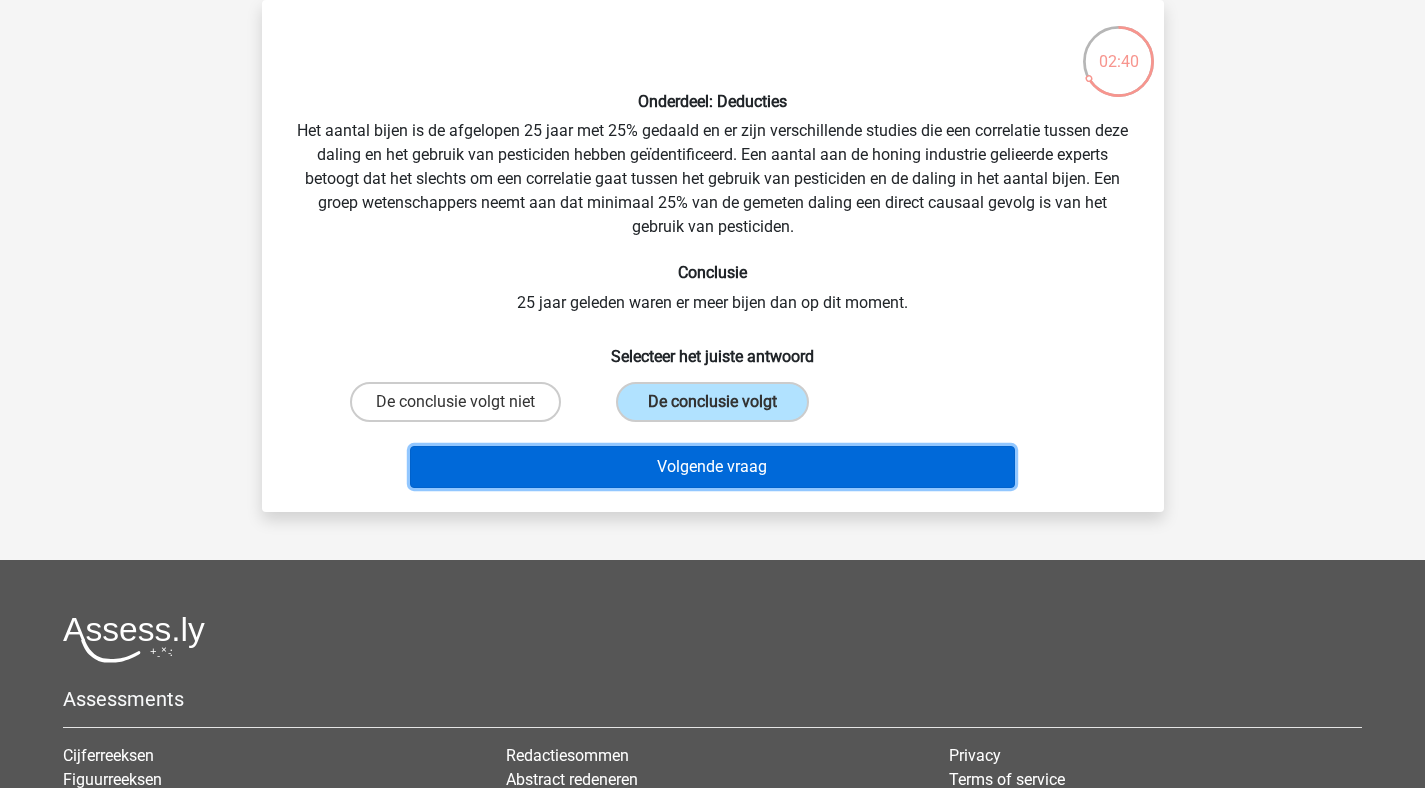 click on "Volgende vraag" at bounding box center (712, 467) 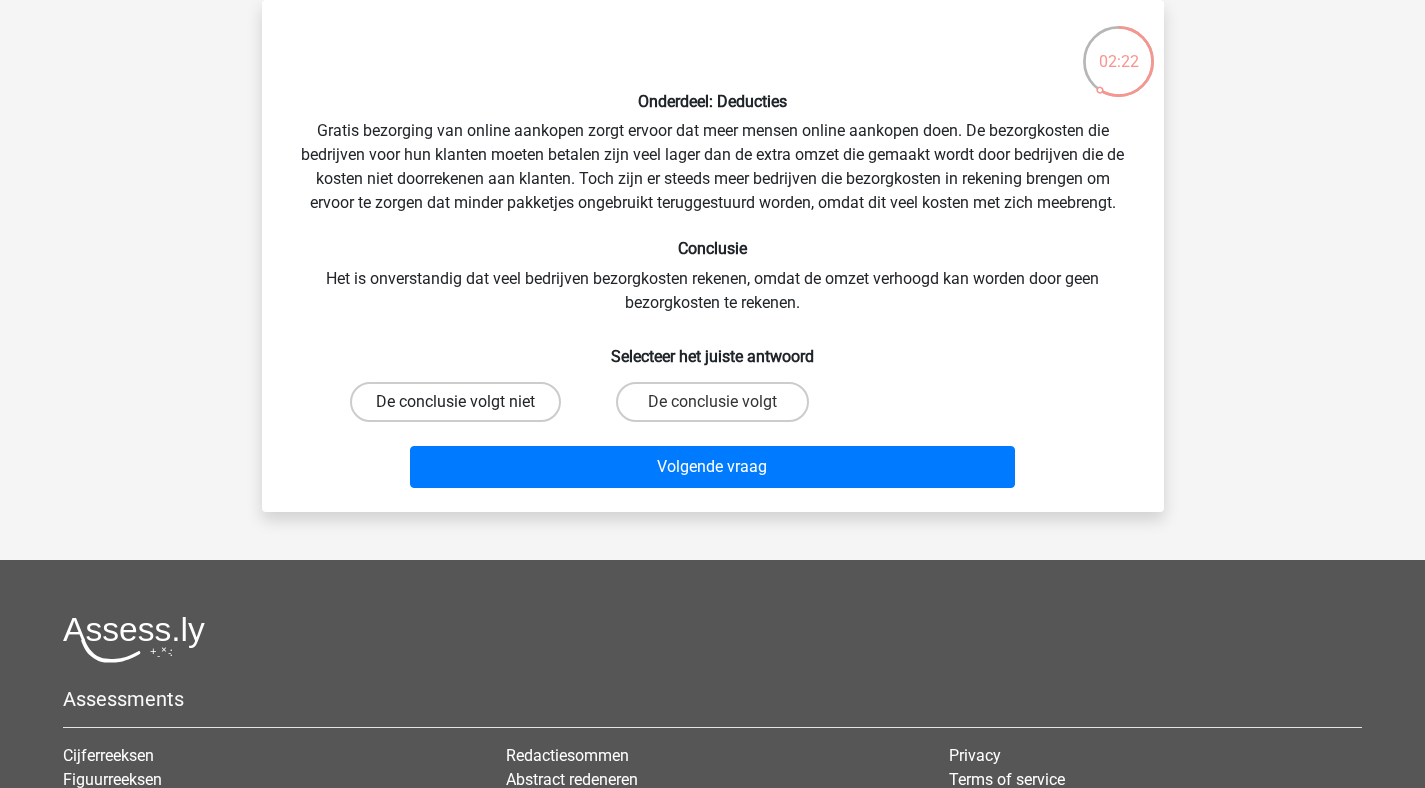 click on "De conclusie volgt niet" at bounding box center [455, 402] 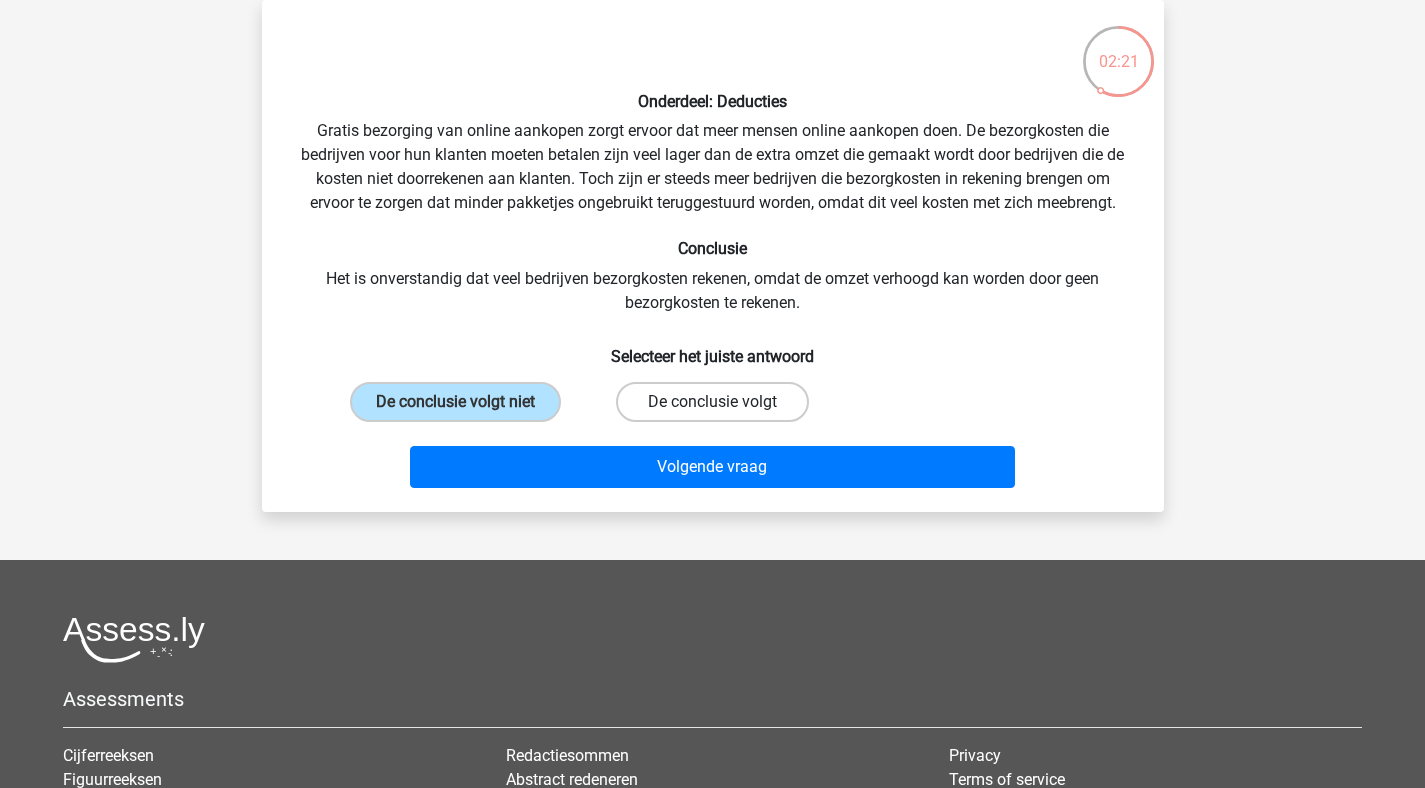 click on "De conclusie volgt" at bounding box center (712, 402) 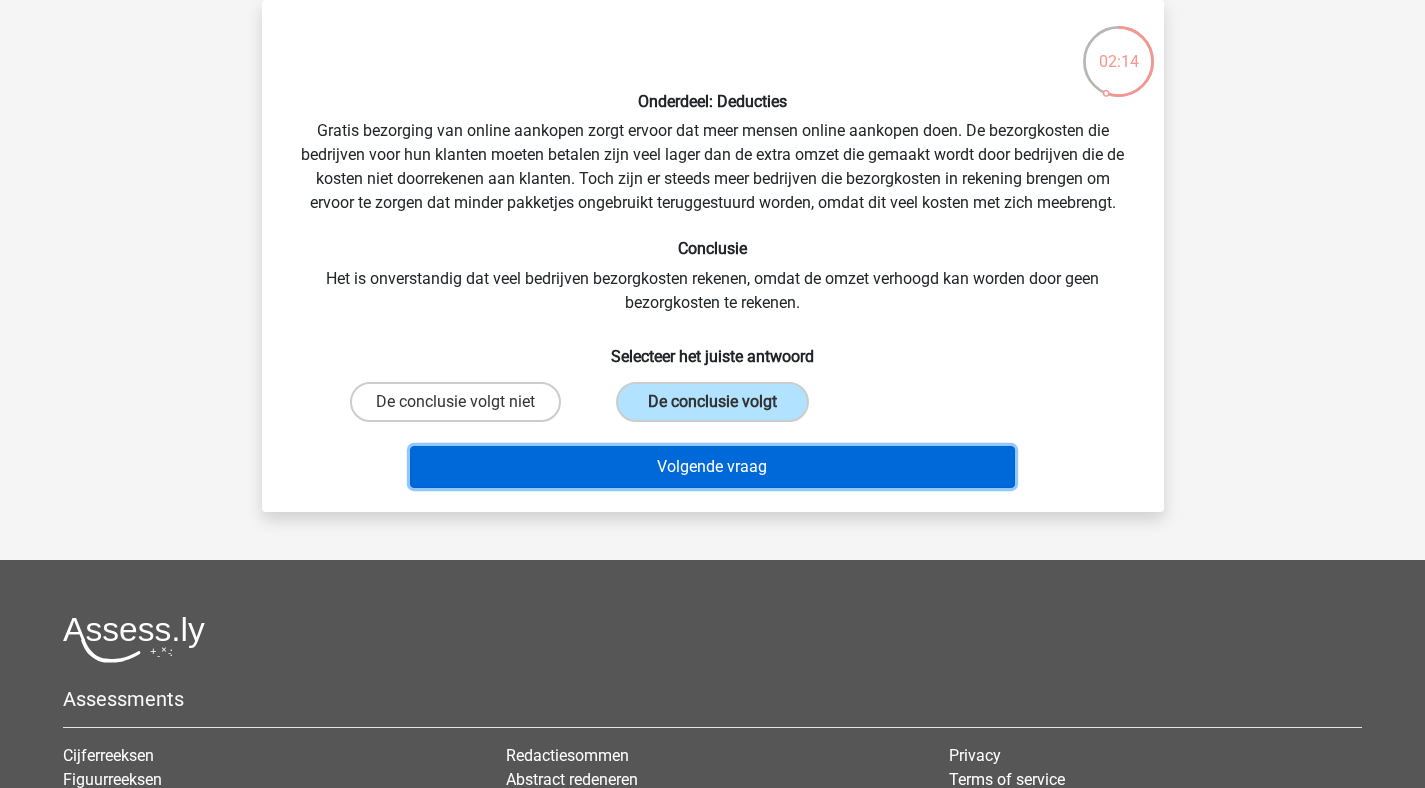 click on "Volgende vraag" at bounding box center [712, 467] 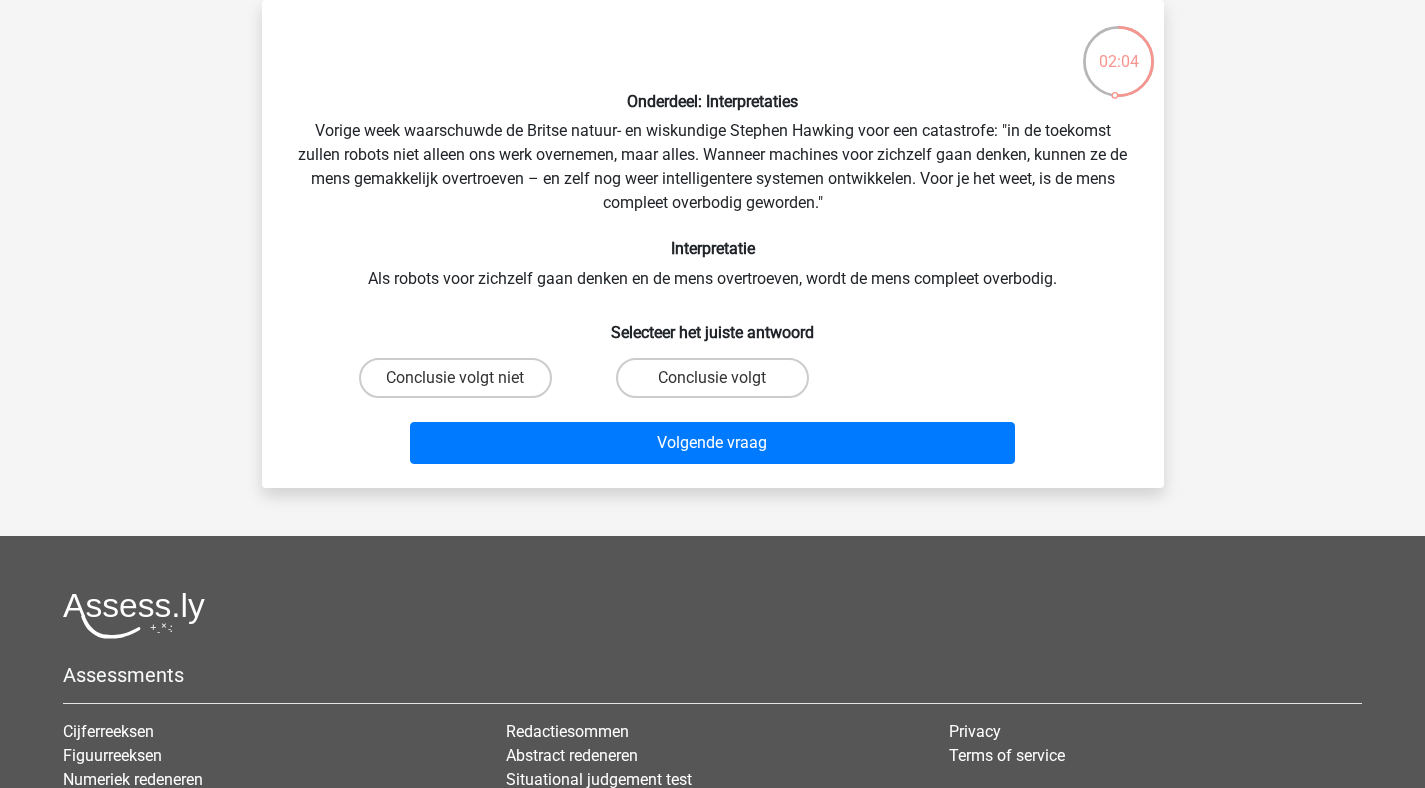 drag, startPoint x: 588, startPoint y: 177, endPoint x: 827, endPoint y: 183, distance: 239.0753 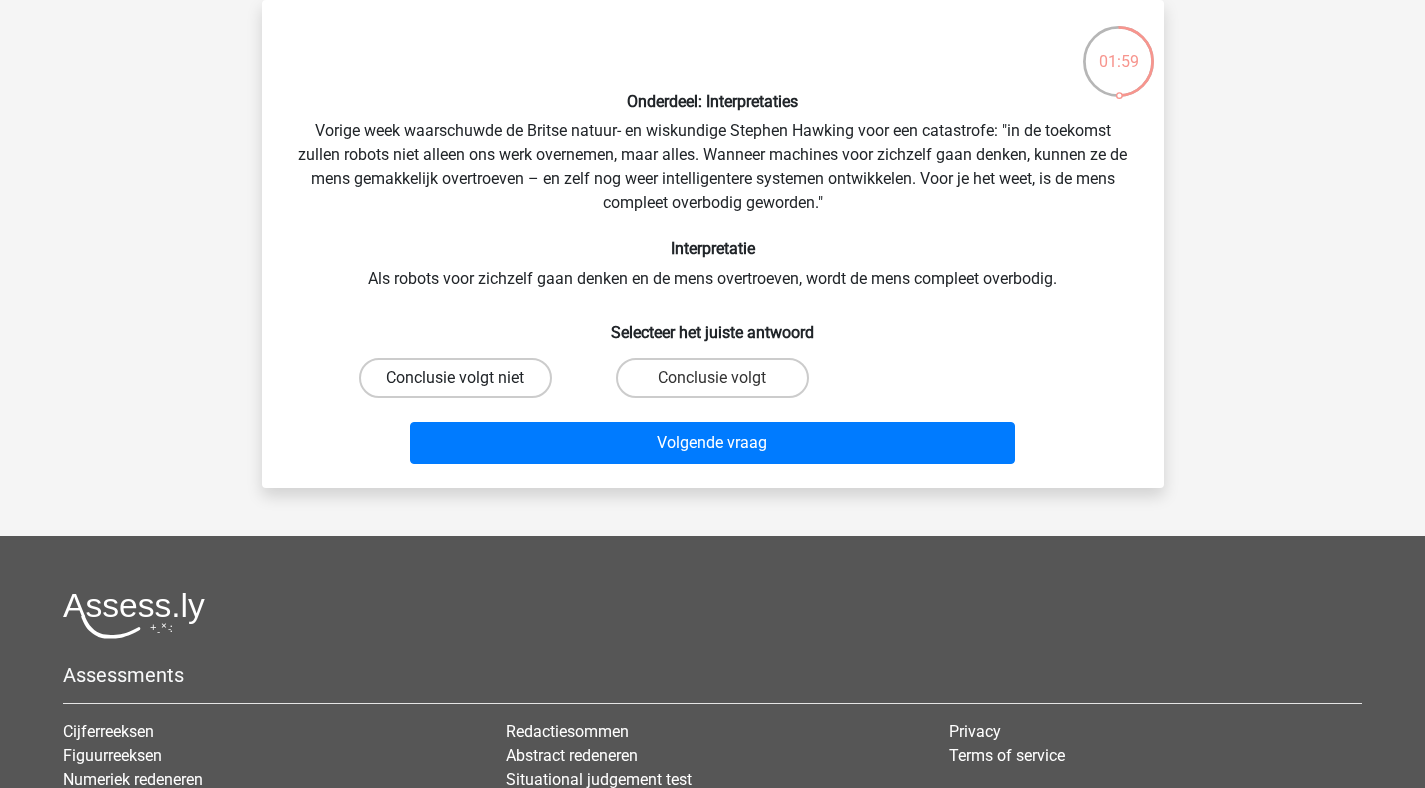 click on "Conclusie volgt niet" at bounding box center (455, 378) 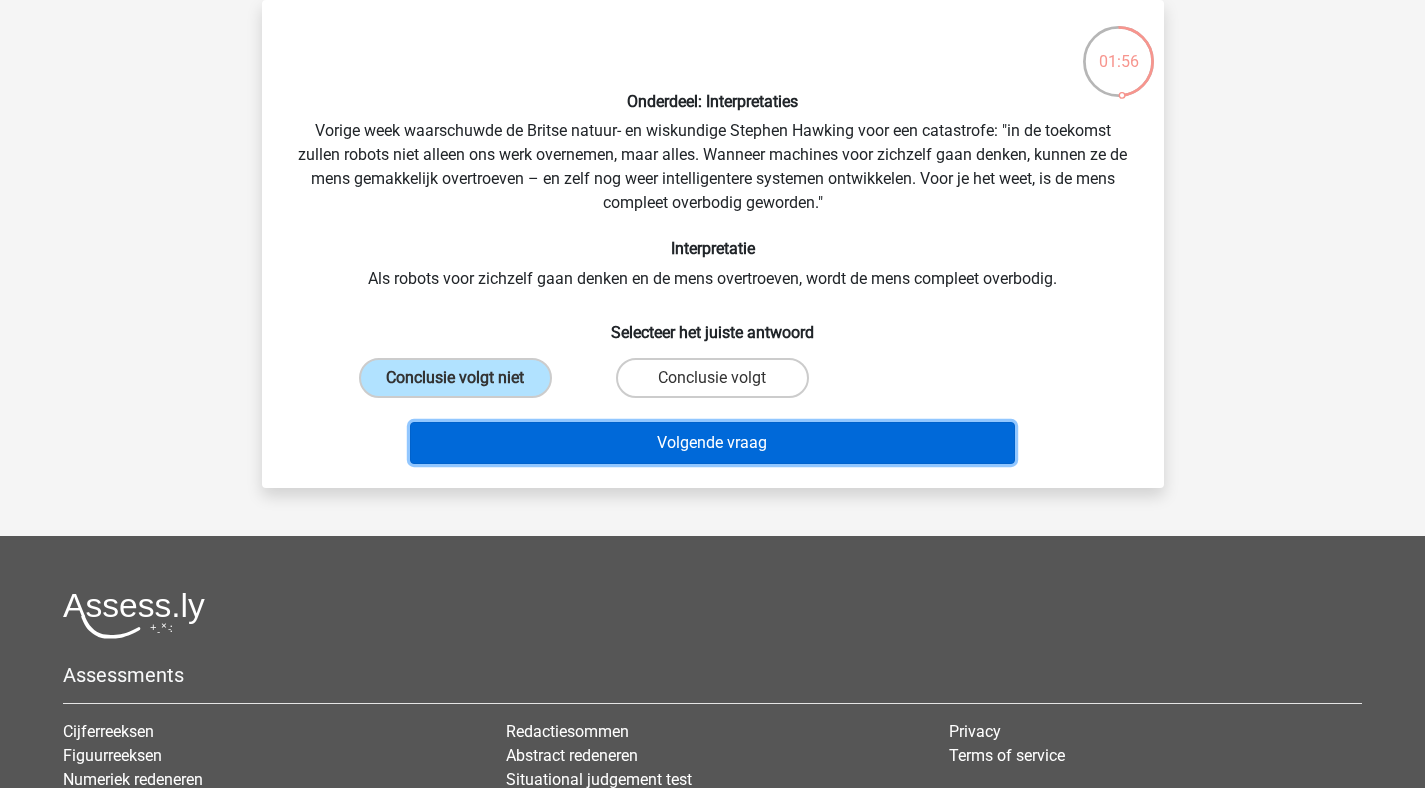 click on "Volgende vraag" at bounding box center [712, 443] 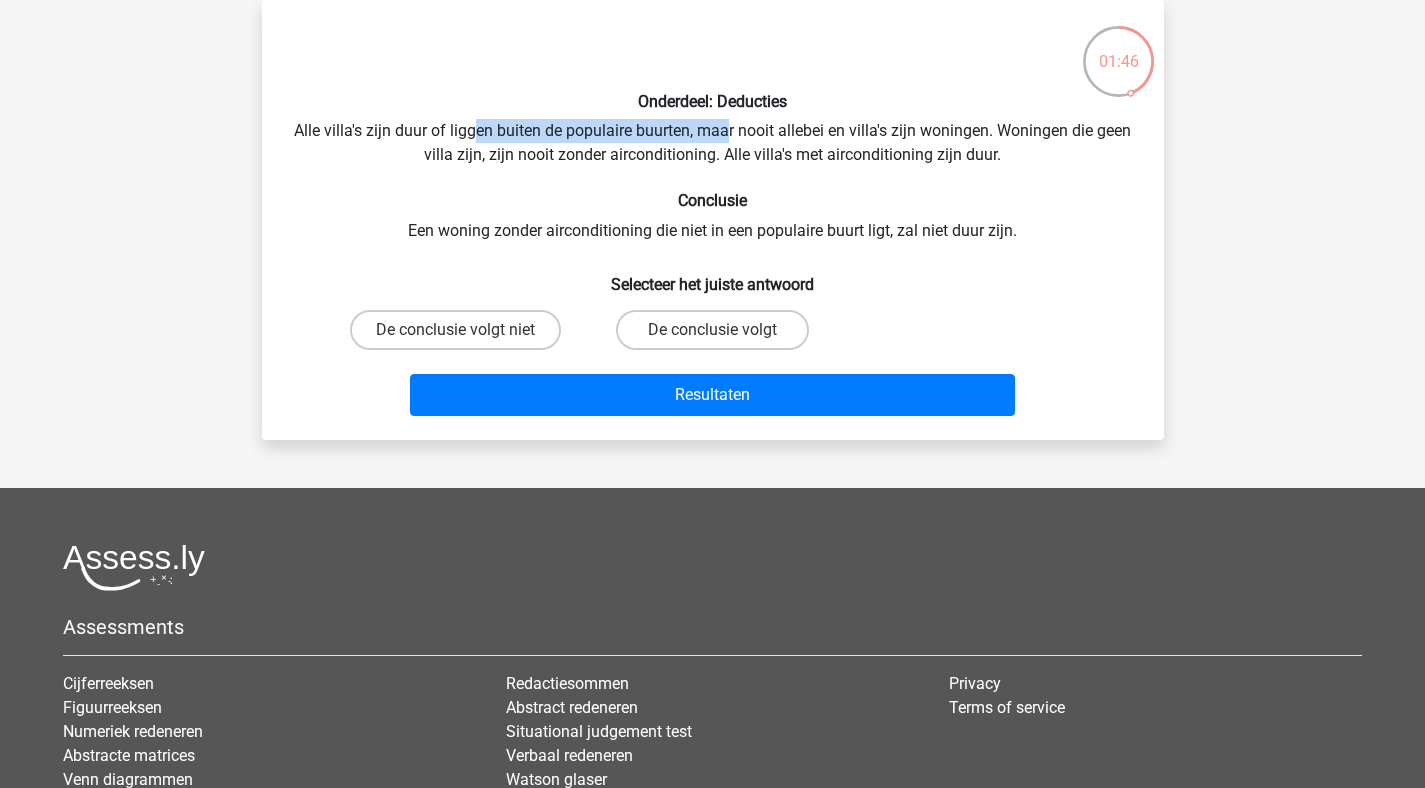 drag, startPoint x: 494, startPoint y: 129, endPoint x: 749, endPoint y: 129, distance: 255 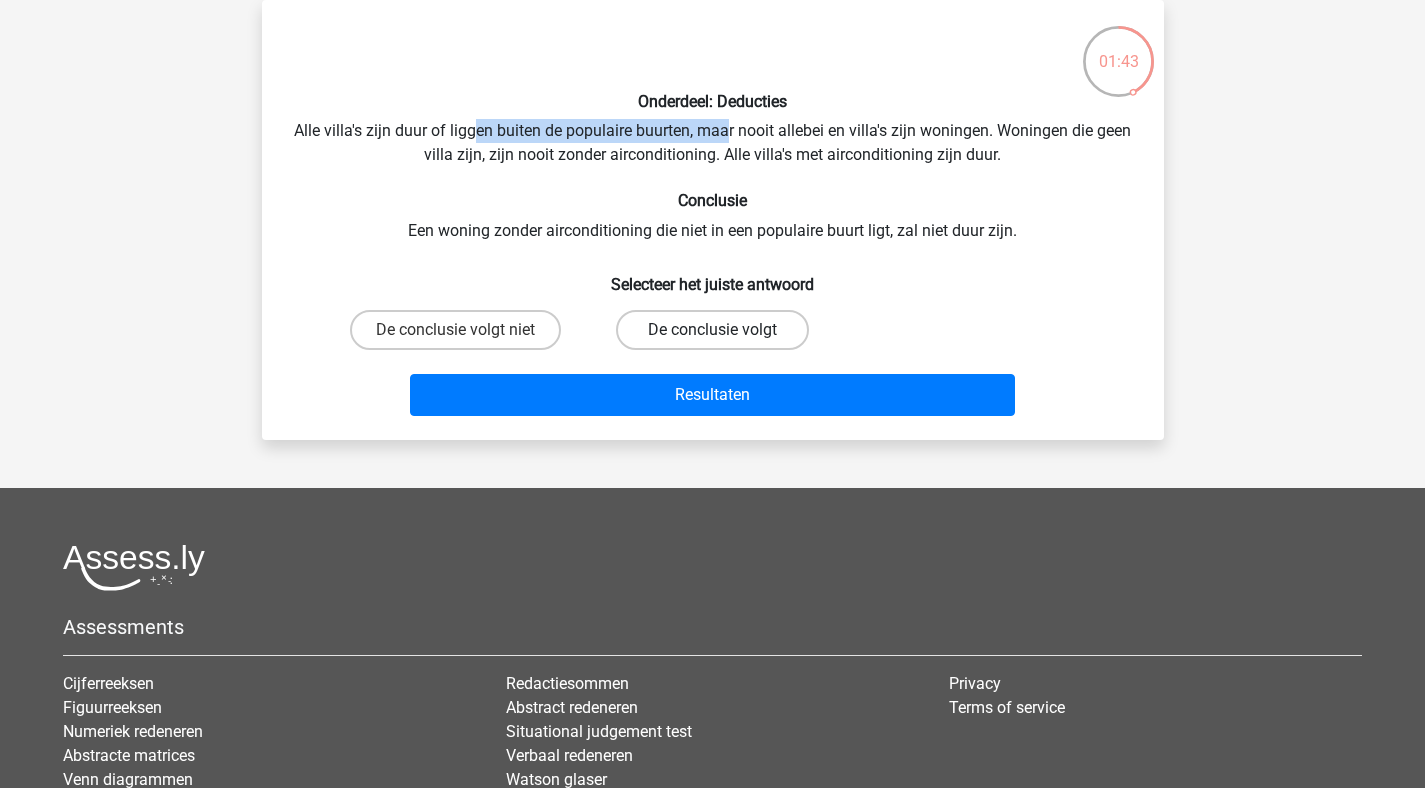 click on "De conclusie volgt" at bounding box center (712, 330) 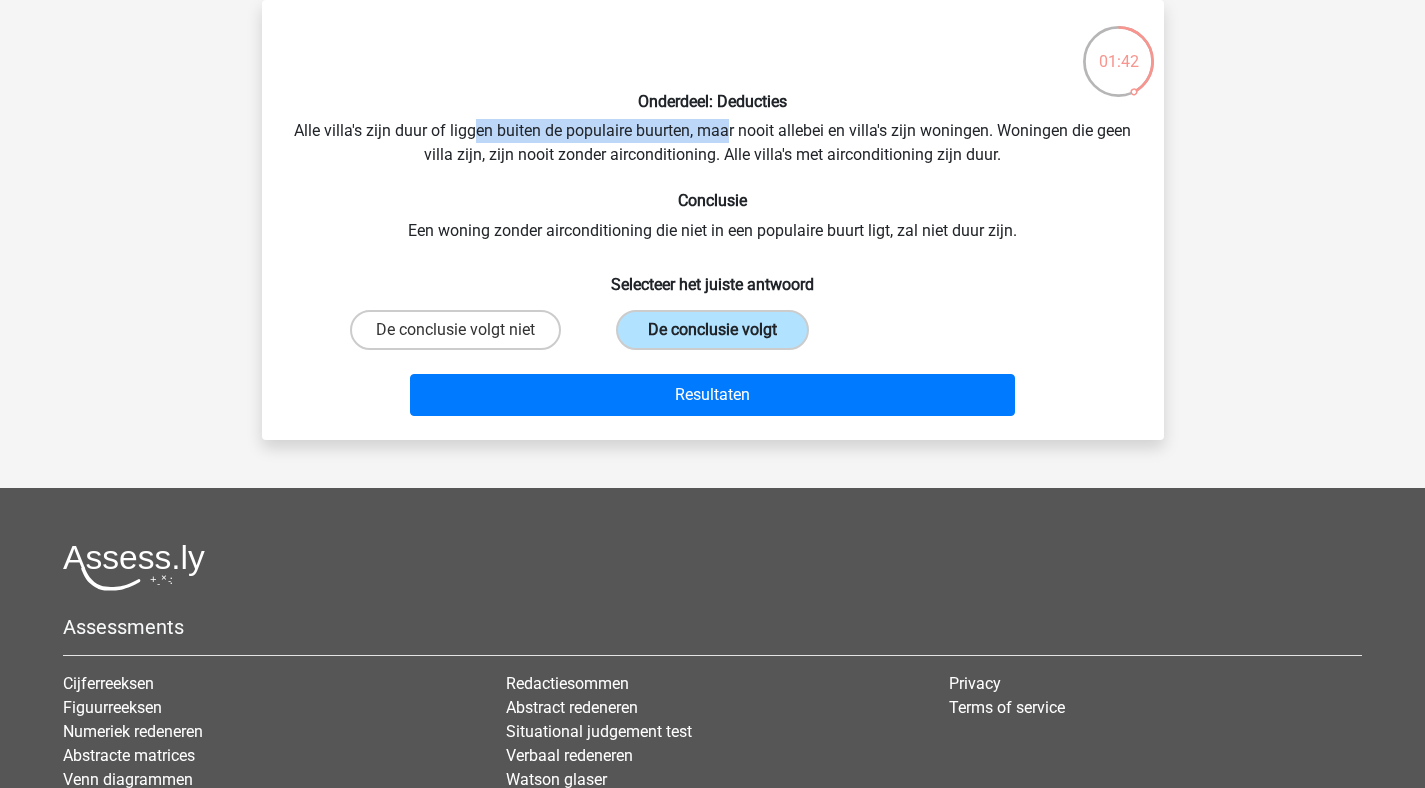 click on "De conclusie volgt" at bounding box center (712, 330) 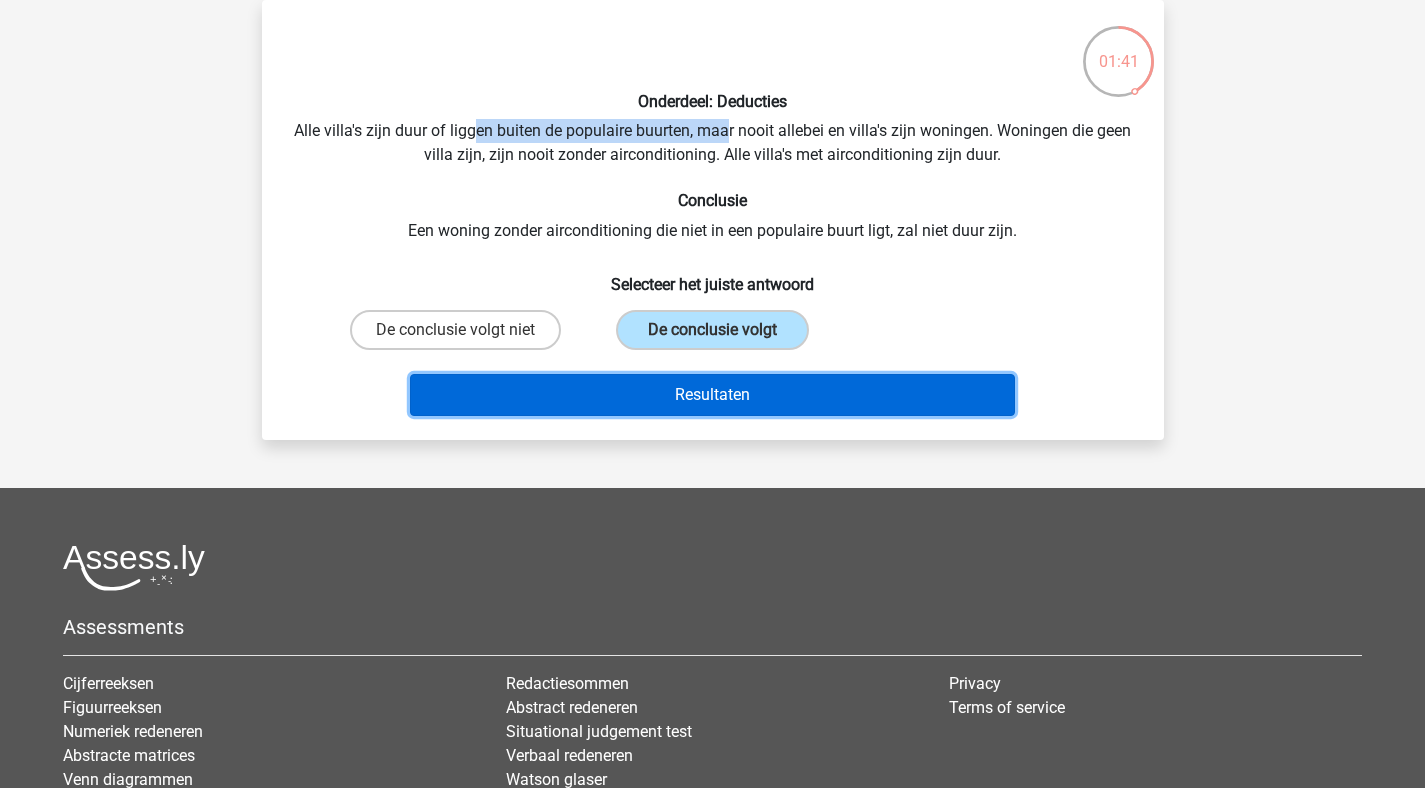 click on "Resultaten" at bounding box center [712, 395] 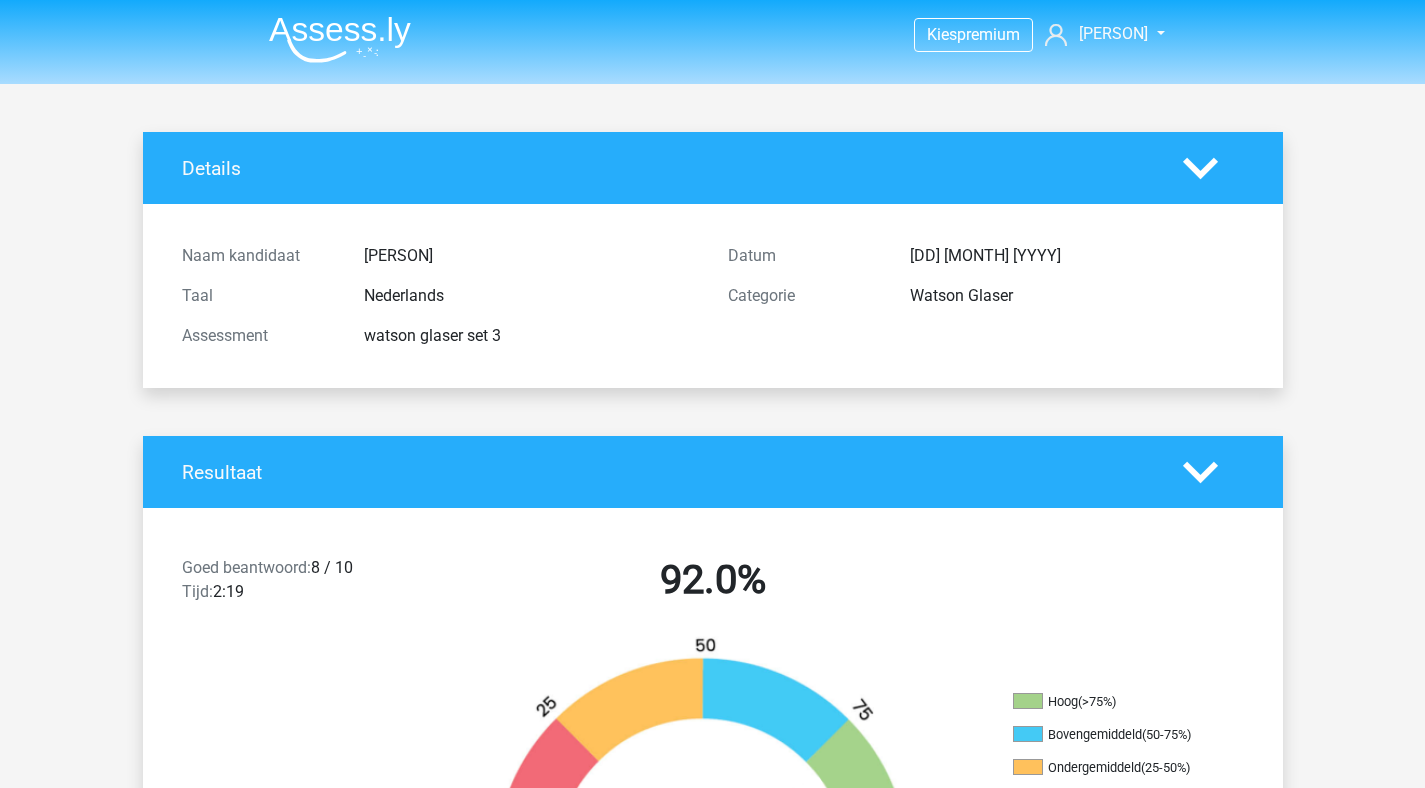 scroll, scrollTop: 1757, scrollLeft: 0, axis: vertical 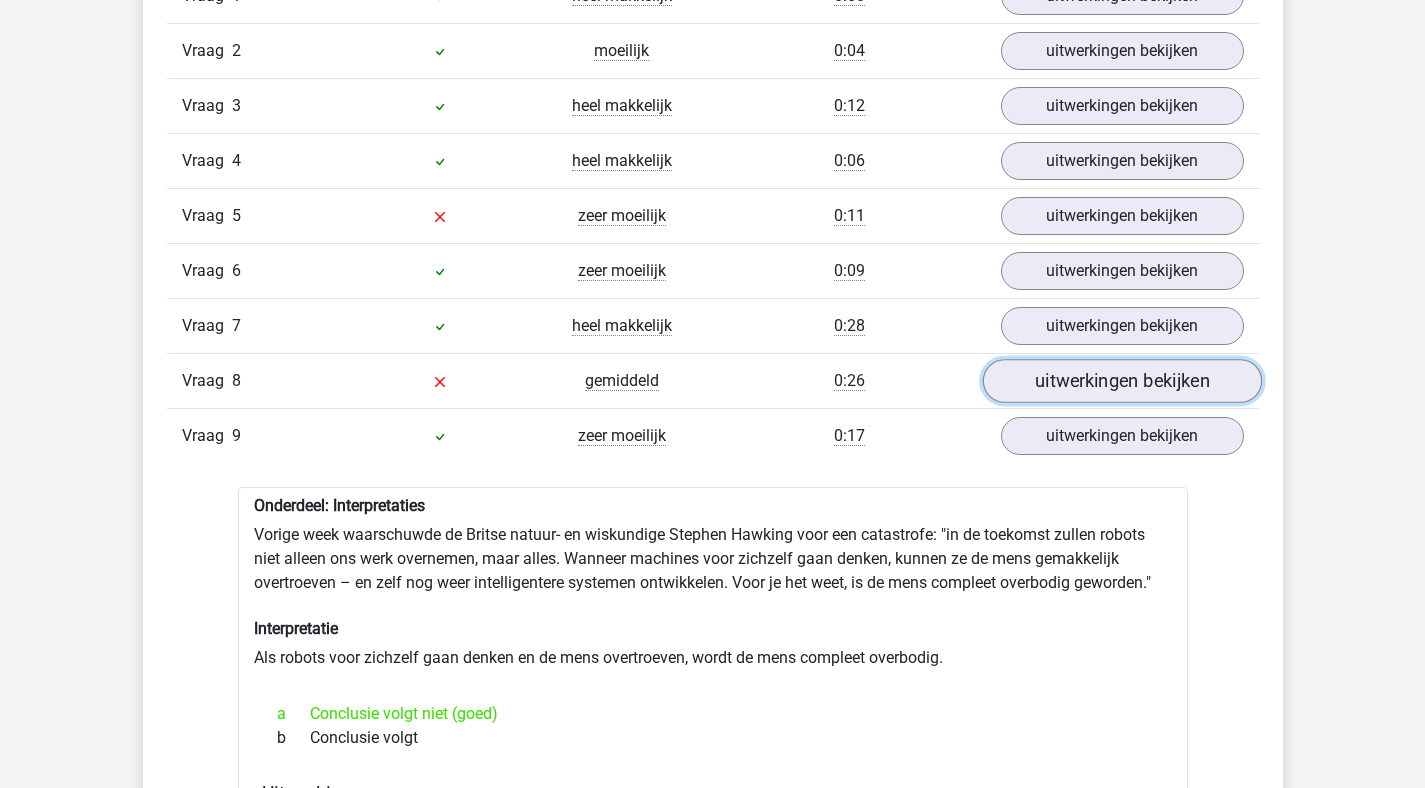 click on "uitwerkingen bekijken" at bounding box center (1121, 381) 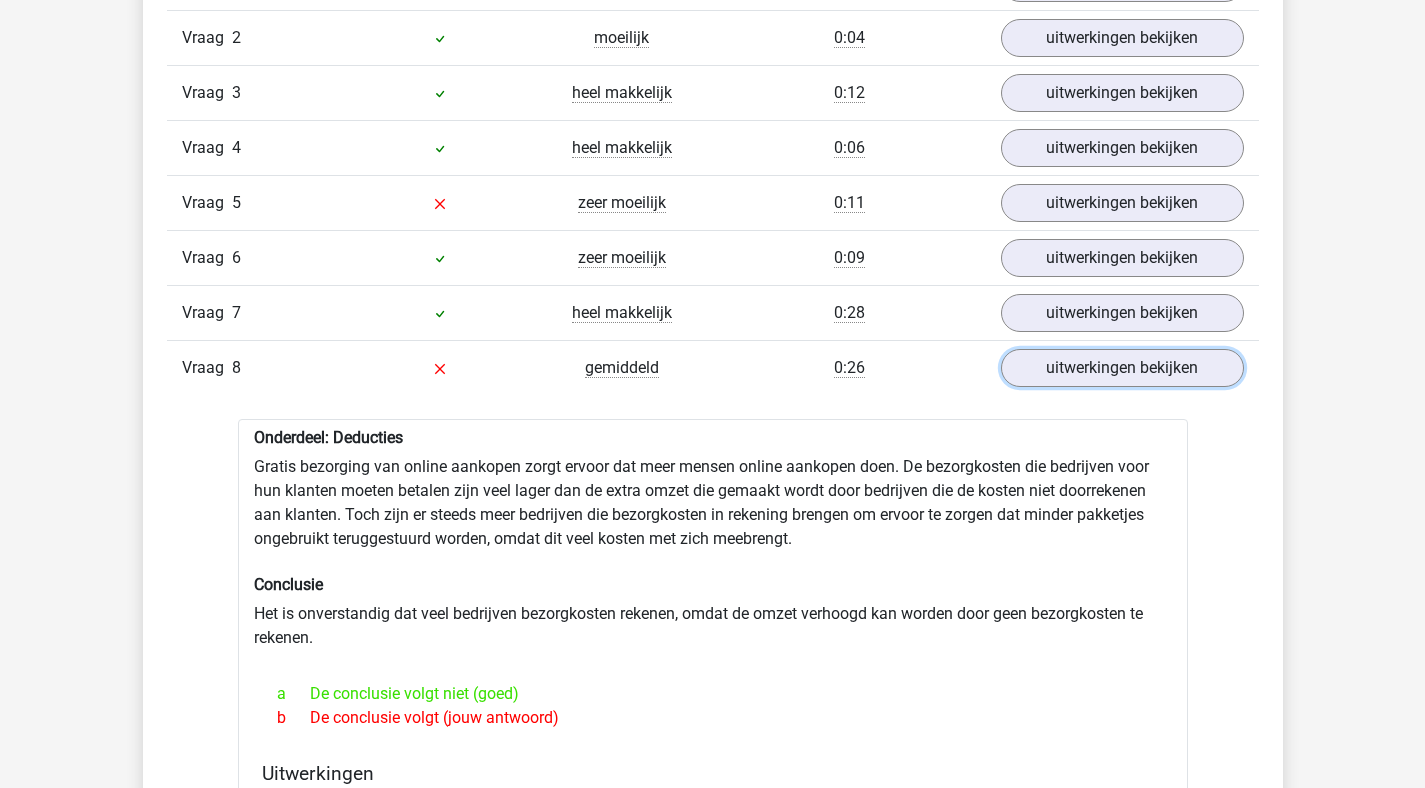 scroll, scrollTop: 1757, scrollLeft: 0, axis: vertical 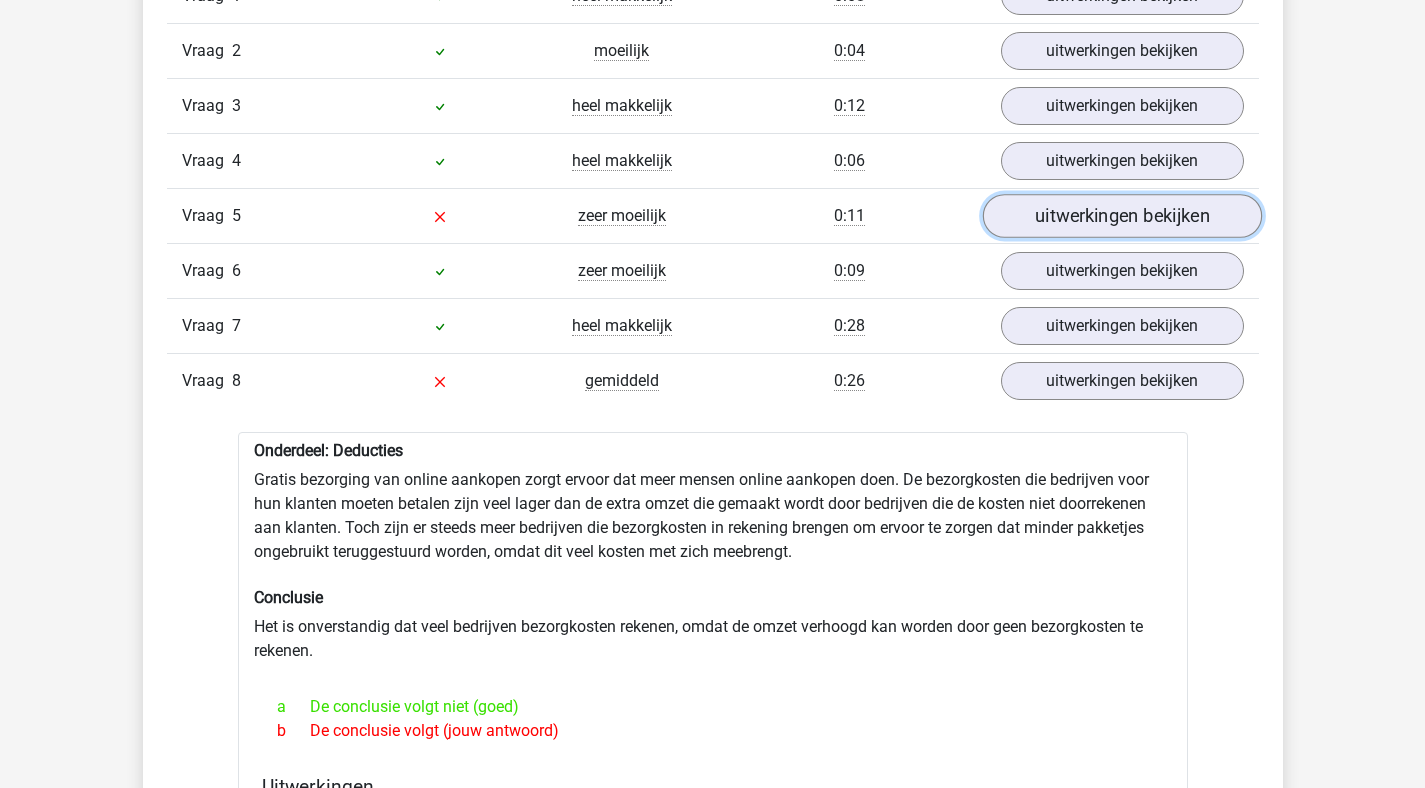 click on "uitwerkingen bekijken" at bounding box center (1121, 216) 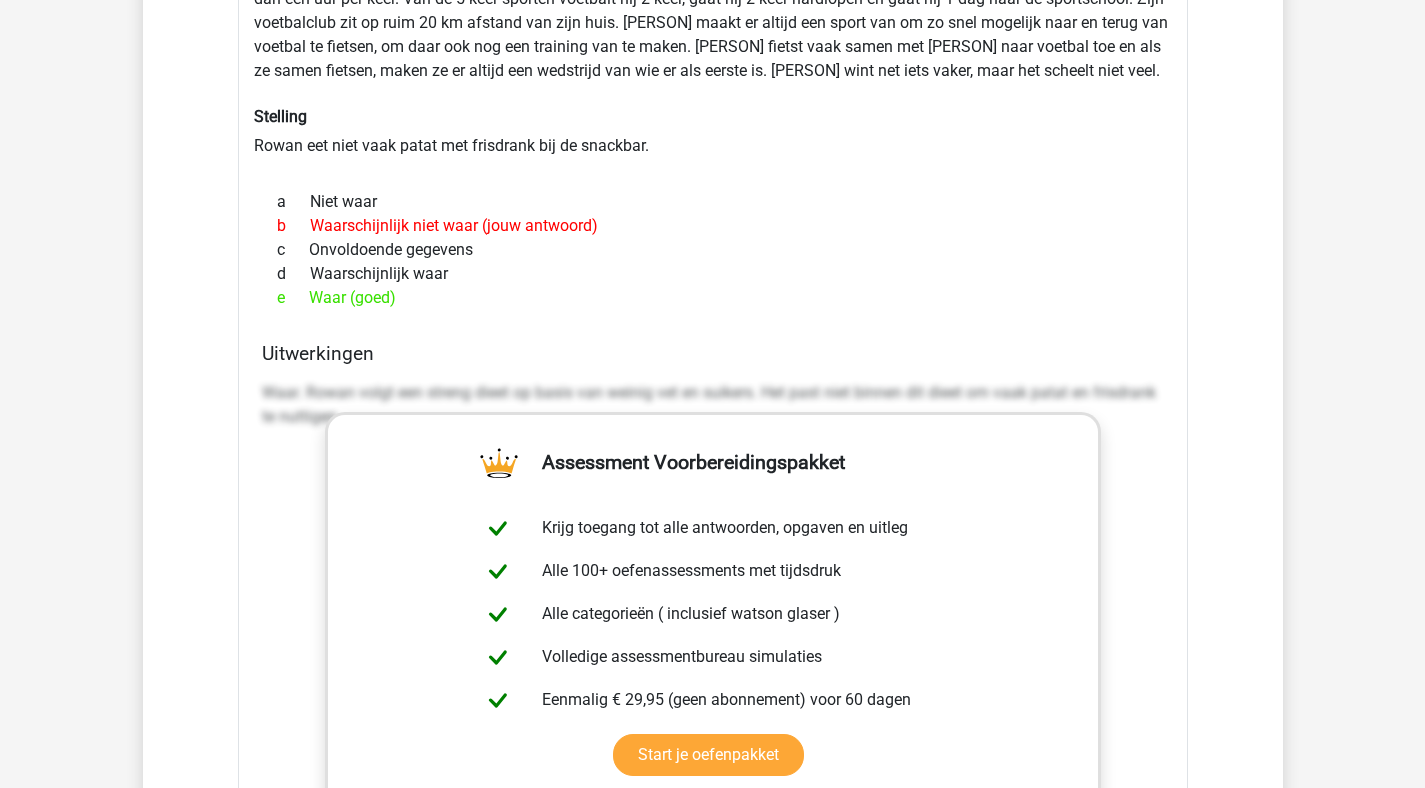 scroll, scrollTop: 1531, scrollLeft: 0, axis: vertical 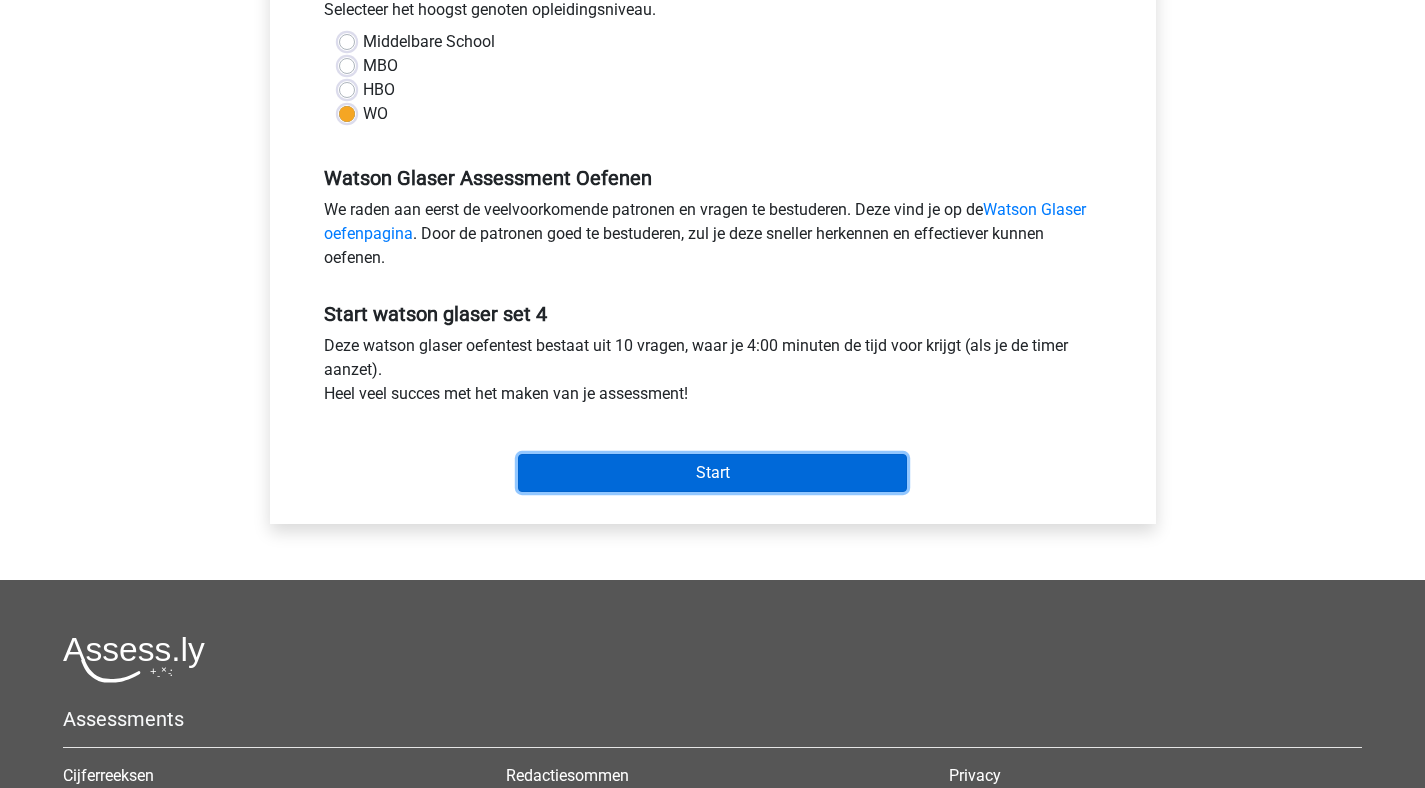 click on "Start" at bounding box center [712, 473] 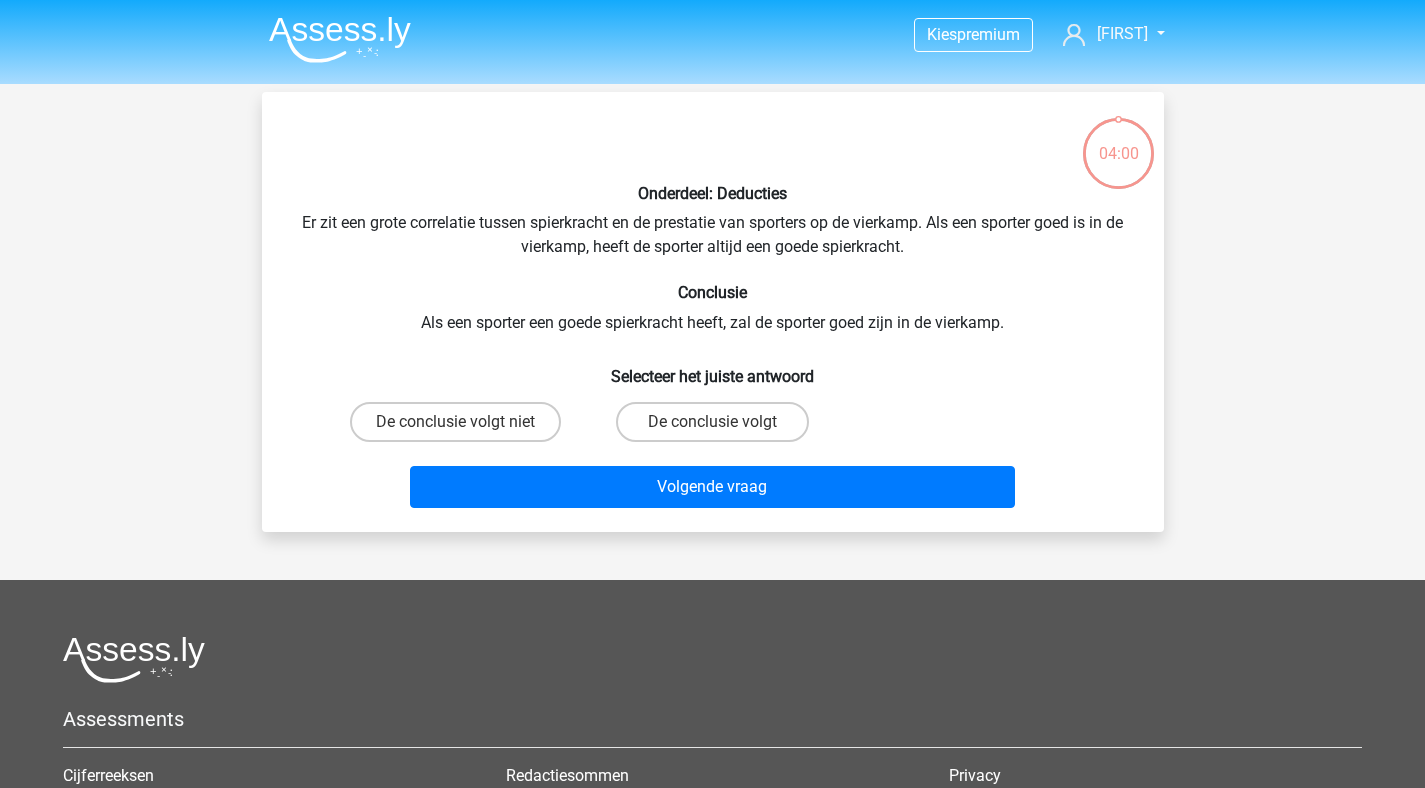scroll, scrollTop: 0, scrollLeft: 0, axis: both 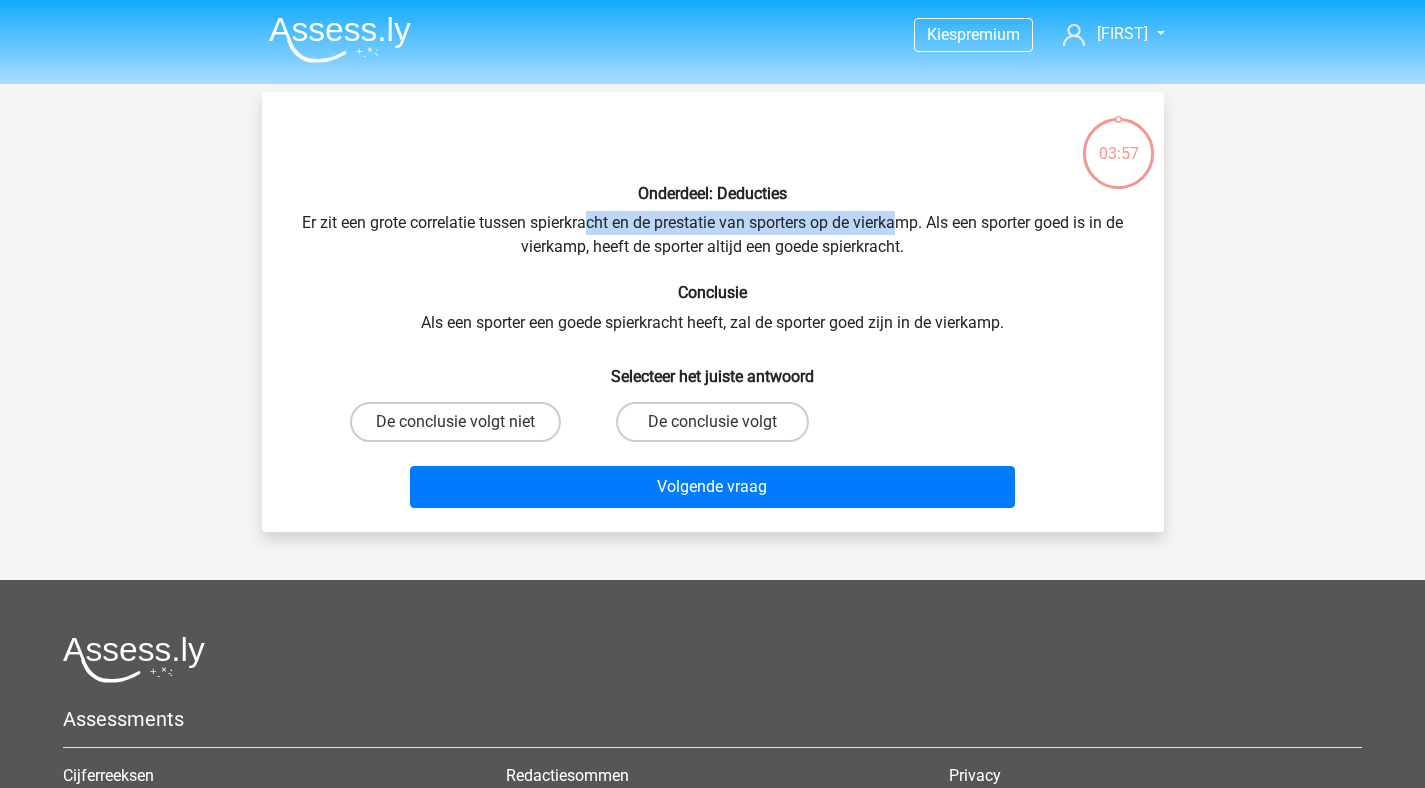 drag, startPoint x: 588, startPoint y: 223, endPoint x: 902, endPoint y: 234, distance: 314.19263 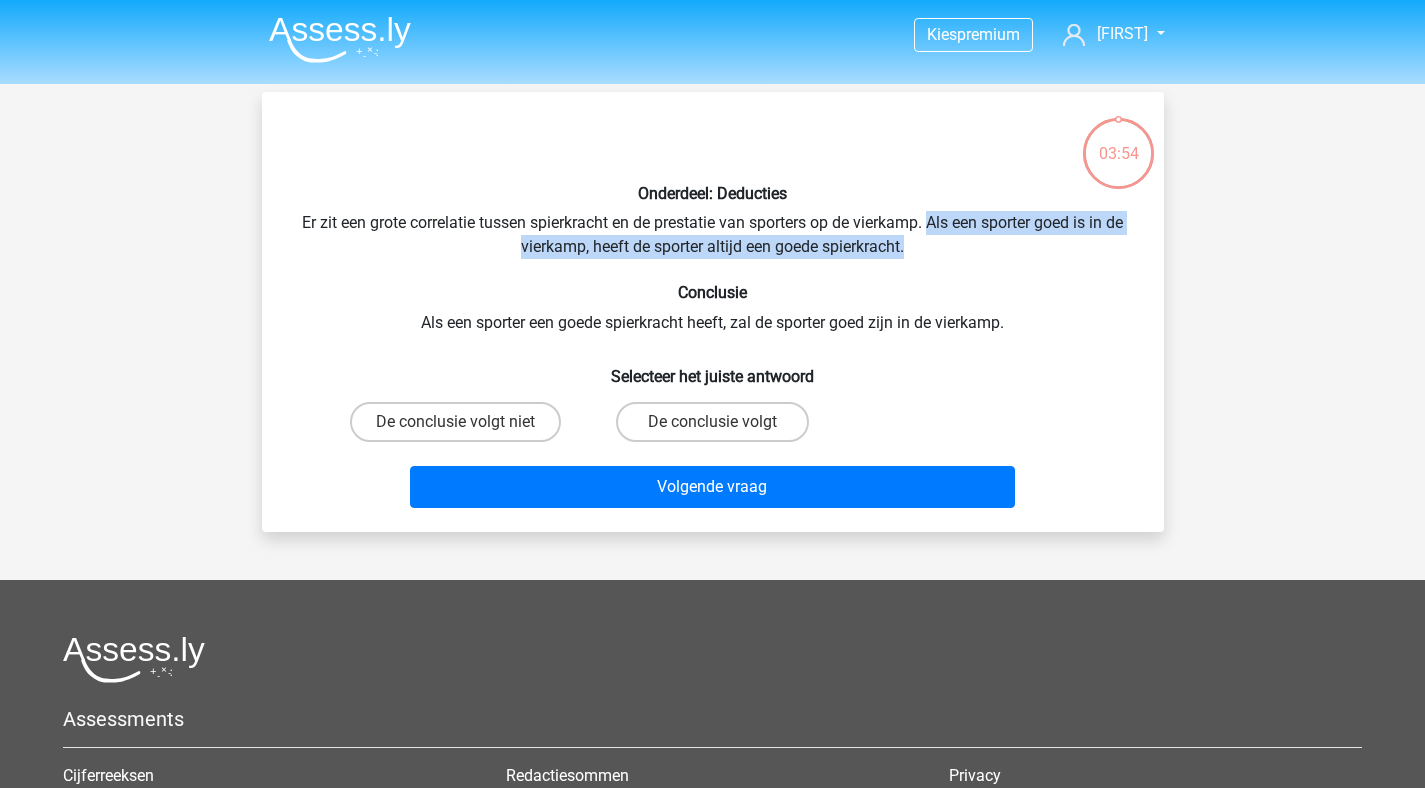 drag, startPoint x: 930, startPoint y: 224, endPoint x: 926, endPoint y: 247, distance: 23.345236 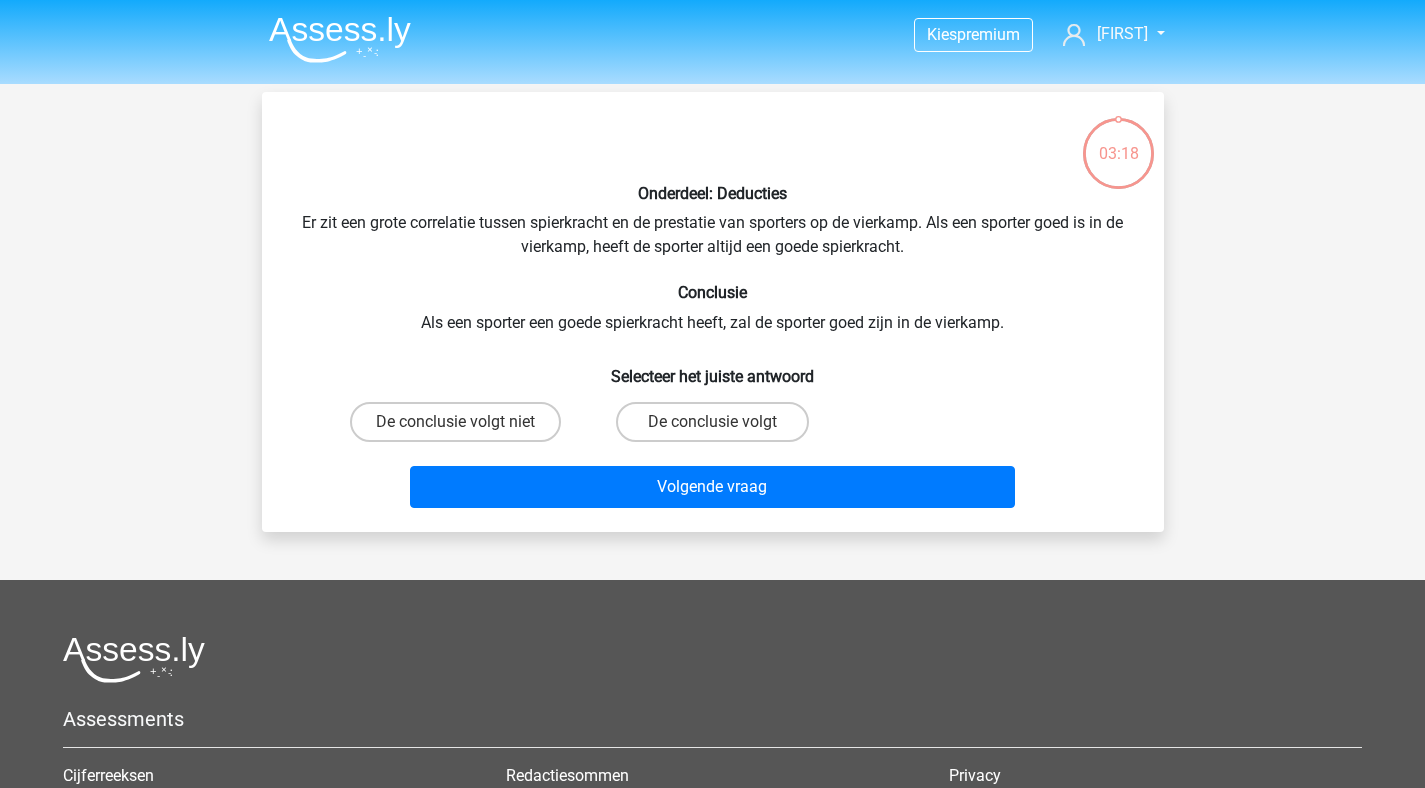 scroll, scrollTop: 0, scrollLeft: 0, axis: both 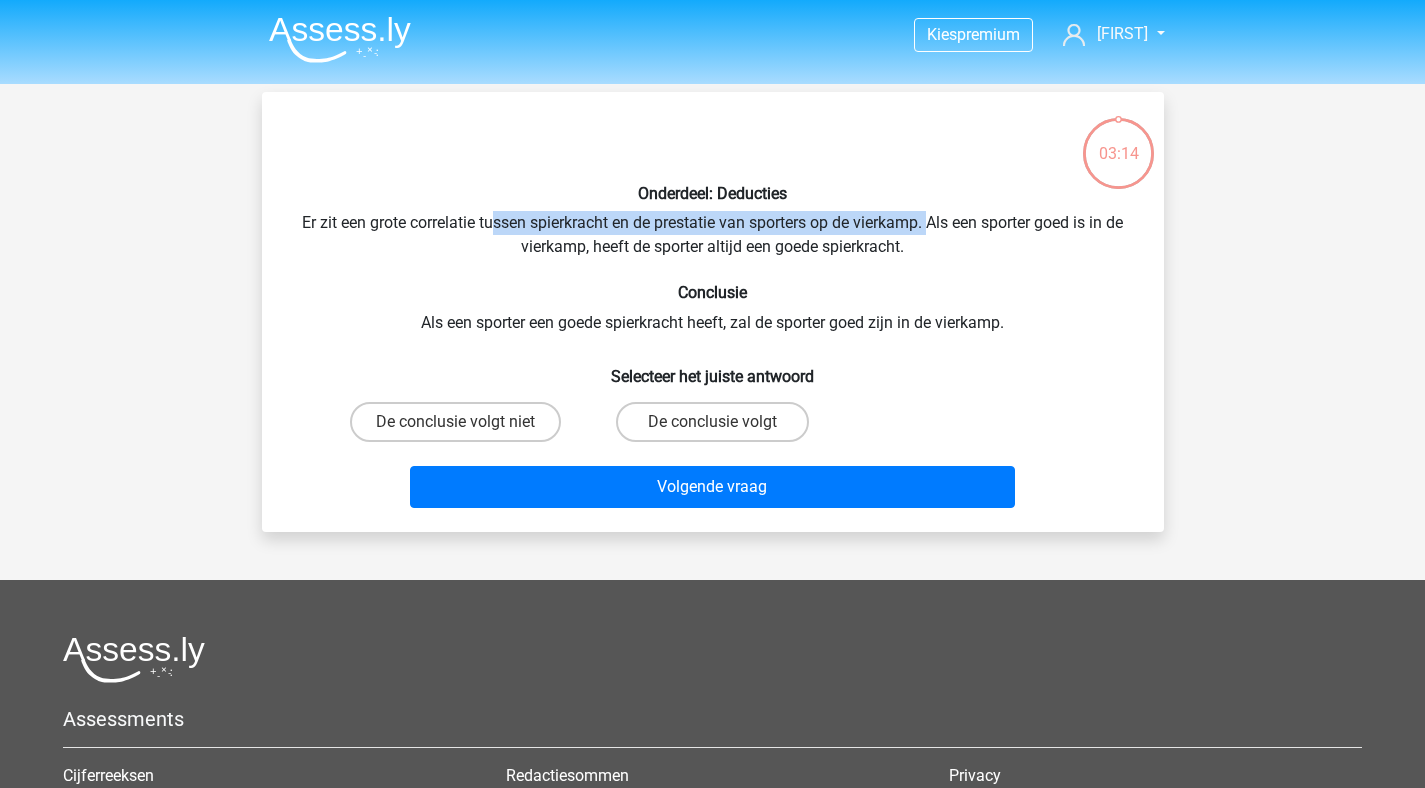 drag, startPoint x: 489, startPoint y: 223, endPoint x: 931, endPoint y: 224, distance: 442.00113 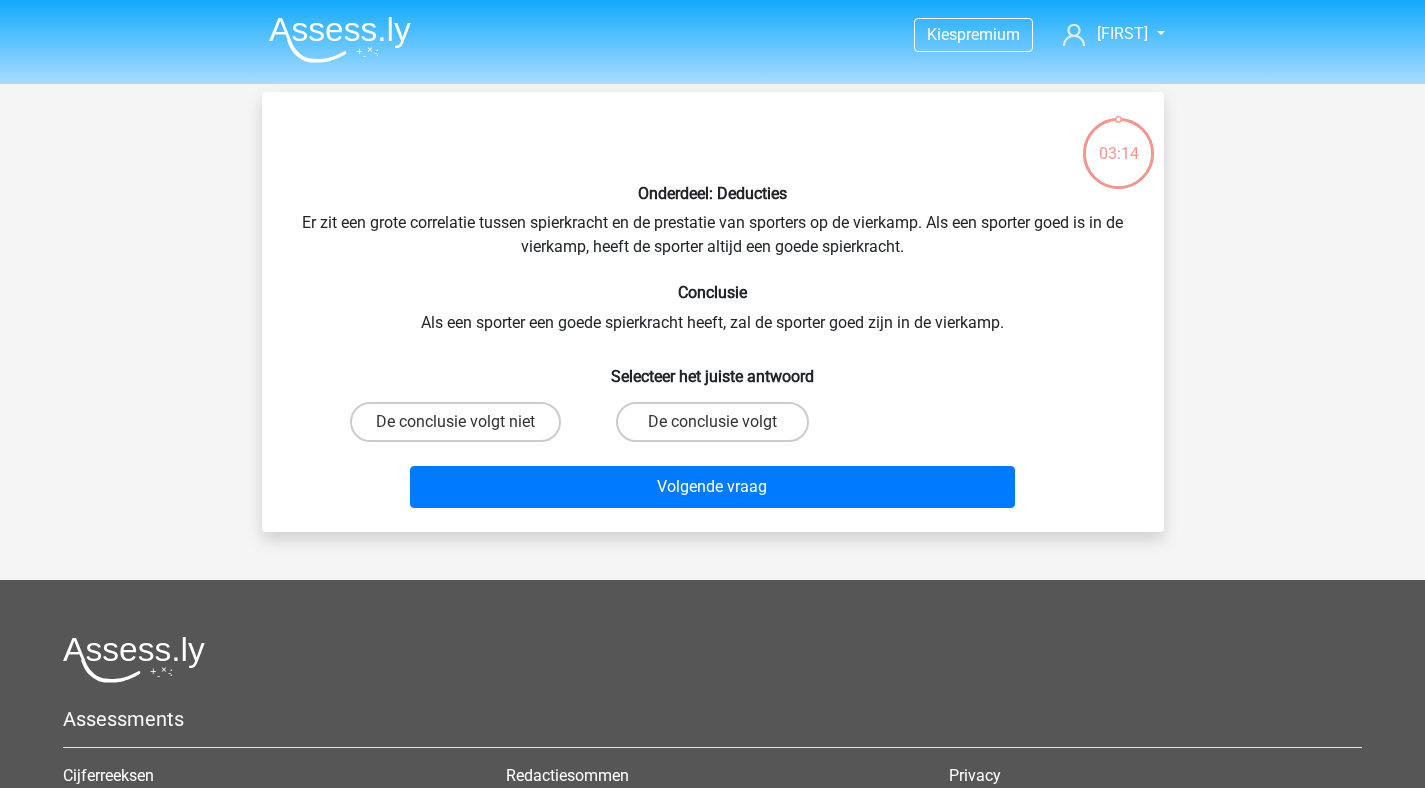 click on "Onderdeel: Deducties Er zit een grote correlatie tussen spierkracht en de prestatie van sporters op de vierkamp. Als een sporter goed is in de vierkamp, heeft de sporter altijd een goede spierkracht. Conclusie Als een sporter een goede spierkracht heeft, zal de sporter goed zijn in de vierkamp.
Selecteer het juiste antwoord
De conclusie volgt niet
De conclusie volgt" at bounding box center (713, 312) 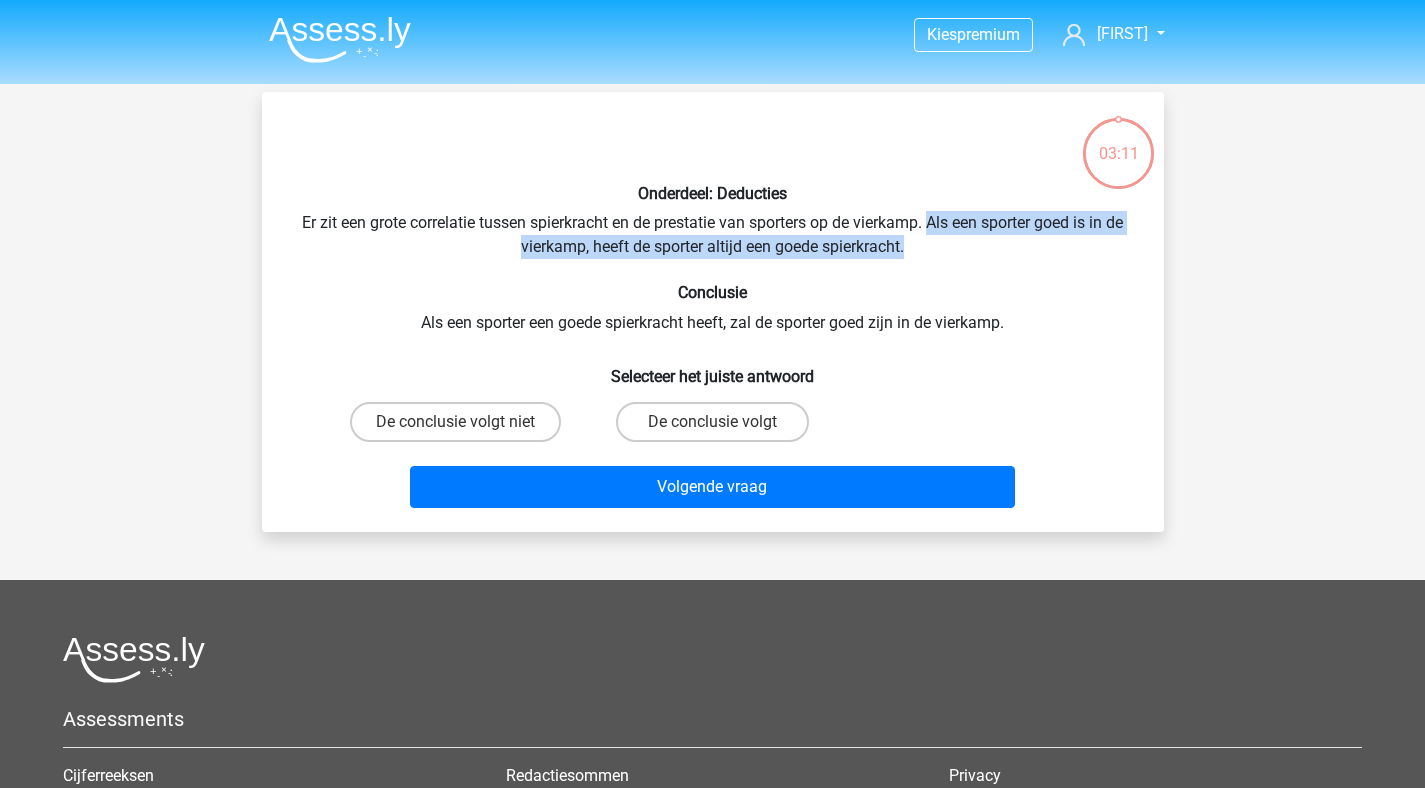 drag, startPoint x: 931, startPoint y: 224, endPoint x: 1098, endPoint y: 248, distance: 168.71574 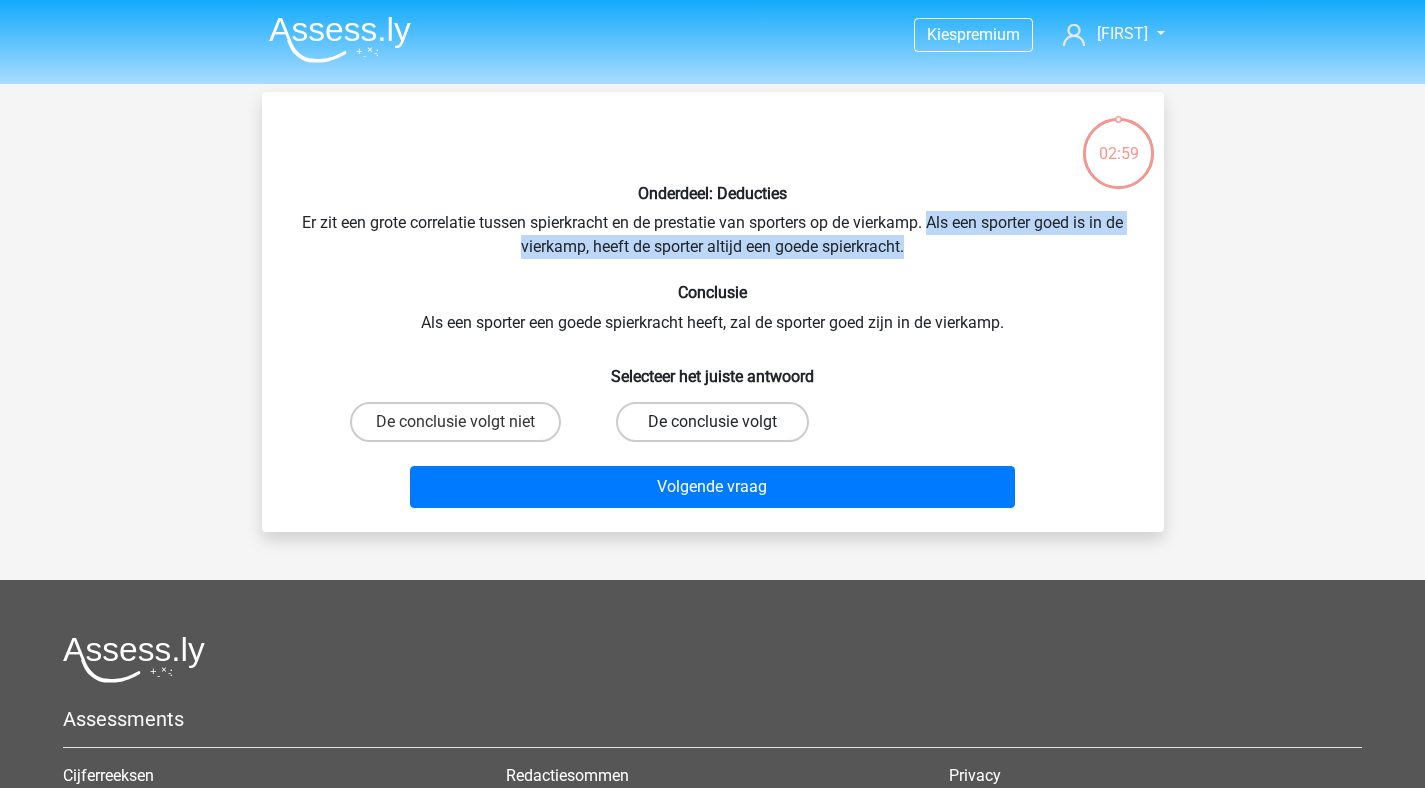 click on "De conclusie volgt" at bounding box center (712, 422) 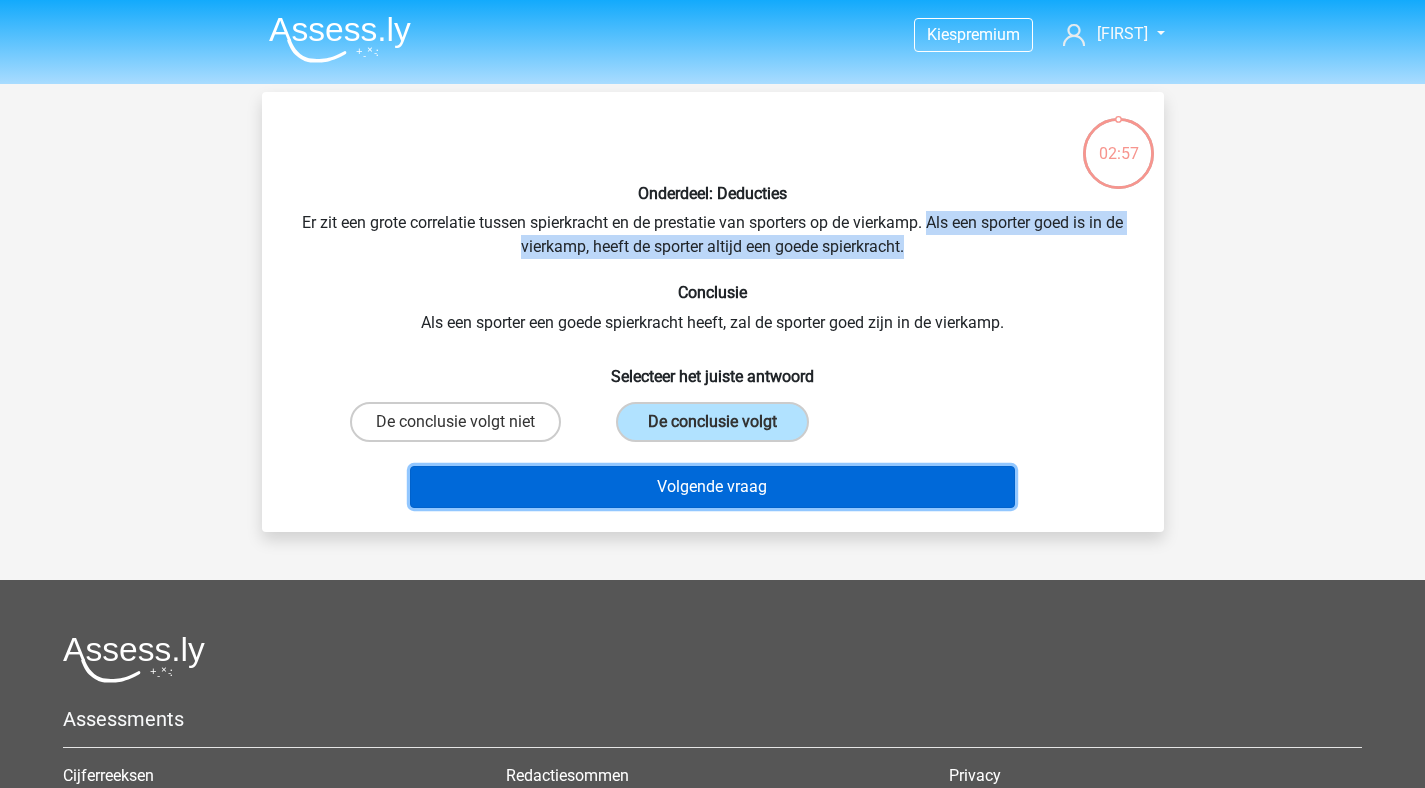 click on "Volgende vraag" at bounding box center (712, 487) 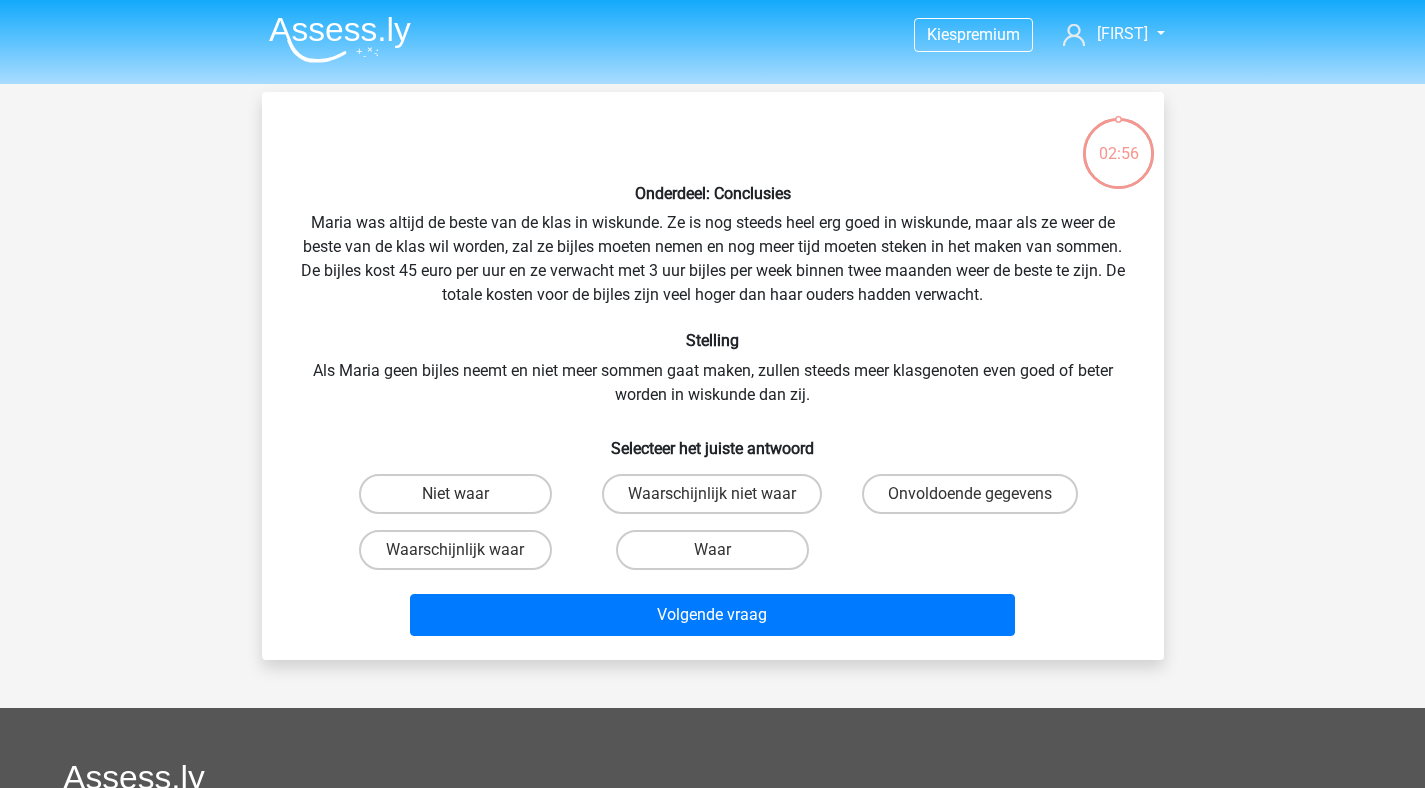 scroll, scrollTop: 92, scrollLeft: 0, axis: vertical 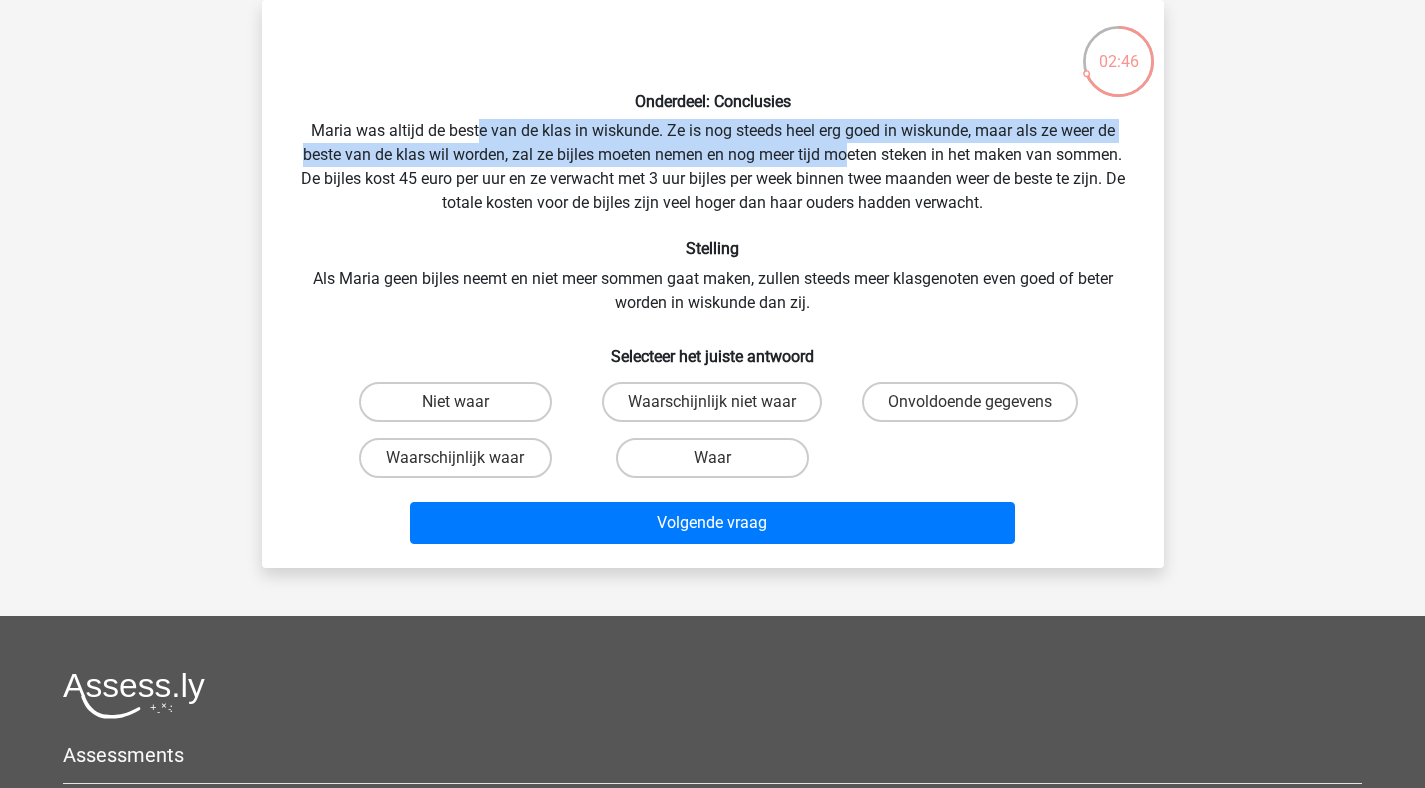 drag, startPoint x: 475, startPoint y: 130, endPoint x: 755, endPoint y: 150, distance: 280.71338 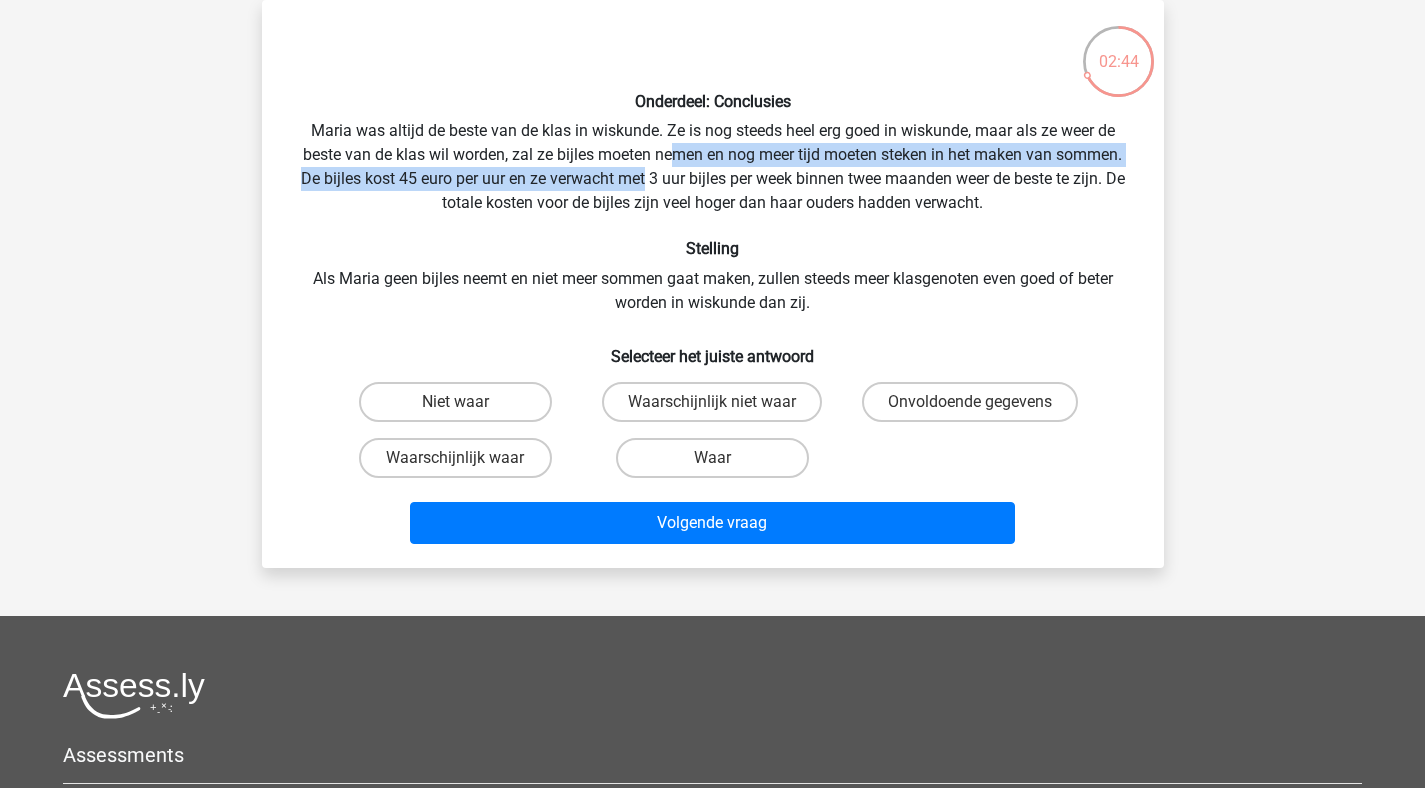drag, startPoint x: 553, startPoint y: 165, endPoint x: 593, endPoint y: 168, distance: 40.112343 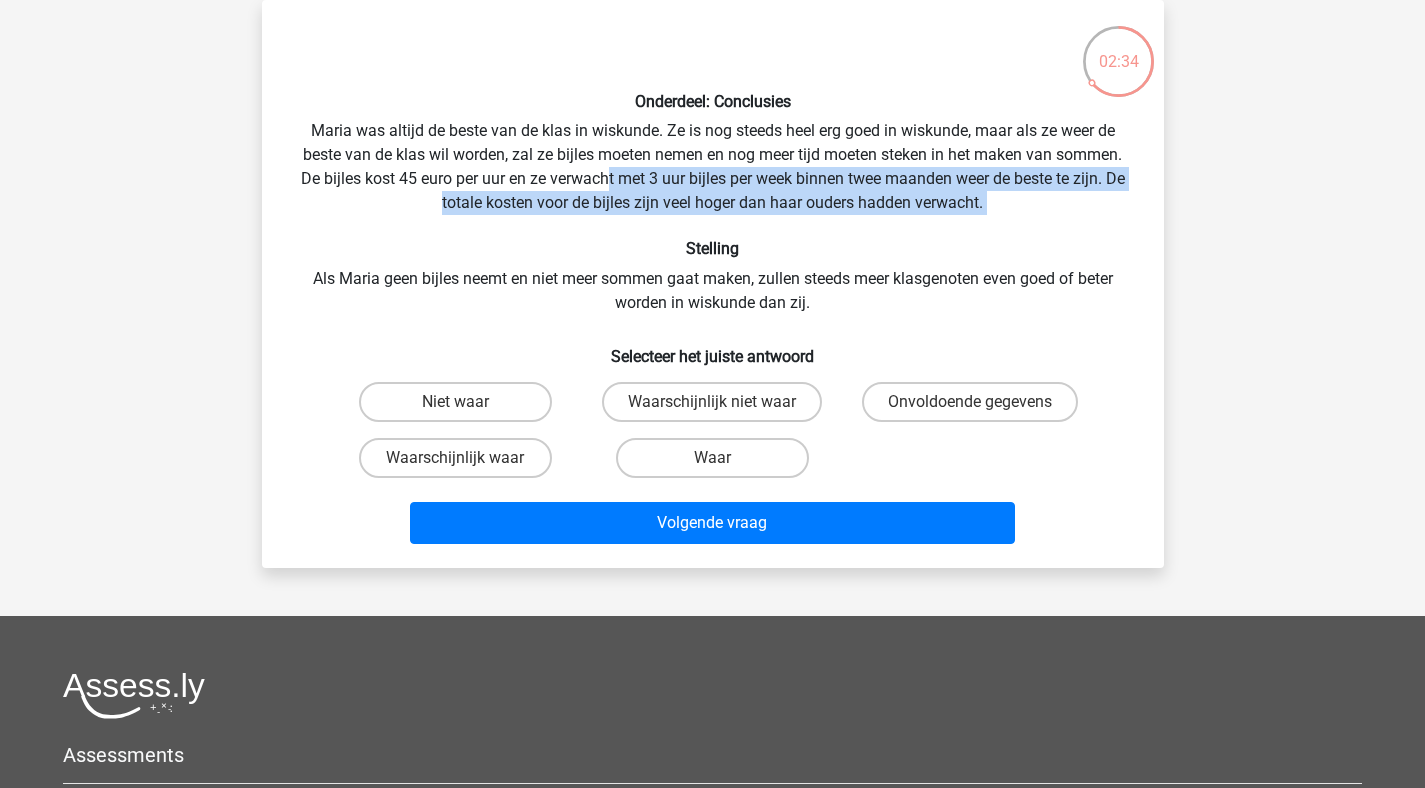 drag, startPoint x: 593, startPoint y: 168, endPoint x: 926, endPoint y: 216, distance: 336.44168 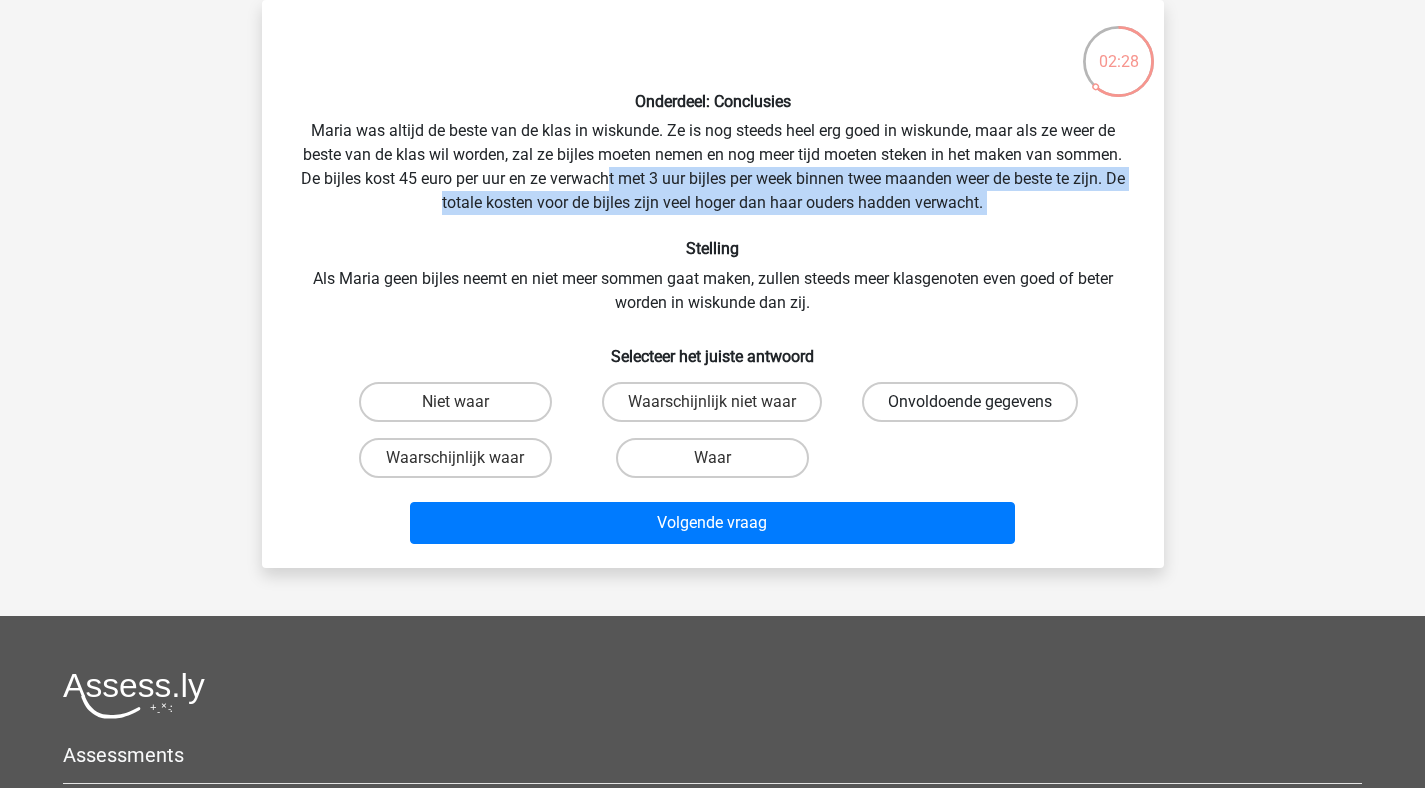 click on "Onvoldoende gegevens" at bounding box center (970, 402) 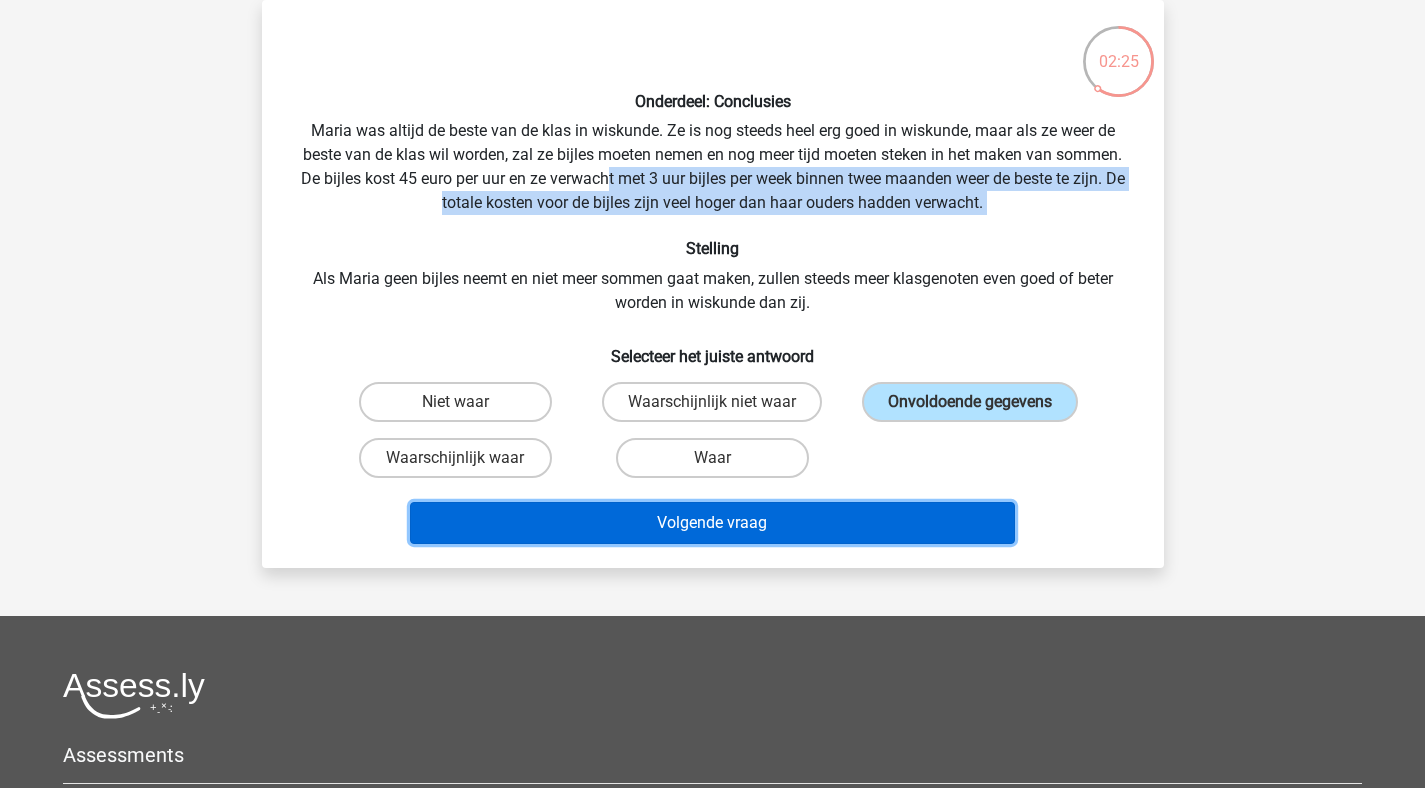 click on "Volgende vraag" at bounding box center [712, 523] 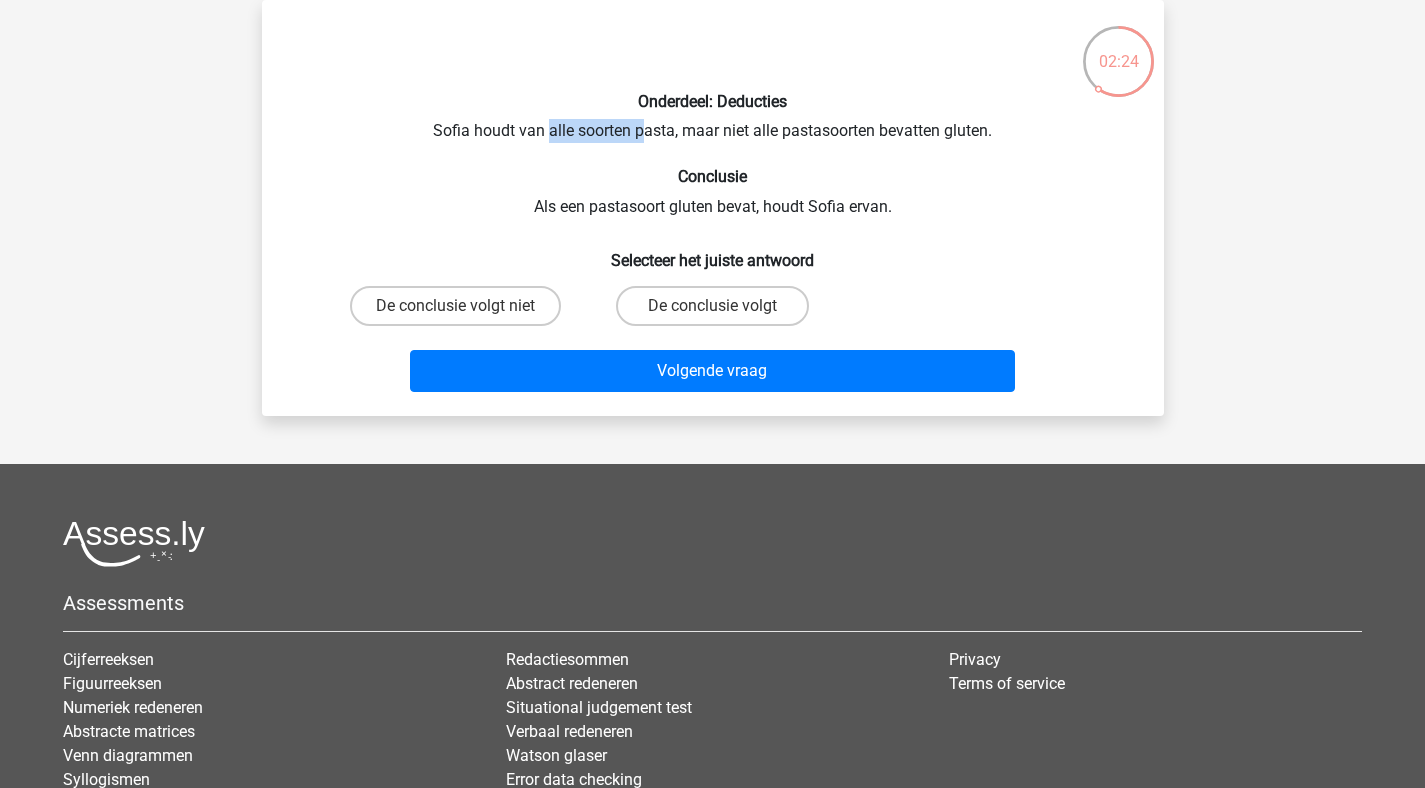 drag, startPoint x: 544, startPoint y: 130, endPoint x: 638, endPoint y: 130, distance: 94 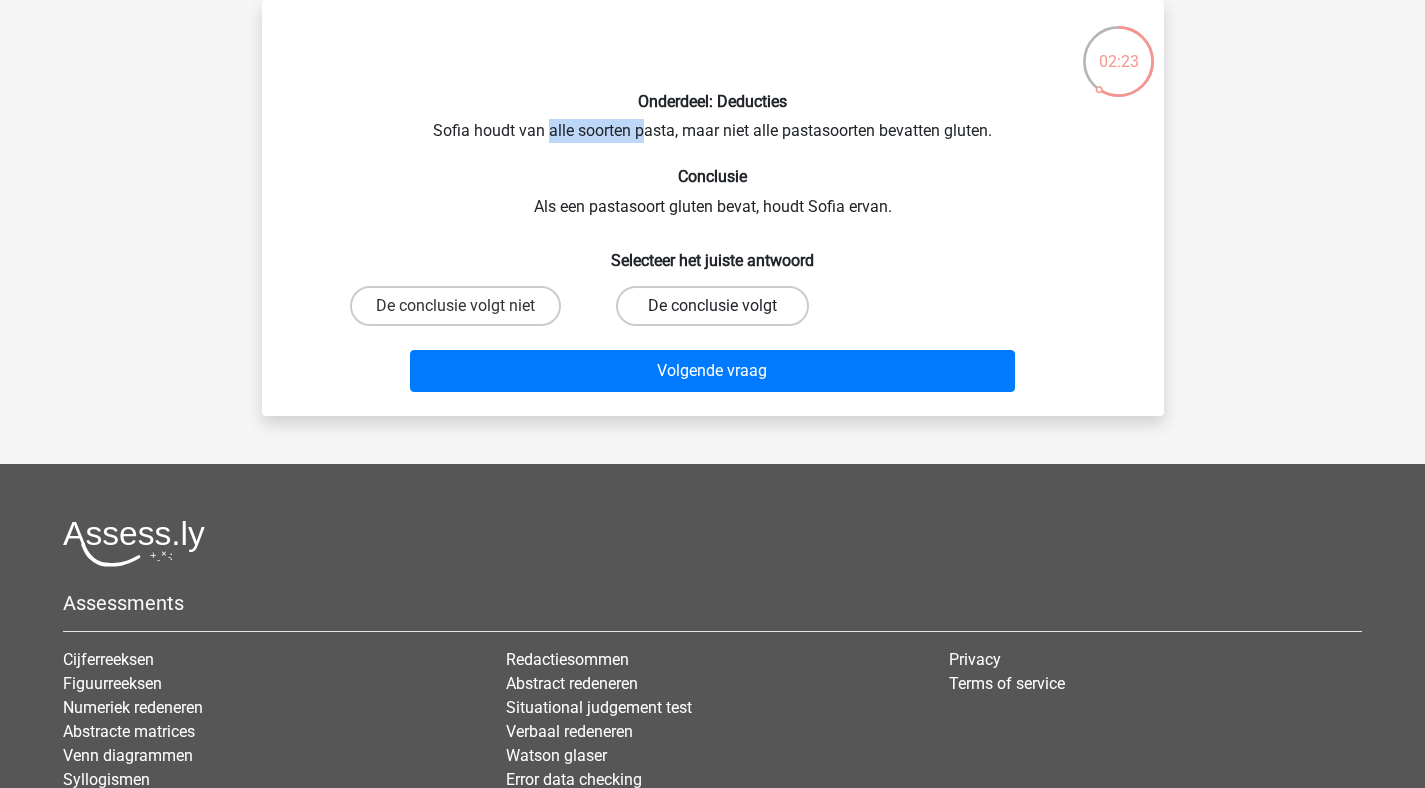 click on "De conclusie volgt" at bounding box center (712, 306) 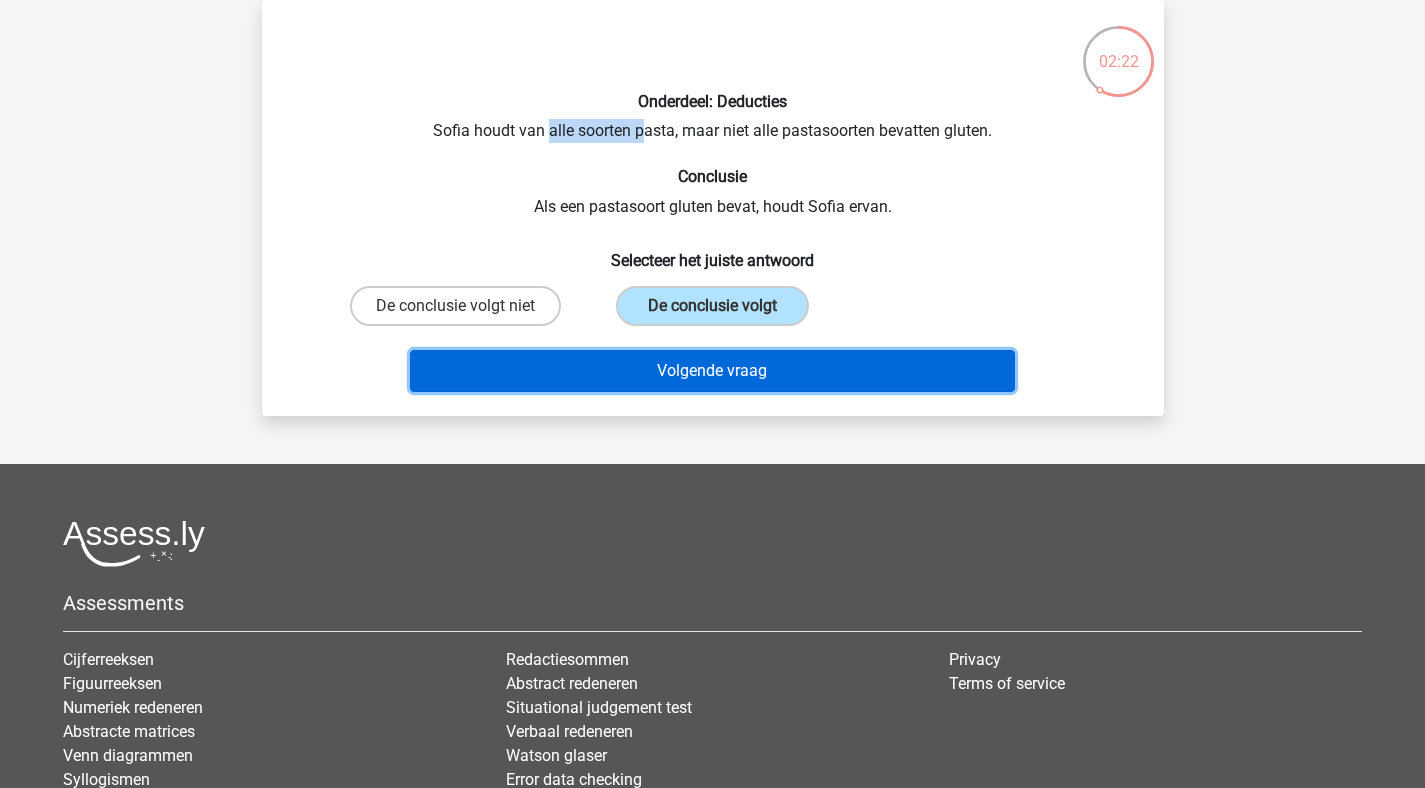 click on "Volgende vraag" at bounding box center [712, 371] 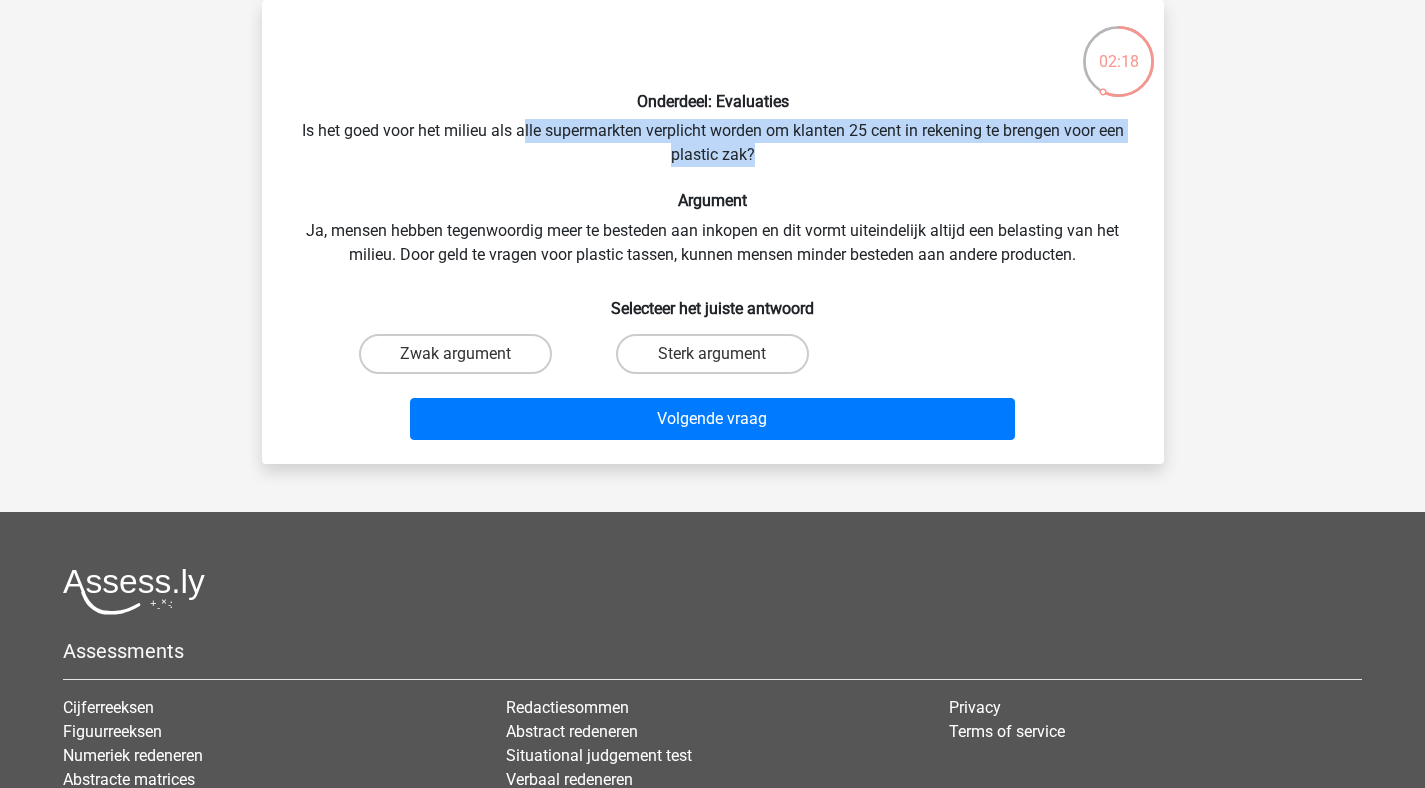 drag, startPoint x: 520, startPoint y: 123, endPoint x: 795, endPoint y: 147, distance: 276.0453 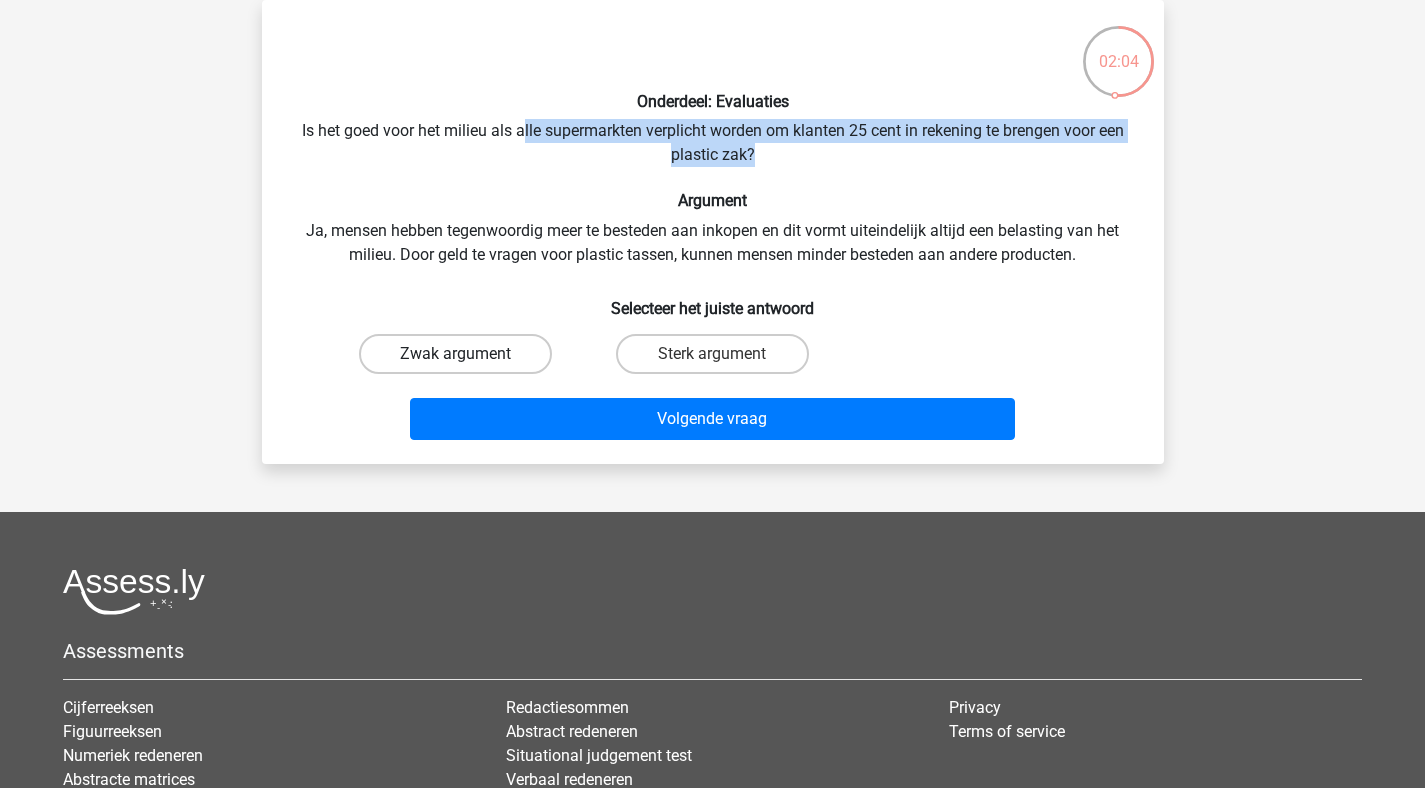 click on "Zwak argument" at bounding box center (455, 354) 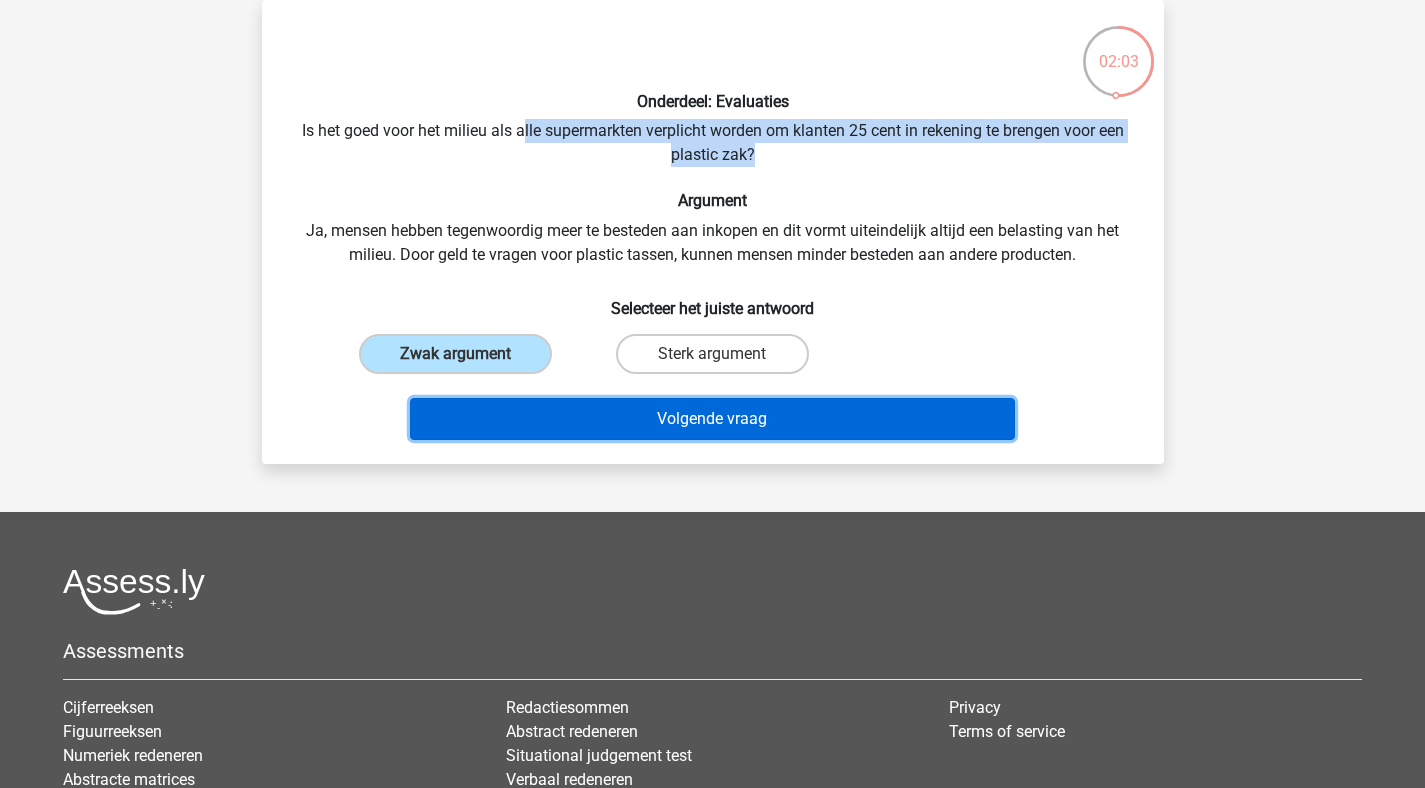 click on "Volgende vraag" at bounding box center [712, 419] 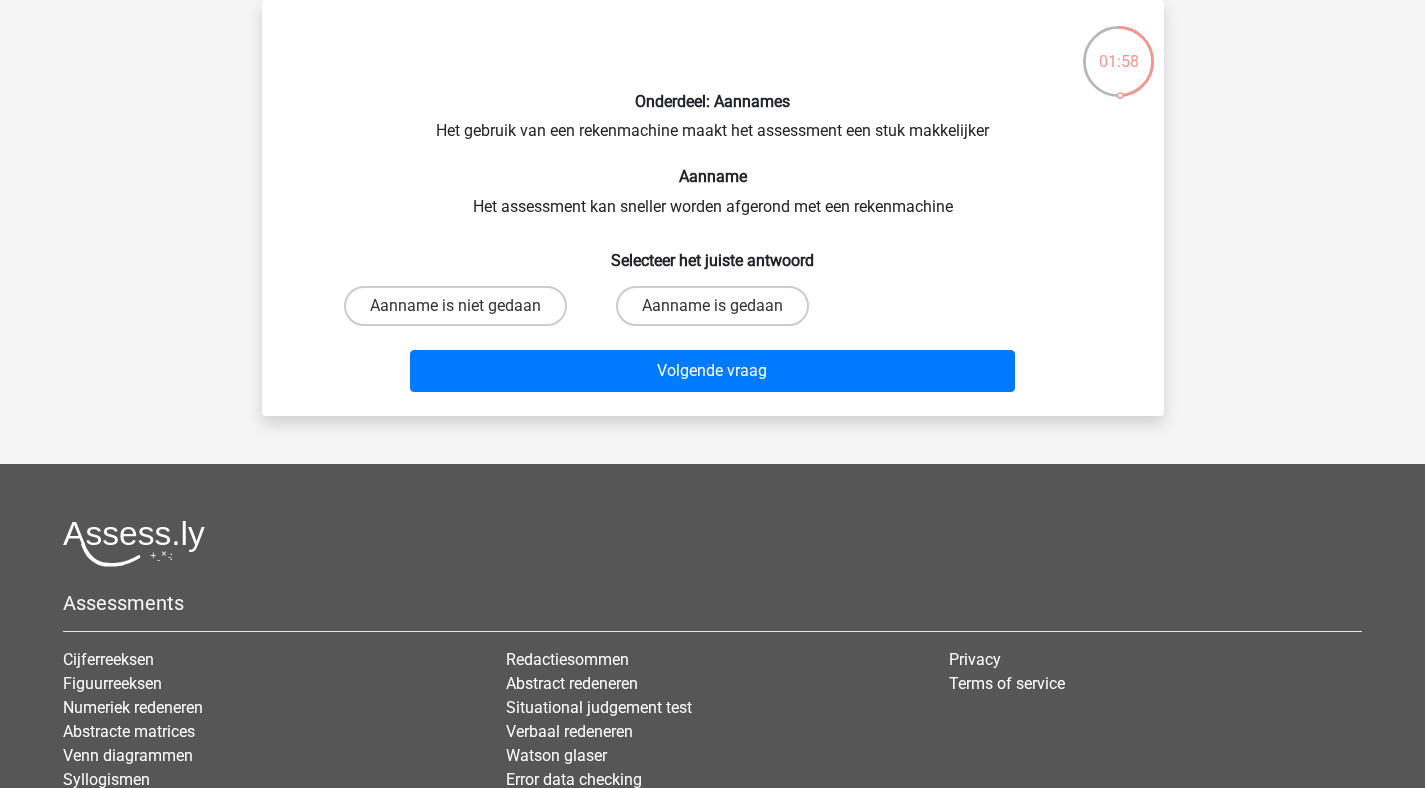 drag, startPoint x: 655, startPoint y: 302, endPoint x: 605, endPoint y: 286, distance: 52.49762 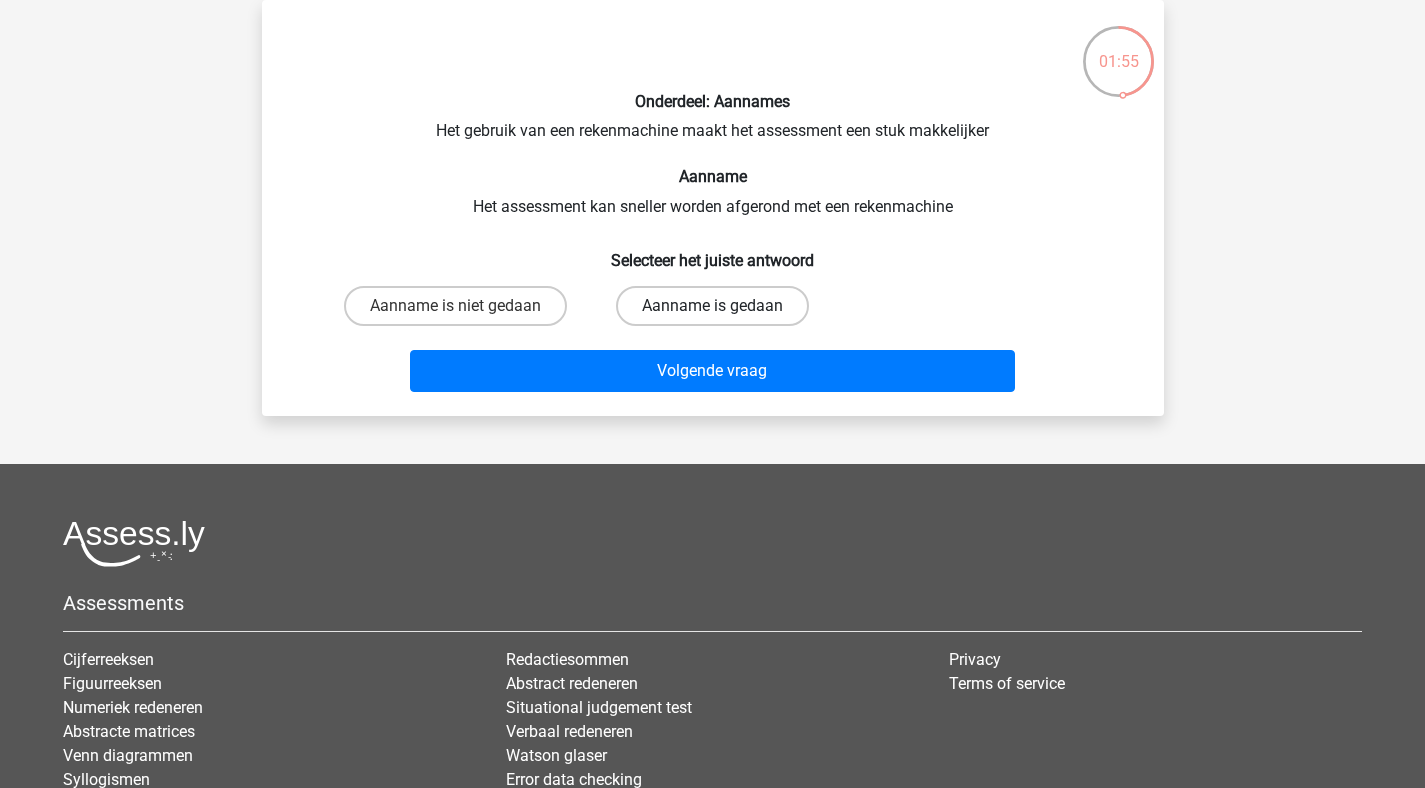 click on "Aanname is gedaan" at bounding box center [712, 306] 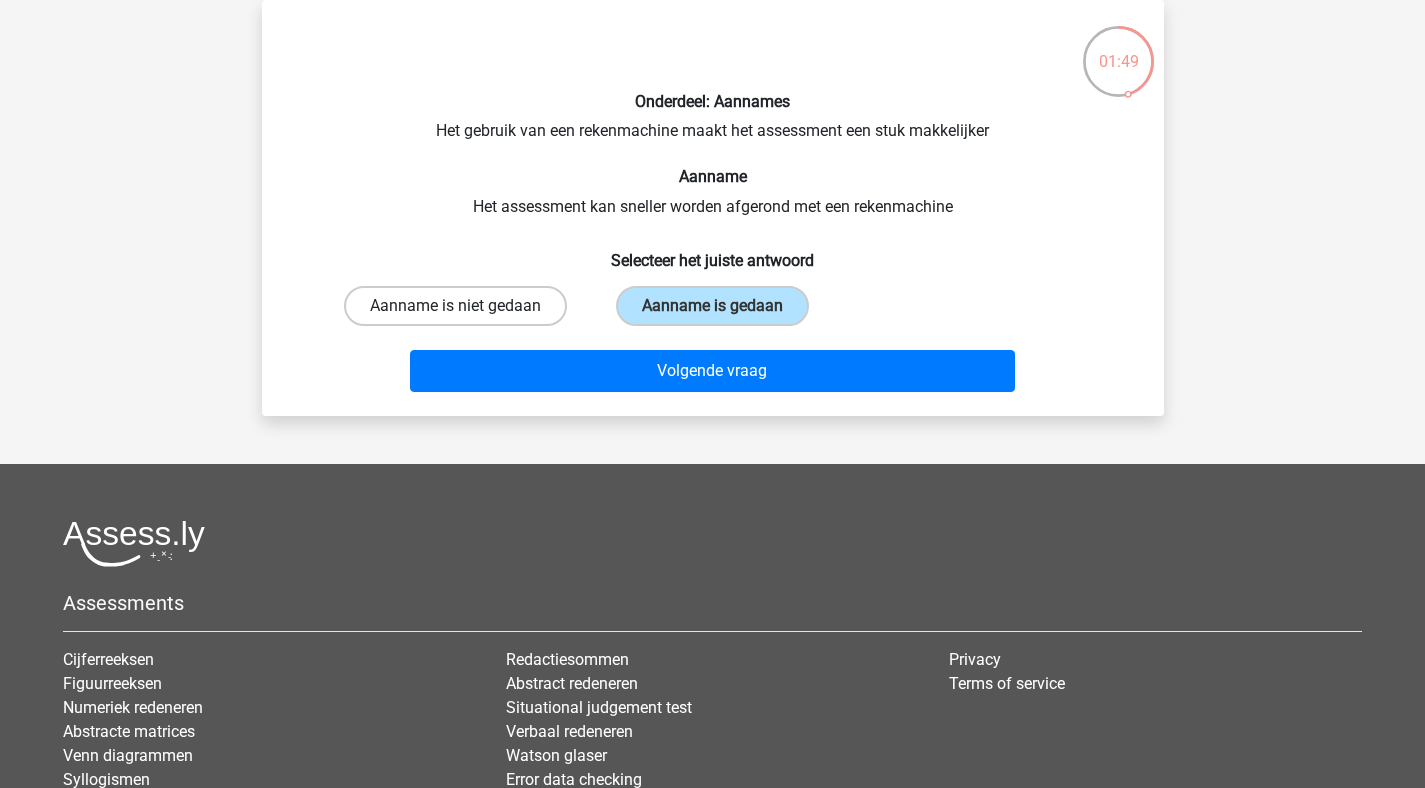 click on "Aanname is niet gedaan" at bounding box center [455, 306] 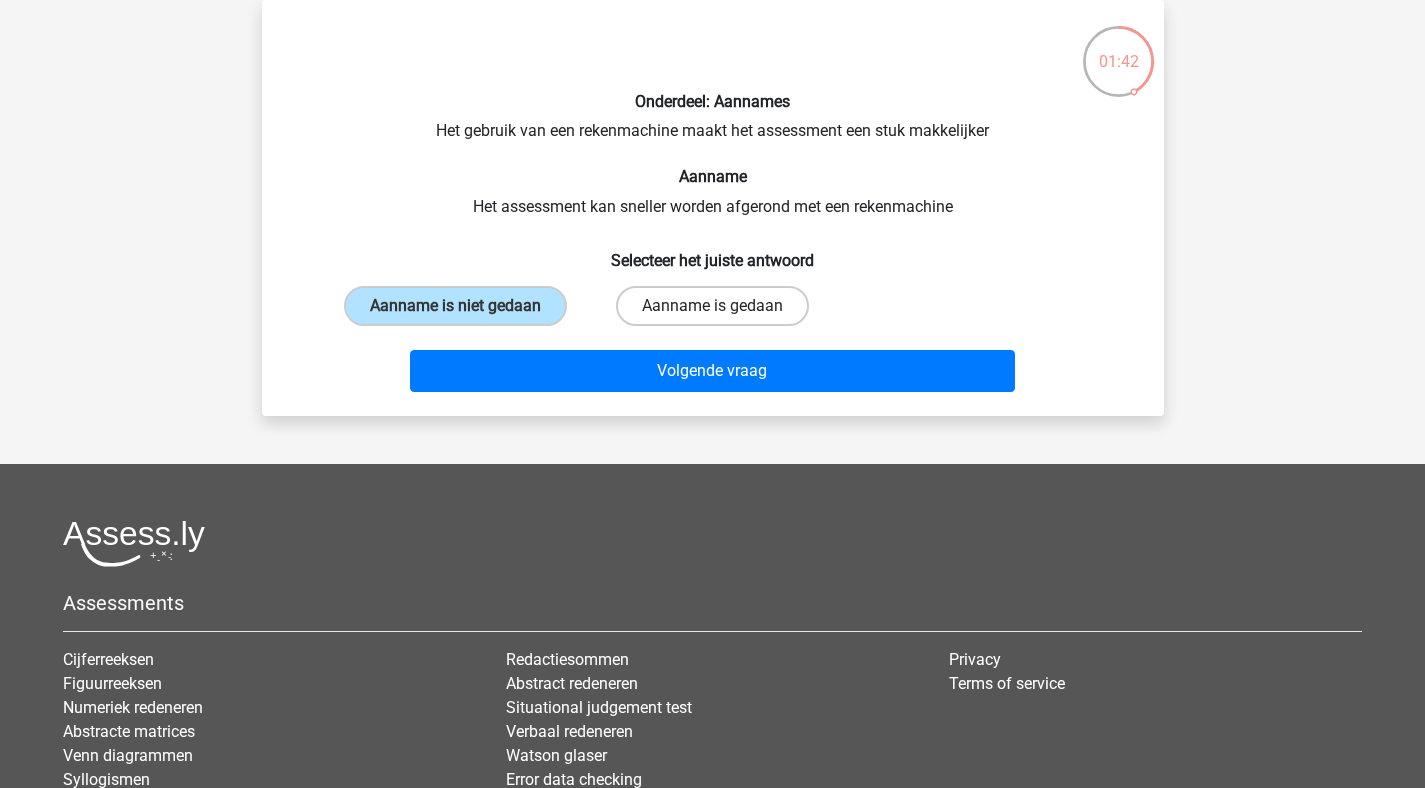 click on "Aanname is gedaan" at bounding box center [712, 306] 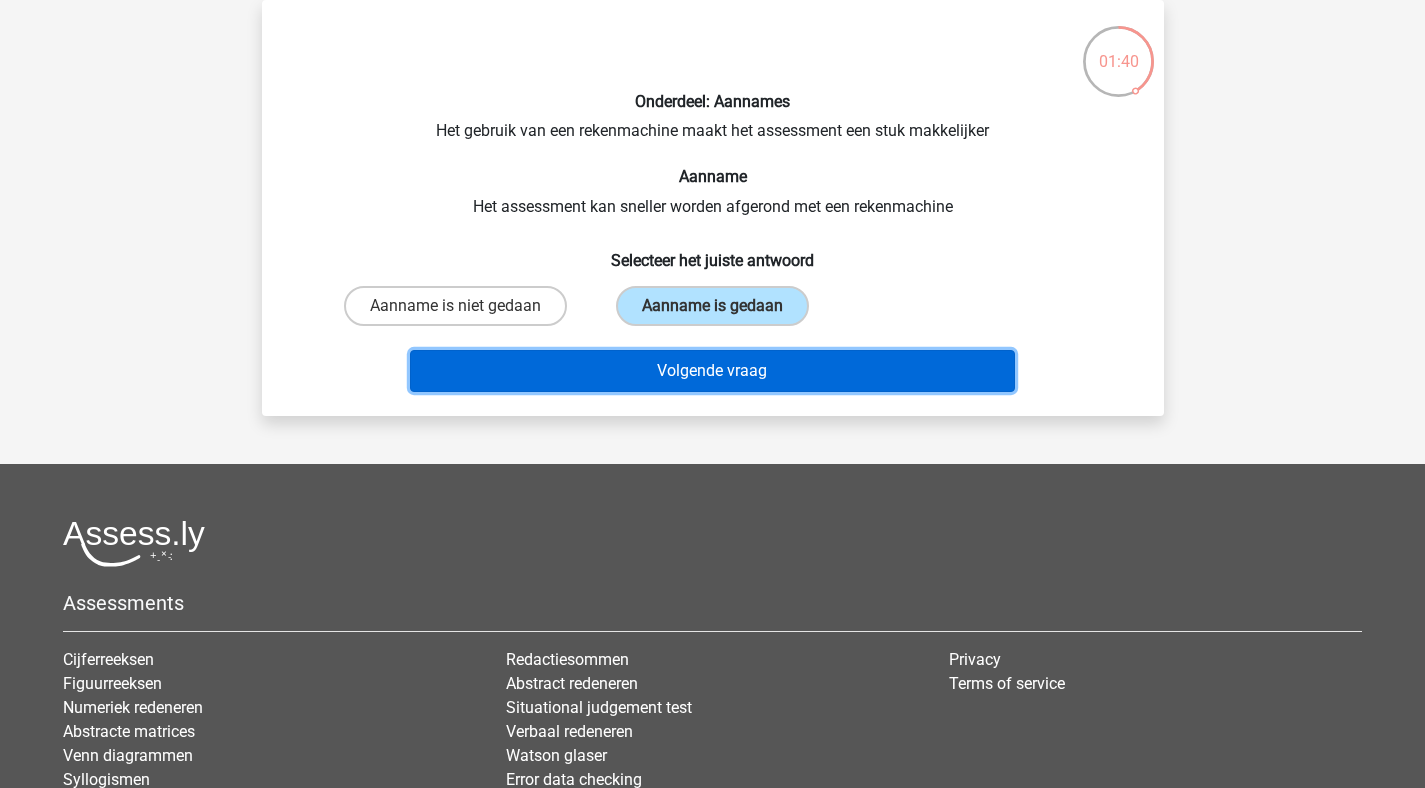click on "Volgende vraag" at bounding box center [712, 371] 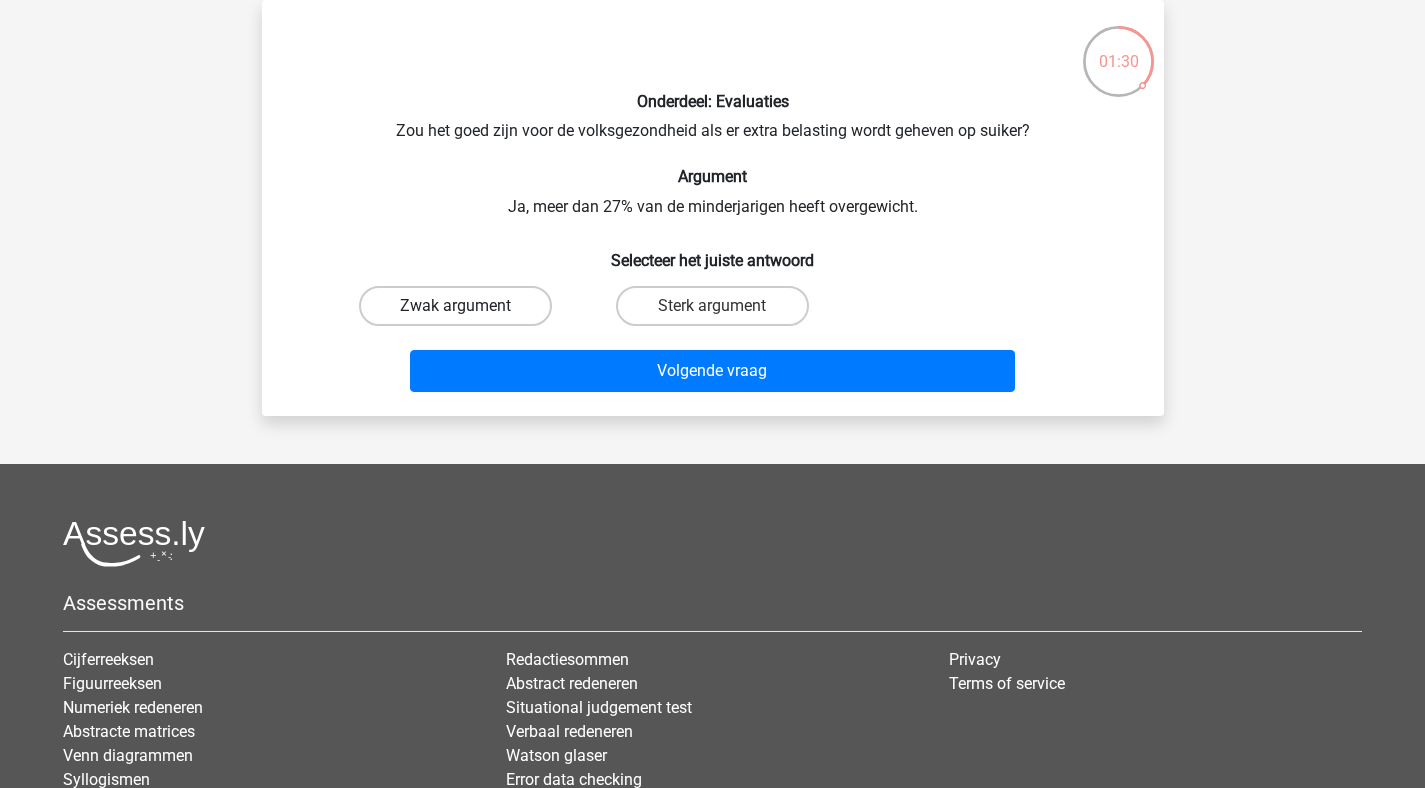 click on "Zwak argument" at bounding box center [455, 306] 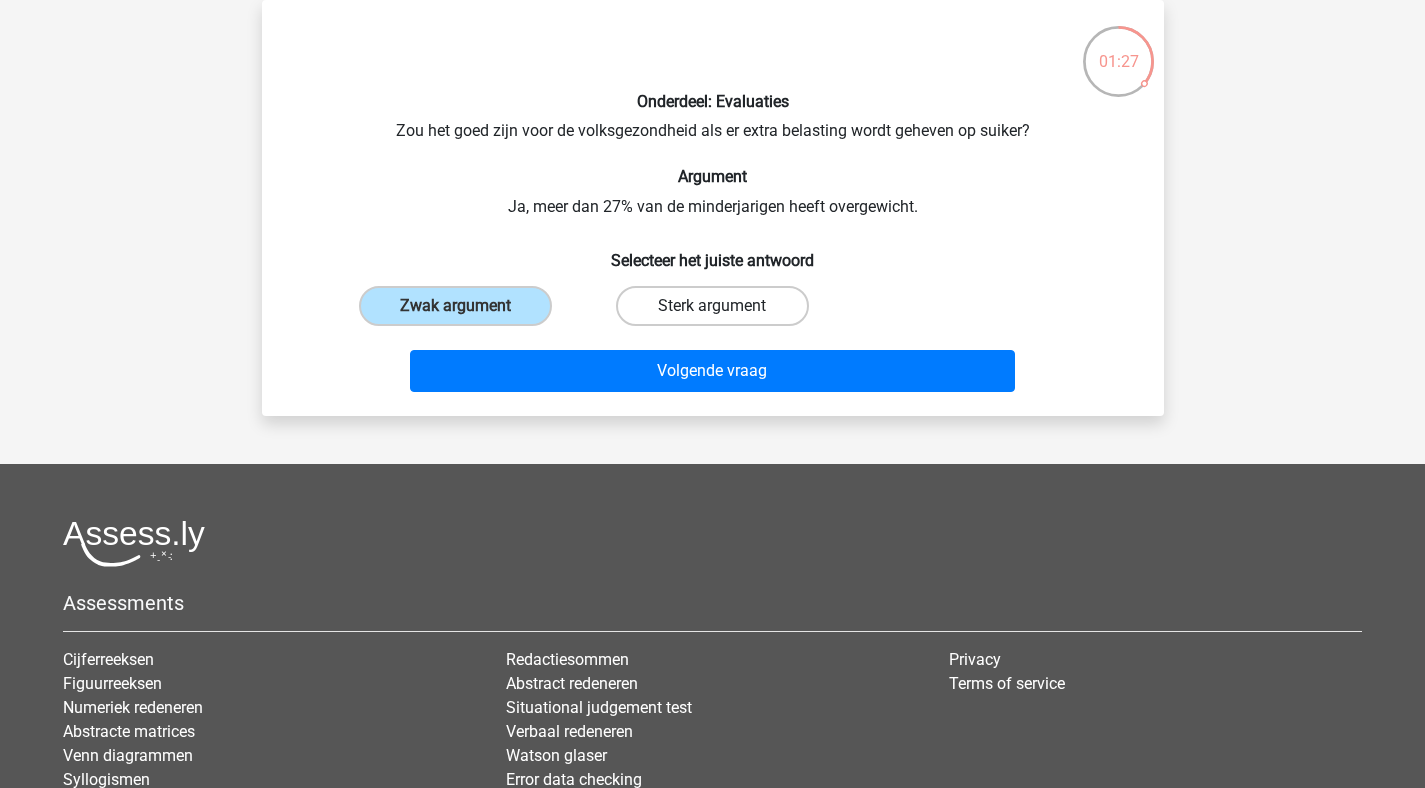 click on "Sterk argument" at bounding box center (712, 306) 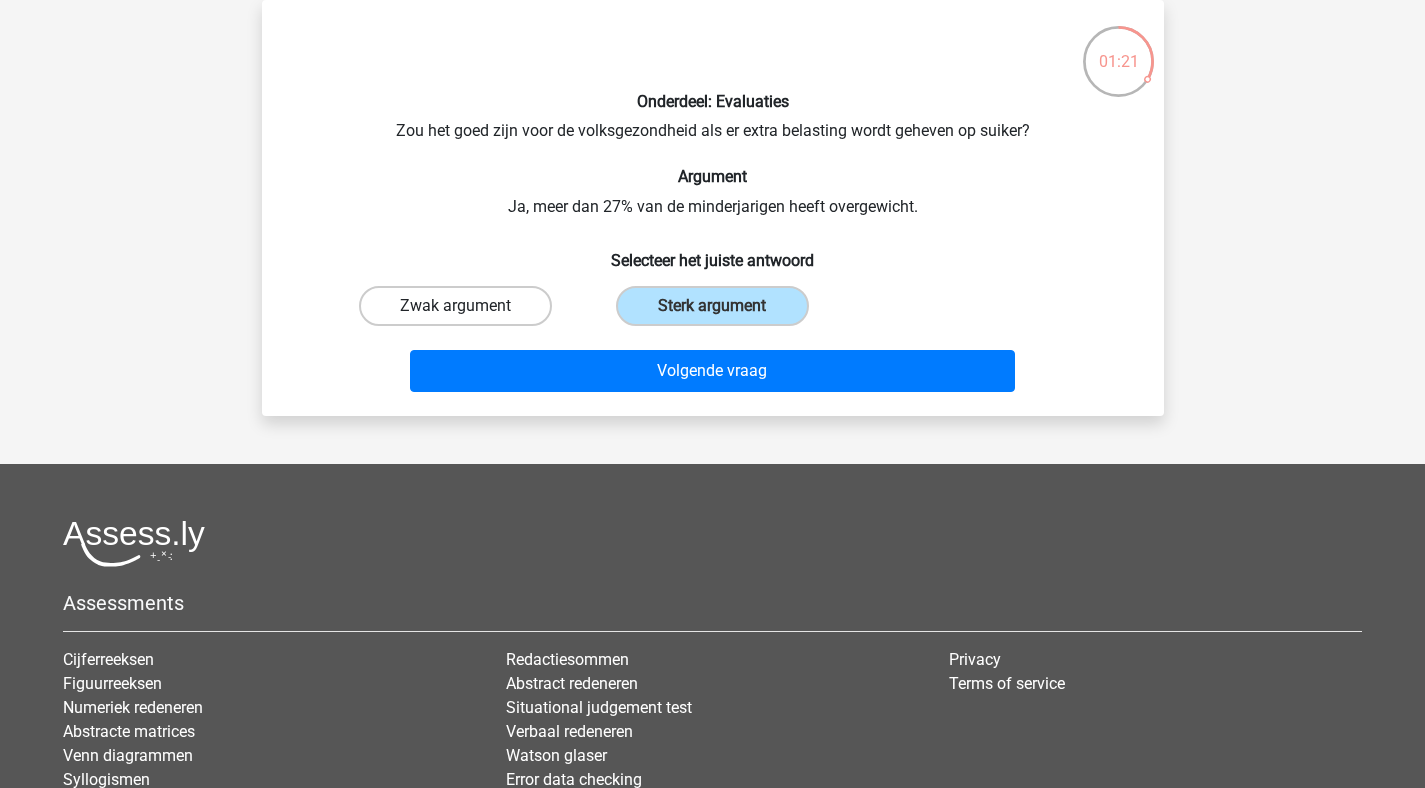 click on "Zwak argument" at bounding box center (455, 306) 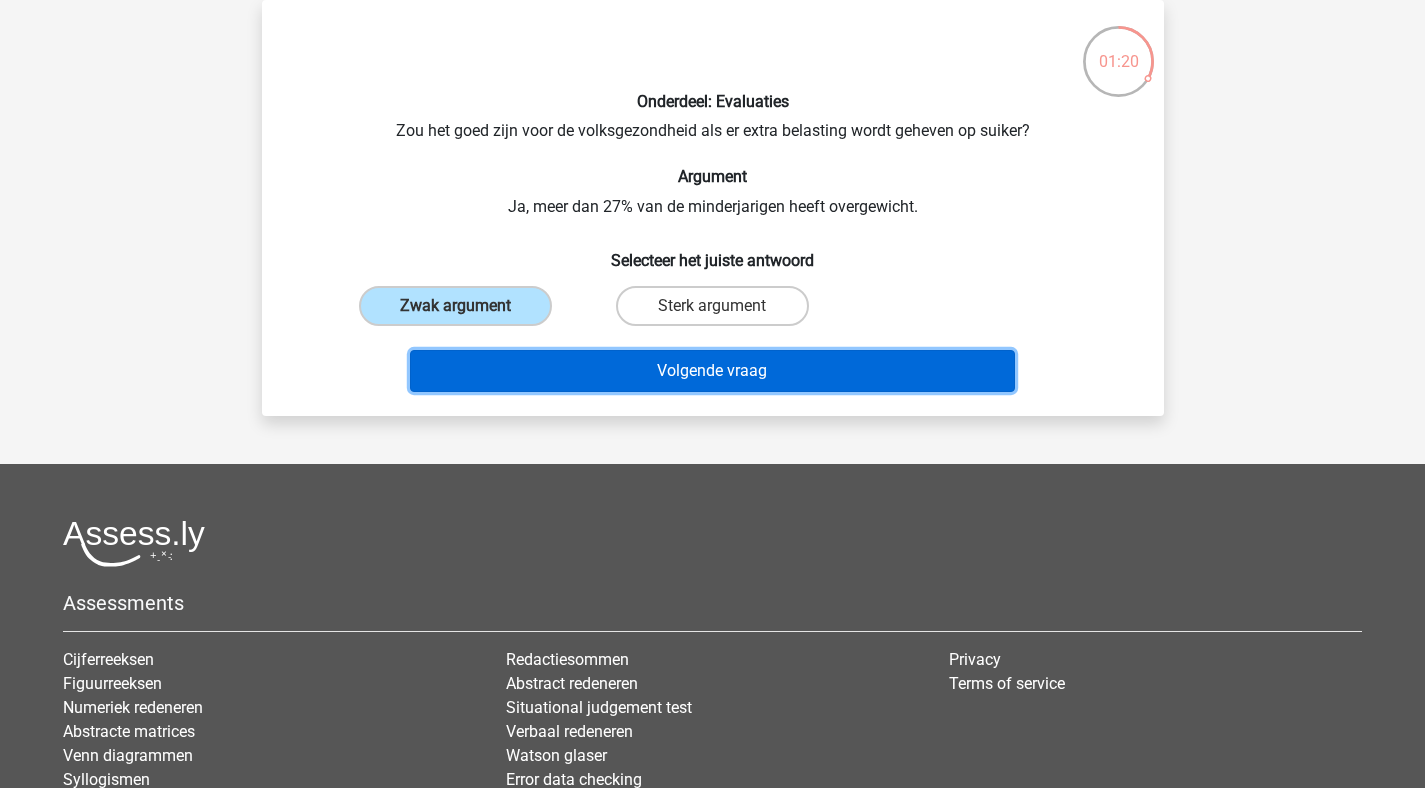 click on "Volgende vraag" at bounding box center (712, 371) 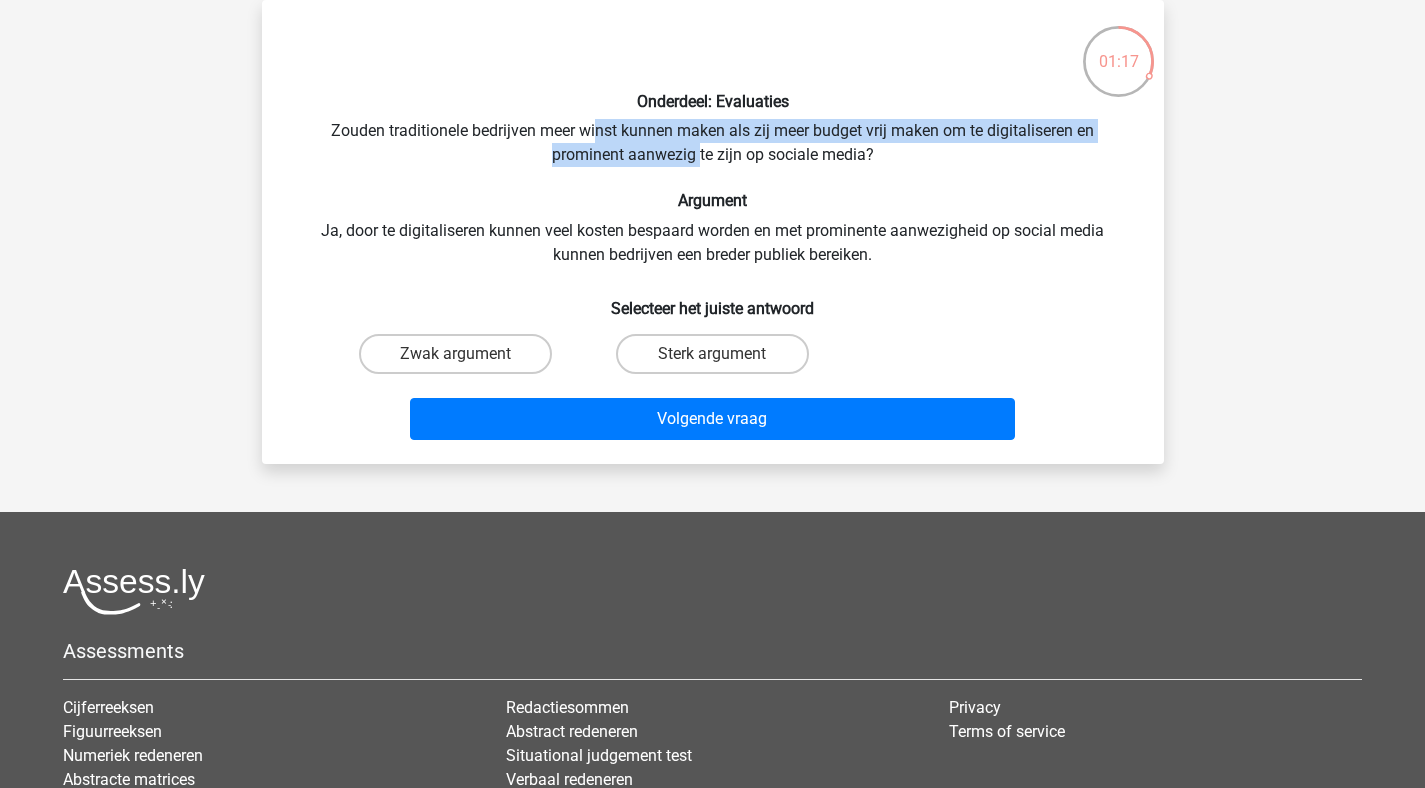 drag, startPoint x: 598, startPoint y: 131, endPoint x: 700, endPoint y: 156, distance: 105.01904 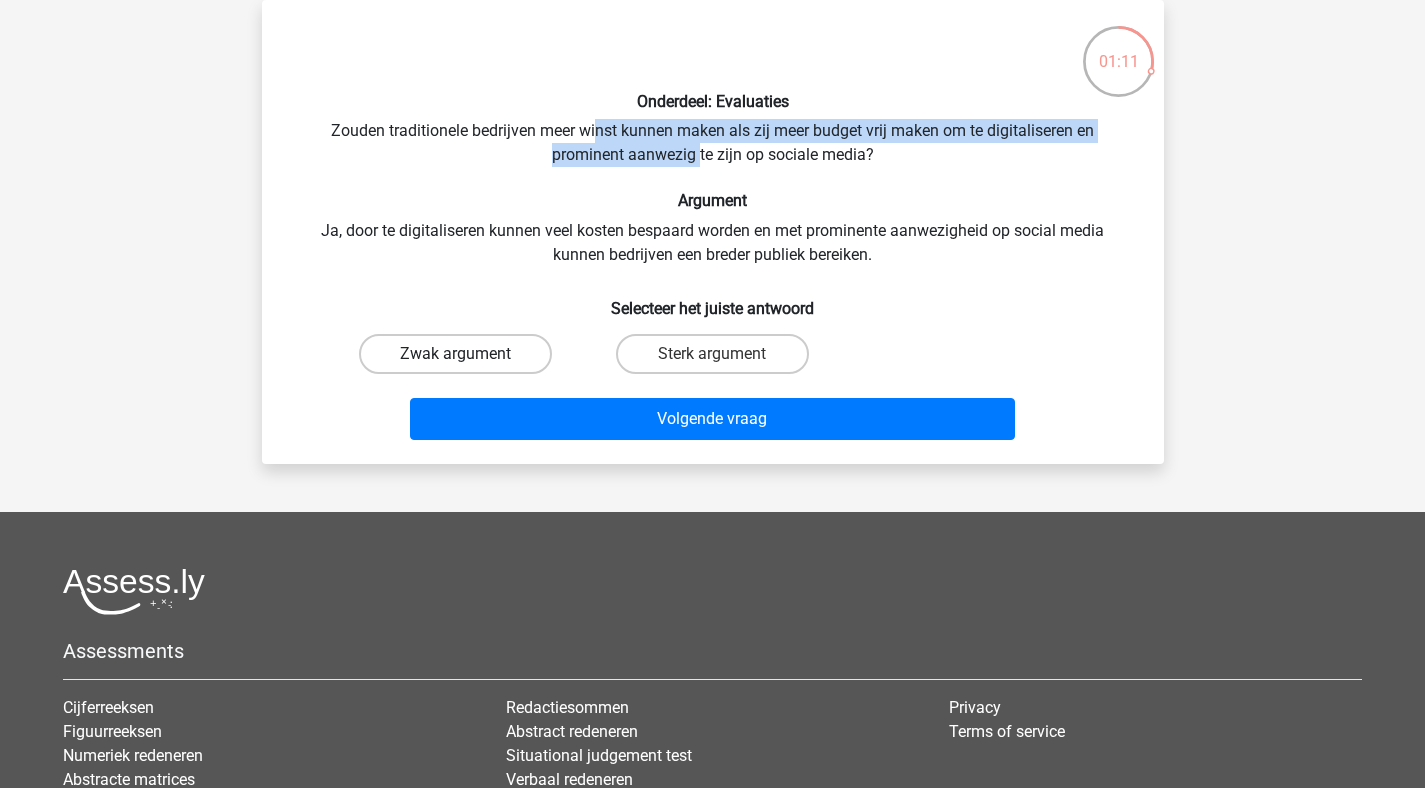 click on "Zwak argument" at bounding box center (455, 354) 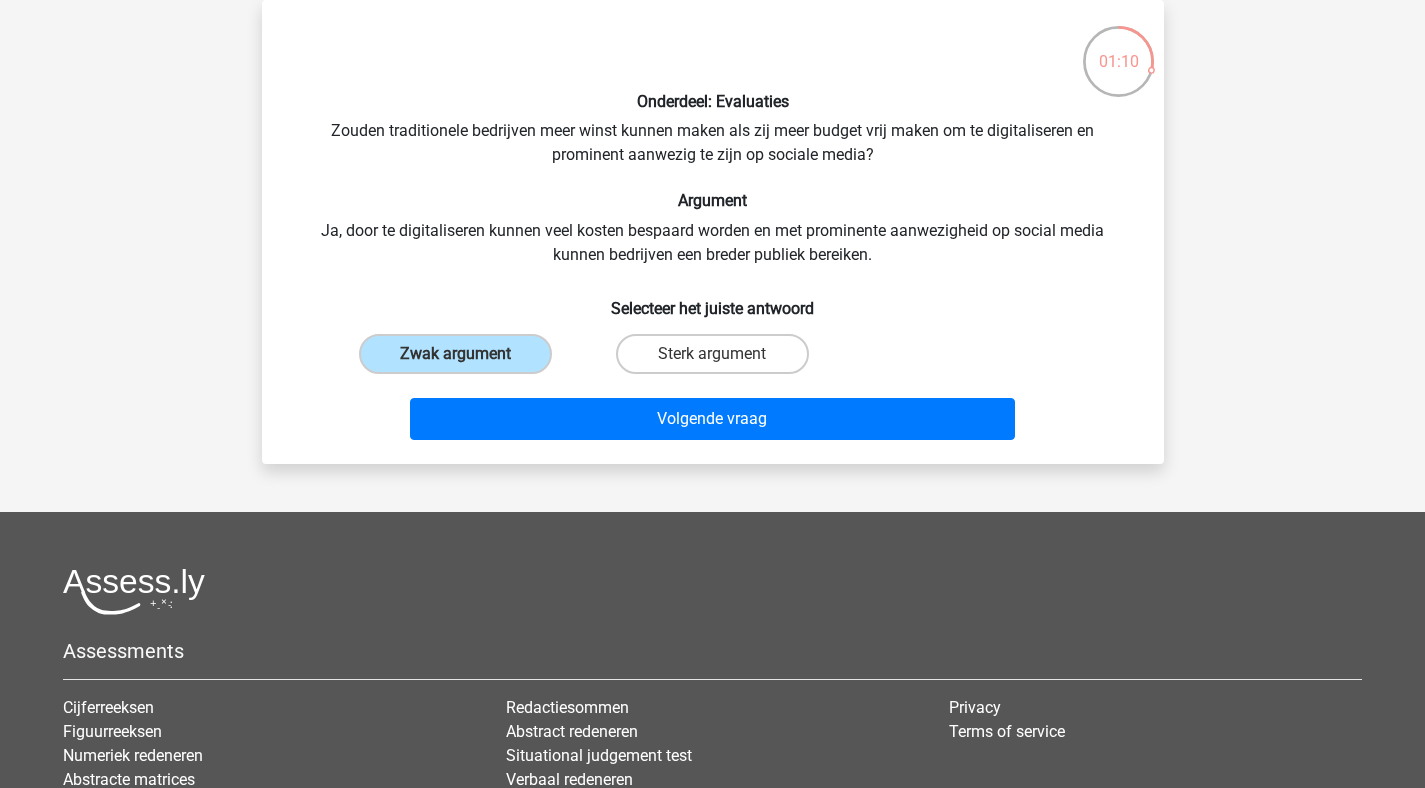 click on "Volgende vraag" at bounding box center [713, 415] 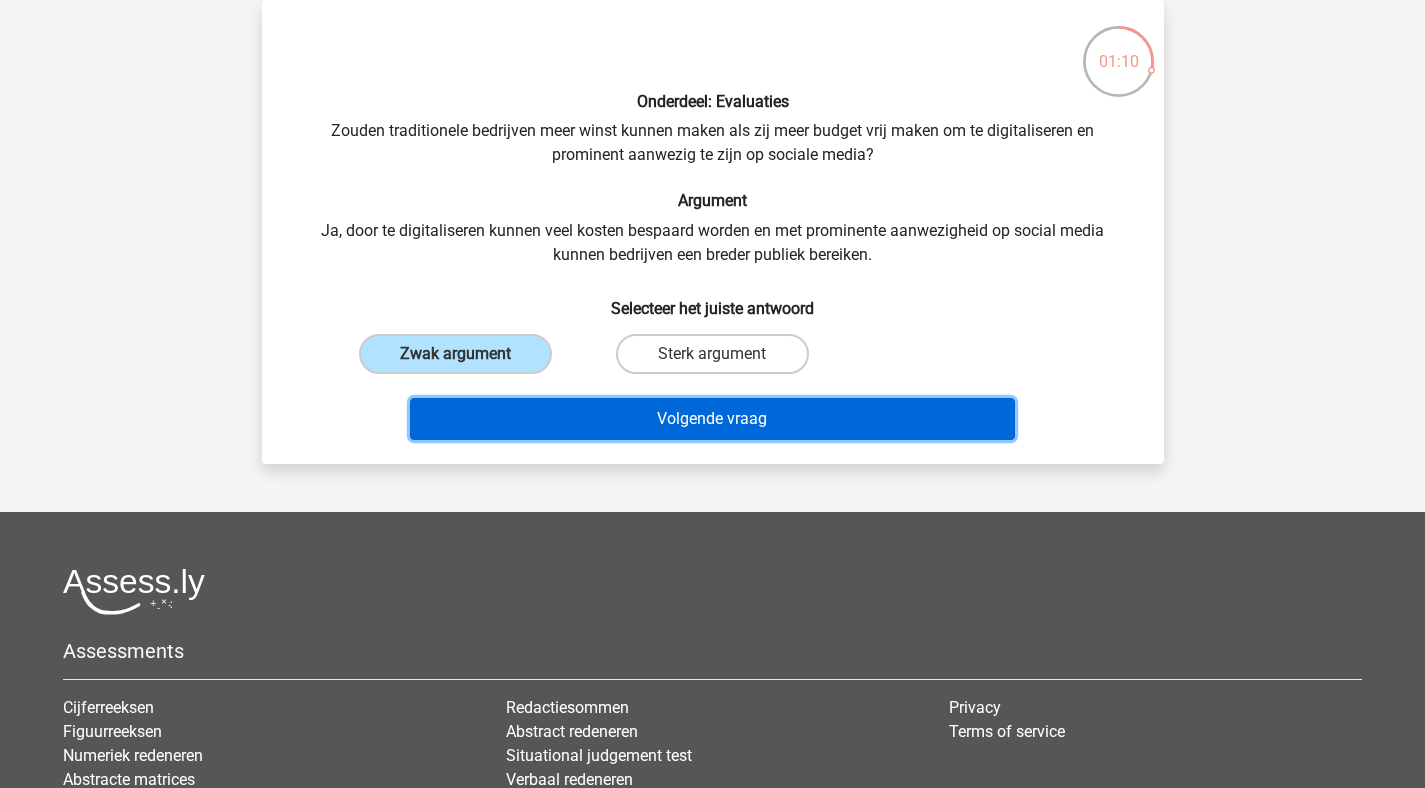 click on "Volgende vraag" at bounding box center (712, 419) 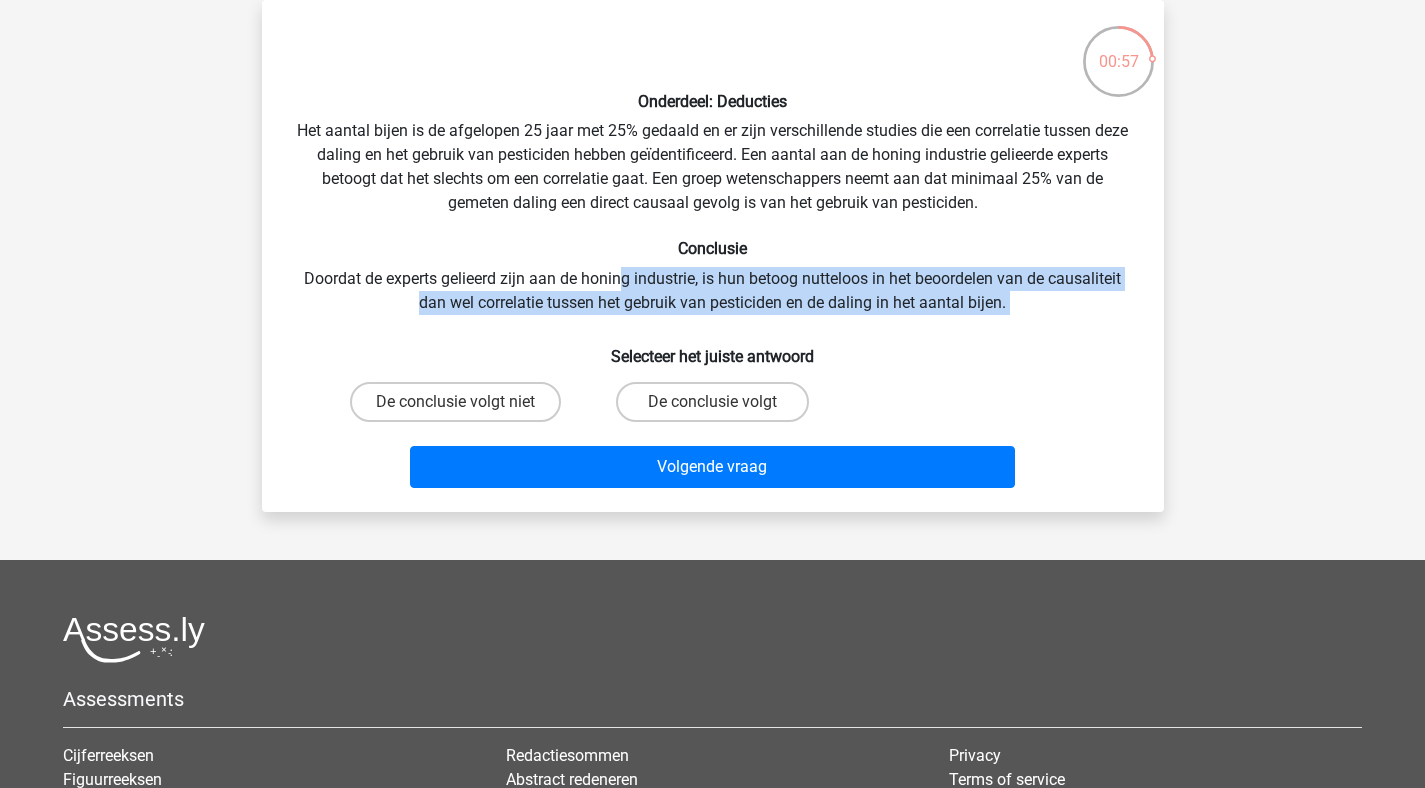 drag, startPoint x: 619, startPoint y: 277, endPoint x: 1006, endPoint y: 318, distance: 389.16577 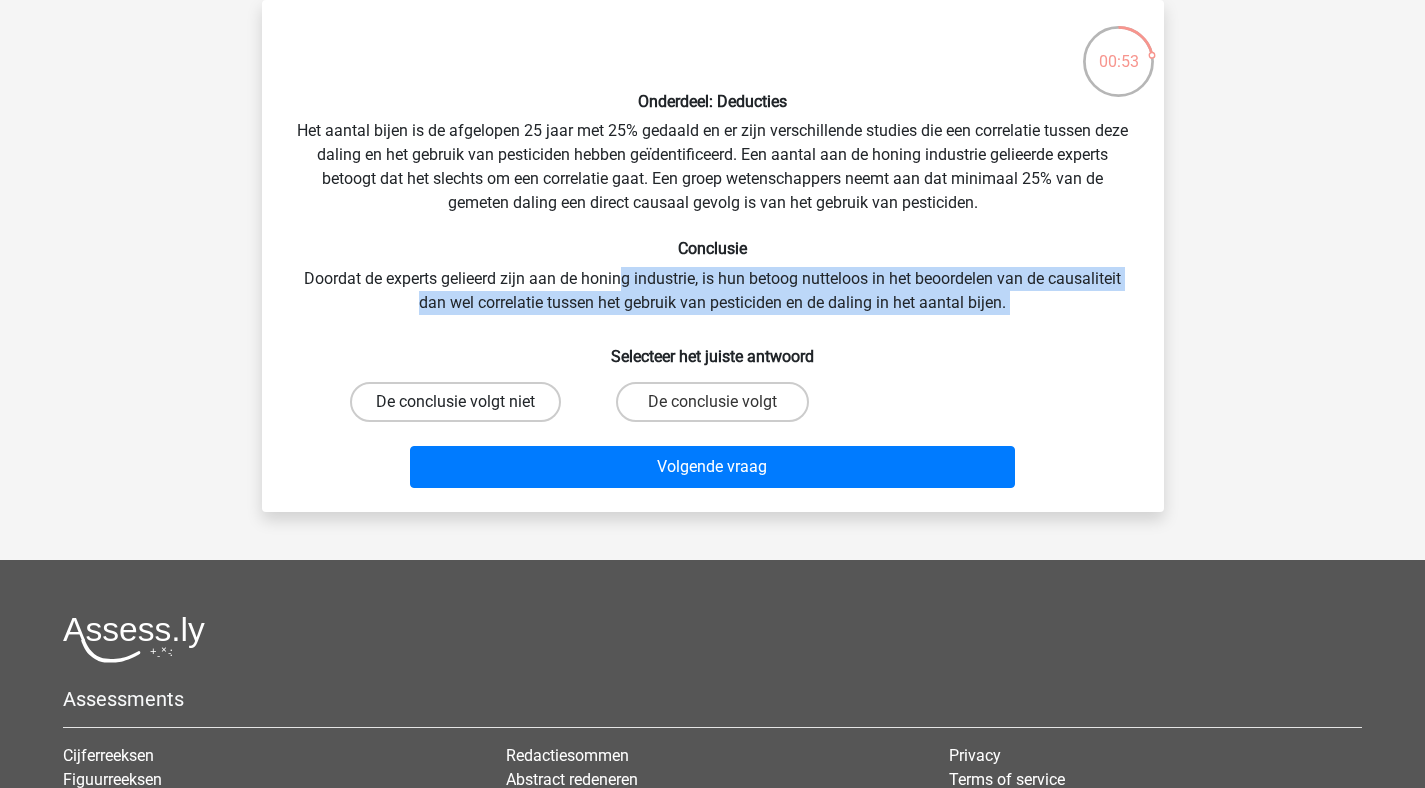click on "De conclusie volgt niet" at bounding box center (455, 402) 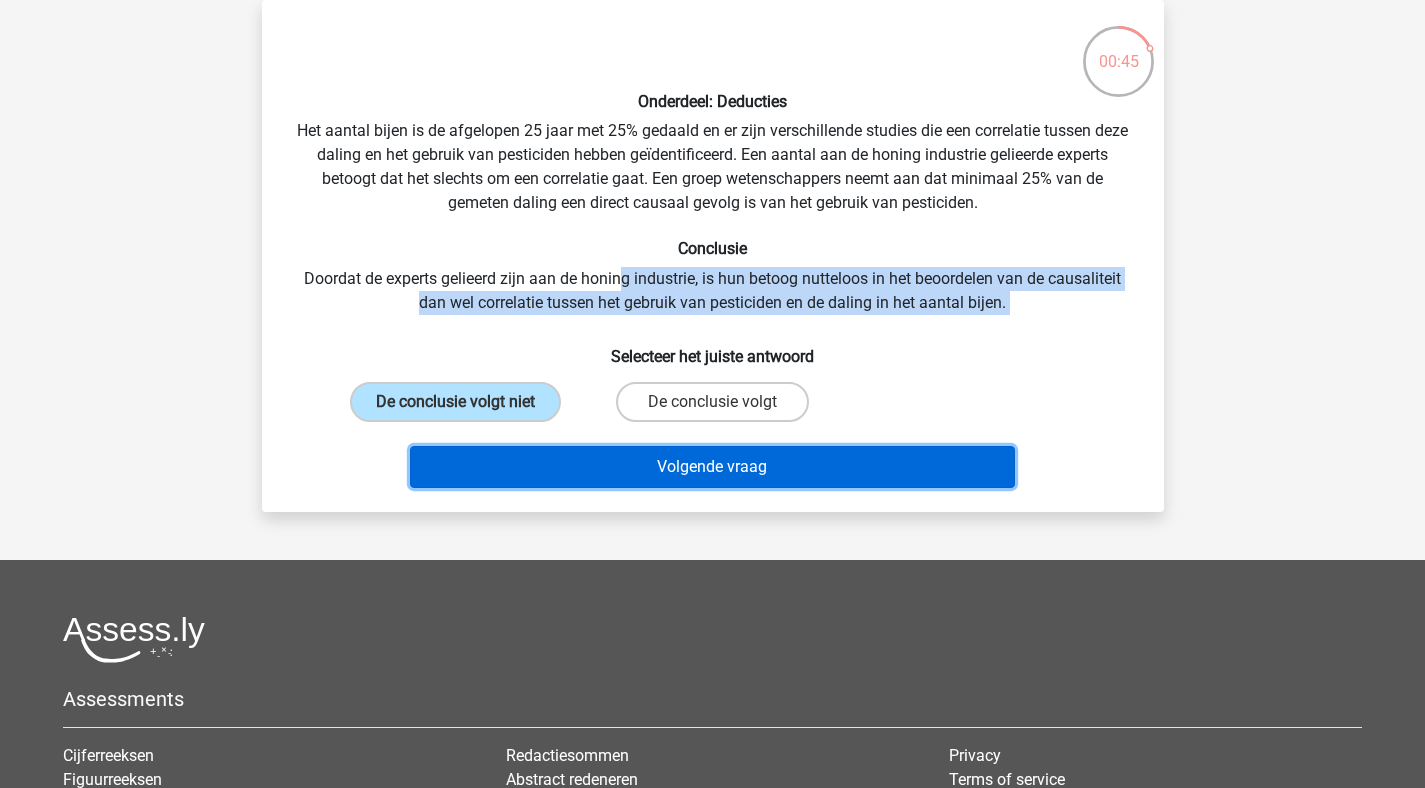 click on "Volgende vraag" at bounding box center [712, 467] 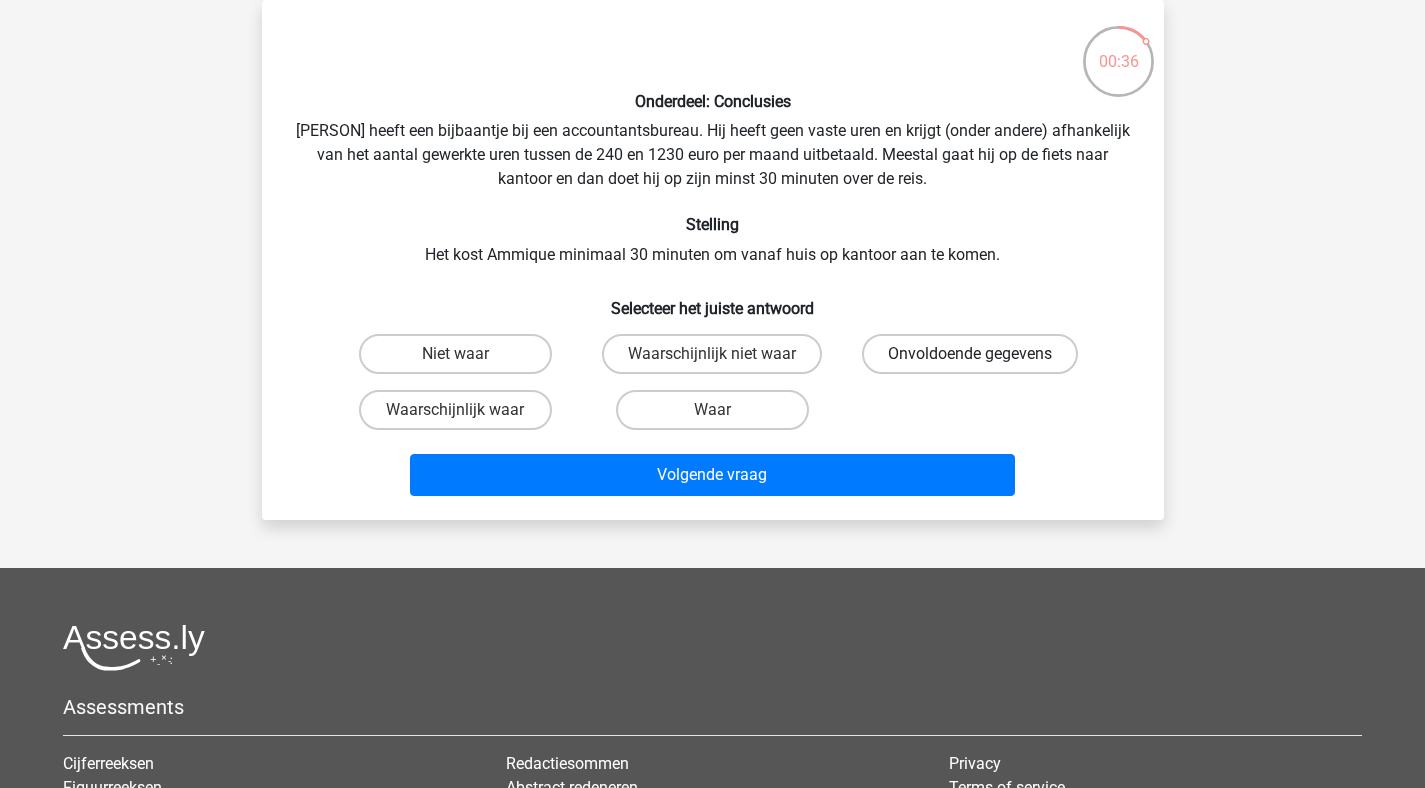 click on "Onvoldoende gegevens" at bounding box center (970, 354) 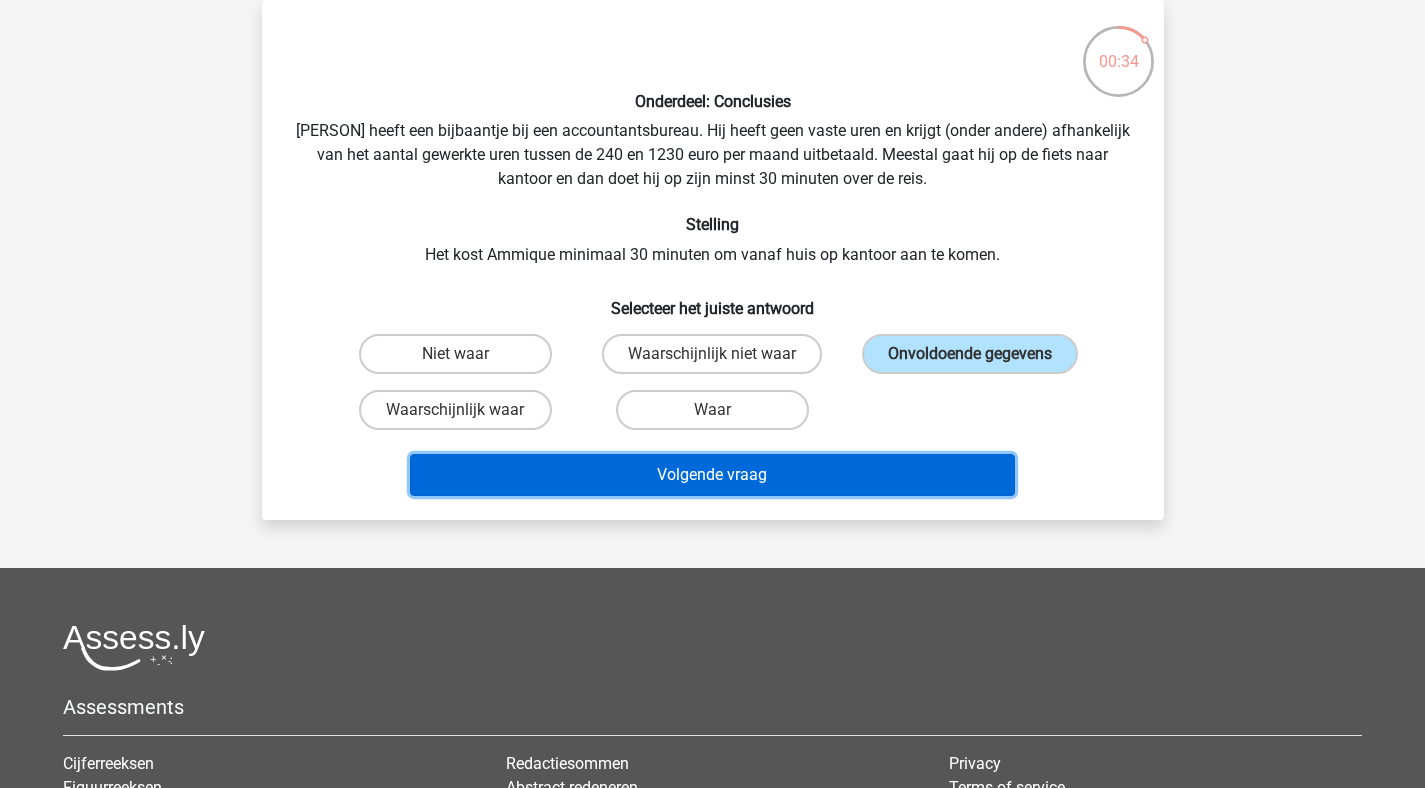 click on "Volgende vraag" at bounding box center (712, 475) 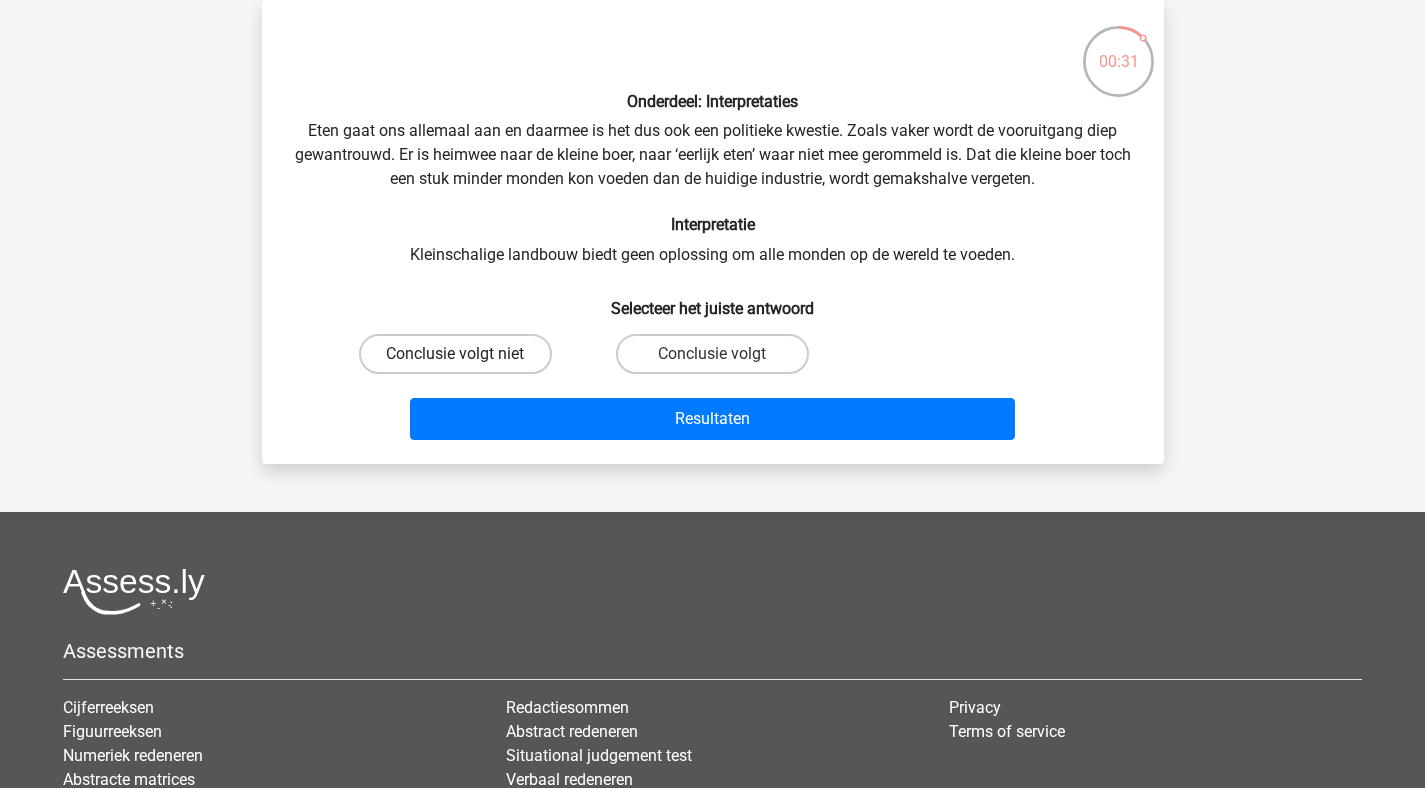 click on "Conclusie volgt niet" at bounding box center (455, 354) 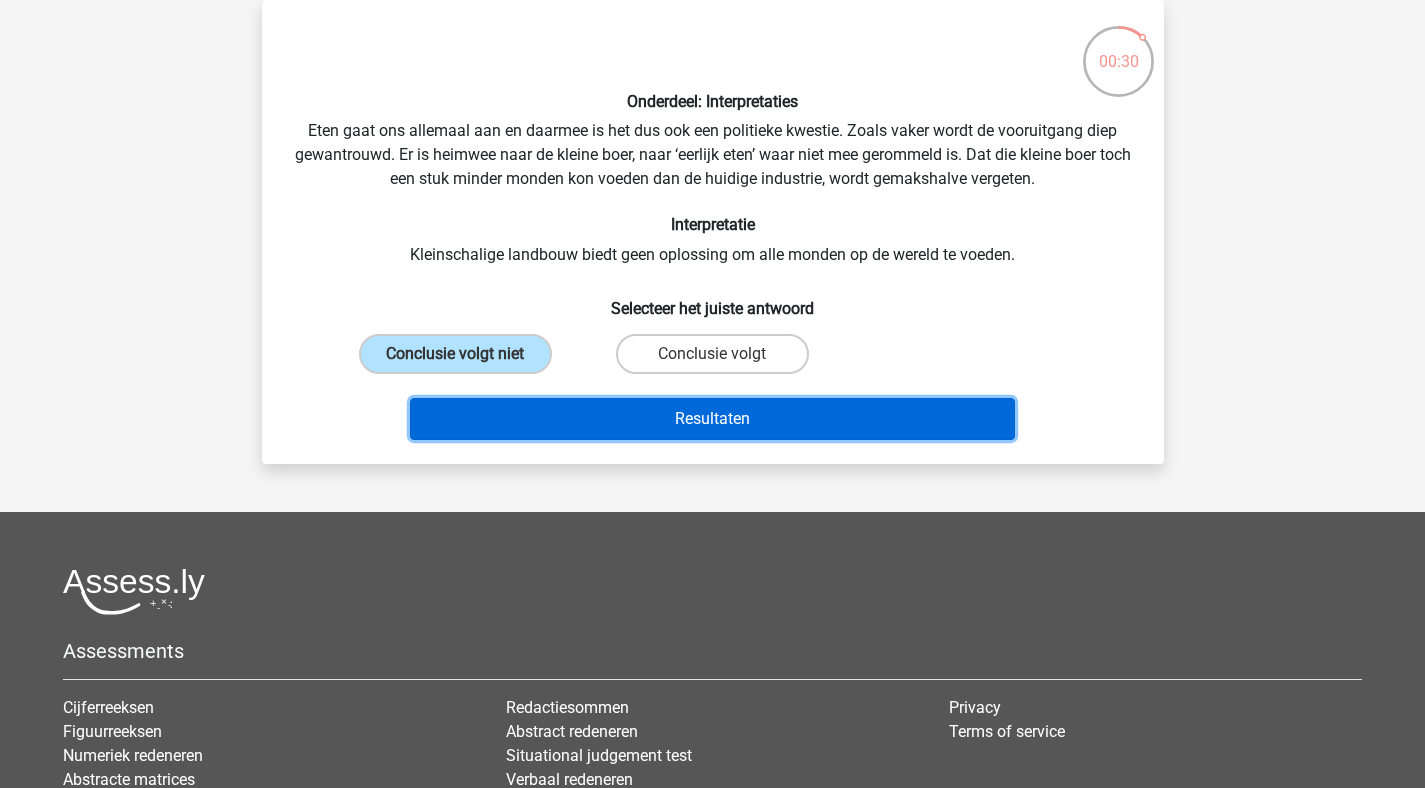 click on "Resultaten" at bounding box center (712, 419) 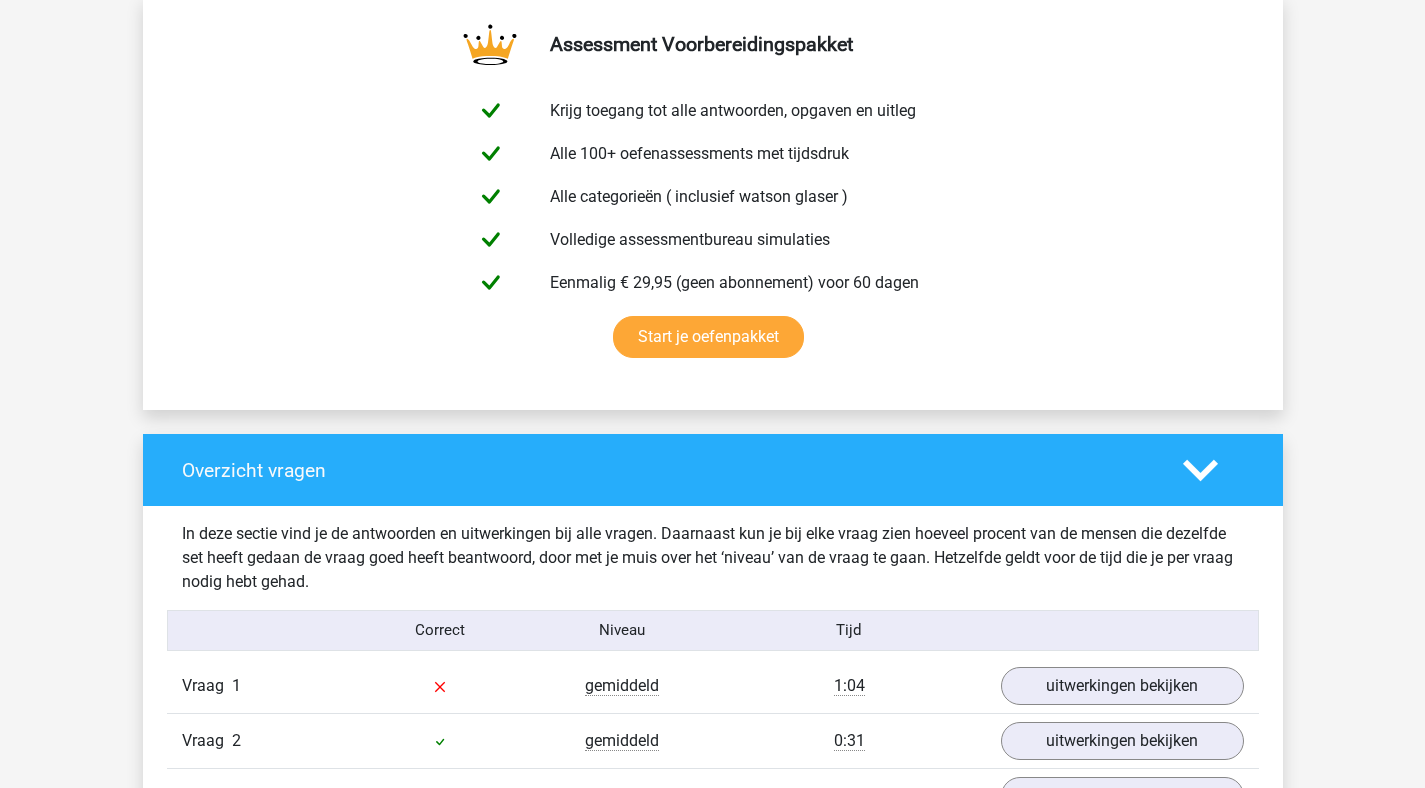 scroll, scrollTop: 1530, scrollLeft: 0, axis: vertical 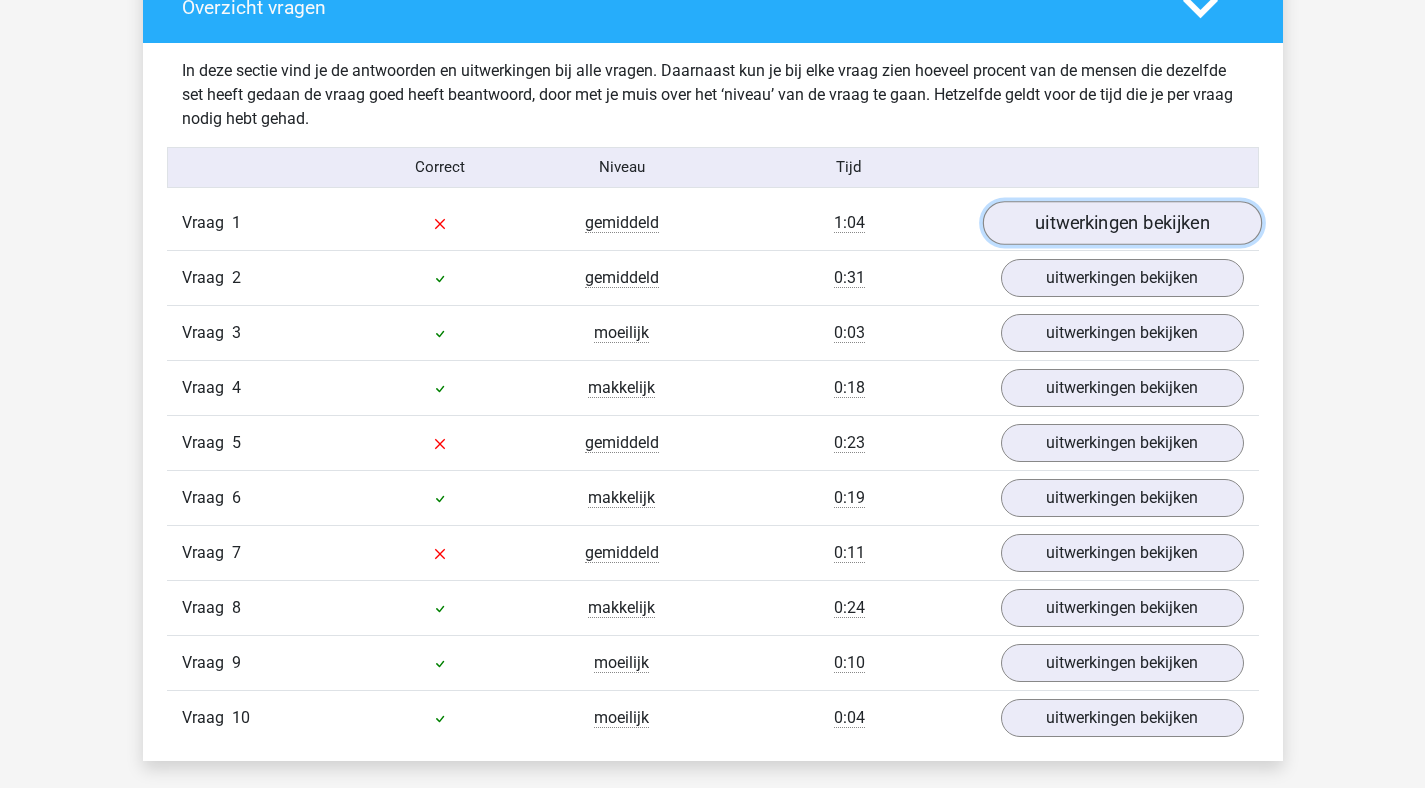 click on "uitwerkingen bekijken" at bounding box center (1121, 223) 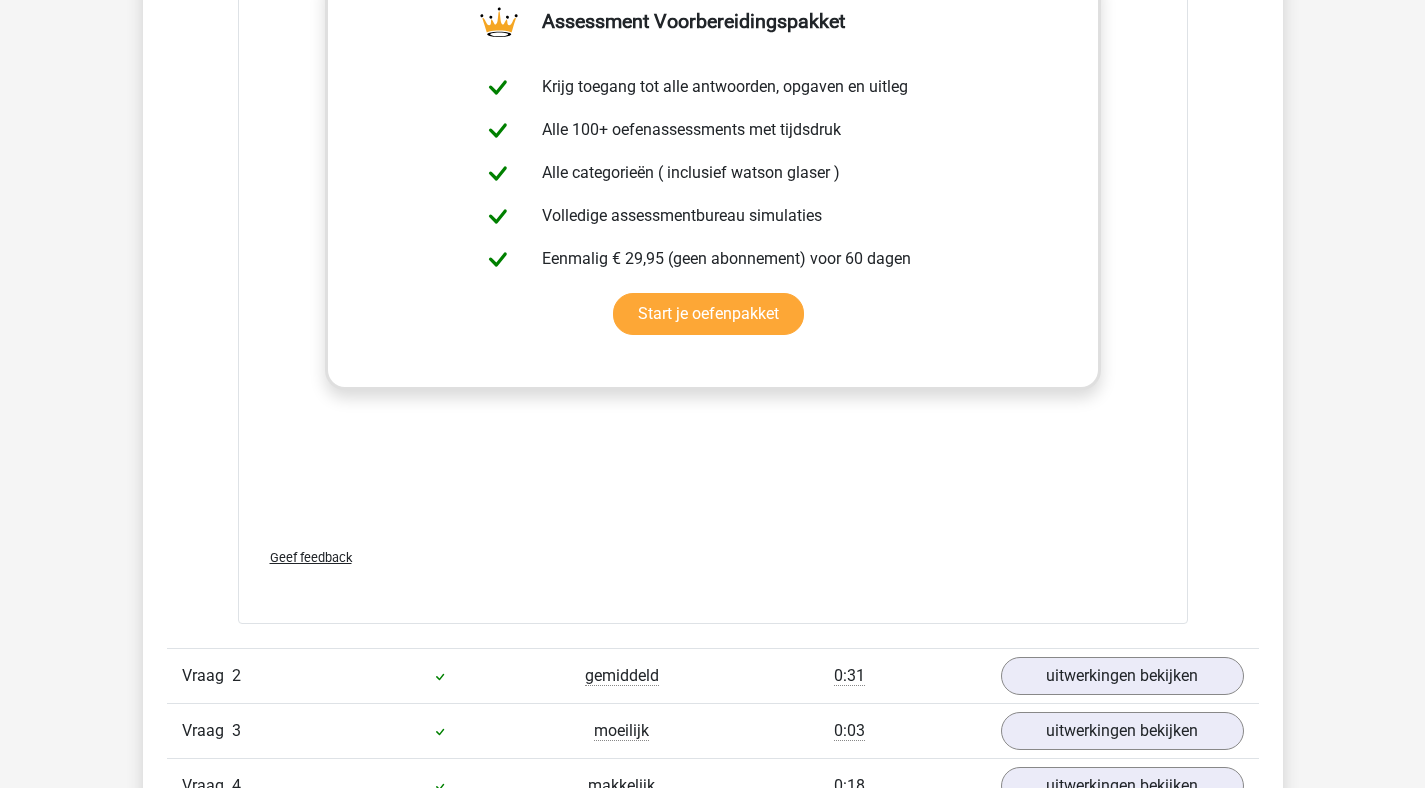 scroll, scrollTop: 2625, scrollLeft: 0, axis: vertical 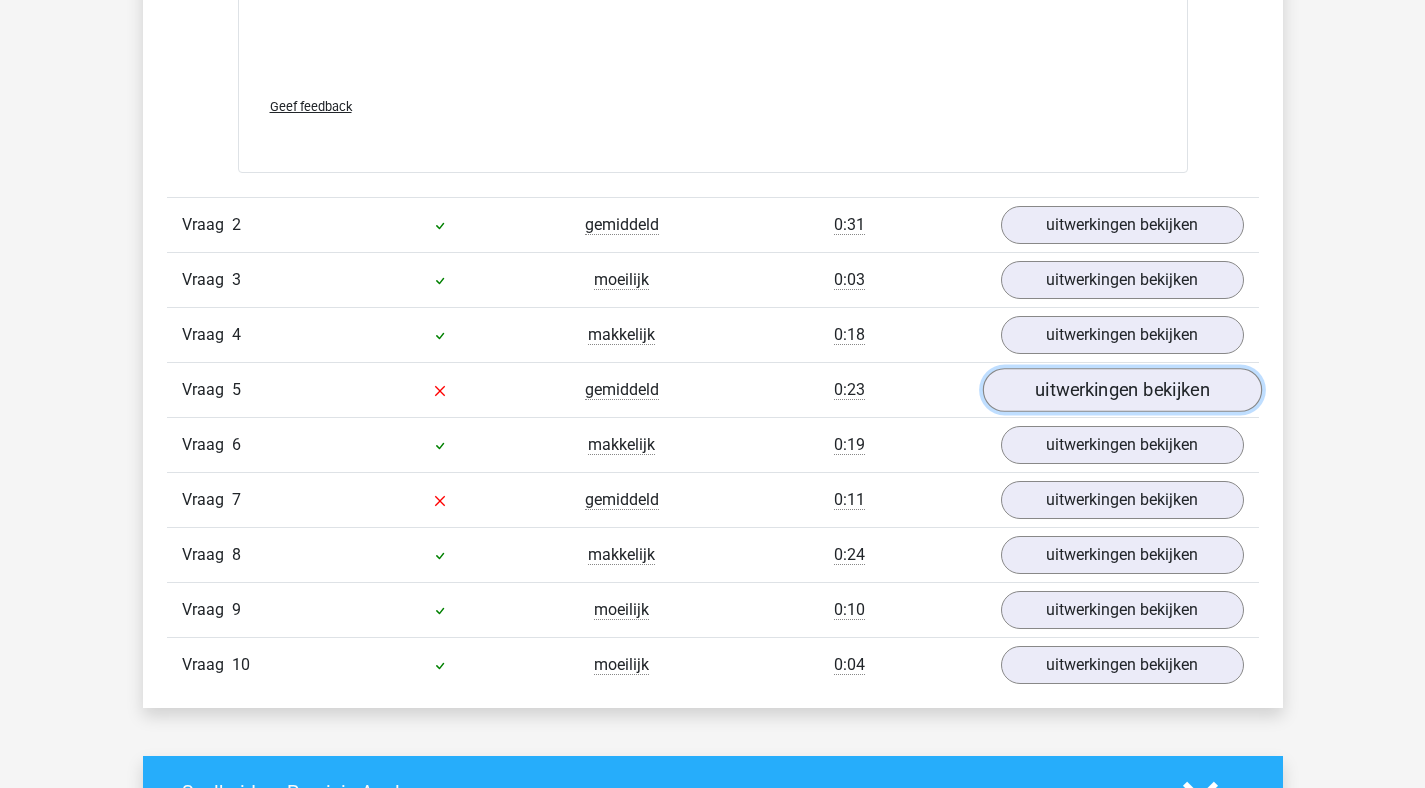 click on "uitwerkingen bekijken" at bounding box center [1121, 391] 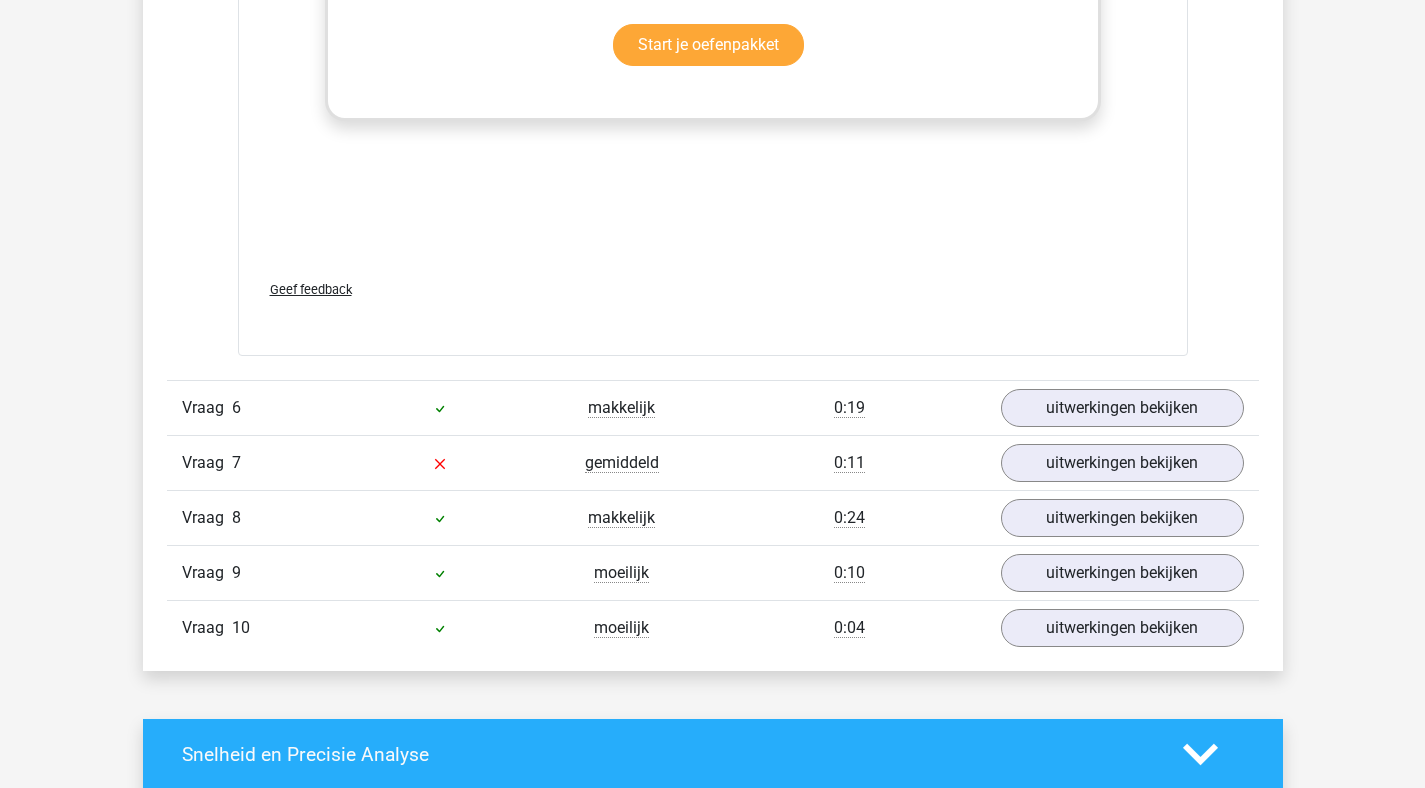 scroll, scrollTop: 4008, scrollLeft: 0, axis: vertical 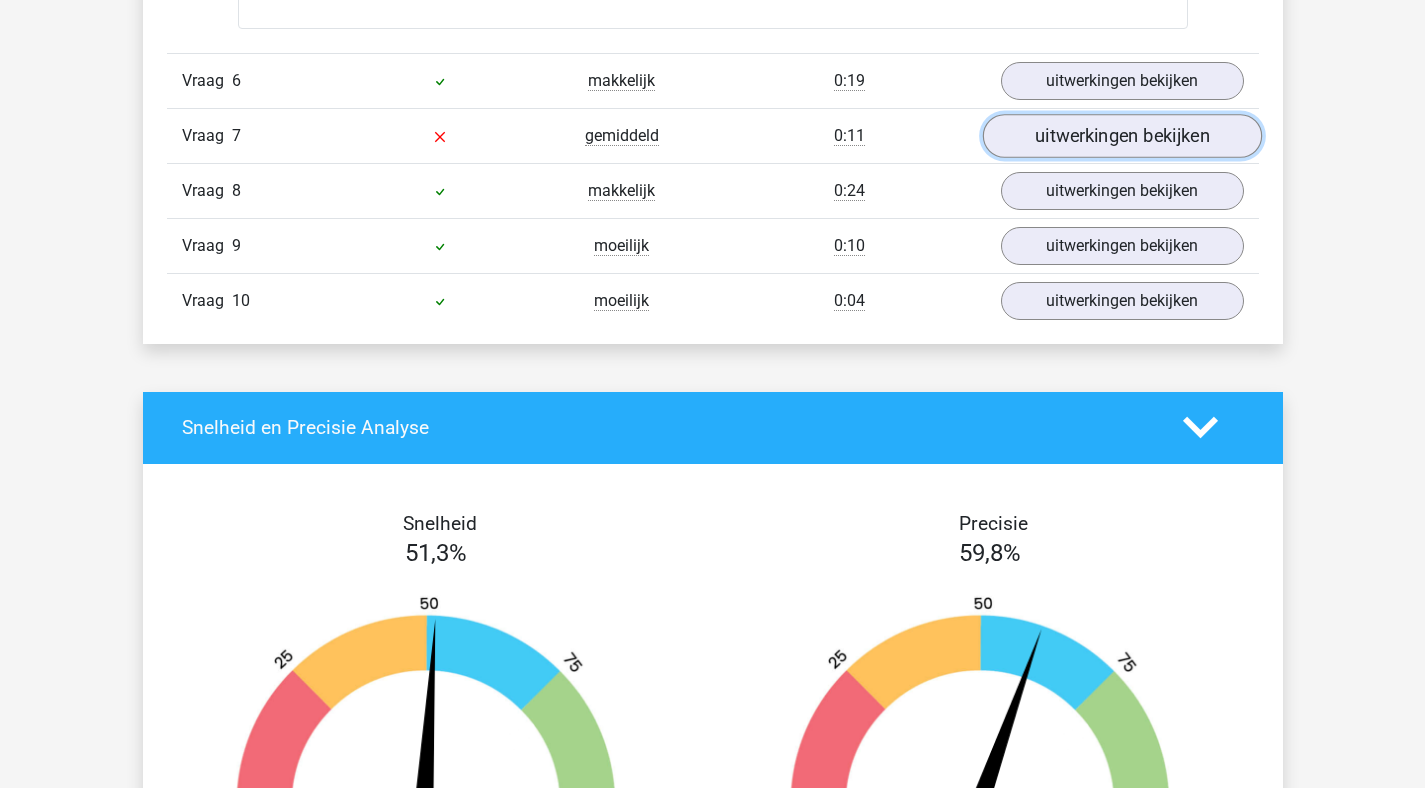 click on "uitwerkingen bekijken" at bounding box center (1121, 136) 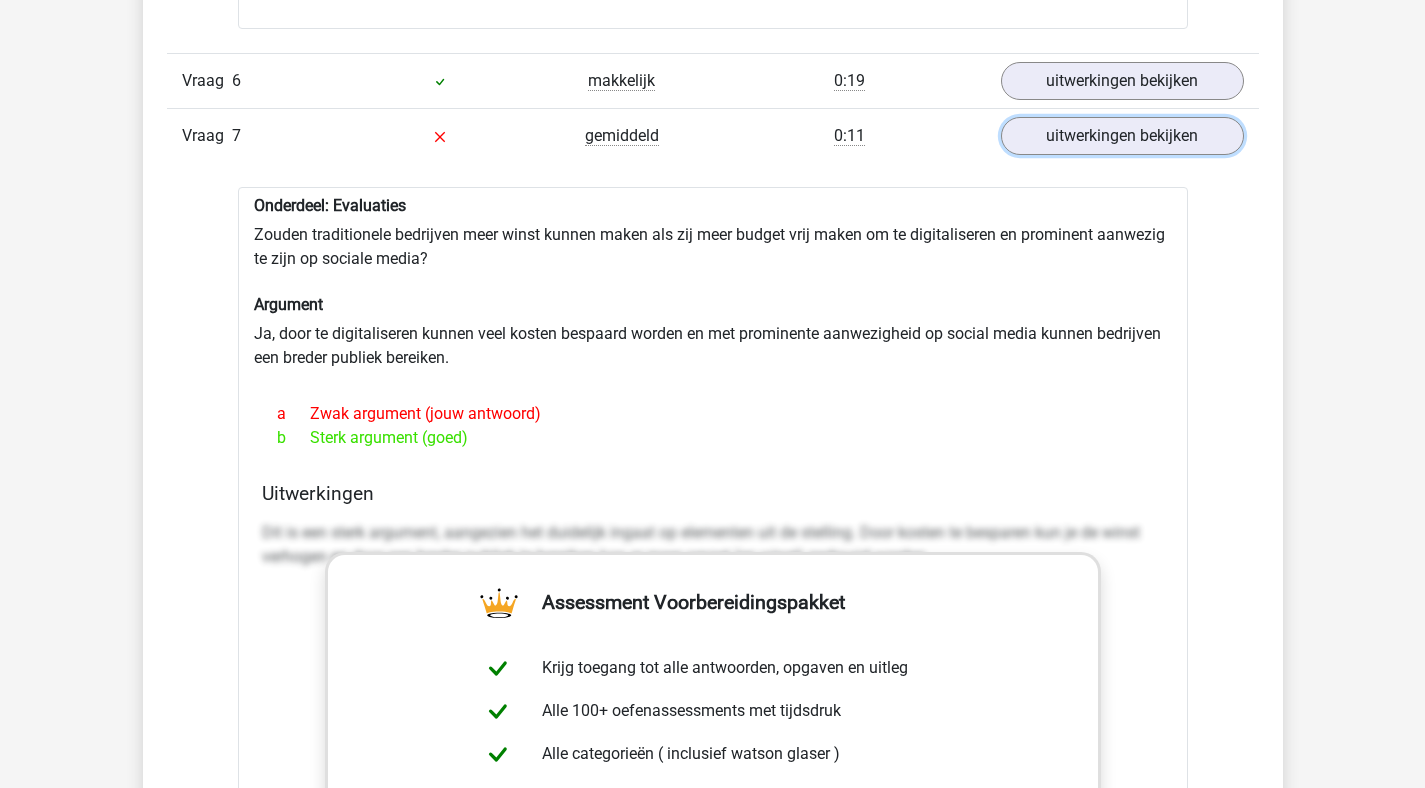 scroll, scrollTop: 4012, scrollLeft: 0, axis: vertical 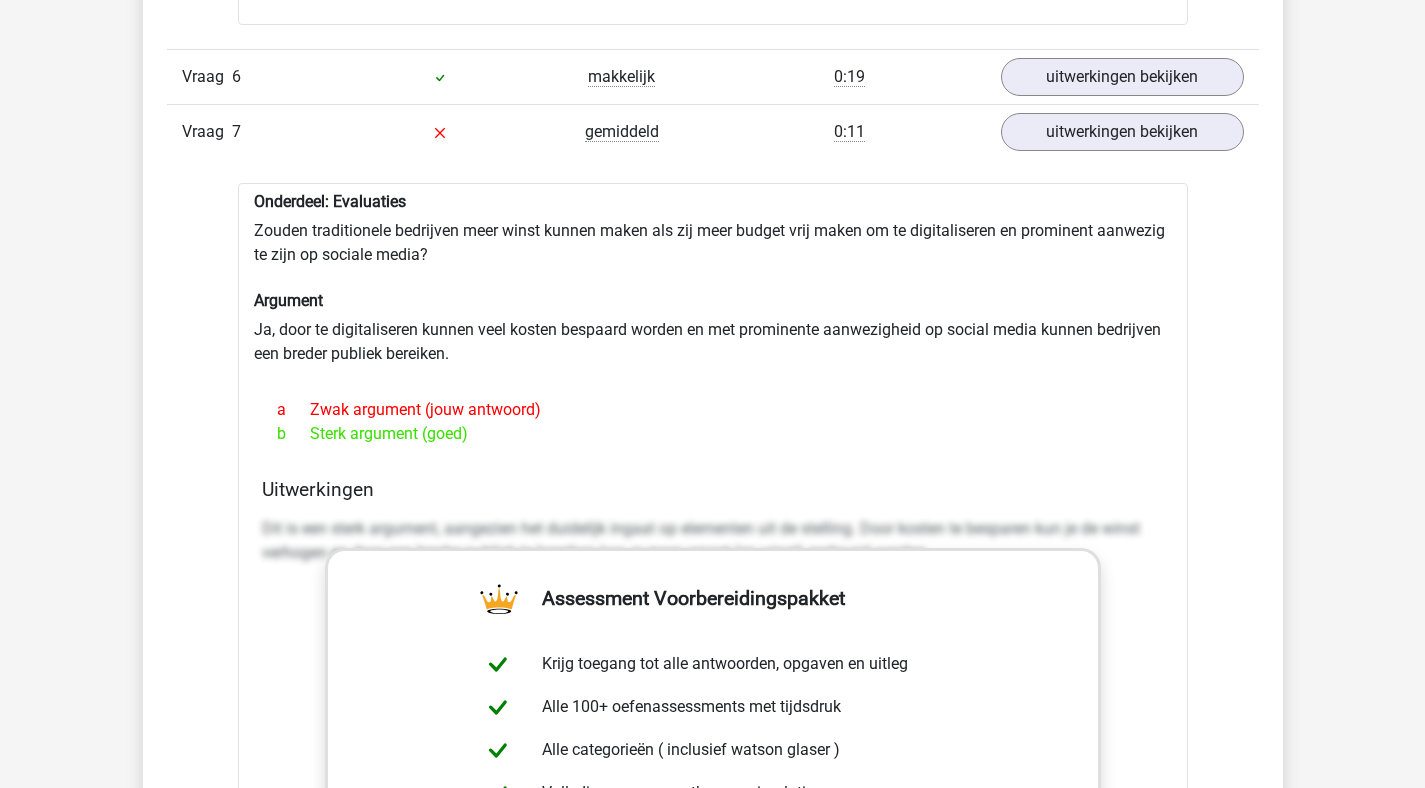 click on "Onderdeel: Evaluaties Zouden traditionele bedrijven meer winst kunnen maken als zij meer budget vrij maken om te digitaliseren en prominent aanwezig te zijn op sociale media? Argument Ja, door te digitaliseren kunnen veel kosten bespaard worden en met prominente aanwezigheid op social media kunnen bedrijven een breder publiek bereiken.
a
Zwak argument
(jouw antwoord)
b
Sterk argument
(goed)
Assessment Voorbereidingspakket" at bounding box center (713, 692) 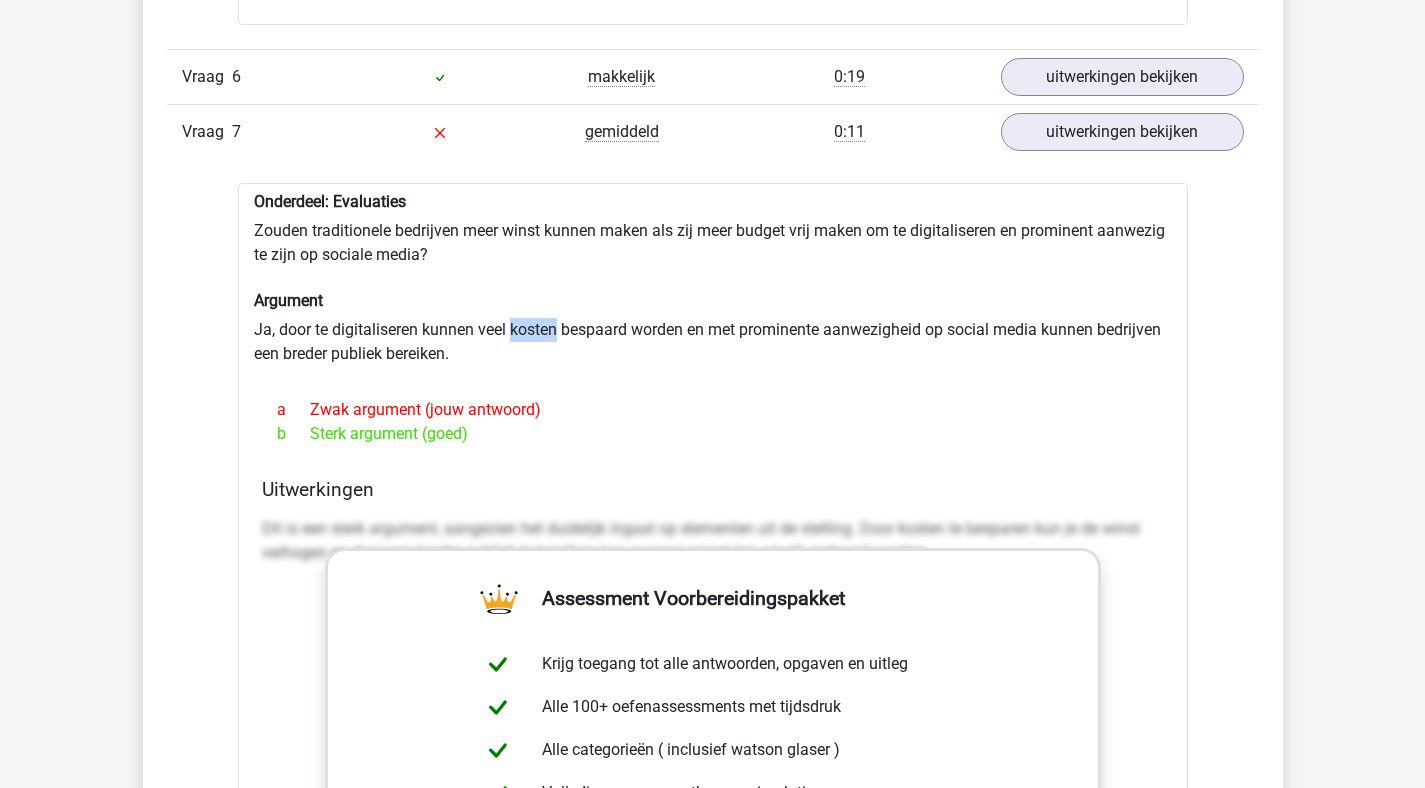 click on "Onderdeel: Evaluaties Zouden traditionele bedrijven meer winst kunnen maken als zij meer budget vrij maken om te digitaliseren en prominent aanwezig te zijn op sociale media? Argument Ja, door te digitaliseren kunnen veel kosten bespaard worden en met prominente aanwezigheid op social media kunnen bedrijven een breder publiek bereiken.
a
Zwak argument
(jouw antwoord)
b
Sterk argument
(goed)
Assessment Voorbereidingspakket" at bounding box center [713, 692] 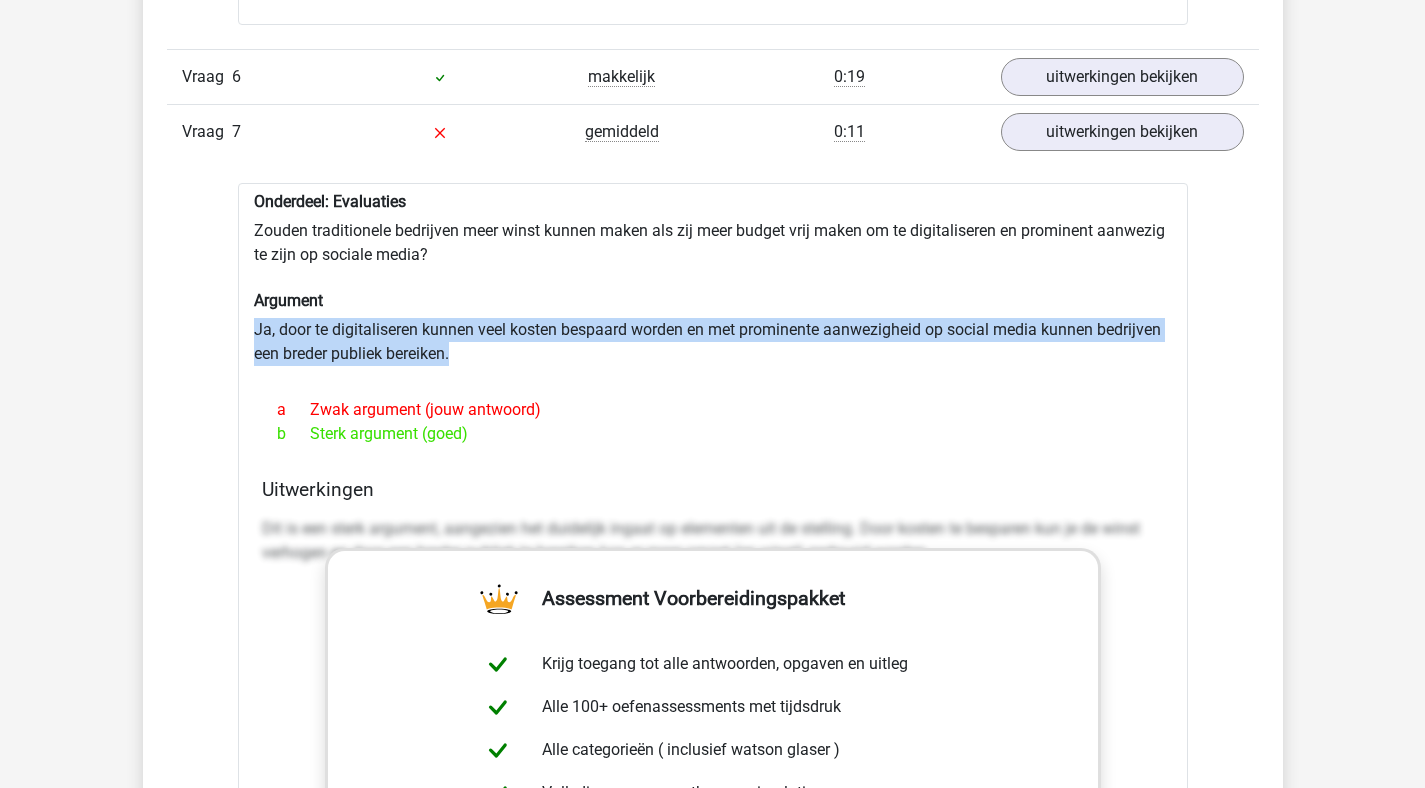 click on "Onderdeel: Evaluaties Zouden traditionele bedrijven meer winst kunnen maken als zij meer budget vrij maken om te digitaliseren en prominent aanwezig te zijn op sociale media? Argument Ja, door te digitaliseren kunnen veel kosten bespaard worden en met prominente aanwezigheid op social media kunnen bedrijven een breder publiek bereiken.
a
Zwak argument
(jouw antwoord)
b
Sterk argument
(goed)
Assessment Voorbereidingspakket" at bounding box center (713, 692) 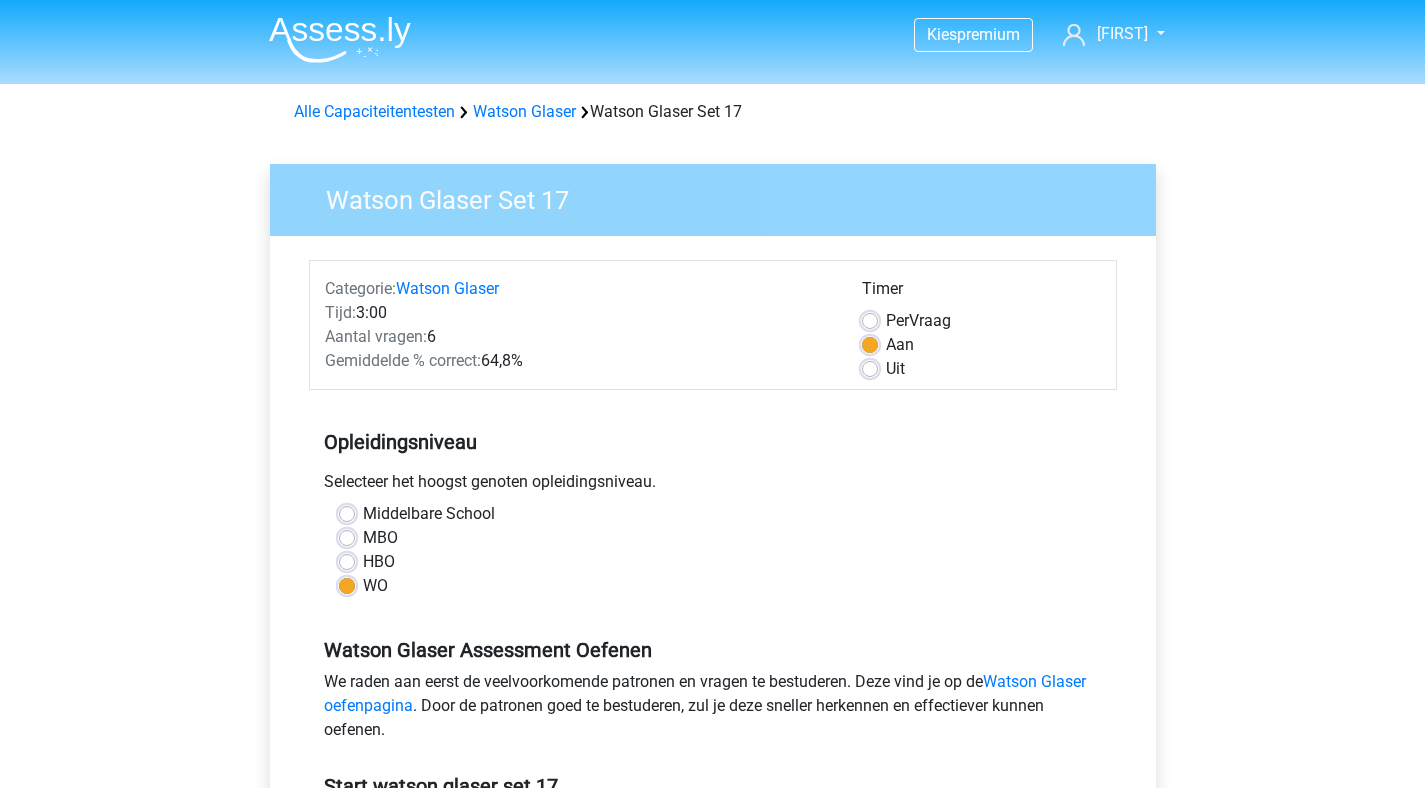 scroll, scrollTop: 547, scrollLeft: 0, axis: vertical 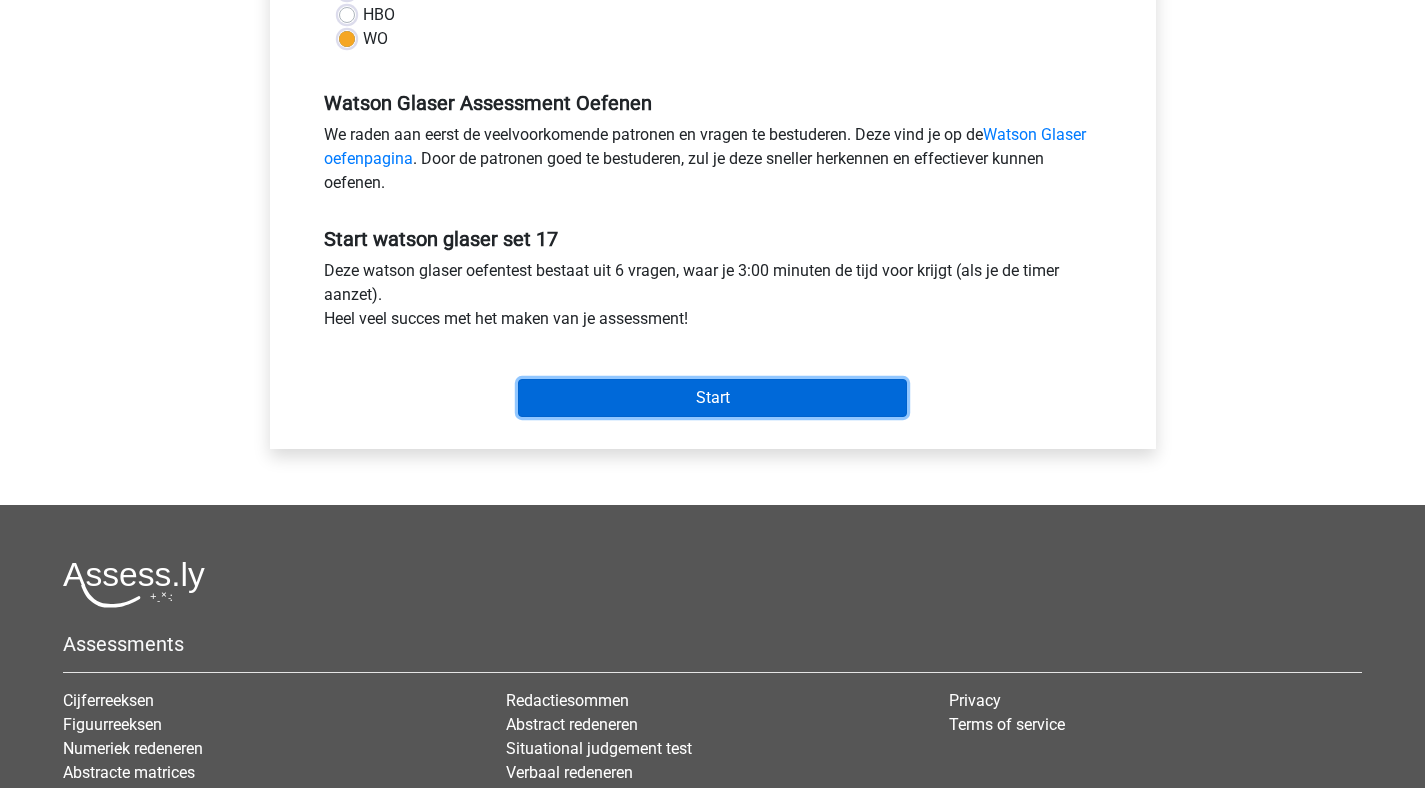 click on "Start" at bounding box center (712, 398) 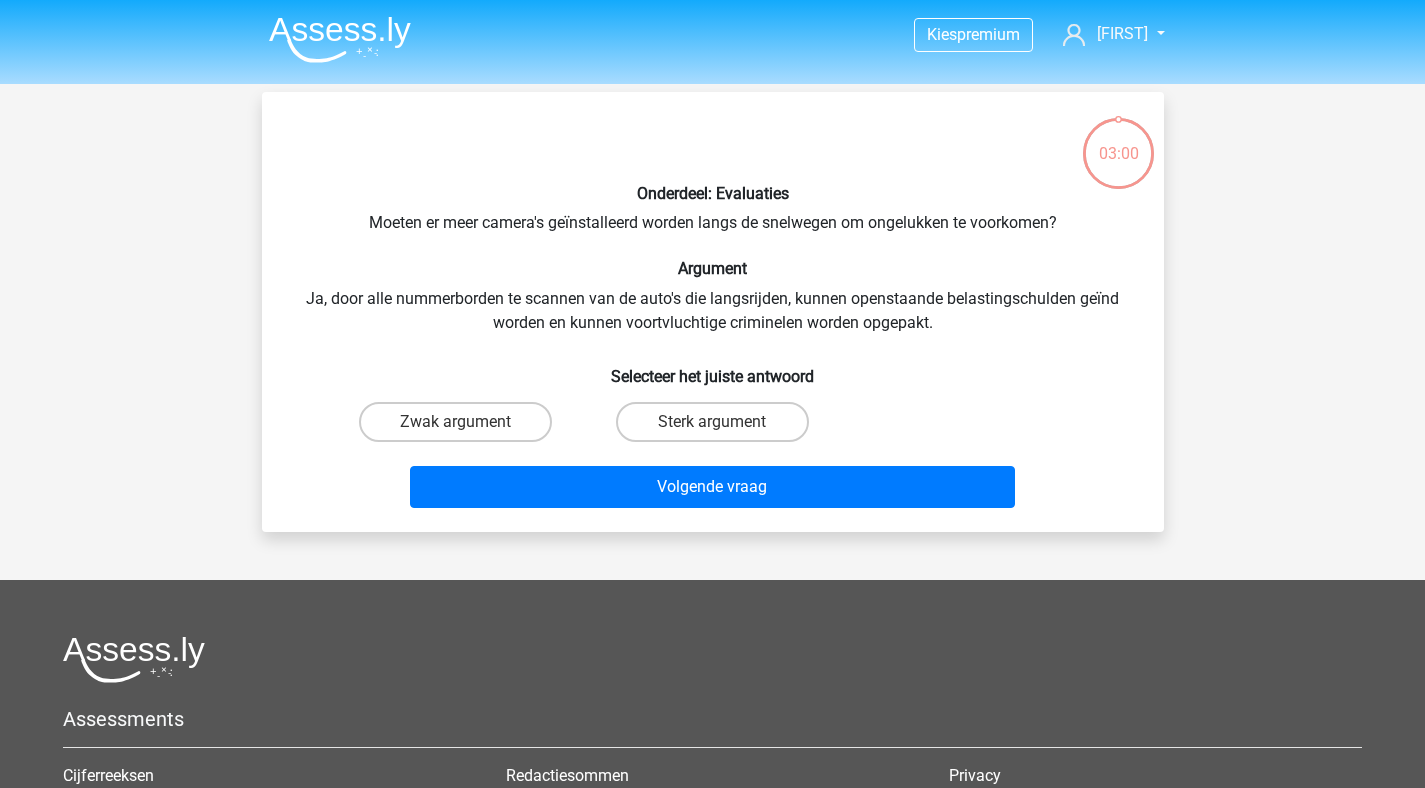 scroll, scrollTop: 0, scrollLeft: 0, axis: both 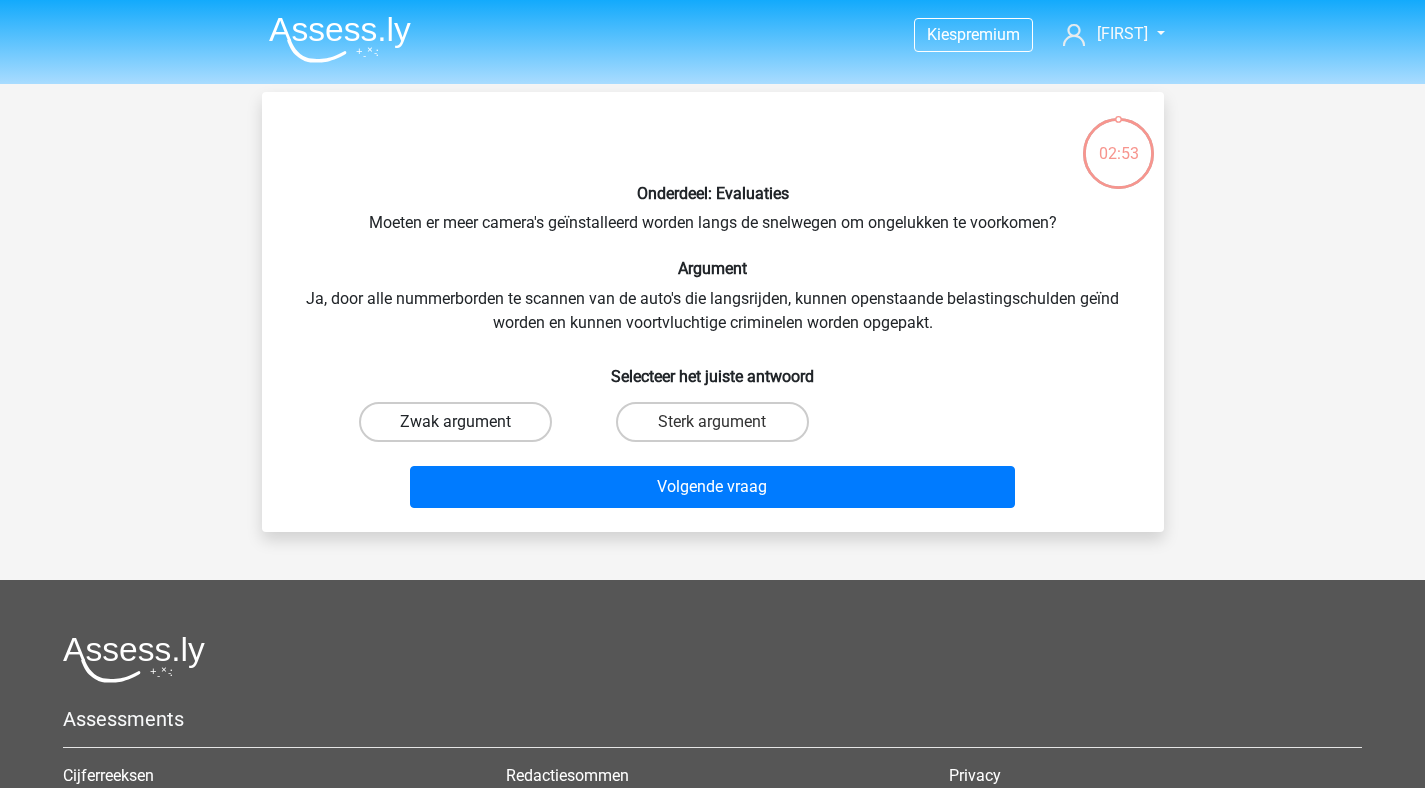 click on "Zwak argument" at bounding box center [455, 422] 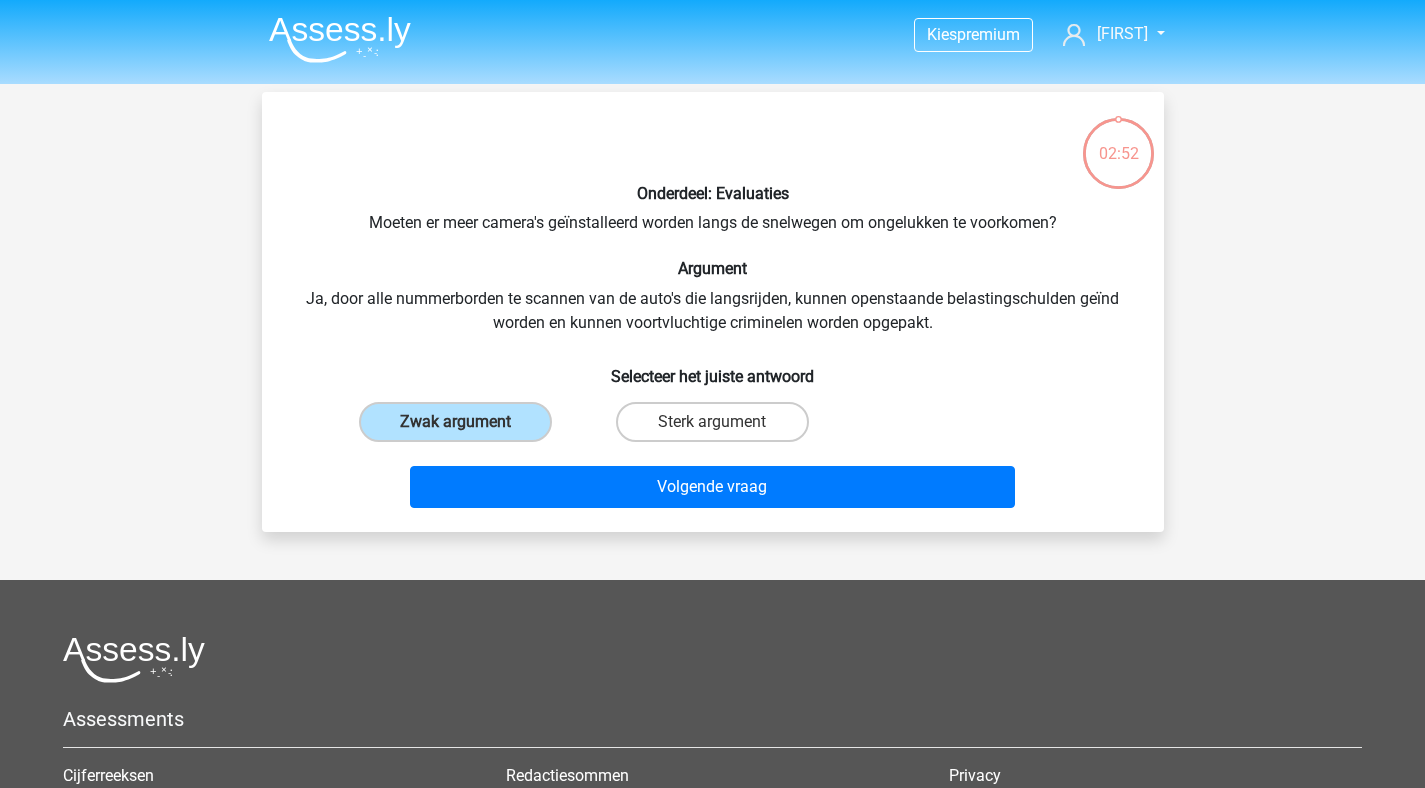 click on "Onderdeel: Evaluaties Moeten er meer camera's geïnstalleerd worden langs de snelwegen om ongelukken te voorkomen? Argument Ja, door alle nummerborden te scannen van de auto's die langsrijden, kunnen openstaande belastingschulden geïnd worden en kunnen voortvluchtige criminelen worden opgepakt.
Selecteer het juiste antwoord
Zwak argument
Sterk argument" at bounding box center [713, 312] 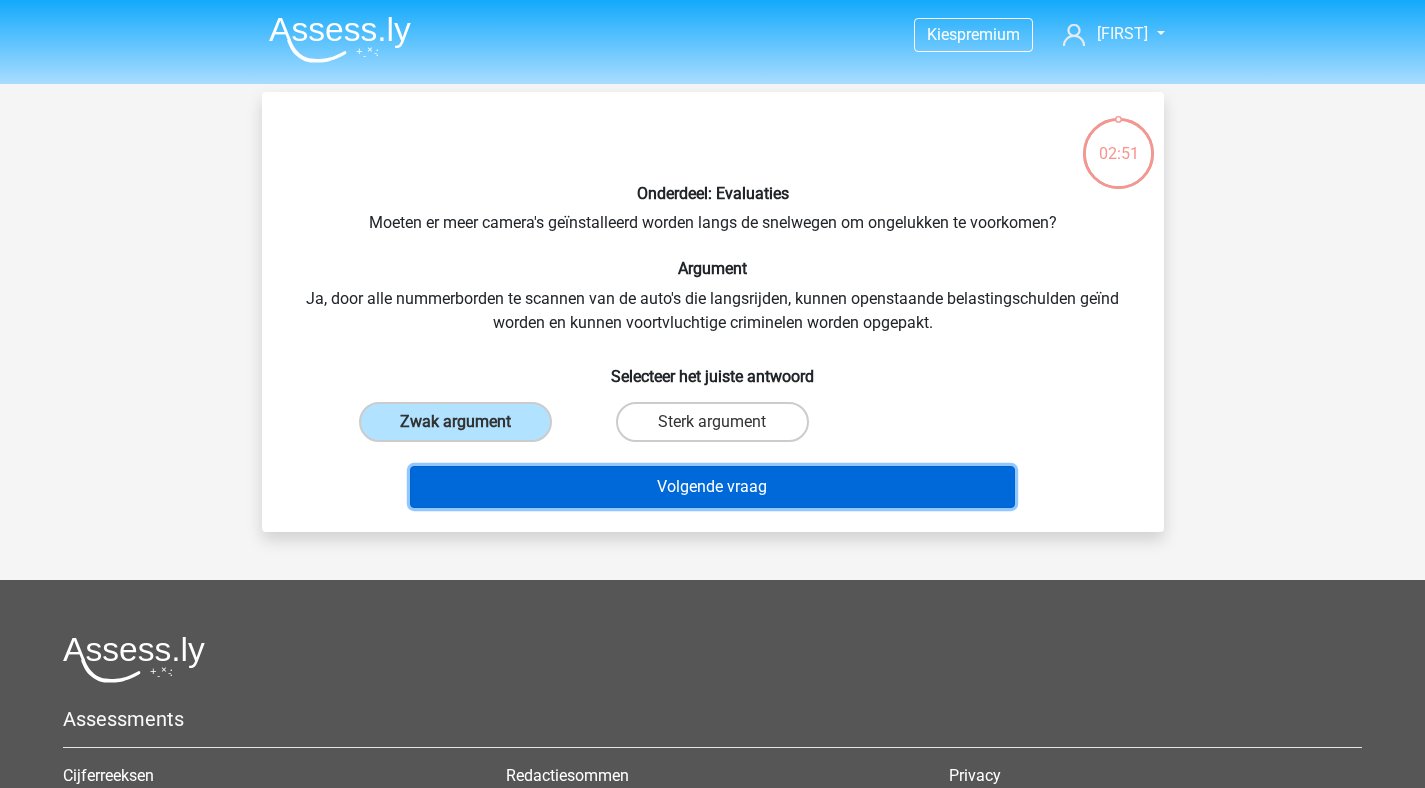 click on "Volgende vraag" at bounding box center (712, 487) 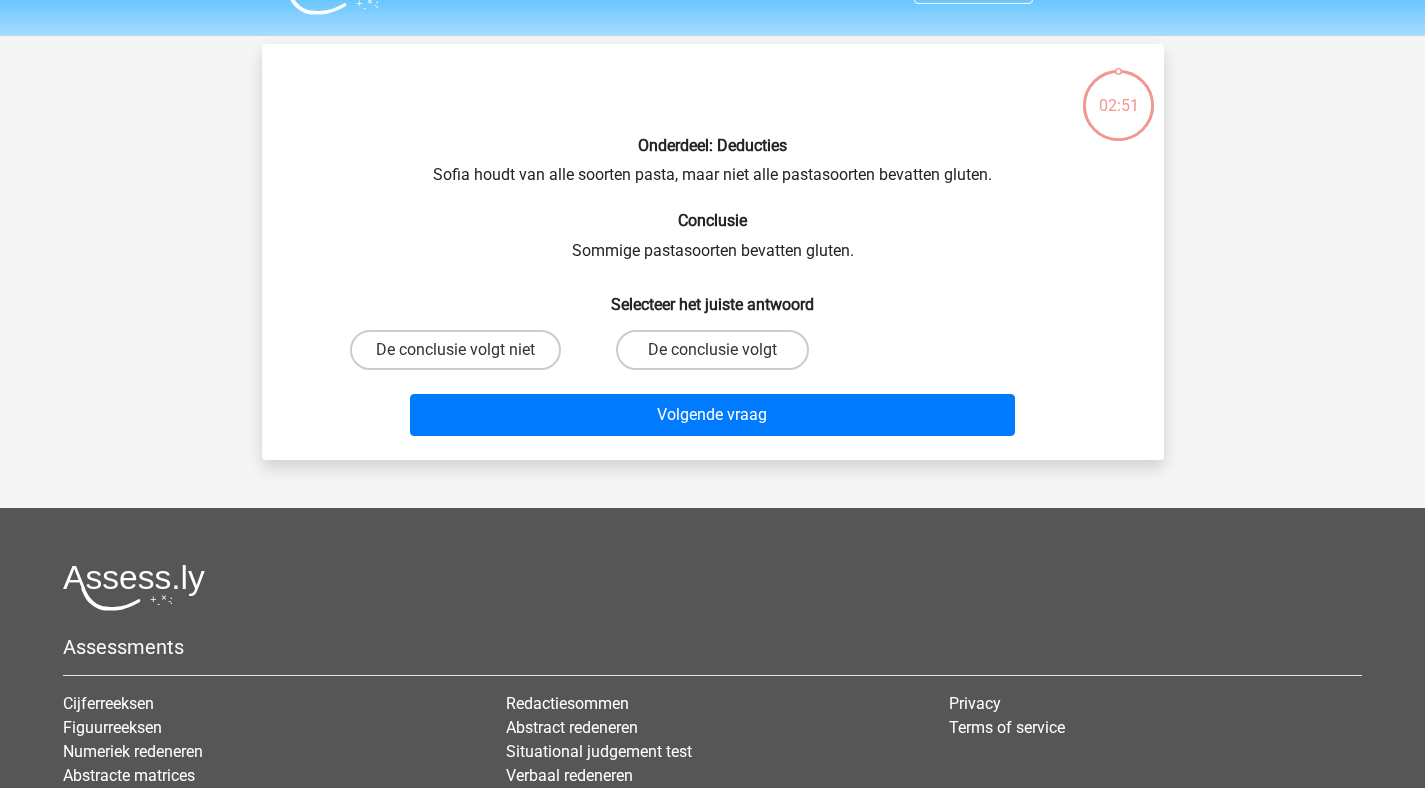 scroll, scrollTop: 92, scrollLeft: 0, axis: vertical 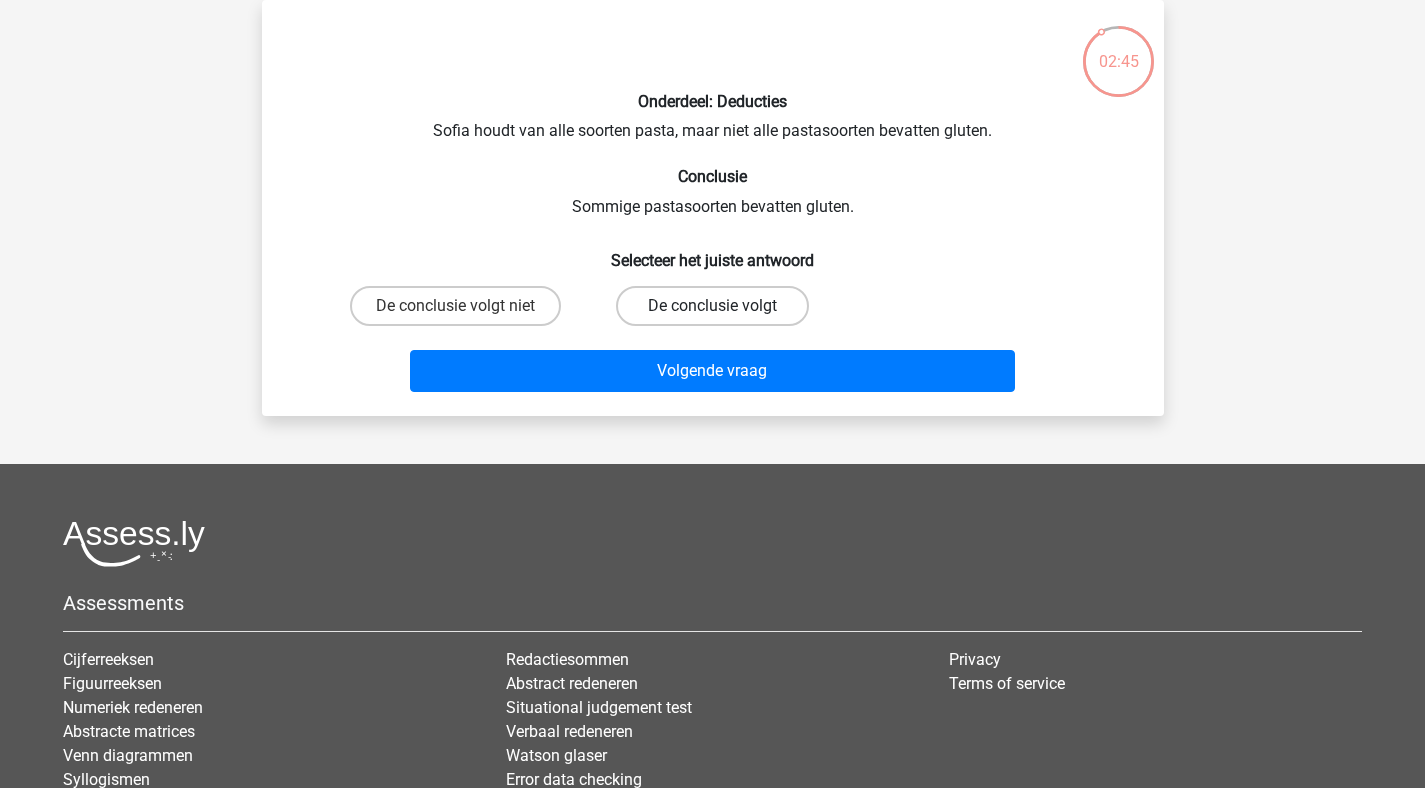 click on "De conclusie volgt" at bounding box center (712, 306) 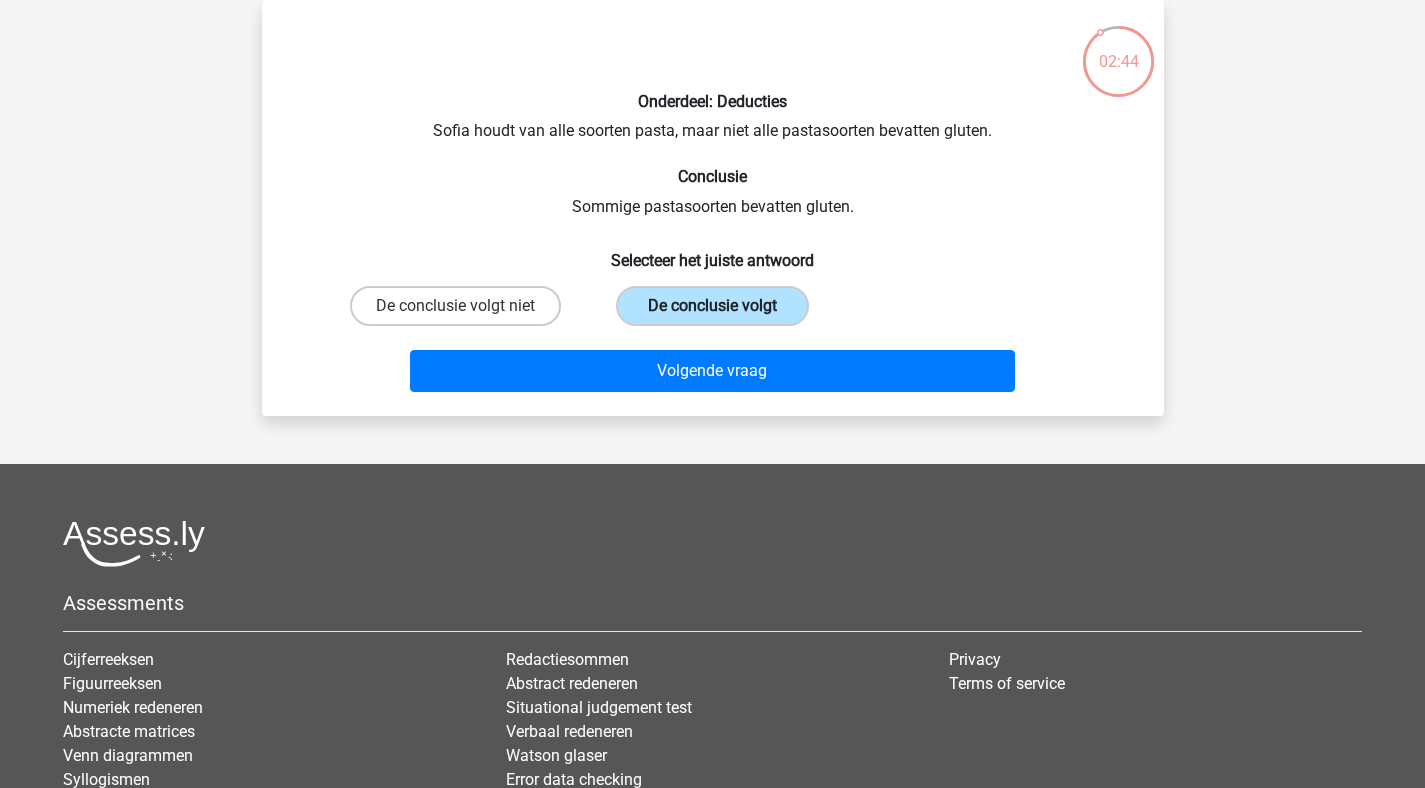 click on "De conclusie volgt" at bounding box center (712, 306) 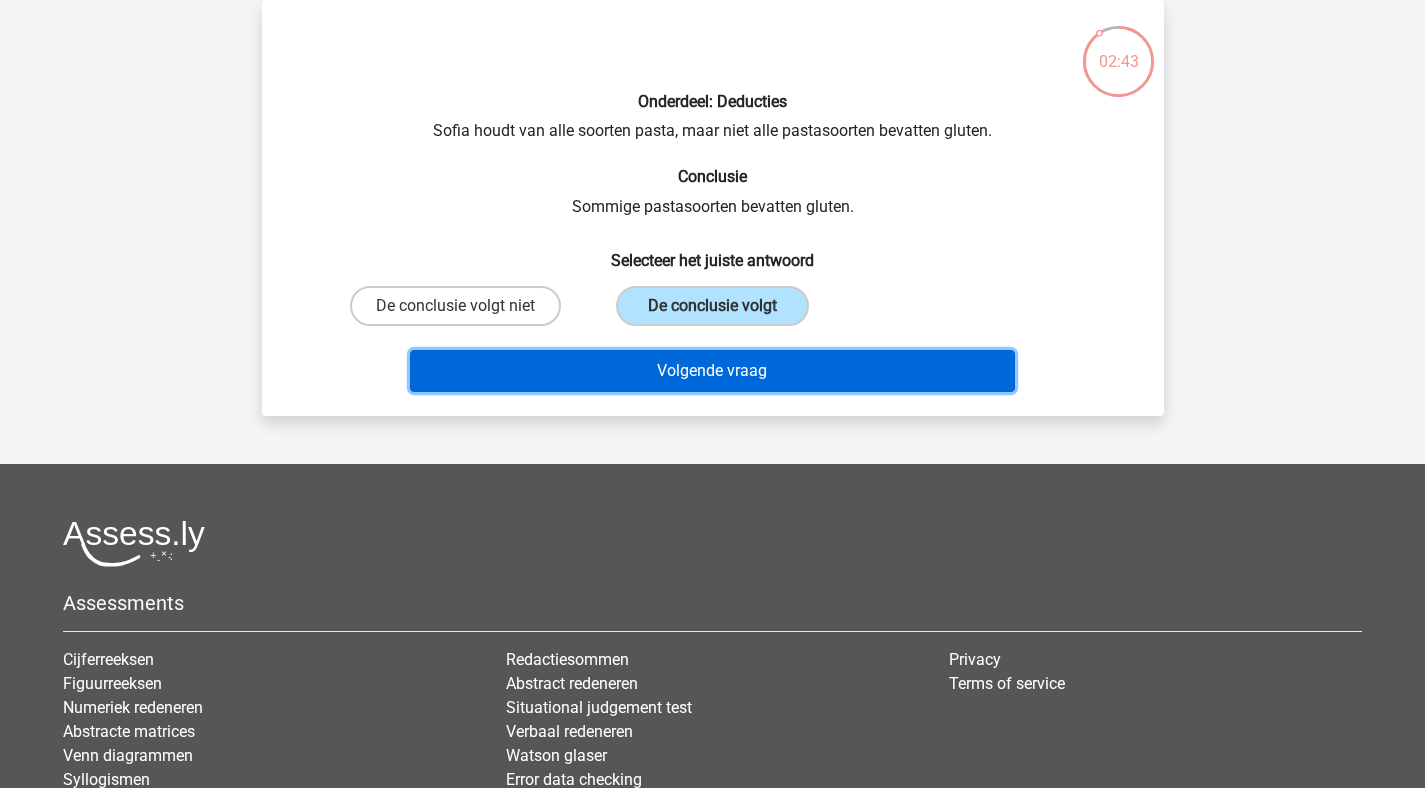 click on "Volgende vraag" at bounding box center (712, 371) 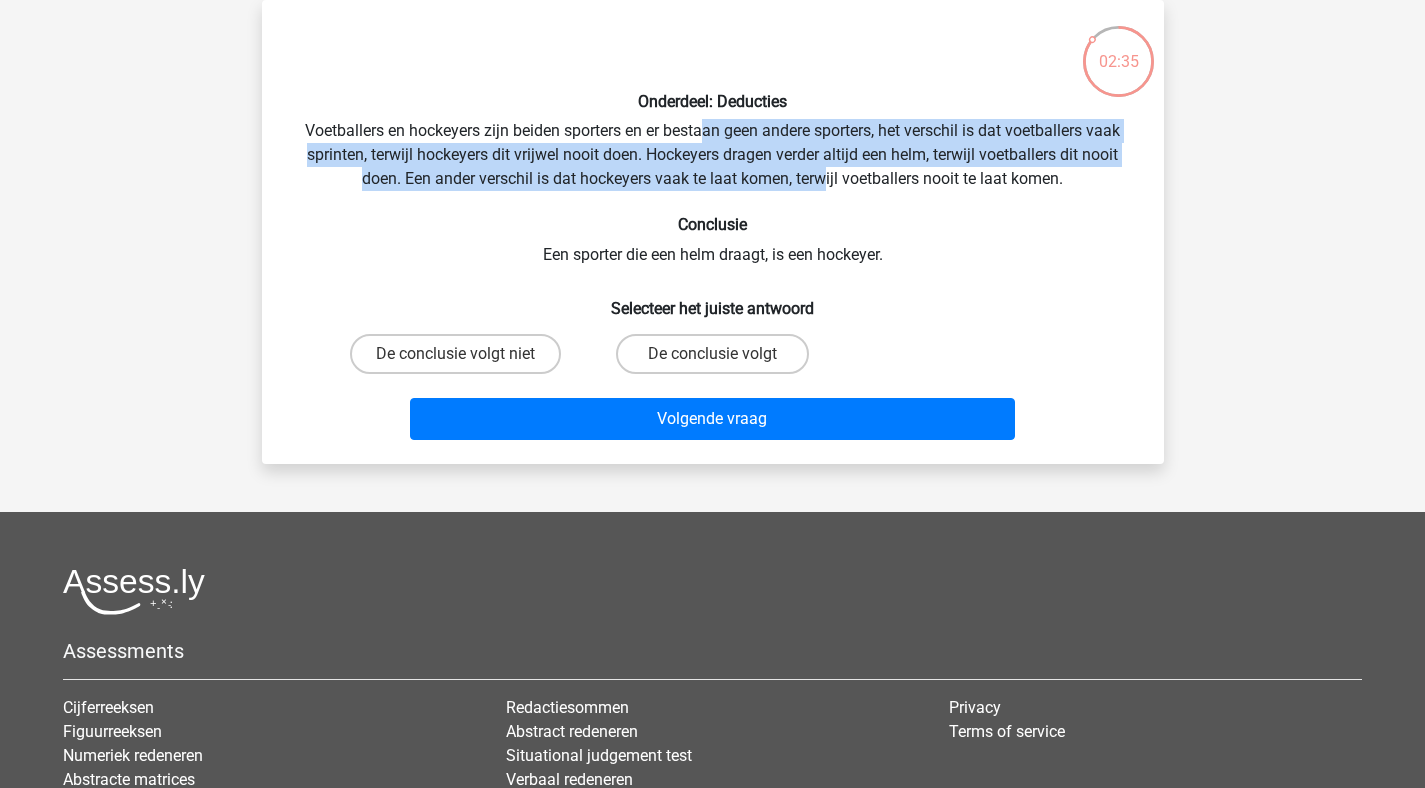 drag, startPoint x: 705, startPoint y: 140, endPoint x: 826, endPoint y: 173, distance: 125.4193 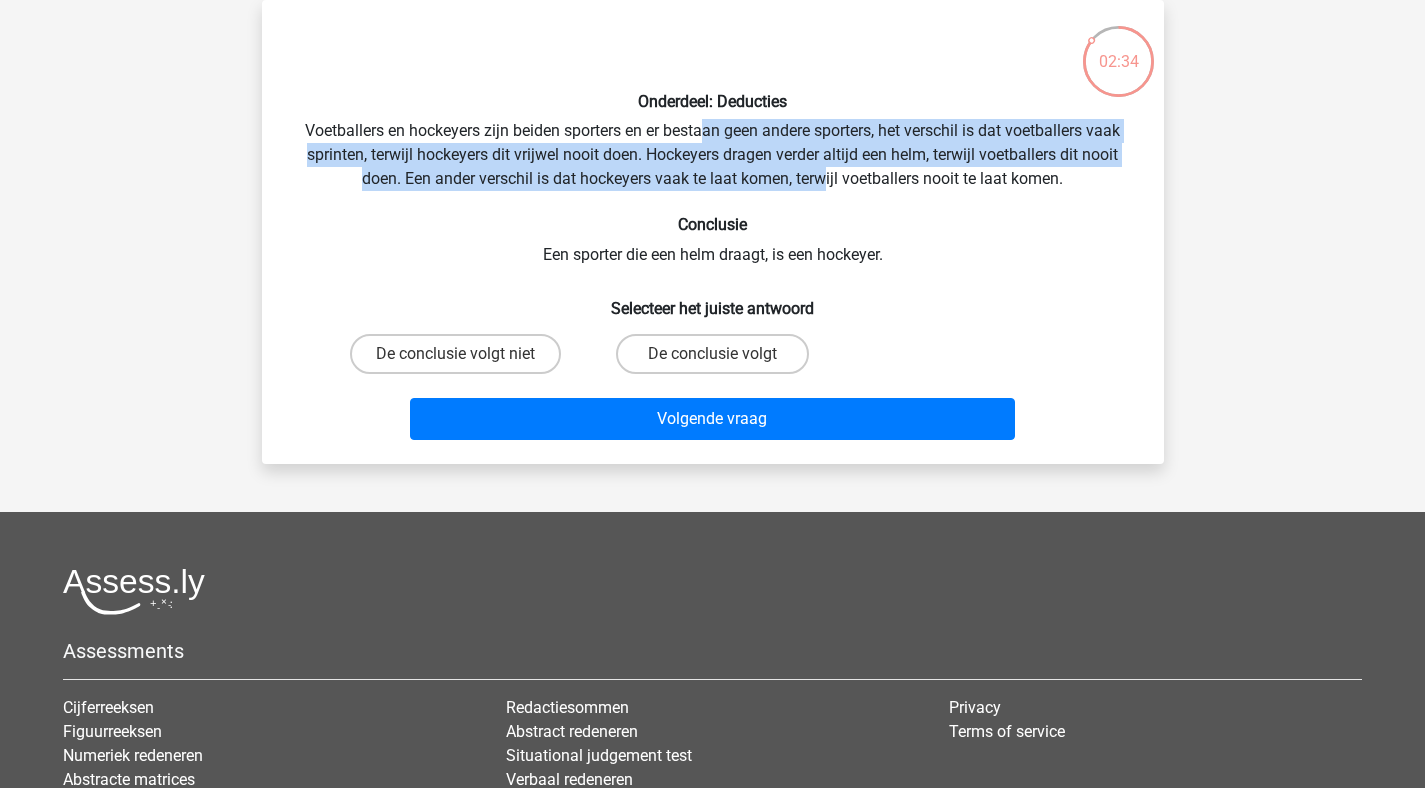 click on "Onderdeel: Deducties Voetballers en hockeyers zijn beiden sporters en er bestaan geen andere sporters, het verschil is dat voetballers vaak sprinten, terwijl hockeyers dit vrijwel nooit doen. Hockeyers dragen verder altijd een helm, terwijl voetballers dit nooit doen. Een ander verschil is dat hockeyers vaak te laat komen, terwijl voetballers nooit te laat komen. Conclusie Een sporter die een helm draagt, is een hockeyer.
Selecteer het juiste antwoord
De conclusie volgt niet" at bounding box center (713, 232) 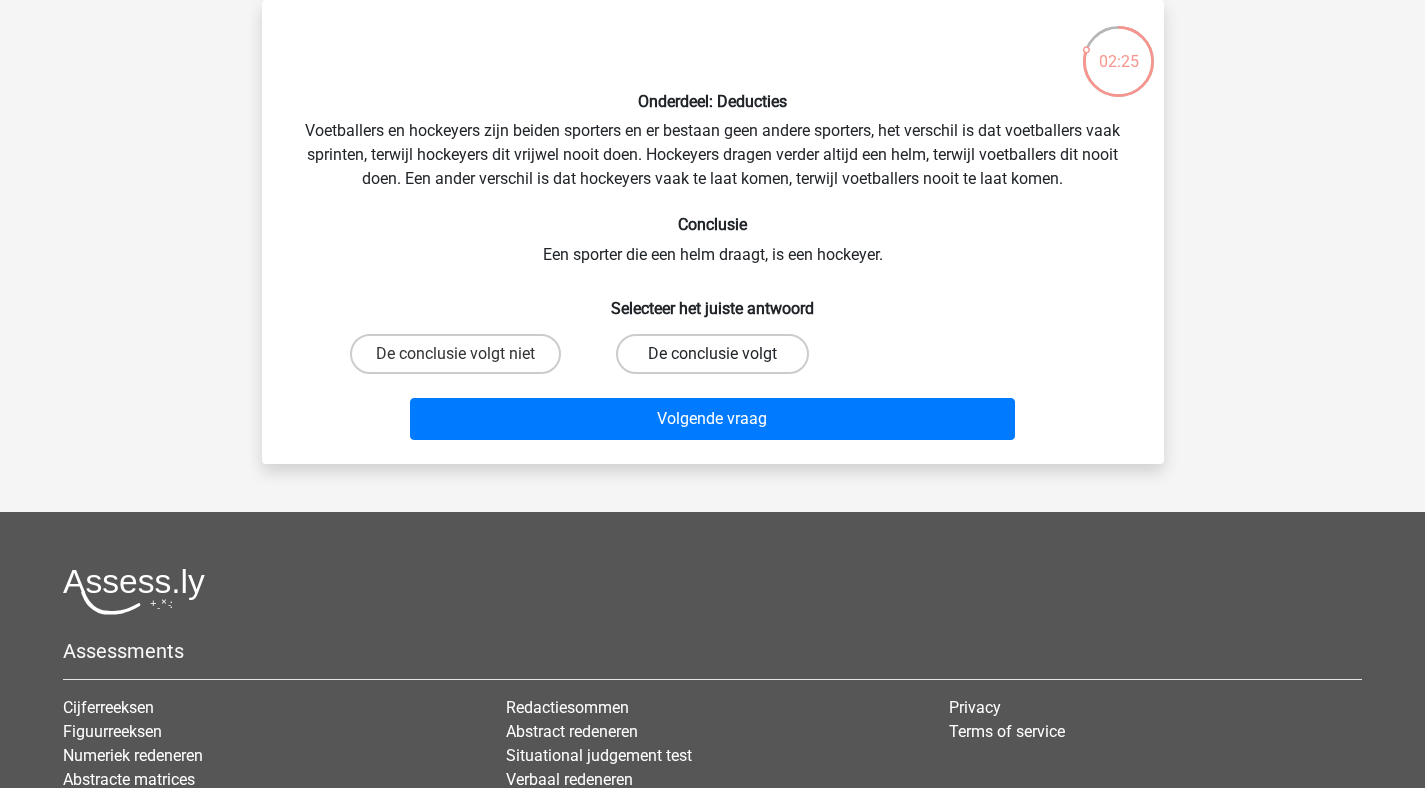 click on "De conclusie volgt" at bounding box center [712, 354] 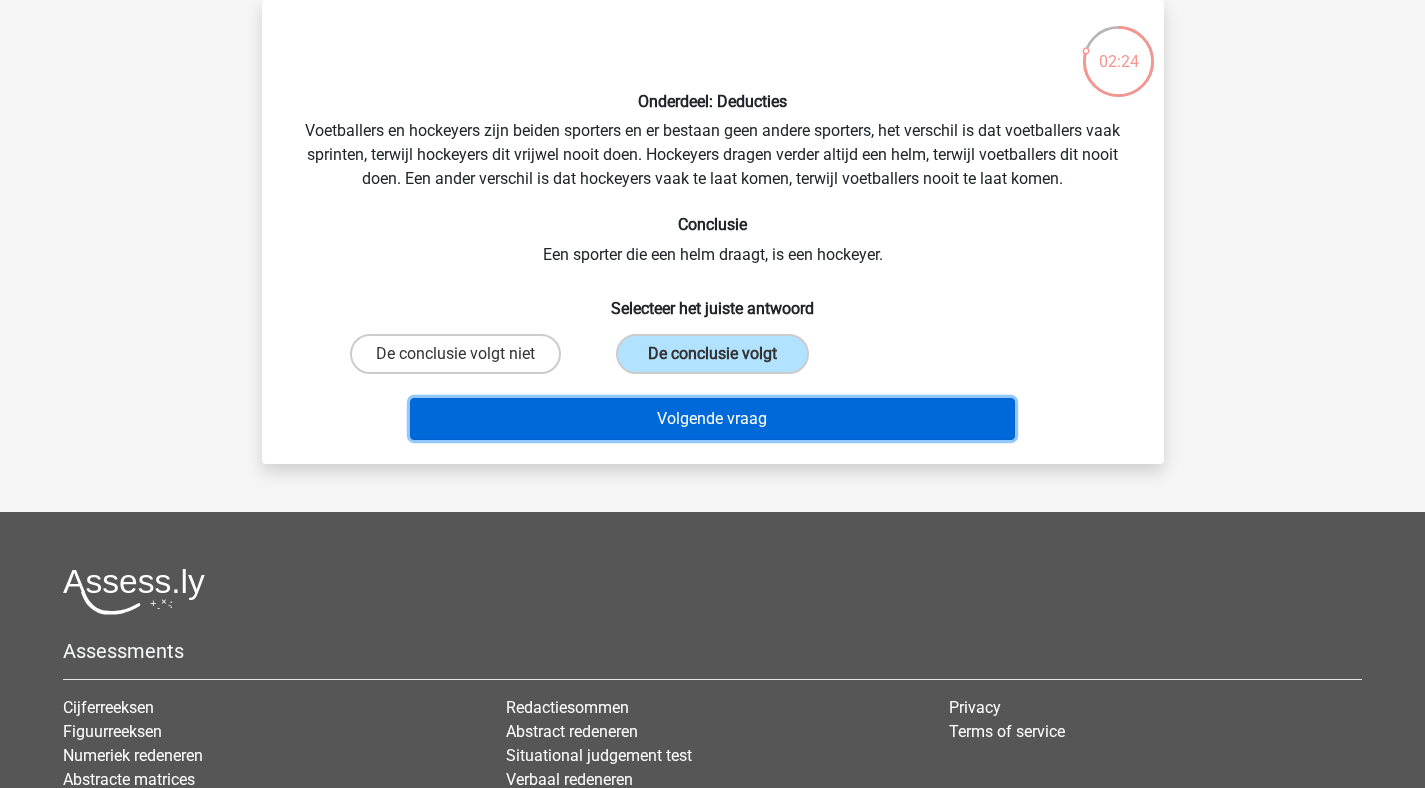 click on "Volgende vraag" at bounding box center [712, 419] 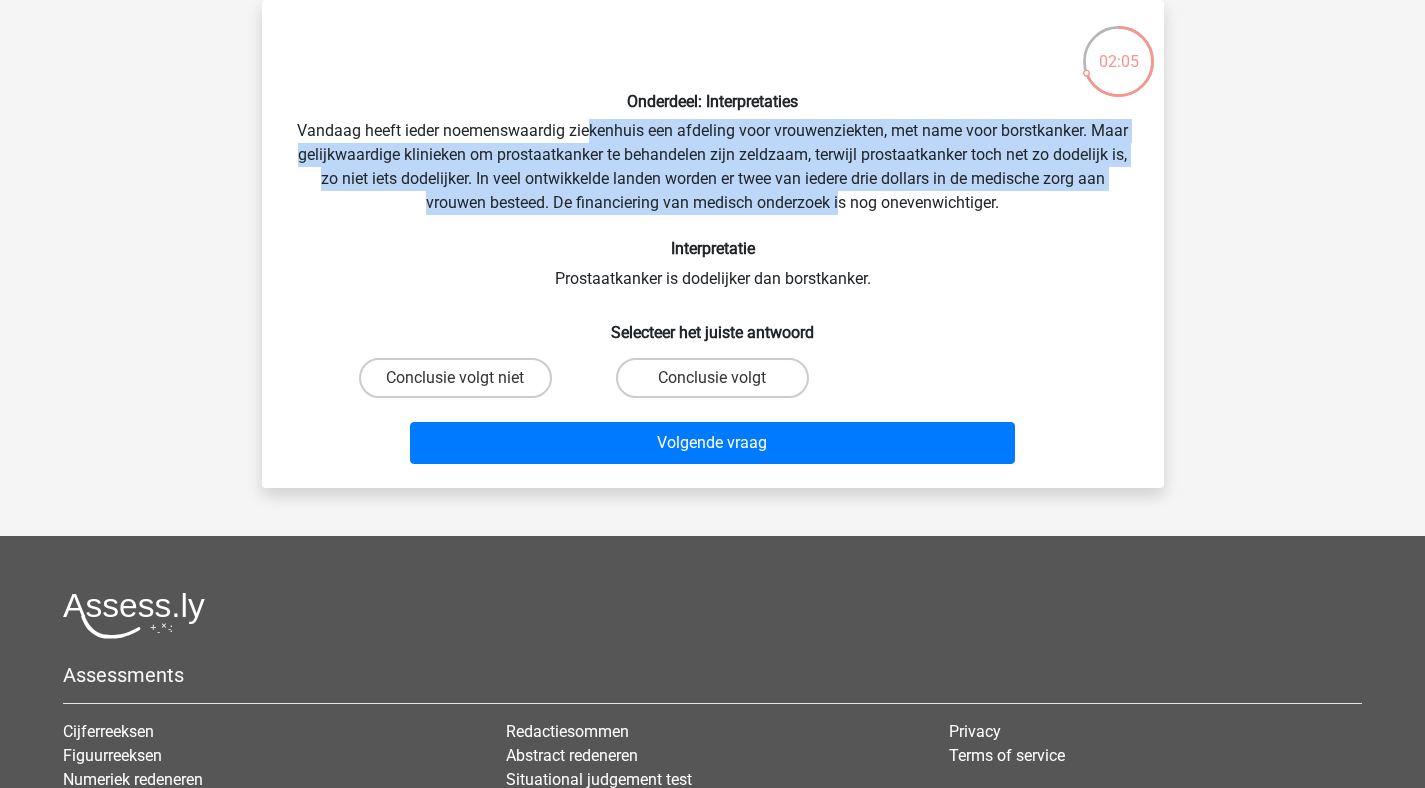 drag, startPoint x: 586, startPoint y: 134, endPoint x: 837, endPoint y: 196, distance: 258.544 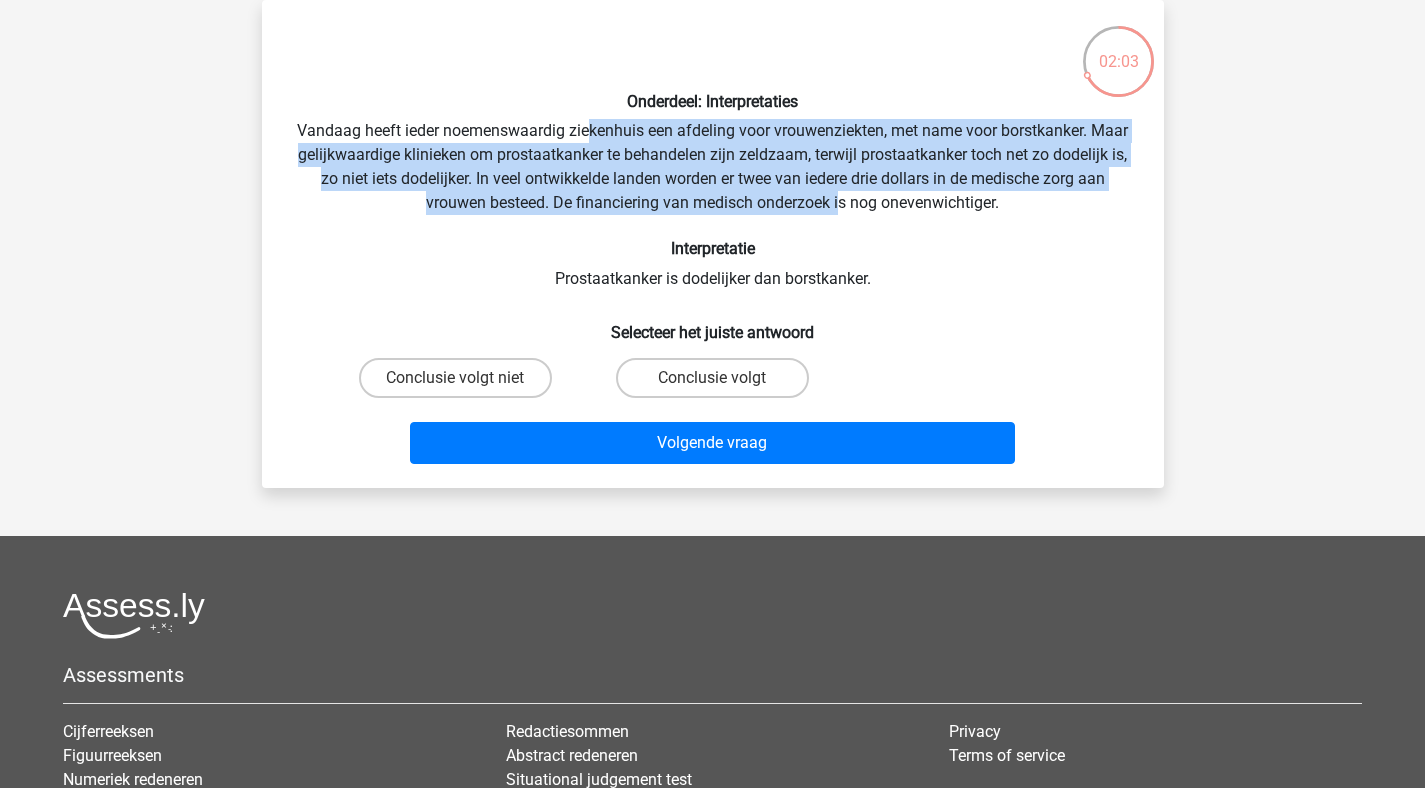 click on "Onderdeel: Interpretaties Vandaag heeft ieder noemenswaardig ziekenhuis een afdeling voor vrouwenziekten, met name voor borstkanker. Maar gelijkwaardige klinieken om prostaatkanker te behandelen zijn zeldzaam, terwijl prostaatkanker toch net zo dodelijk is, zo niet iets dodelijker. In veel ontwikkelde landen worden er twee van iedere drie dollars in de medische zorg aan vrouwen besteed. De financiering van medisch onderzoek is nog onevenwichtiger. Interpretatie Prostaatkanker is dodelijker dan borstkanker.
Selecteer het juiste antwoord
Conclusie volgt niet" at bounding box center (713, 244) 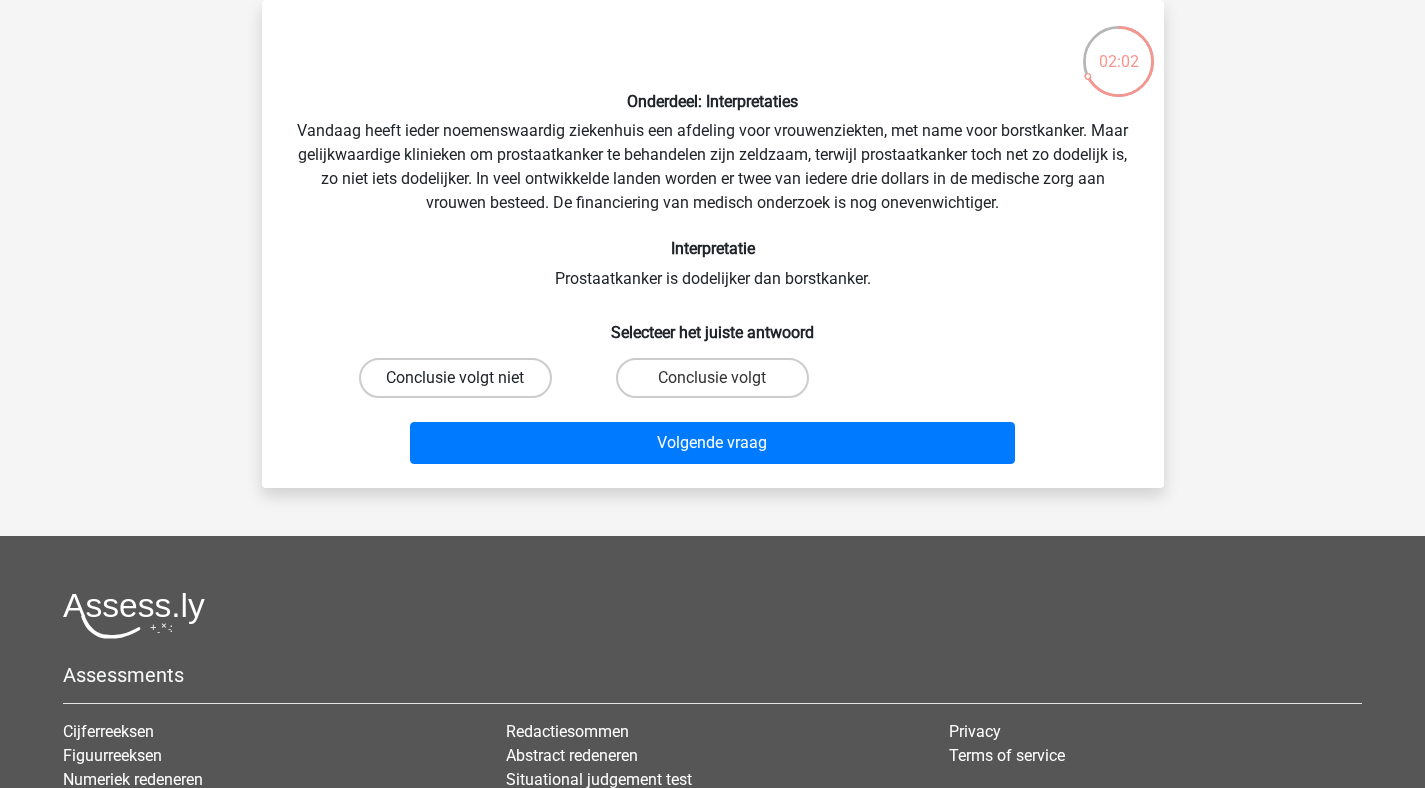 click on "Conclusie volgt niet" at bounding box center [455, 378] 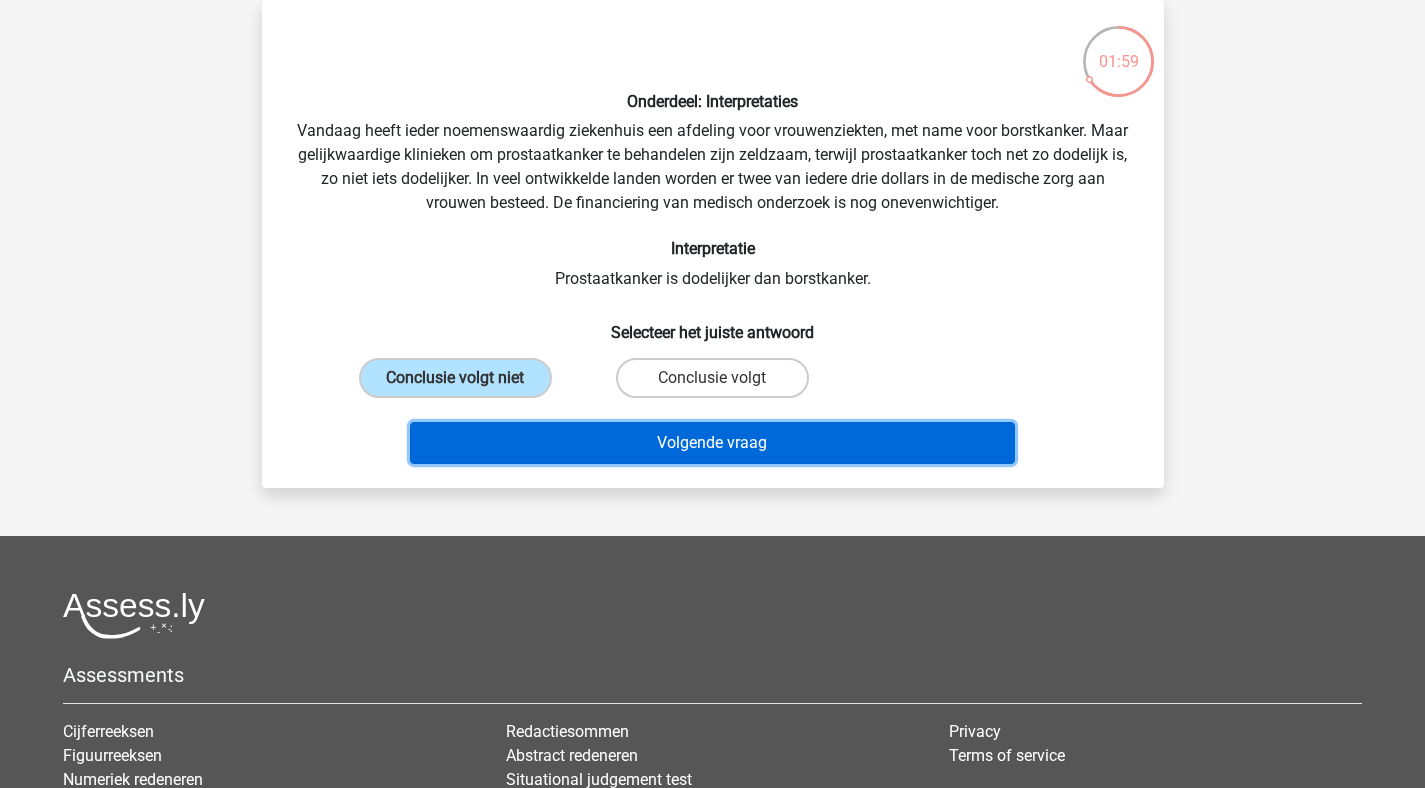 click on "Volgende vraag" at bounding box center (712, 443) 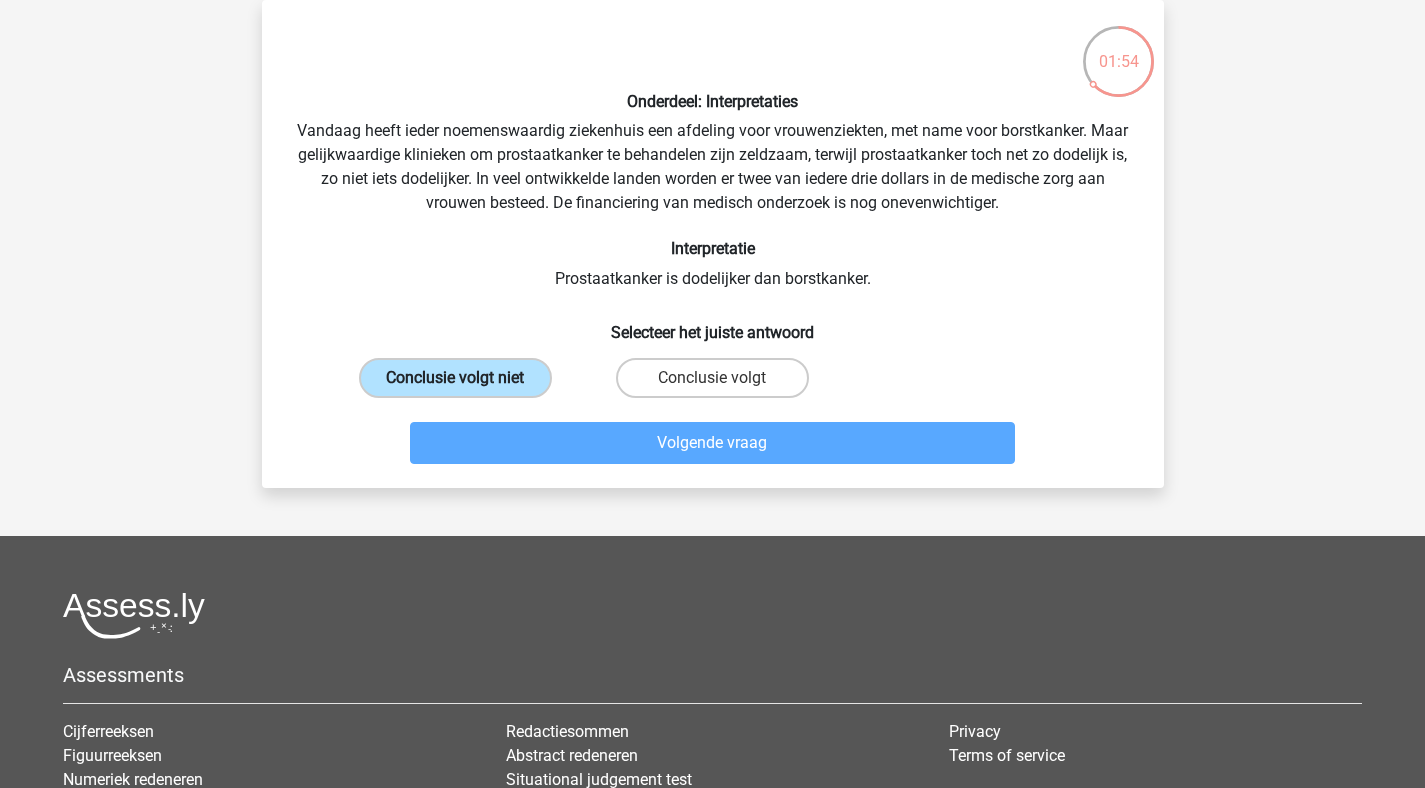 click on "Conclusie volgt niet" at bounding box center [455, 378] 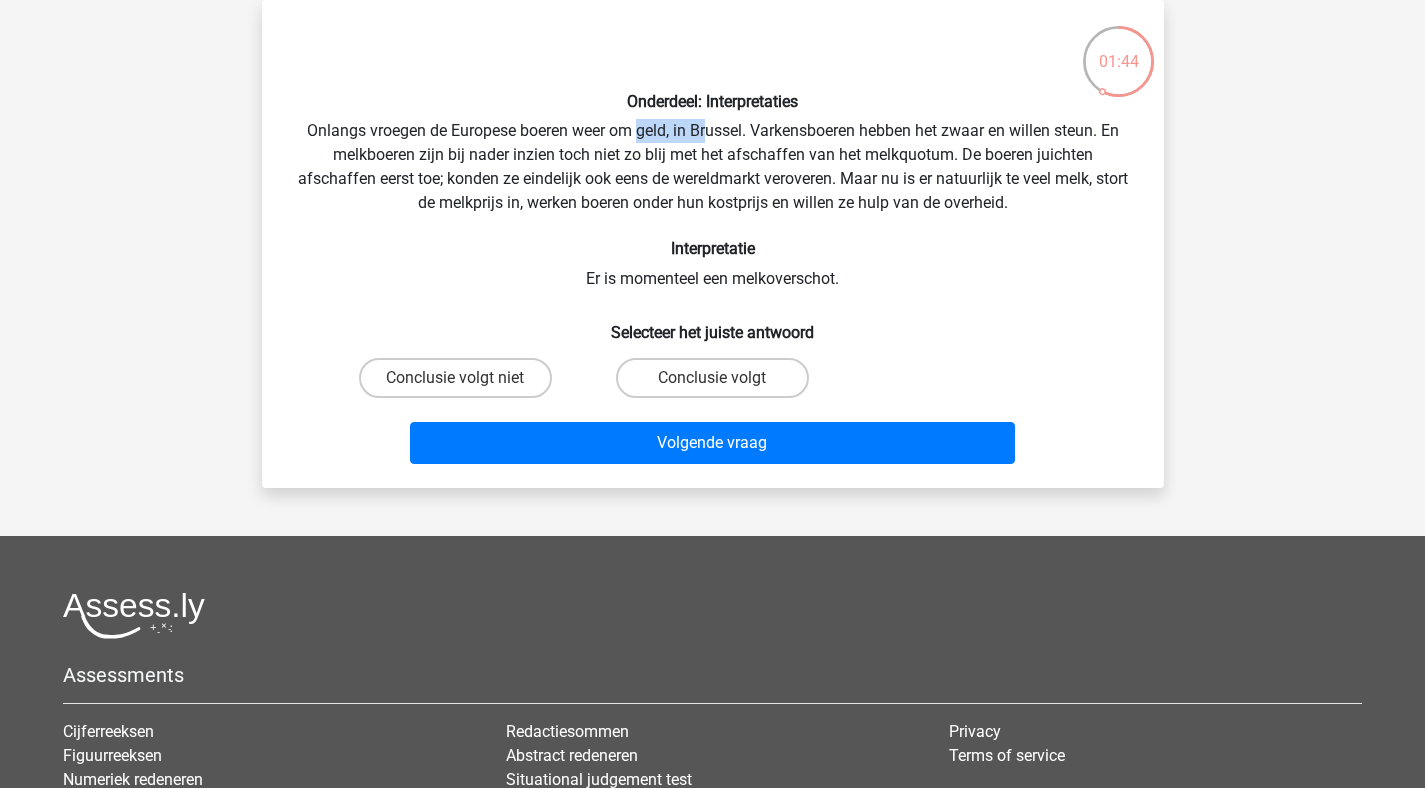 drag, startPoint x: 639, startPoint y: 127, endPoint x: 568, endPoint y: 133, distance: 71.25307 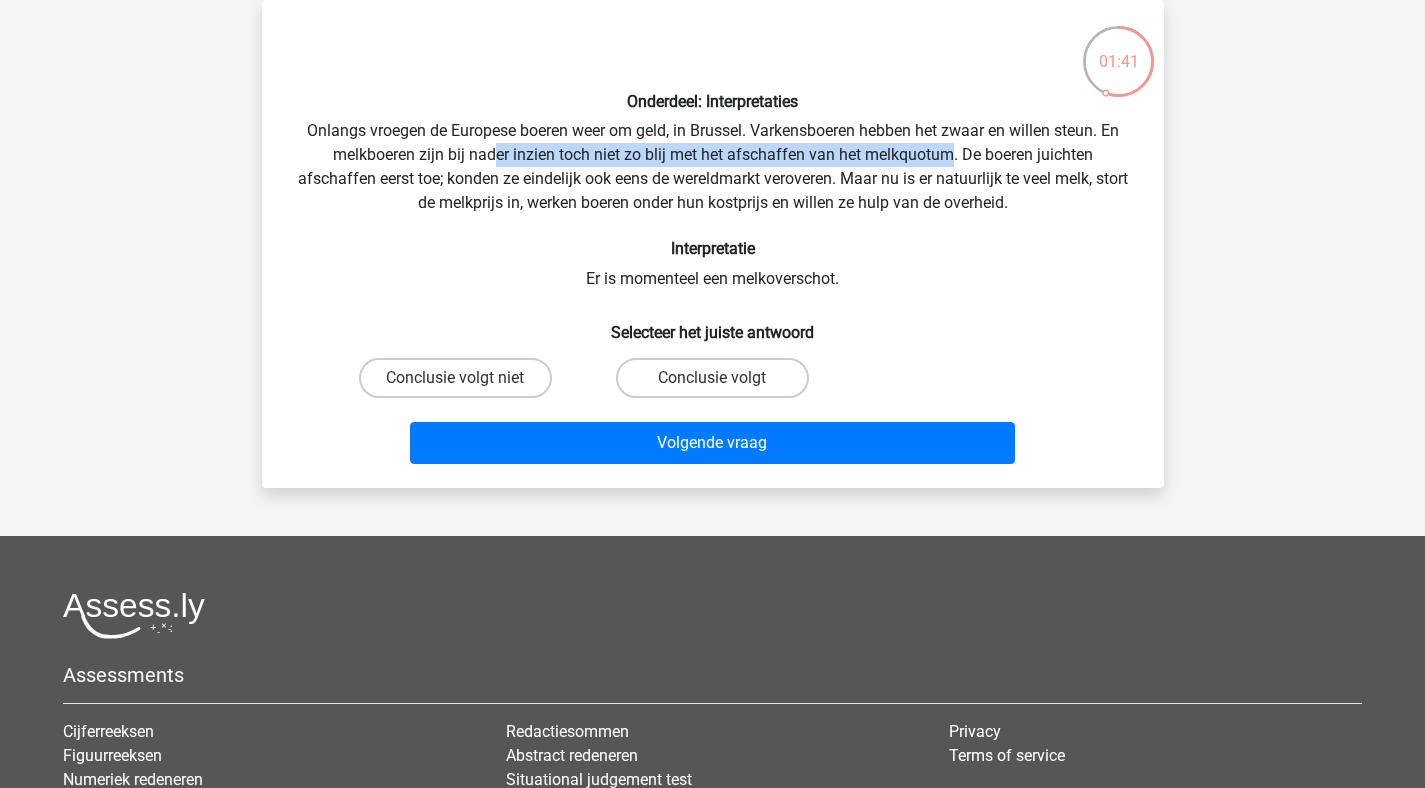 drag, startPoint x: 494, startPoint y: 145, endPoint x: 954, endPoint y: 158, distance: 460.18365 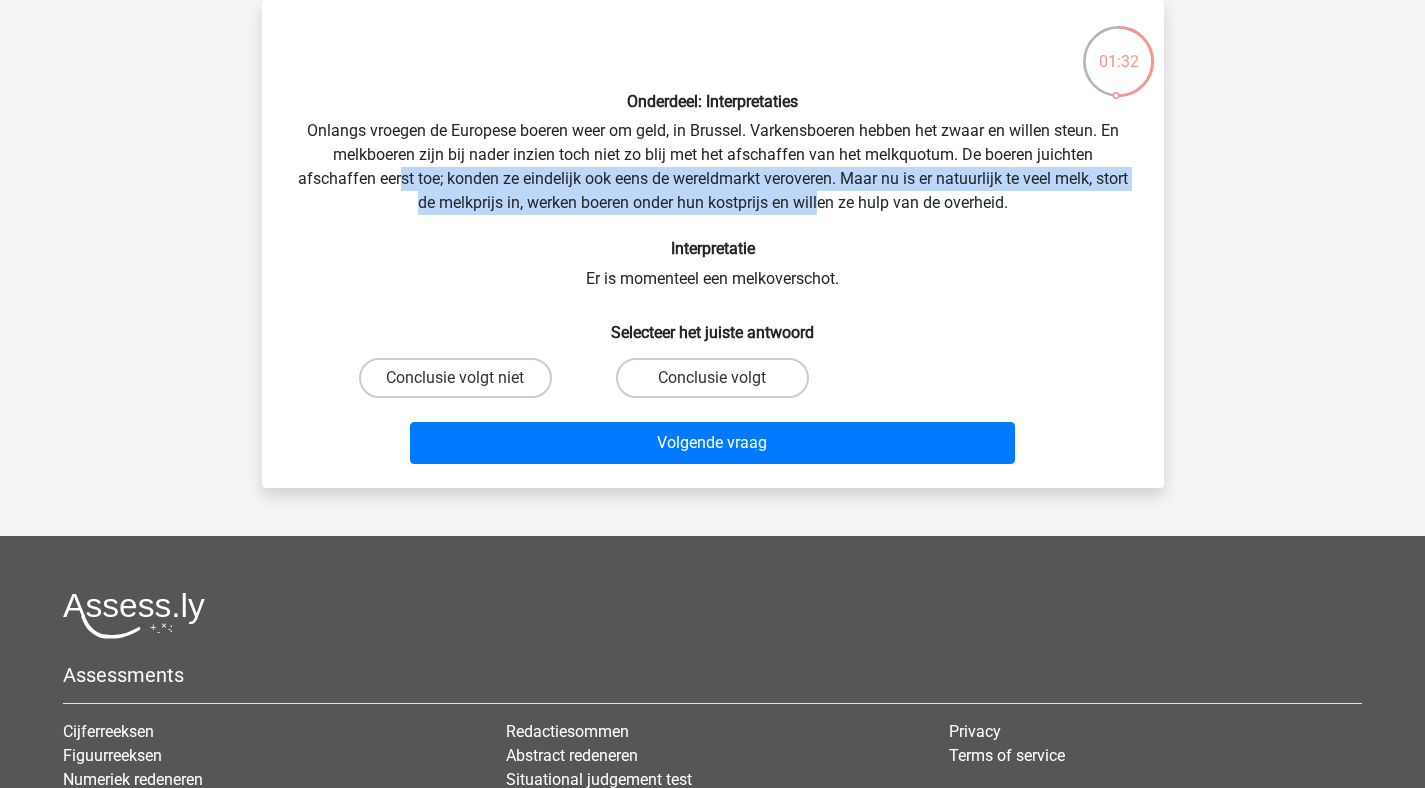 drag, startPoint x: 412, startPoint y: 180, endPoint x: 841, endPoint y: 213, distance: 430.26736 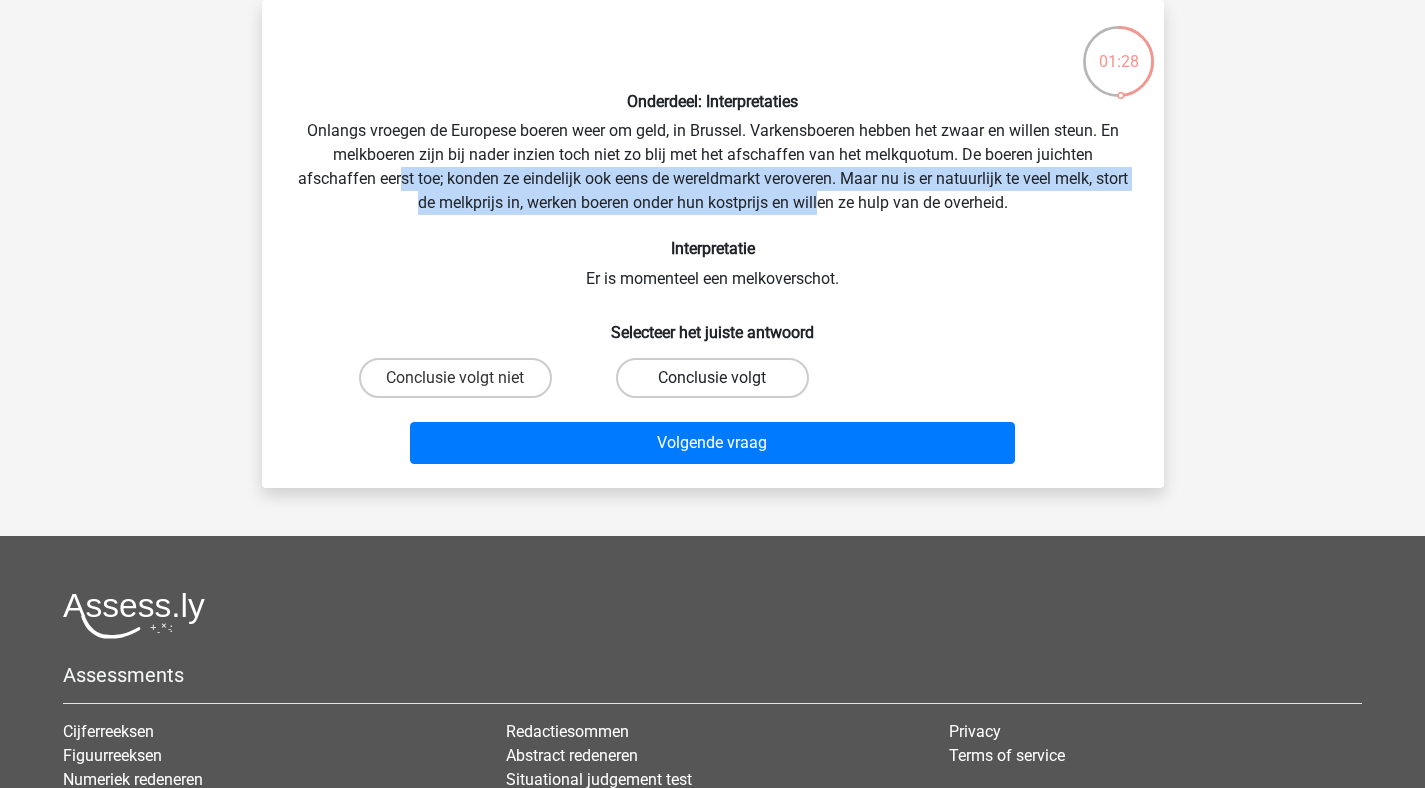 click on "Conclusie volgt" at bounding box center (712, 378) 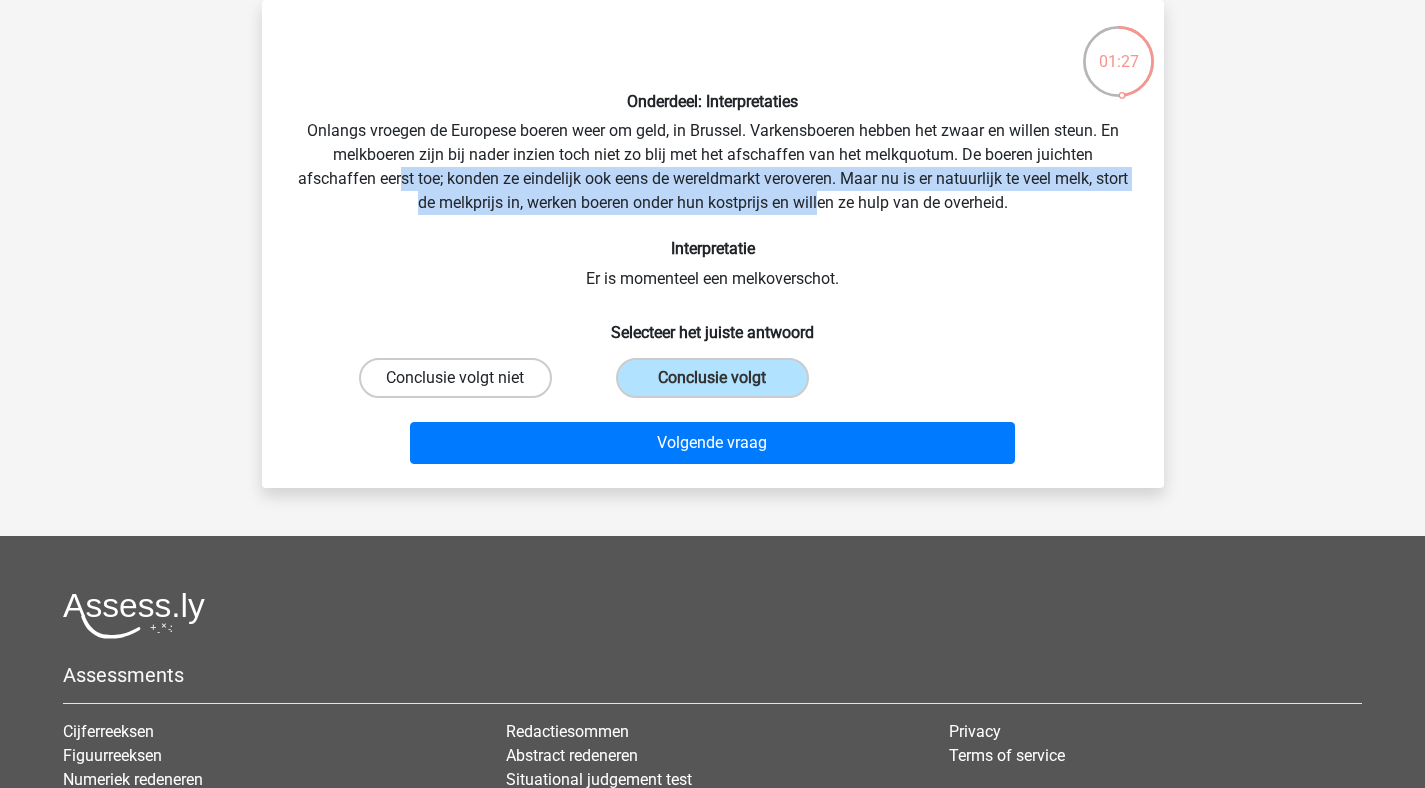 click on "Conclusie volgt niet" at bounding box center (455, 378) 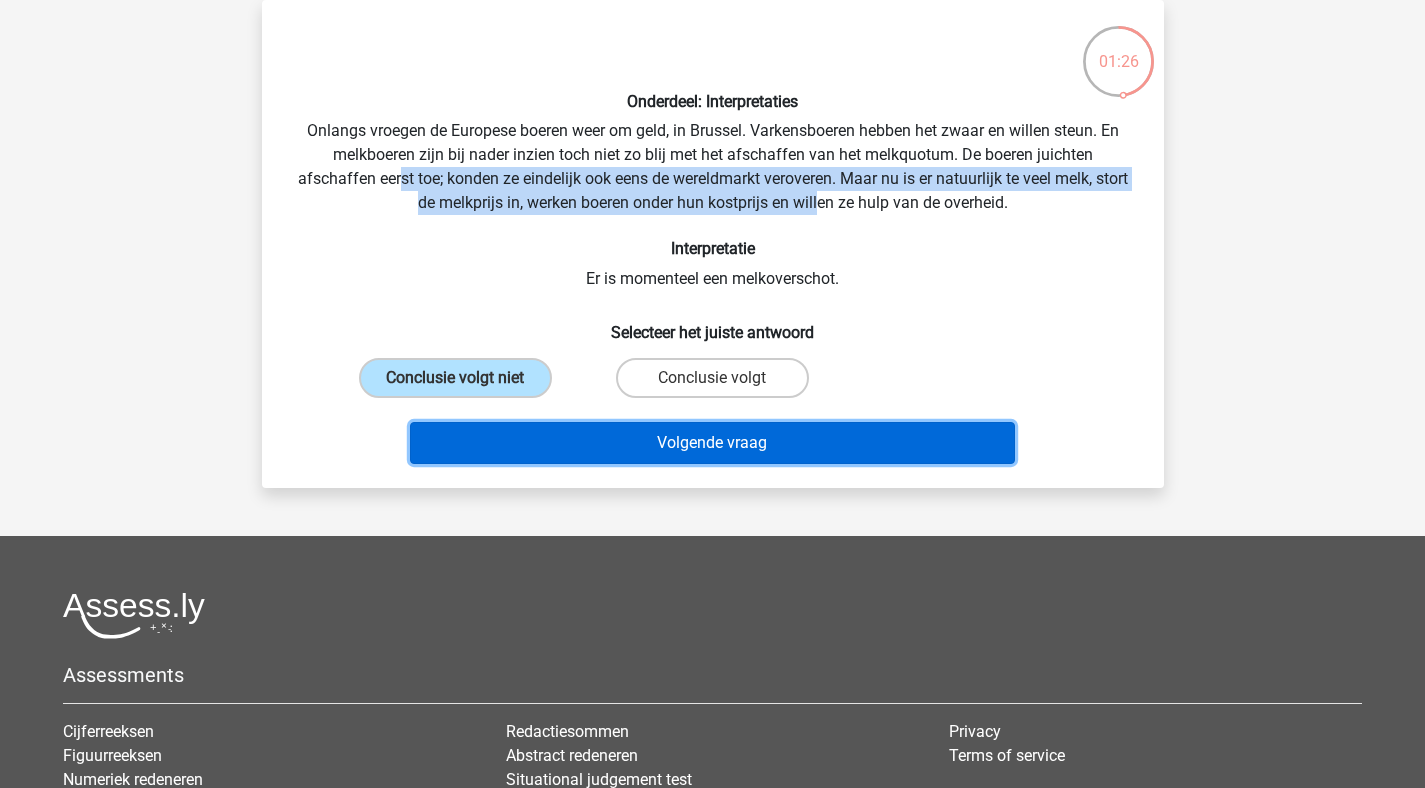 click on "Volgende vraag" at bounding box center (712, 443) 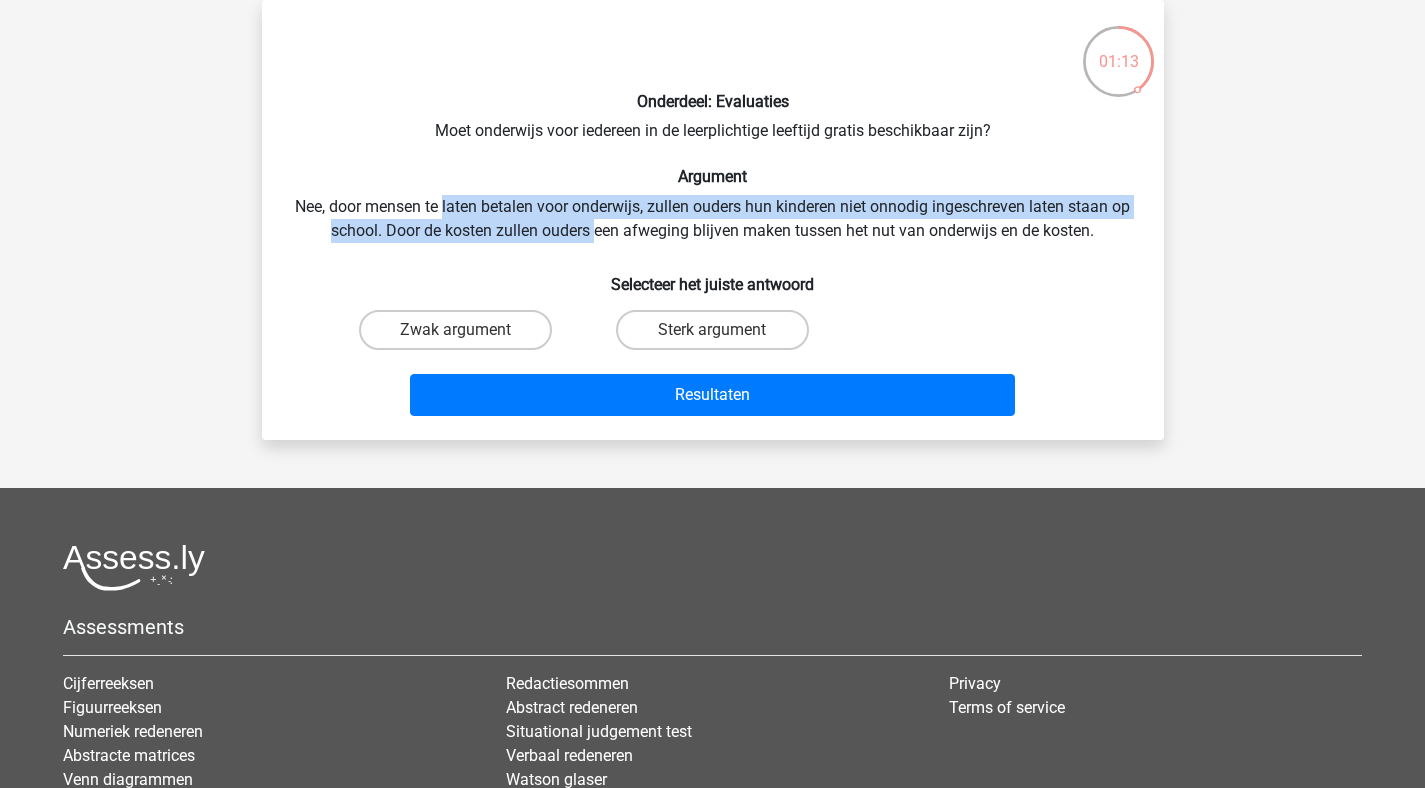 drag, startPoint x: 454, startPoint y: 200, endPoint x: 606, endPoint y: 235, distance: 155.97757 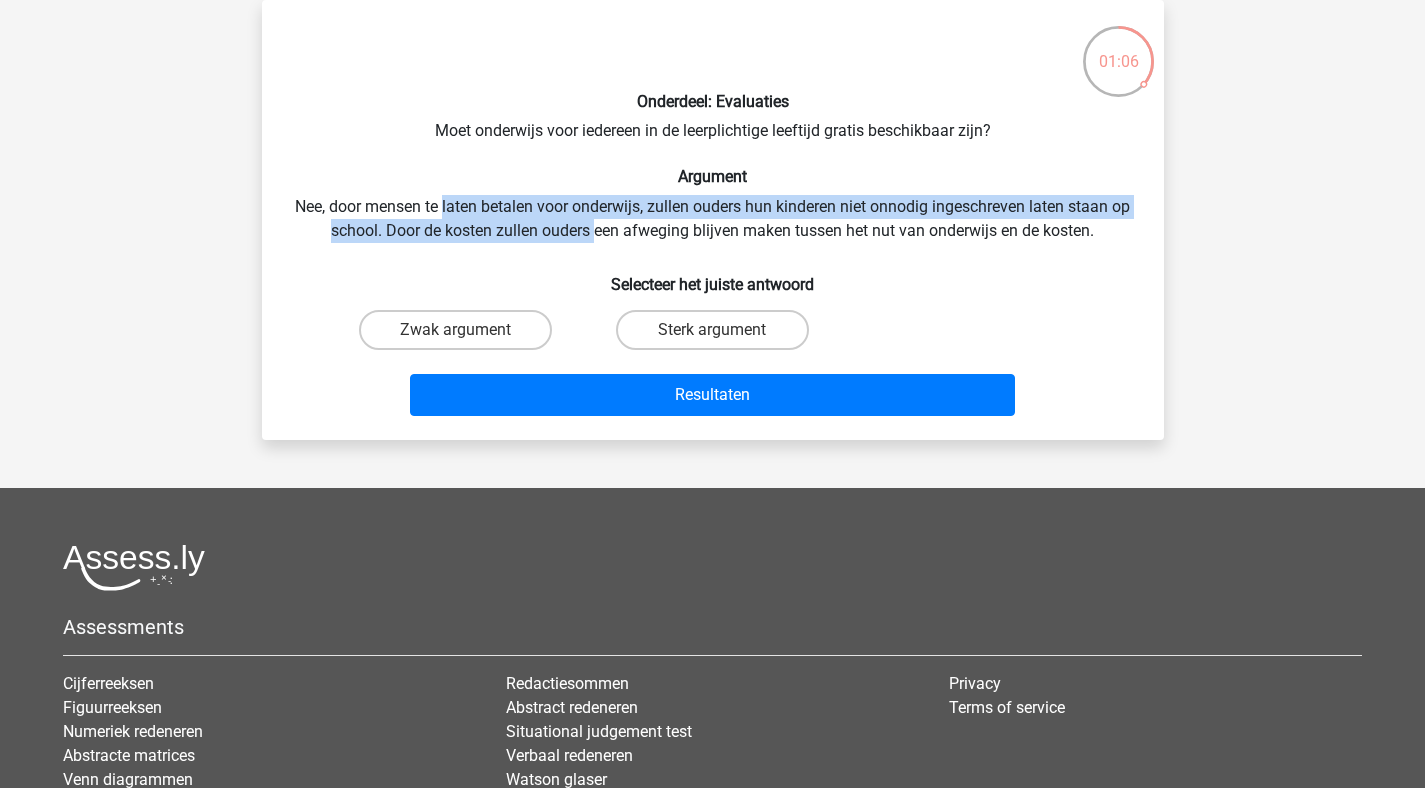 click on "Onderdeel: Evaluaties Moet onderwijs voor iedereen in de leerplichtige leeftijd gratis beschikbaar zijn? Argument Nee, door mensen te laten betalen voor onderwijs, zullen ouders hun kinderen niet onnodig ingeschreven laten staan op school. Door de kosten zullen ouders een afweging blijven maken tussen het nut van onderwijs en de kosten.
Selecteer het juiste antwoord
Zwak argument
Sterk argument" at bounding box center (713, 220) 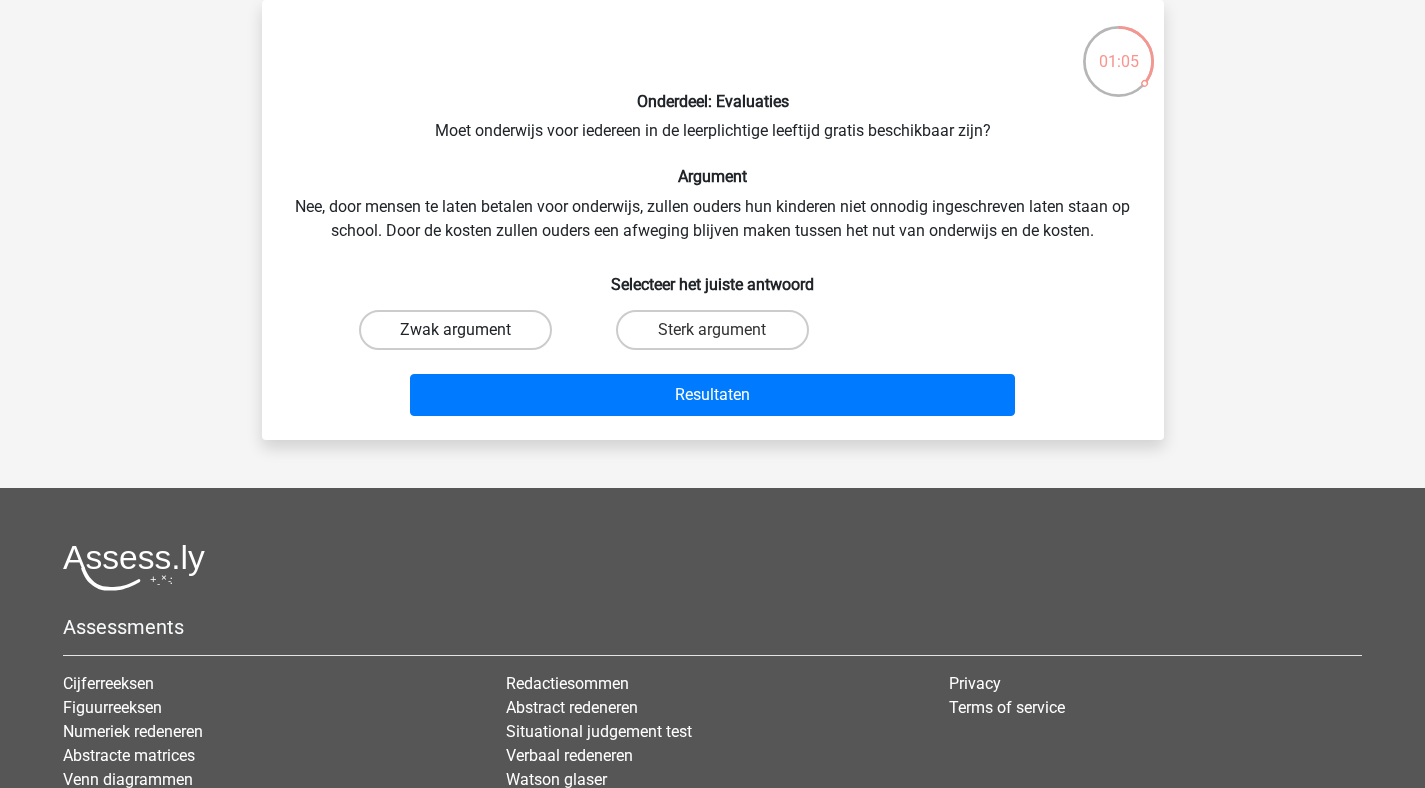 click on "Zwak argument" at bounding box center (455, 330) 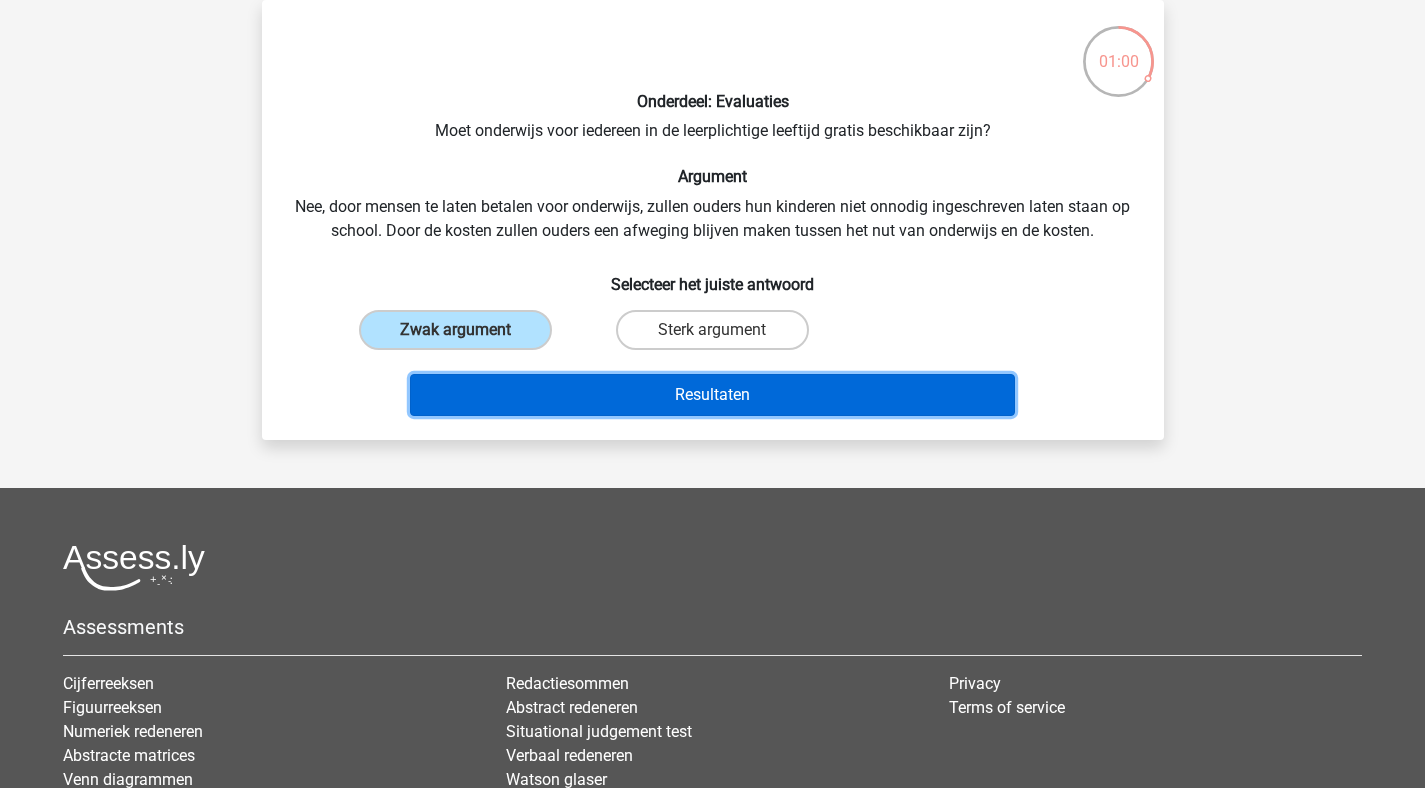 click on "Resultaten" at bounding box center [712, 395] 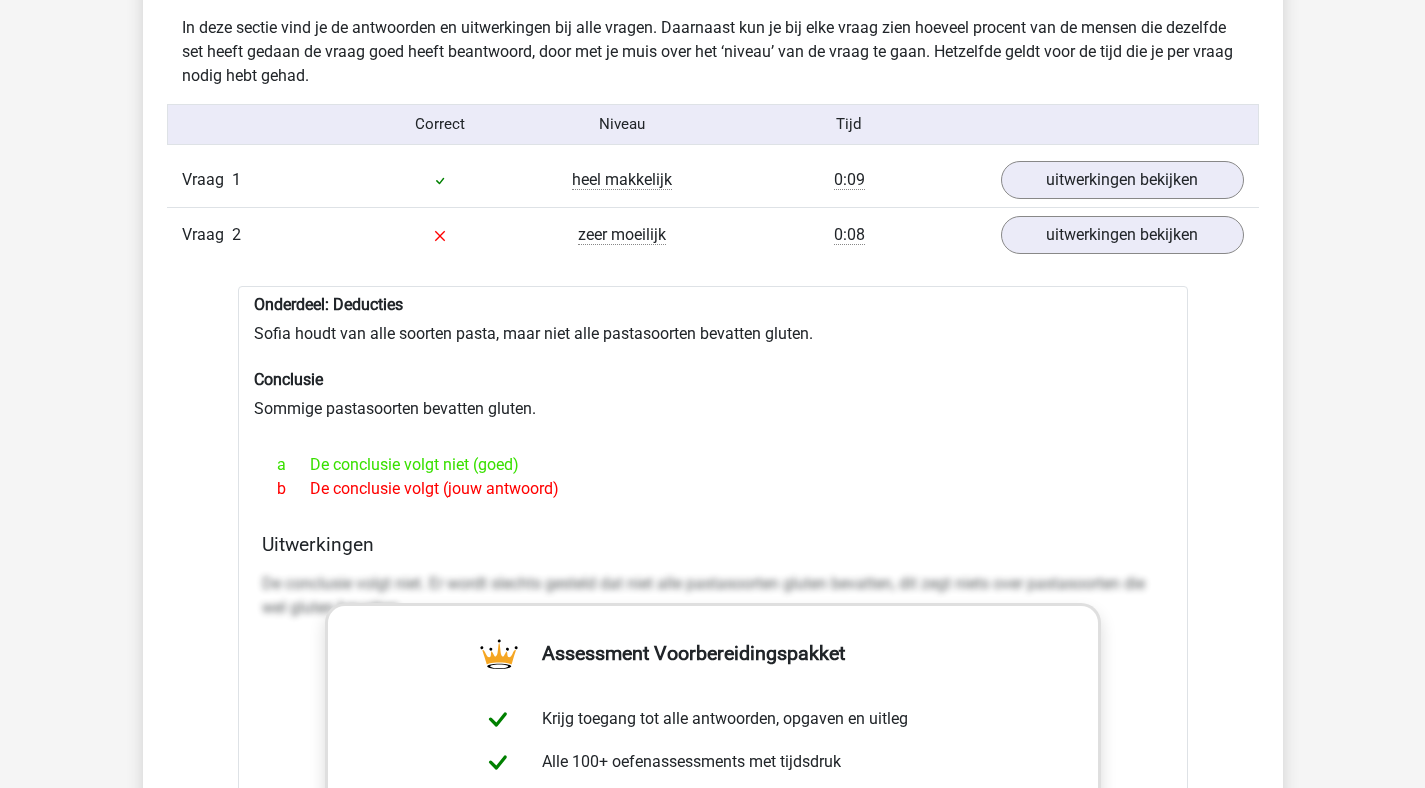 scroll, scrollTop: 1573, scrollLeft: 0, axis: vertical 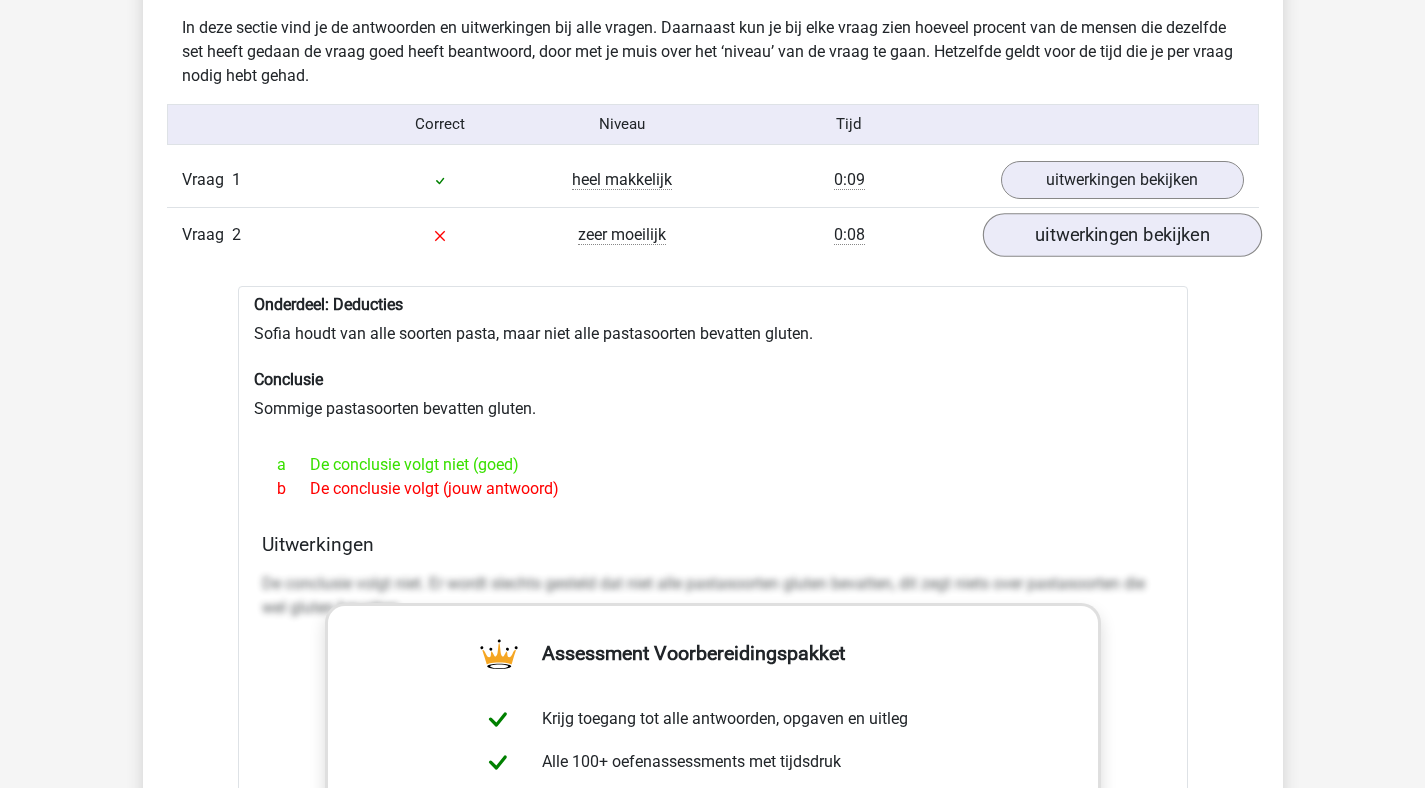 click on "uitwerkingen bekijken" at bounding box center (1121, 235) 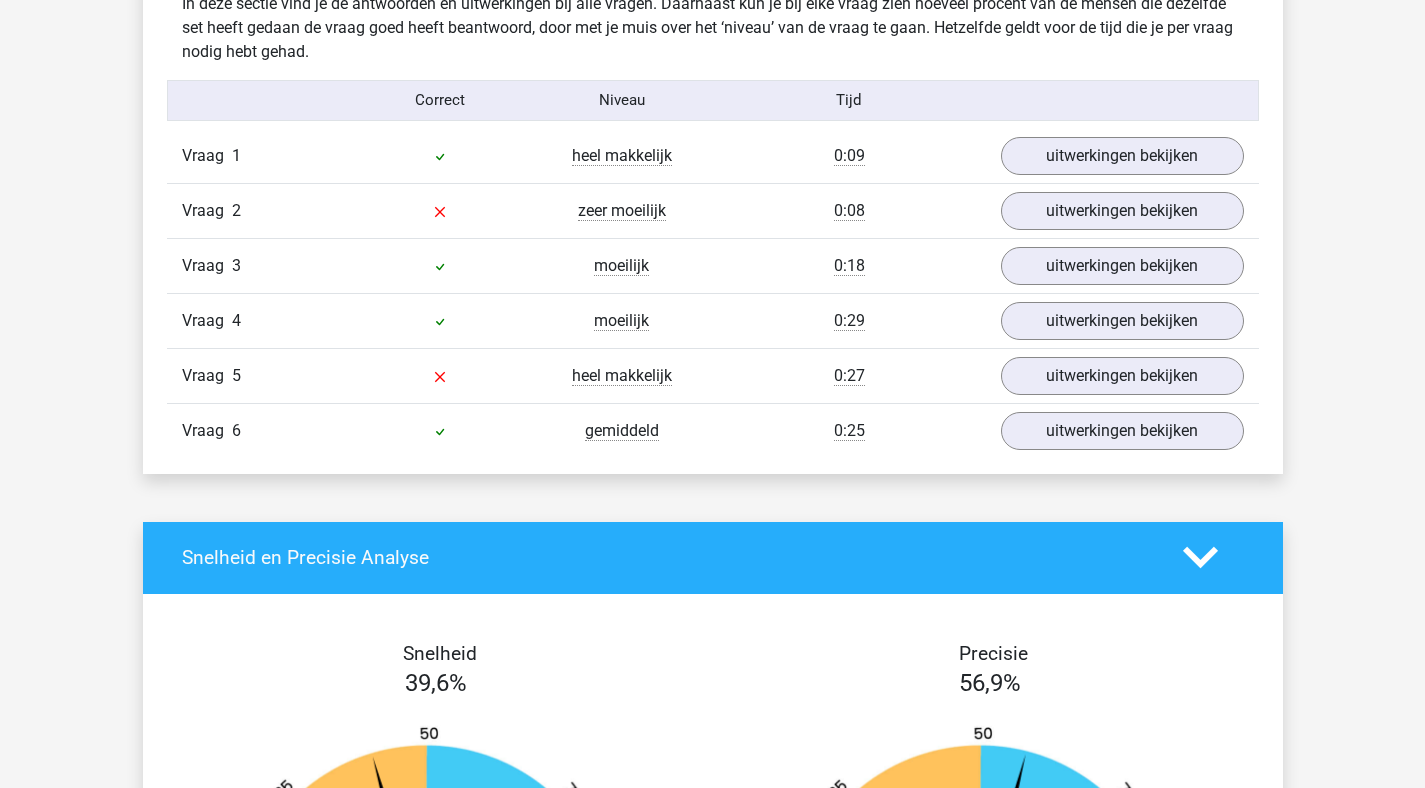 scroll, scrollTop: 1598, scrollLeft: 0, axis: vertical 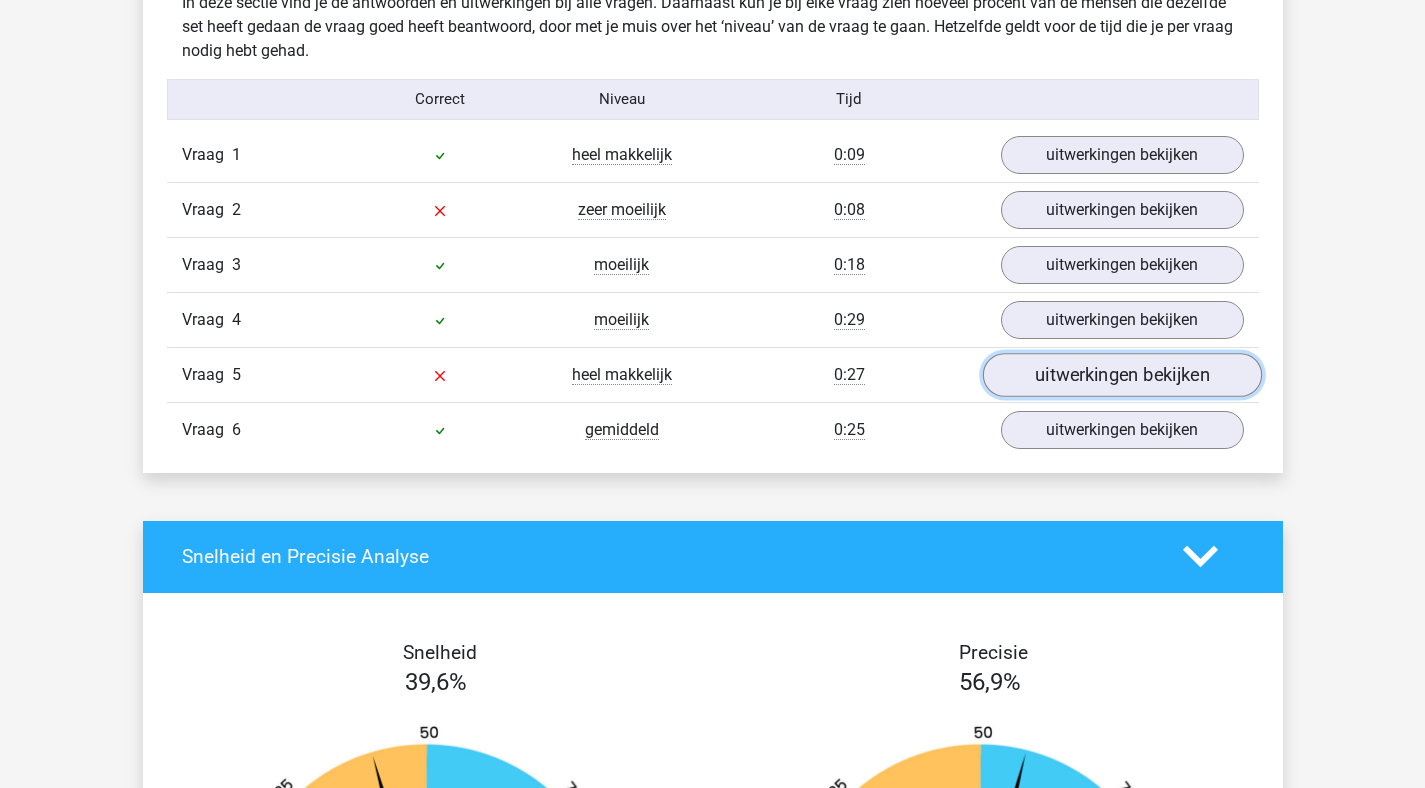 click on "uitwerkingen bekijken" at bounding box center [1121, 375] 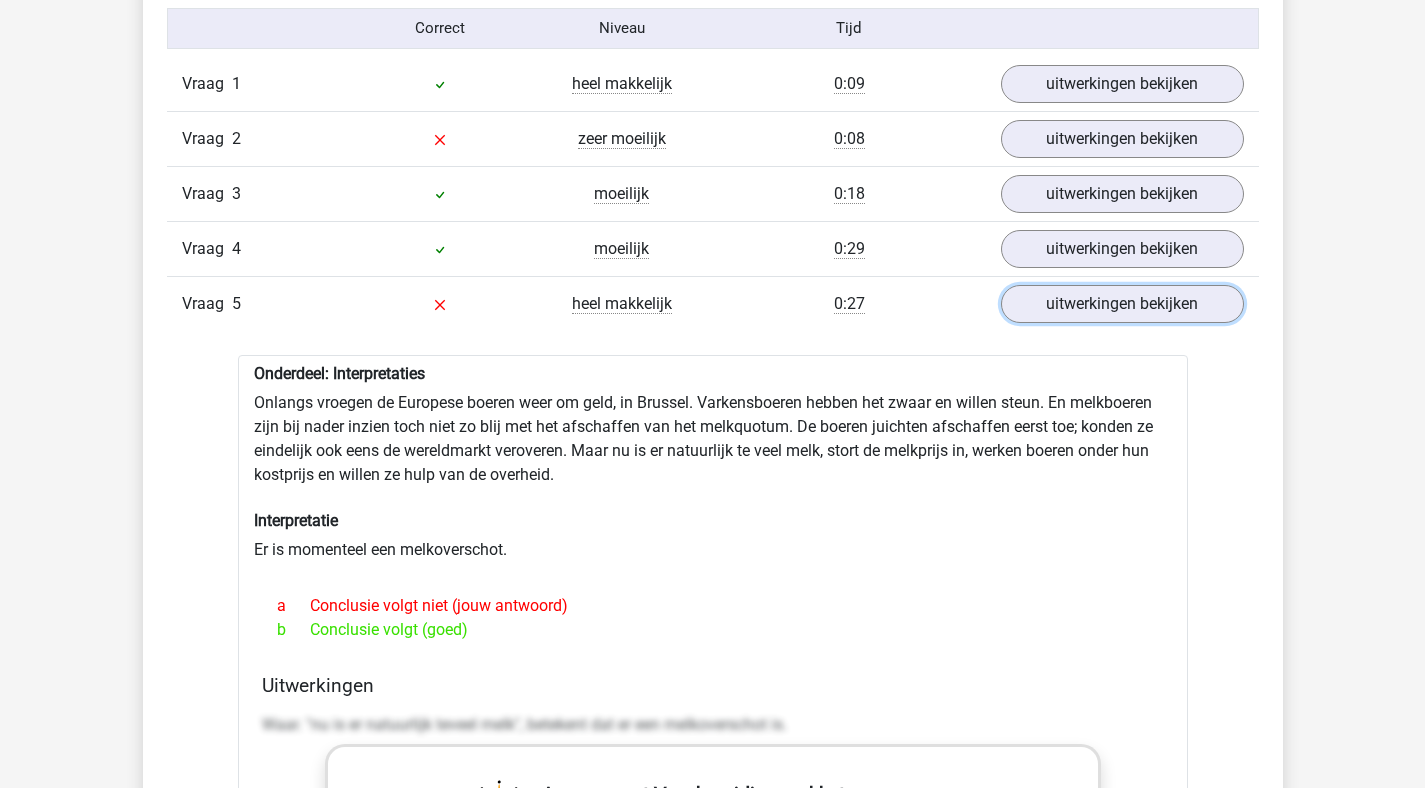 scroll, scrollTop: 1672, scrollLeft: 0, axis: vertical 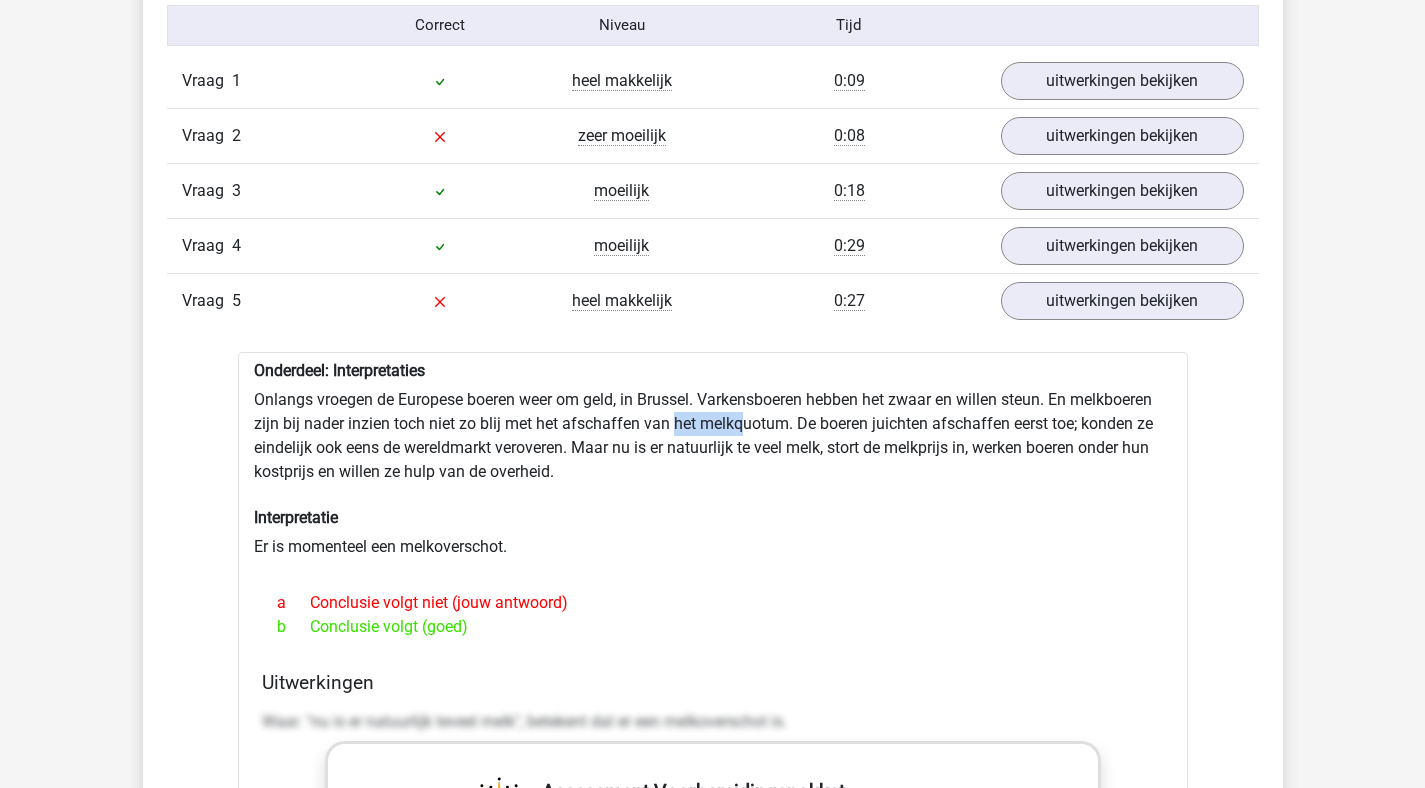 drag, startPoint x: 674, startPoint y: 423, endPoint x: 741, endPoint y: 423, distance: 67 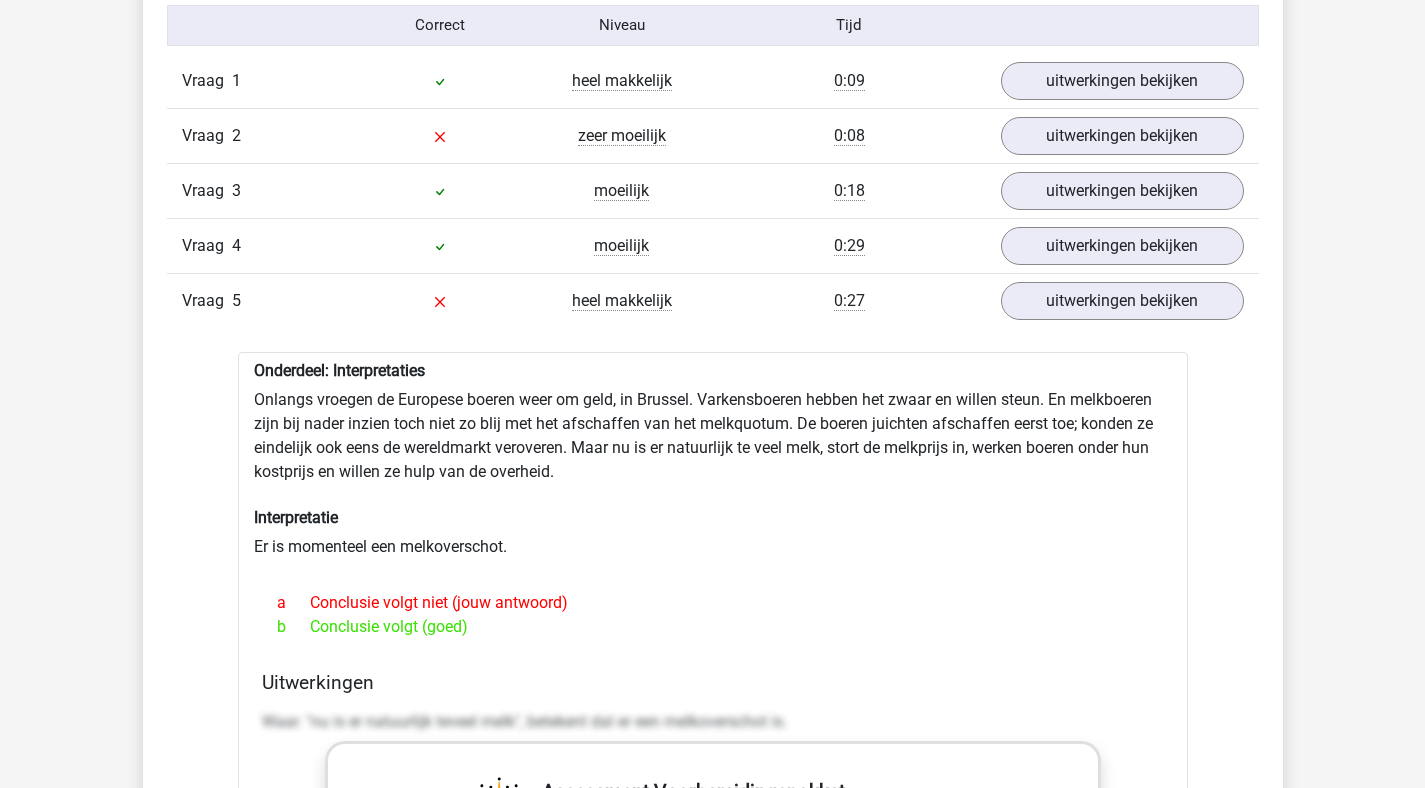 click on "Onderdeel: Interpretaties Onlangs vroegen de Europese boeren weer om geld, in Brussel. Varkensboeren hebben het zwaar en willen steun. En melkboeren zijn bij nader inzien toch niet zo blij met het afschaffen van het melkquotum. De  boeren juichten afschaffen eerst toe; konden ze eindelijk ook eens de wereldmarkt veroveren. Maar nu is er natuurlijk te veel melk, stort de melkprijs in, werken boeren onder hun kostprijs en willen ze hulp van de overheid. Interpretatie Er is momenteel een melkoverschot.
a
Conclusie volgt niet
(jouw antwoord)
b
Conclusie volgt
(goed)" at bounding box center (713, 873) 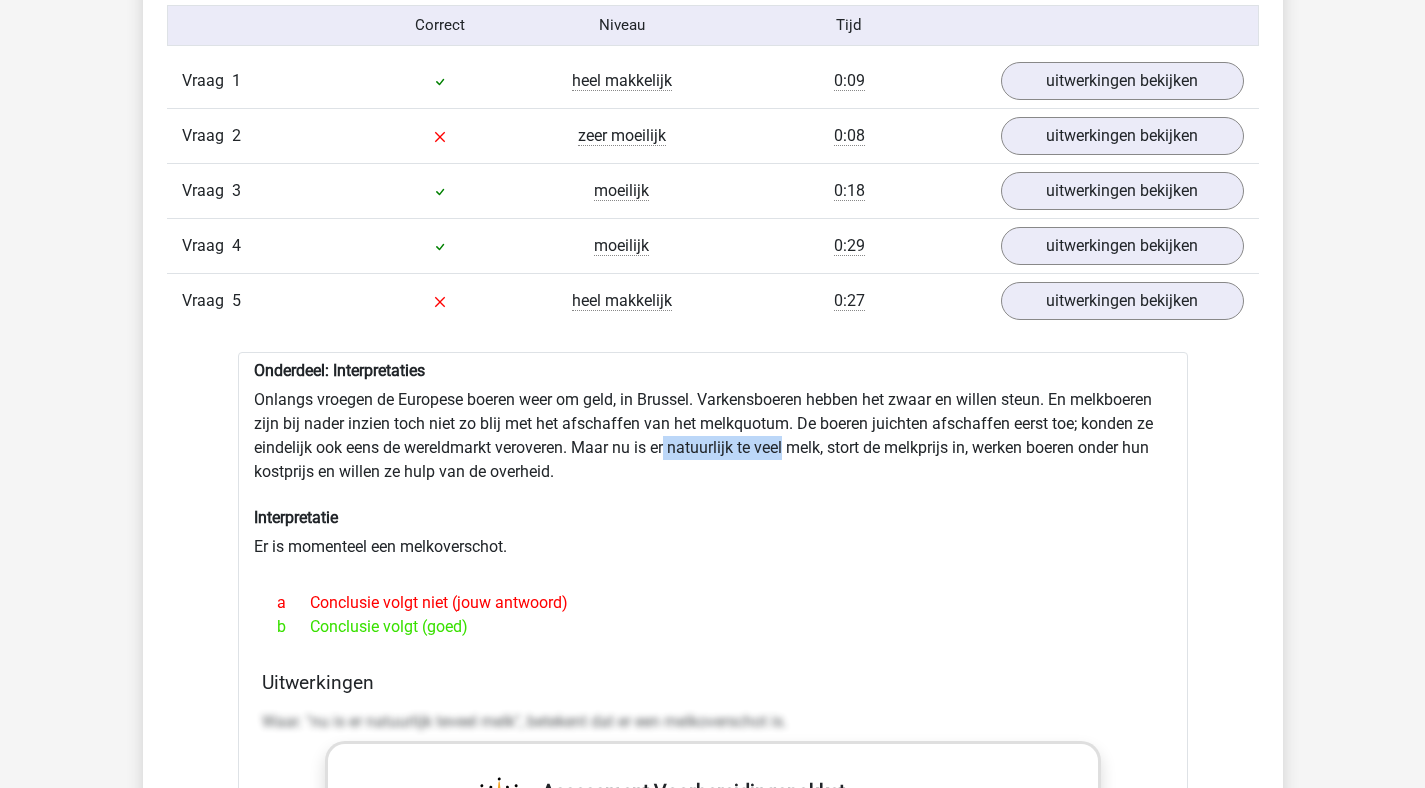 drag, startPoint x: 786, startPoint y: 451, endPoint x: 668, endPoint y: 453, distance: 118.016945 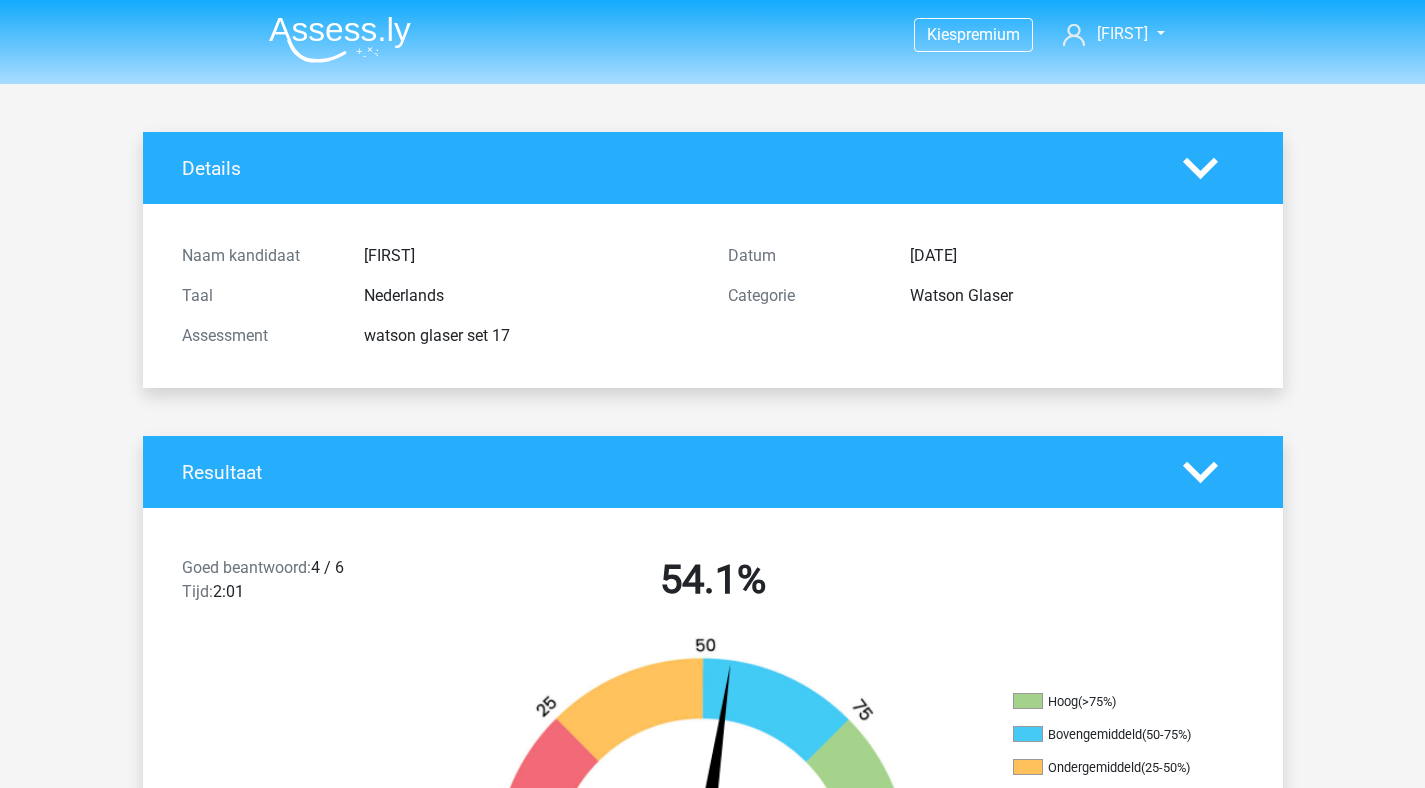 scroll, scrollTop: 371, scrollLeft: 0, axis: vertical 